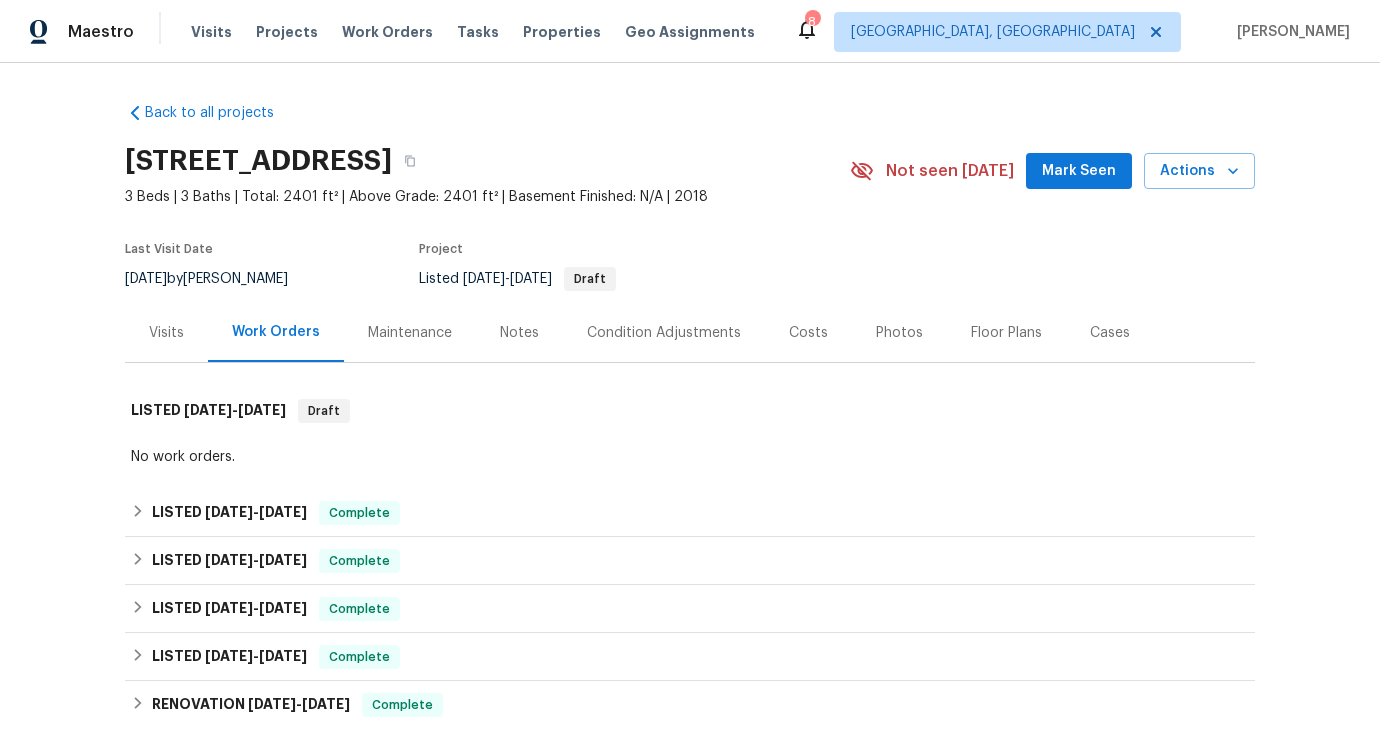 scroll, scrollTop: 0, scrollLeft: 0, axis: both 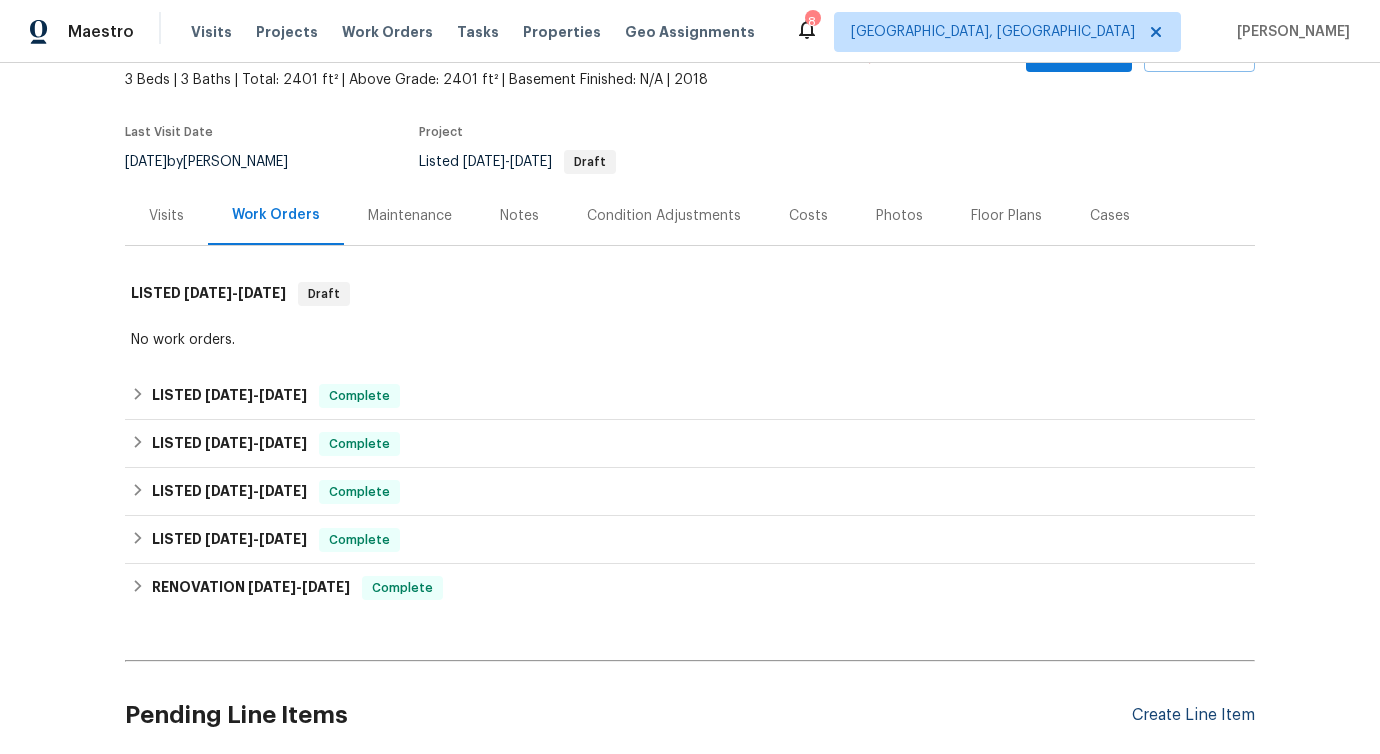 click on "Create Line Item" at bounding box center [1193, 715] 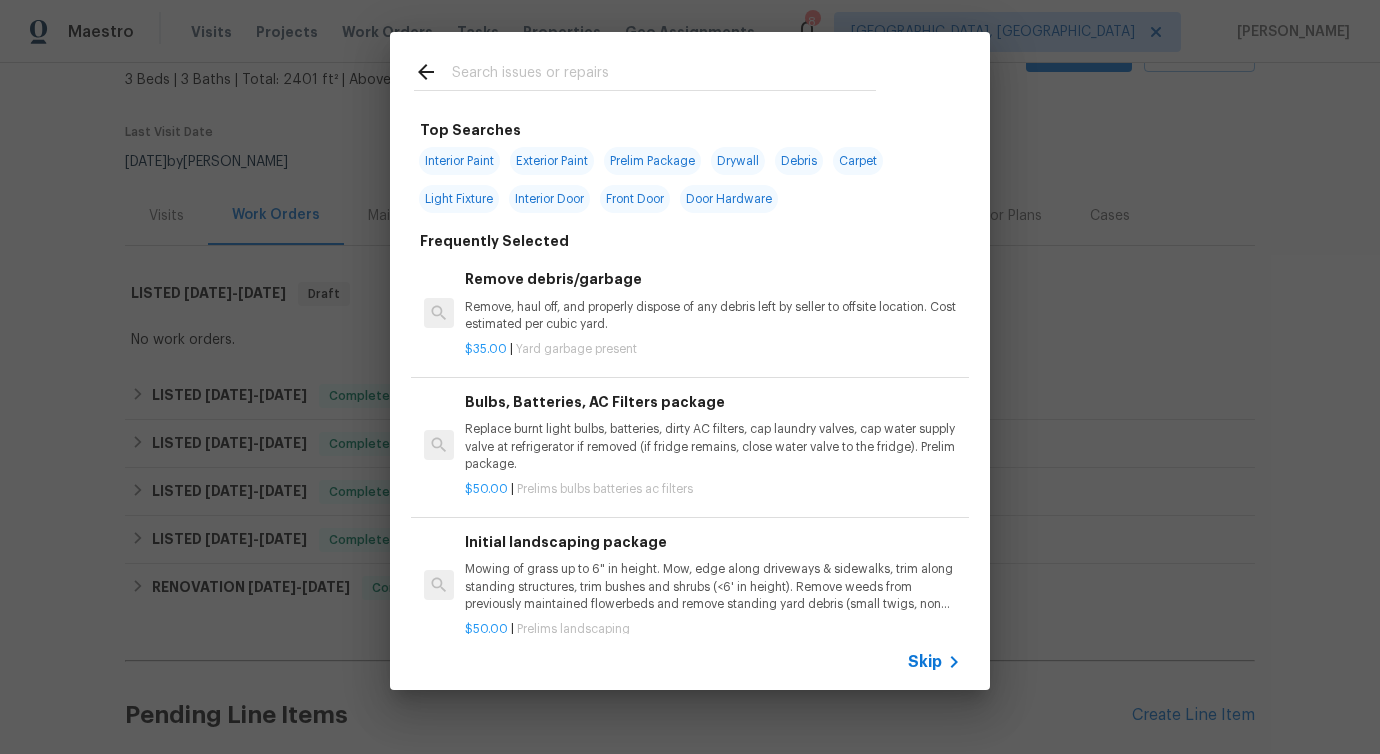 click at bounding box center [664, 75] 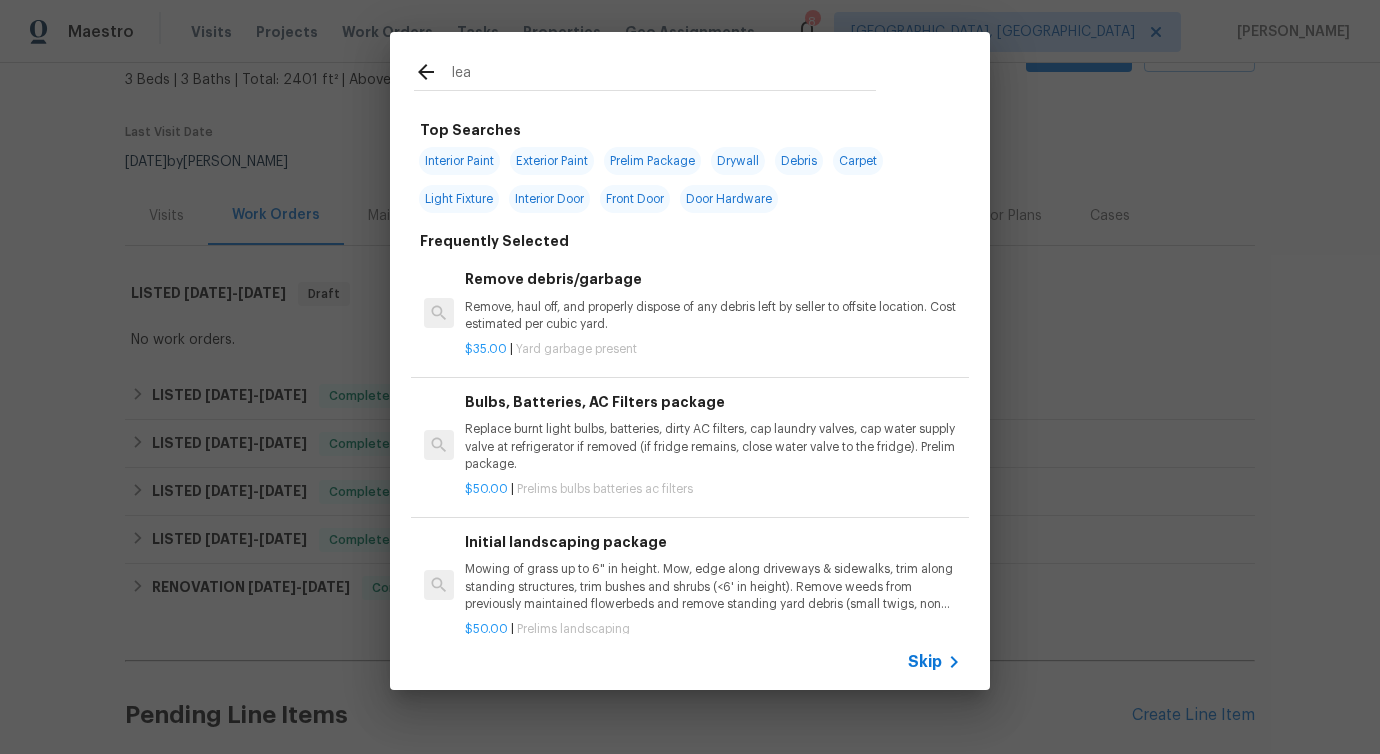 type on "leak" 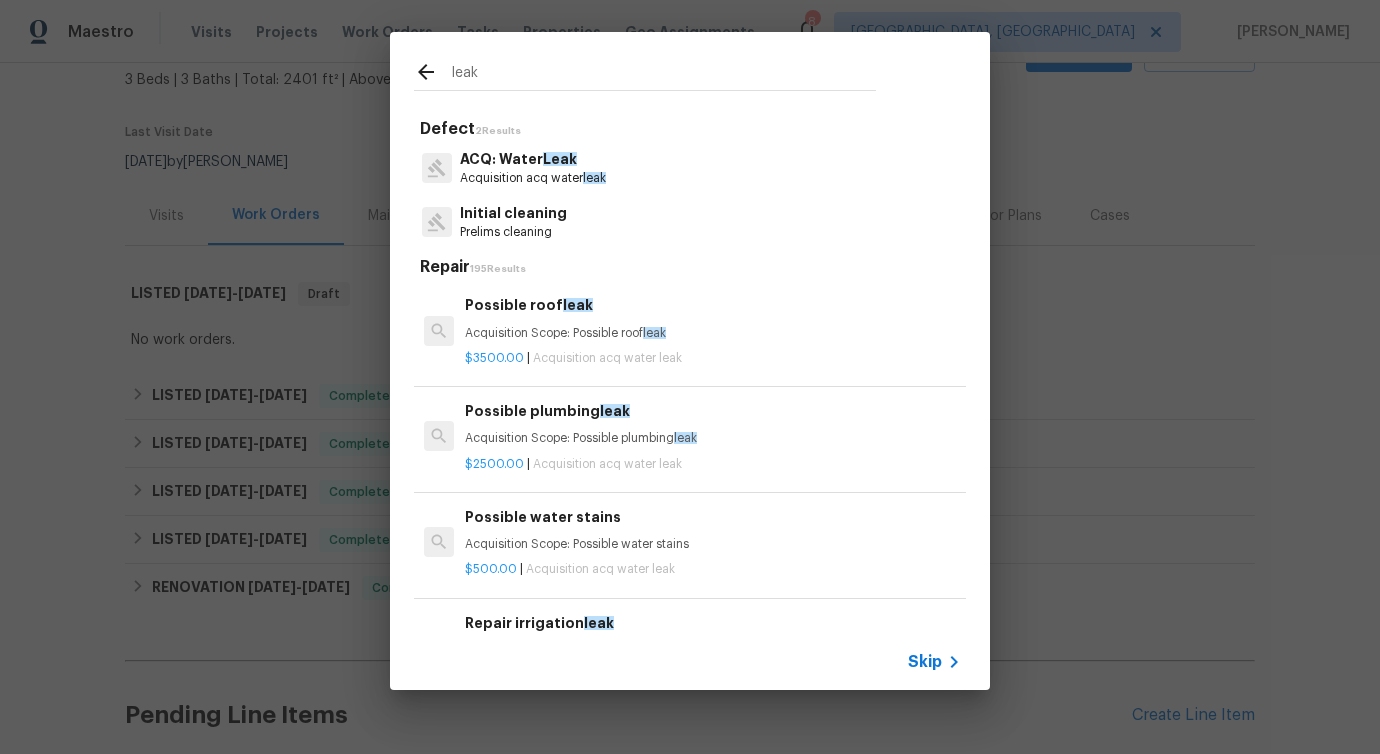 click on "leak" at bounding box center (664, 75) 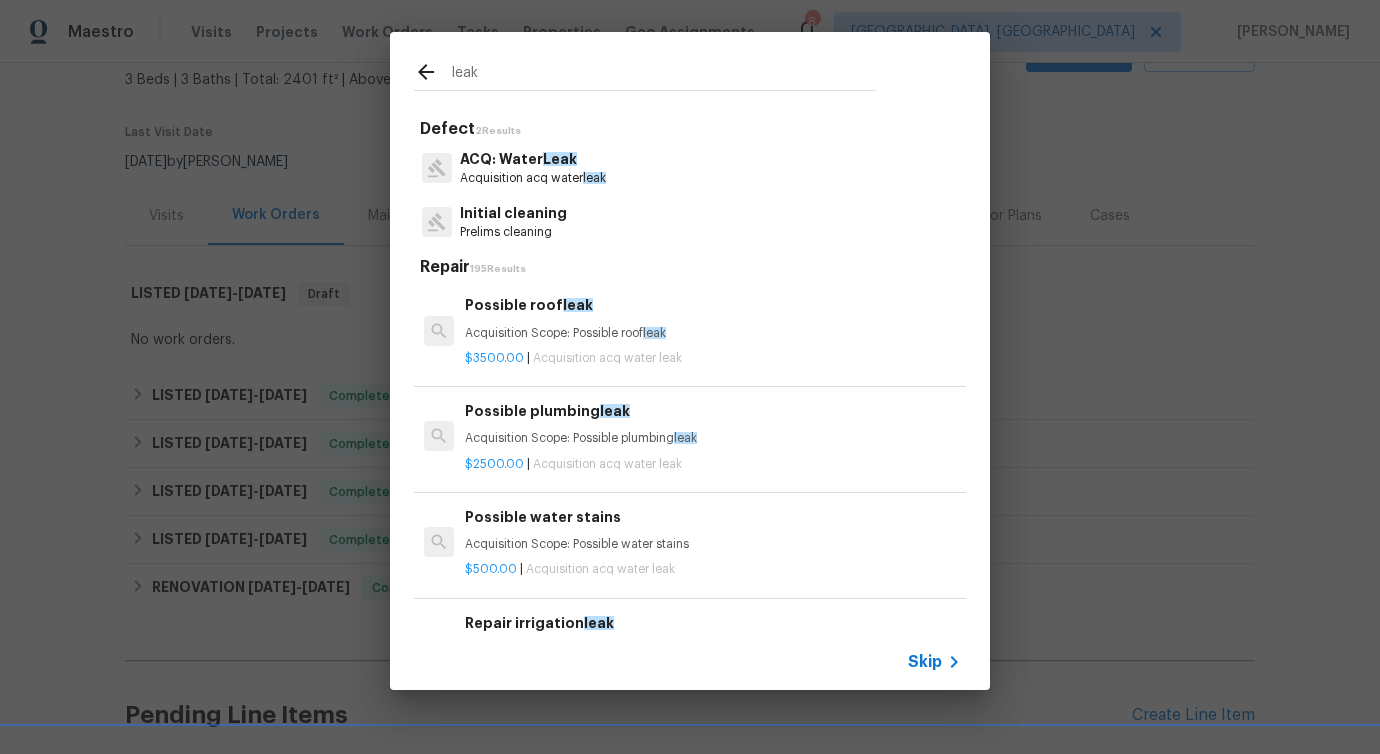 click on "Acquisition acq water  leak" at bounding box center (533, 178) 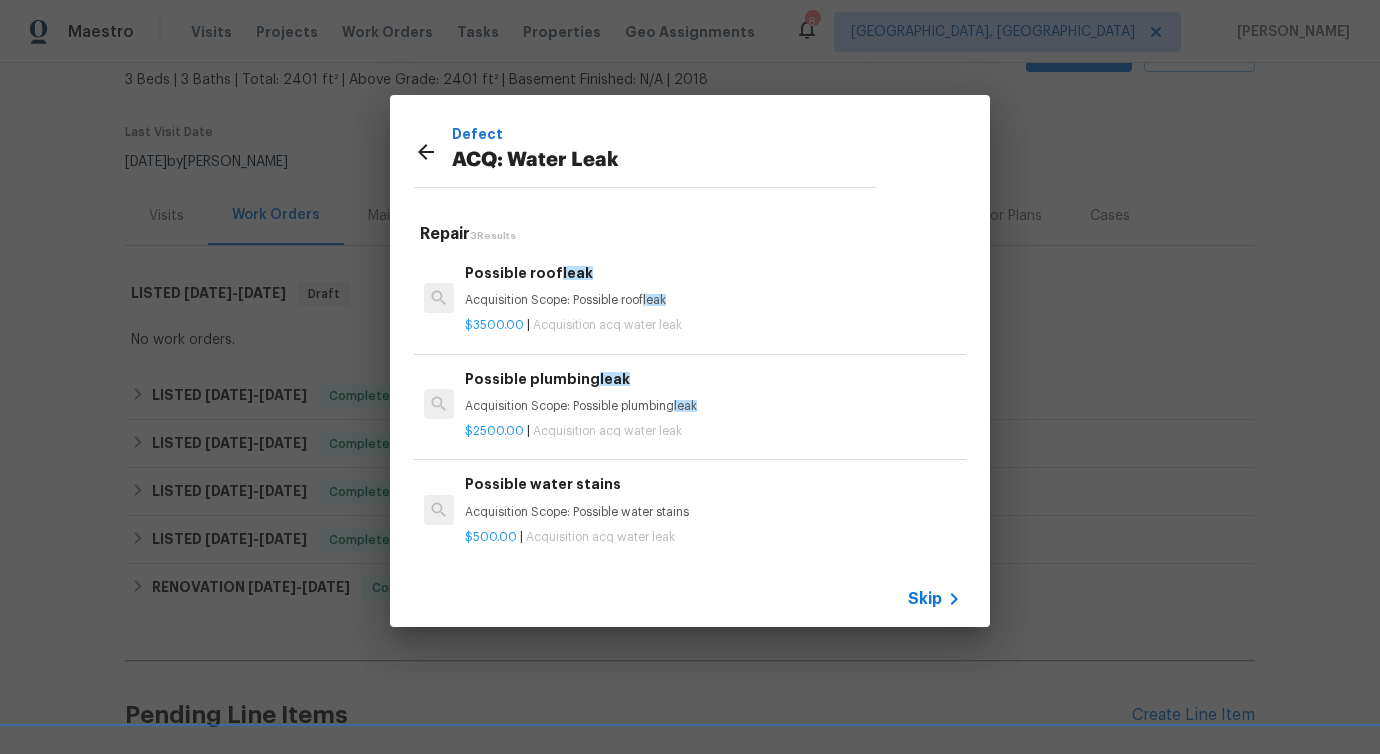 click on "$3500.00   |   Acquisition acq water leak" at bounding box center (713, 321) 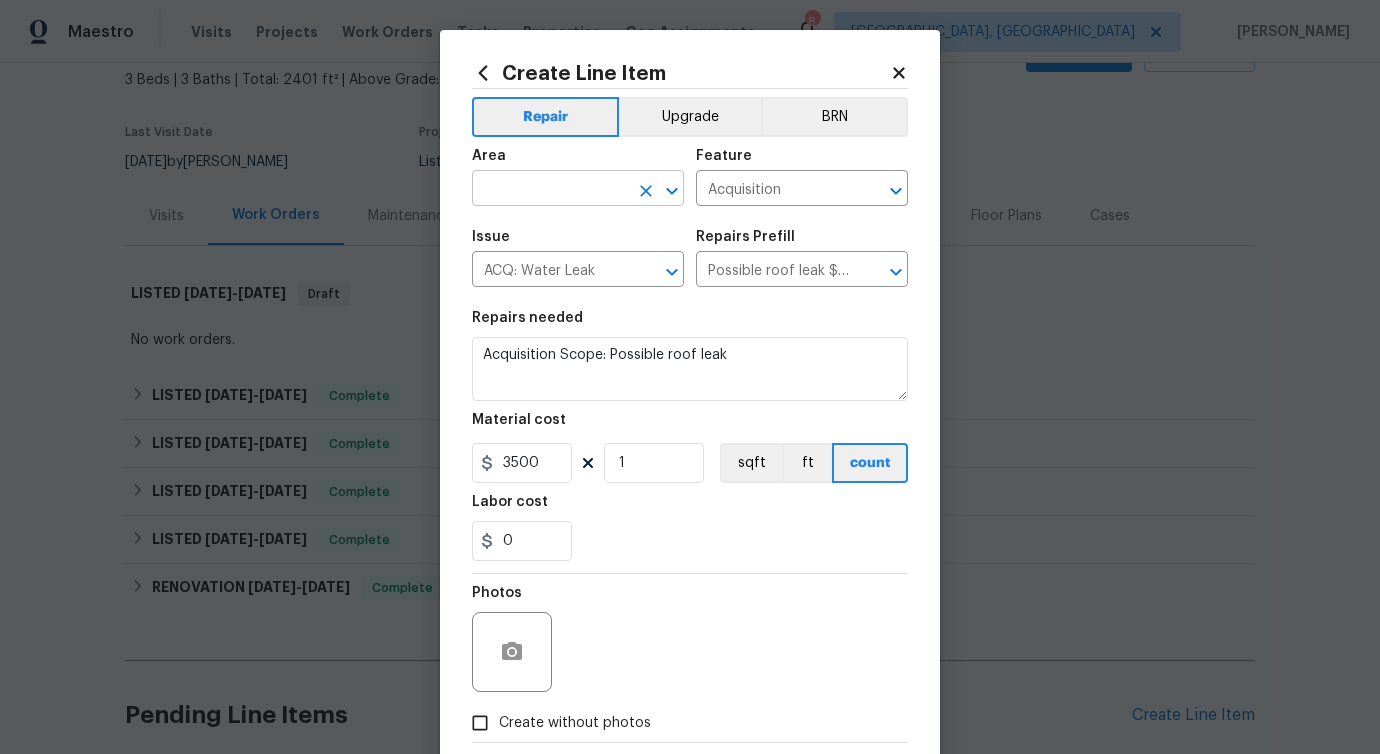 click at bounding box center [550, 190] 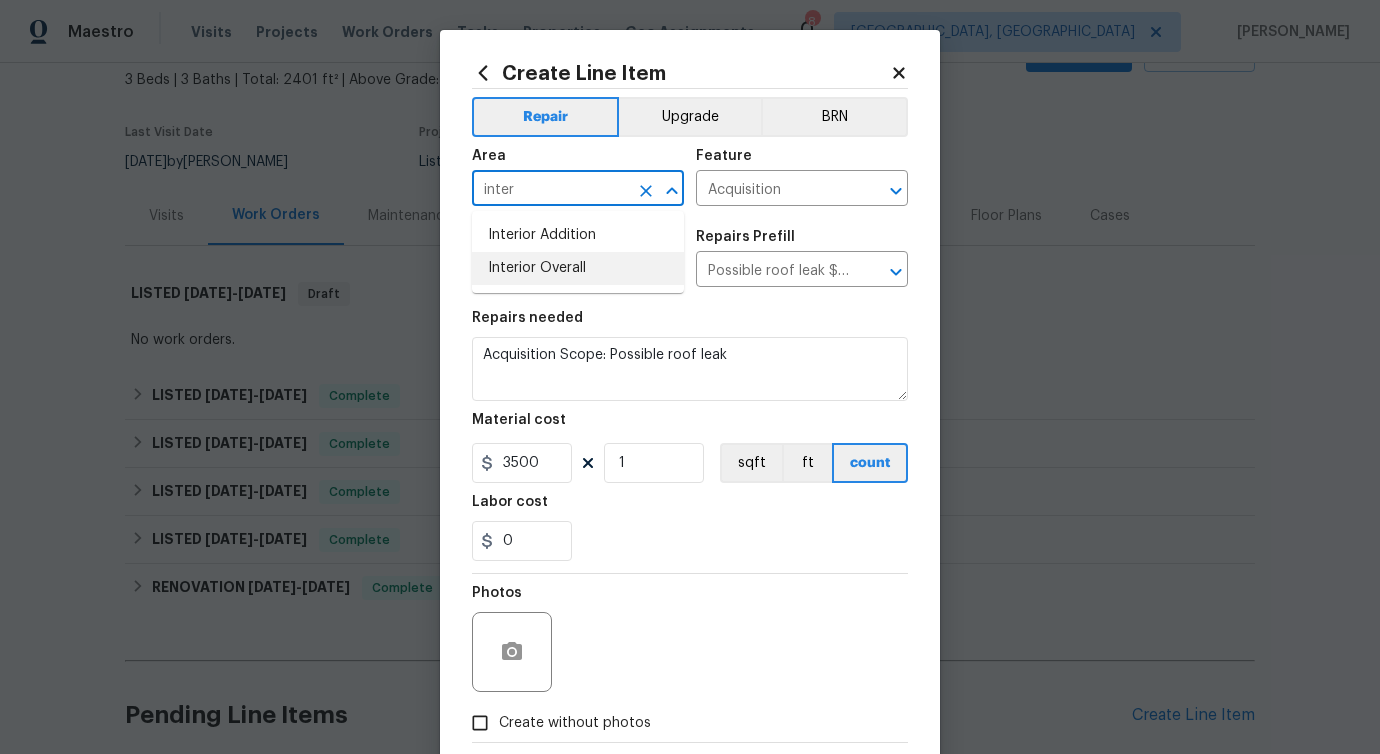 click on "Interior Overall" at bounding box center [578, 268] 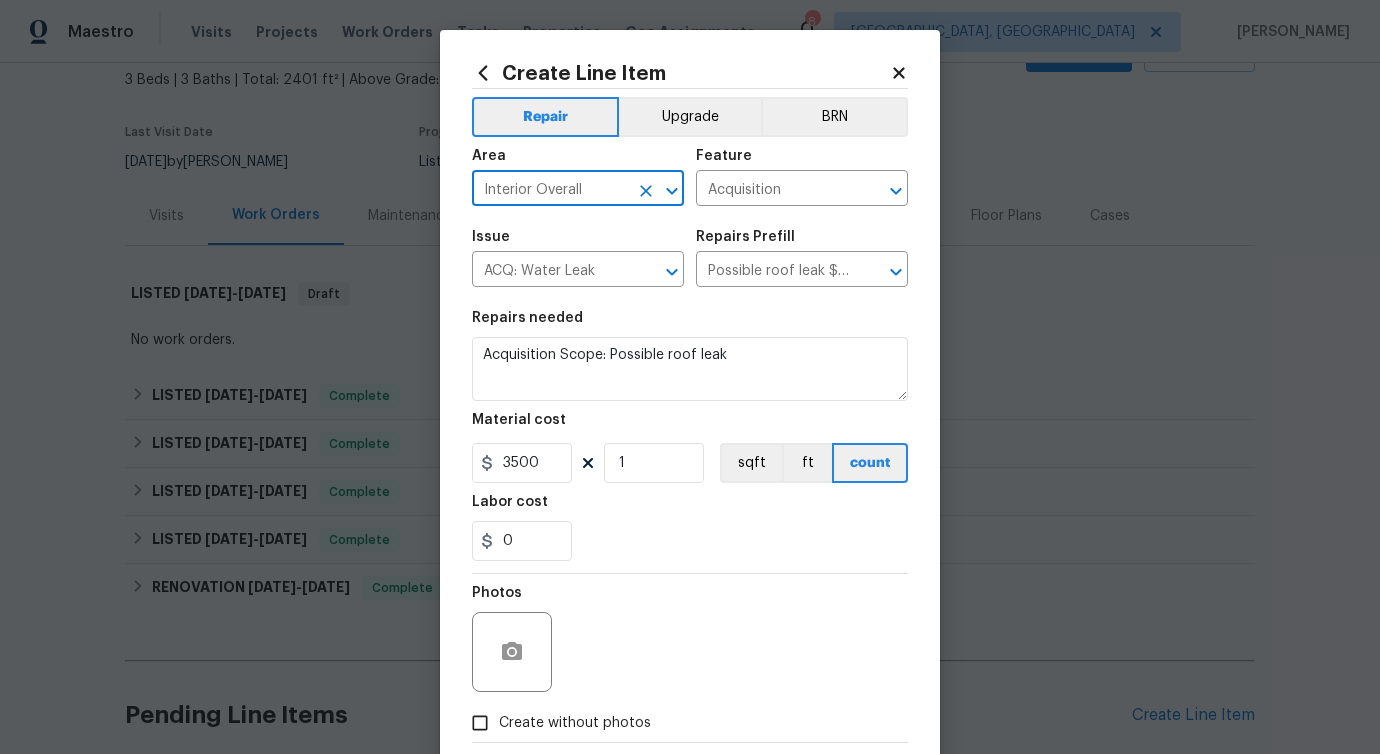 type on "Interior Overall" 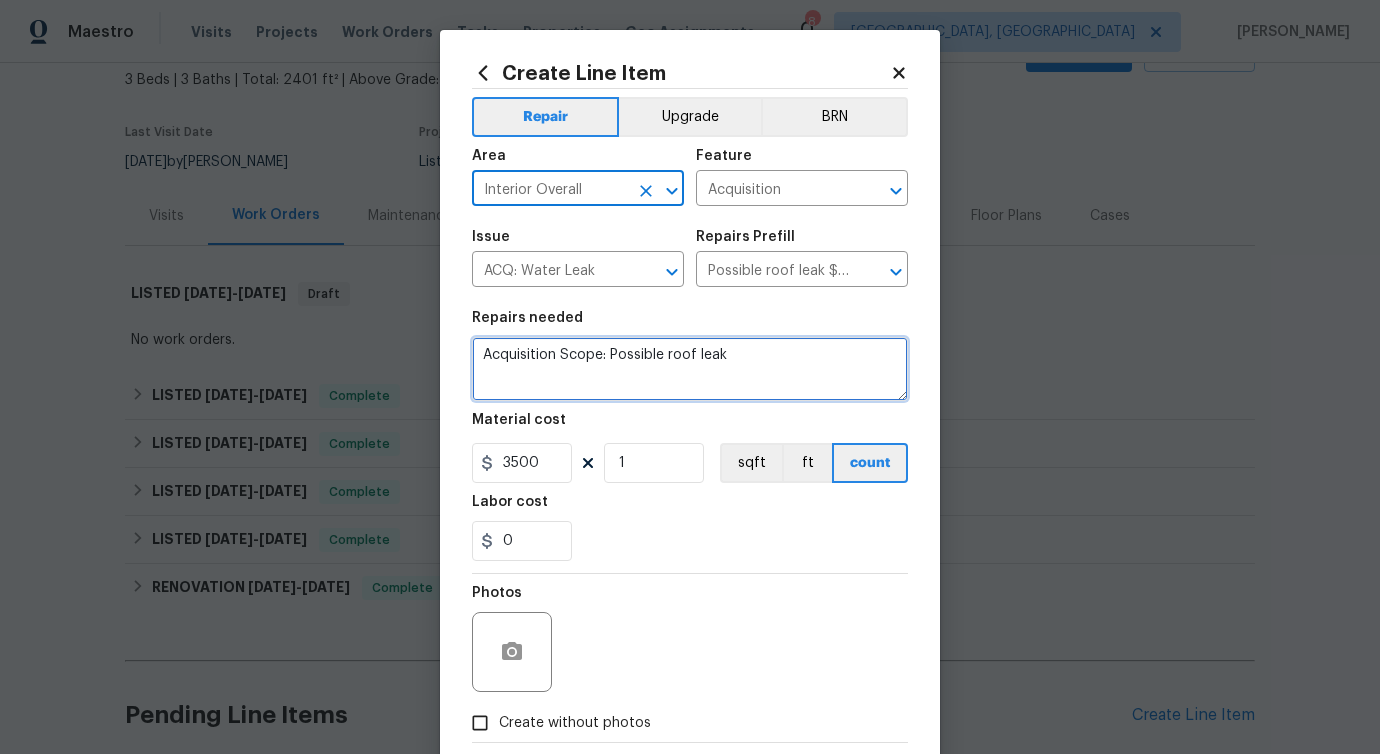 click on "Acquisition Scope: Possible roof leak" at bounding box center (690, 369) 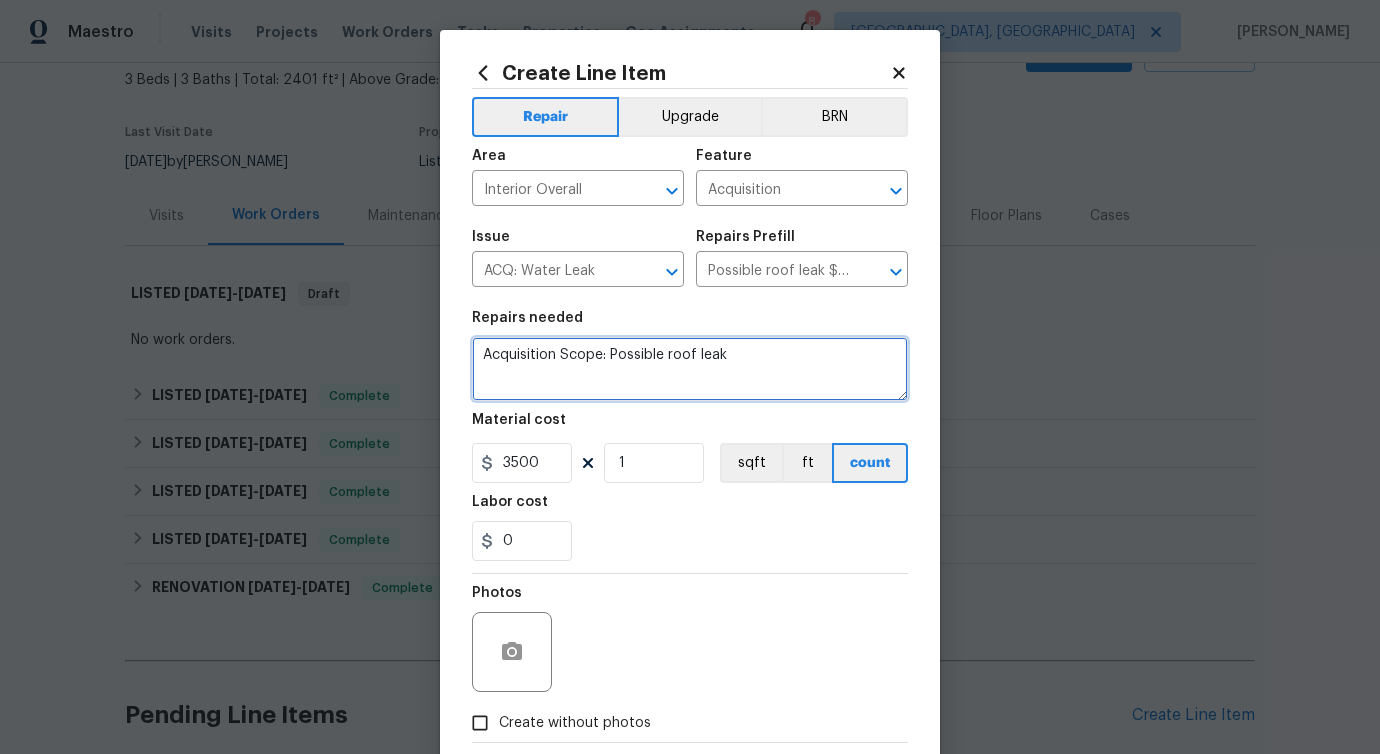 click on "Acquisition Scope: Possible roof leak" at bounding box center [690, 369] 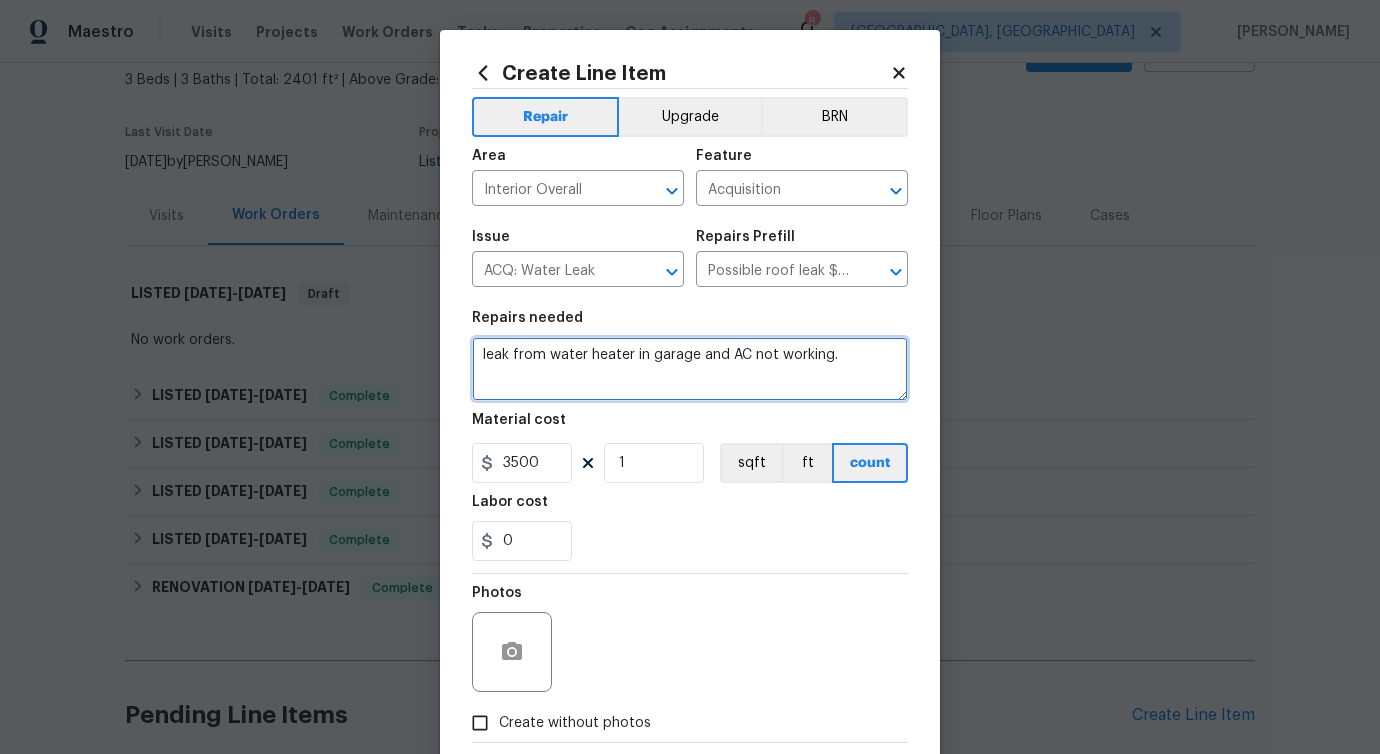 type on "leak from water heater in garage and AC not working." 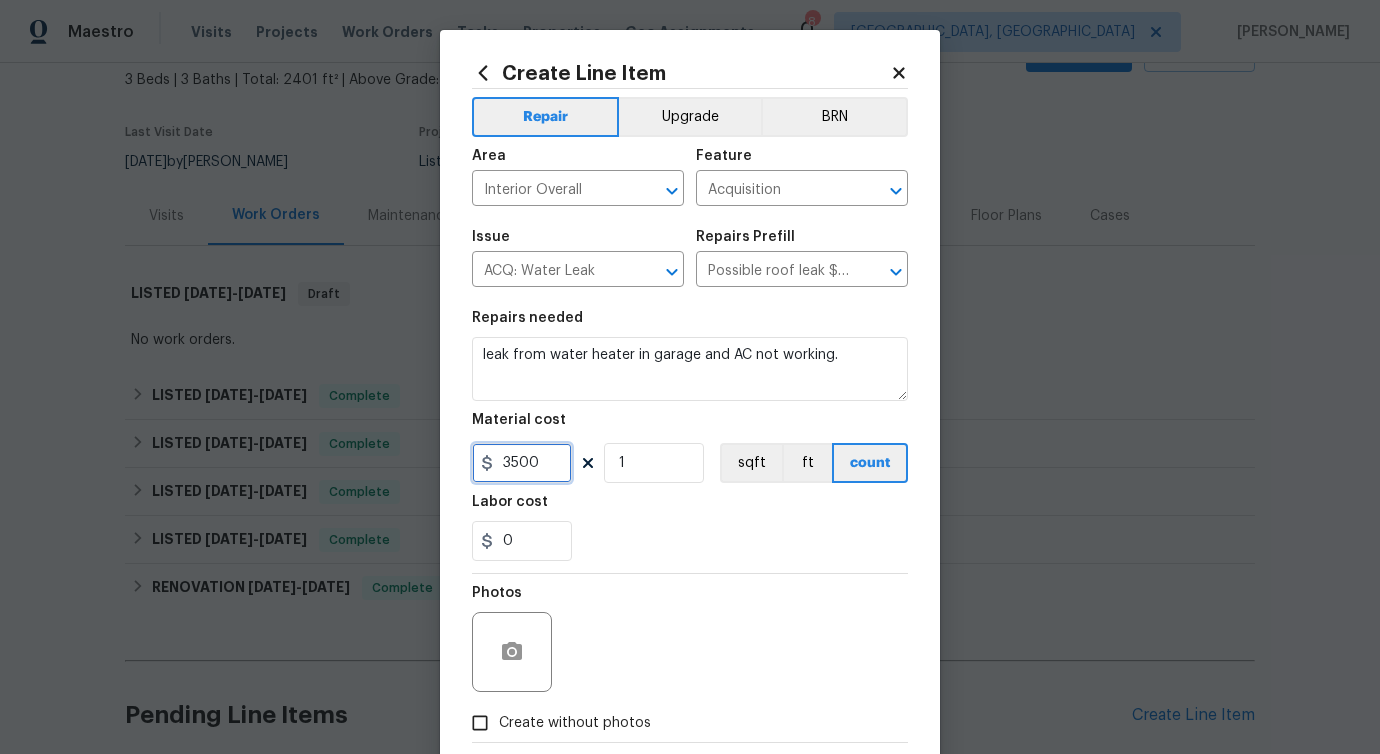 click on "3500" at bounding box center (522, 463) 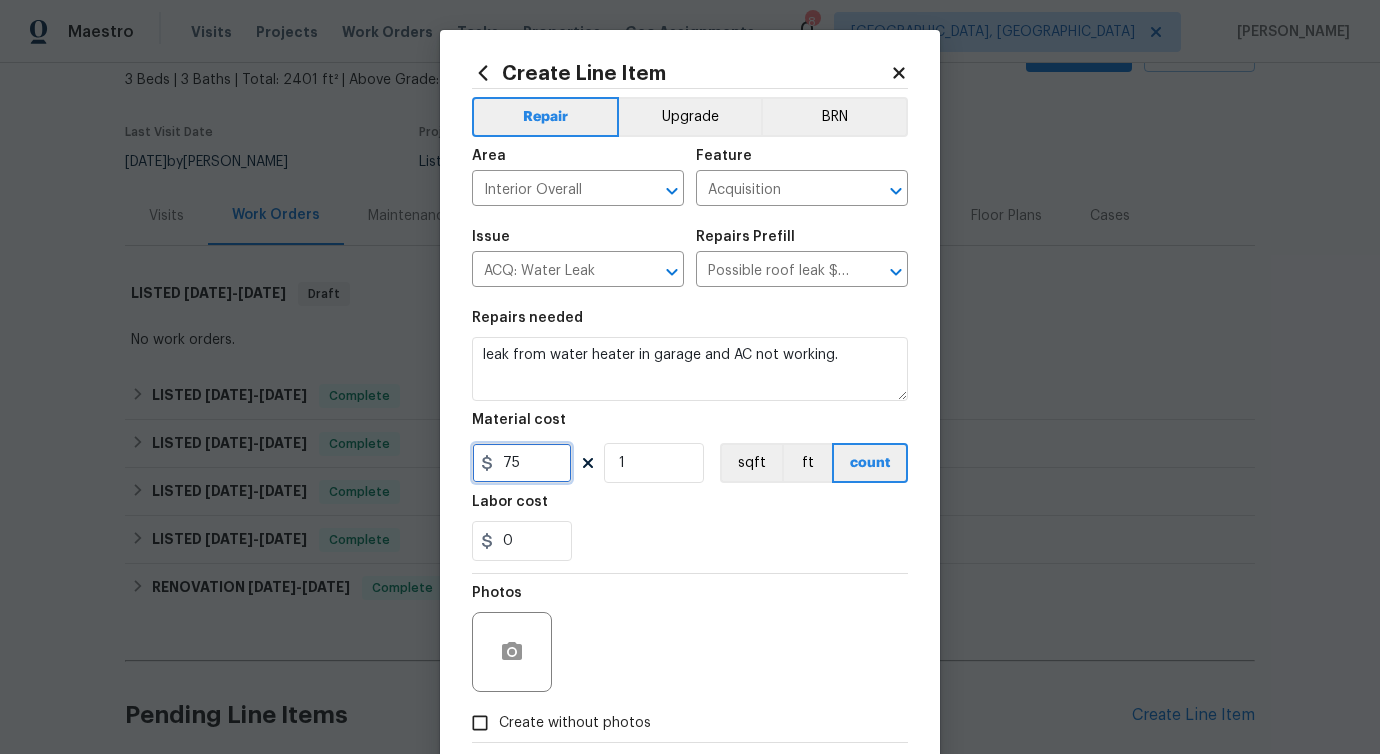 type on "75" 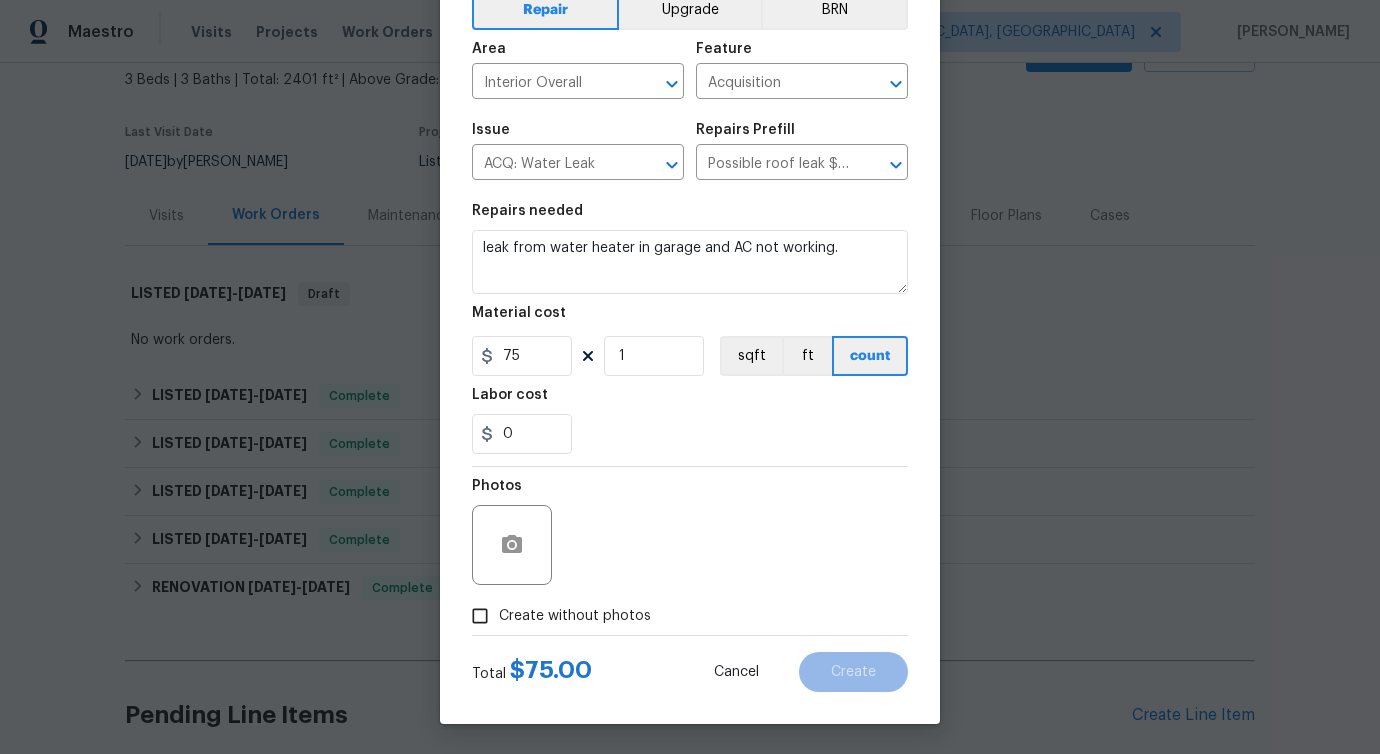 click on "Create without photos" at bounding box center (575, 616) 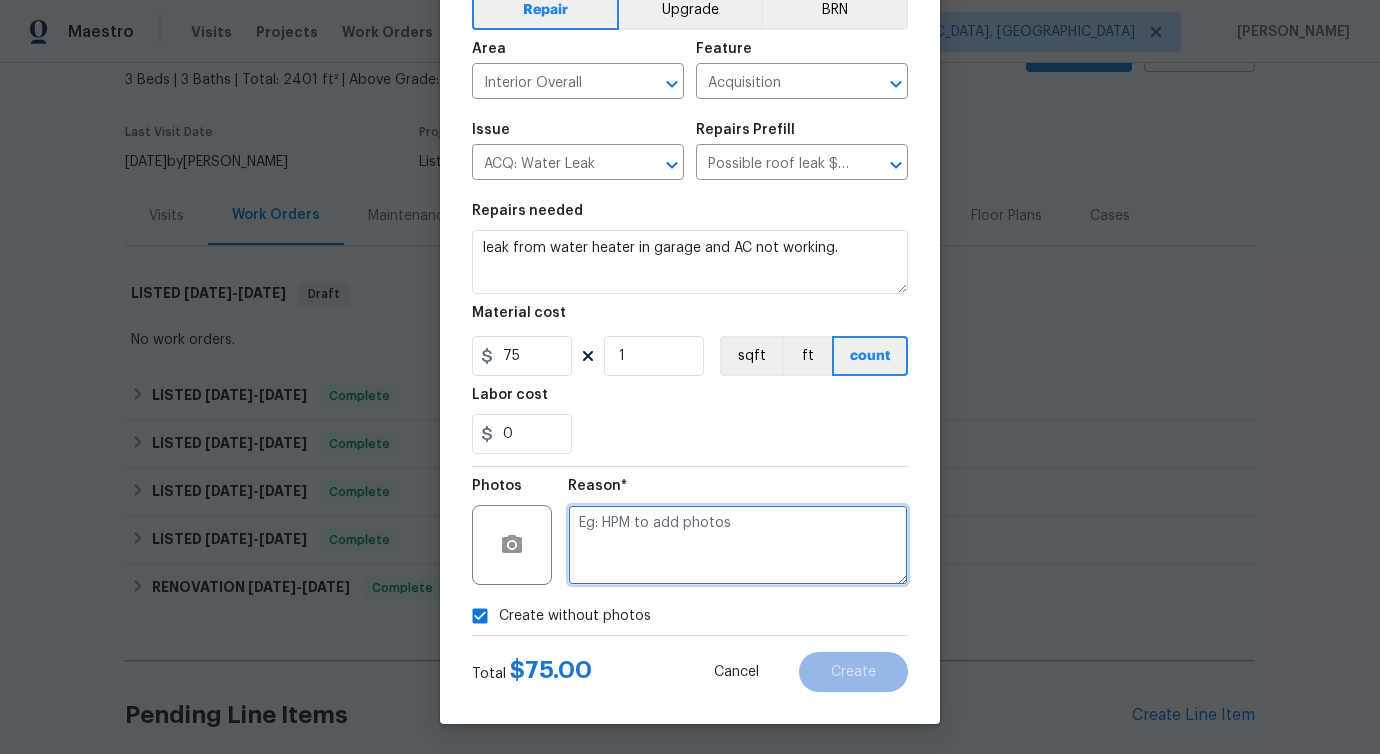 click at bounding box center (738, 545) 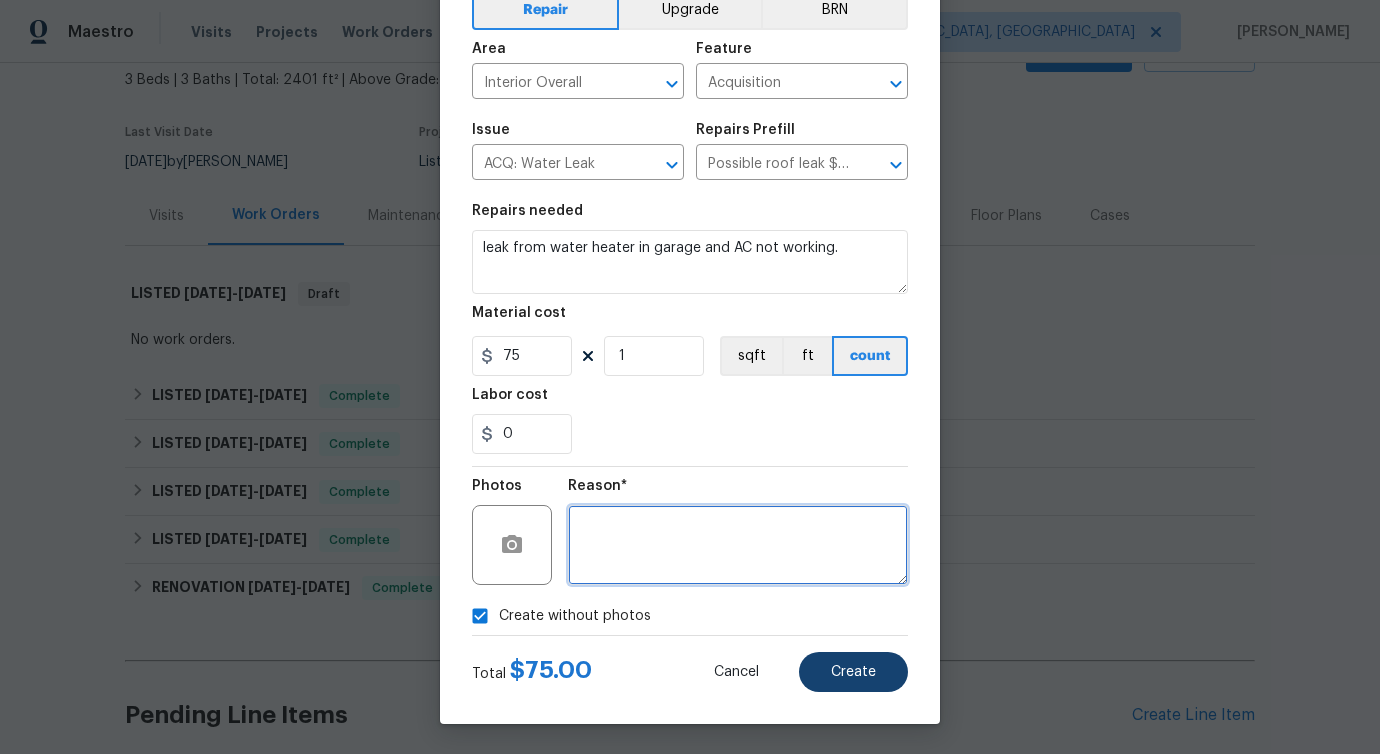 type 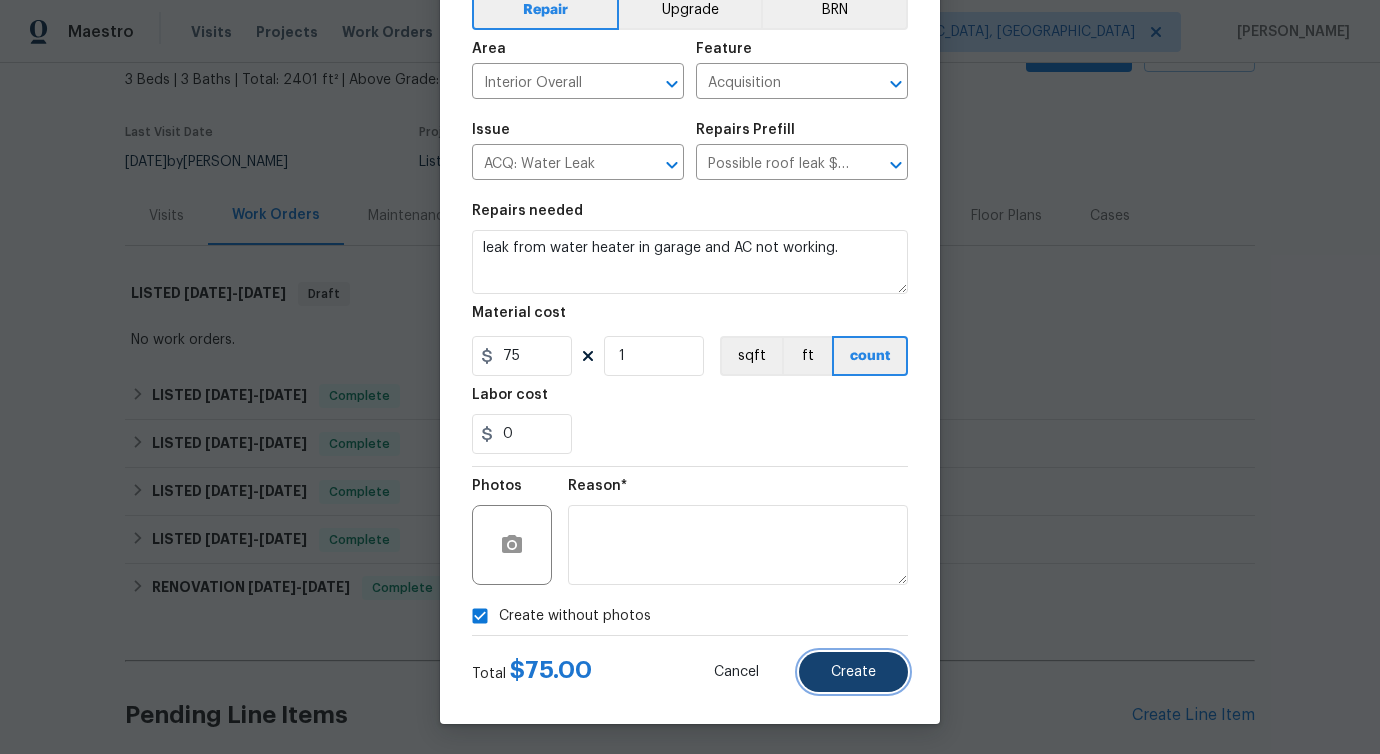 click on "Create" at bounding box center [853, 672] 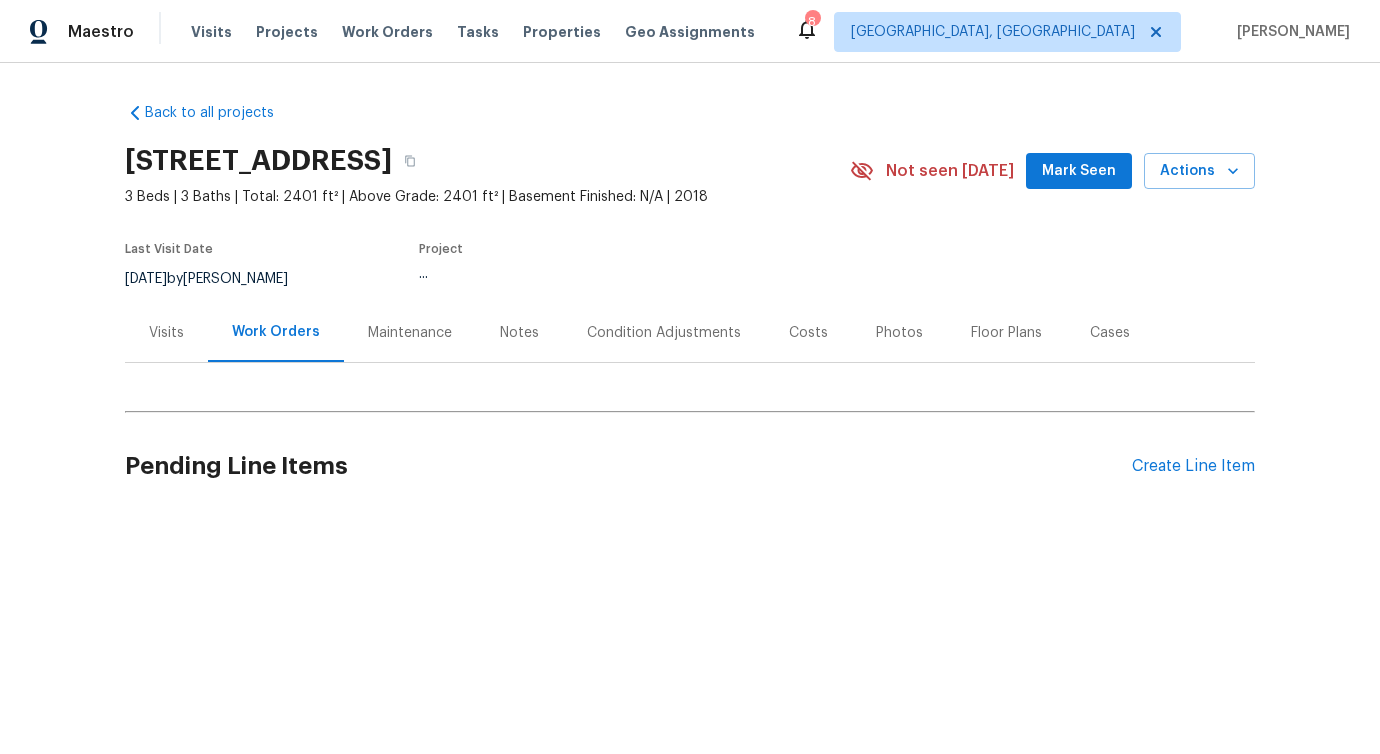 scroll, scrollTop: 0, scrollLeft: 0, axis: both 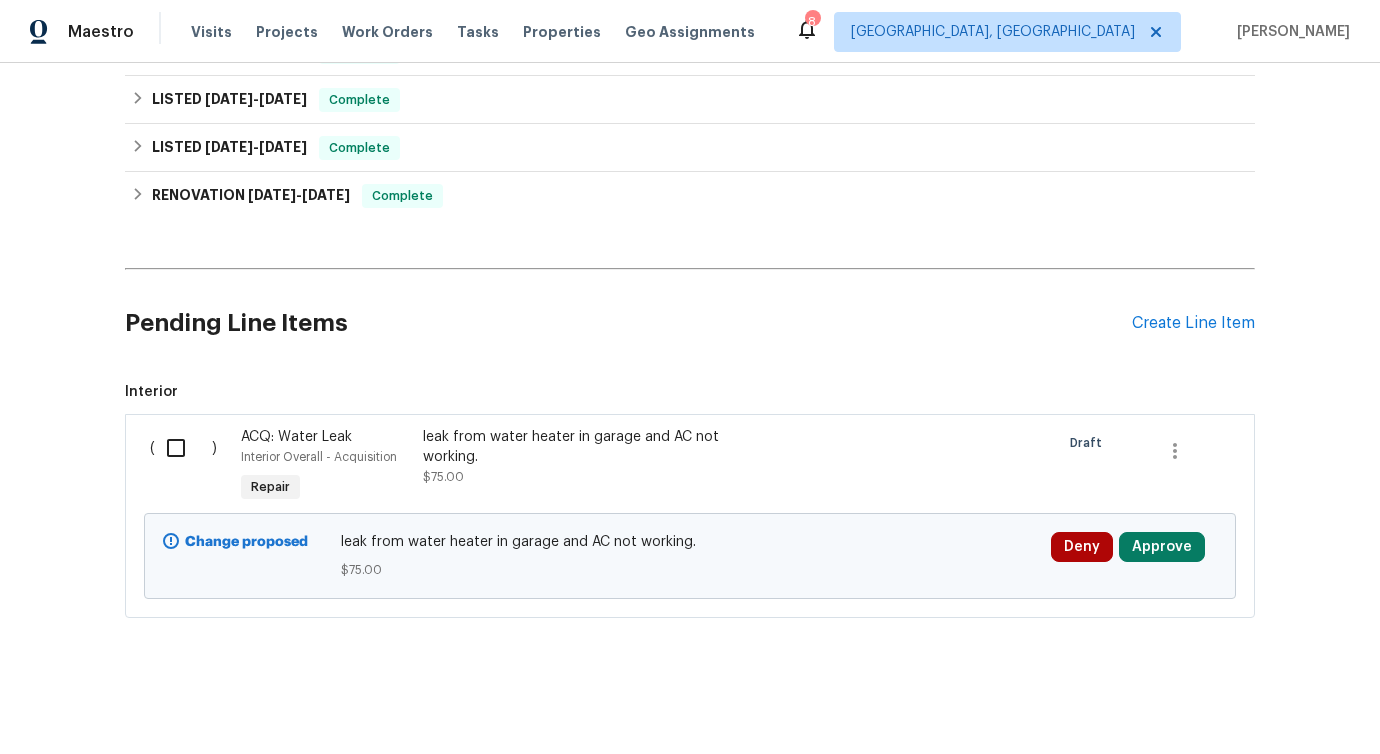 click at bounding box center (183, 448) 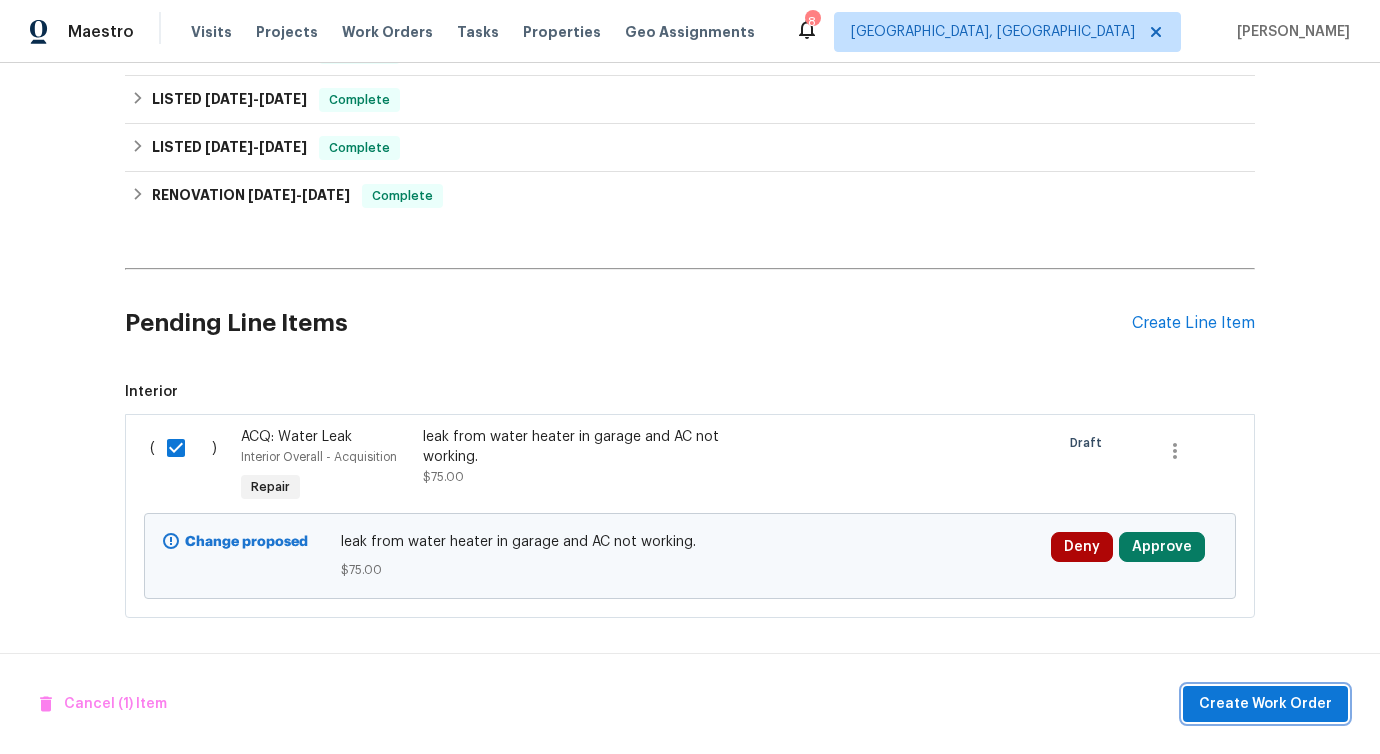 click on "Create Work Order" at bounding box center (1265, 704) 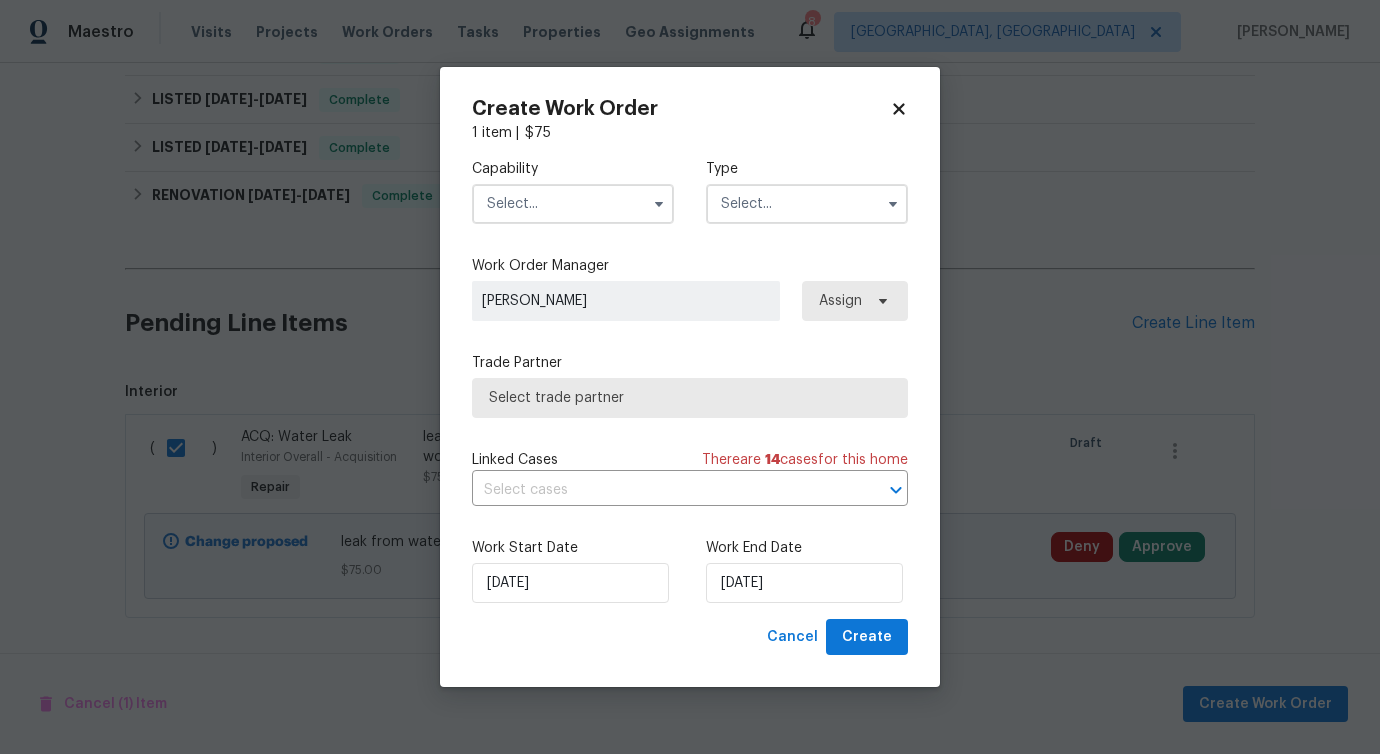 click at bounding box center (573, 204) 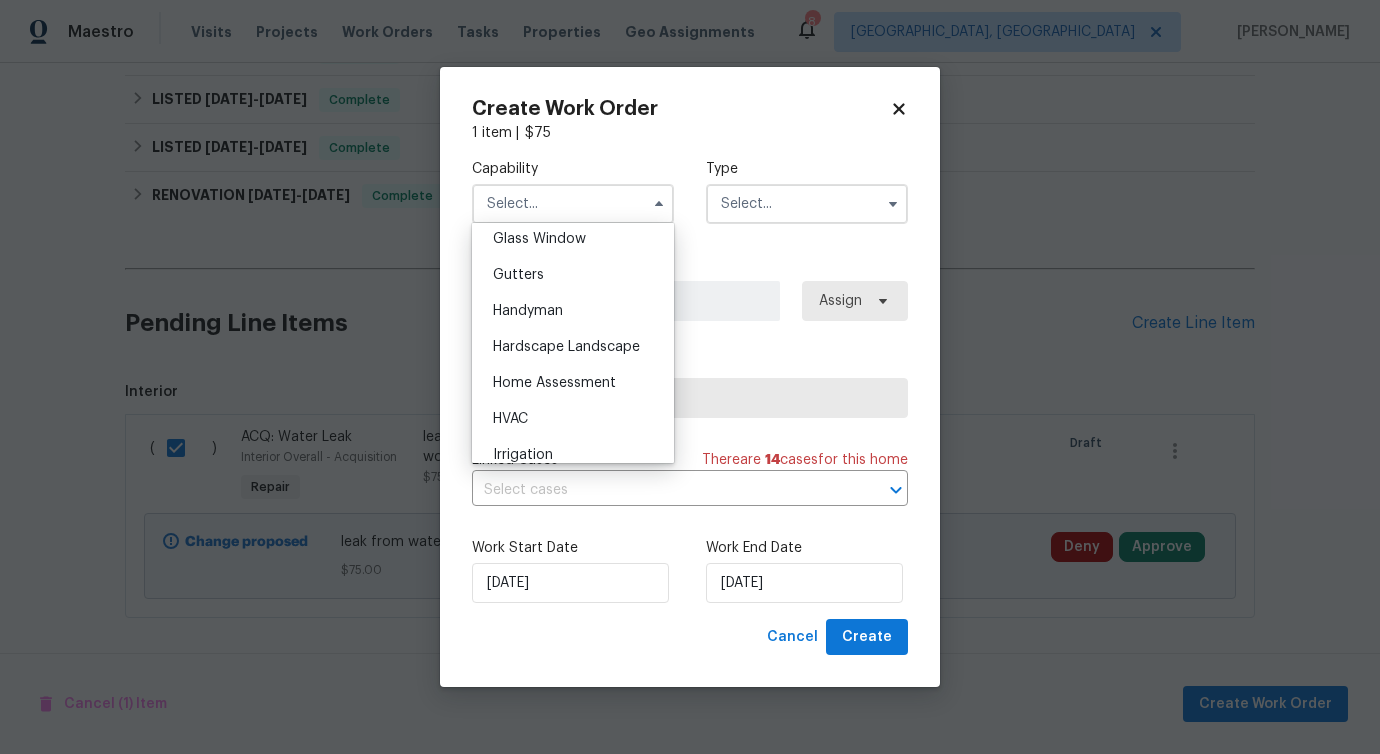 scroll, scrollTop: 1026, scrollLeft: 0, axis: vertical 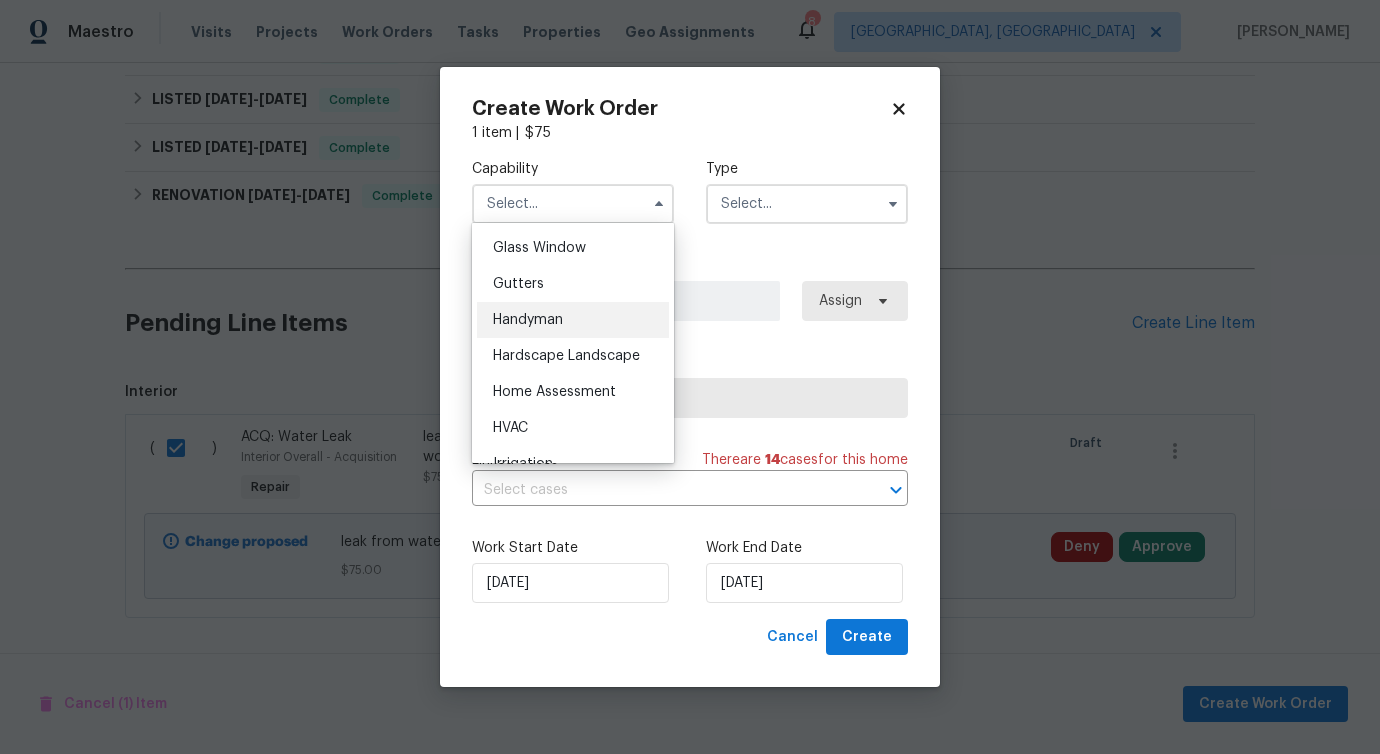 click on "Handyman" at bounding box center (528, 320) 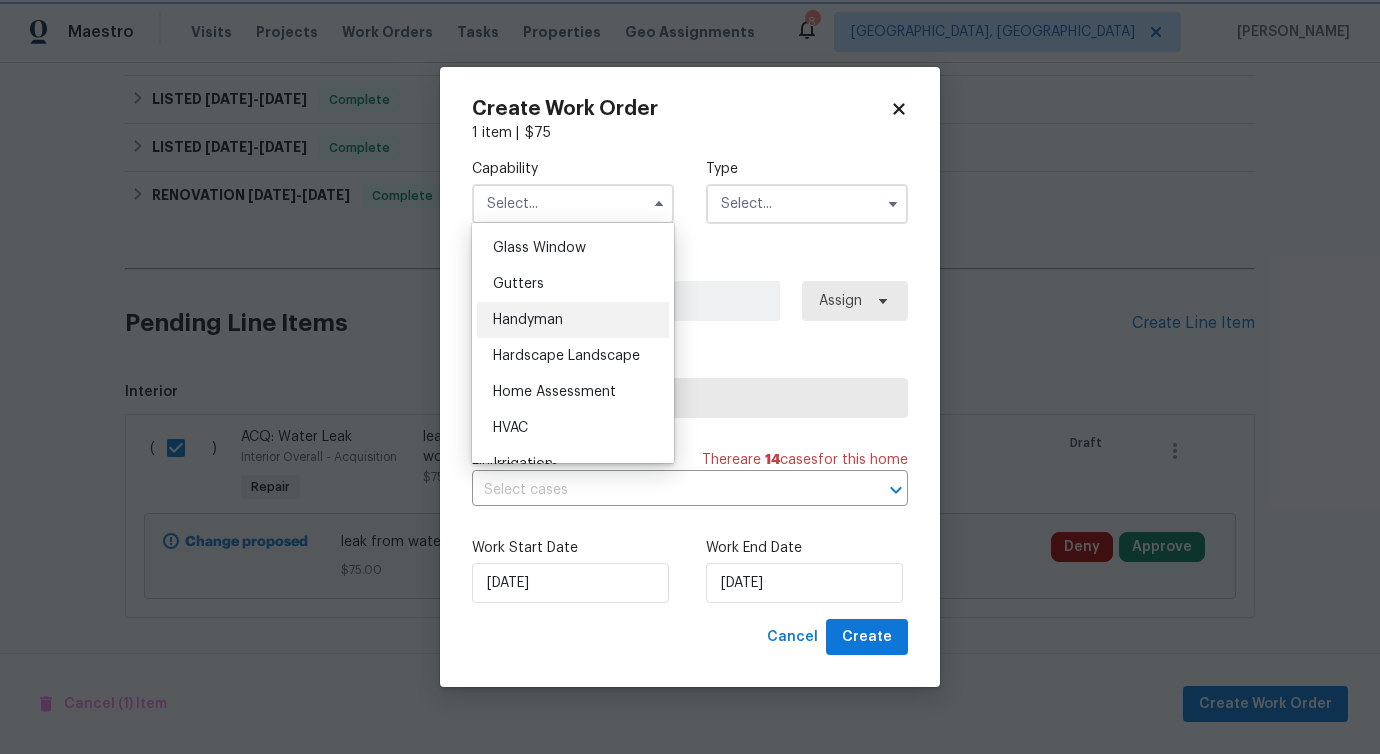 type on "Handyman" 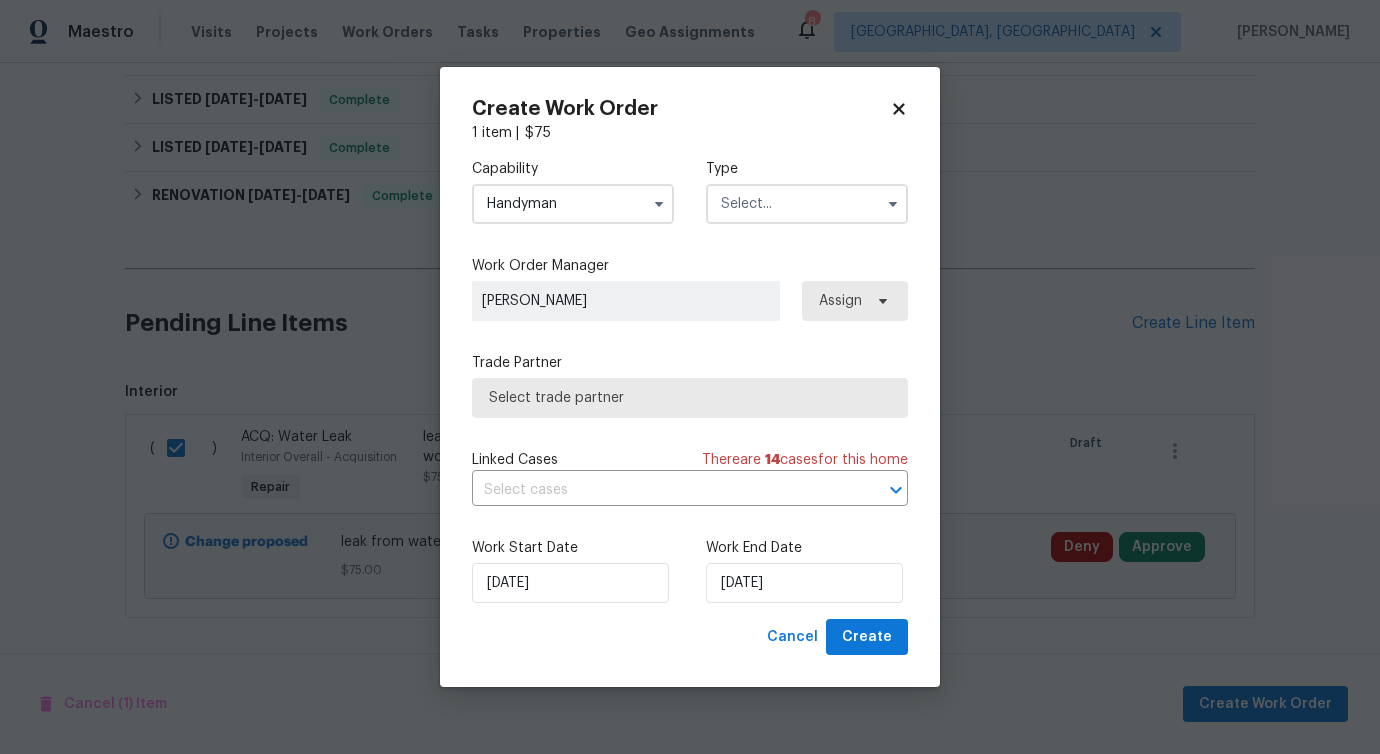 click at bounding box center (807, 204) 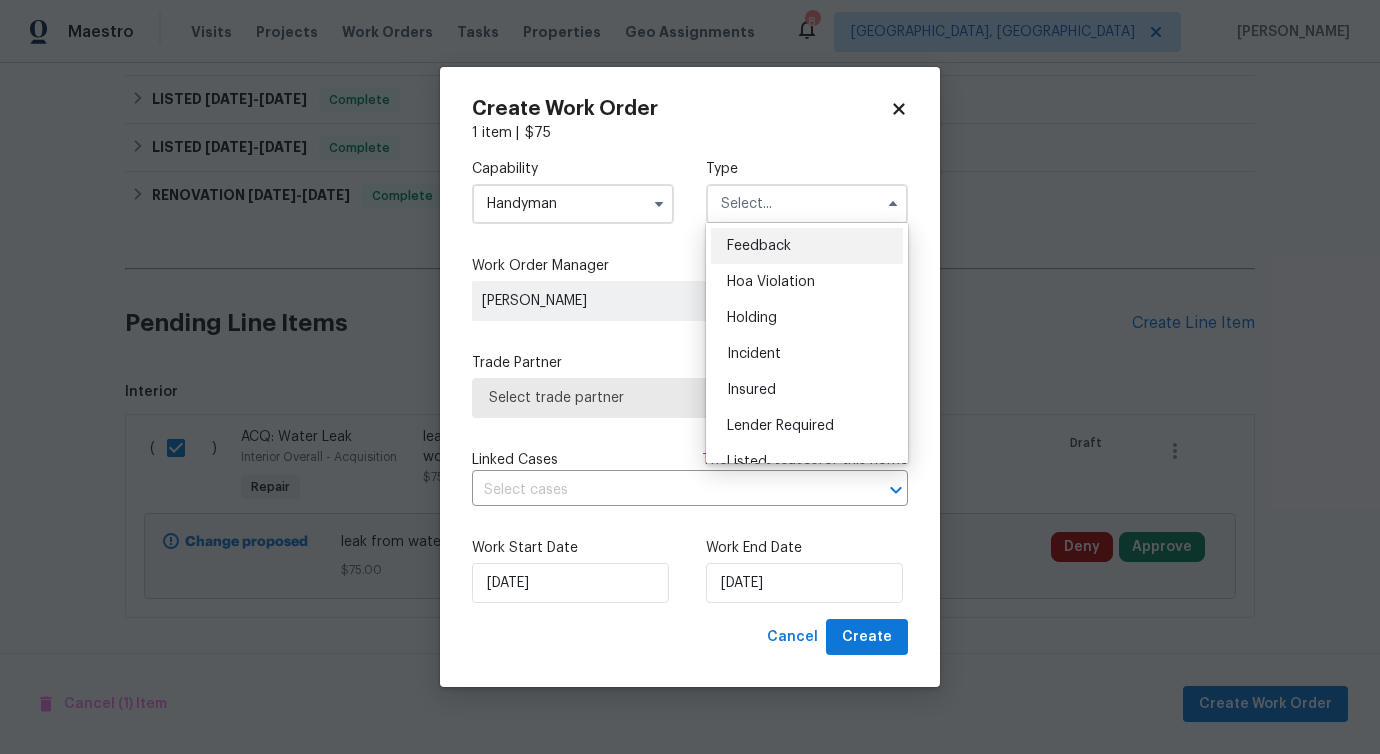 click on "Feedback" at bounding box center (807, 246) 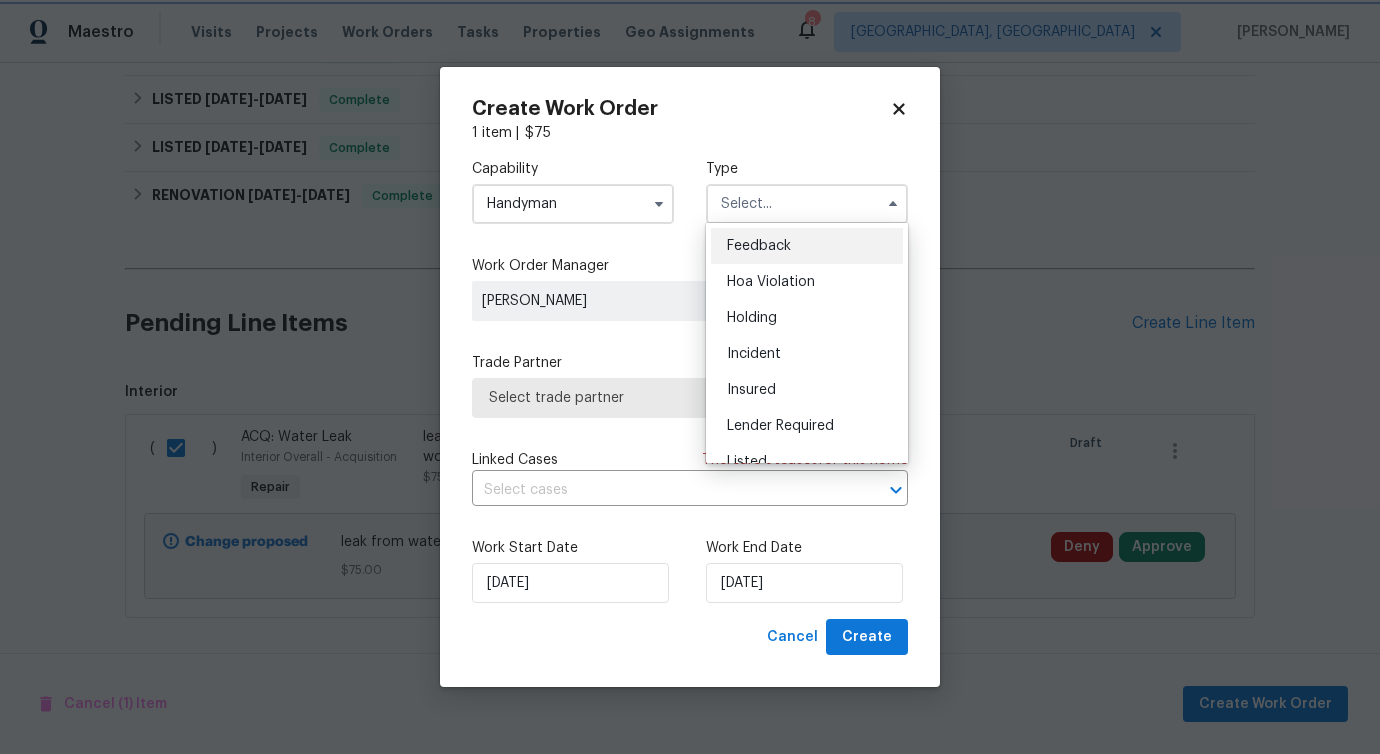 type on "Feedback" 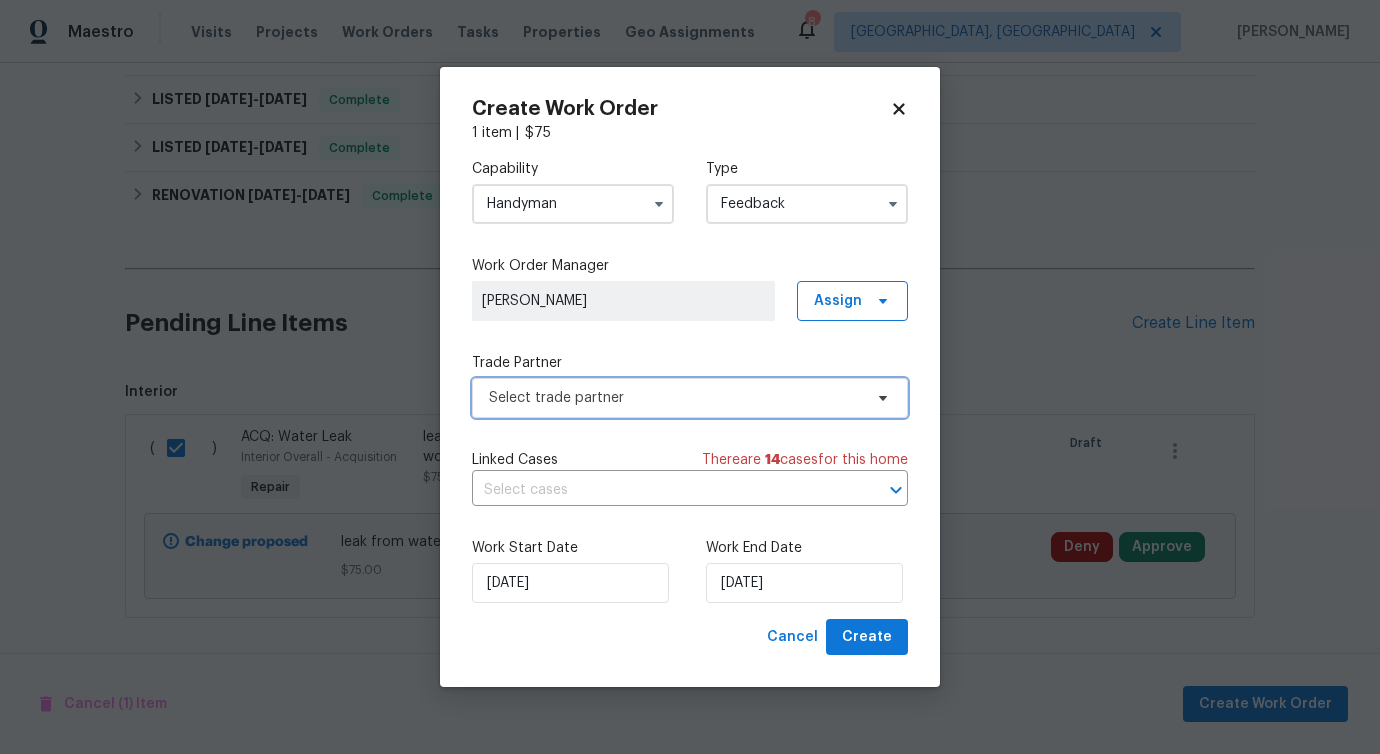 click on "Select trade partner" at bounding box center [675, 398] 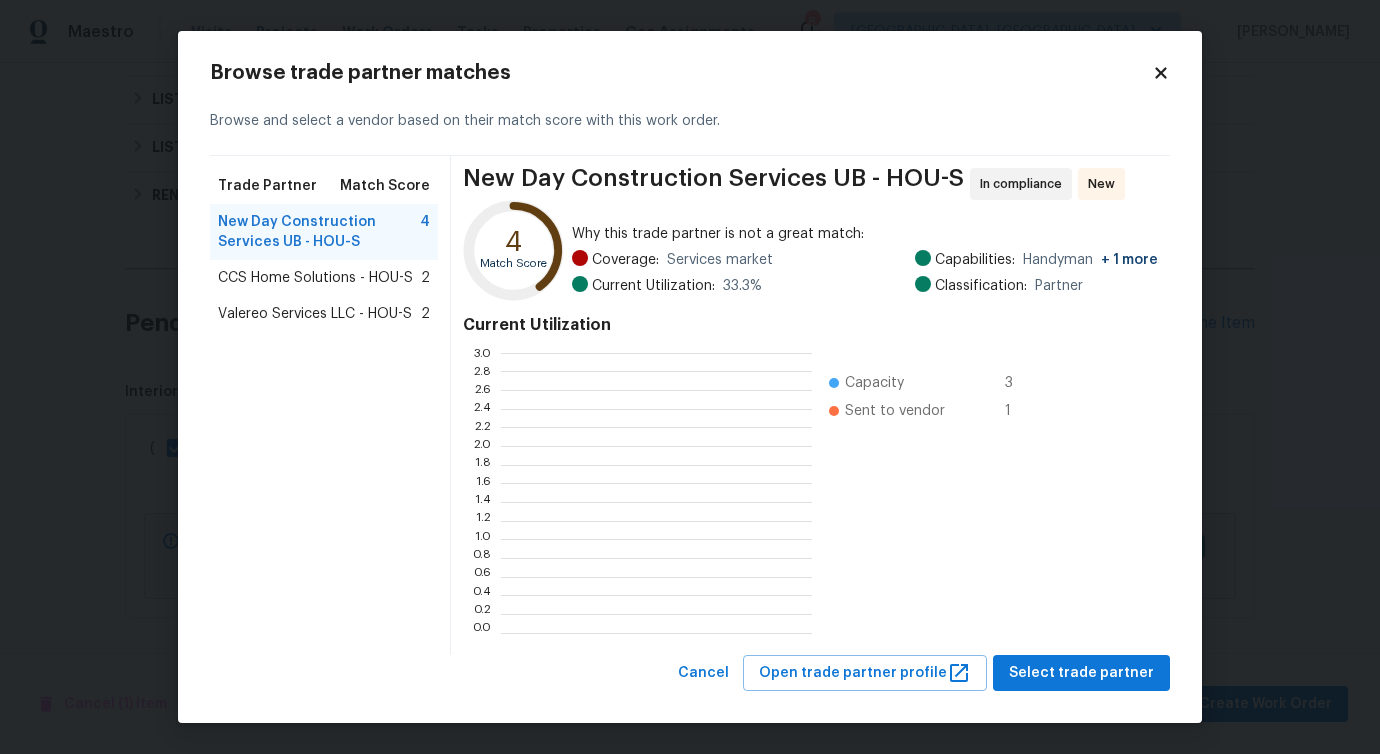 scroll, scrollTop: 2, scrollLeft: 1, axis: both 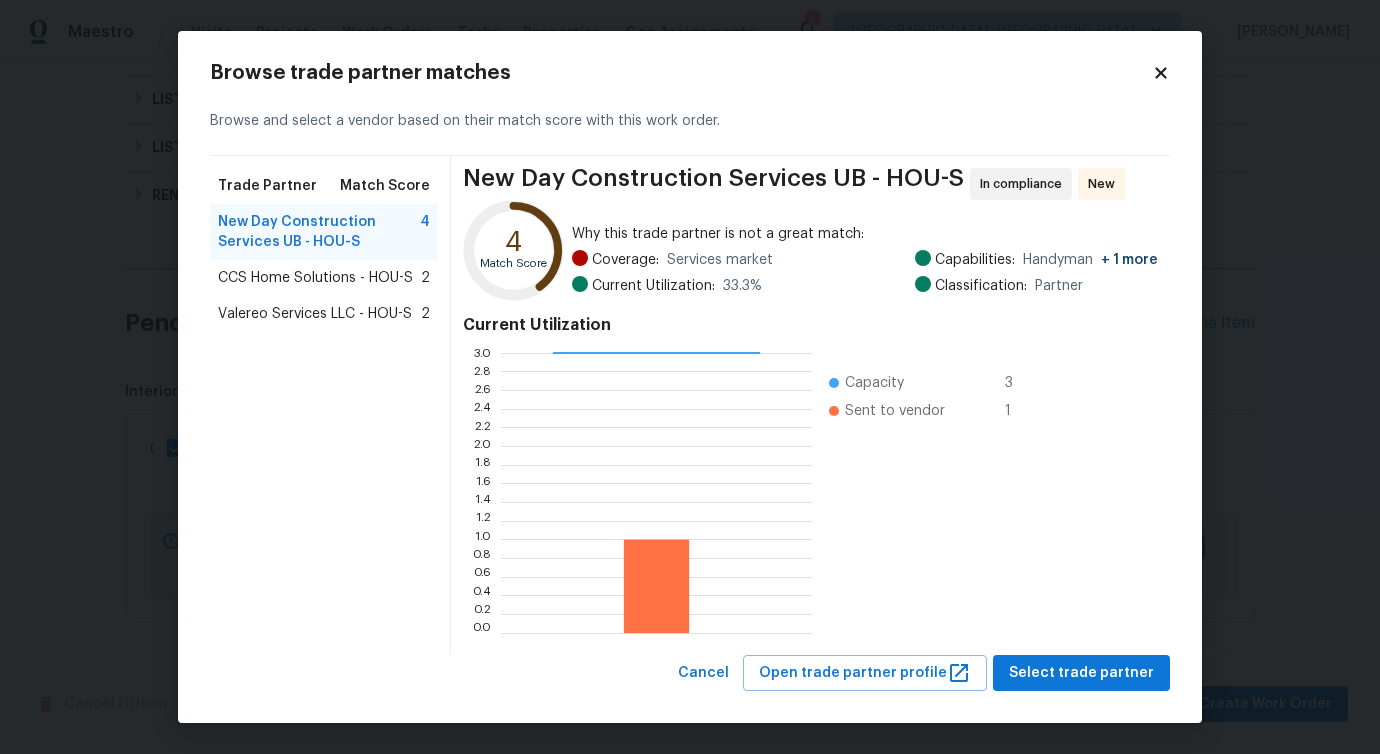 click on "Valereo Services LLC - HOU-S 2" at bounding box center [324, 314] 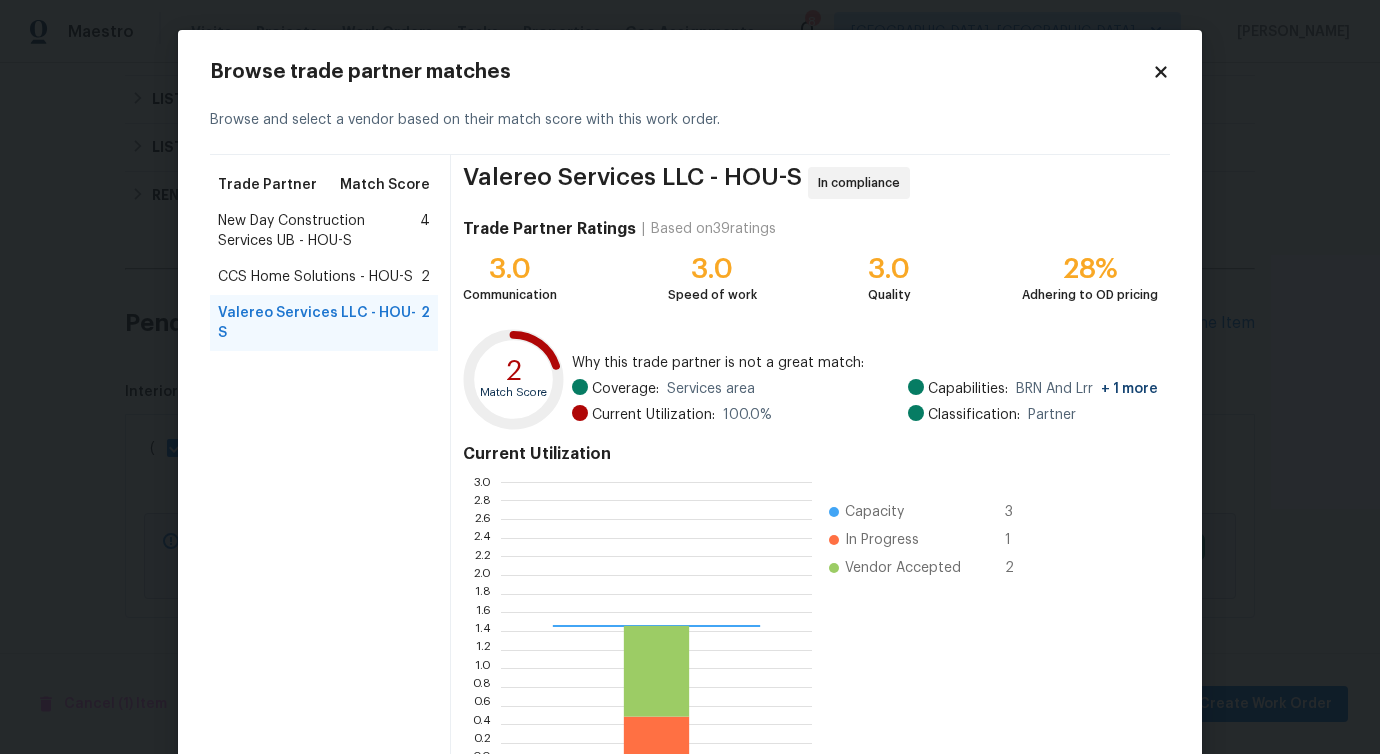 scroll, scrollTop: 2, scrollLeft: 1, axis: both 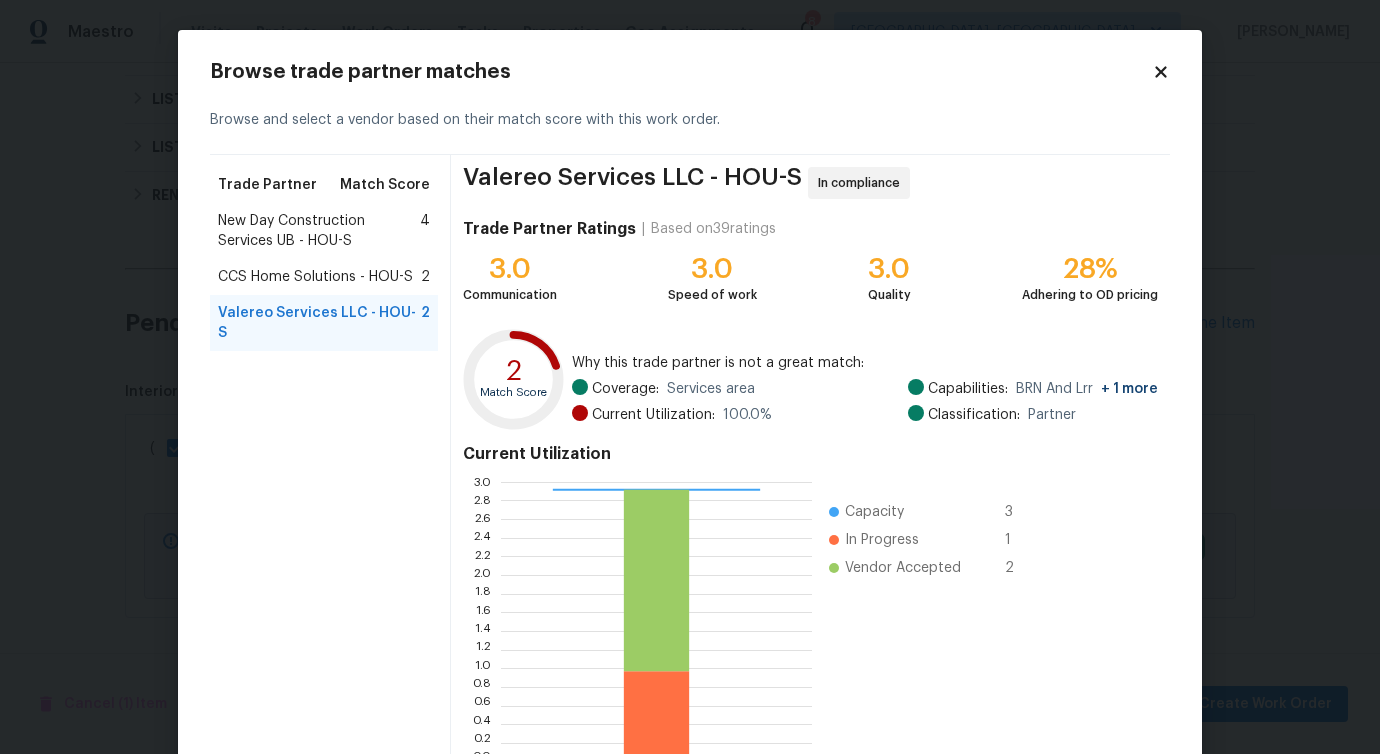 click on "CCS Home Solutions - HOU-S" at bounding box center [315, 277] 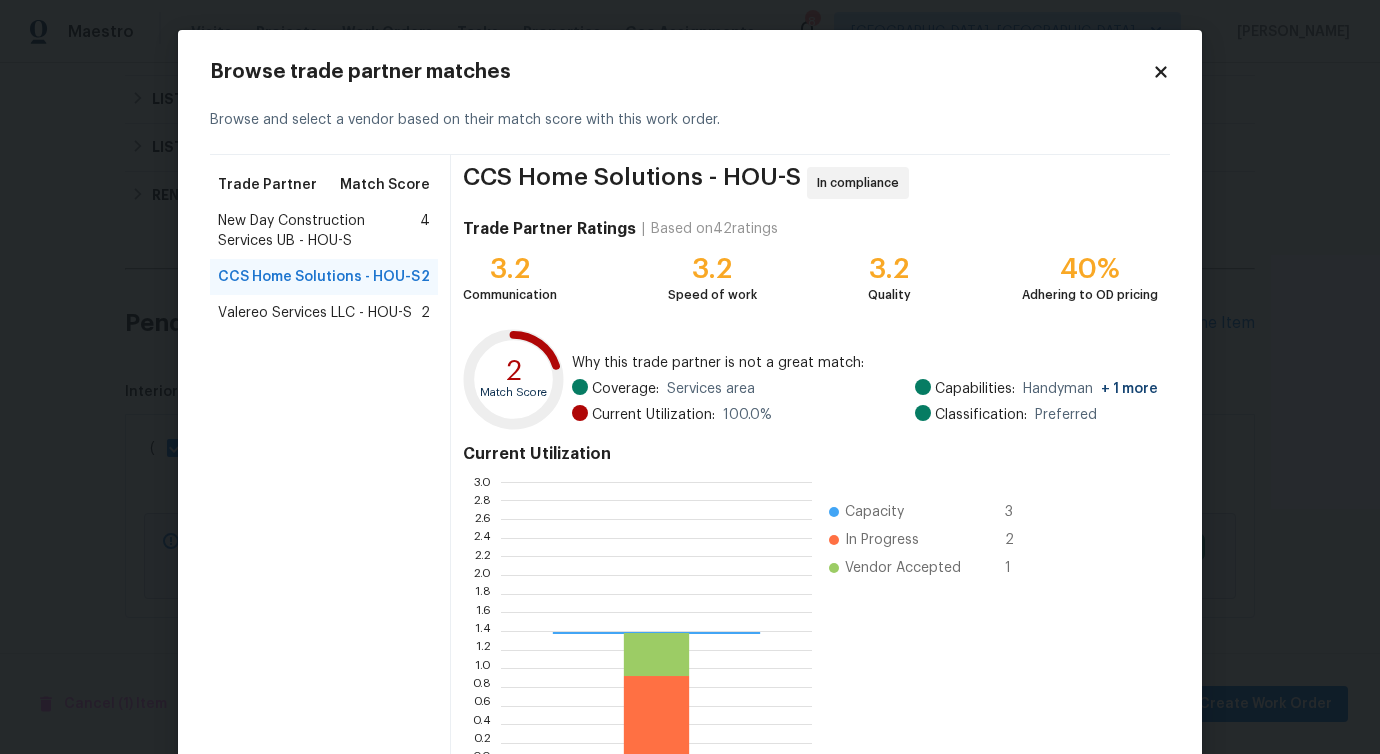 scroll, scrollTop: 2, scrollLeft: 1, axis: both 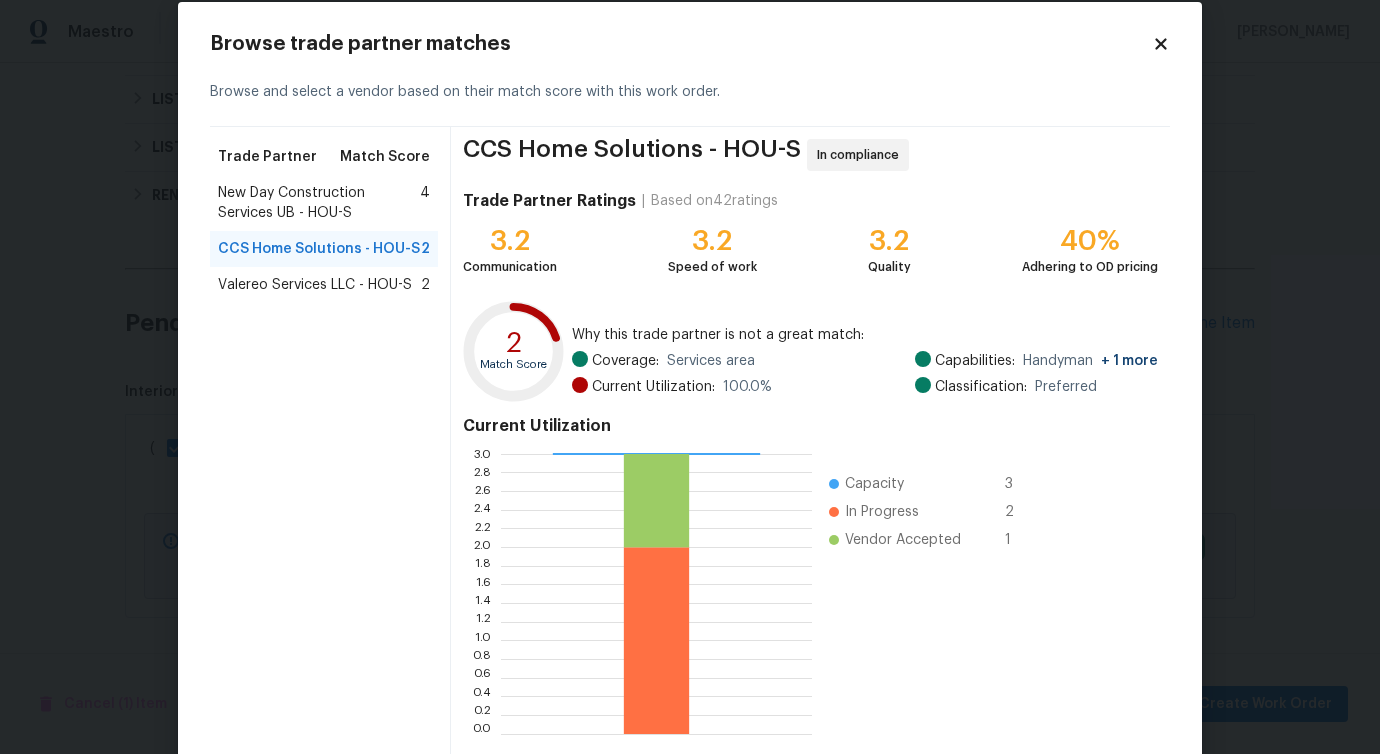 click on "Valereo Services LLC - HOU-S" at bounding box center [315, 285] 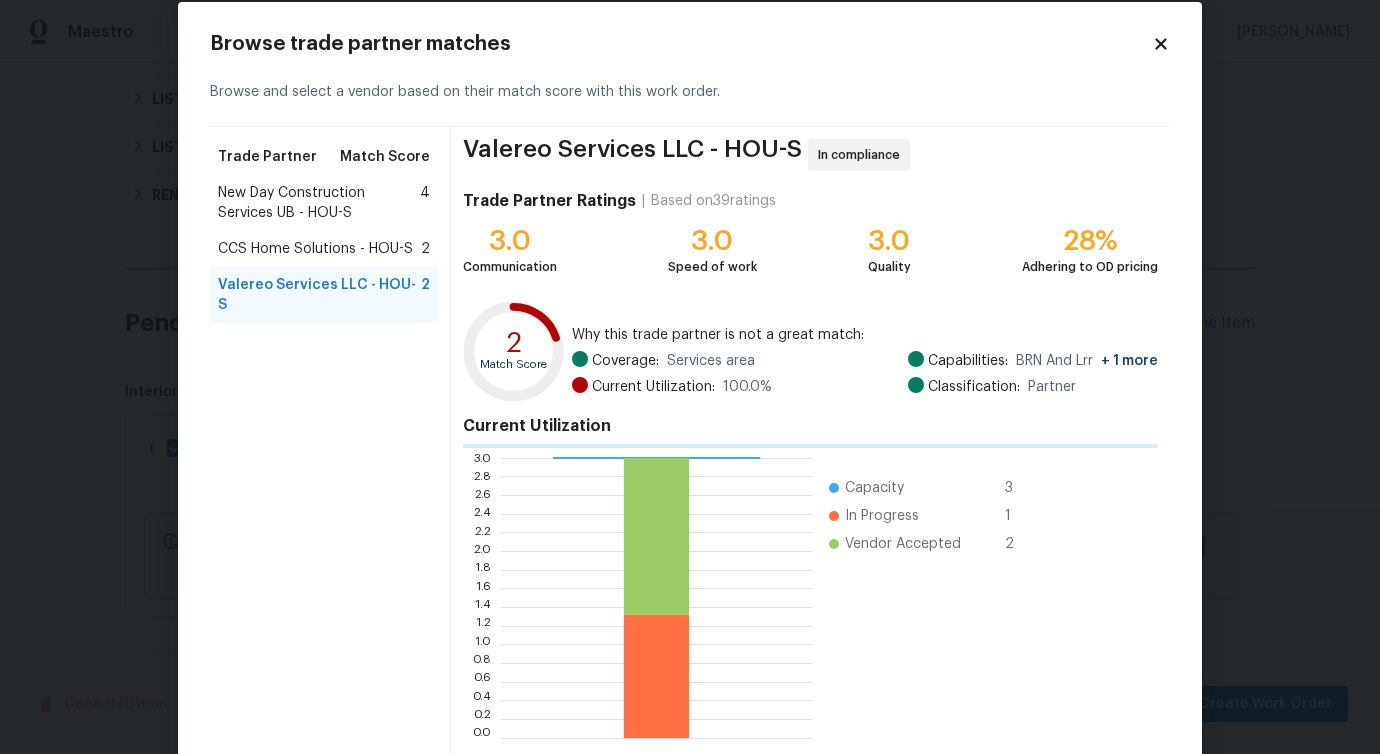 scroll, scrollTop: 128, scrollLeft: 0, axis: vertical 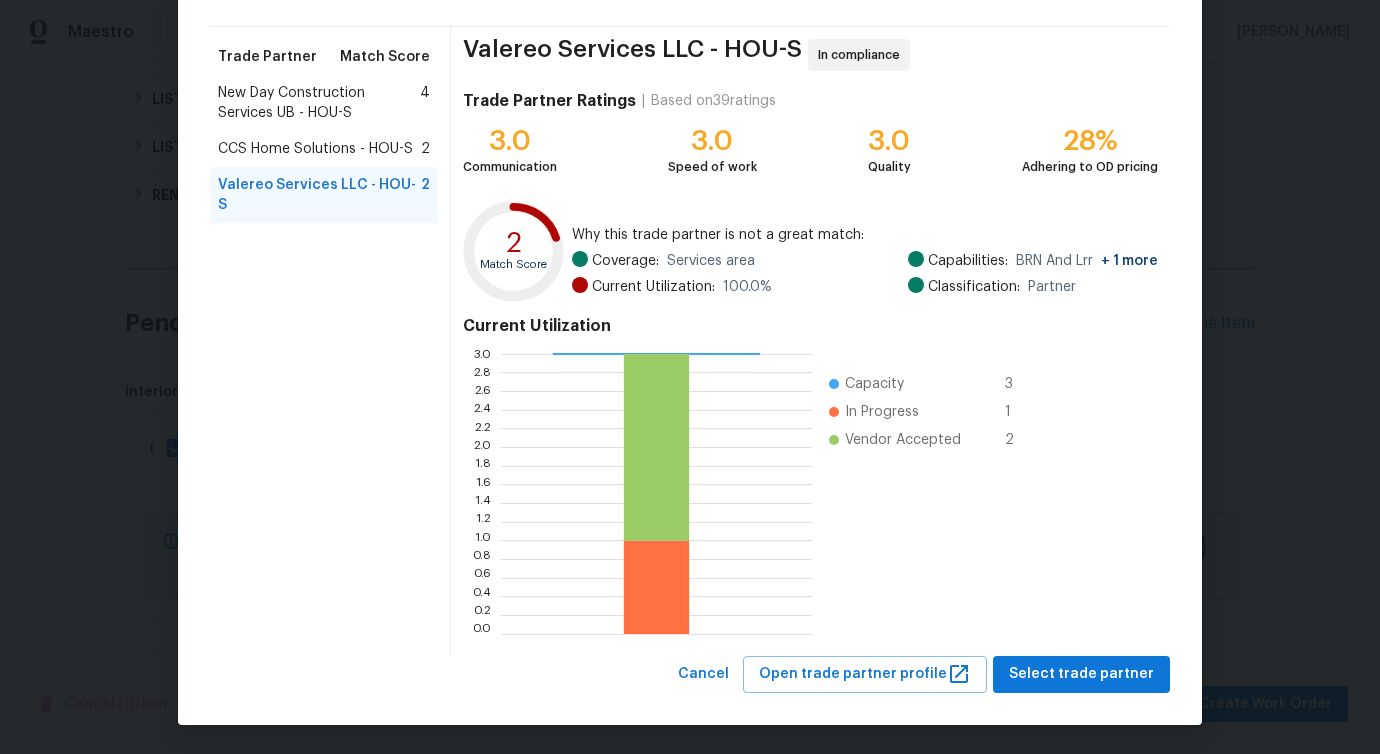 click on "Valereo Services LLC - HOU-S In compliance Trade Partner Ratings    |    Based on  39  ratings 3.0 Communication 3.0 Speed of work 3.0 Quality 28% Adhering to OD pricing 2 Match Score Why this trade partner is not a great match: Coverage: Services area Current Utilization: 100.0 % Capabilities: BRN And Lrr + 1 more Classification: Partner Current Utilization 0.0 0.2 0.4 0.6 0.8 1.0 1.2 1.4 1.6 1.8 2.0 2.2 2.4 2.6 2.8 3.0 Capacity 3 In Progress 1 Vendor Accepted 2" at bounding box center (810, 341) 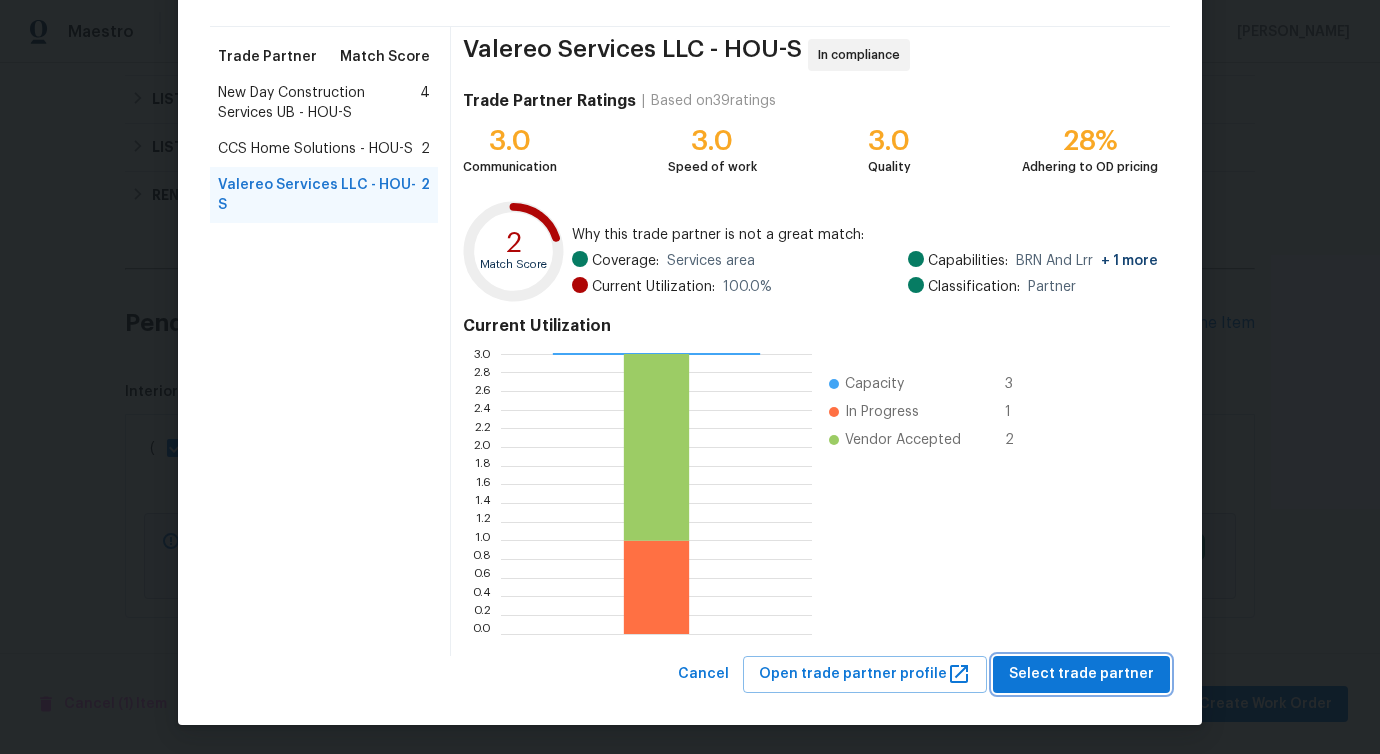 click on "Select trade partner" at bounding box center (1081, 674) 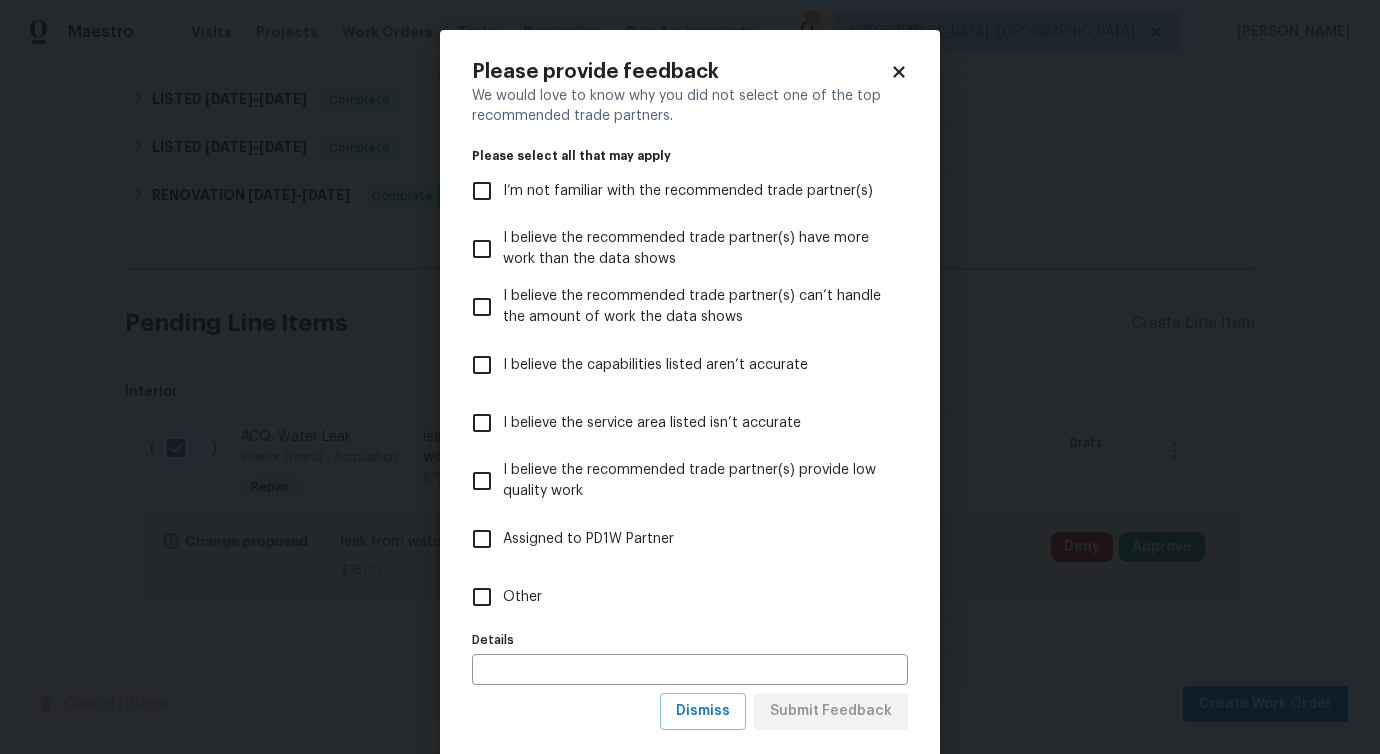 scroll, scrollTop: 0, scrollLeft: 0, axis: both 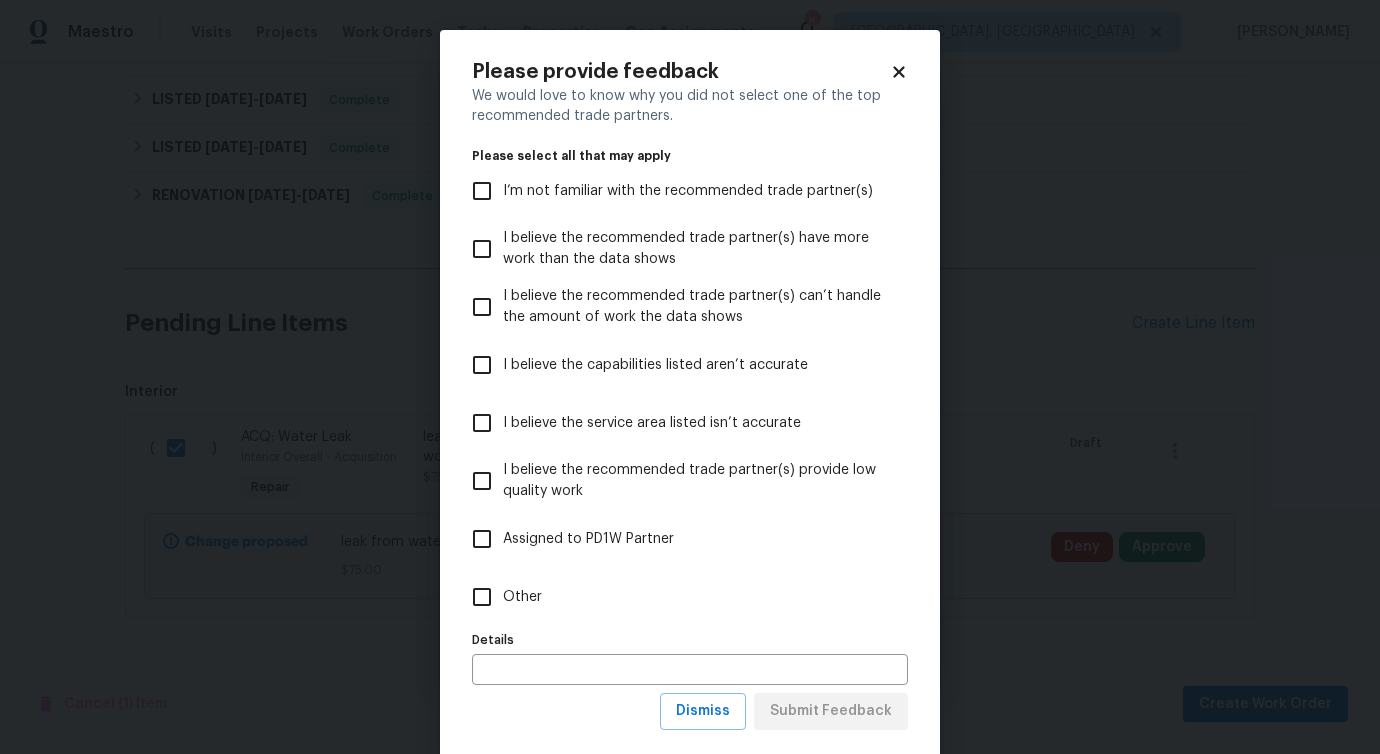 click on "Other" at bounding box center [522, 597] 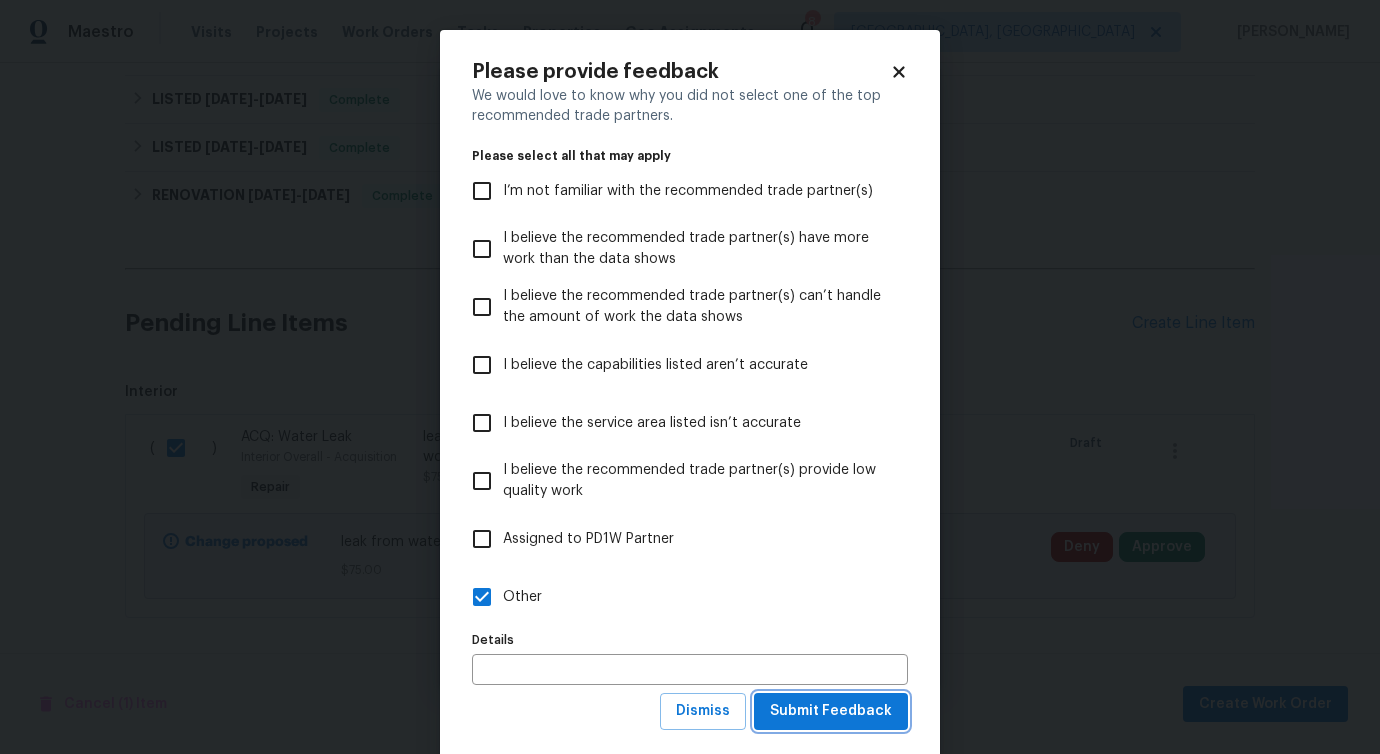 click on "Submit Feedback" at bounding box center [831, 711] 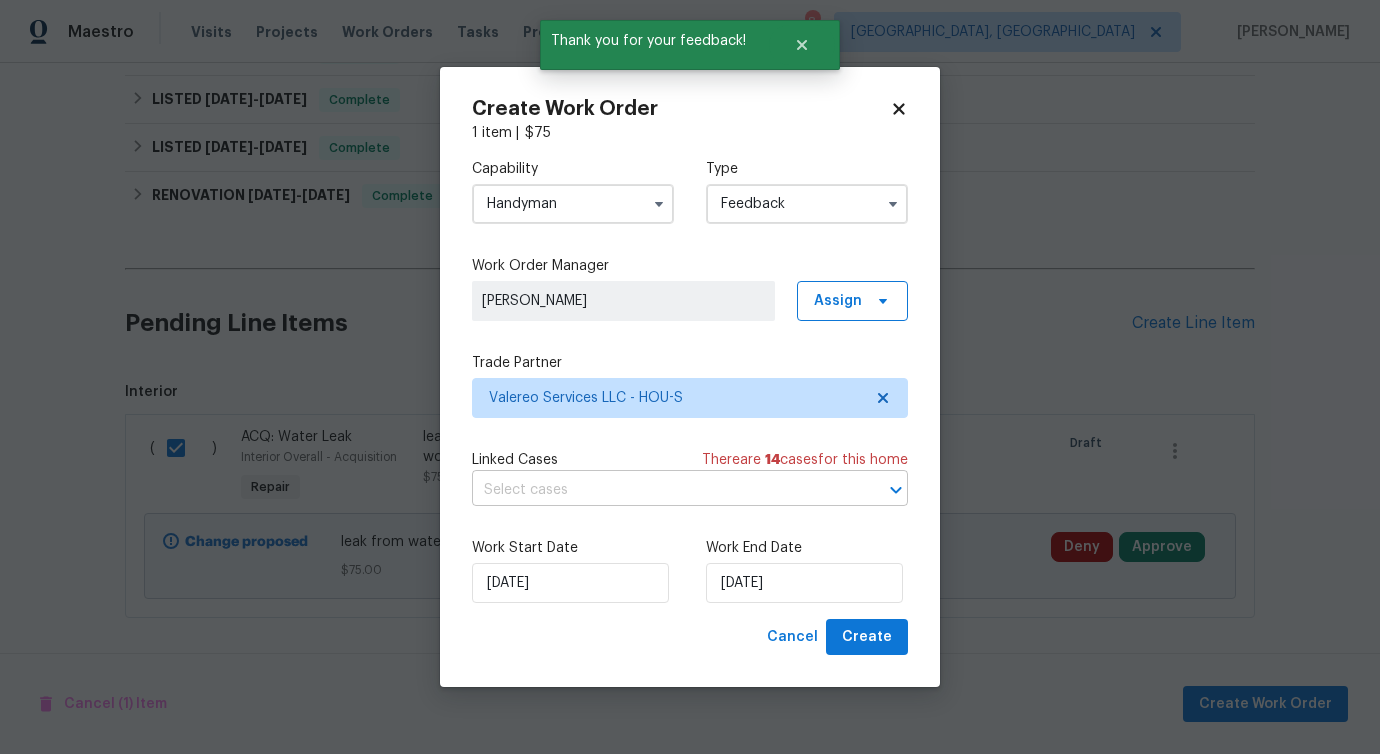 click at bounding box center [662, 490] 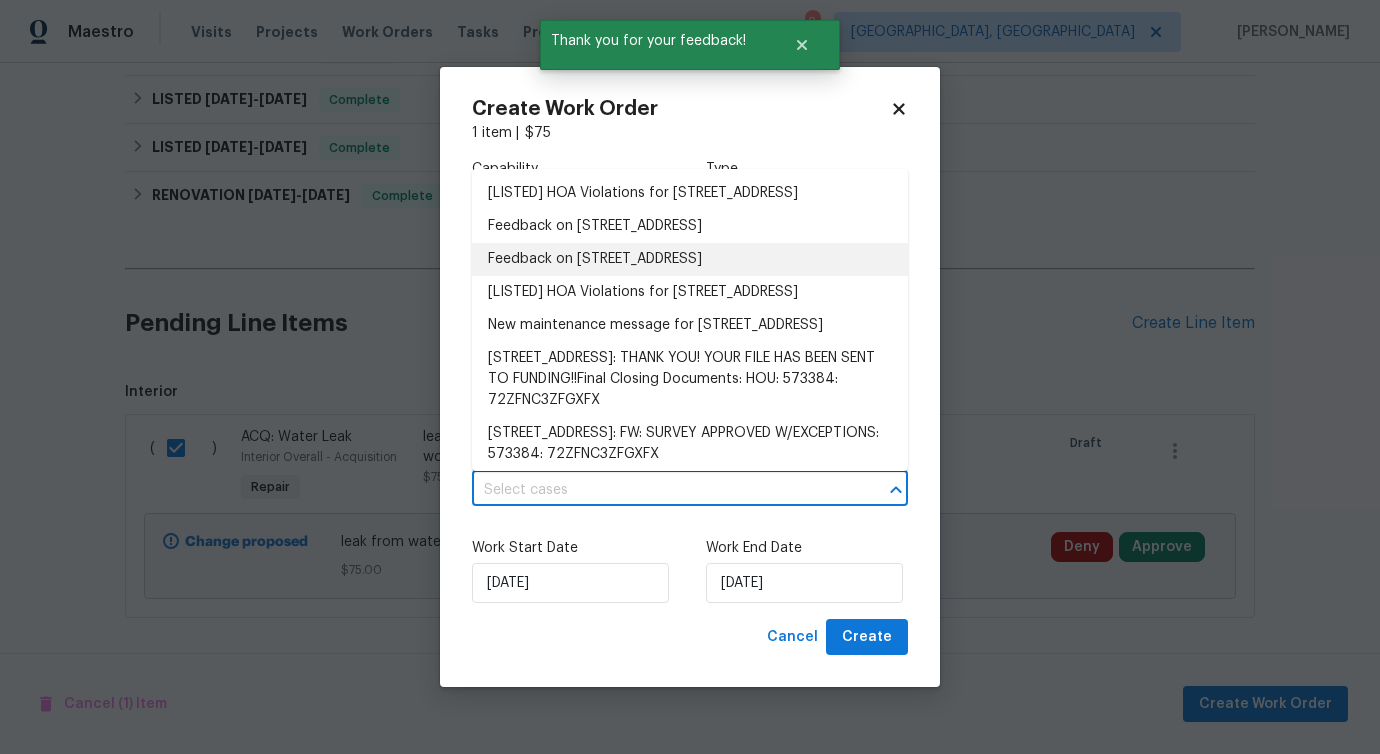 click on "Feedback on 3403 Satin Leaf Ln, Richmond, TX 77469" at bounding box center (690, 259) 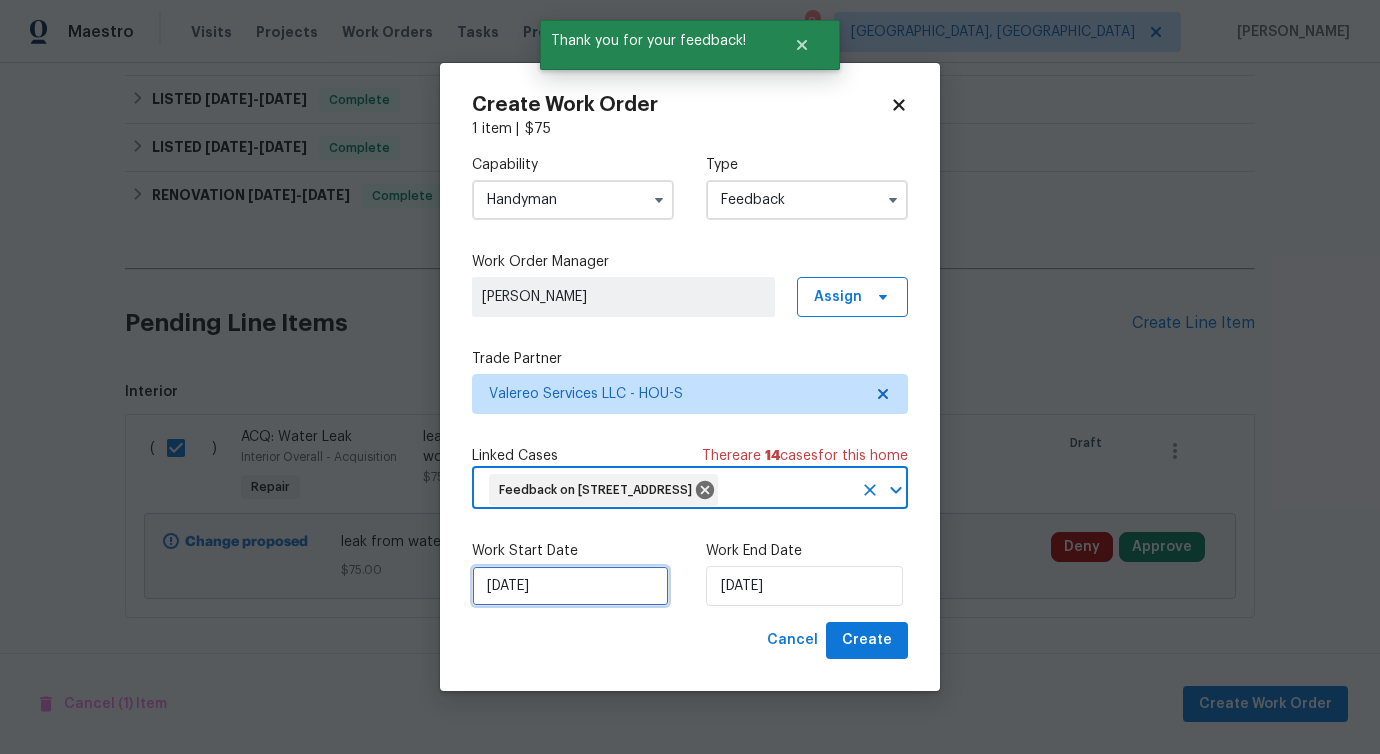 click on "7/11/2025" at bounding box center [570, 586] 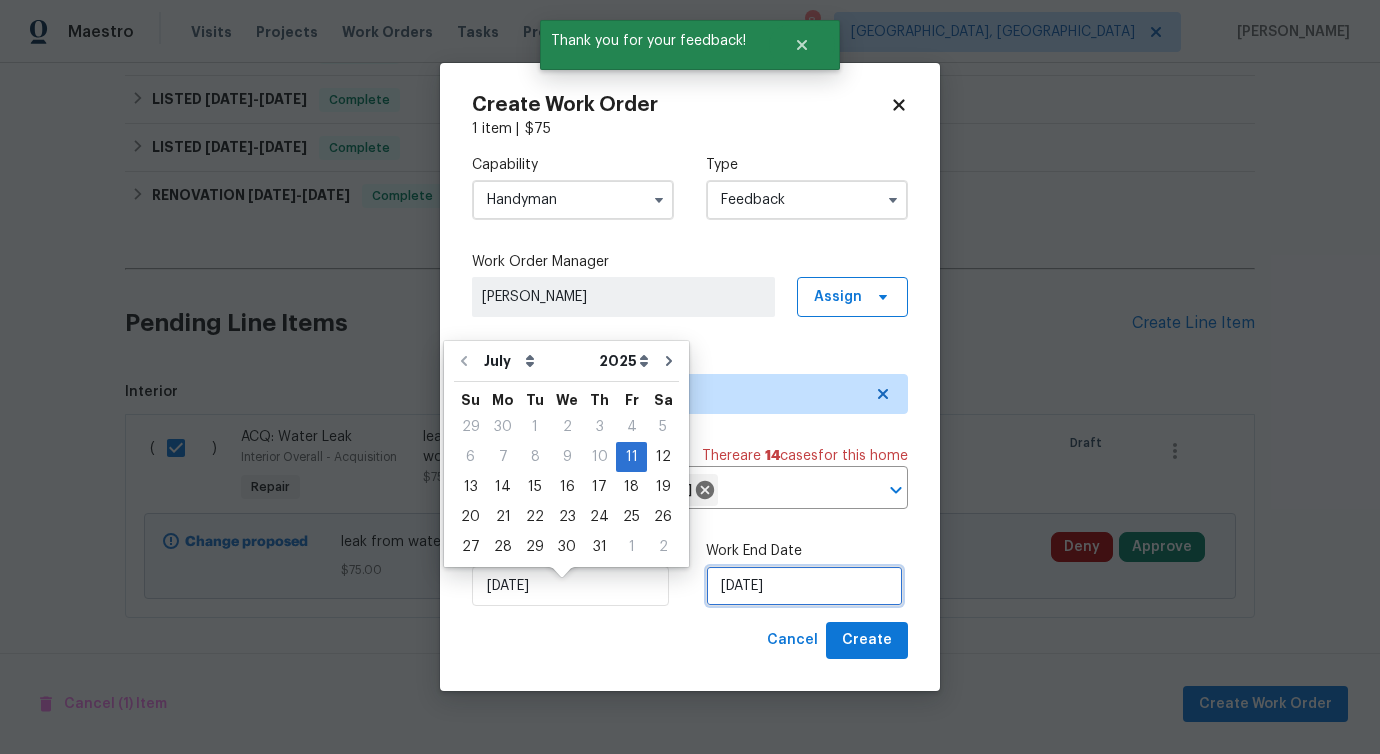 click on "7/11/2025" at bounding box center [804, 586] 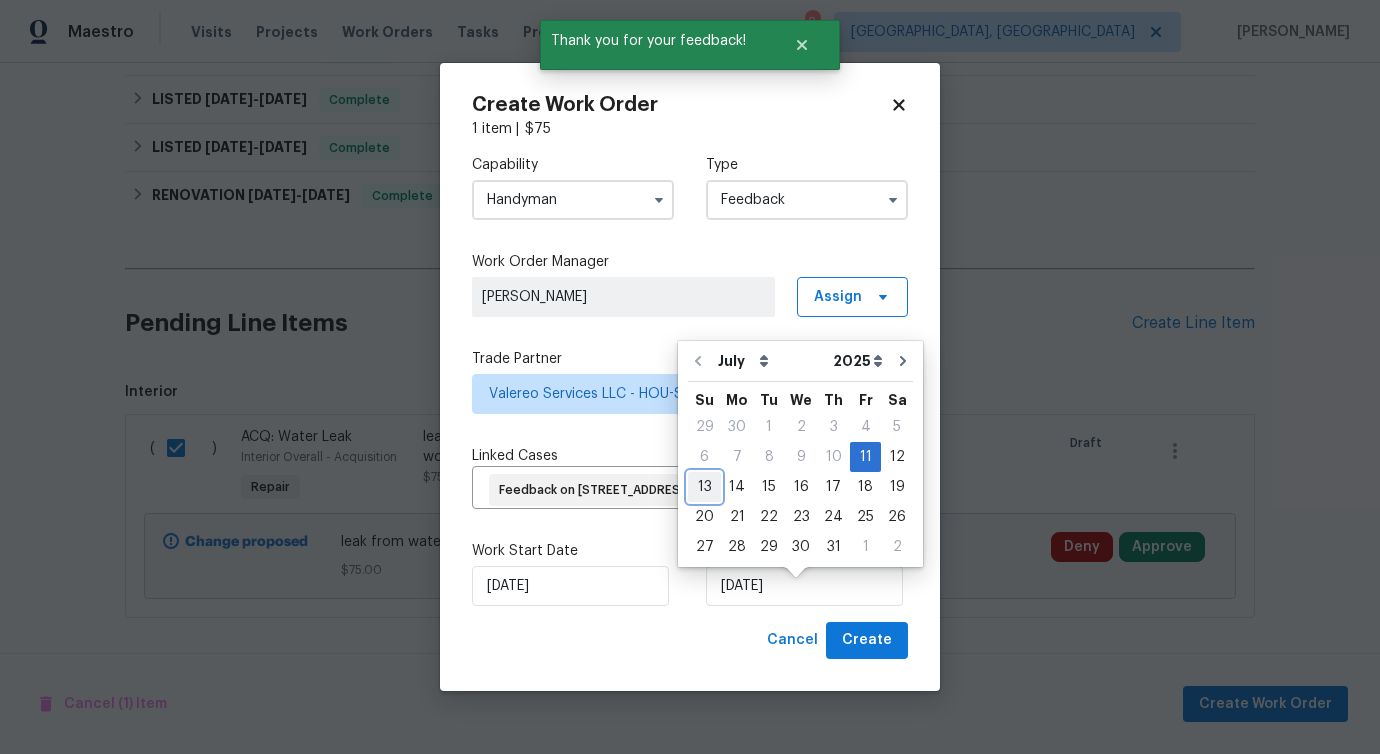 click on "13" at bounding box center [704, 487] 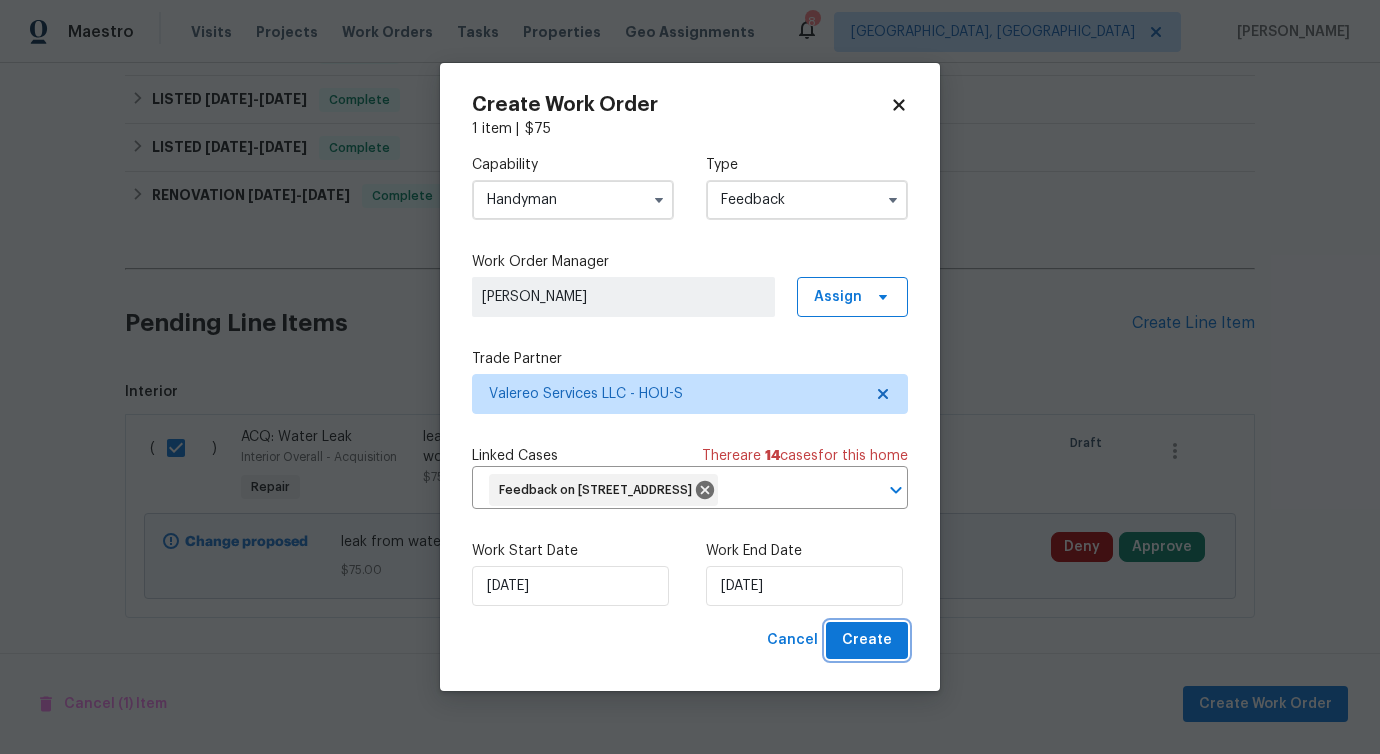 click on "Create" at bounding box center [867, 640] 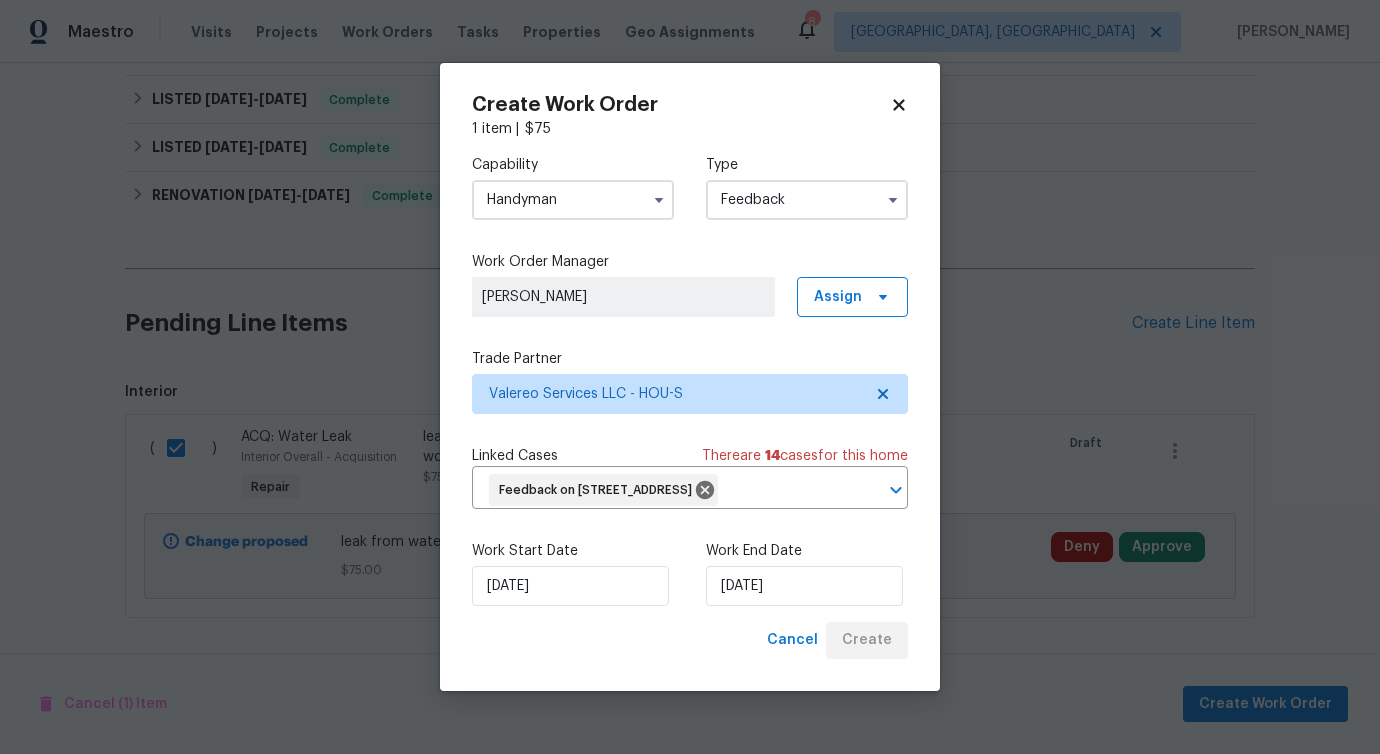 checkbox on "false" 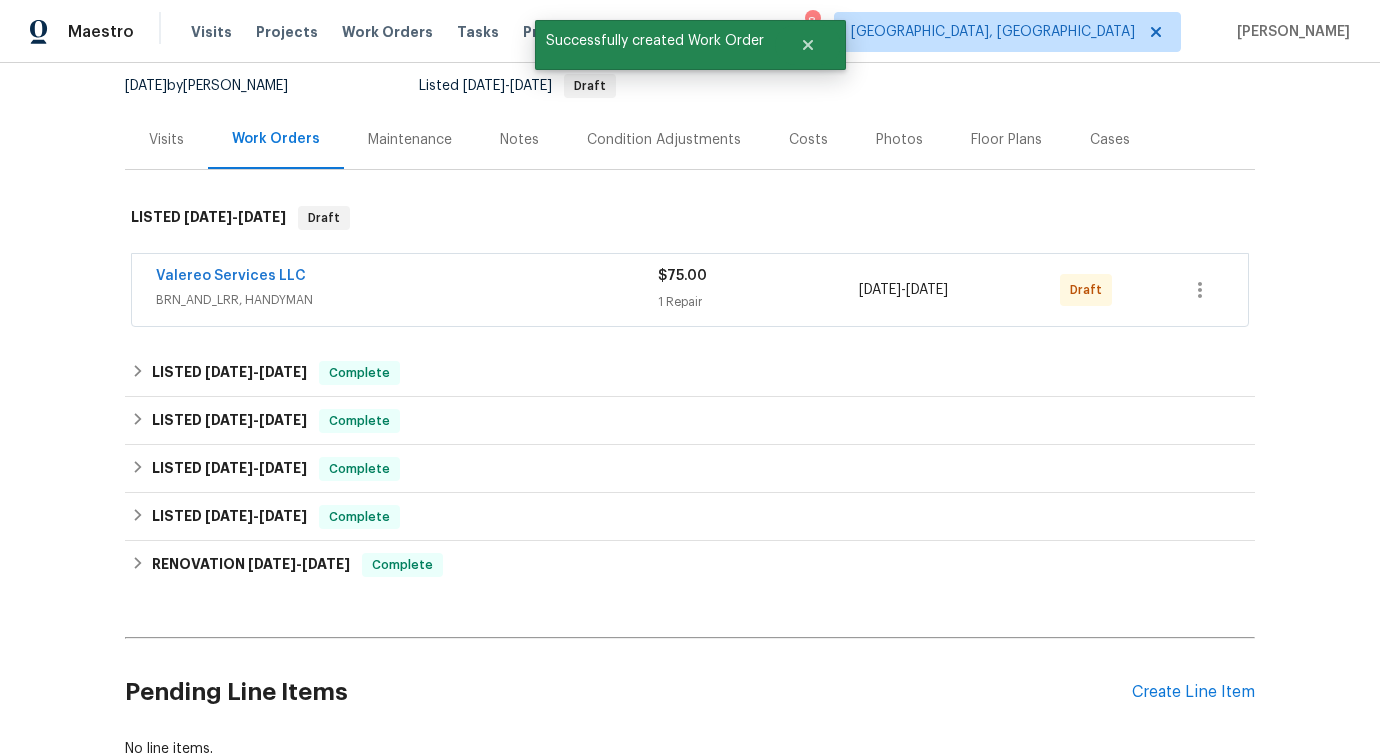 scroll, scrollTop: 0, scrollLeft: 0, axis: both 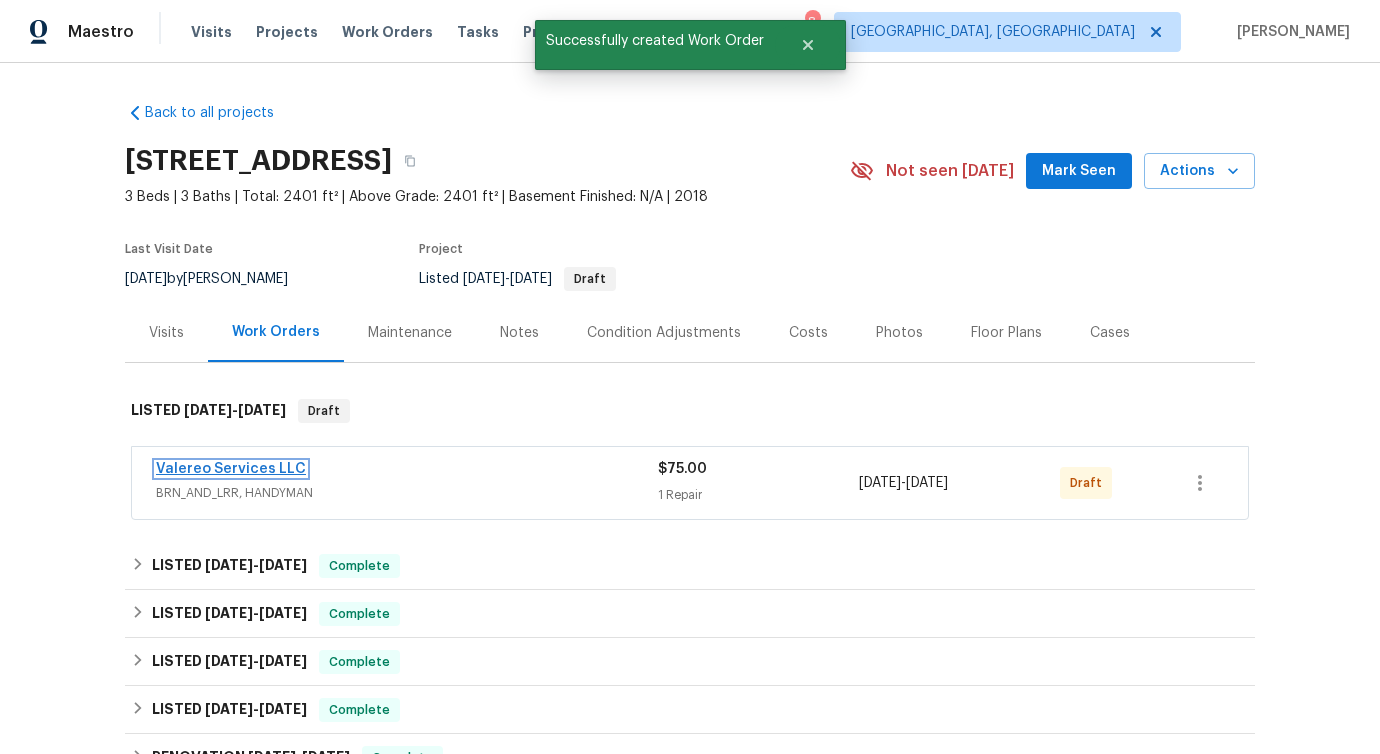 click on "Valereo Services LLC" at bounding box center [231, 469] 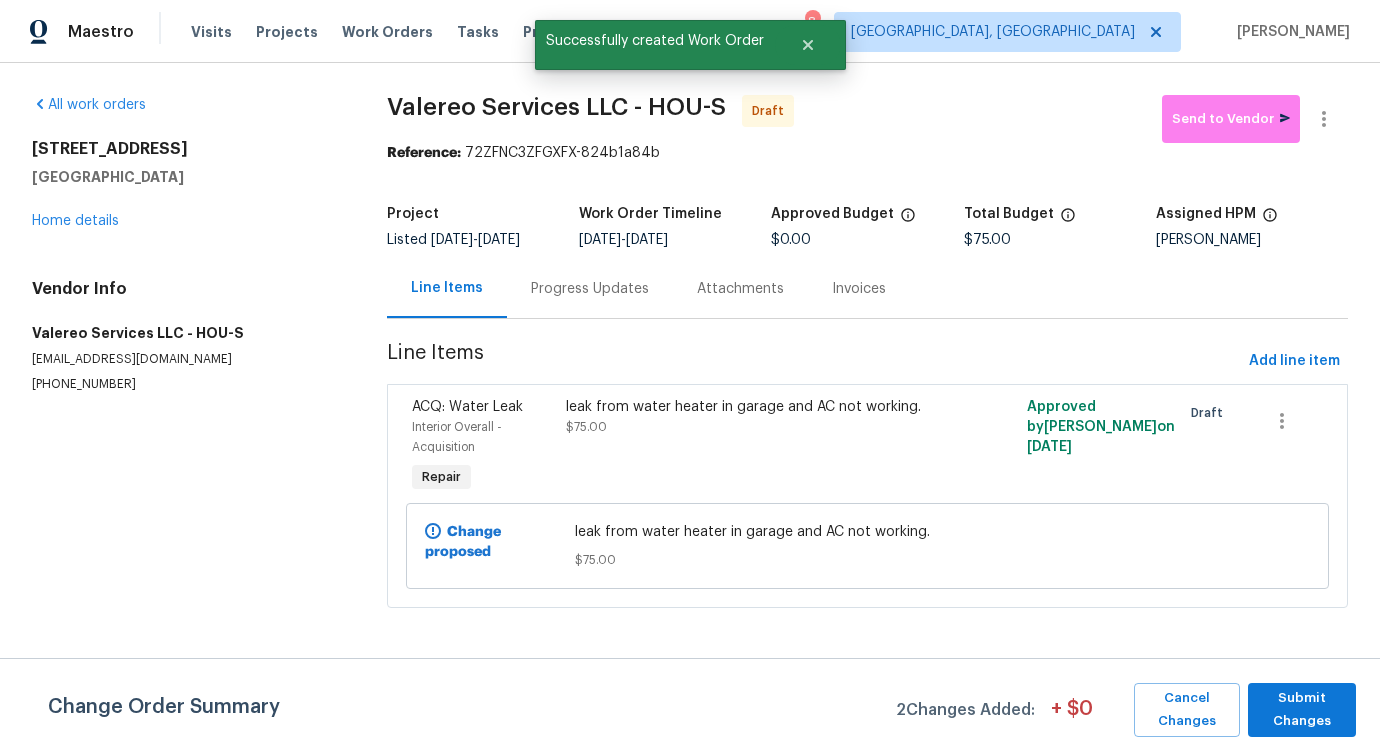 click on "Progress Updates" at bounding box center [590, 288] 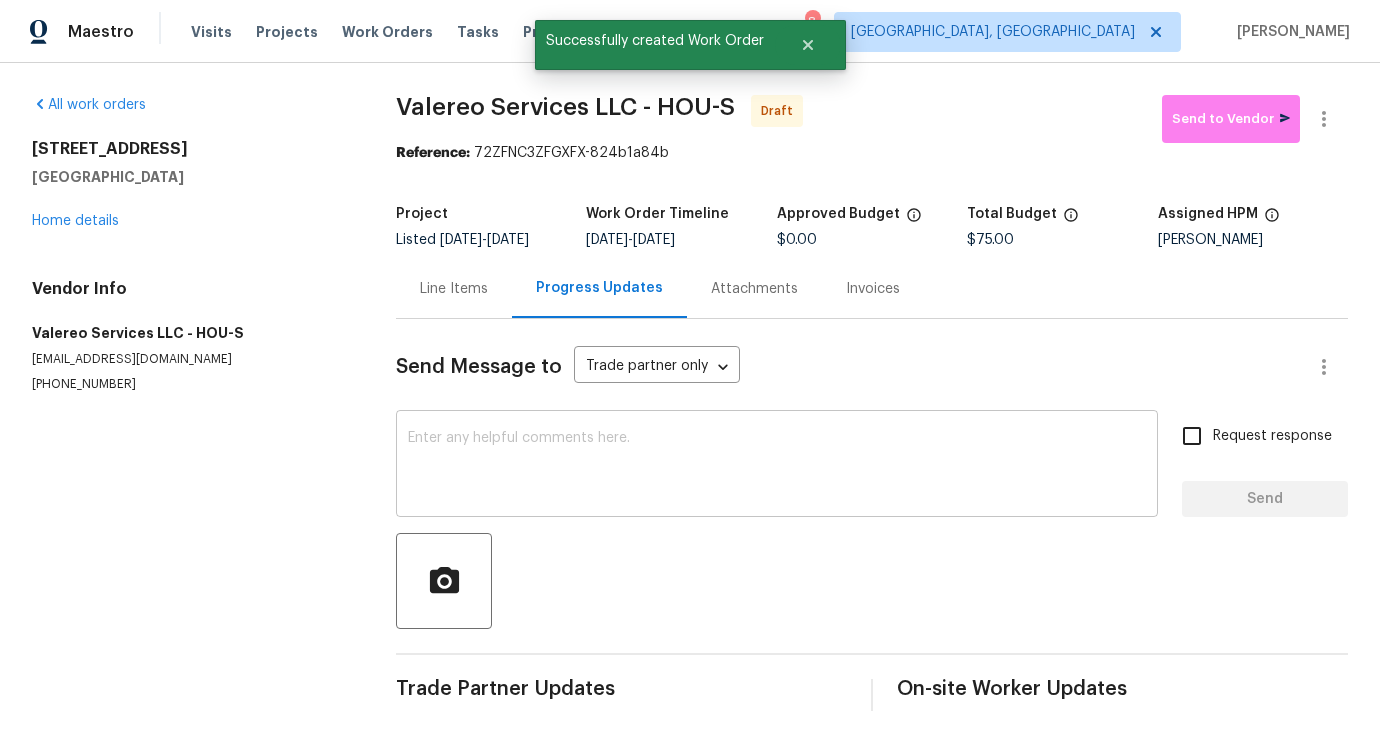 click at bounding box center [777, 466] 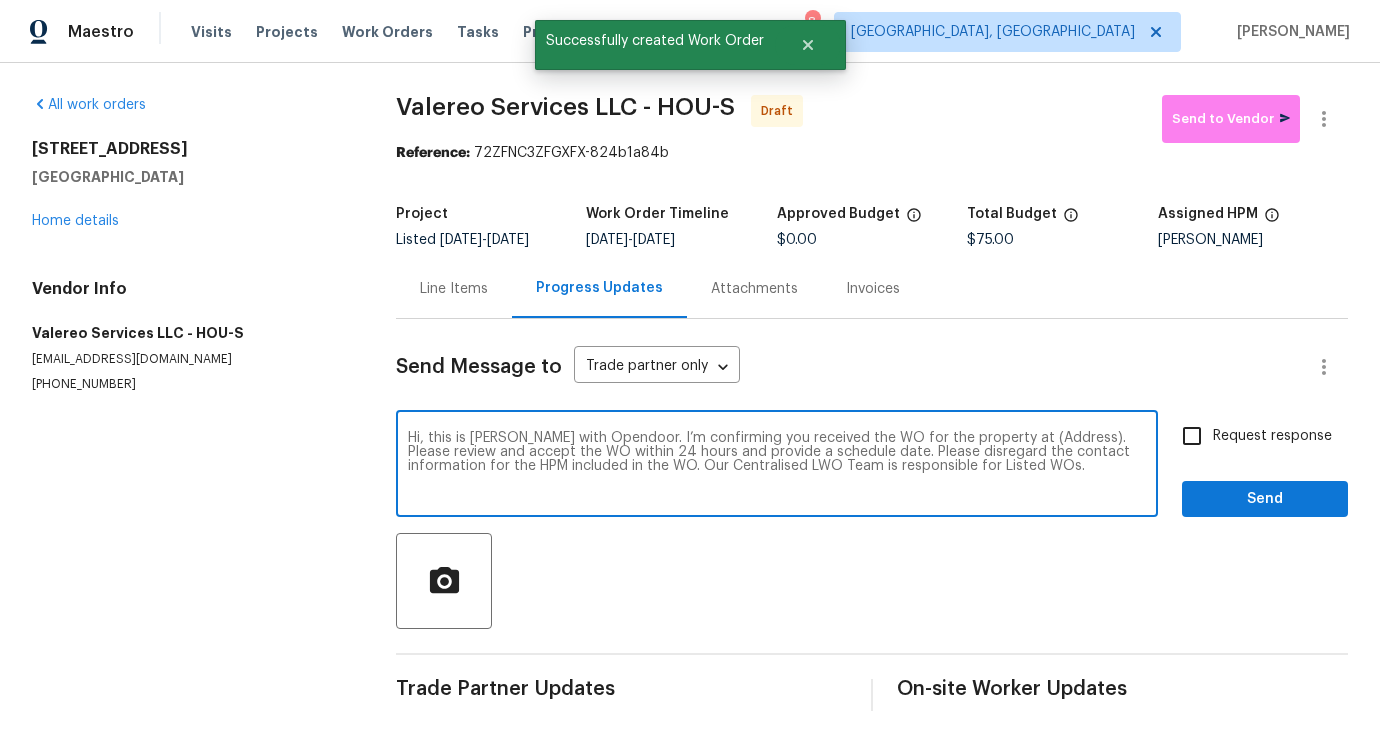 click on "Hi, this is Pavithra with Opendoor. I’m confirming you received the WO for the property at (Address). Please review and accept the WO within 24 hours and provide a schedule date. Please disregard the contact information for the HPM included in the WO. Our Centralised LWO Team is responsible for Listed WOs." at bounding box center (777, 466) 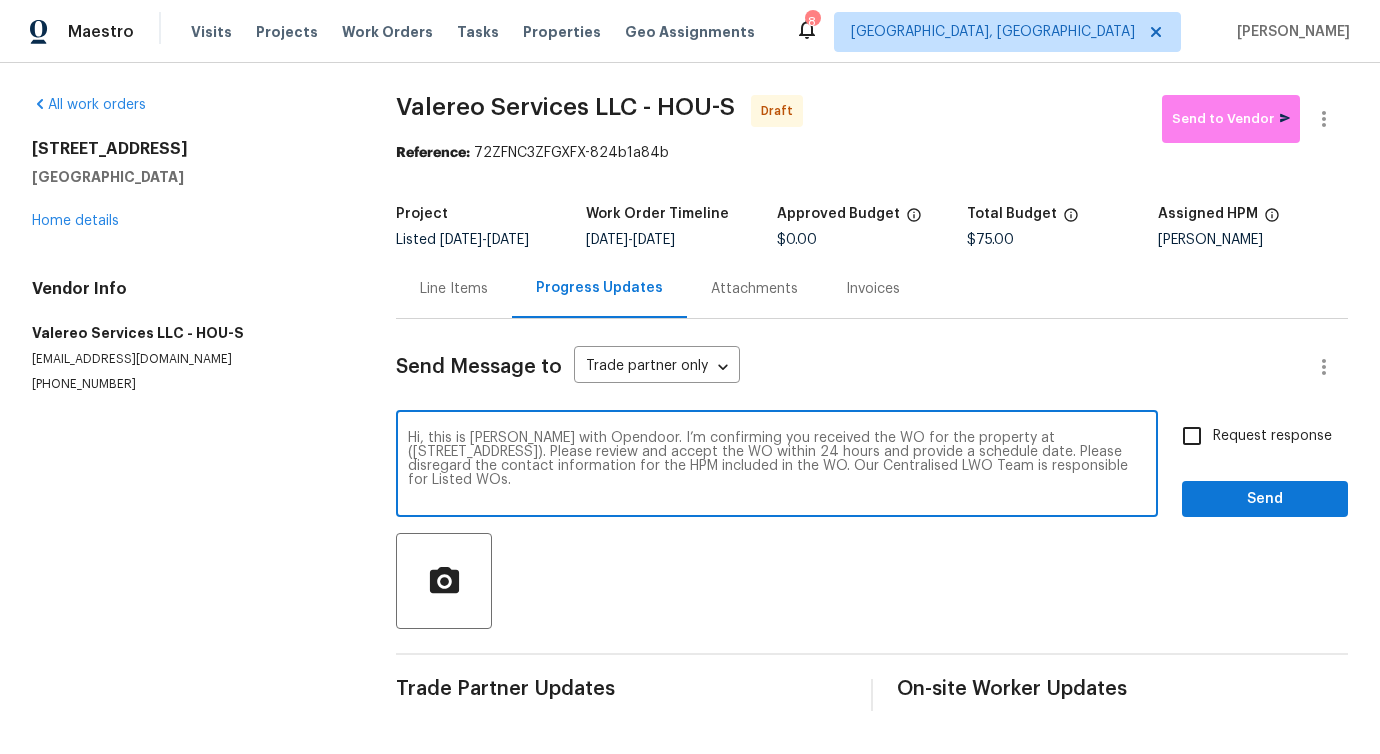 type on "Hi, this is Pavithra with Opendoor. I’m confirming you received the WO for the property at (3403 Satin Leaf Ln, Richmond, TX 77469). Please review and accept the WO within 24 hours and provide a schedule date. Please disregard the contact information for the HPM included in the WO. Our Centralised LWO Team is responsible for Listed WOs." 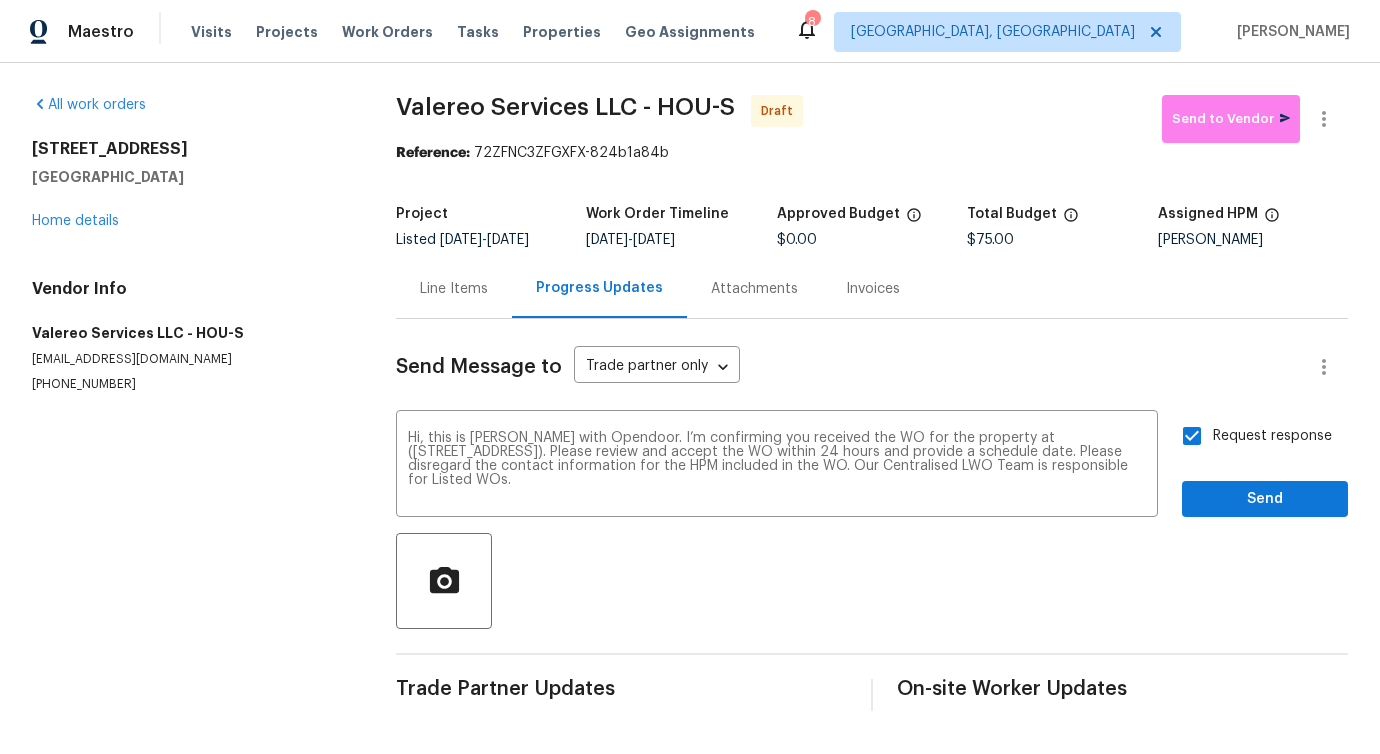 click on "Send Message to Trade partner only Trade partner only ​ Hi, this is Pavithra with Opendoor. I’m confirming you received the WO for the property at (3403 Satin Leaf Ln, Richmond, TX 77469). Please review and accept the WO within 24 hours and provide a schedule date. Please disregard the contact information for the HPM included in the WO. Our Centralised LWO Team is responsible for Listed WOs. x ​ Request response Send Trade Partner Updates On-site Worker Updates" at bounding box center [872, 515] 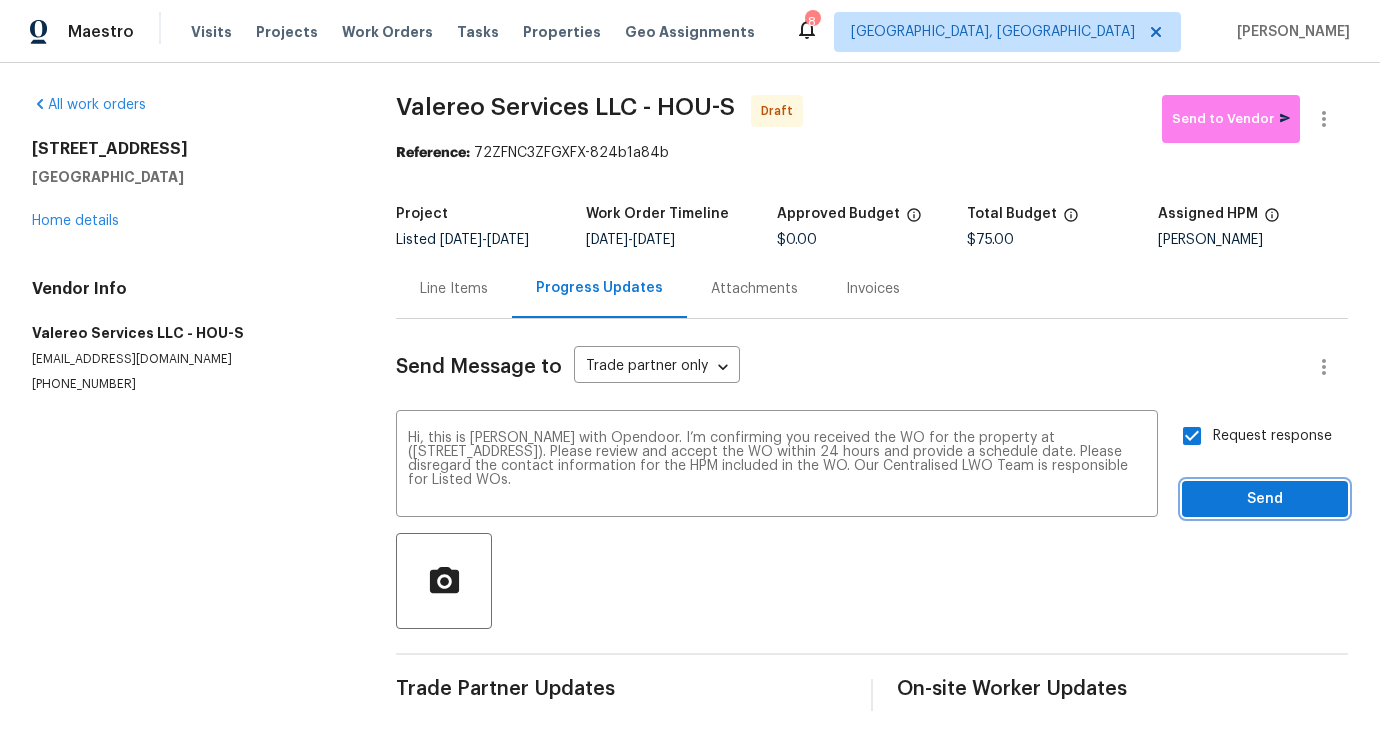 click on "Send" at bounding box center [1265, 499] 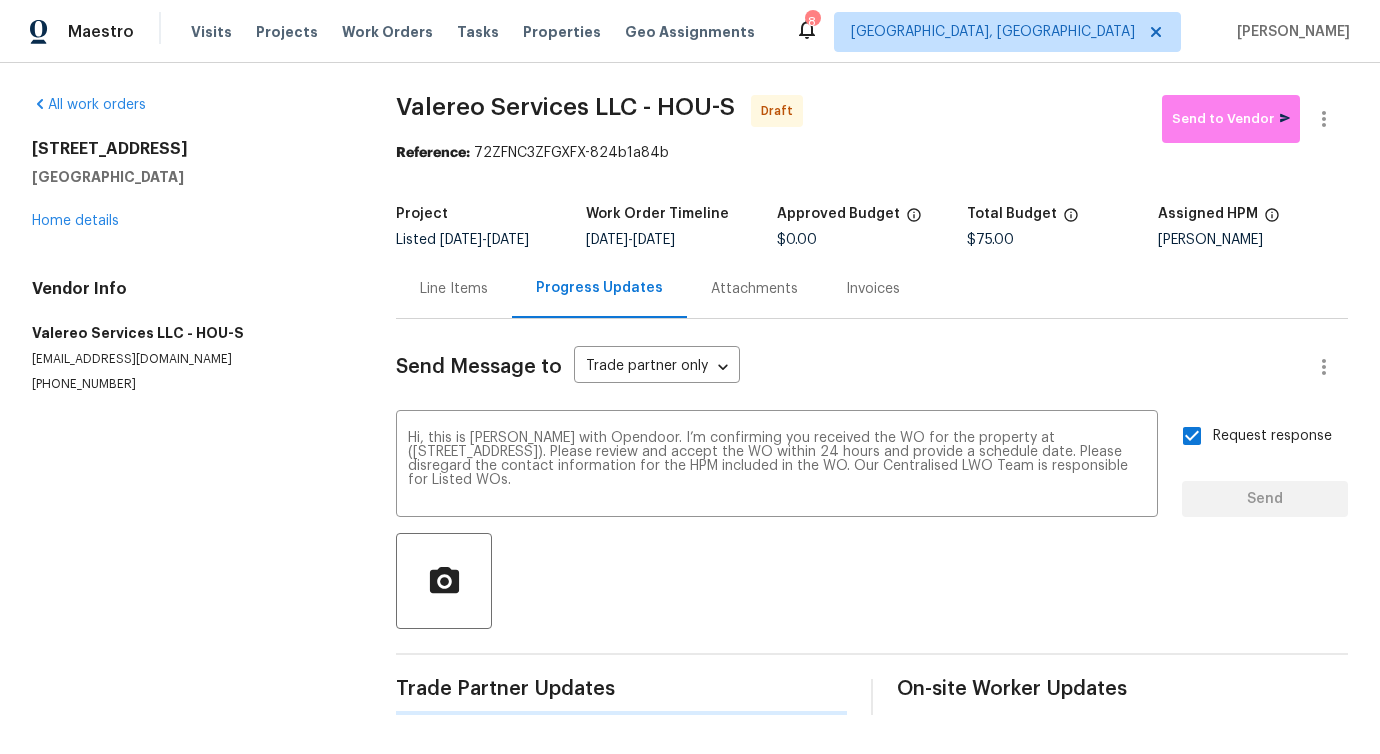 type 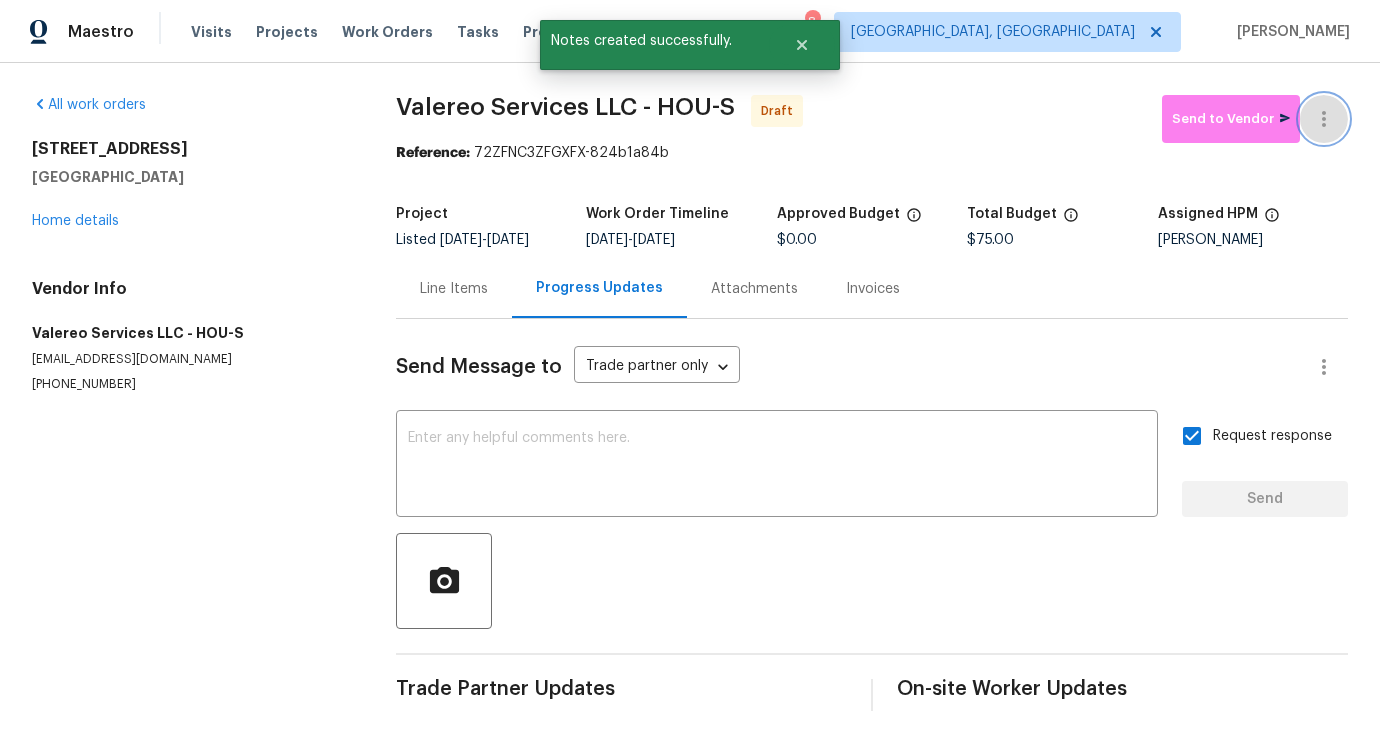 click 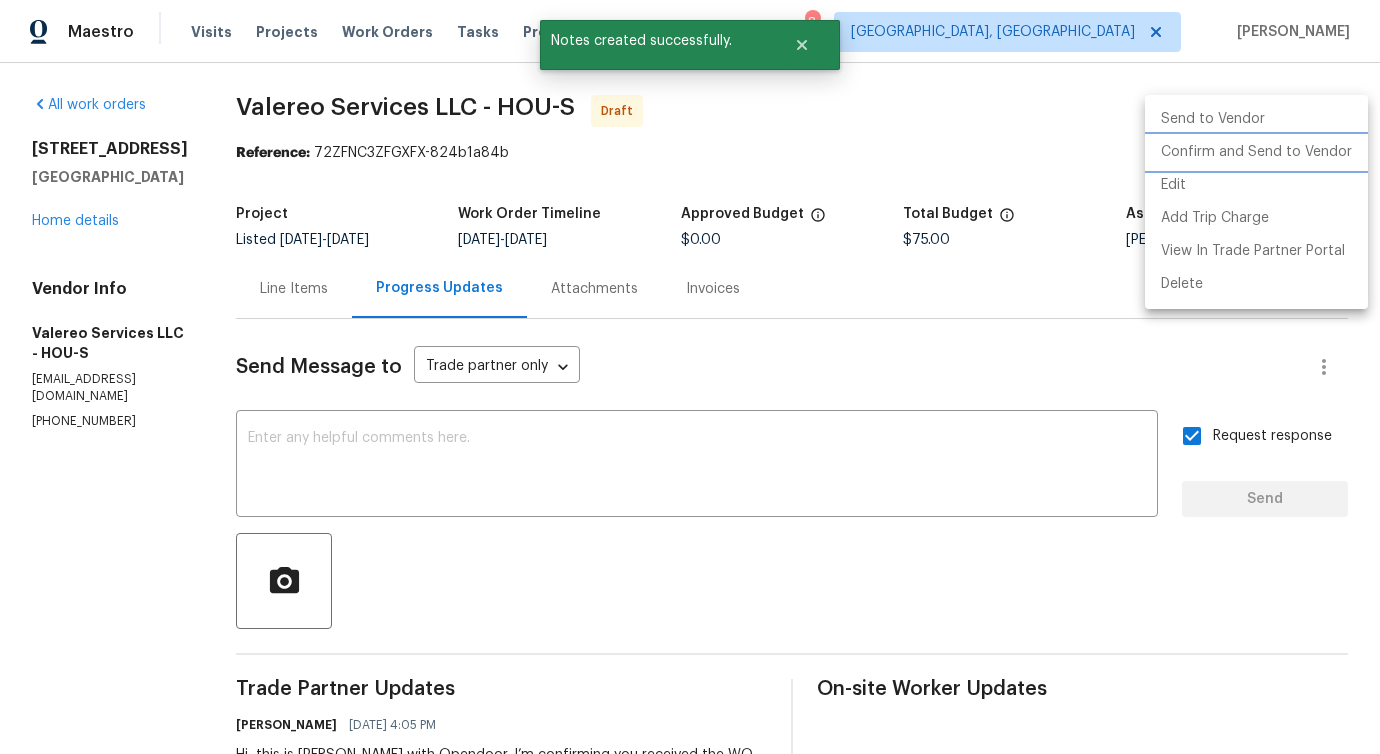 click on "Confirm and Send to Vendor" at bounding box center (1256, 152) 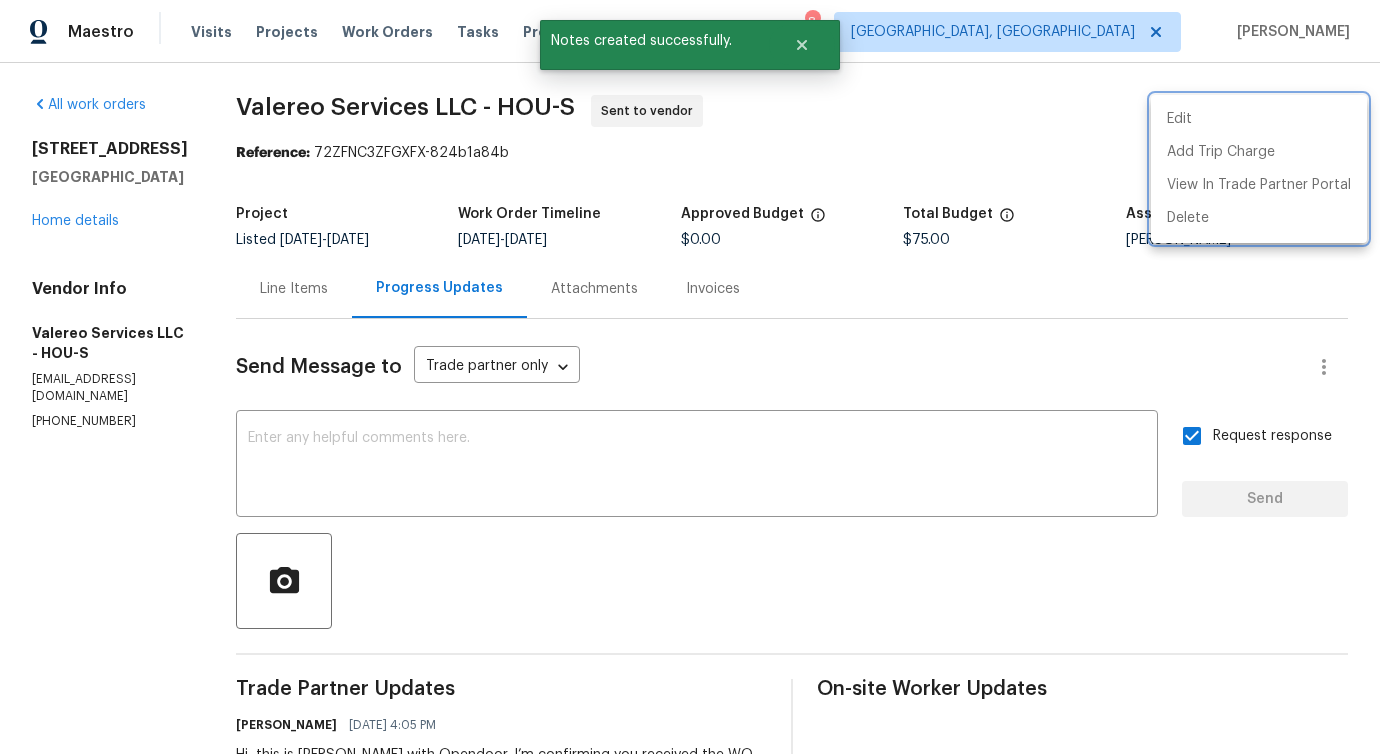 click at bounding box center [690, 377] 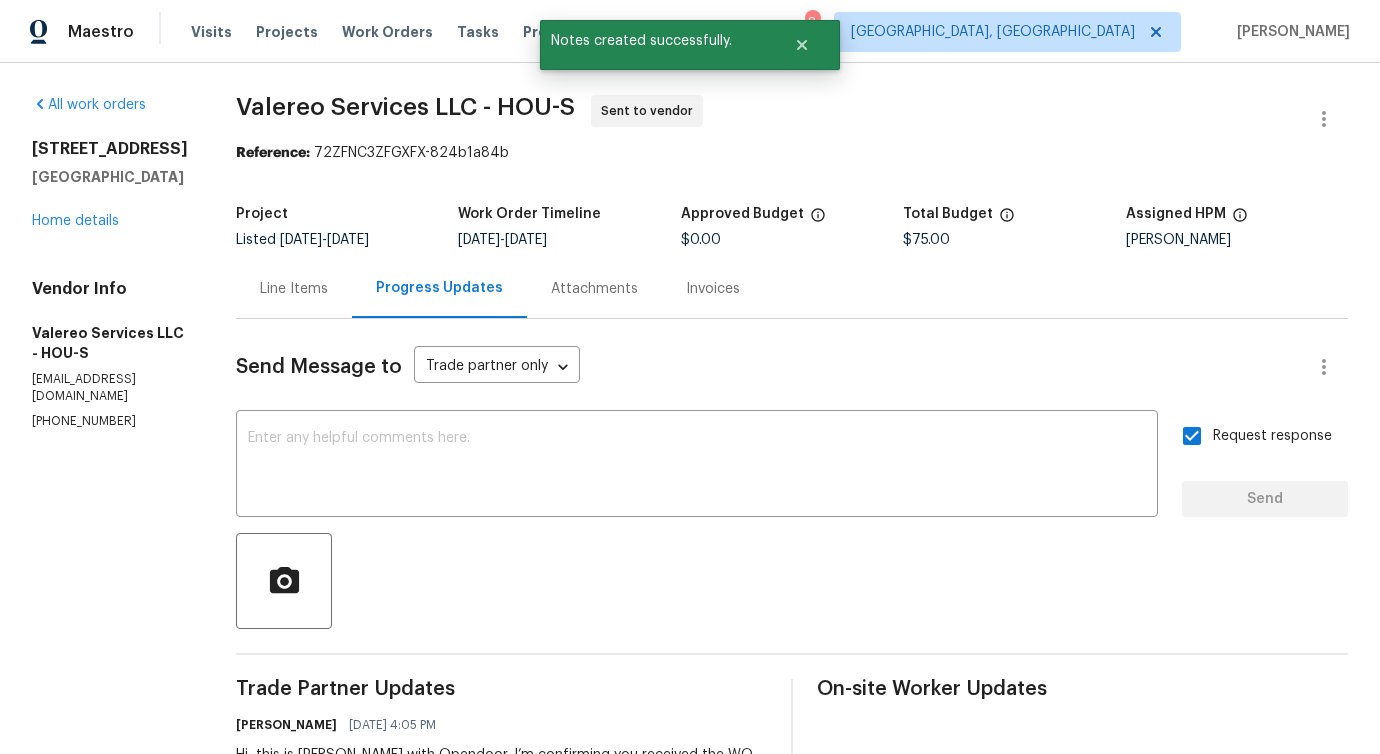 click on "Line Items" at bounding box center [294, 288] 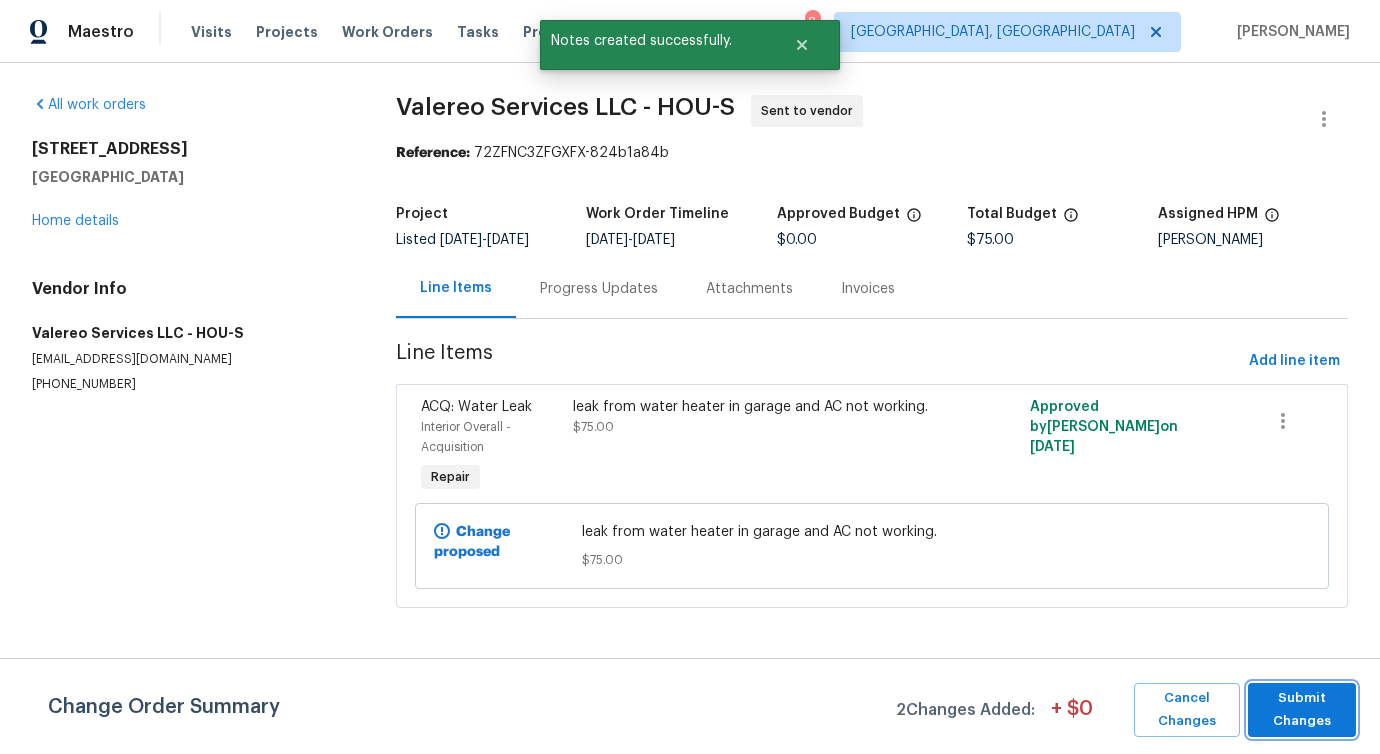 click on "Submit Changes" at bounding box center [1302, 710] 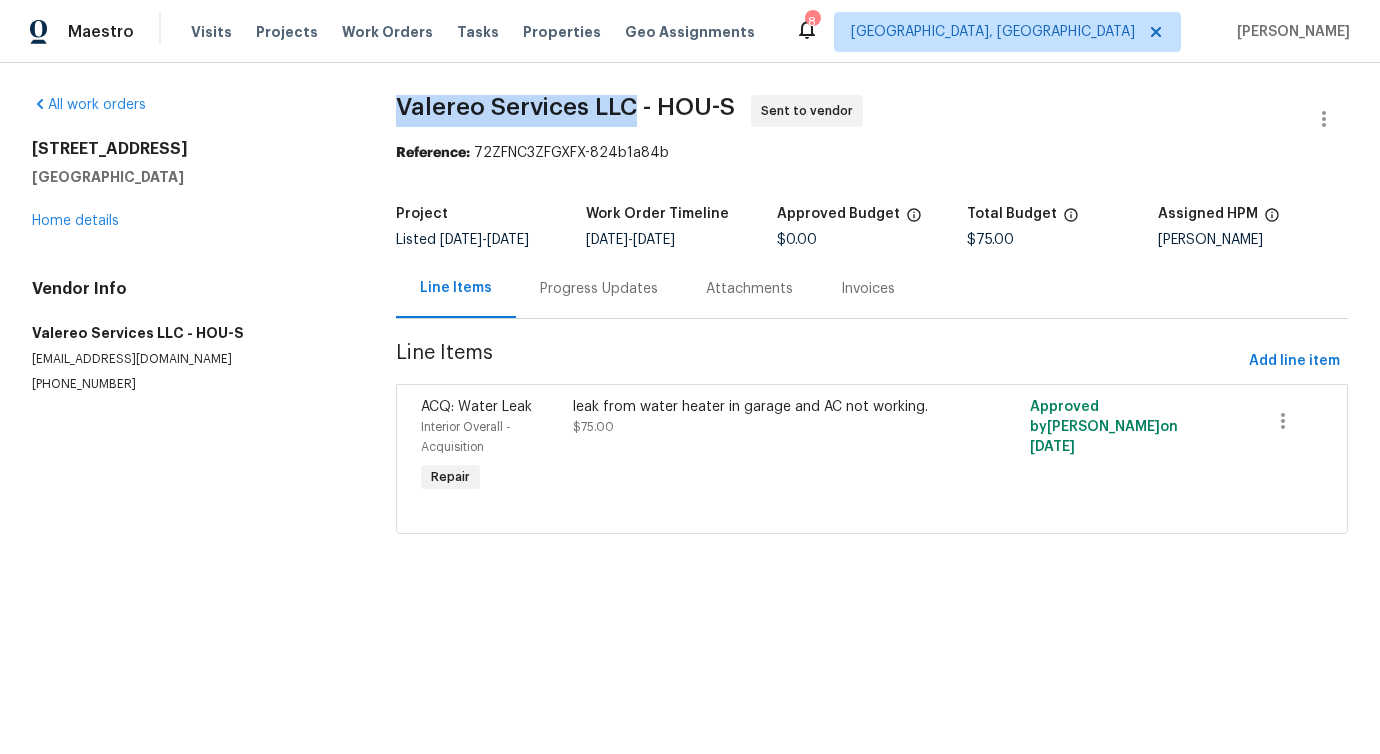 drag, startPoint x: 400, startPoint y: 109, endPoint x: 636, endPoint y: 108, distance: 236.00212 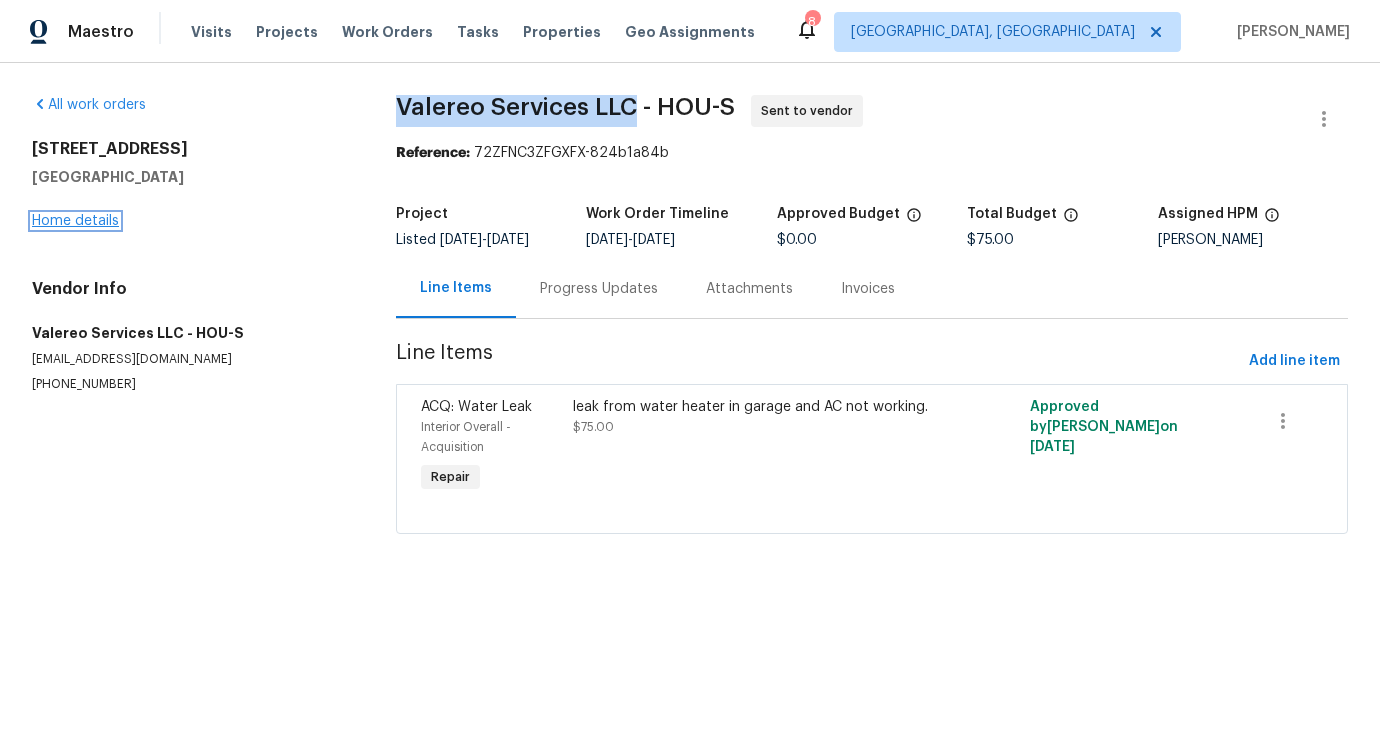 click on "Home details" at bounding box center (75, 221) 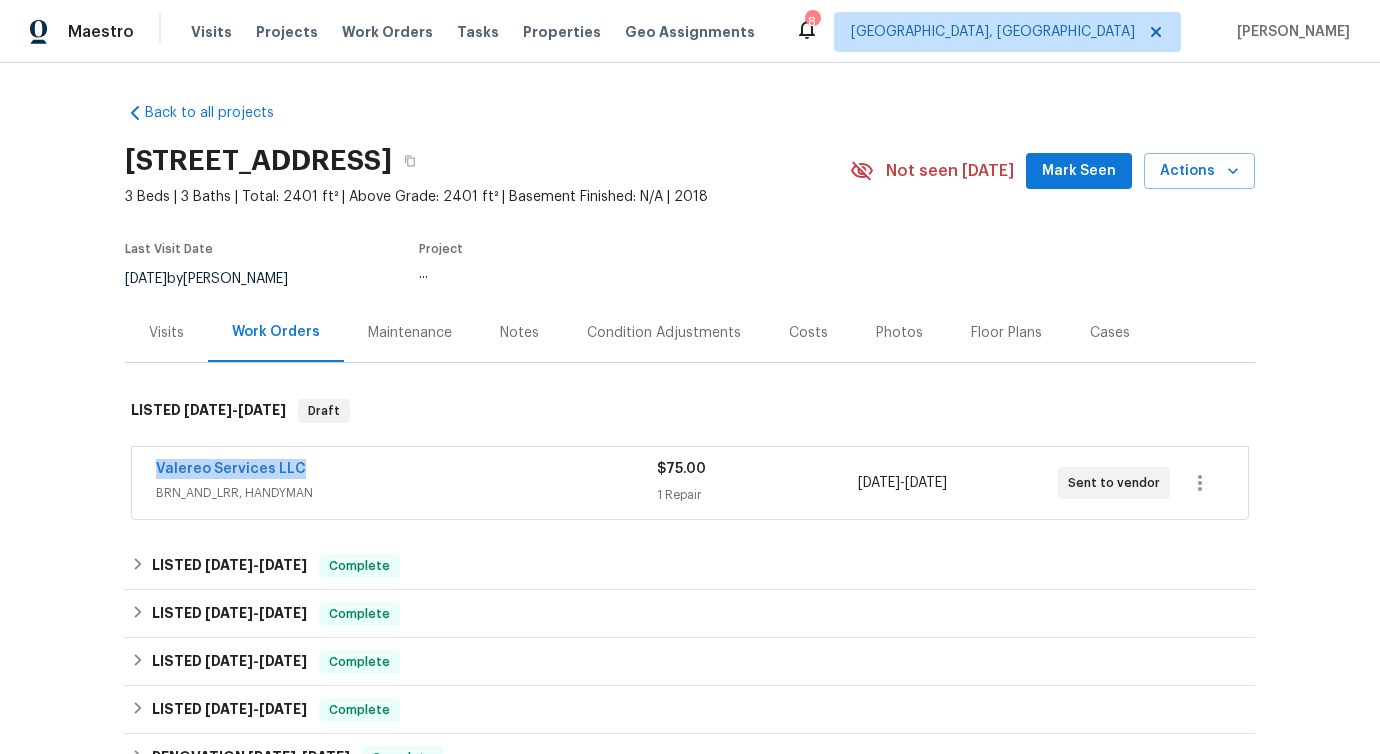 drag, startPoint x: 132, startPoint y: 468, endPoint x: 414, endPoint y: 465, distance: 282.01596 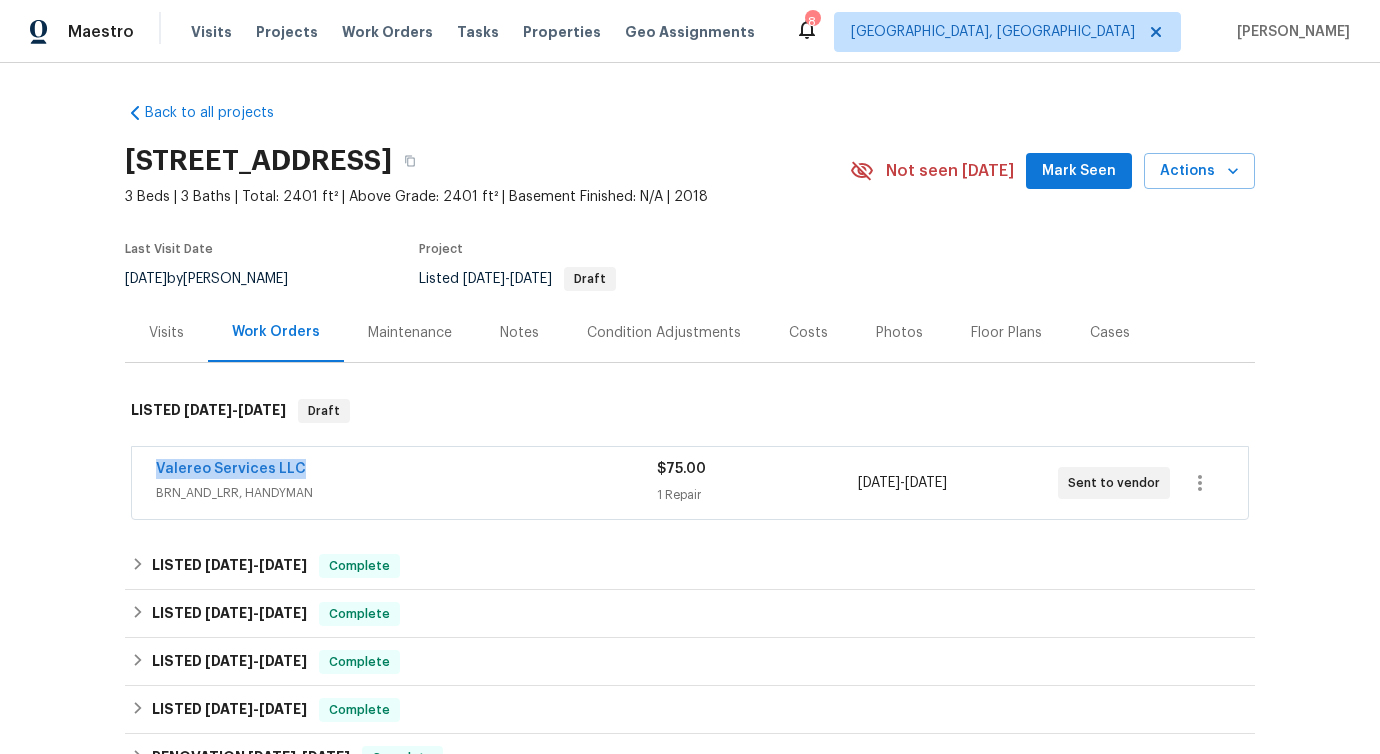 copy on "Valereo Services LLC" 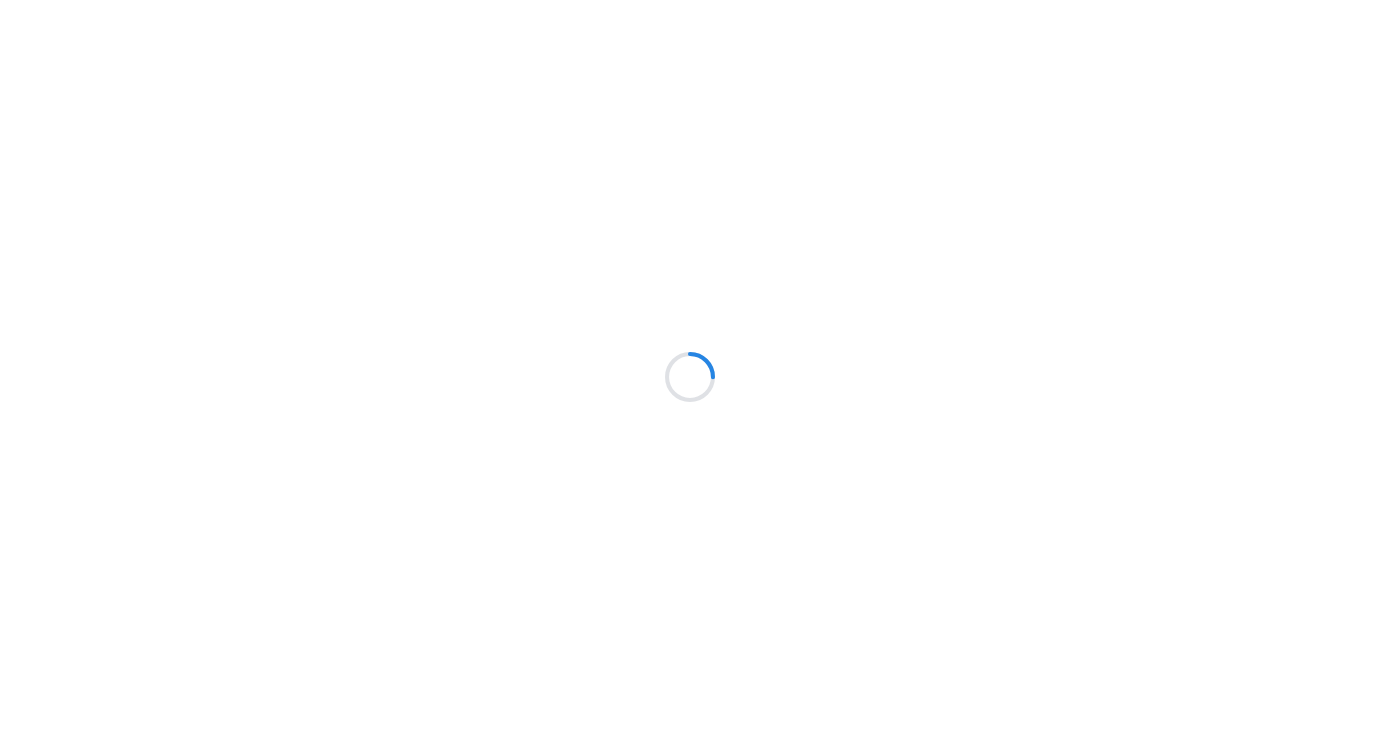 scroll, scrollTop: 0, scrollLeft: 0, axis: both 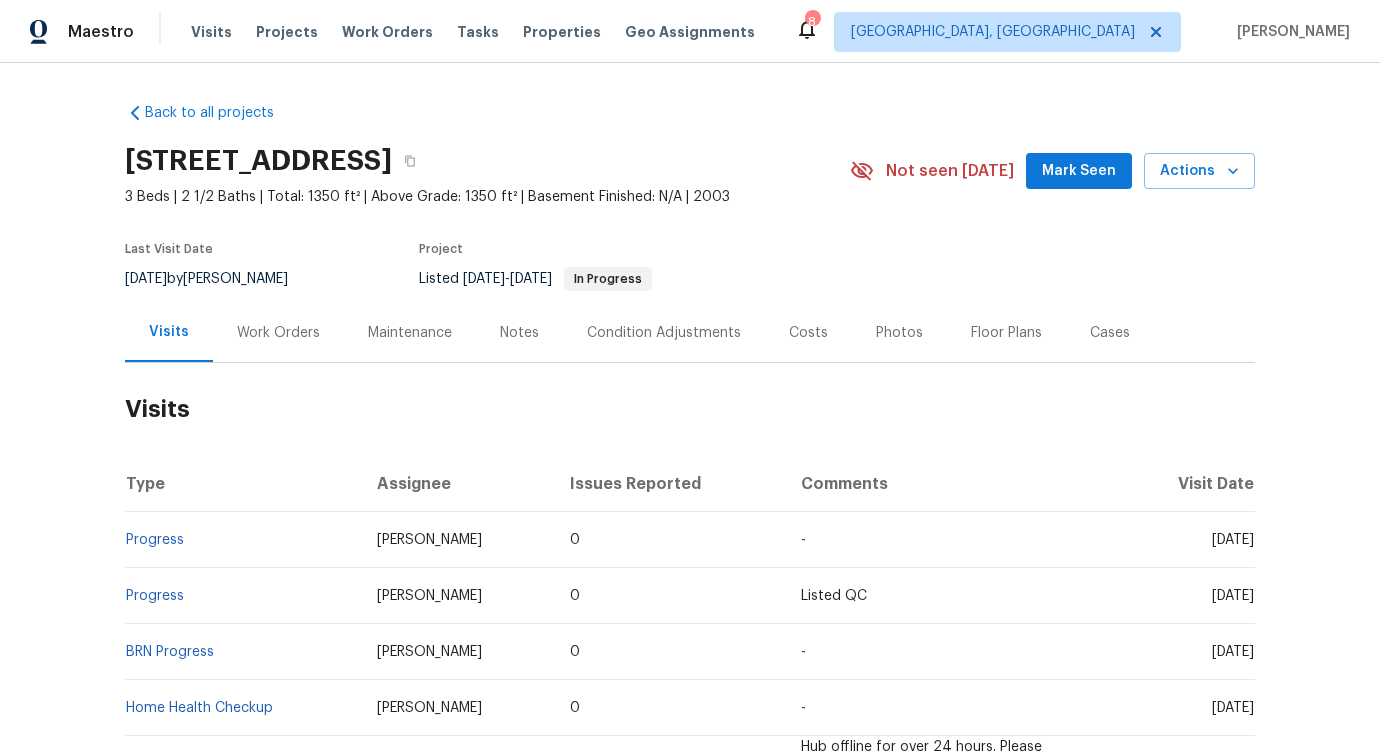 click on "Work Orders" at bounding box center [278, 332] 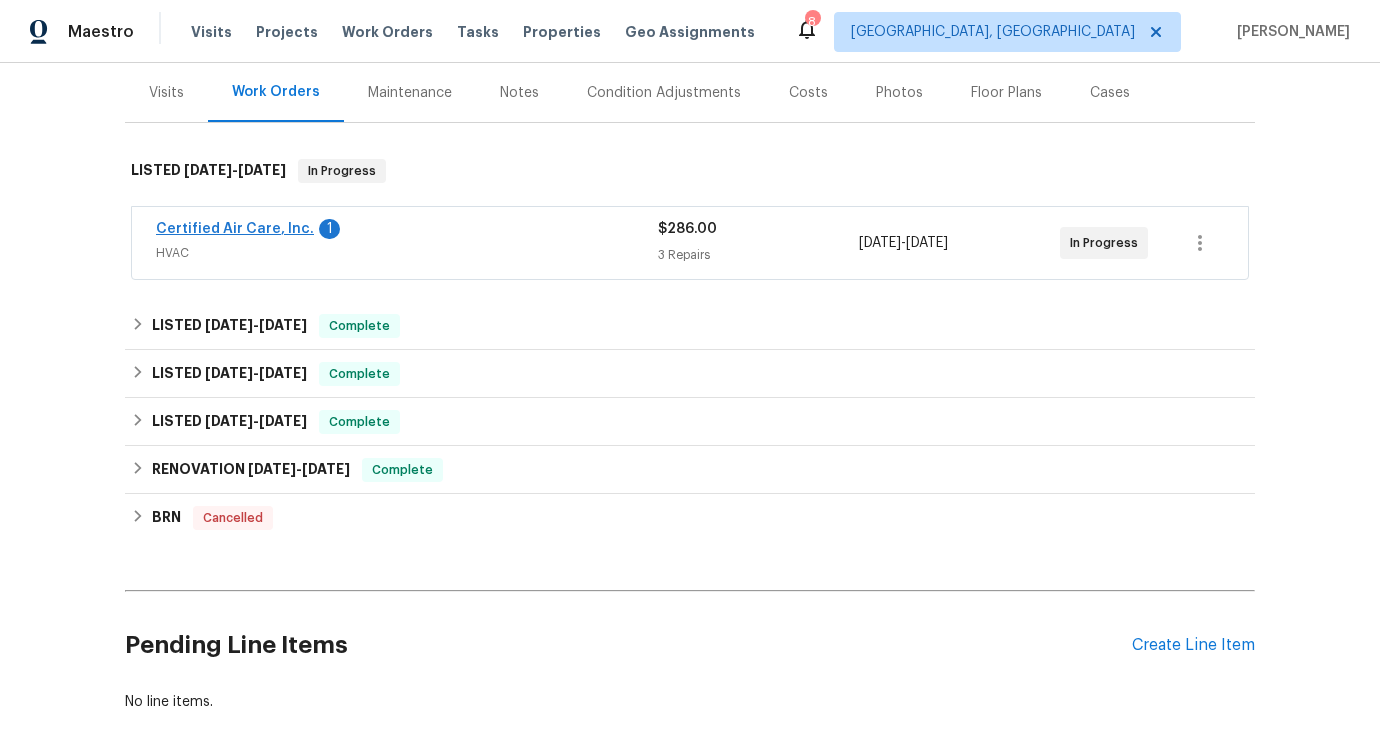 scroll, scrollTop: 241, scrollLeft: 0, axis: vertical 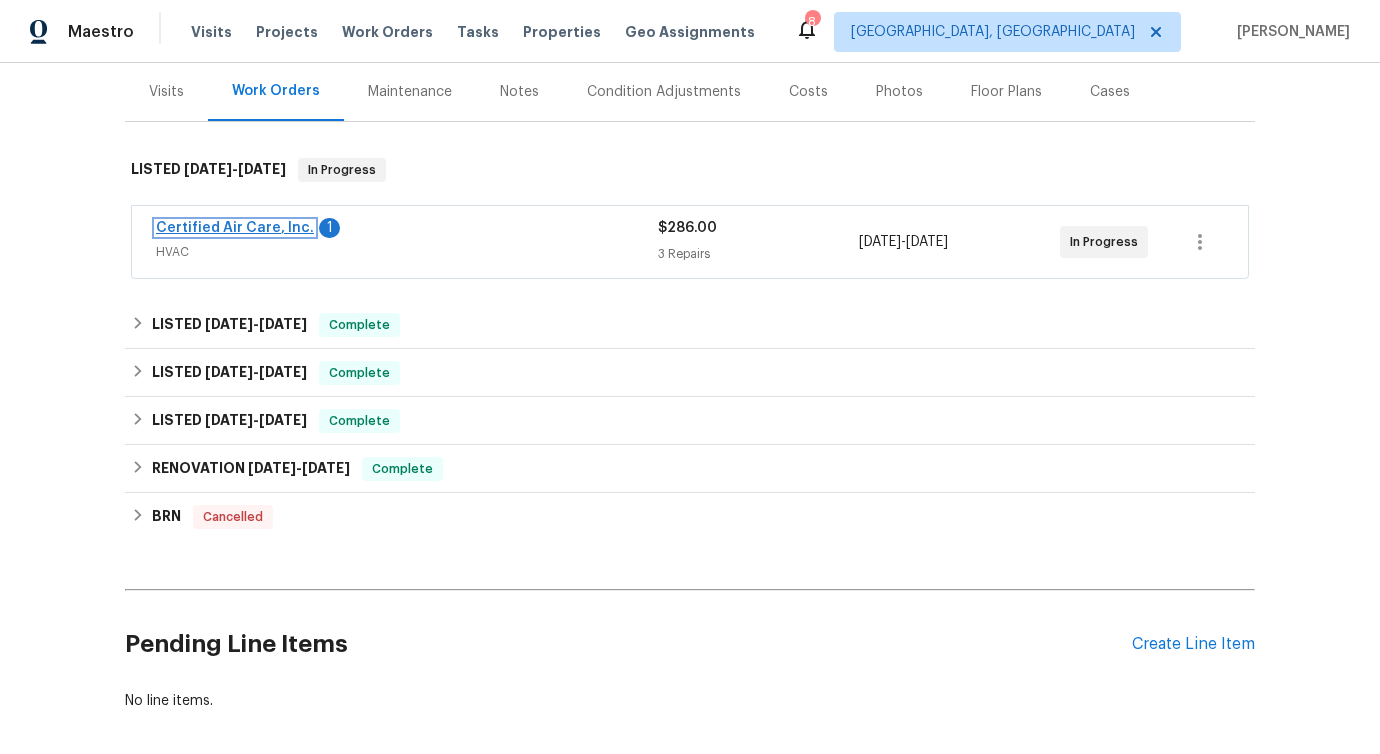 click on "Certified Air Care, Inc." at bounding box center [235, 228] 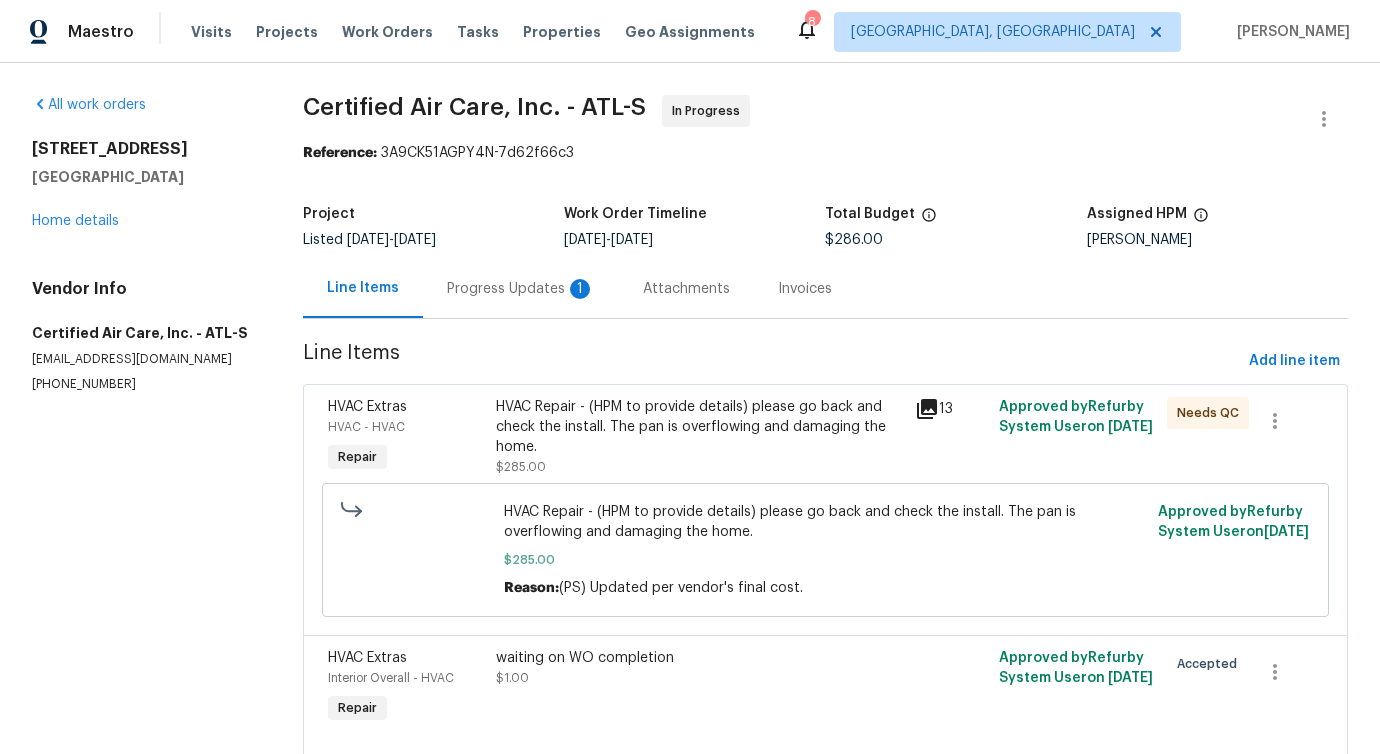 click on "Progress Updates 1" at bounding box center [521, 289] 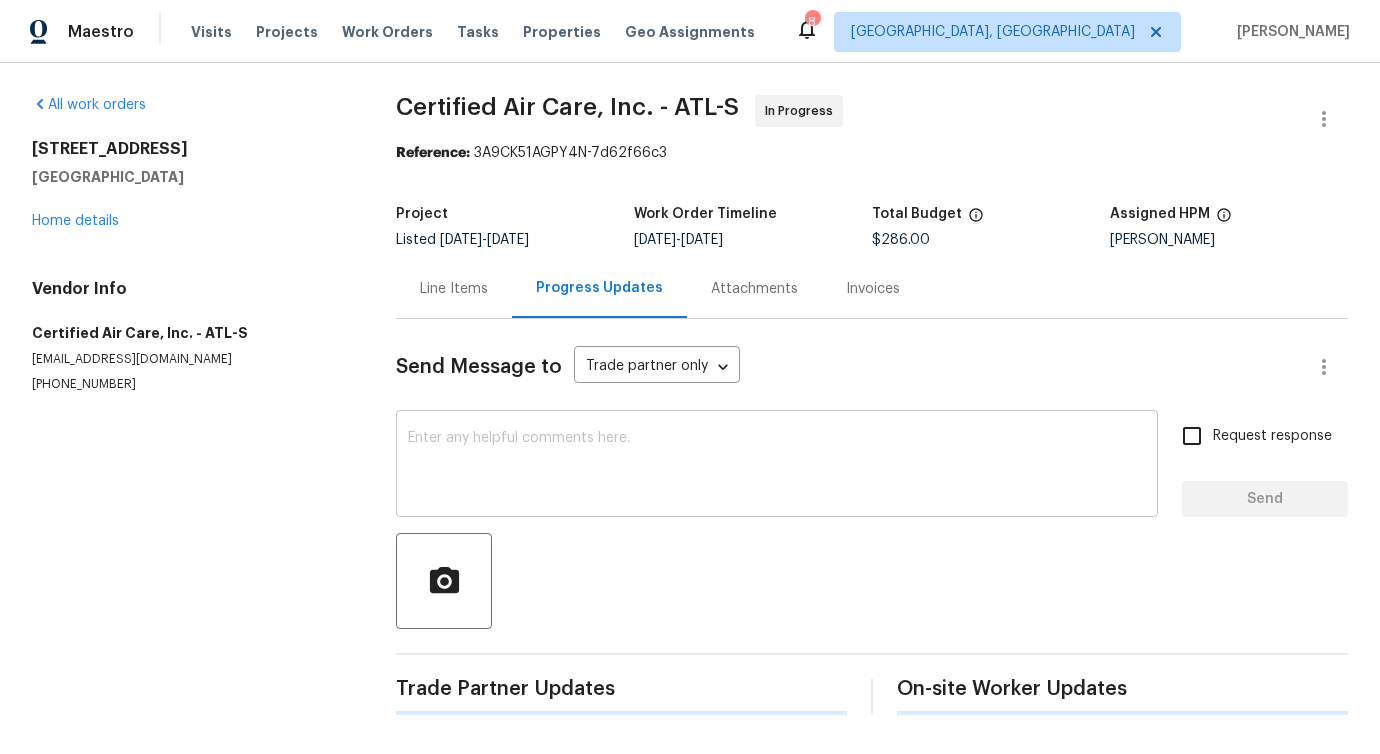 click at bounding box center (777, 466) 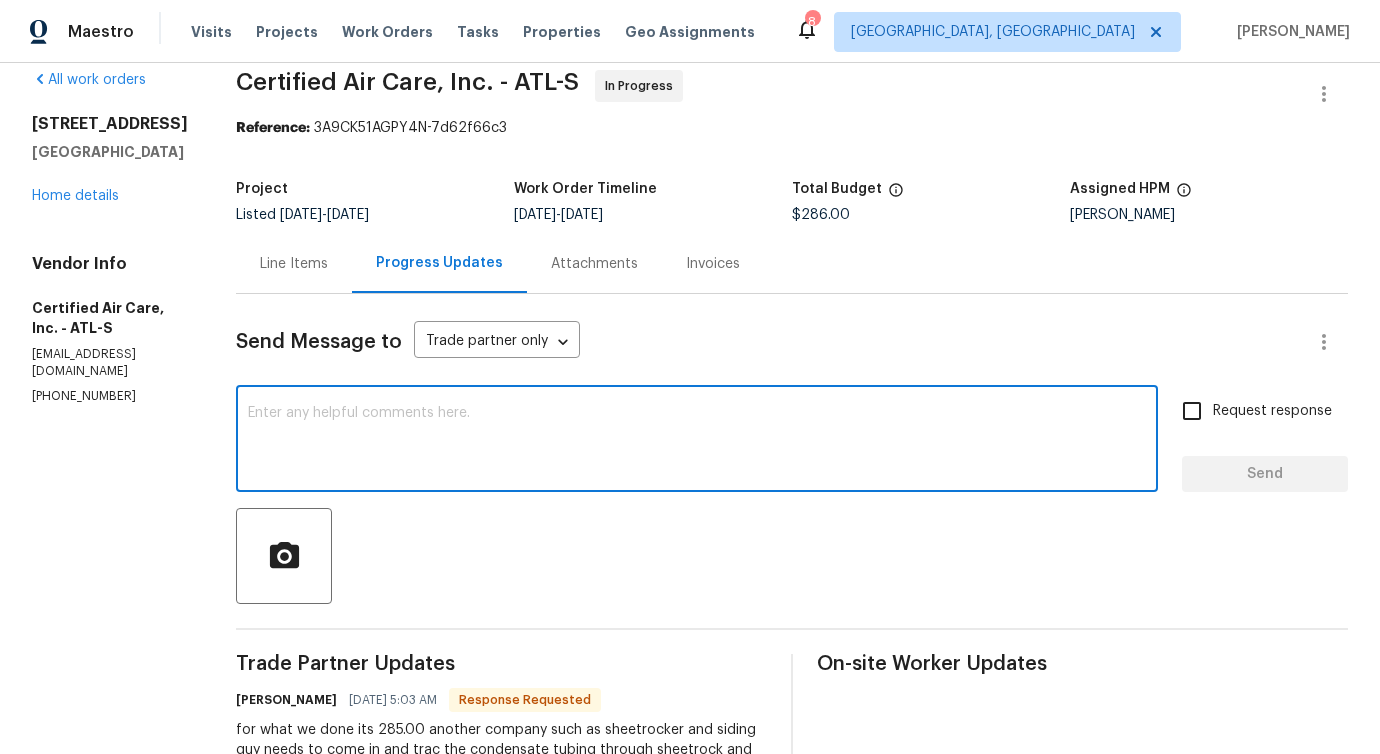scroll, scrollTop: 0, scrollLeft: 0, axis: both 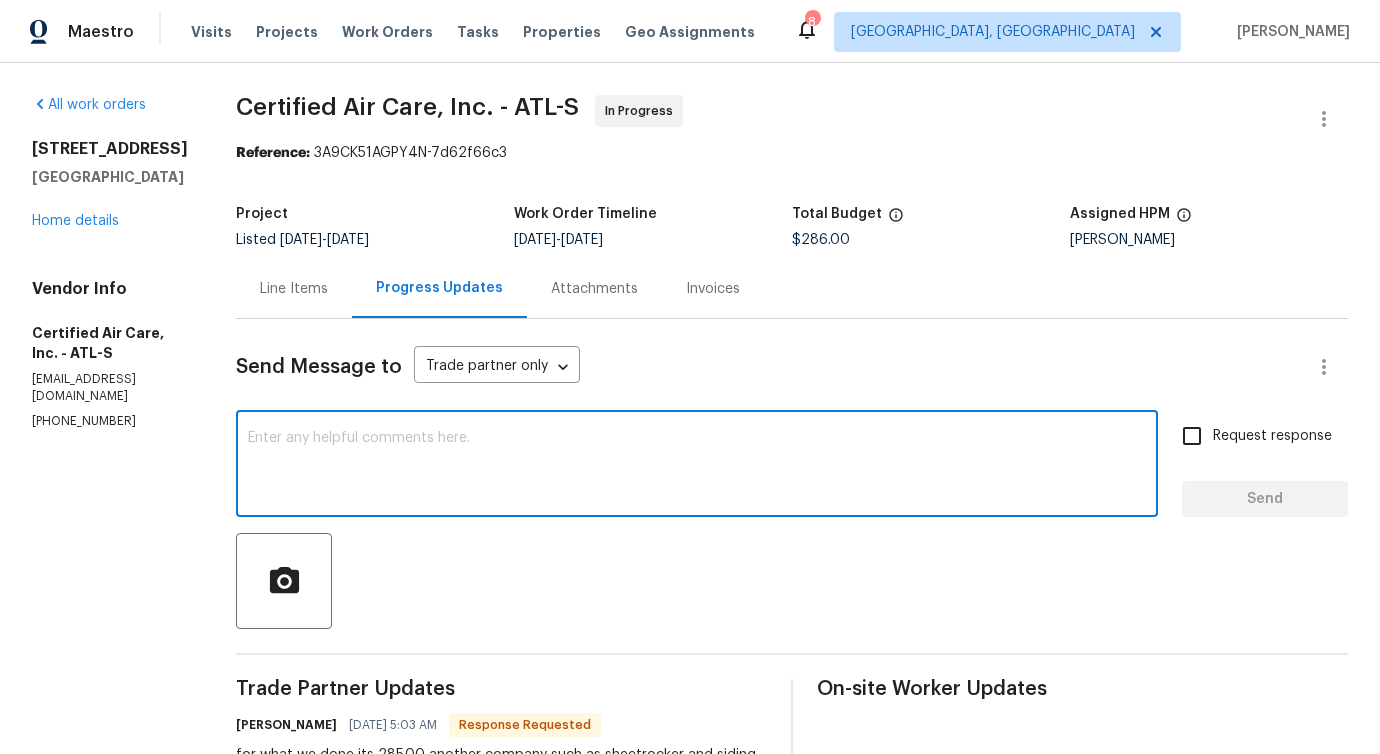 click on "Line Items" at bounding box center (294, 288) 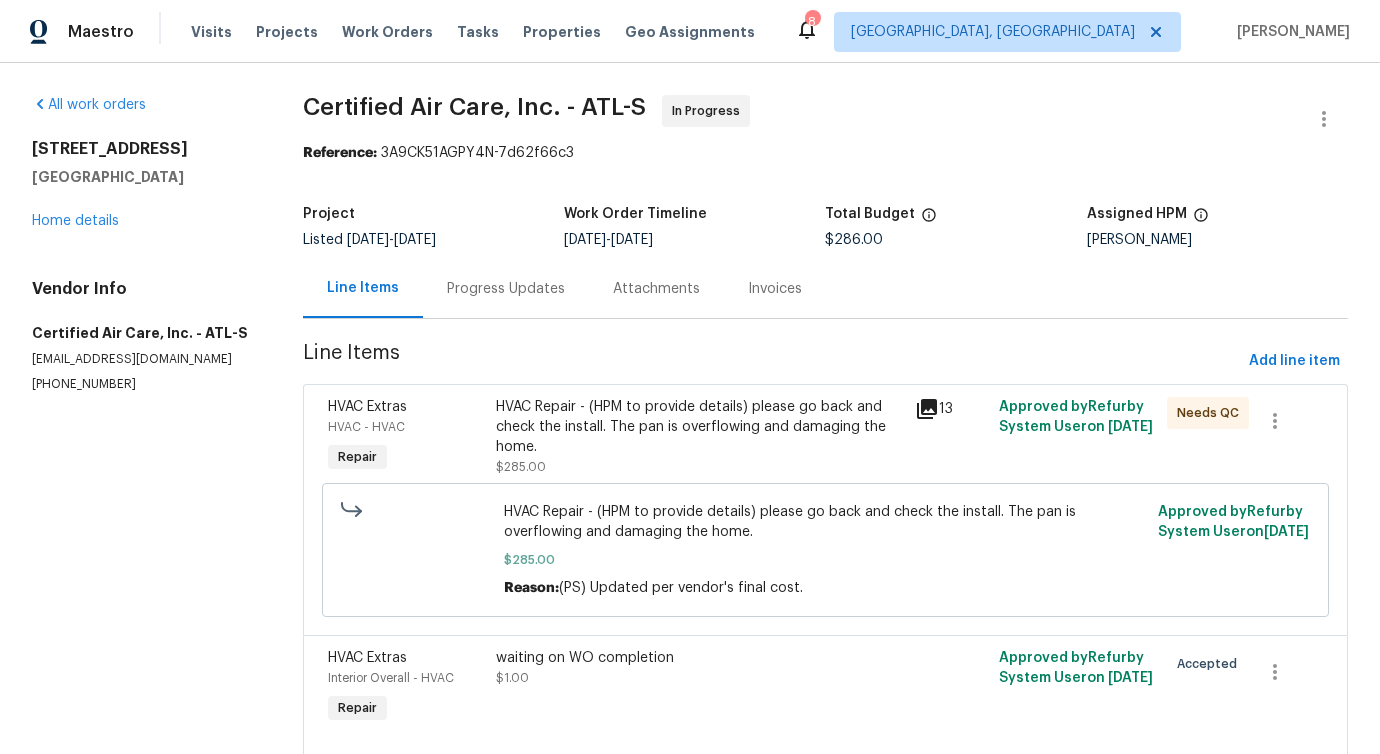 scroll, scrollTop: 68, scrollLeft: 0, axis: vertical 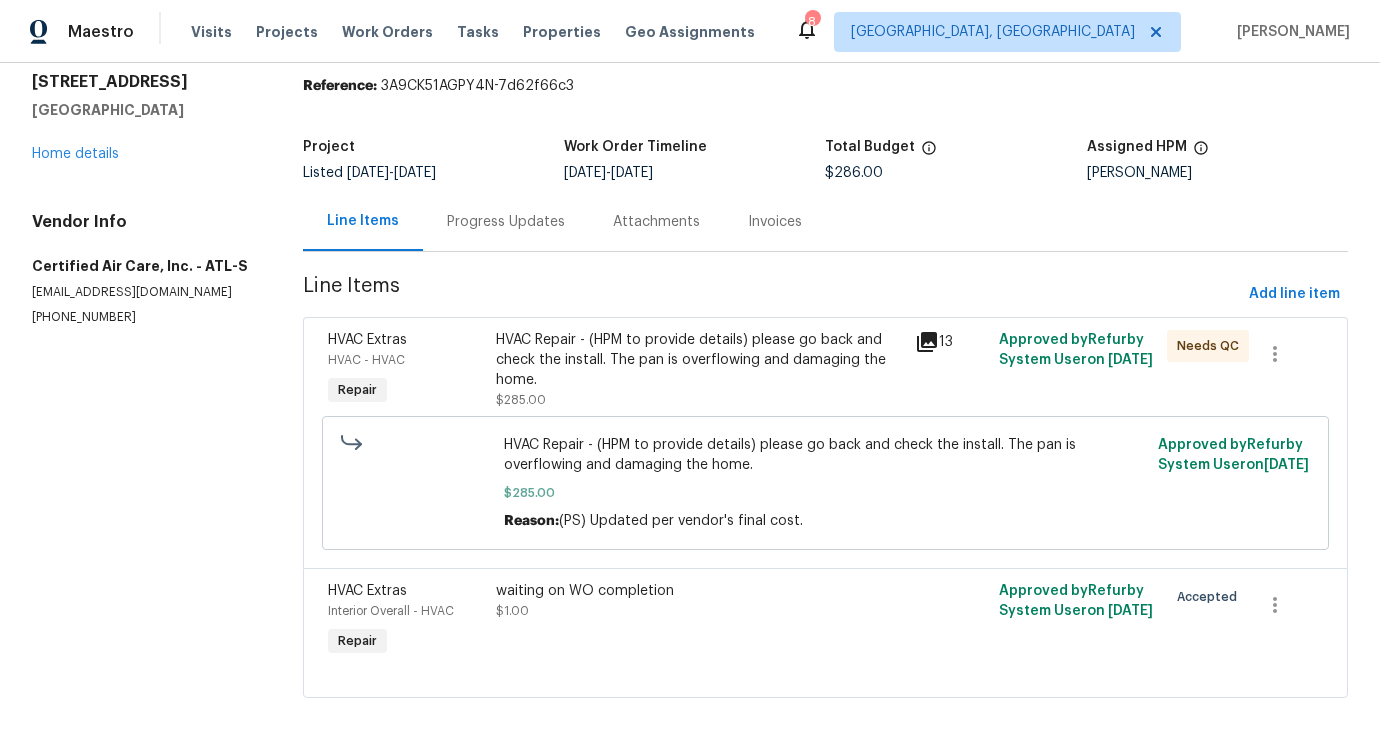 click on "Progress Updates" at bounding box center (506, 222) 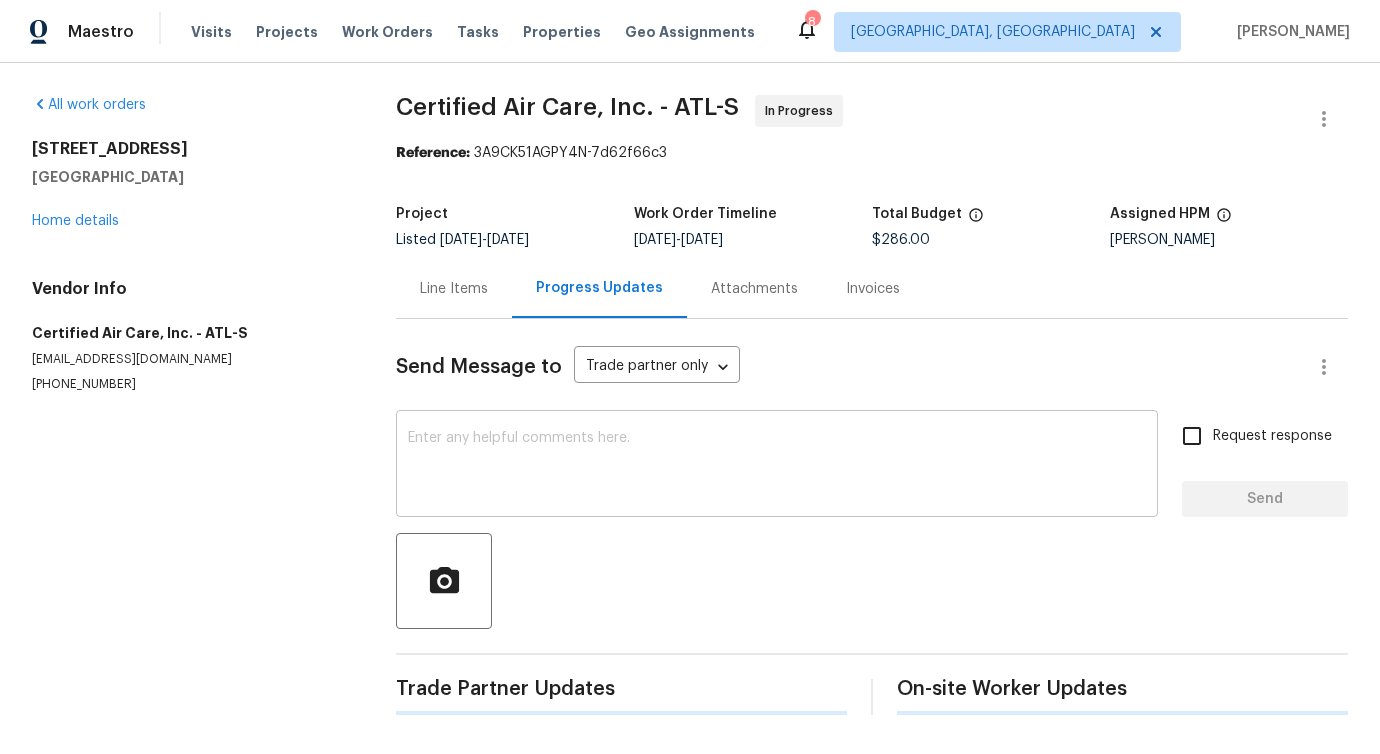 scroll, scrollTop: 0, scrollLeft: 0, axis: both 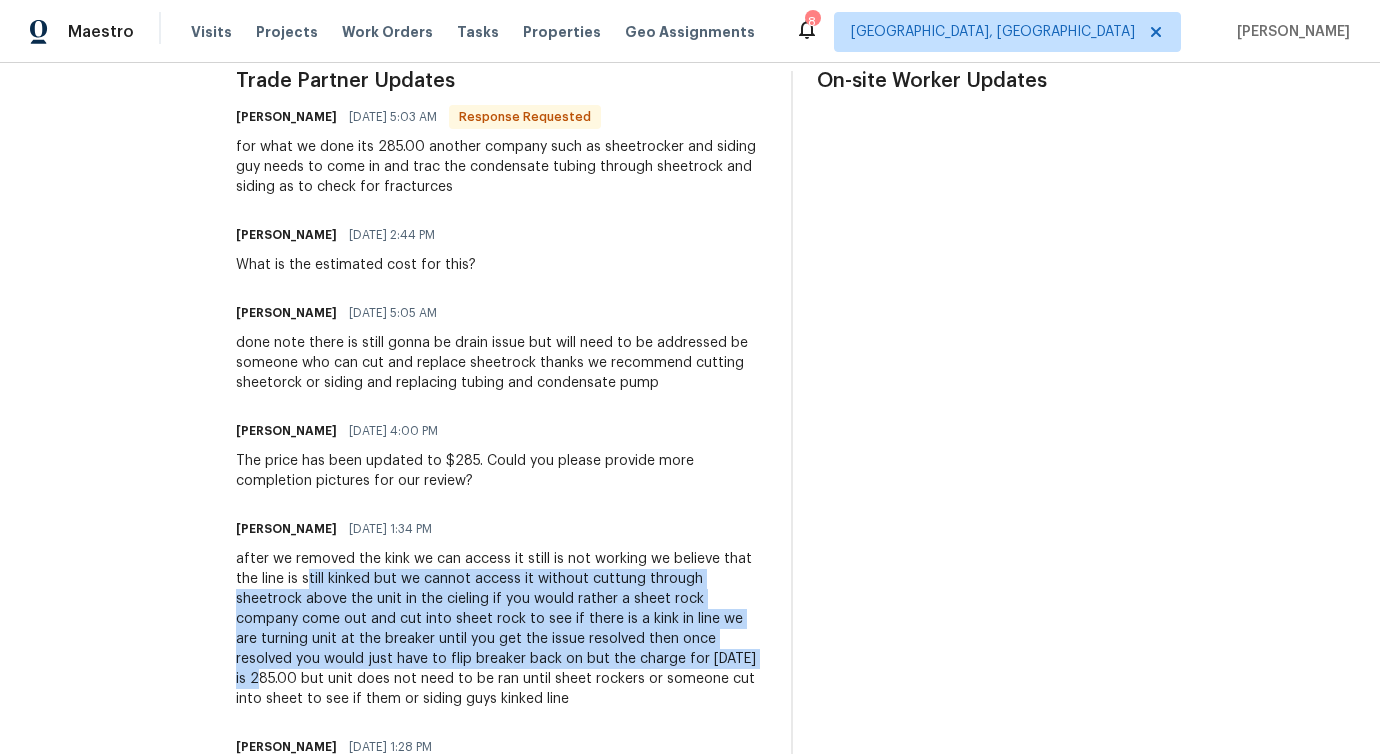 drag, startPoint x: 280, startPoint y: 588, endPoint x: 576, endPoint y: 650, distance: 302.42355 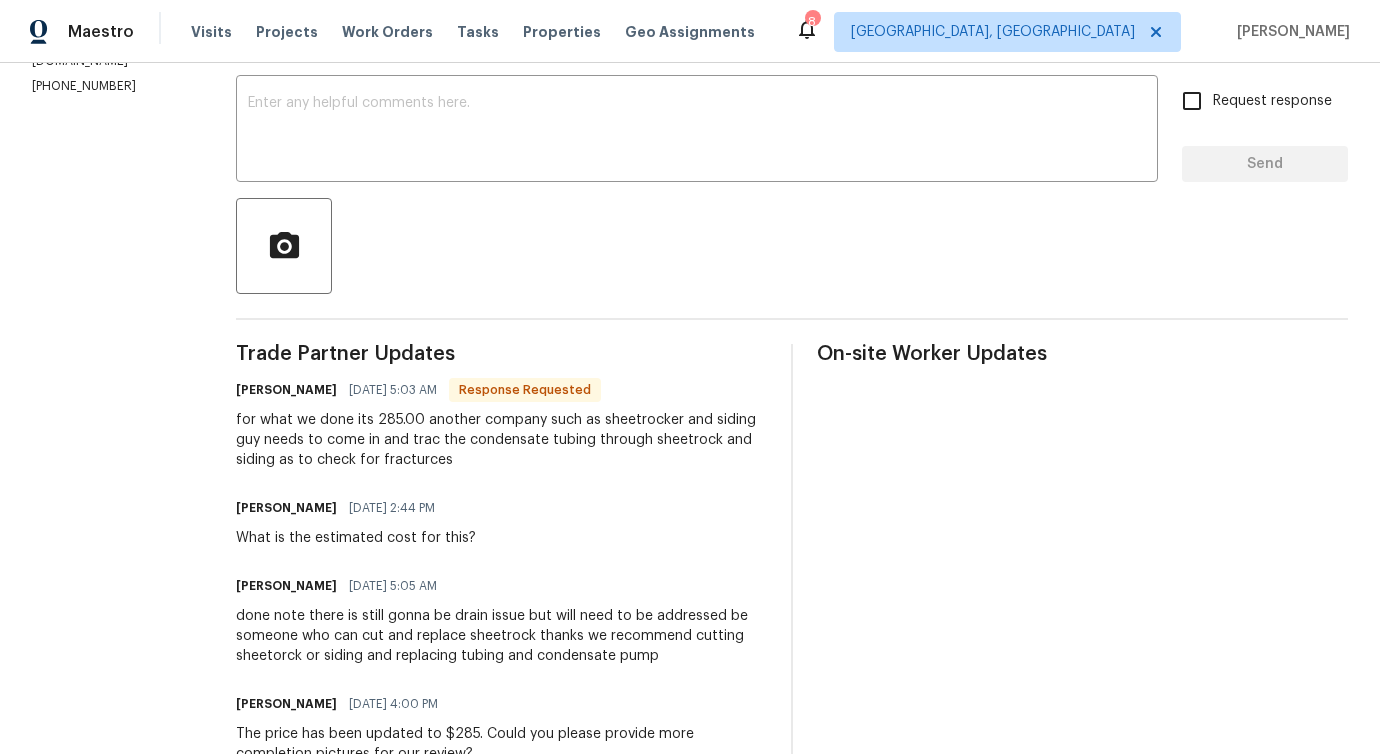 scroll, scrollTop: 306, scrollLeft: 0, axis: vertical 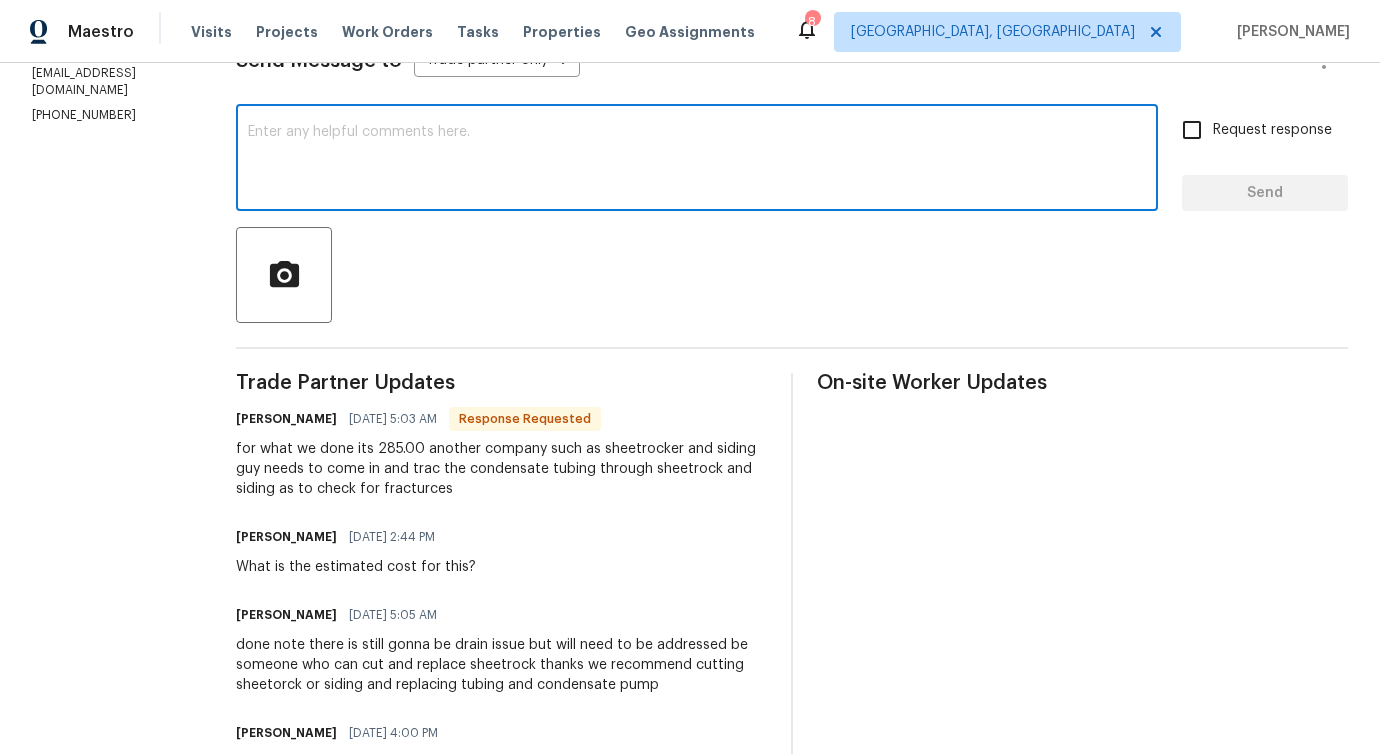 click at bounding box center [697, 160] 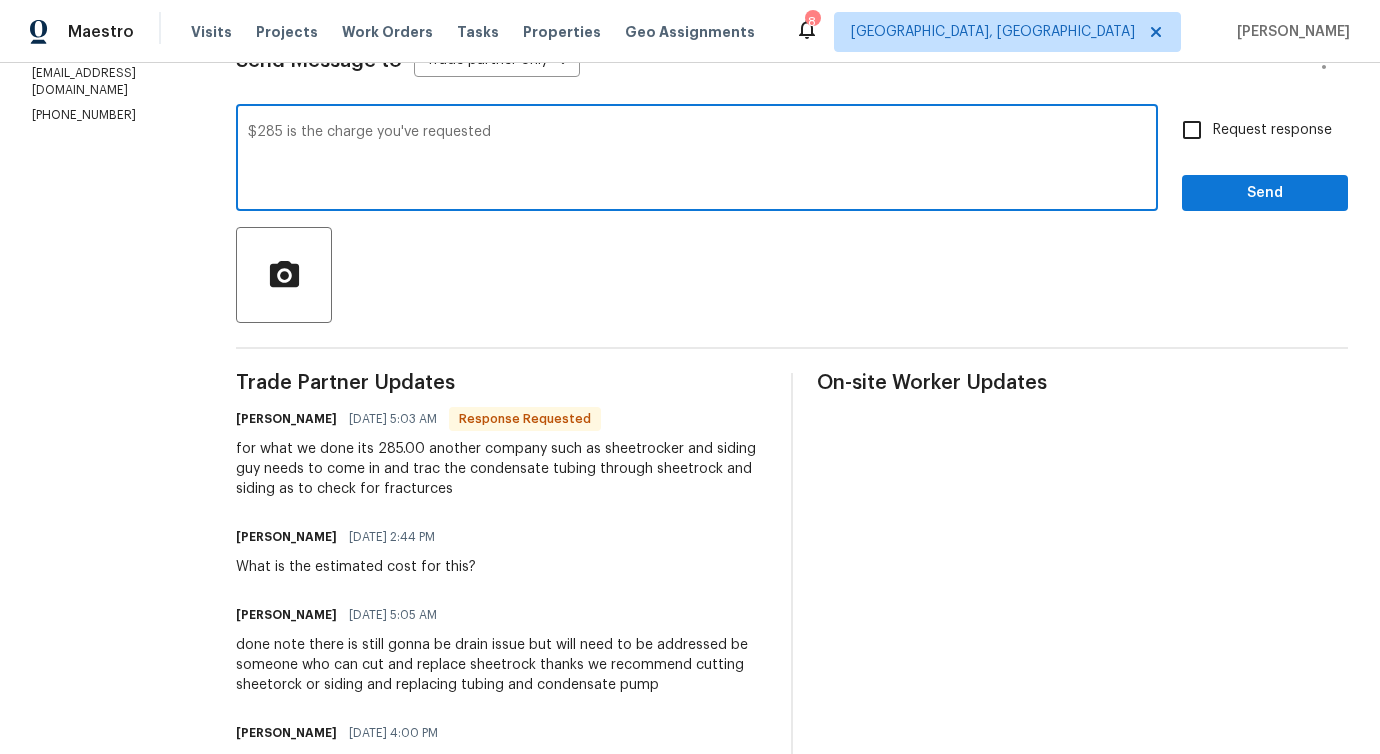 type on "$285 is the charge you've requested." 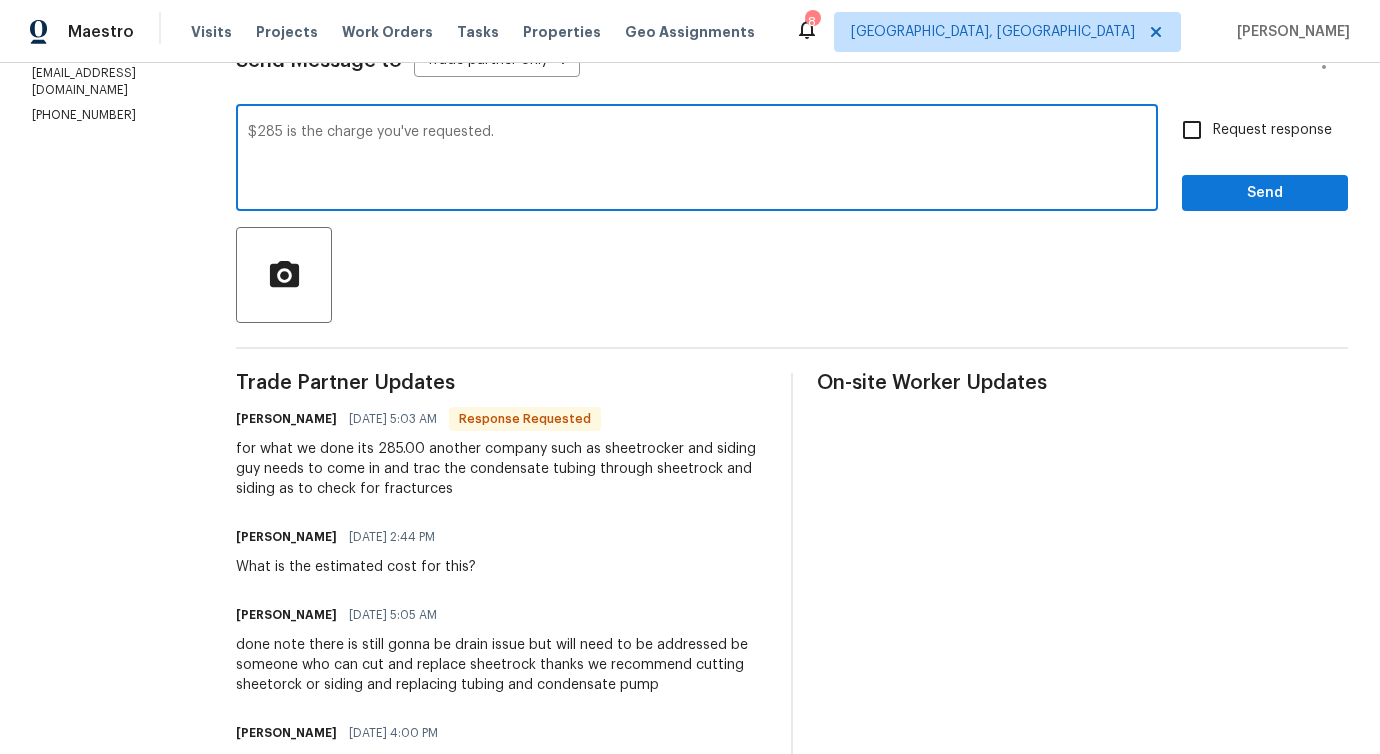 click on "$285 is the charge you've requested." at bounding box center (697, 160) 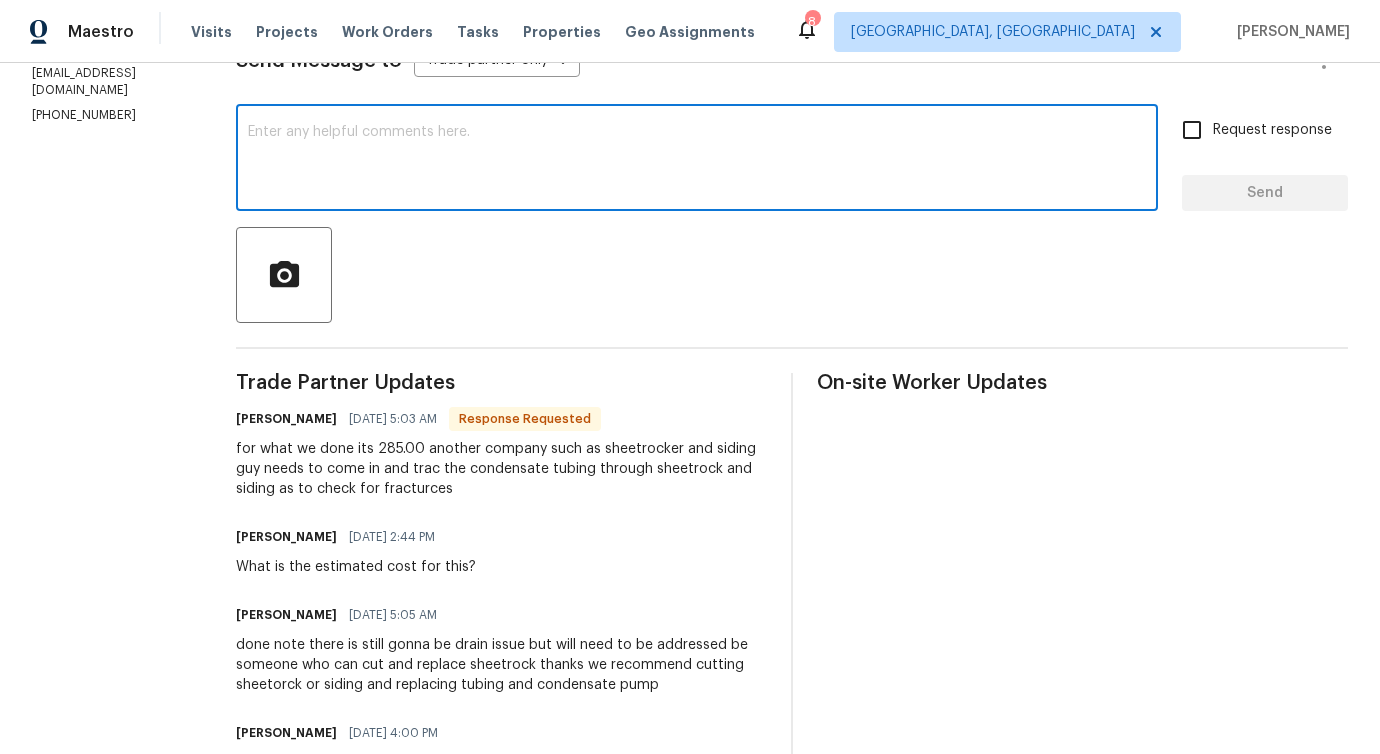 click at bounding box center (697, 160) 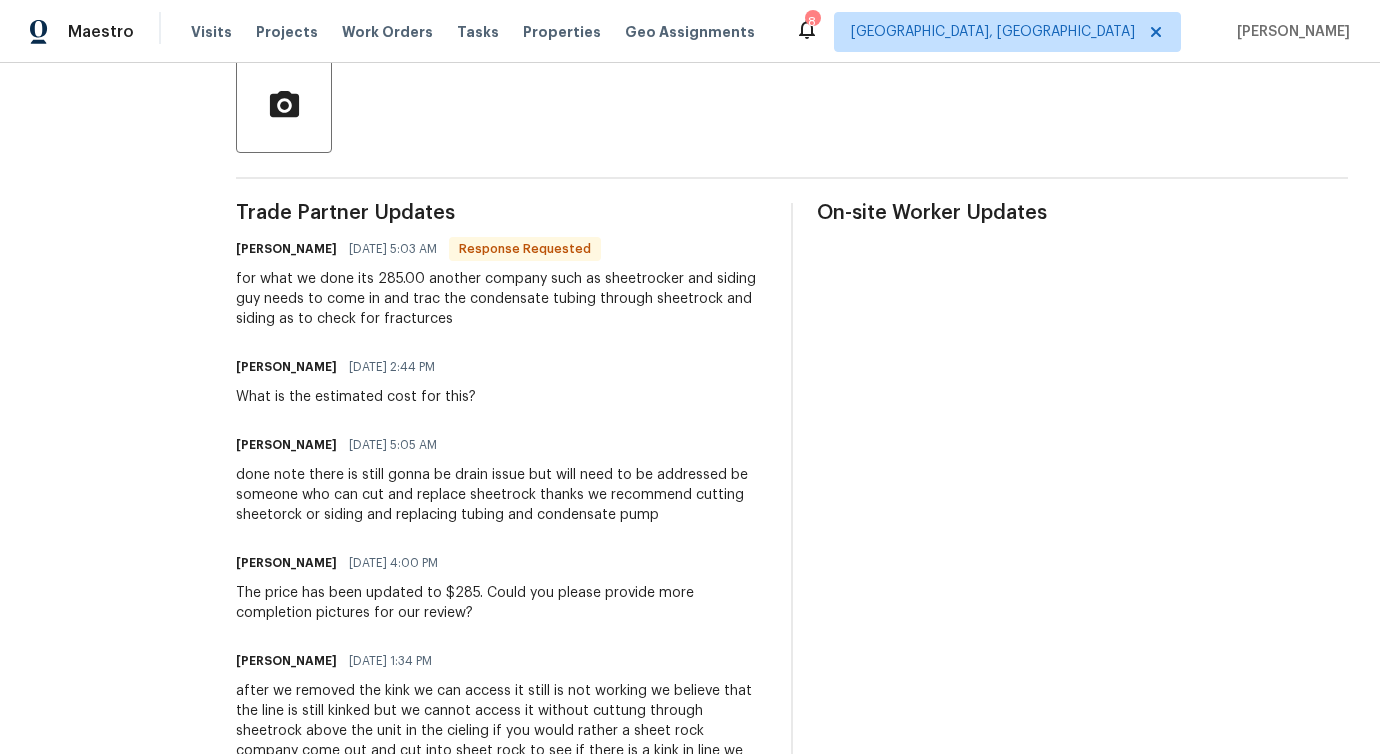scroll, scrollTop: 477, scrollLeft: 0, axis: vertical 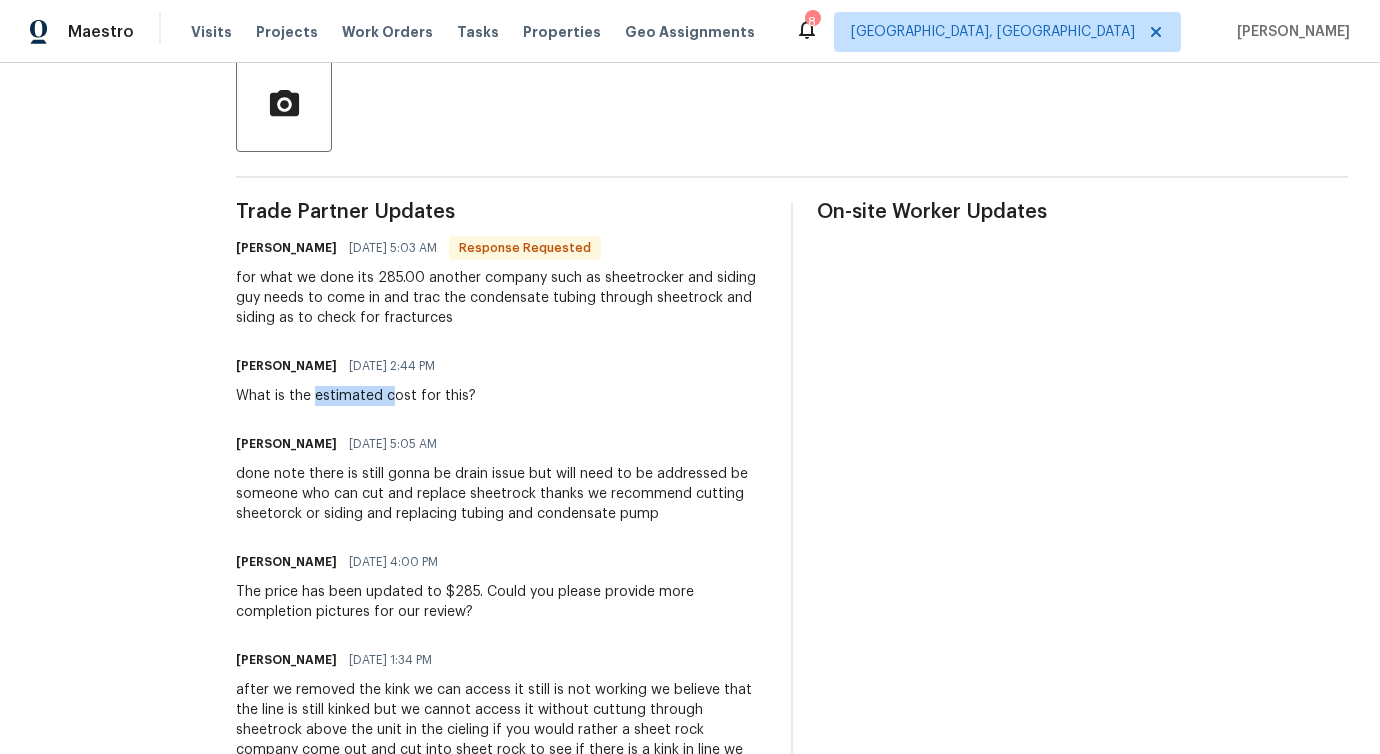 drag, startPoint x: 312, startPoint y: 393, endPoint x: 387, endPoint y: 403, distance: 75.66373 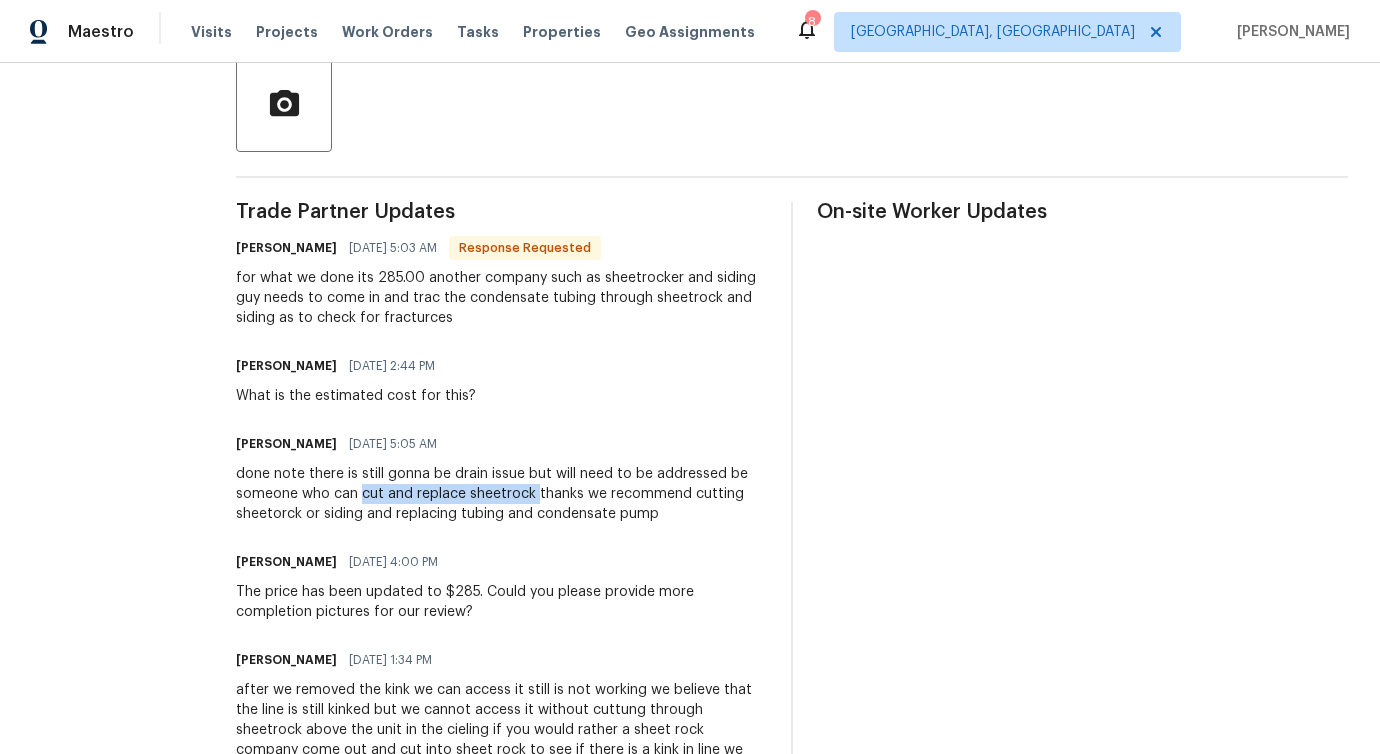 drag, startPoint x: 360, startPoint y: 494, endPoint x: 535, endPoint y: 498, distance: 175.04572 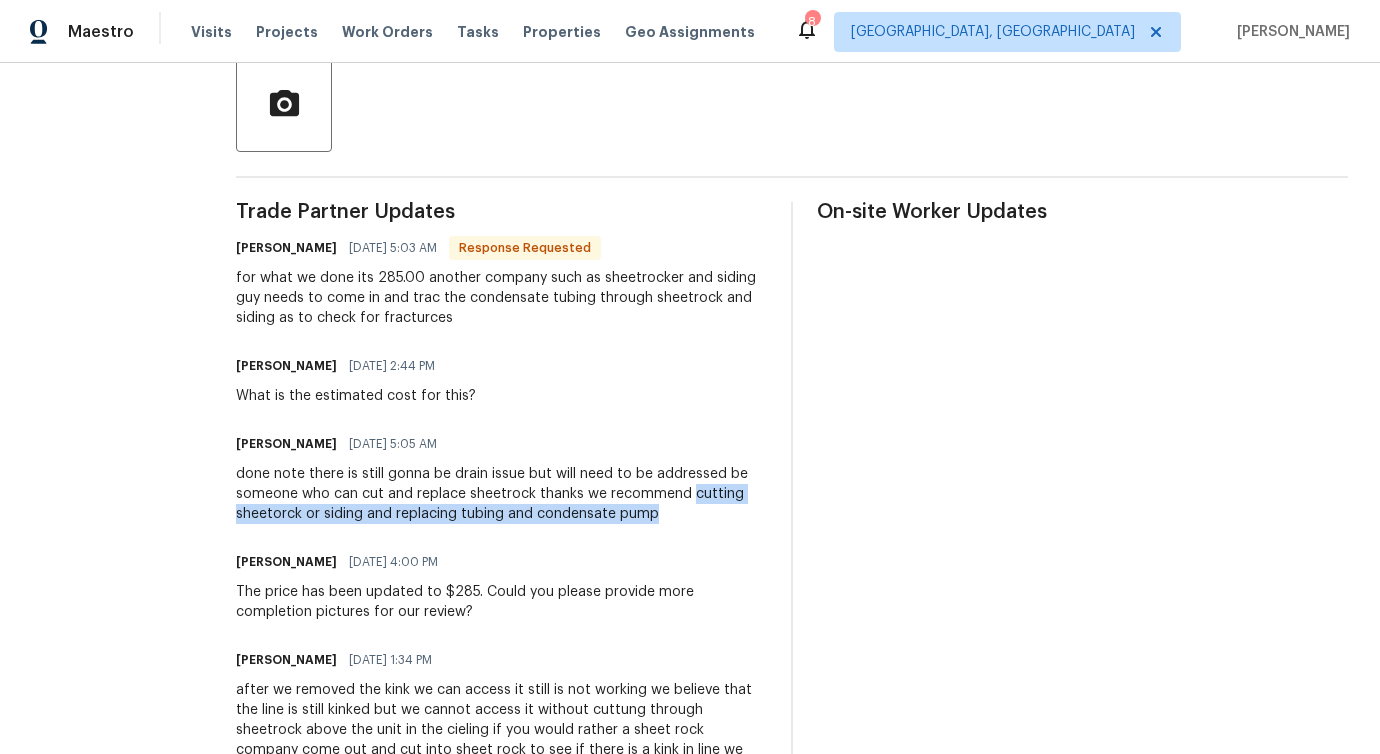 drag, startPoint x: 687, startPoint y: 493, endPoint x: 652, endPoint y: 523, distance: 46.09772 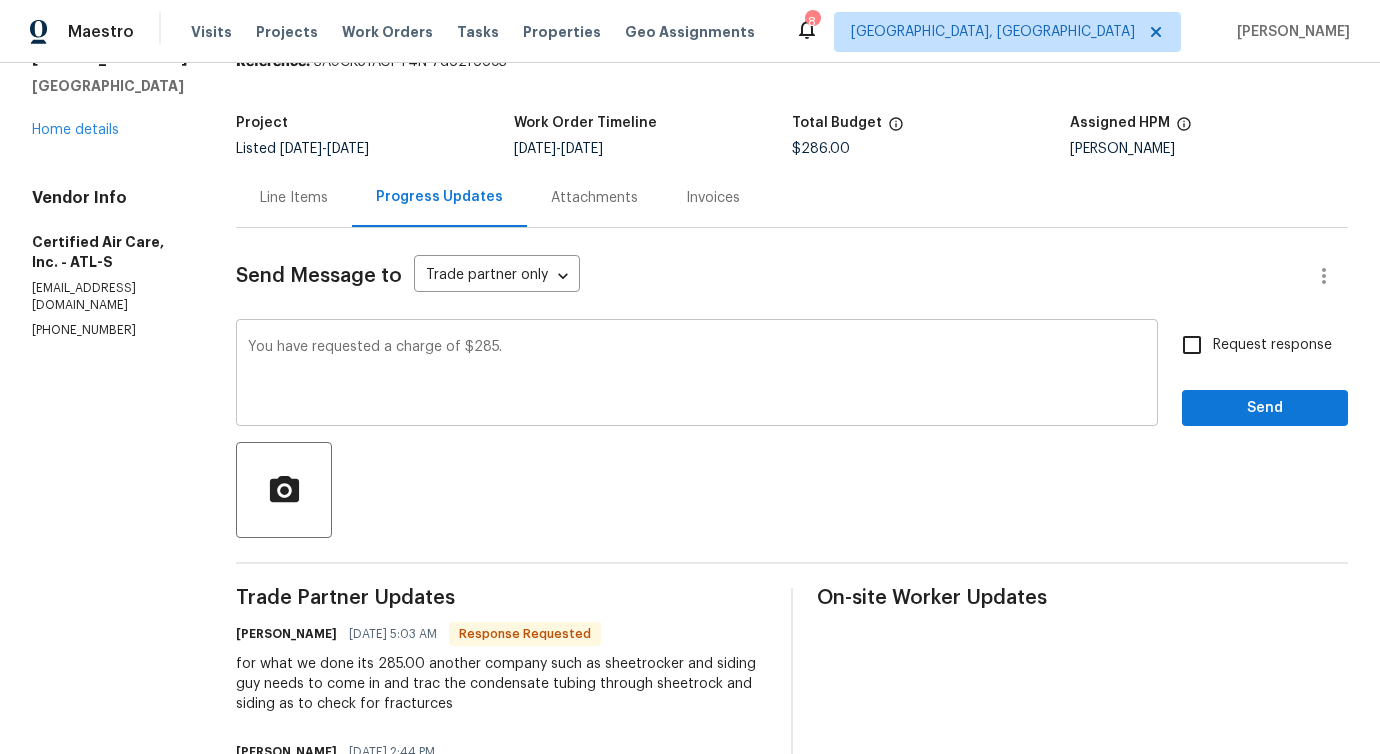 scroll, scrollTop: 59, scrollLeft: 0, axis: vertical 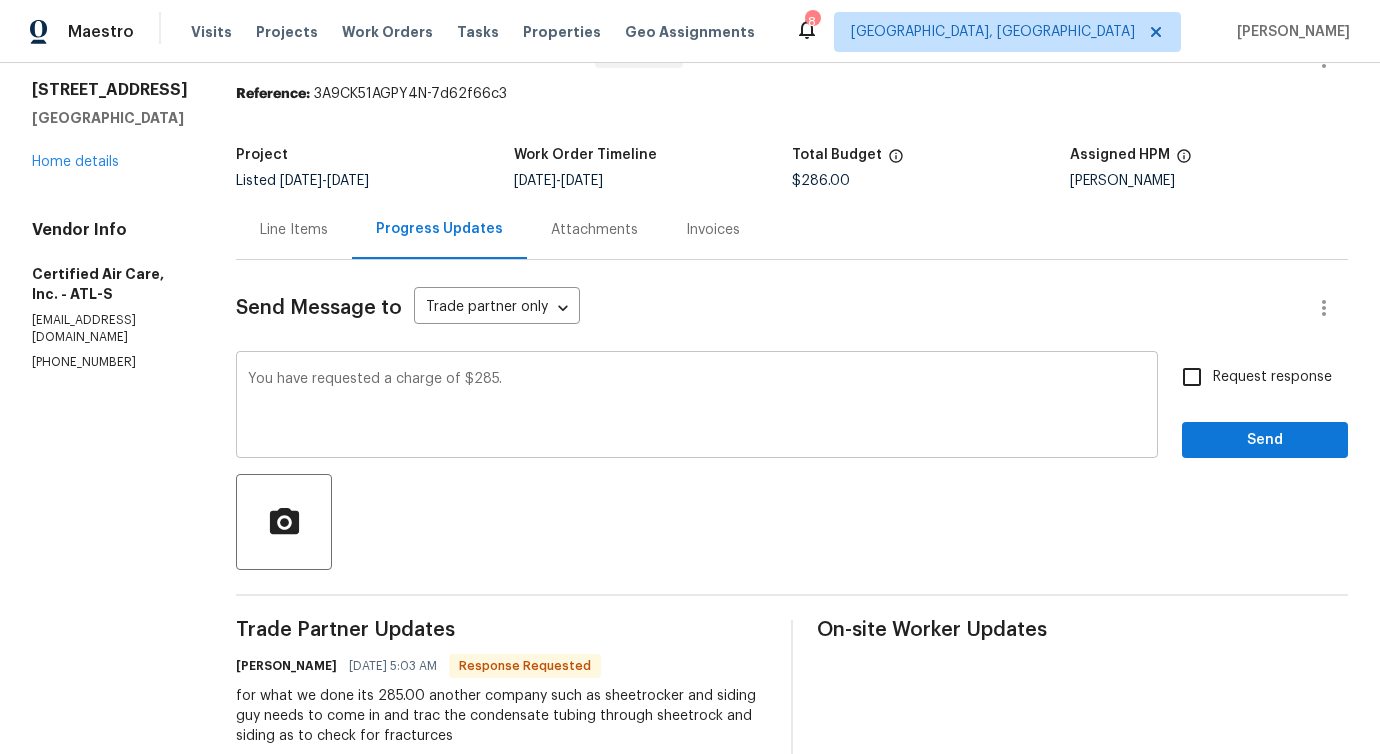 click on "You have requested a charge of $285." at bounding box center [697, 407] 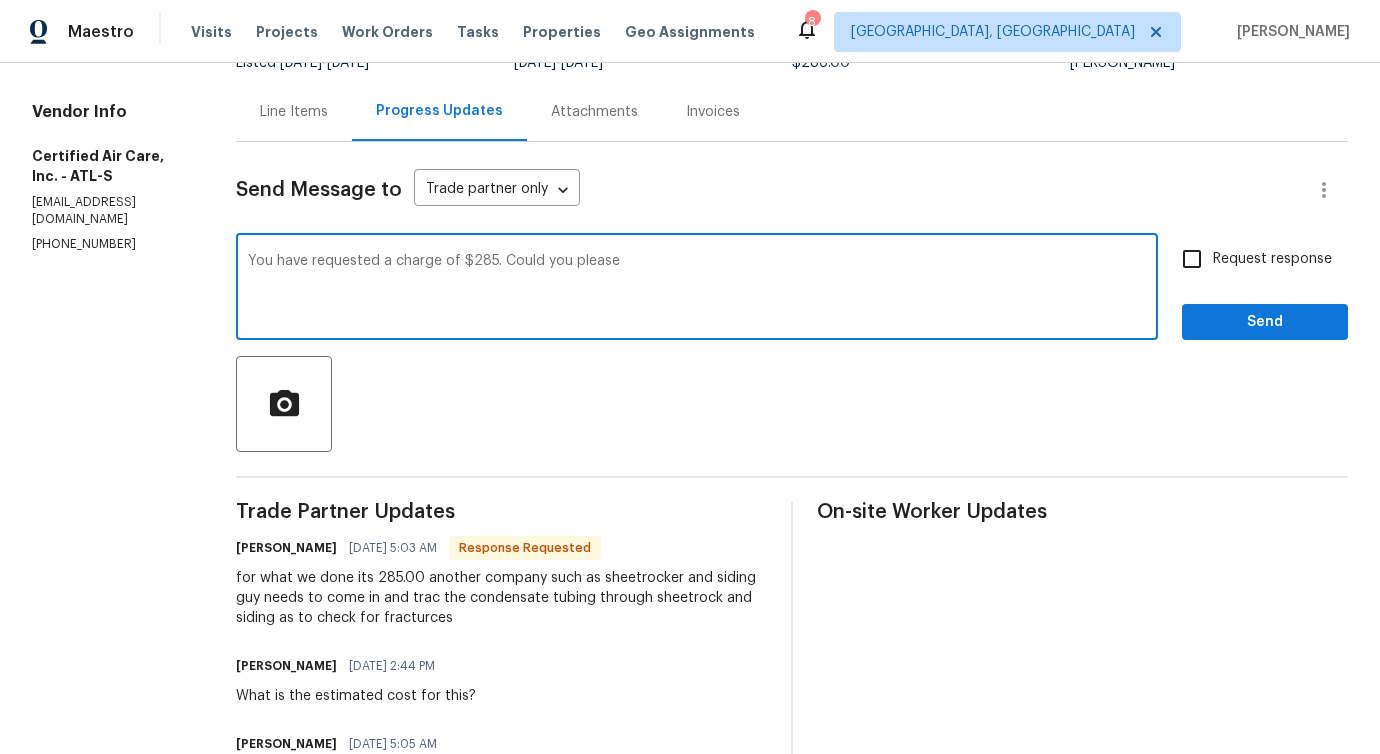 scroll, scrollTop: 195, scrollLeft: 0, axis: vertical 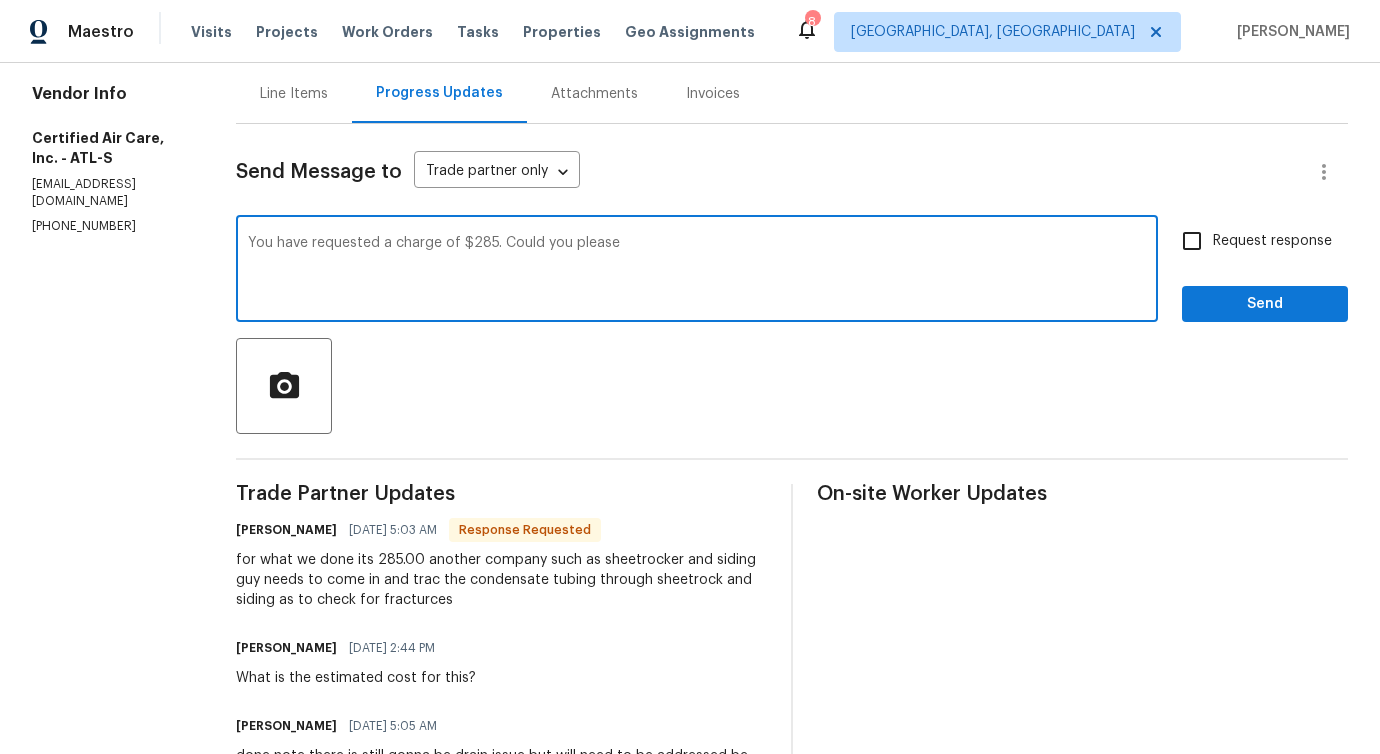 paste on "cutting sheetorck or siding and replacing tubing and condensate pump" 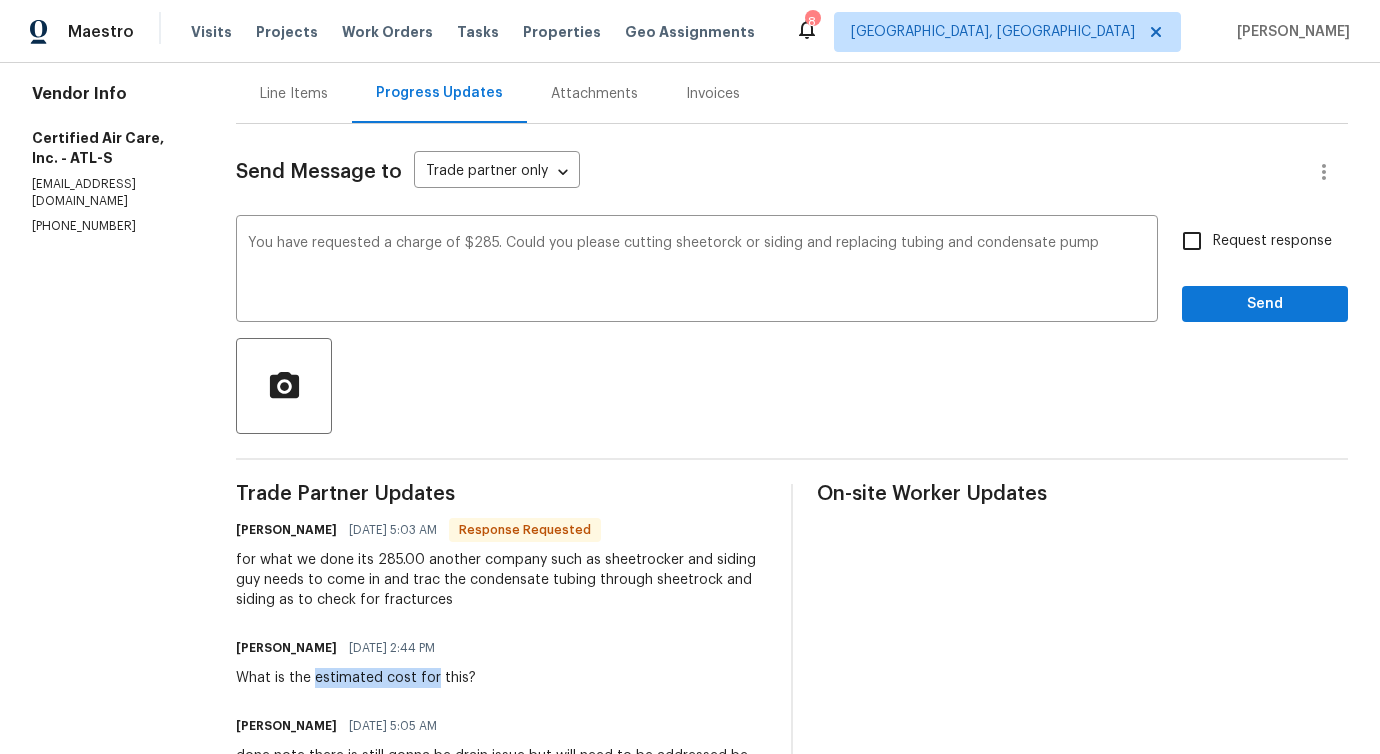 drag, startPoint x: 310, startPoint y: 680, endPoint x: 431, endPoint y: 680, distance: 121 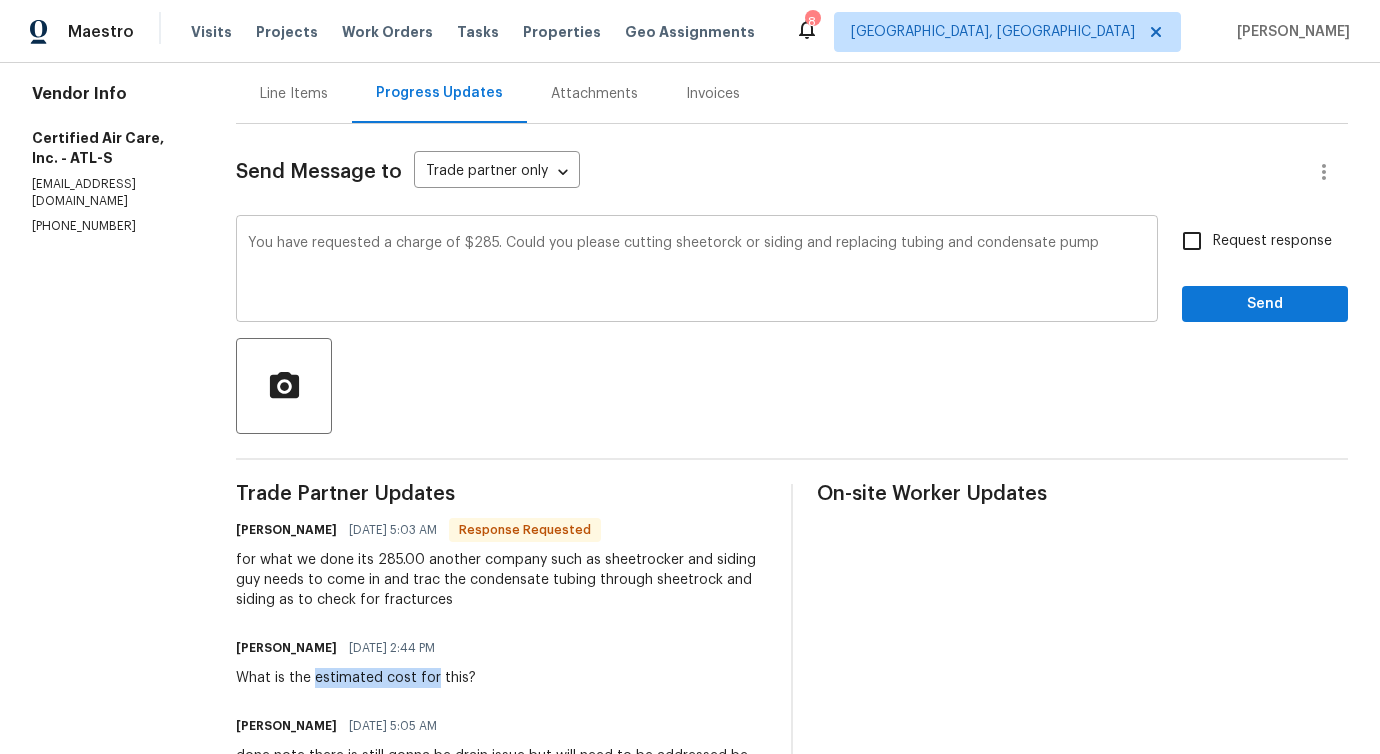 click on "You have requested a charge of $285. Could you please cutting sheetorck or siding and replacing tubing and condensate pump" at bounding box center (697, 271) 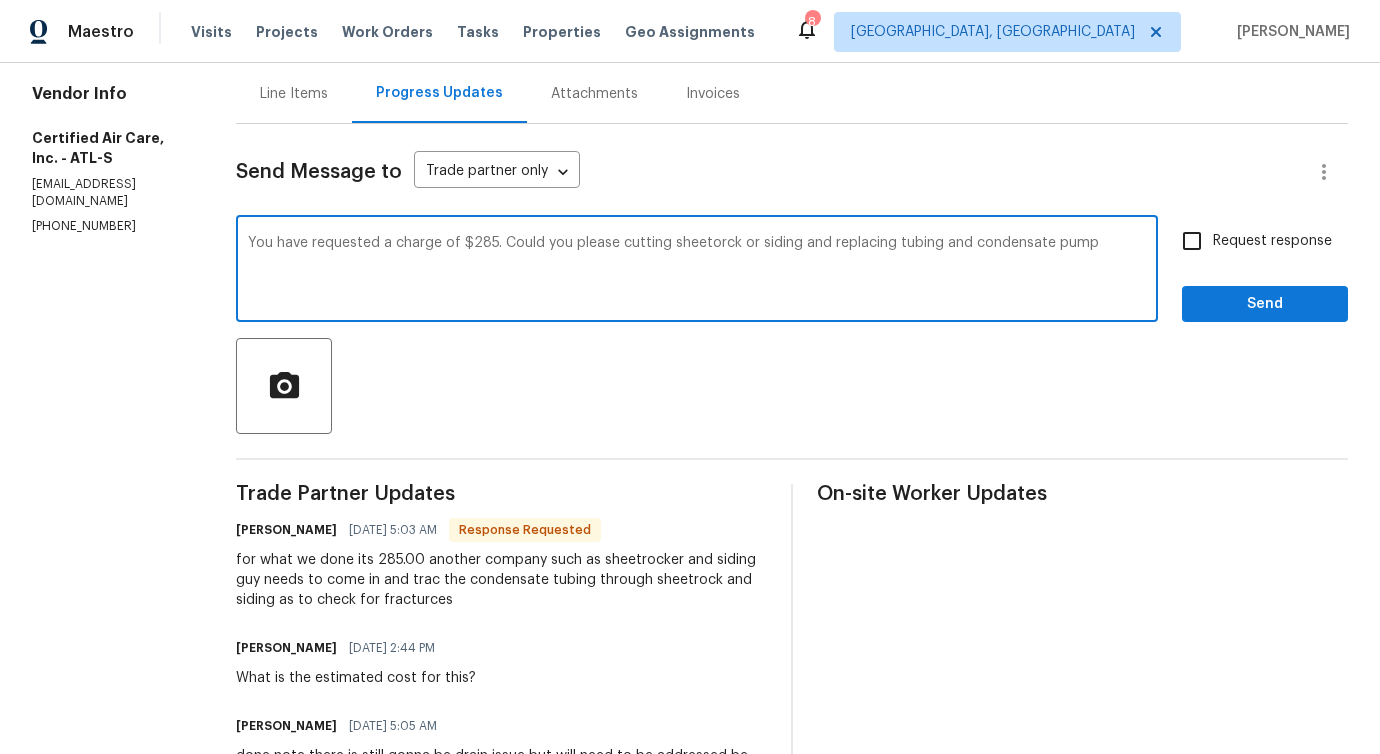 paste on "estimated cost for" 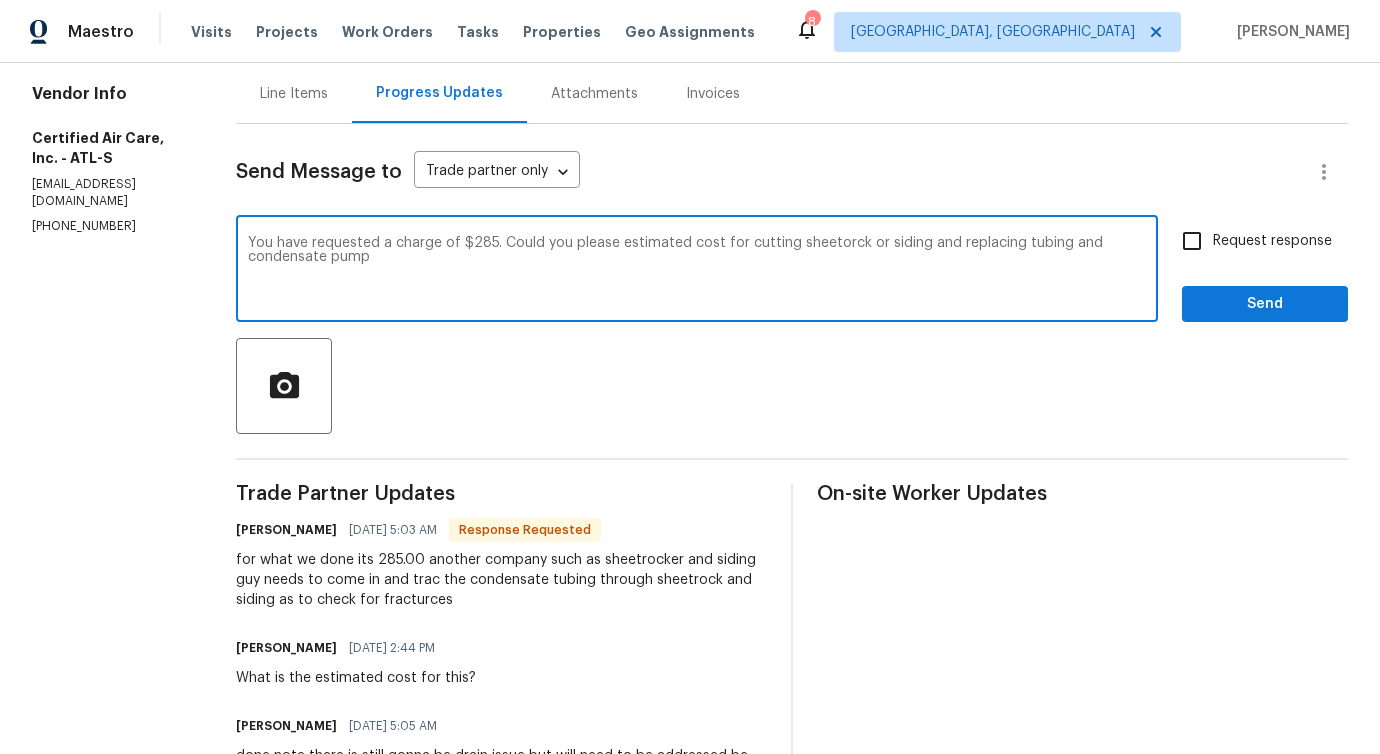 click on "You have requested a charge of $285. Could you please estimated cost for cutting sheetorck or siding and replacing tubing and condensate pump" at bounding box center (697, 271) 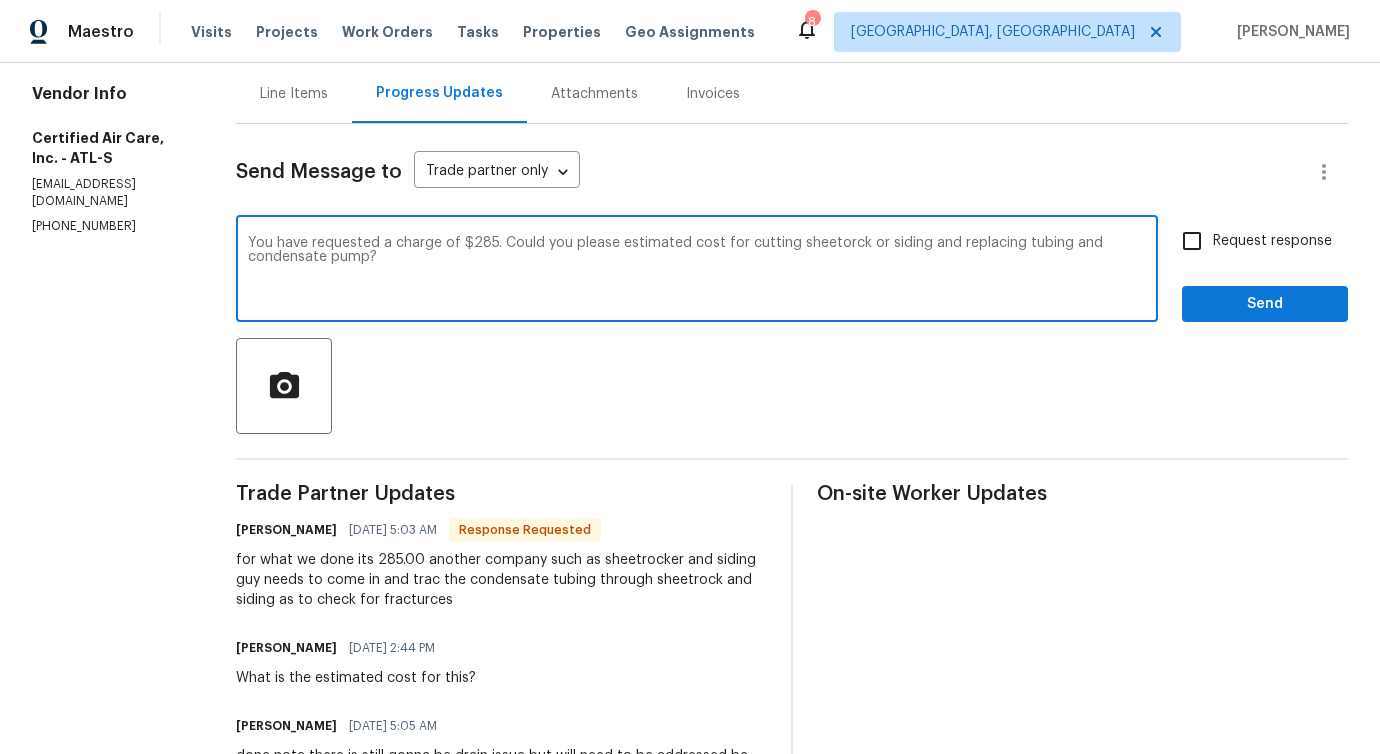 type on "You have requested a charge of $285. Could you please estimated cost for cutting sheetorck or siding and replacing tubing and condensate pump?" 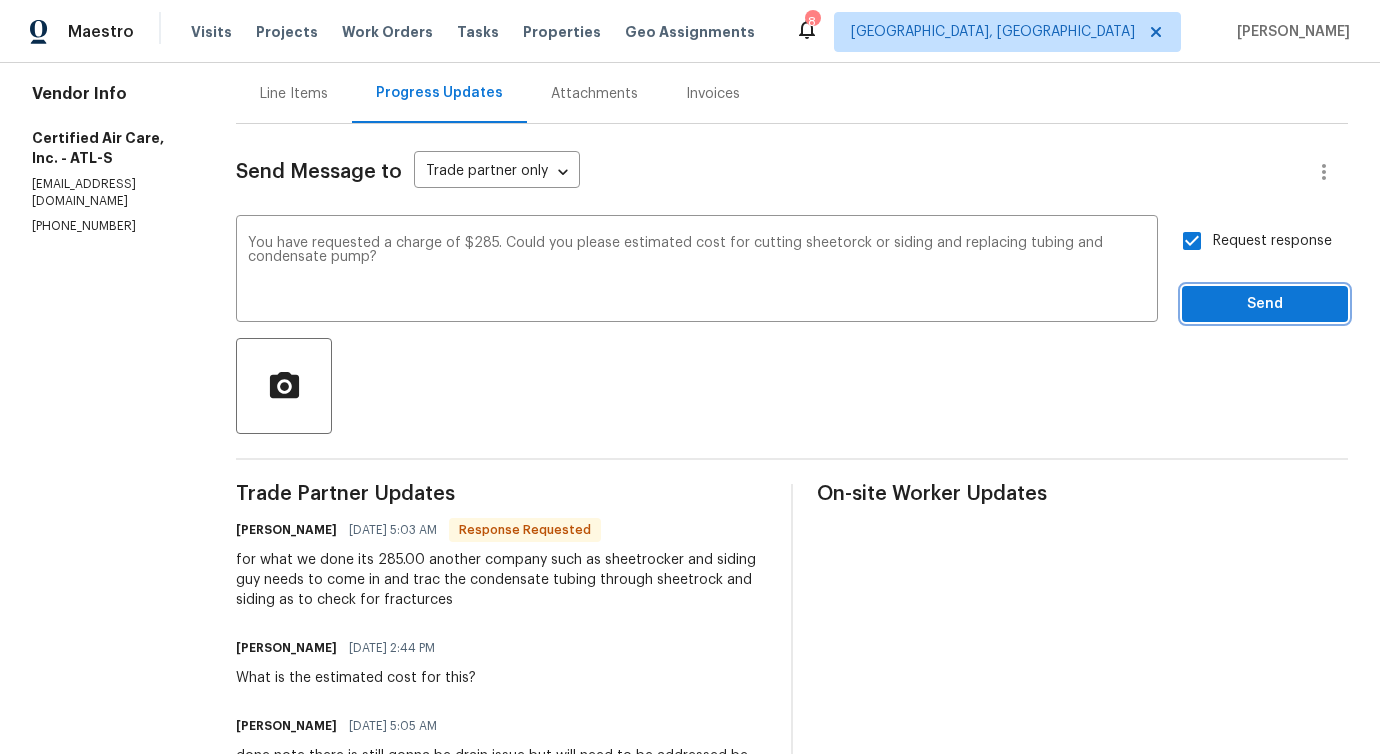 click on "Send" at bounding box center [1265, 304] 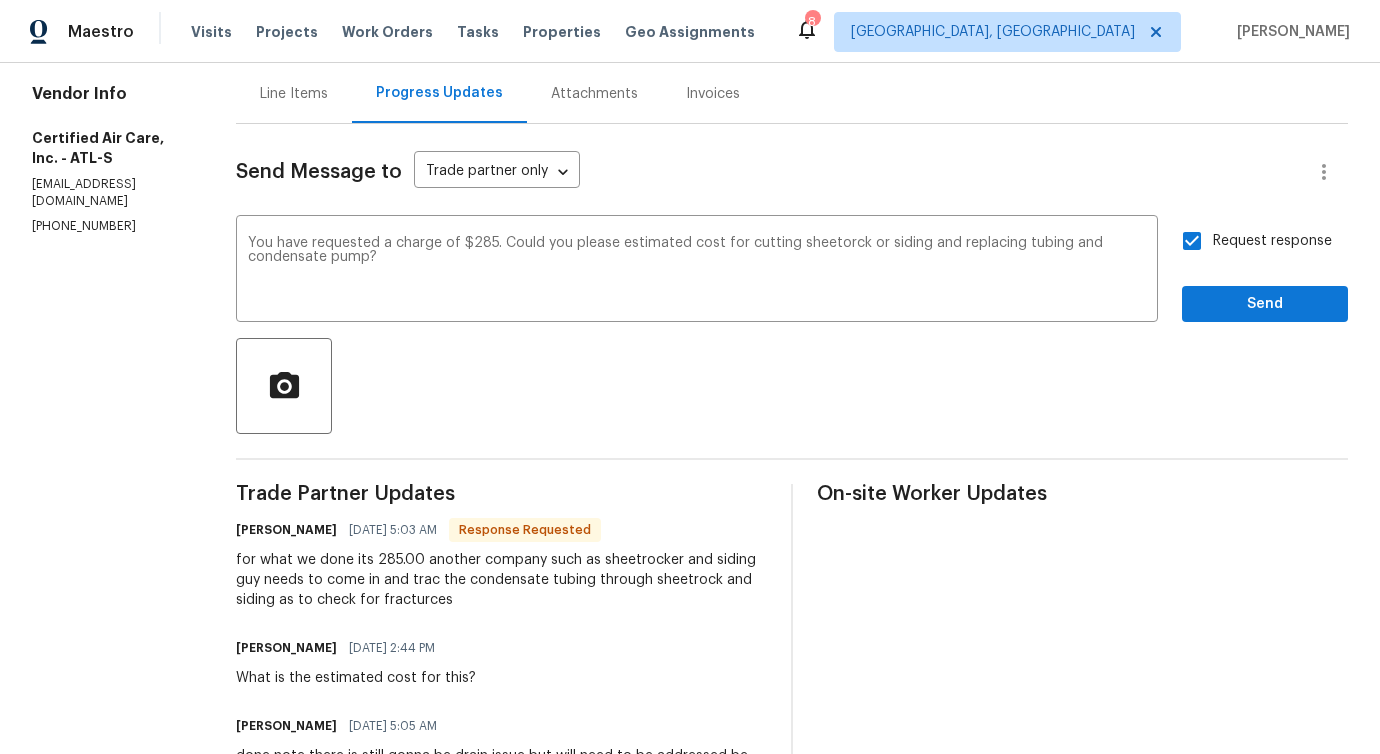 scroll, scrollTop: 0, scrollLeft: 0, axis: both 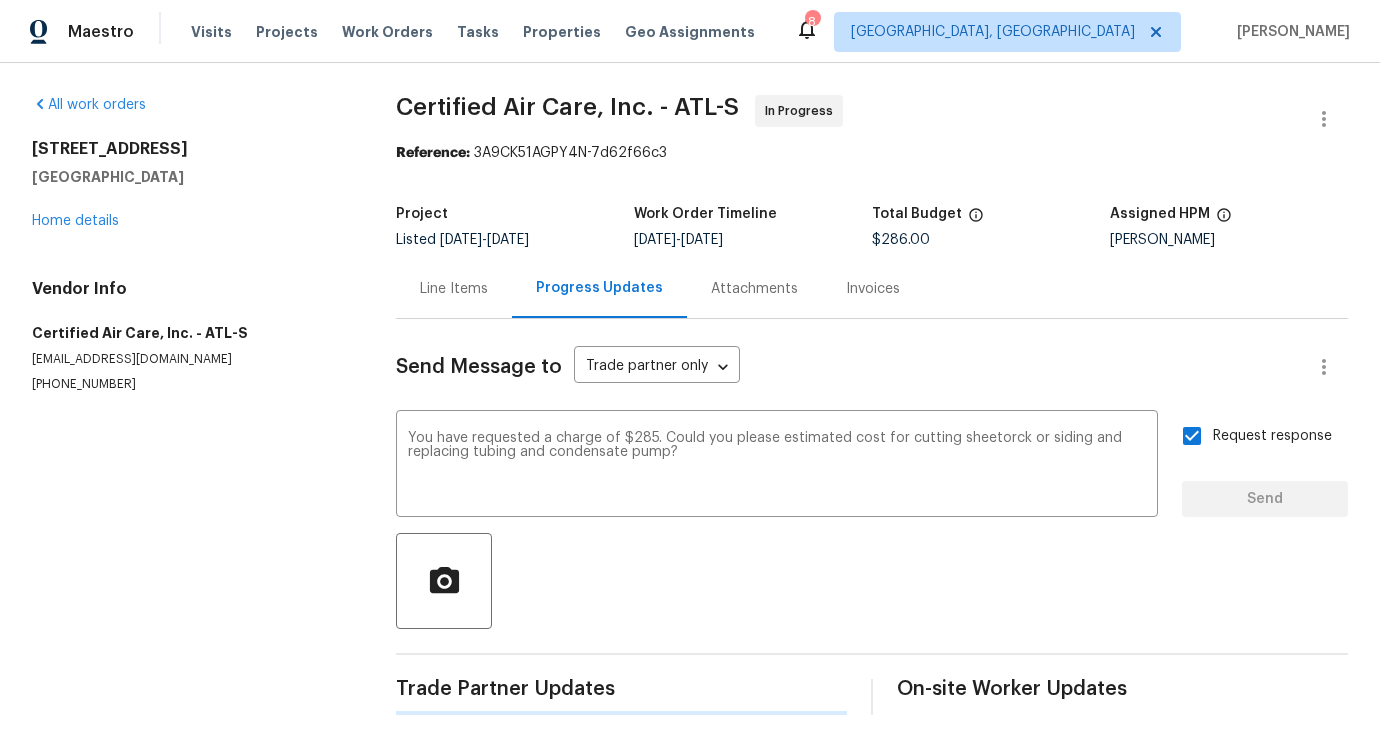 type 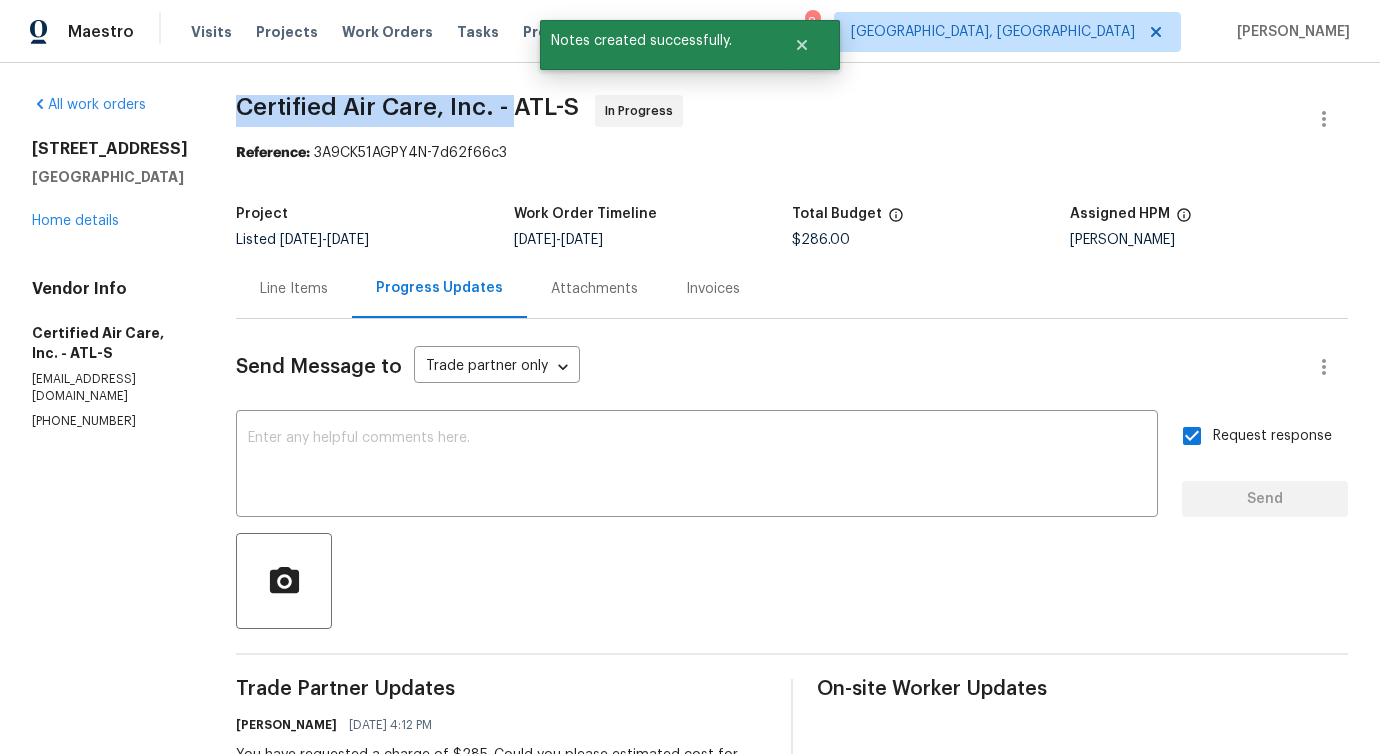 drag, startPoint x: 226, startPoint y: 111, endPoint x: 507, endPoint y: 116, distance: 281.0445 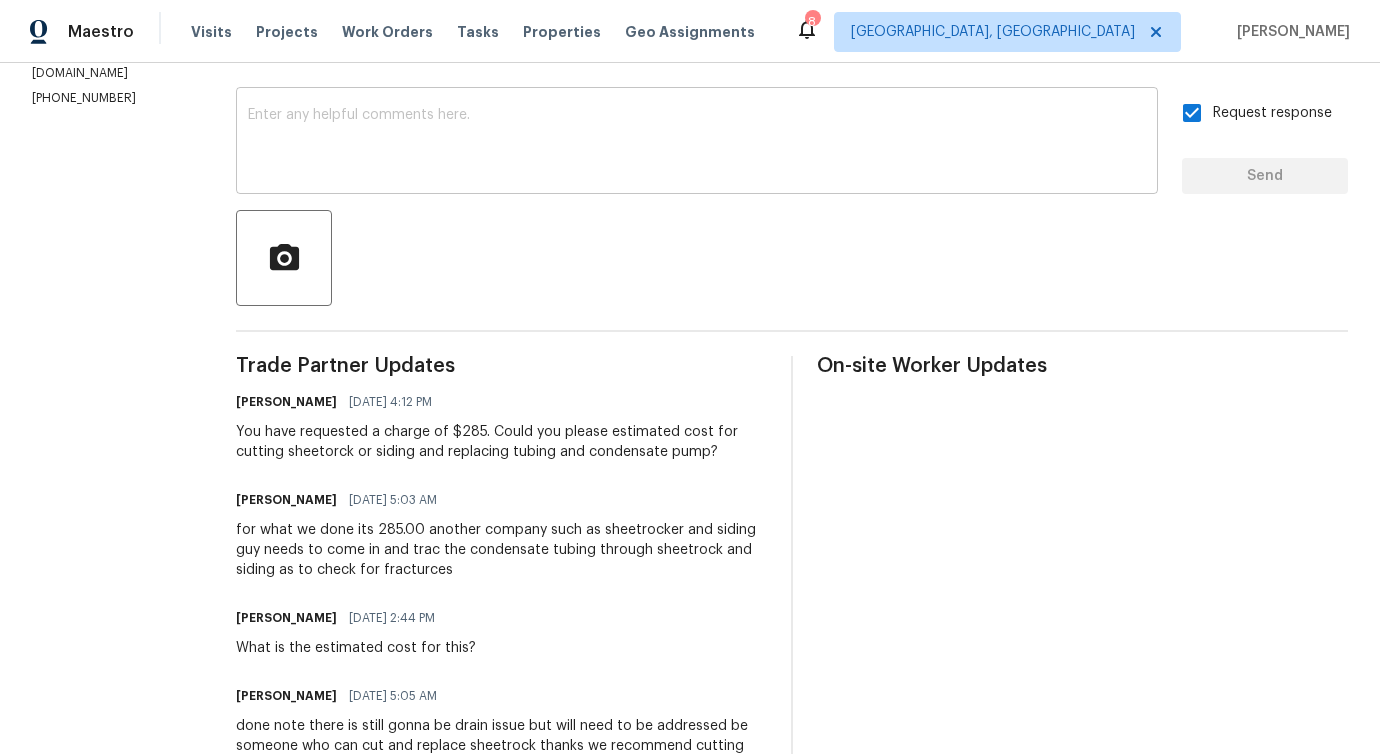 scroll, scrollTop: 379, scrollLeft: 0, axis: vertical 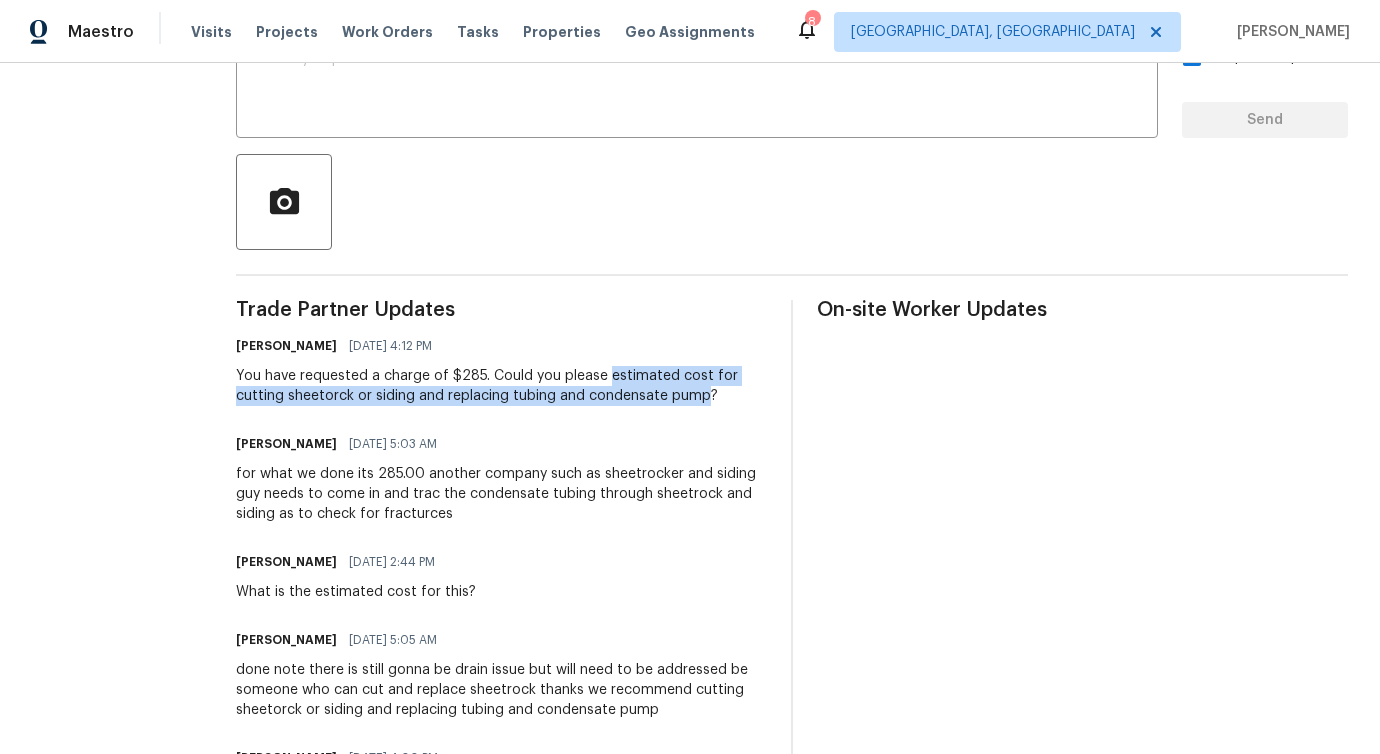 drag, startPoint x: 603, startPoint y: 373, endPoint x: 700, endPoint y: 405, distance: 102.14206 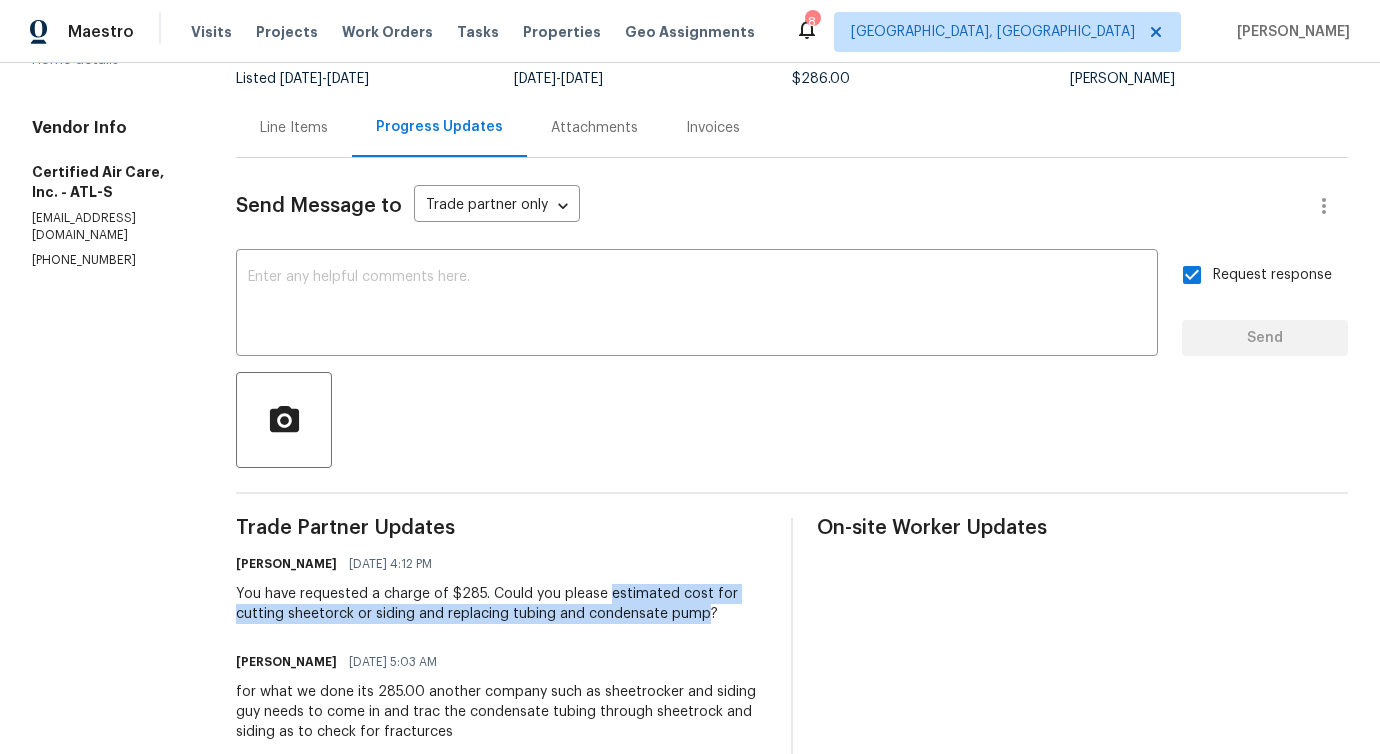 scroll, scrollTop: 0, scrollLeft: 0, axis: both 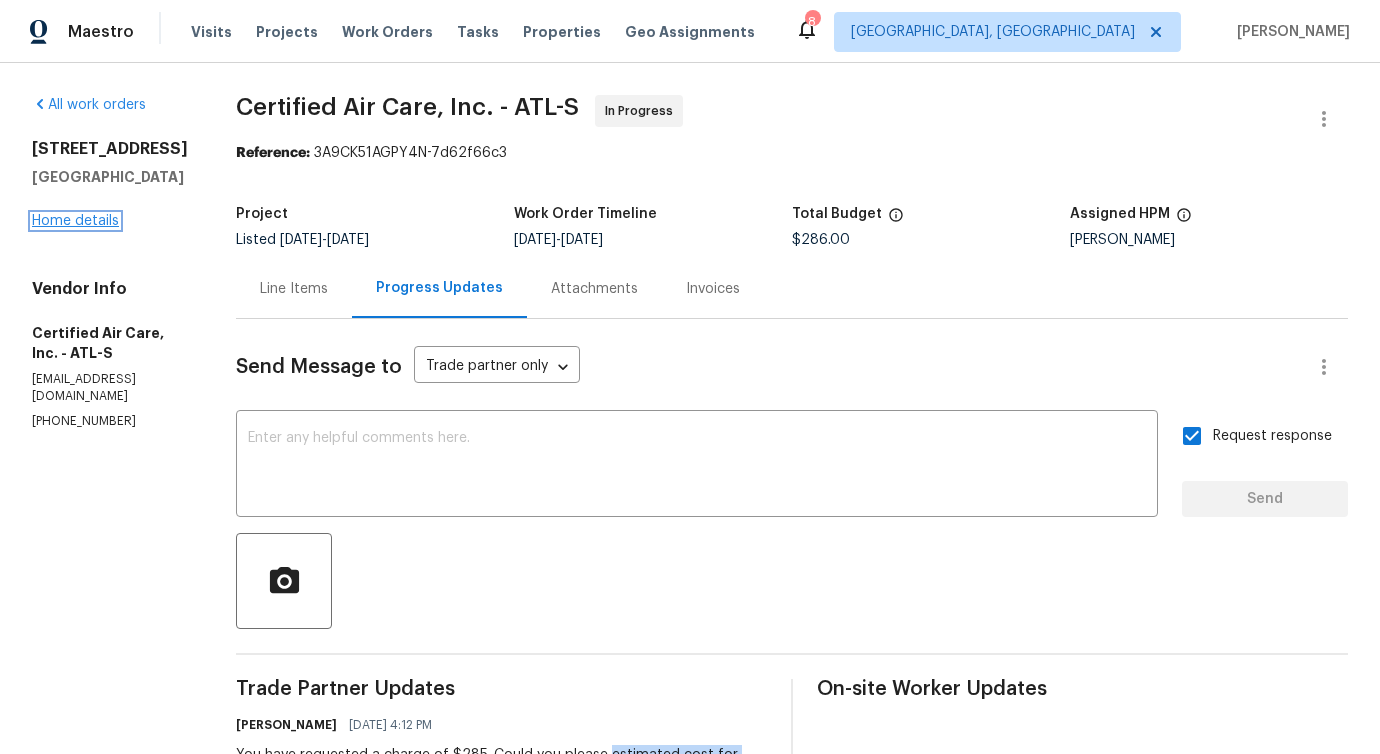 click on "Home details" at bounding box center (75, 221) 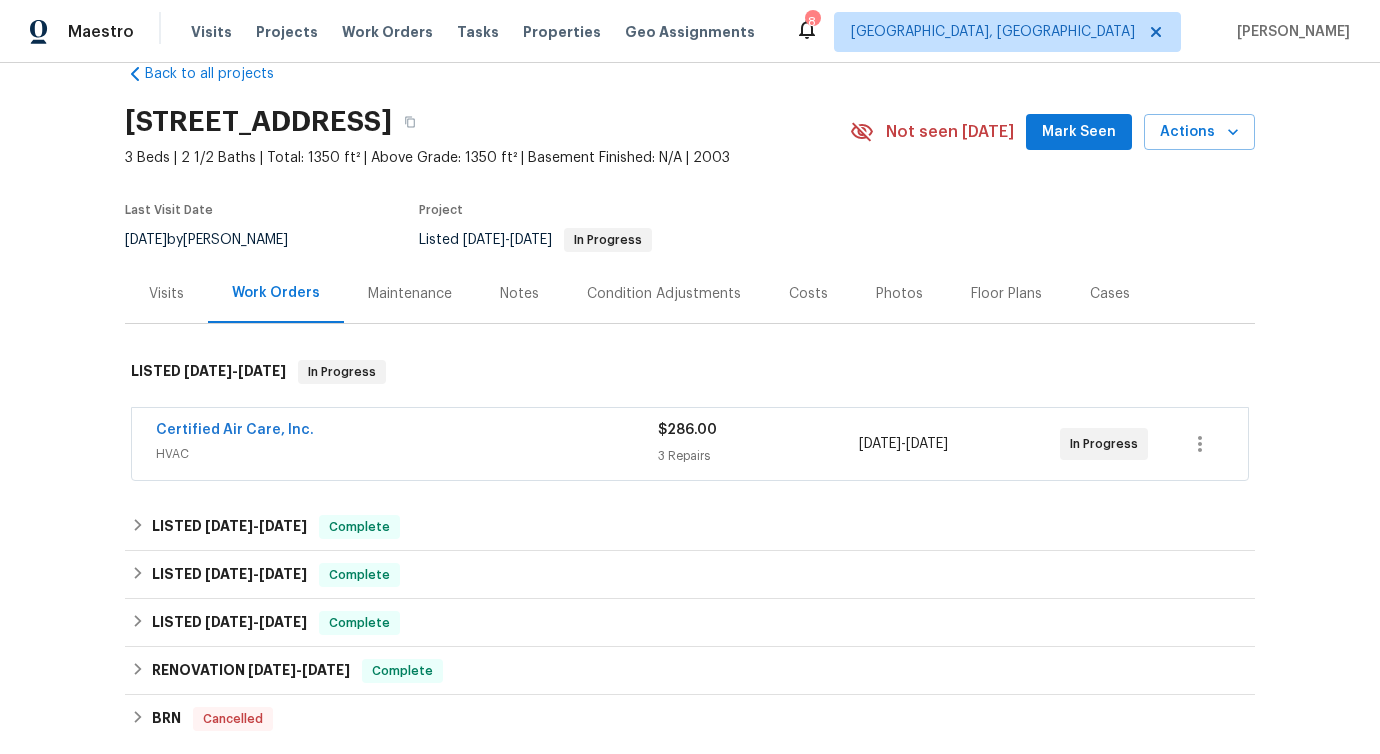 scroll, scrollTop: 0, scrollLeft: 0, axis: both 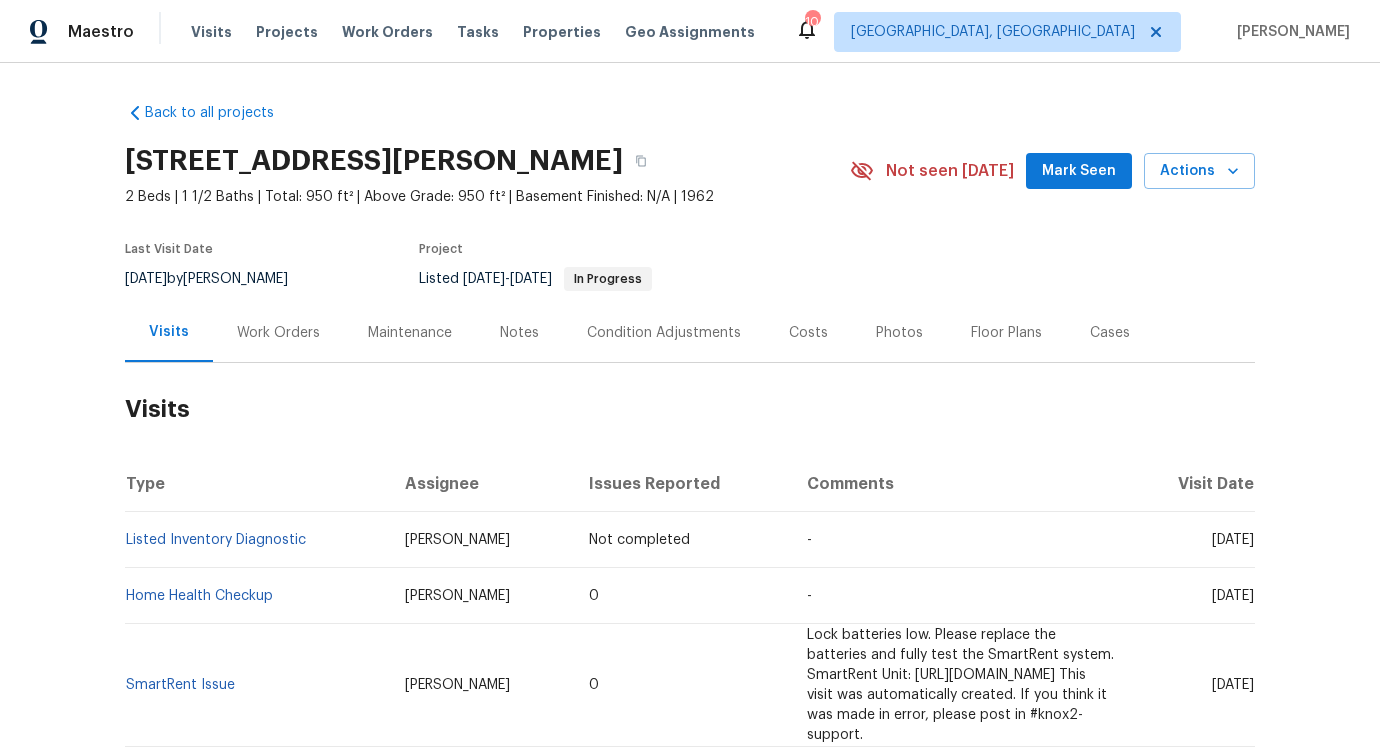 click on "Work Orders" at bounding box center (278, 333) 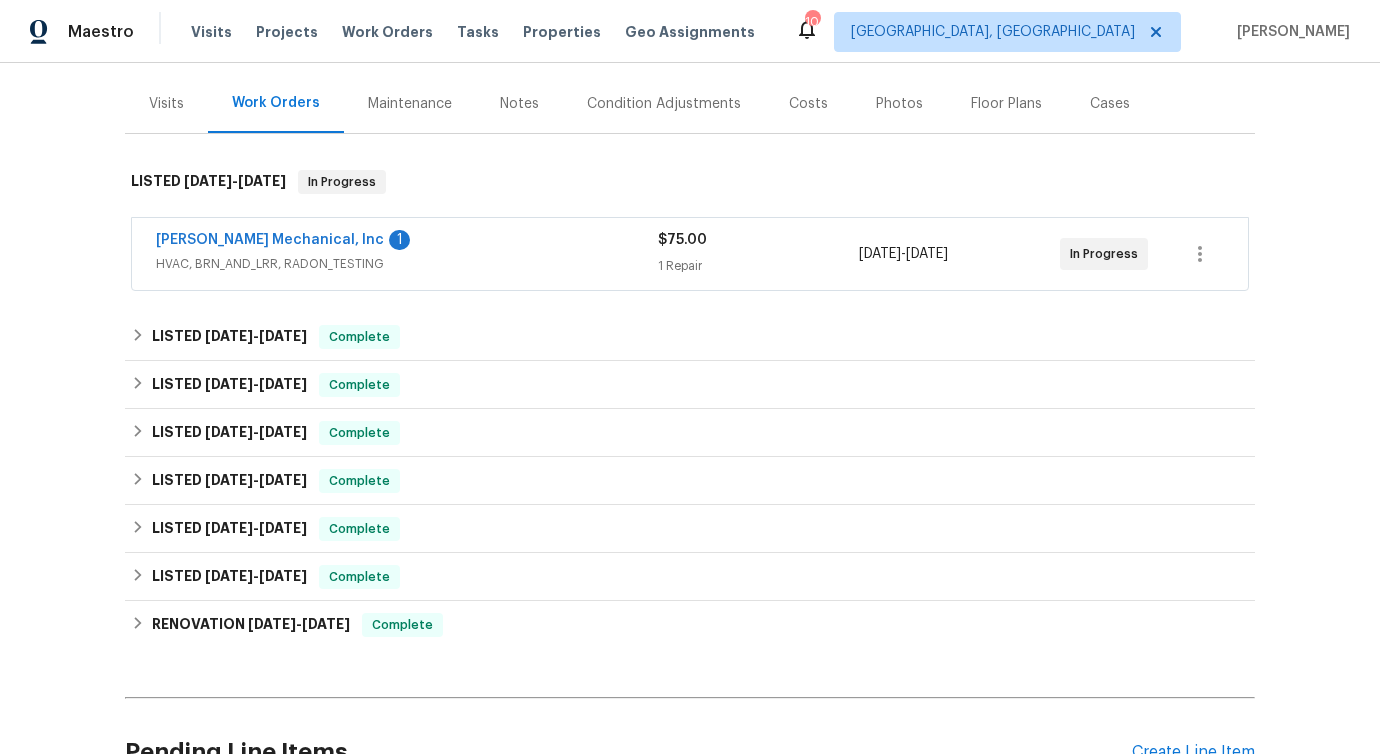 scroll, scrollTop: 235, scrollLeft: 0, axis: vertical 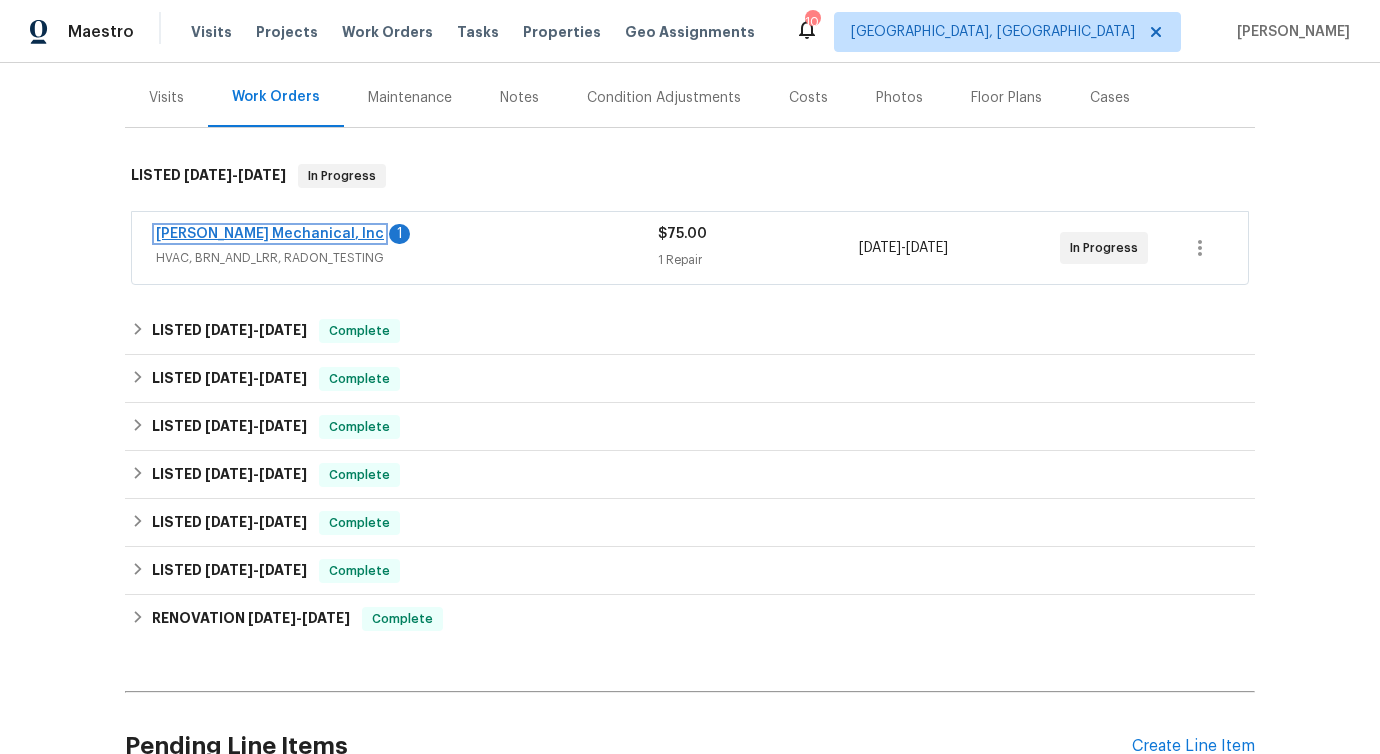 click on "[PERSON_NAME] Mechanical, Inc" at bounding box center [270, 234] 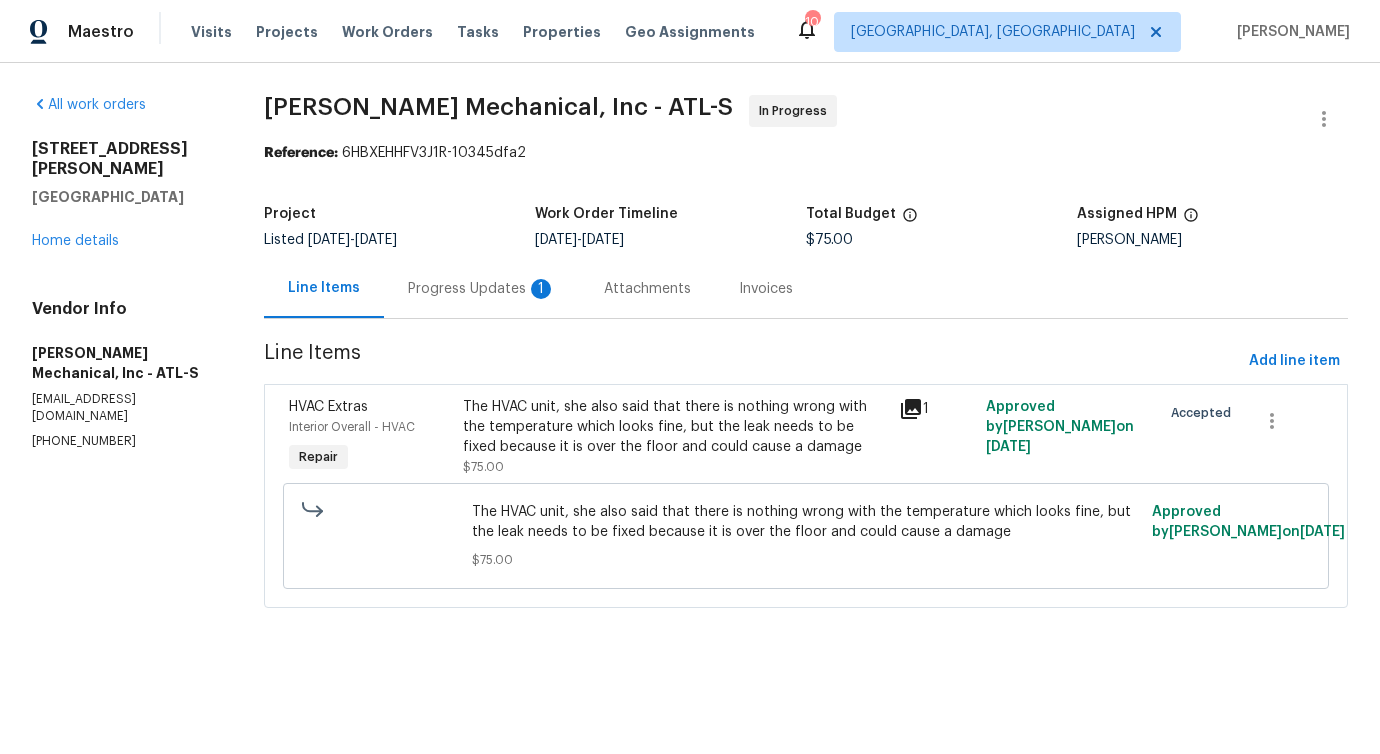 click on "Progress Updates 1" at bounding box center [482, 289] 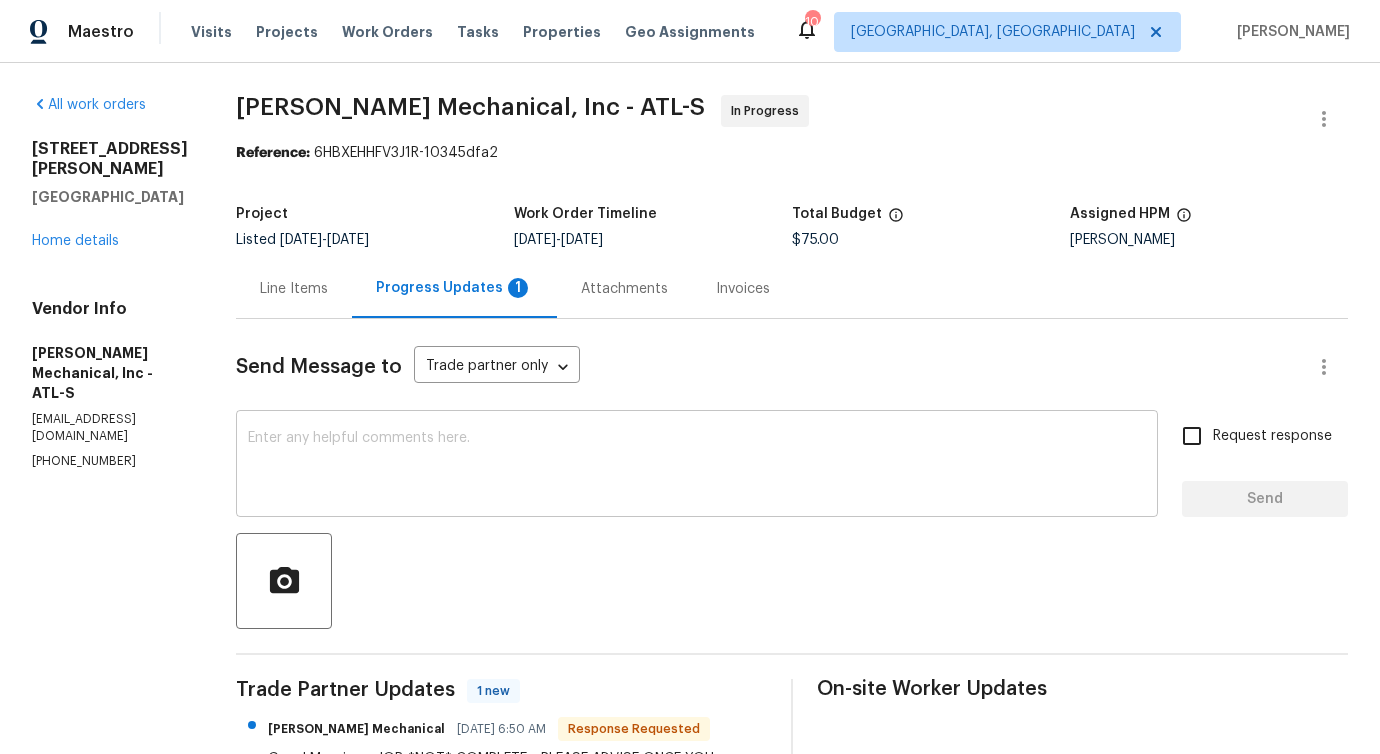 click at bounding box center (697, 466) 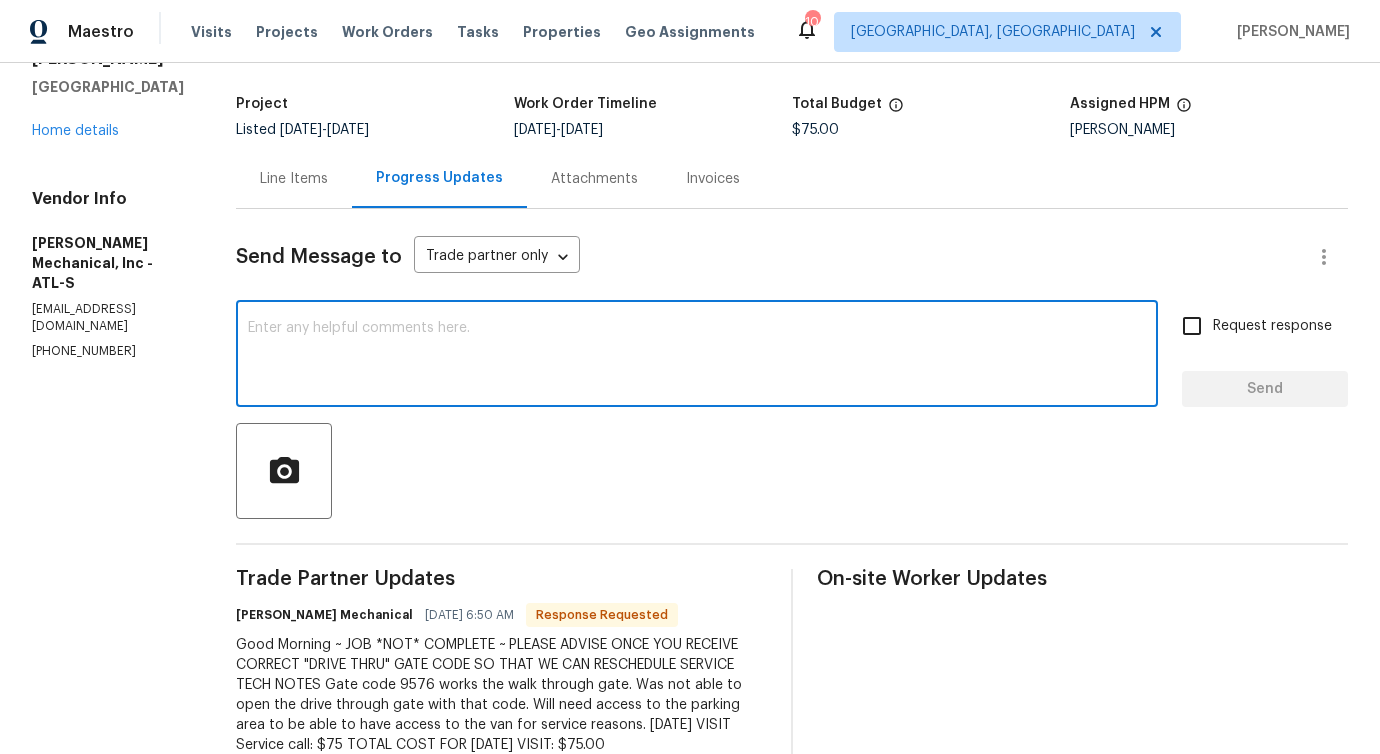 scroll, scrollTop: 0, scrollLeft: 0, axis: both 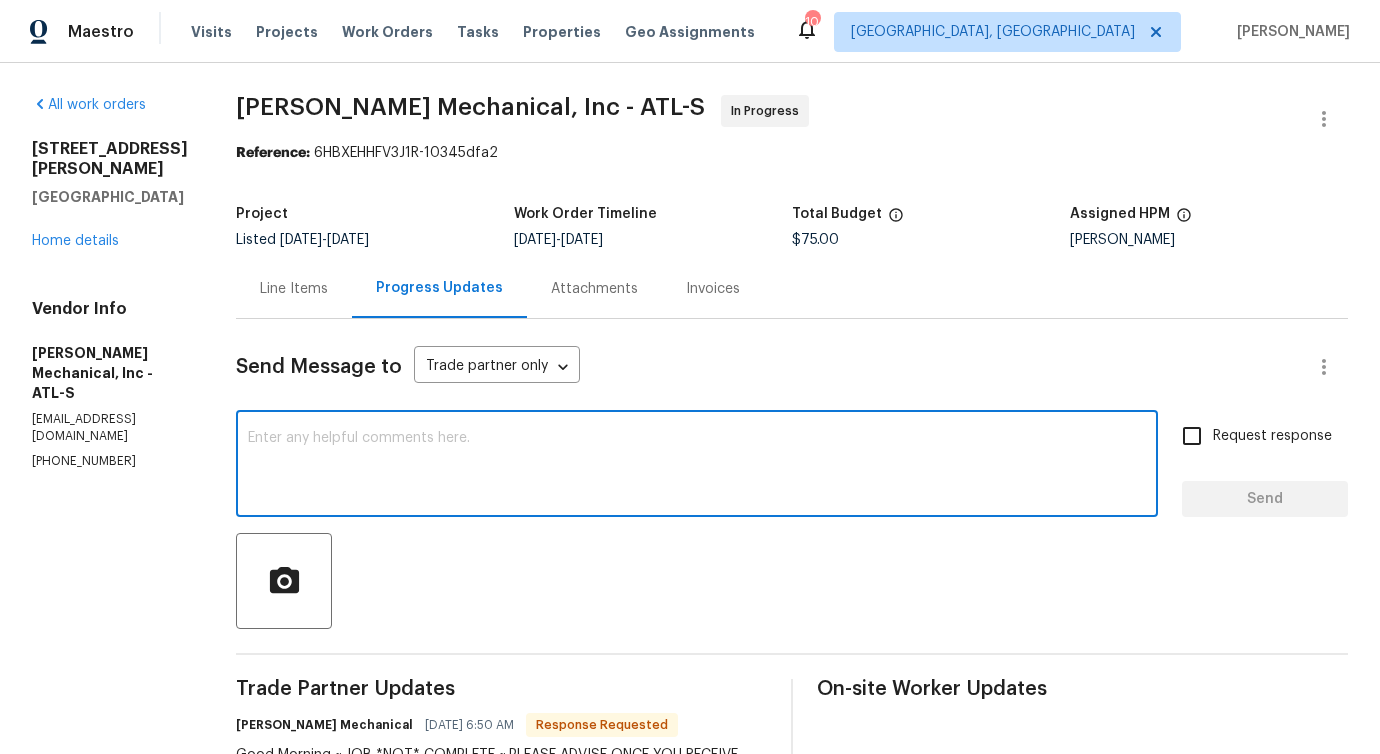 click at bounding box center (697, 466) 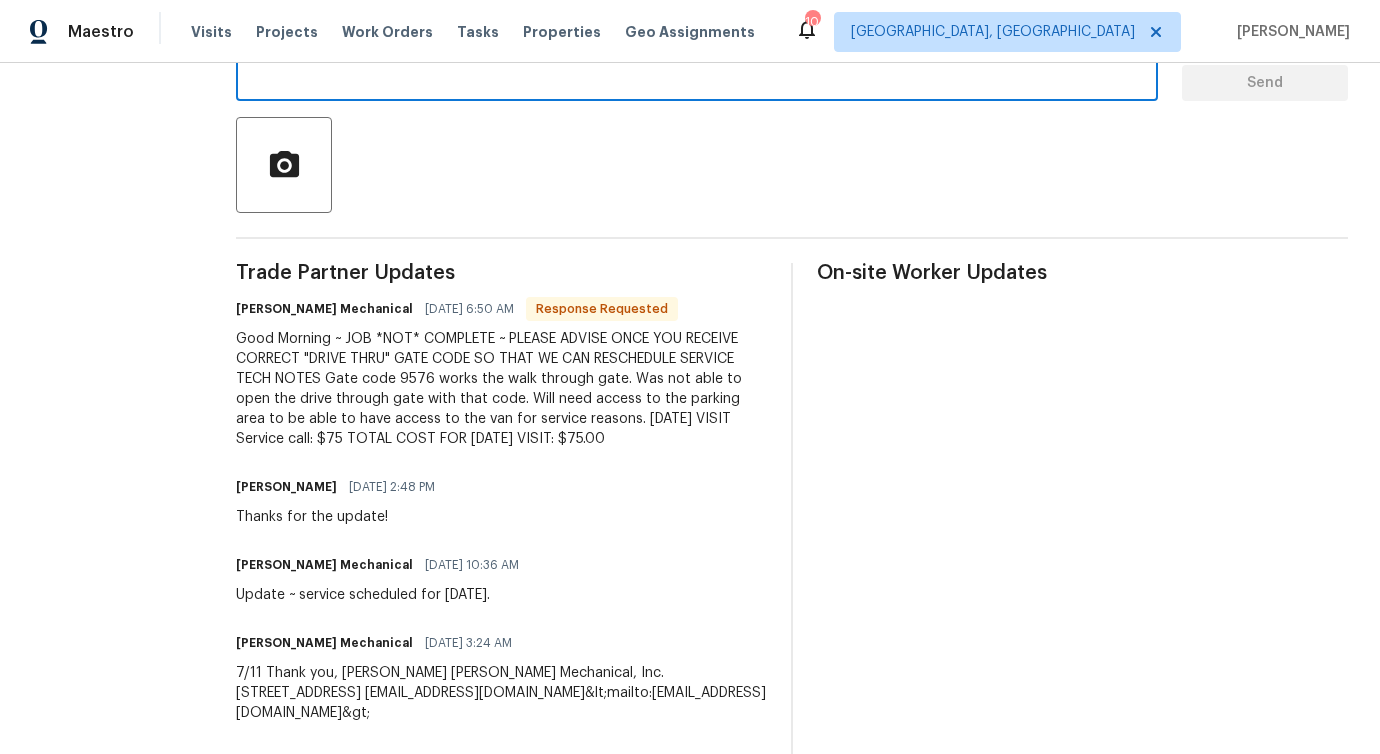 scroll, scrollTop: 417, scrollLeft: 0, axis: vertical 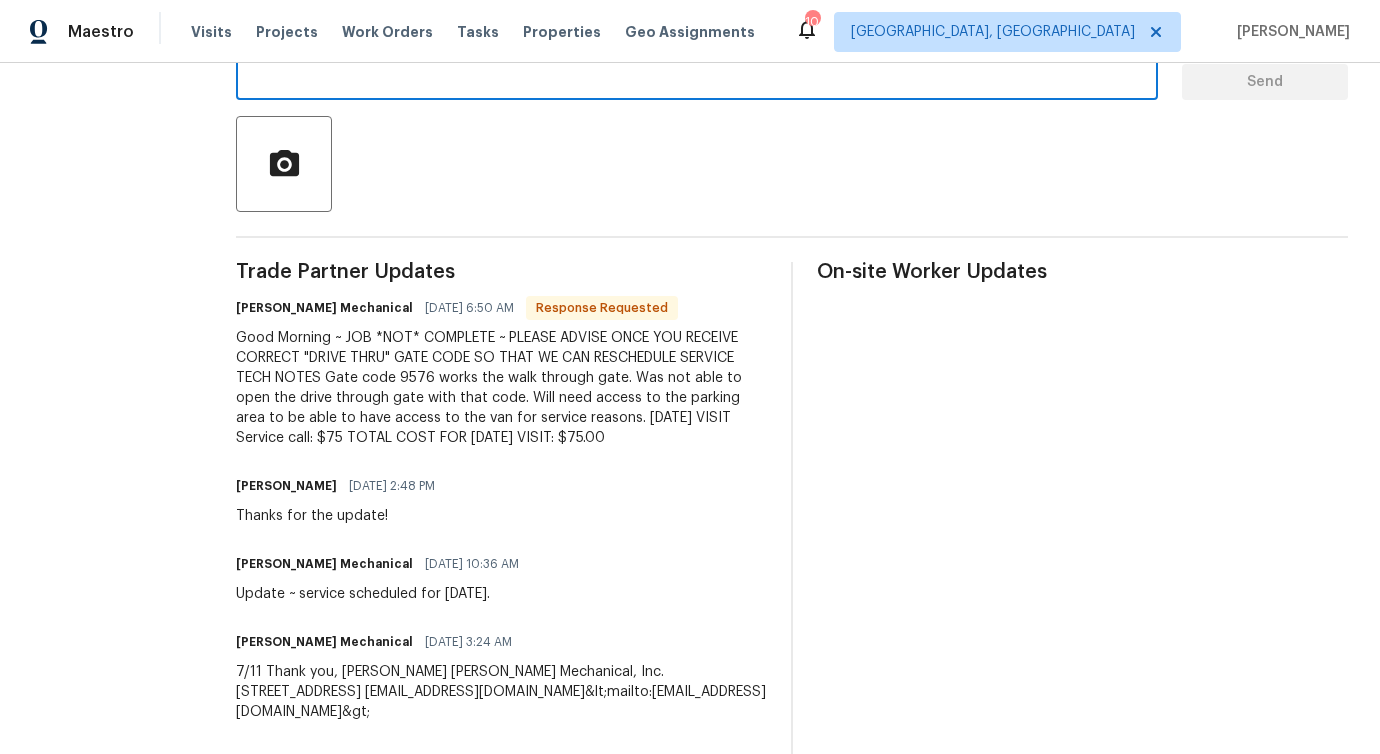 click on "Good Morning ~
JOB *NOT* COMPLETE ~ PLEASE ADVISE ONCE YOU RECEIVE CORRECT "DRIVE THRU" GATE CODE SO THAT WE CAN RESCHEDULE SERVICE
TECH NOTES
Gate code 9576 works the walk through gate. Was not able to open the drive through gate with that code. Will need access to the parking area to be able to have access to the van for service reasons.
[DATE] VISIT
Service call: $75
TOTAL COST FOR [DATE] VISIT: $75.00" at bounding box center (501, 388) 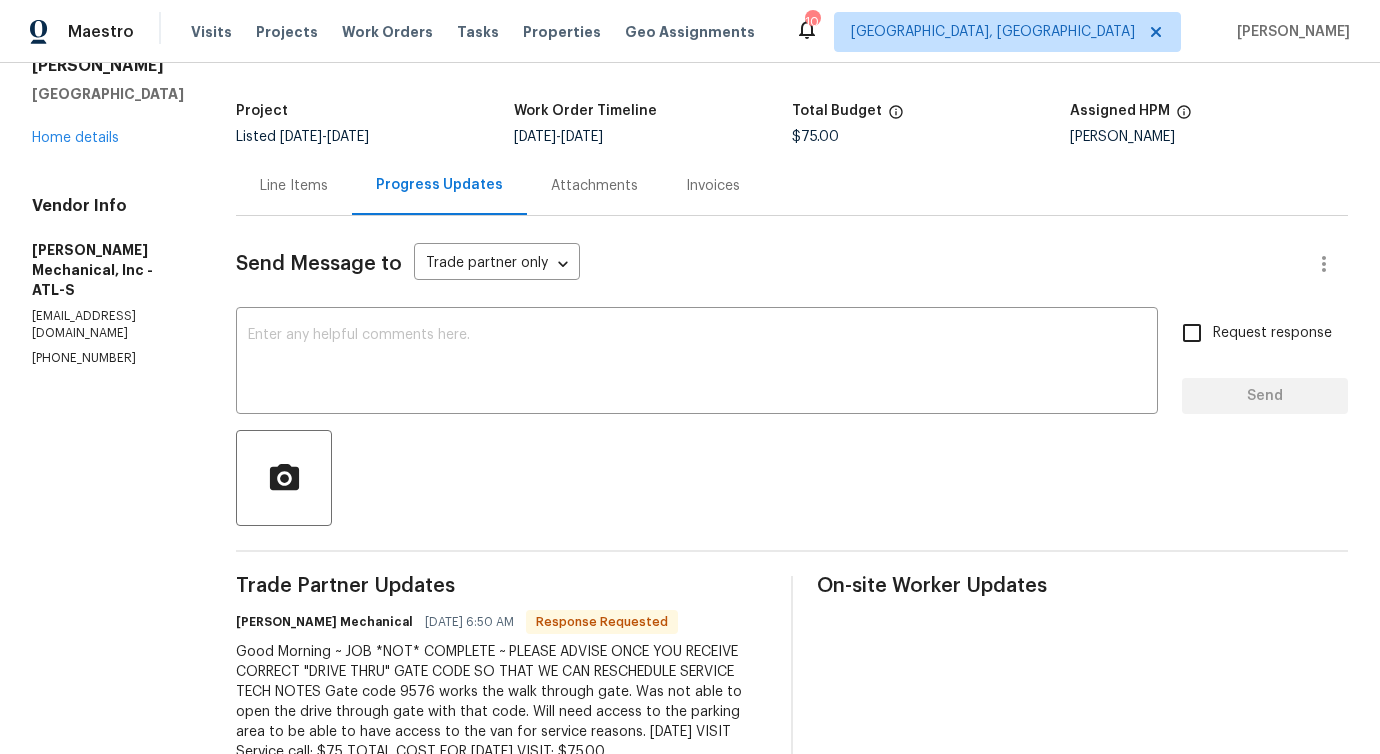 scroll, scrollTop: 0, scrollLeft: 0, axis: both 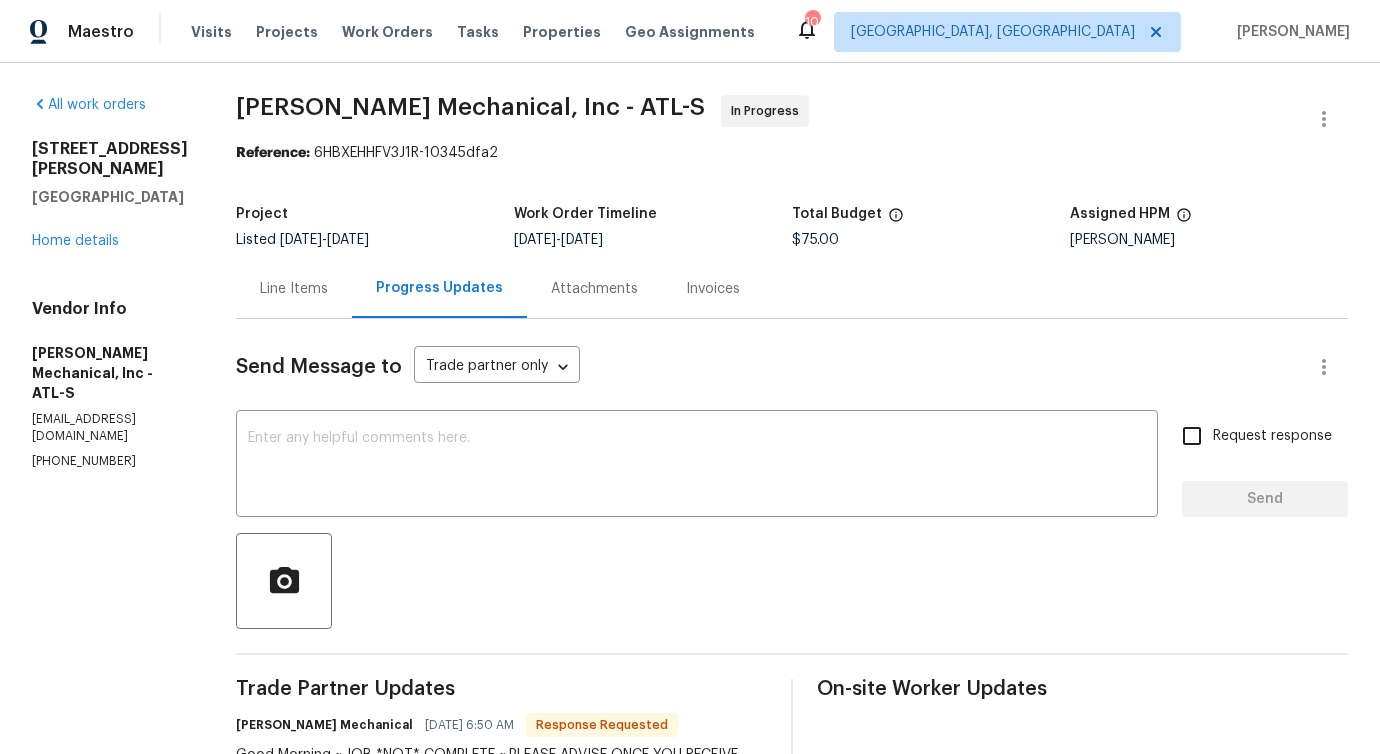 click on "Line Items" at bounding box center [294, 289] 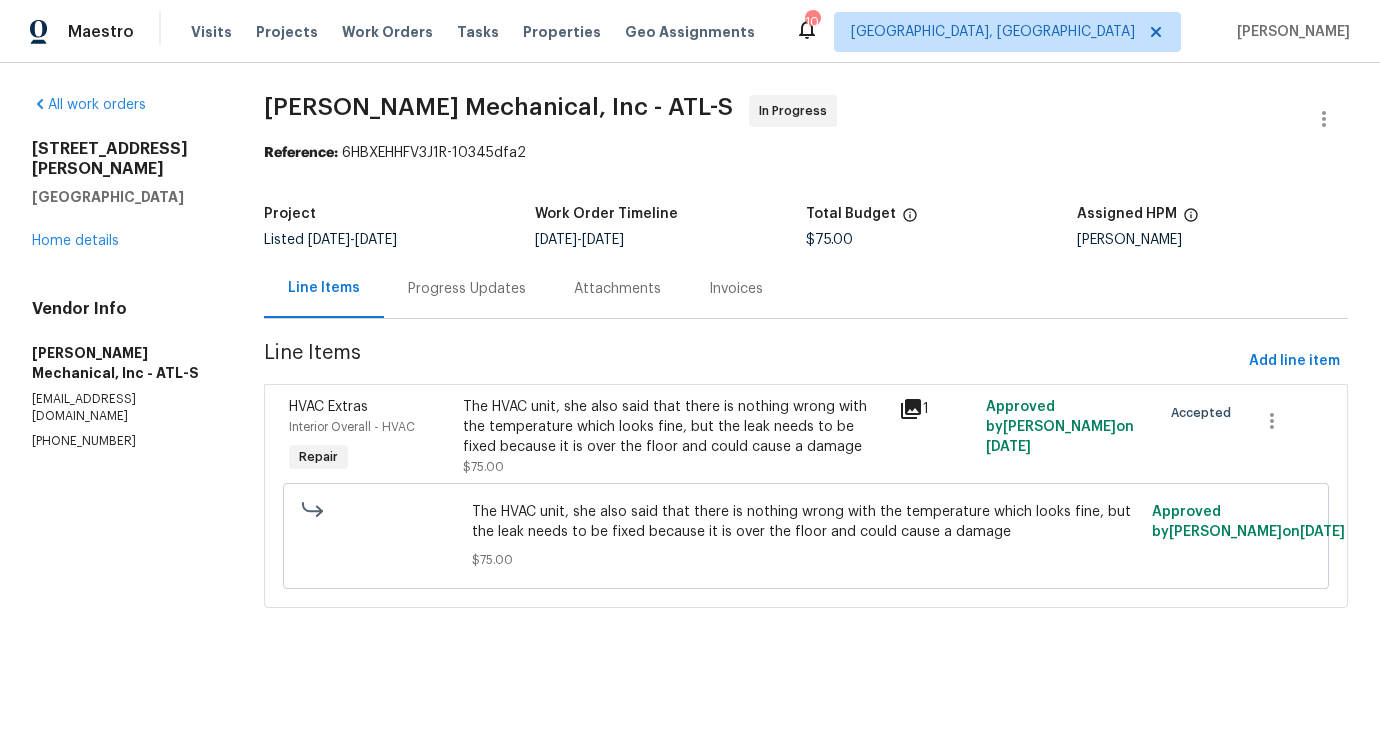 click on "HVAC Extras Interior Overall - HVAC Repair The HVAC unit, she also said that there is nothing wrong with the temperature which looks fine, but the leak needs to be fixed because it is over the floor and could cause a damage $75.00   1 Approved by  [PERSON_NAME]  on   [DATE] Accepted The HVAC unit, she also said that there is nothing wrong with the temperature which looks fine, but the leak needs to be fixed because it is over the floor and could cause a damage $75.00 Approved by  [PERSON_NAME]  on  [DATE]" at bounding box center [806, 496] 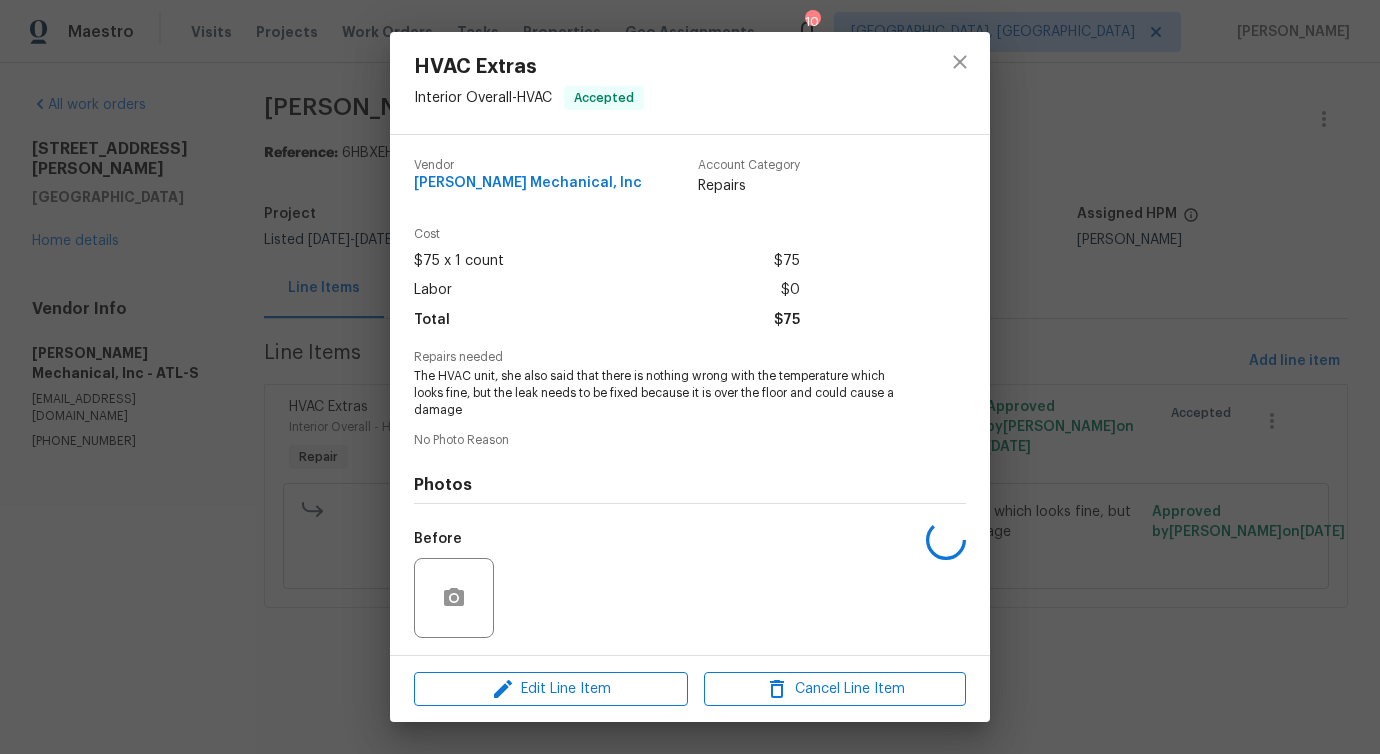 scroll, scrollTop: 133, scrollLeft: 0, axis: vertical 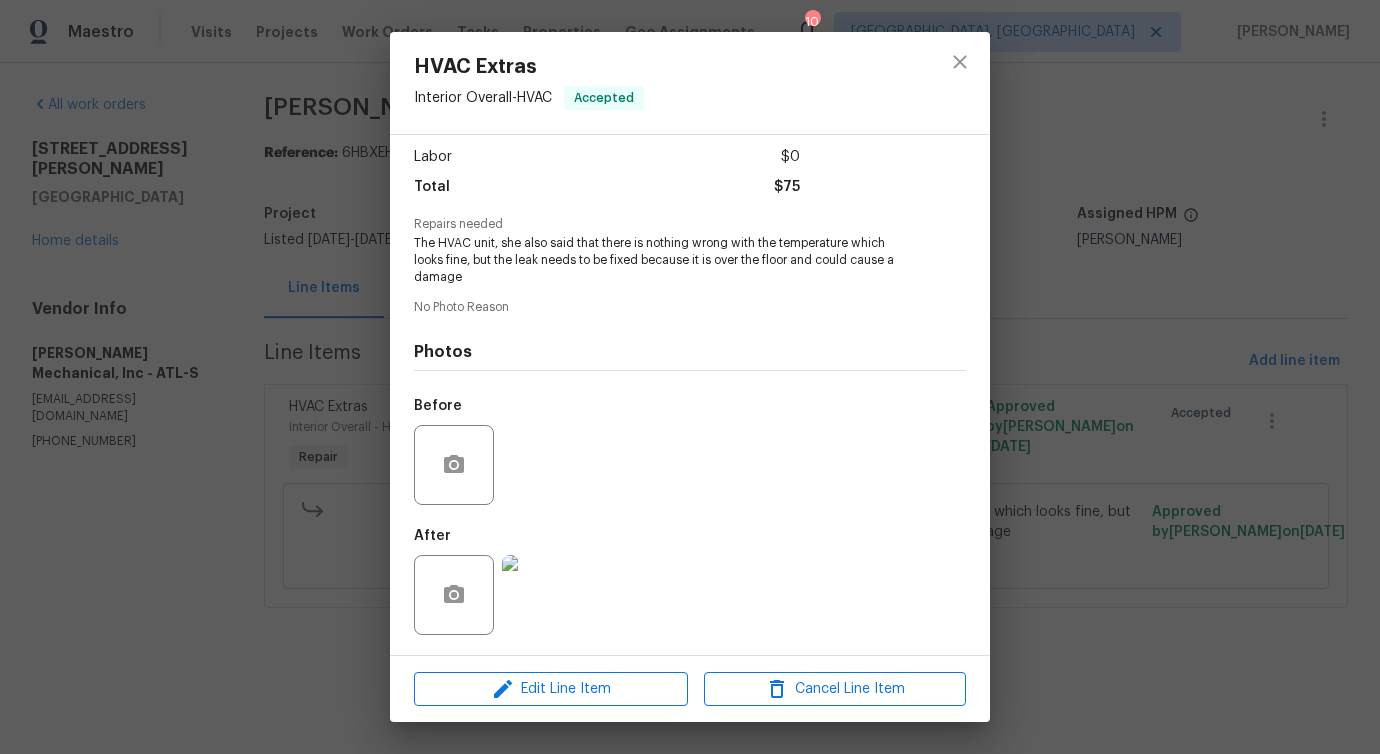click at bounding box center [542, 595] 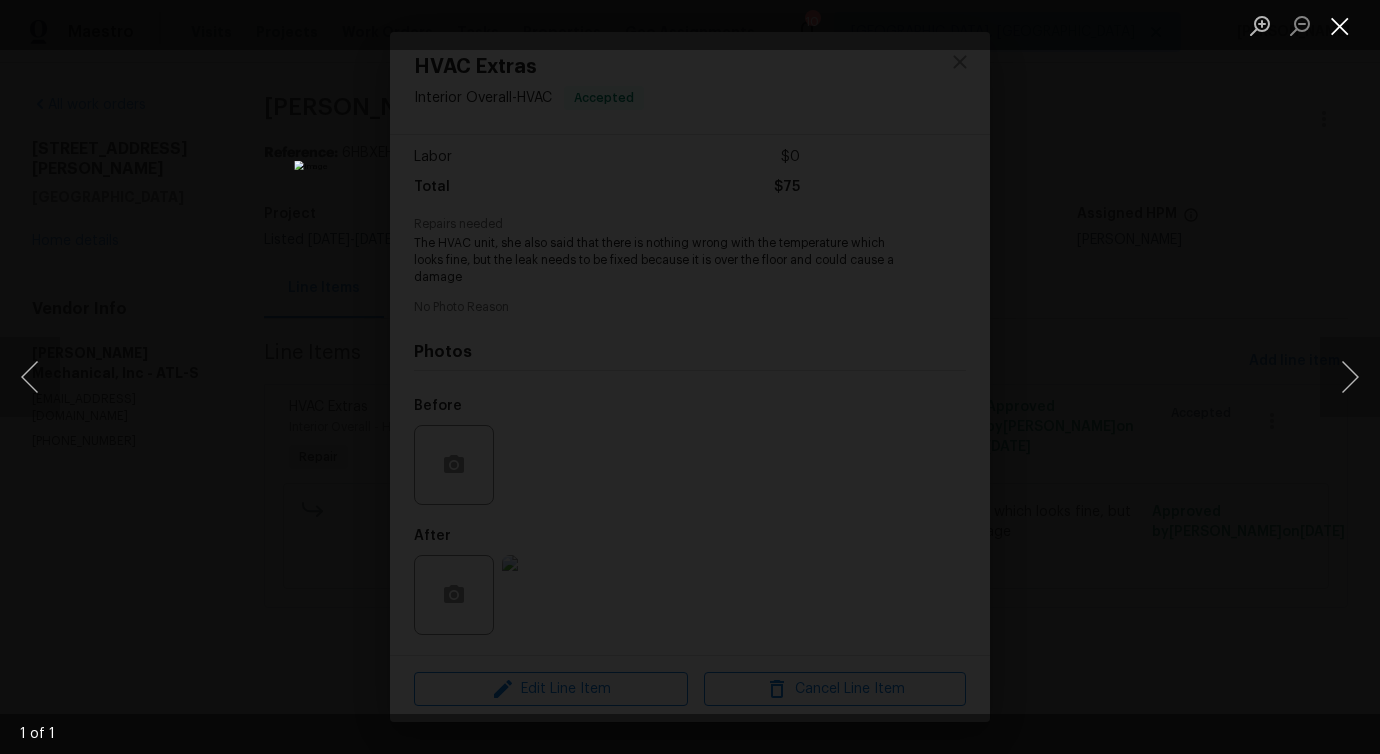 click at bounding box center (1340, 25) 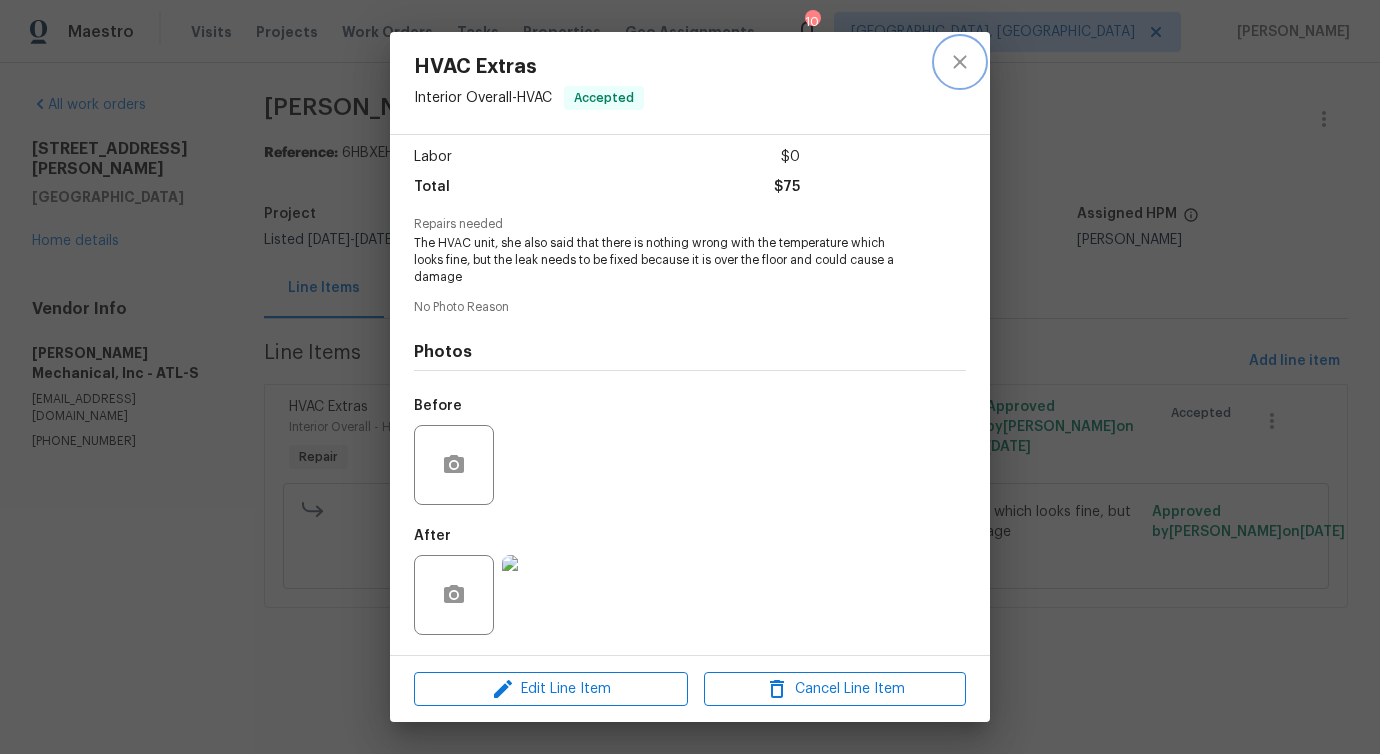 click 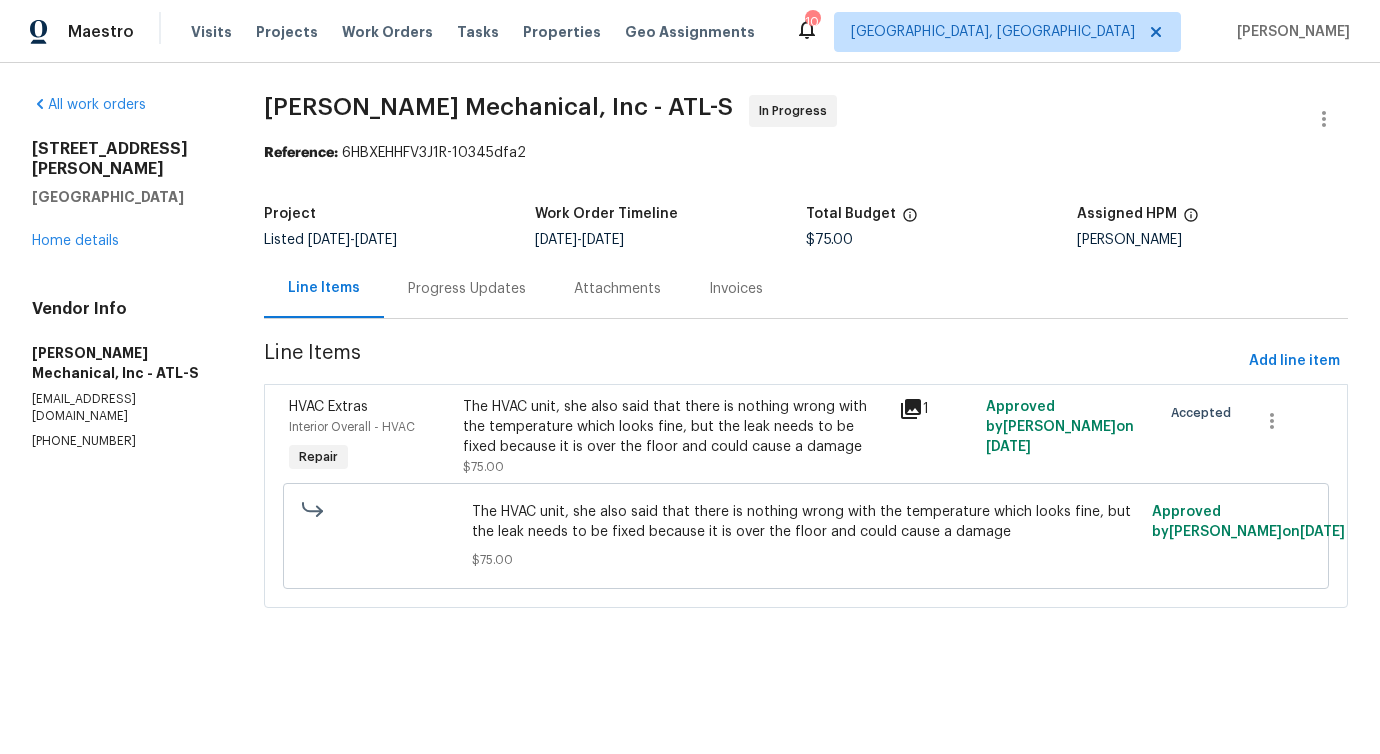 click on "[PERSON_NAME] Mechanical, Inc - ATL-S" at bounding box center [498, 107] 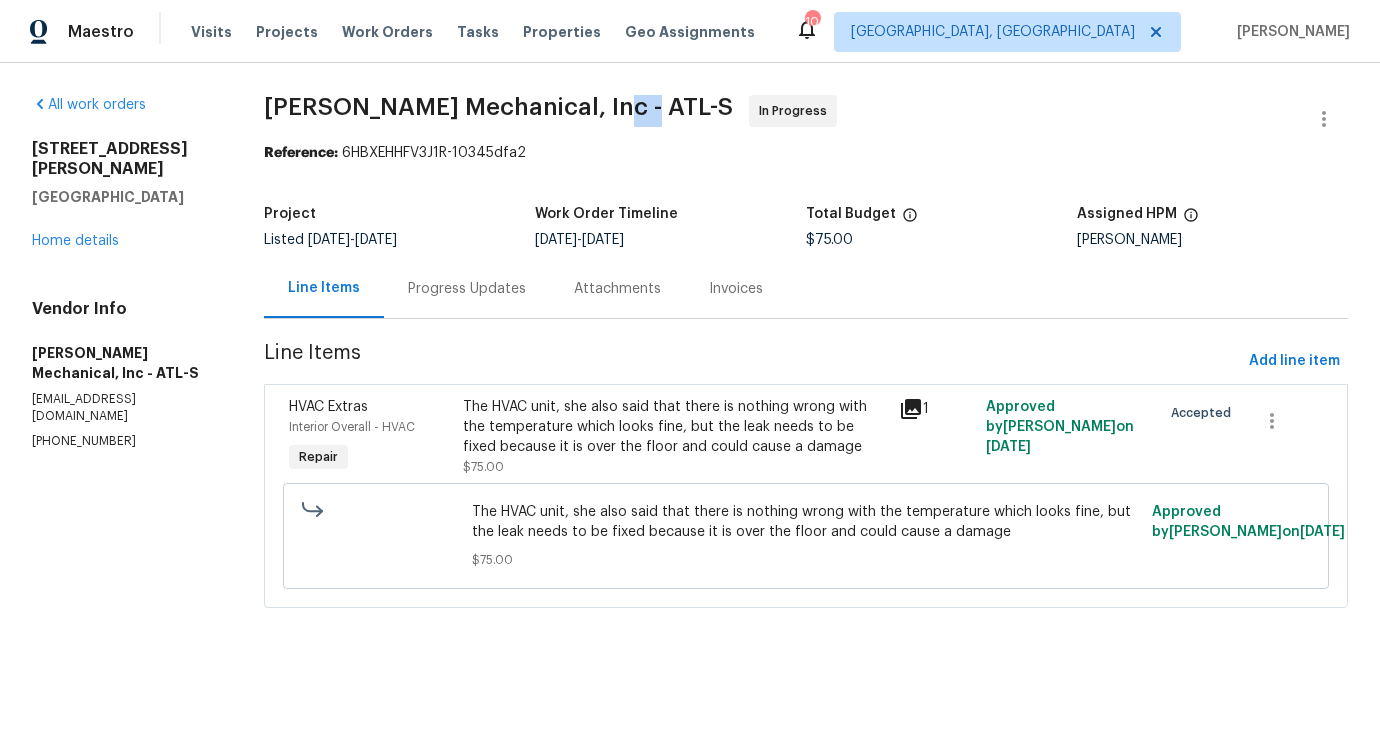 click on "[PERSON_NAME] Mechanical, Inc - ATL-S" at bounding box center (498, 107) 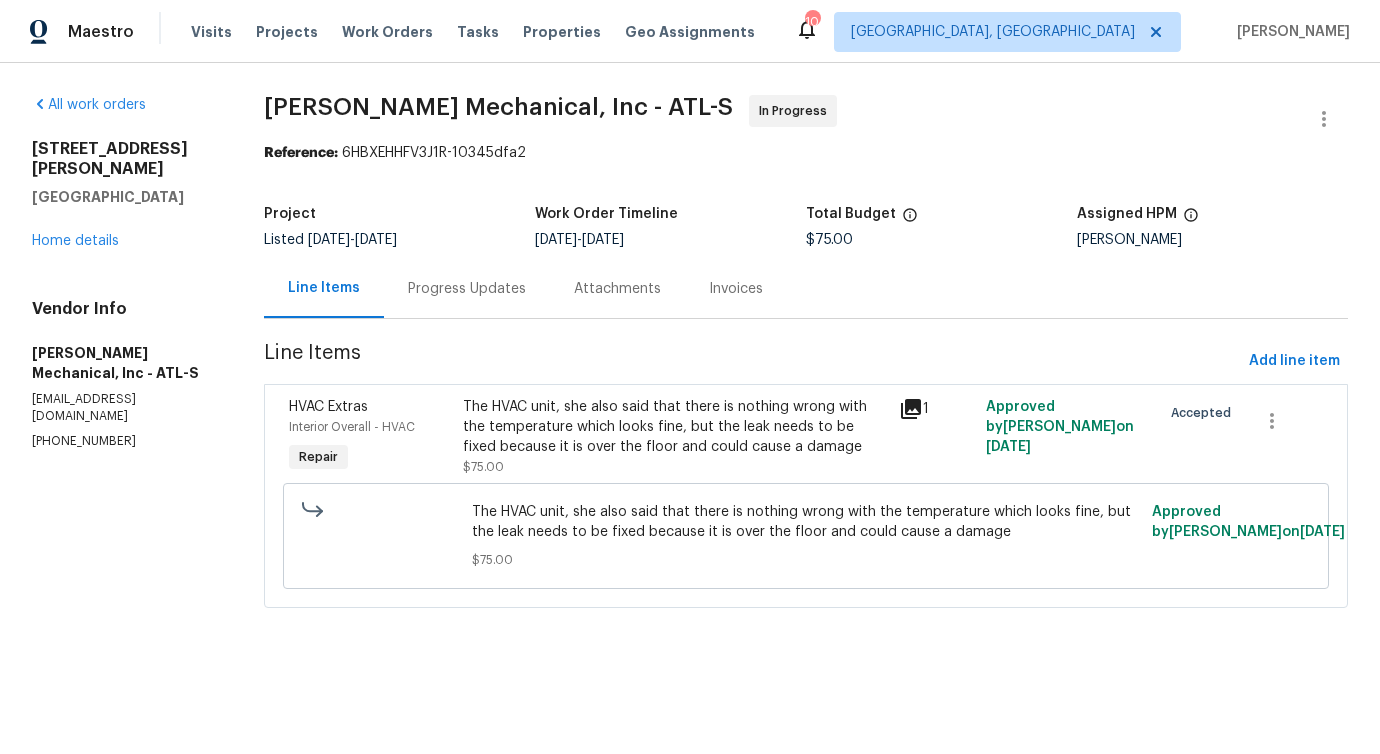 click on "[PERSON_NAME] Mechanical, Inc - ATL-S" at bounding box center (498, 107) 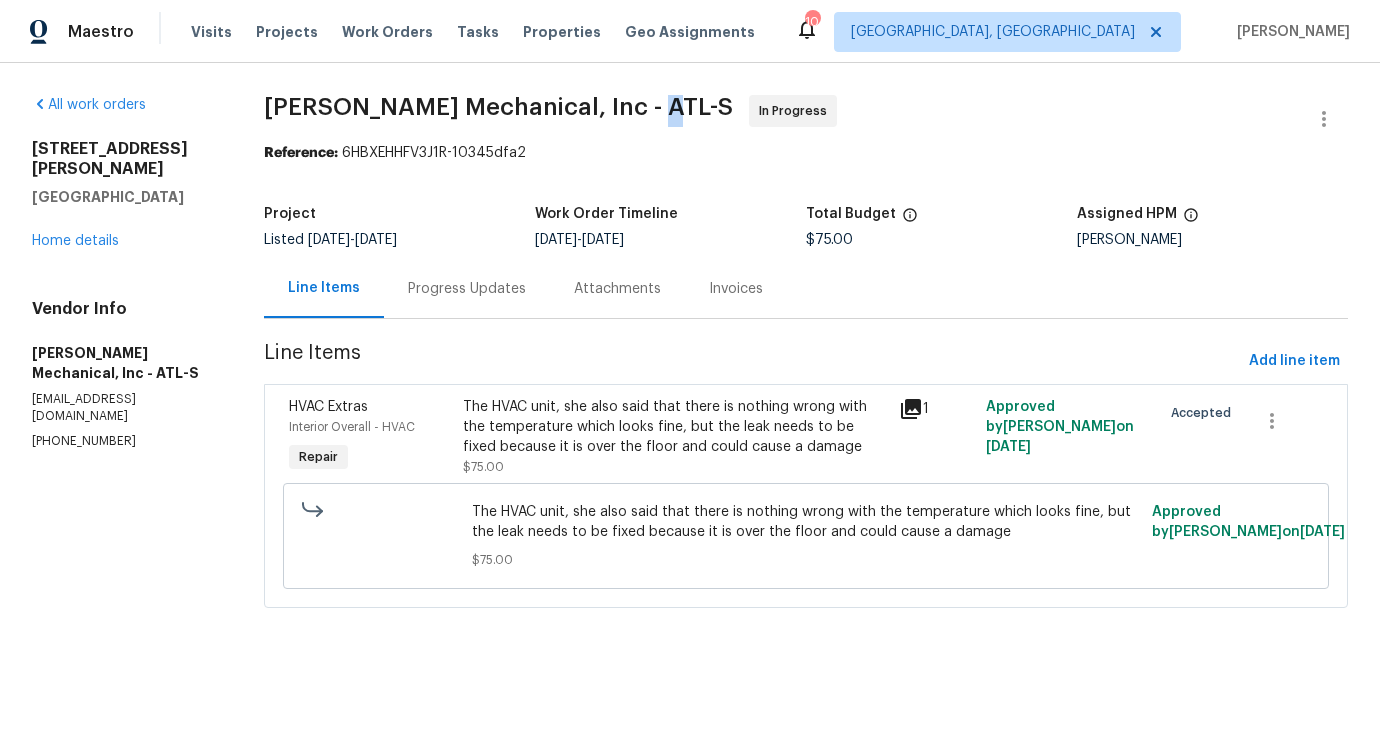 click on "Line Items" at bounding box center (752, 361) 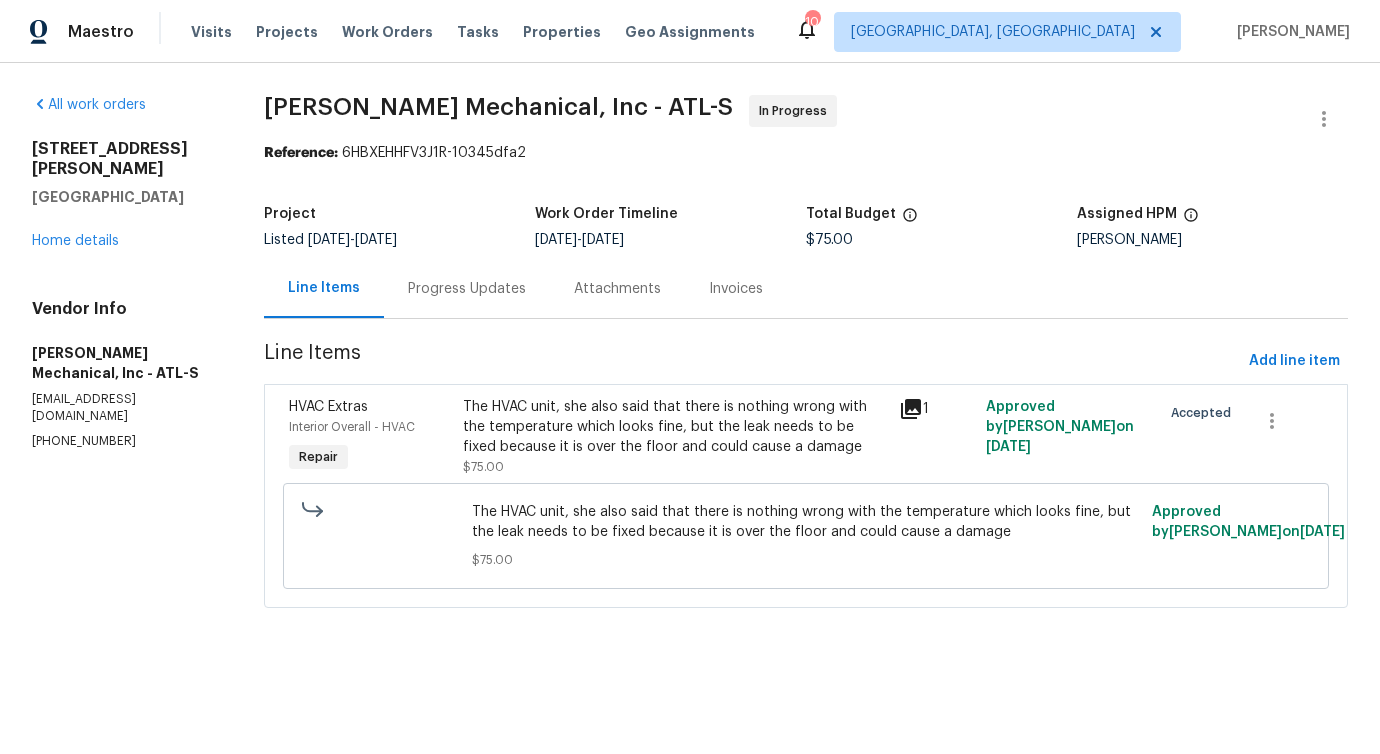 click on "[PERSON_NAME] Mechanical, Inc - ATL-S In Progress Reference:   6HBXEHHFV3J1R-10345dfa2 Project Listed   [DATE]  -  [DATE] Work Order Timeline [DATE]  -  [DATE] Total Budget $75.00 Assigned HPM [PERSON_NAME] Vetrik Line Items Progress Updates Attachments Invoices Line Items Add line item HVAC Extras Interior Overall - HVAC Repair The HVAC unit, she also said that there is nothing wrong with the temperature which looks fine, but the leak needs to be fixed because it is over the floor and could cause a damage $75.00   1 Approved by  [PERSON_NAME]  on   [DATE] Accepted The HVAC unit, she also said that there is nothing wrong with the temperature which looks fine, but the leak needs to be fixed because it is over the floor and could cause a damage $75.00 Approved by  [PERSON_NAME]  on  [DATE]" at bounding box center [806, 363] 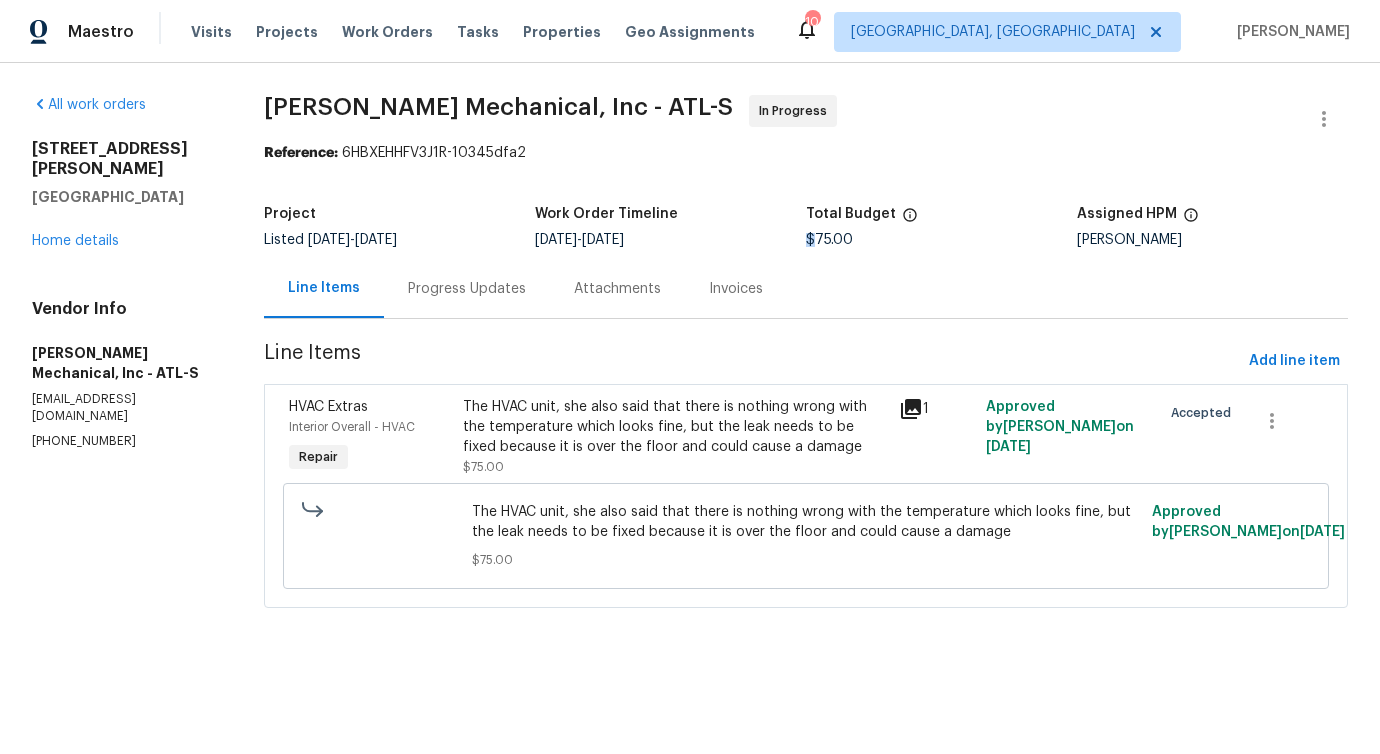 click on "$75.00" at bounding box center (829, 240) 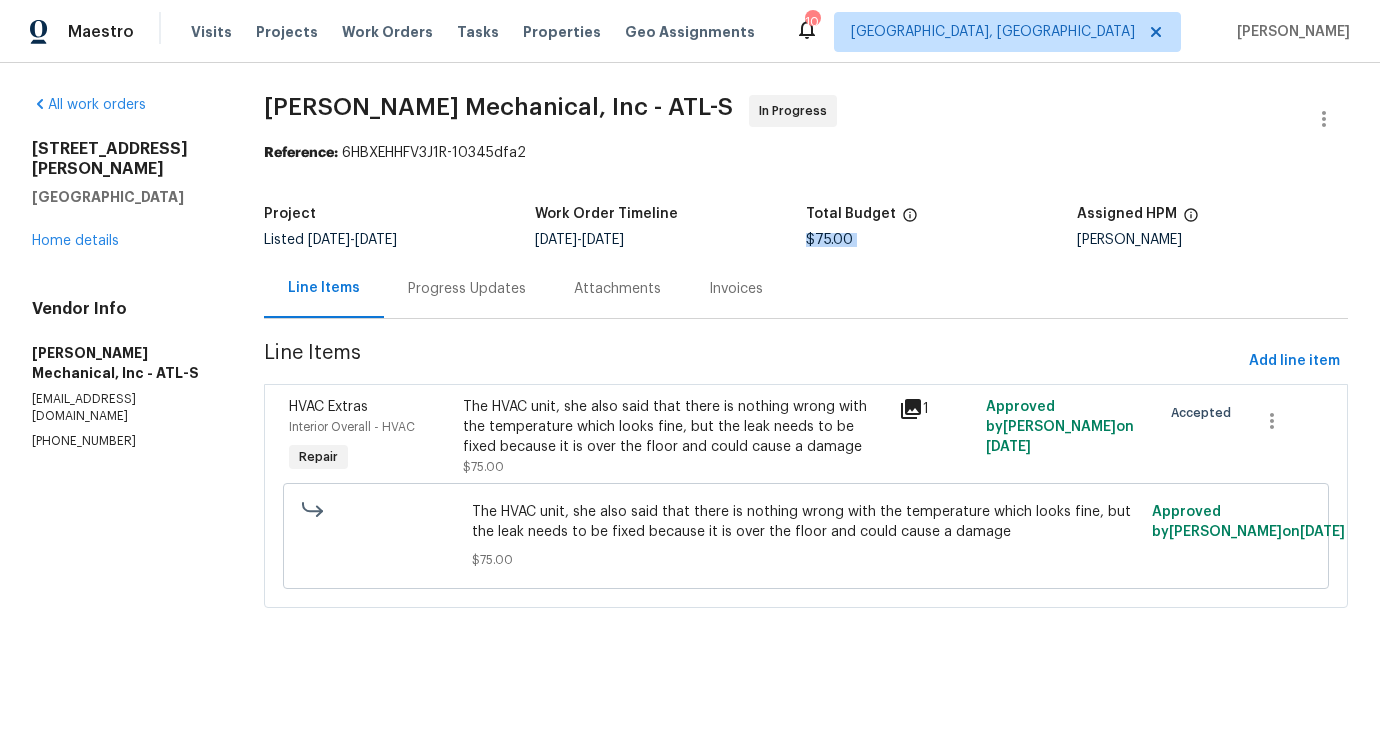 click on "Total Budget" at bounding box center [941, 220] 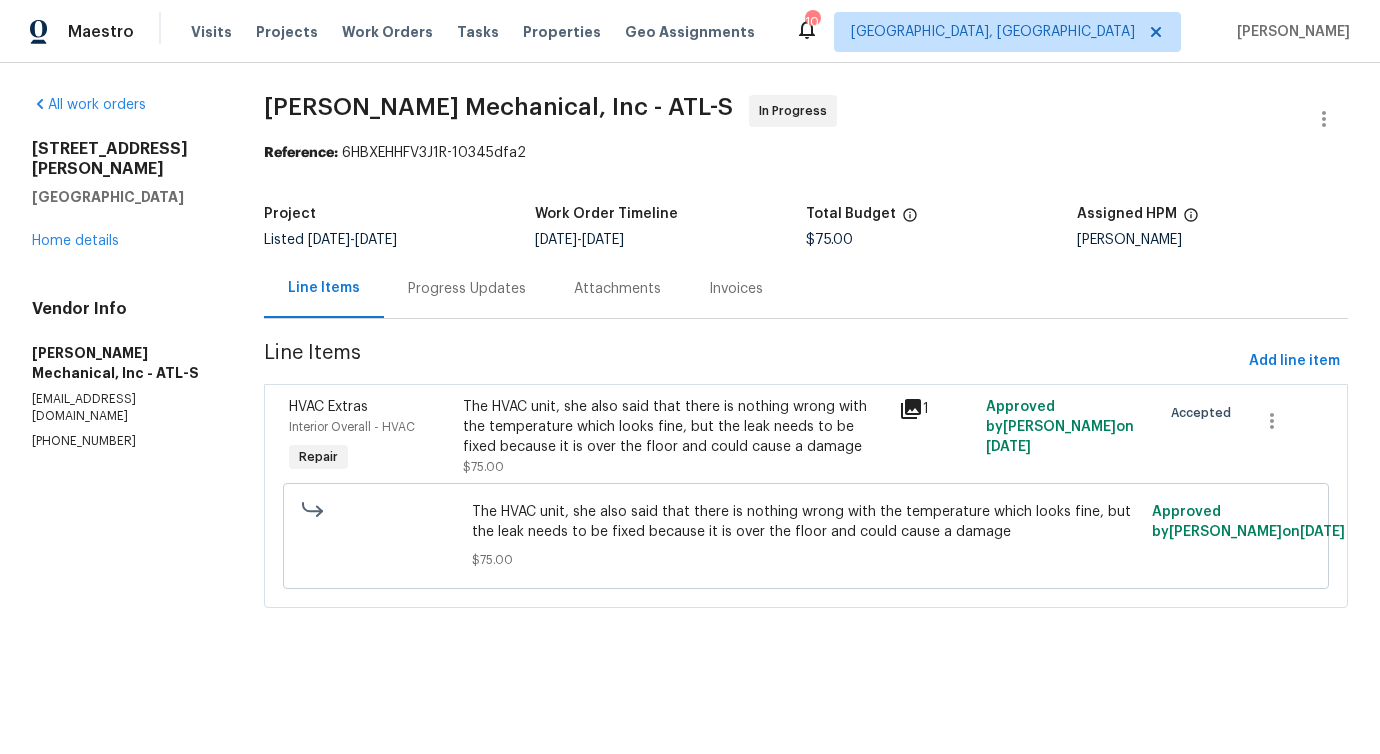 click on "Total Budget" at bounding box center (941, 220) 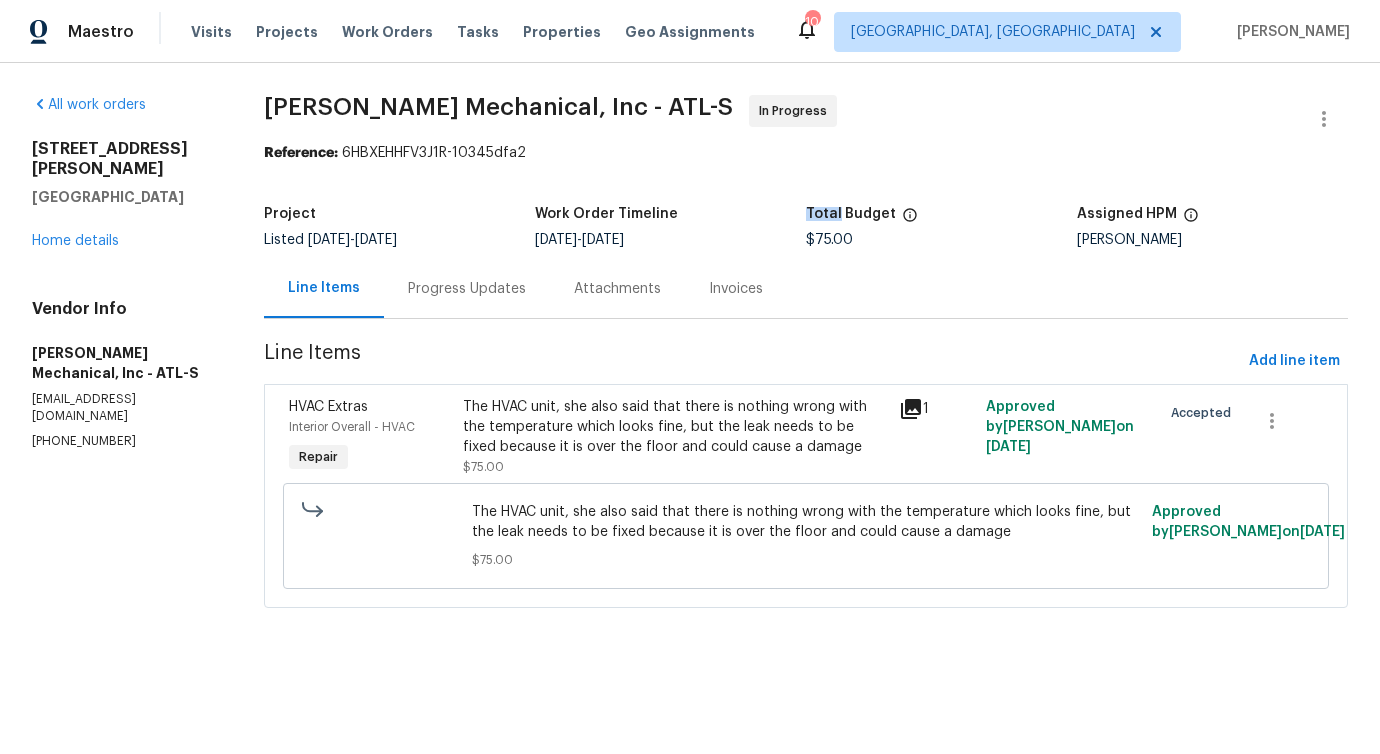 click on "Total Budget" at bounding box center (851, 214) 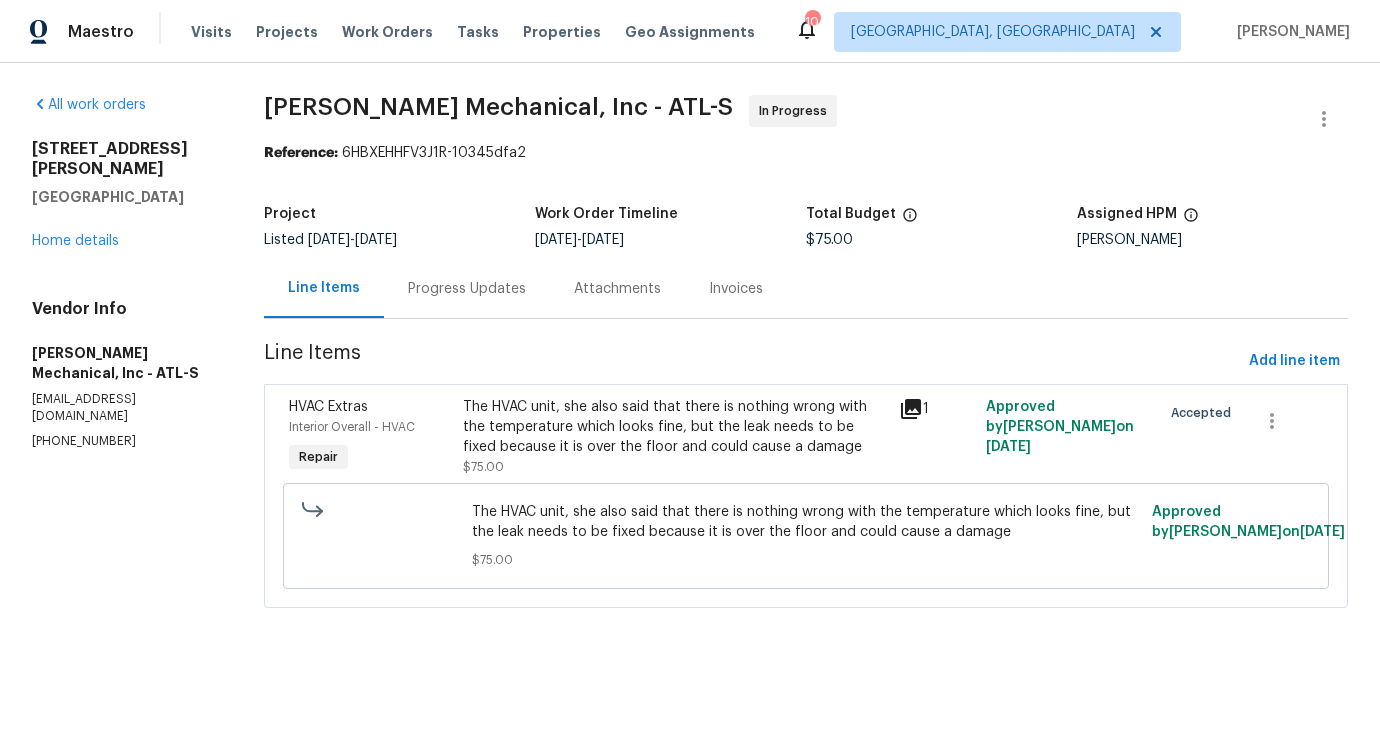click on "Total Budget" at bounding box center (851, 214) 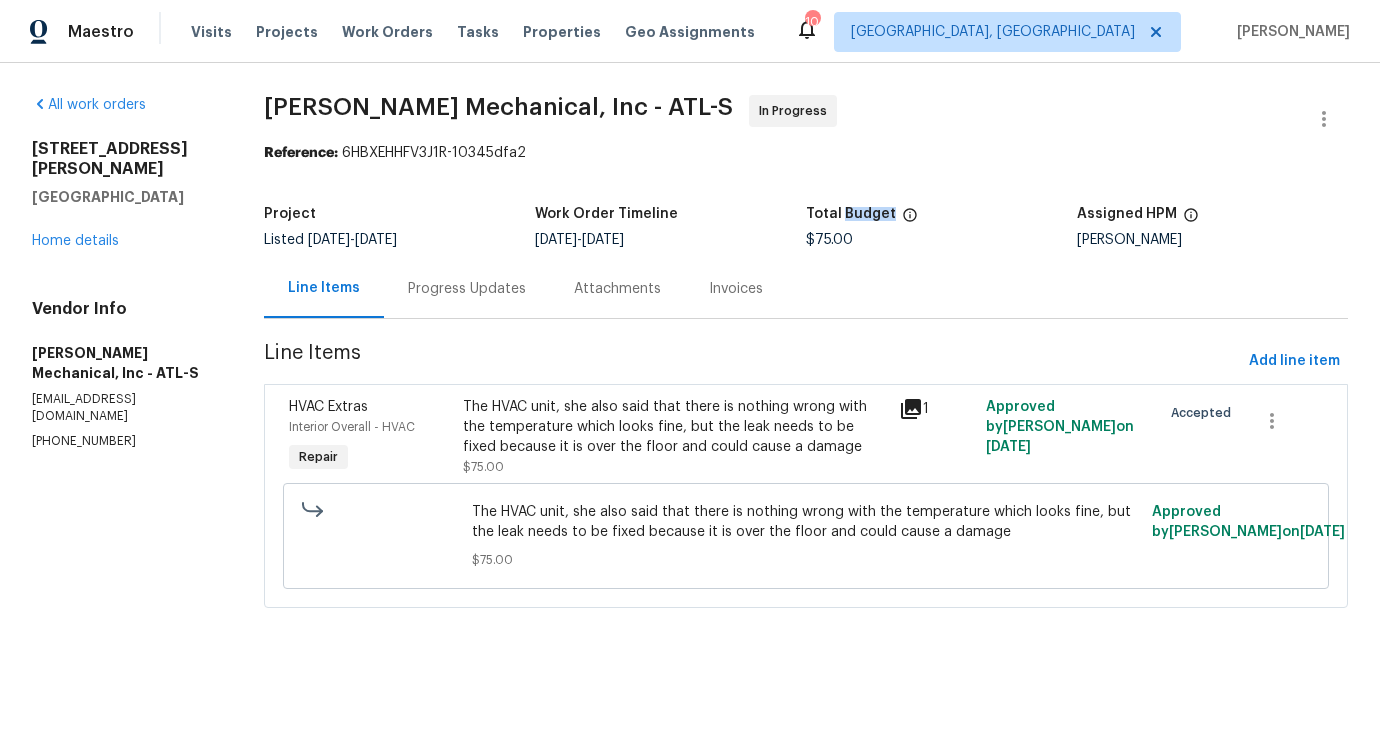 click on "Line Items Progress Updates Attachments Invoices" at bounding box center (806, 289) 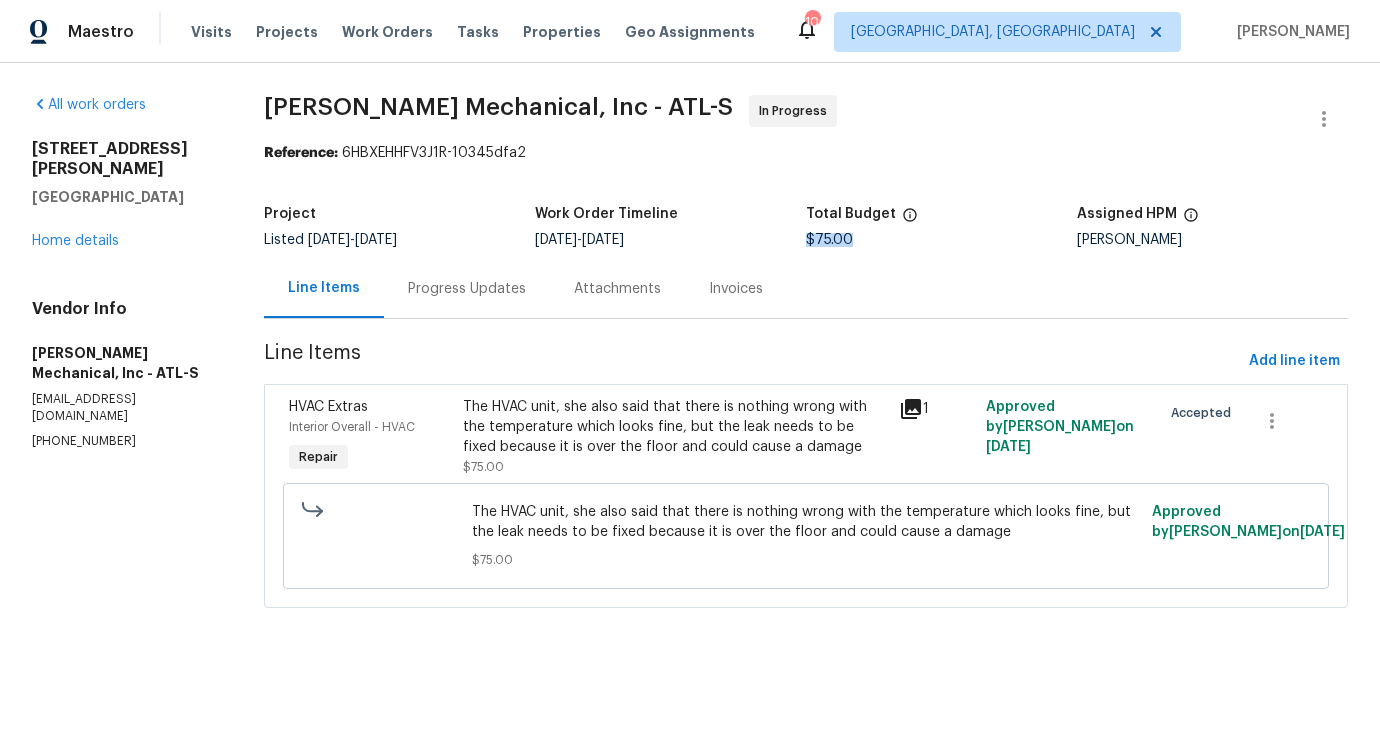 drag, startPoint x: 811, startPoint y: 245, endPoint x: 879, endPoint y: 245, distance: 68 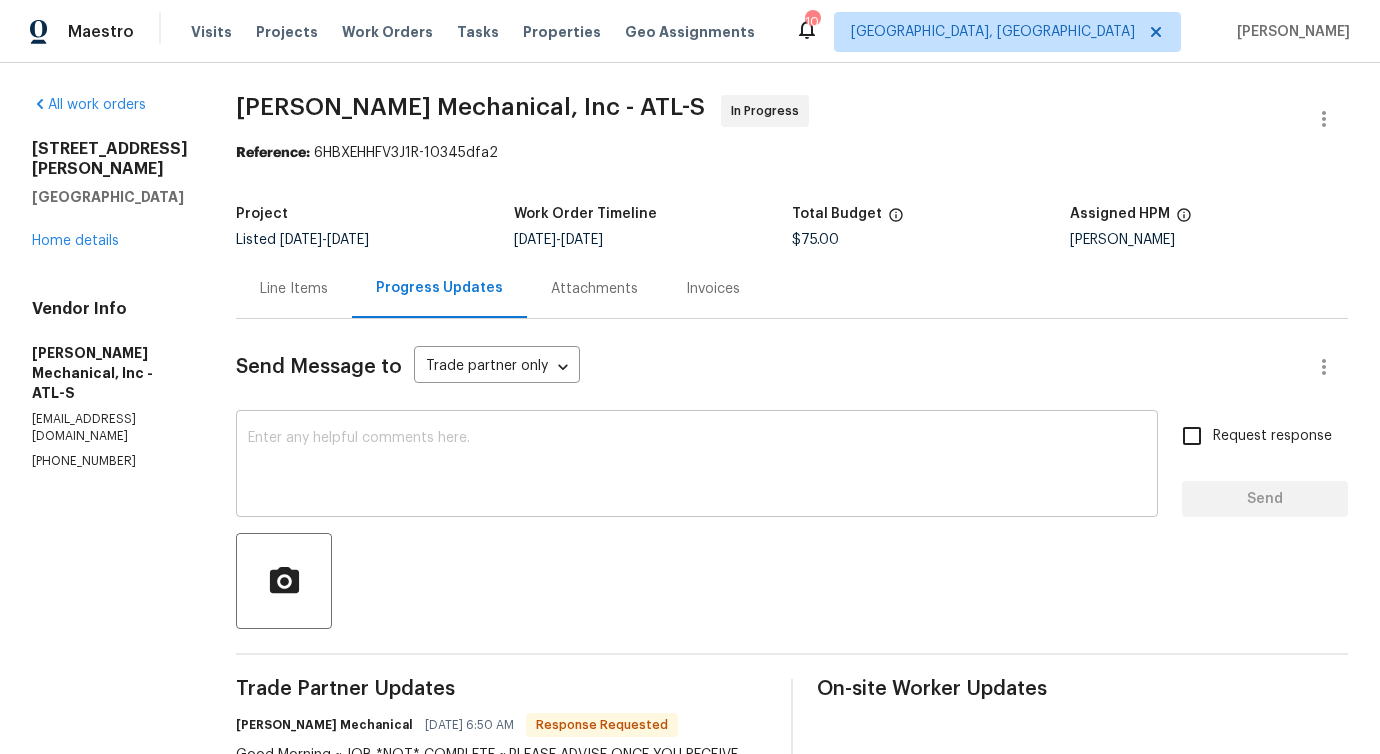 click at bounding box center [697, 466] 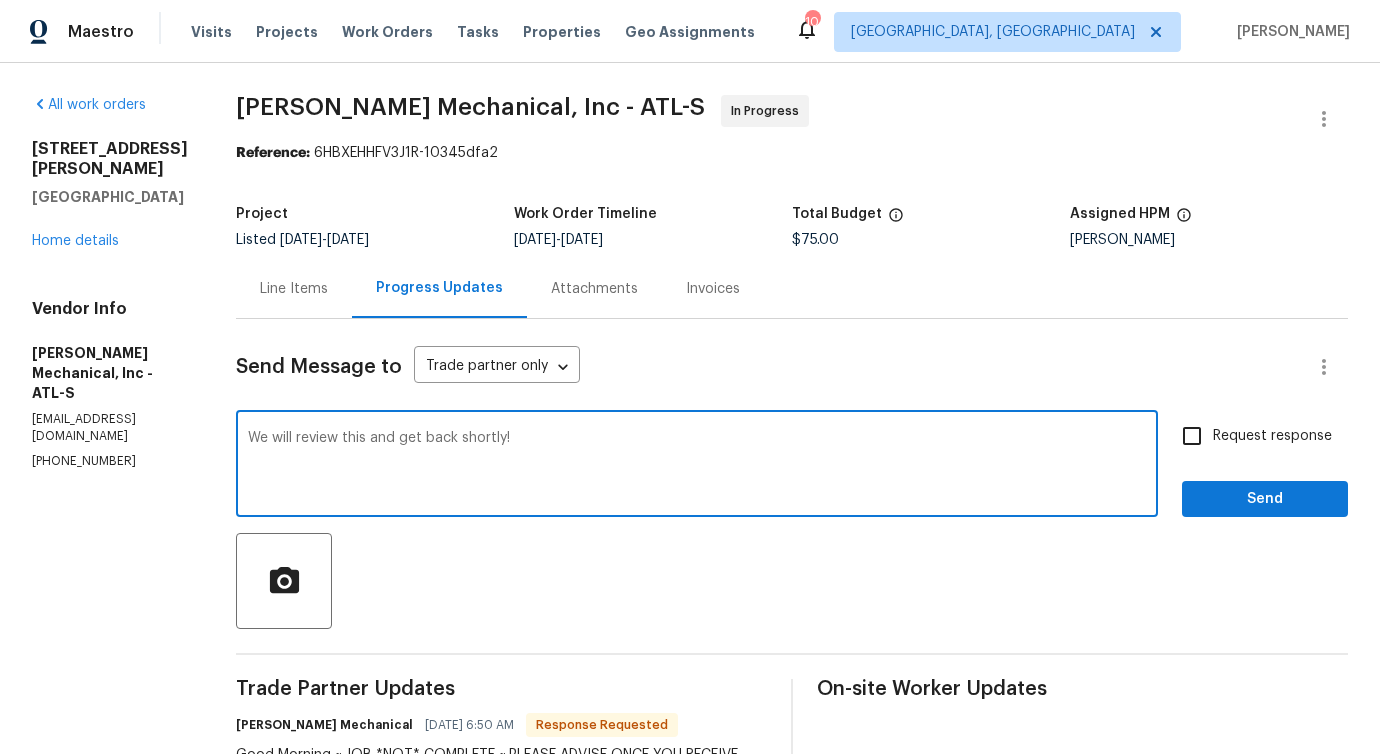 click on "We will review this and get back shortly!" at bounding box center [697, 466] 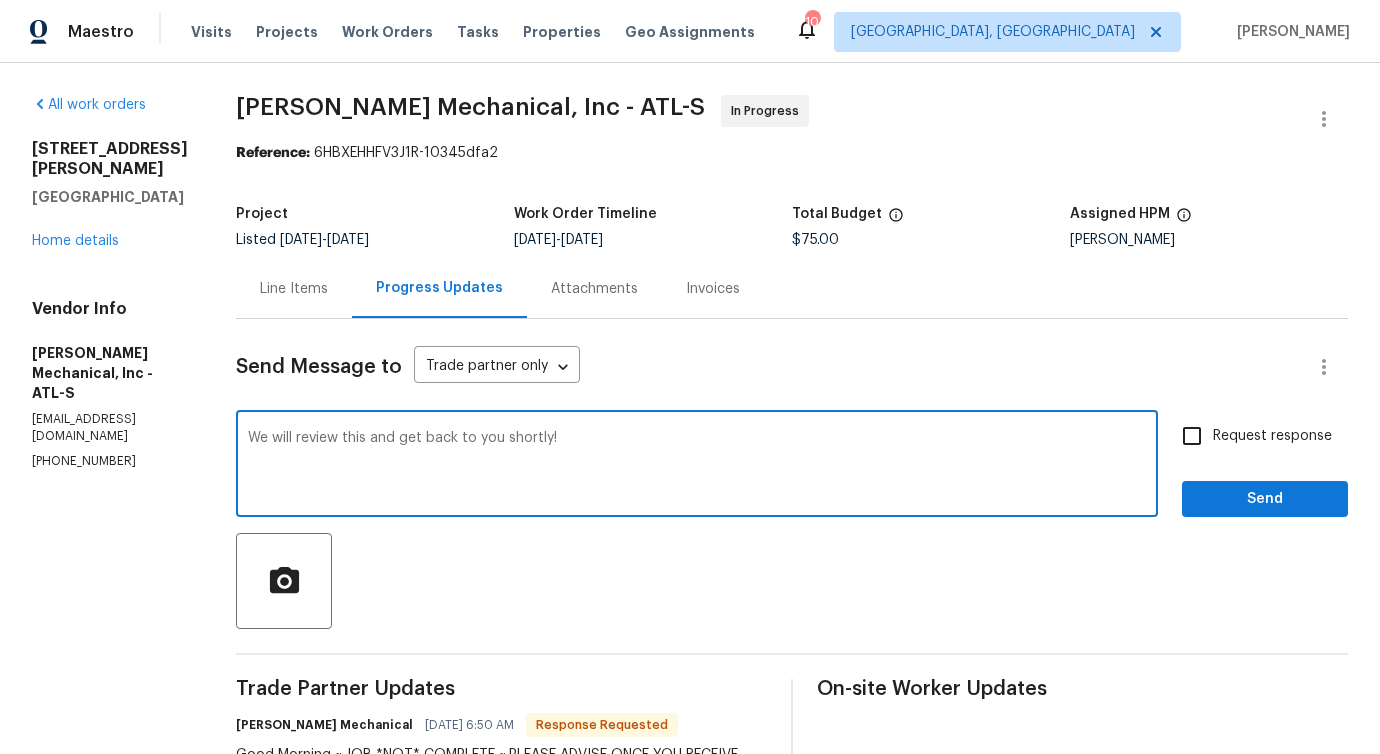 type on "We will review this and get back to you shortly!" 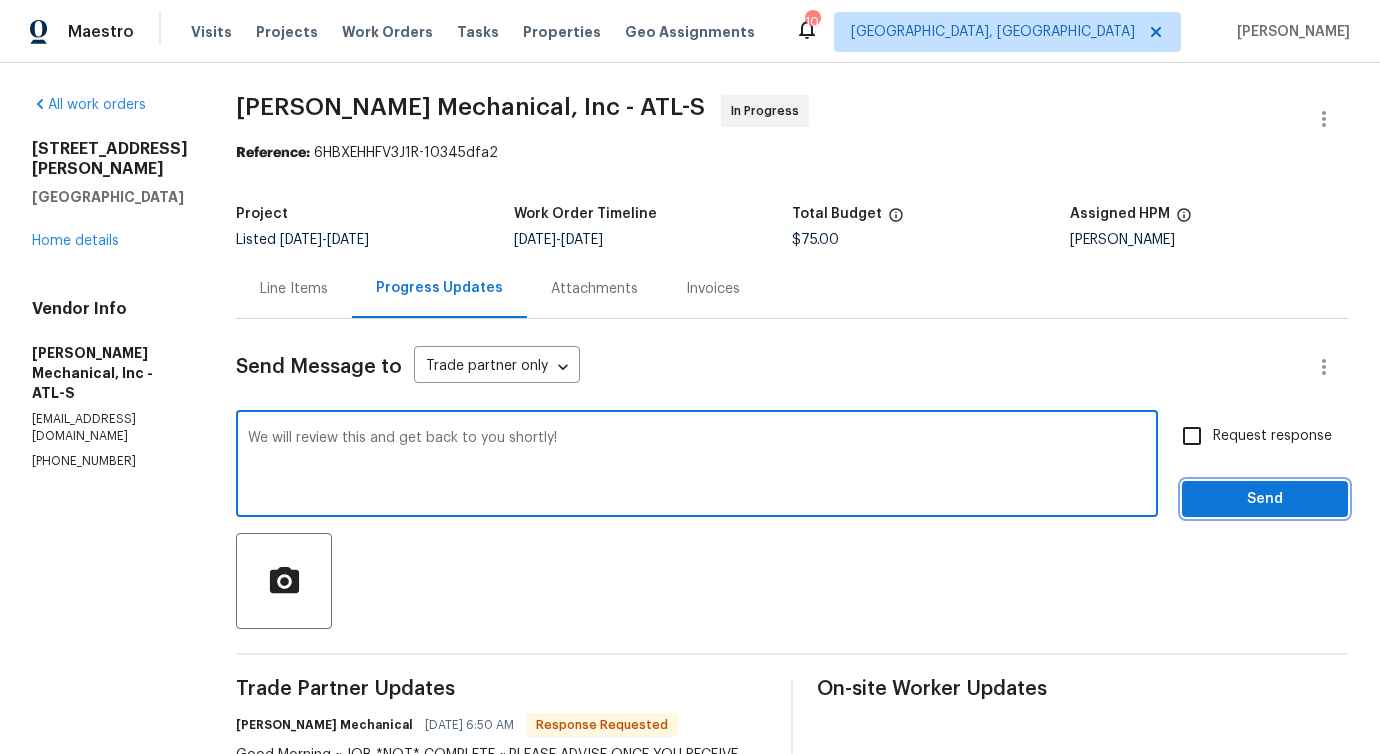 click on "Send" at bounding box center [1265, 499] 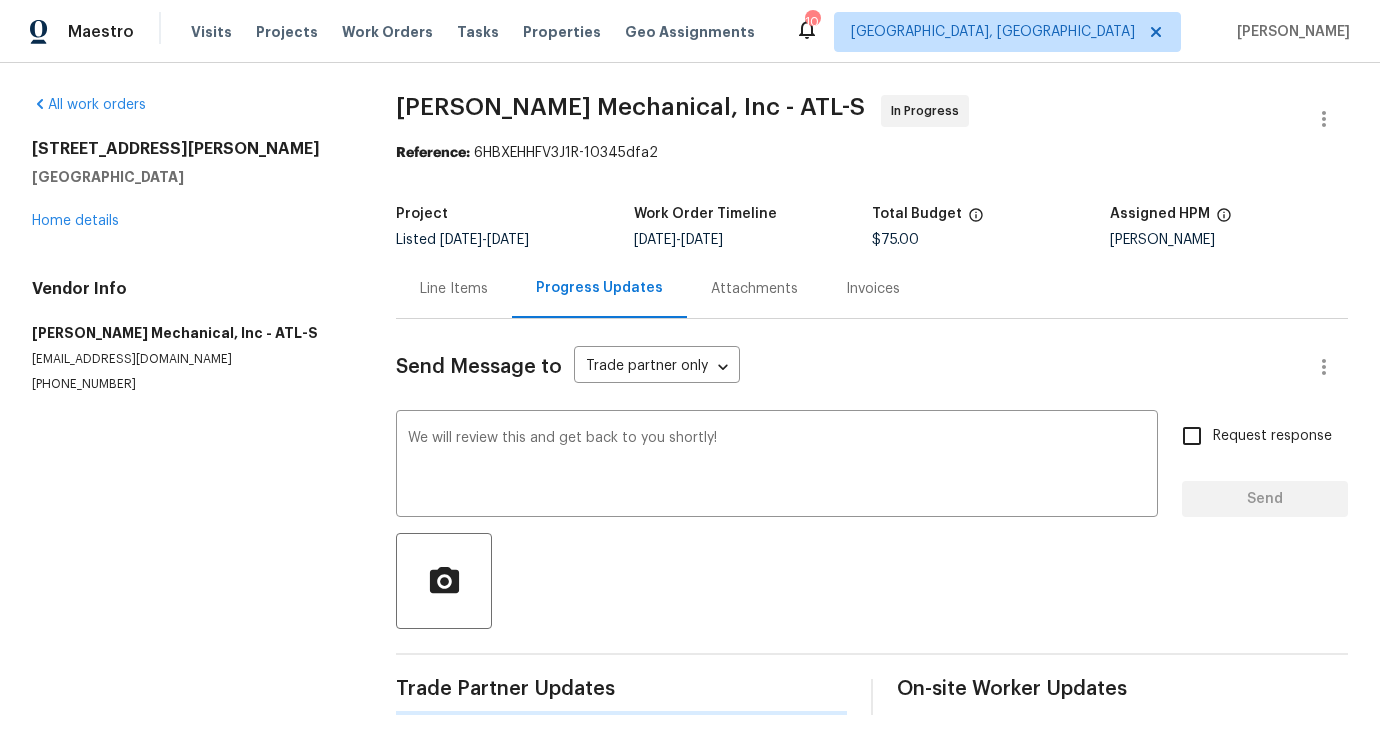 type 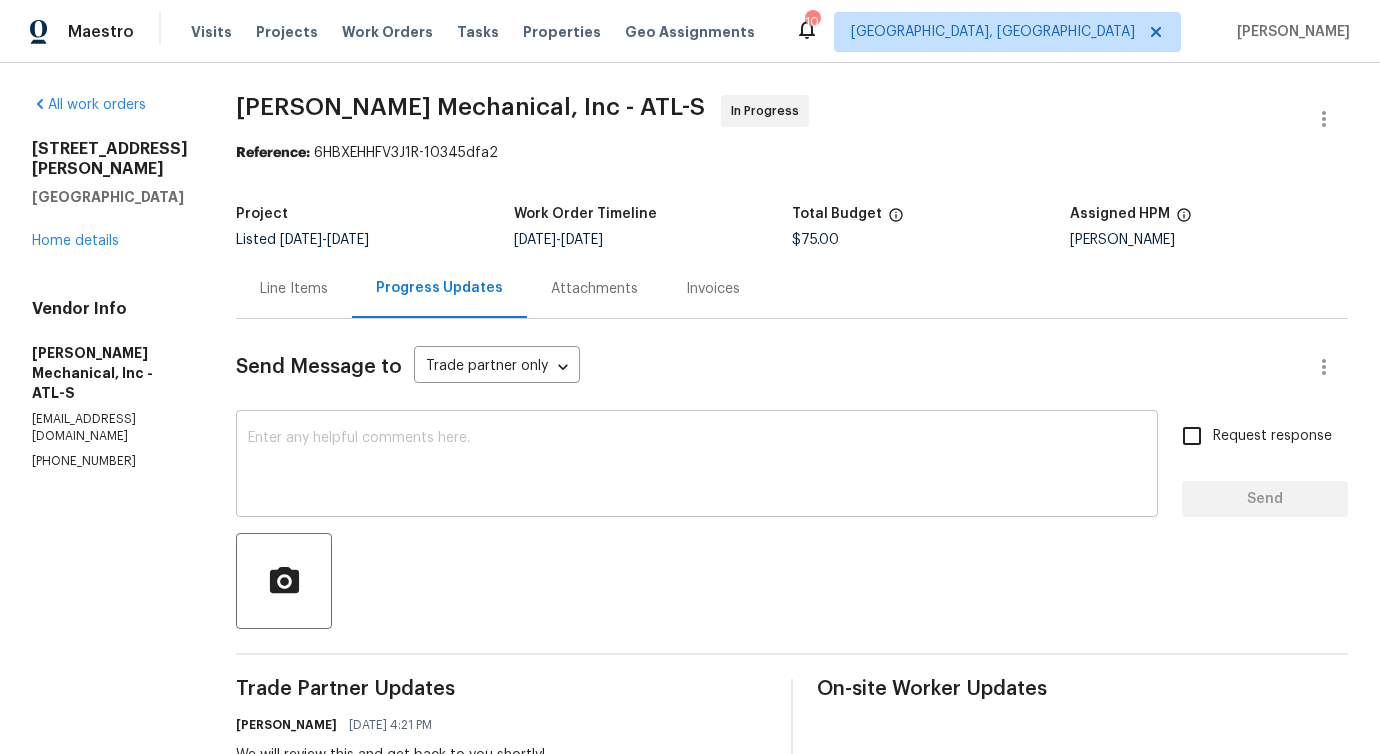 click at bounding box center [697, 466] 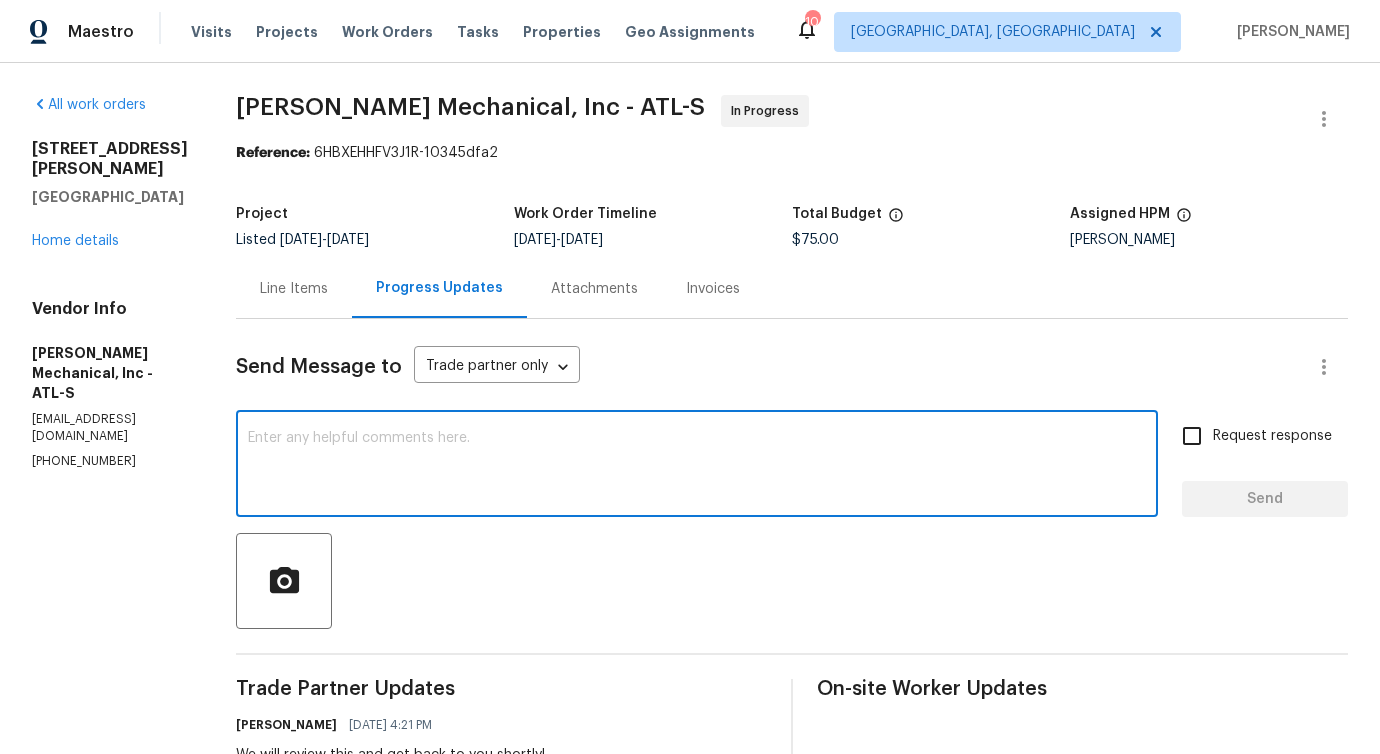 scroll, scrollTop: 360, scrollLeft: 0, axis: vertical 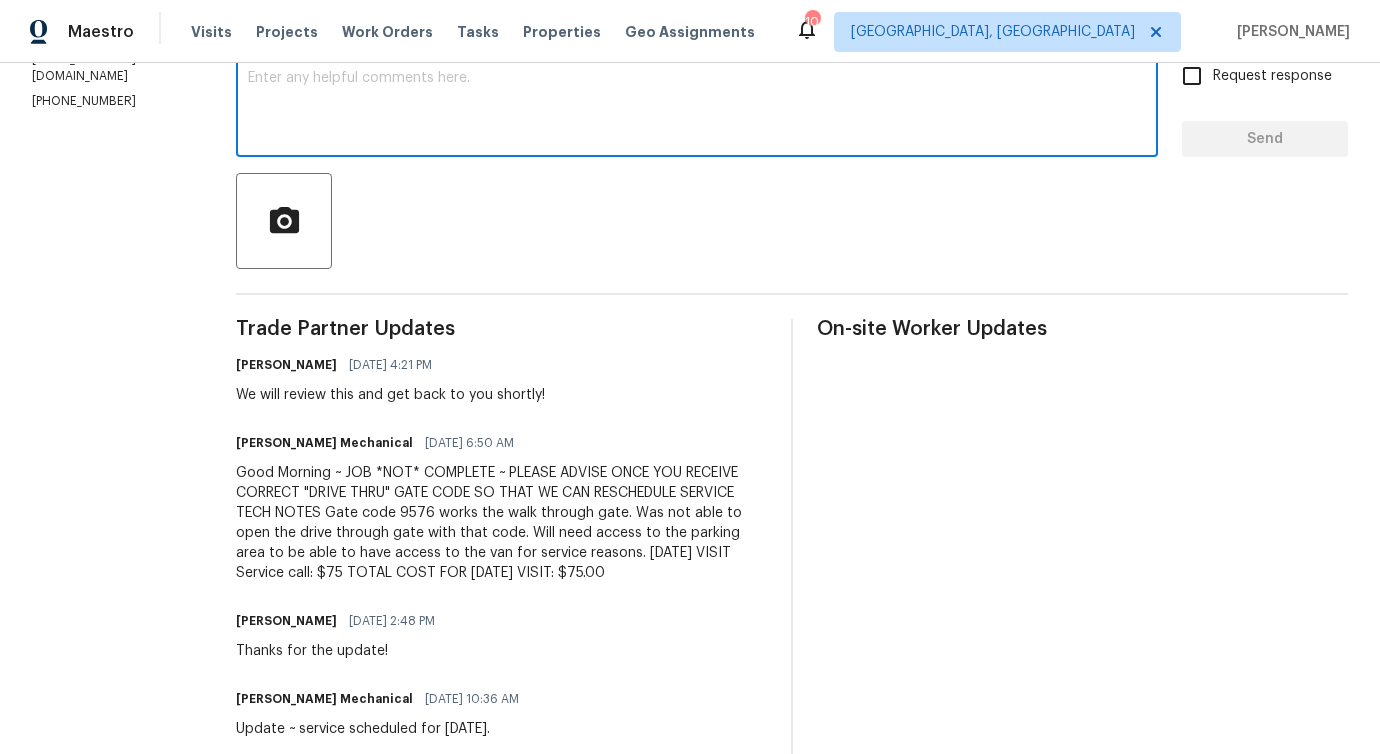 click on "Good Morning ~
JOB *NOT* COMPLETE ~ PLEASE ADVISE ONCE YOU RECEIVE CORRECT "DRIVE THRU" GATE CODE SO THAT WE CAN RESCHEDULE SERVICE
TECH NOTES
Gate code 9576 works the walk through gate. Was not able to open the drive through gate with that code. Will need access to the parking area to be able to have access to the van for service reasons.
[DATE] VISIT
Service call: $75
TOTAL COST FOR [DATE] VISIT: $75.00" at bounding box center (501, 523) 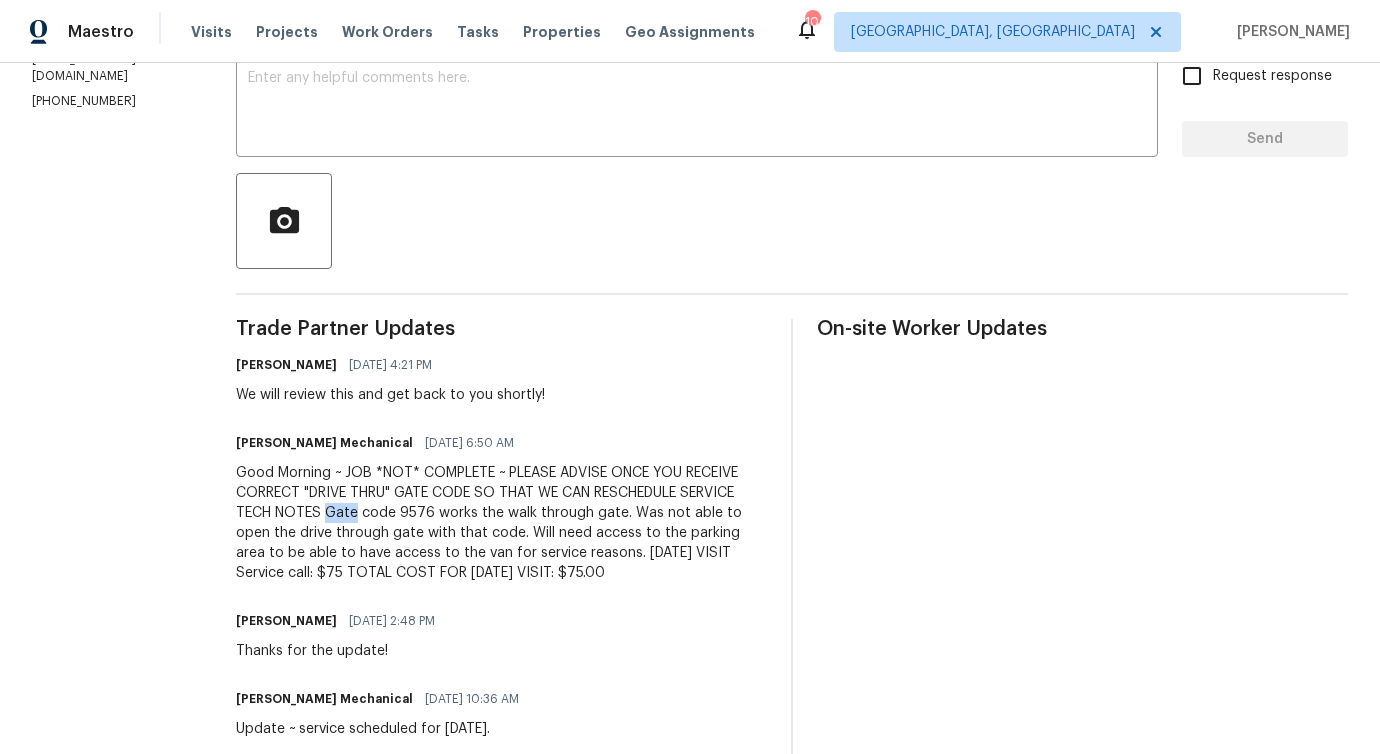 click on "Good Morning ~
JOB *NOT* COMPLETE ~ PLEASE ADVISE ONCE YOU RECEIVE CORRECT "DRIVE THRU" GATE CODE SO THAT WE CAN RESCHEDULE SERVICE
TECH NOTES
Gate code 9576 works the walk through gate. Was not able to open the drive through gate with that code. Will need access to the parking area to be able to have access to the van for service reasons.
[DATE] VISIT
Service call: $75
TOTAL COST FOR [DATE] VISIT: $75.00" at bounding box center [501, 523] 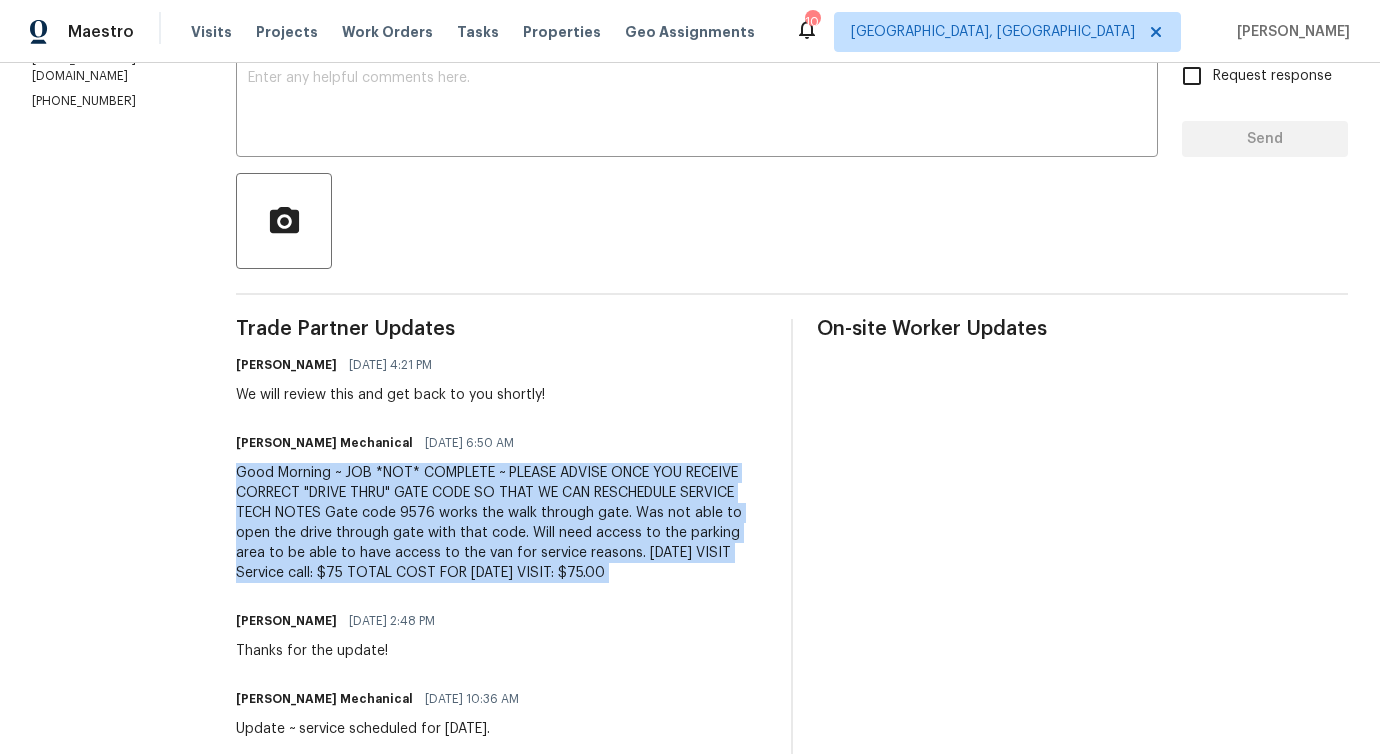 copy on "Good Morning ~
JOB *NOT* COMPLETE ~ PLEASE ADVISE ONCE YOU RECEIVE CORRECT "DRIVE THRU" GATE CODE SO THAT WE CAN RESCHEDULE SERVICE
TECH NOTES
Gate code 9576 works the walk through gate. Was not able to open the drive through gate with that code. Will need access to the parking area to be able to have access to the van for service reasons.
[DATE] VISIT
Service call: $75
TOTAL COST FOR [DATE] VISIT: $75.00" 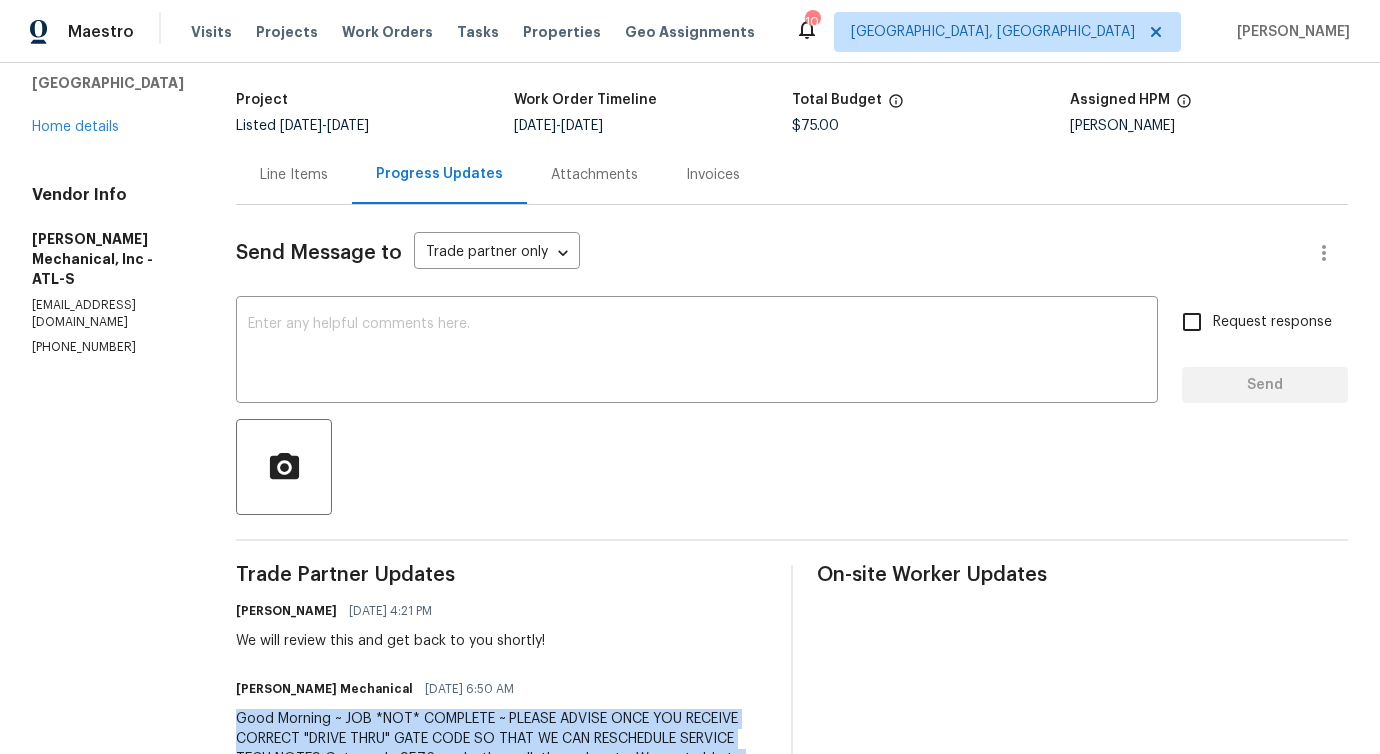 scroll, scrollTop: 0, scrollLeft: 0, axis: both 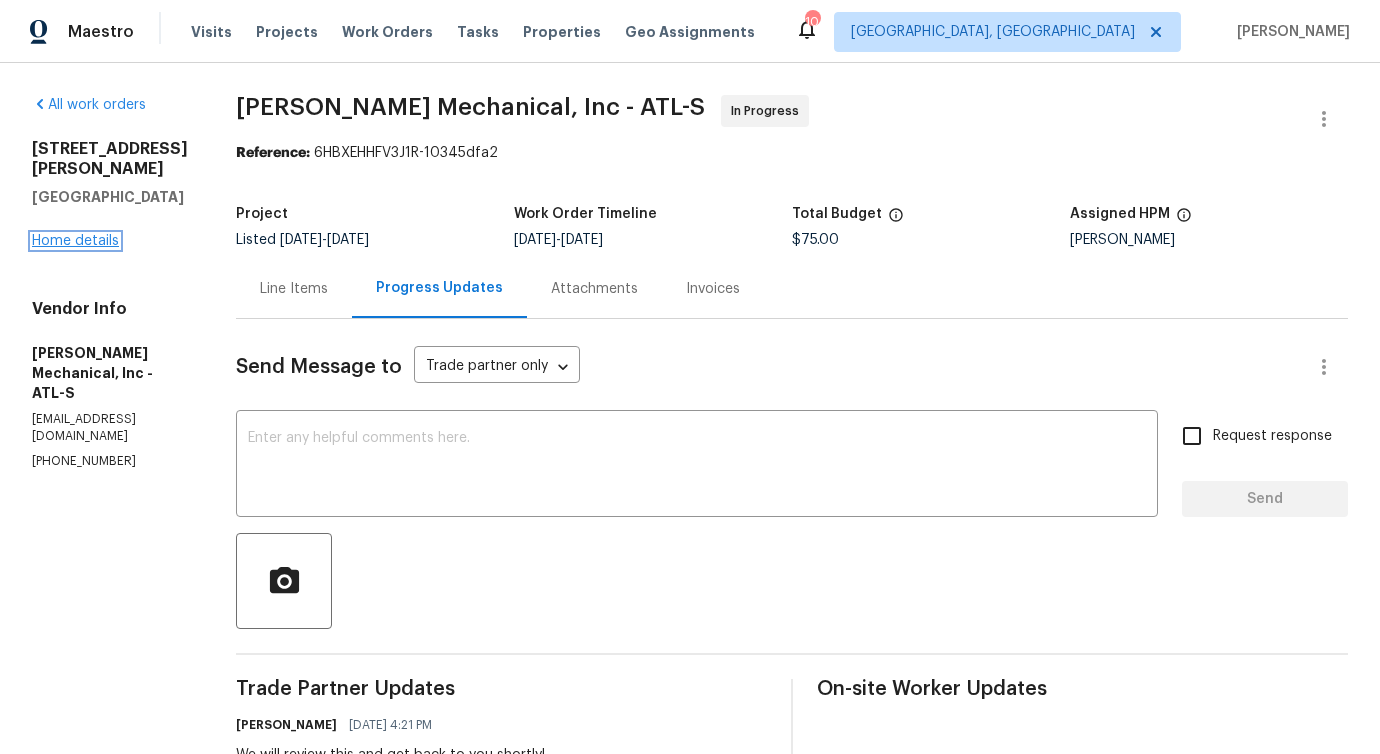 click on "Home details" at bounding box center (75, 241) 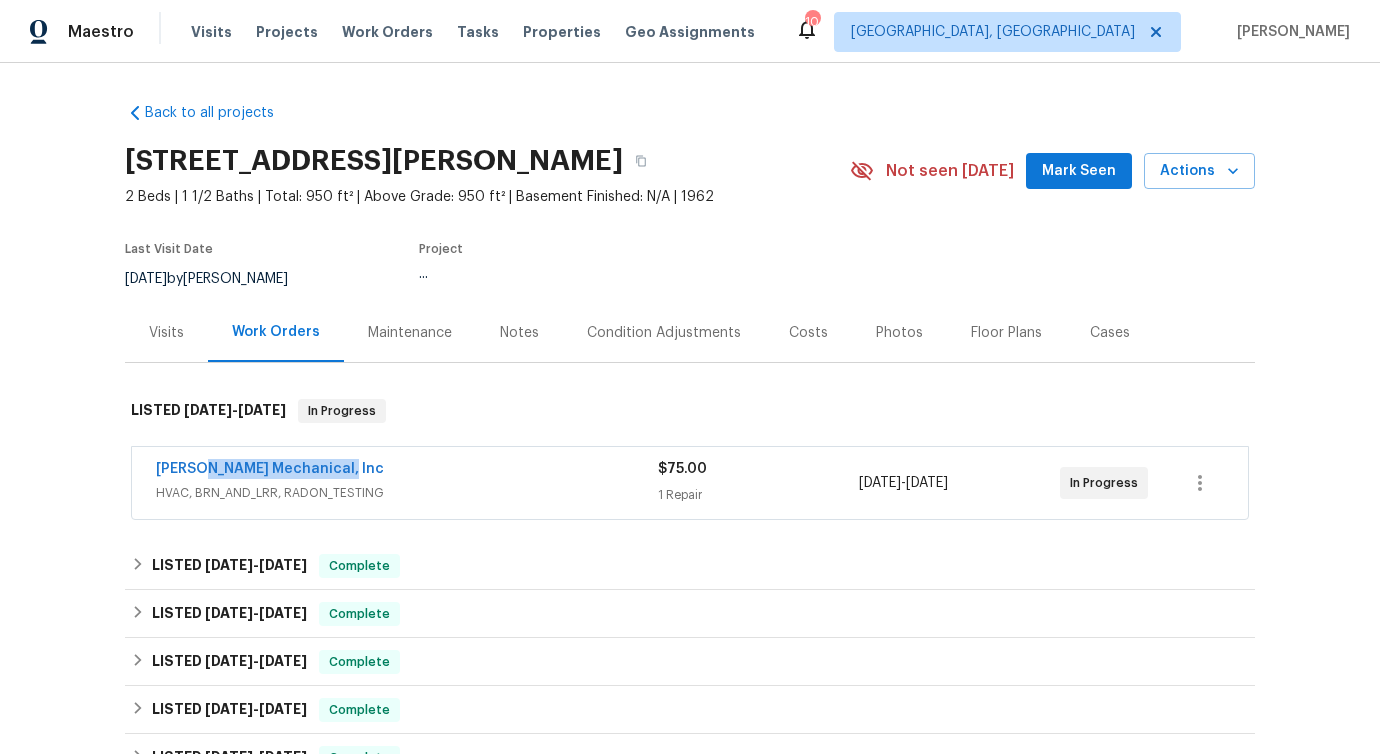 drag, startPoint x: 387, startPoint y: 460, endPoint x: 163, endPoint y: 460, distance: 224 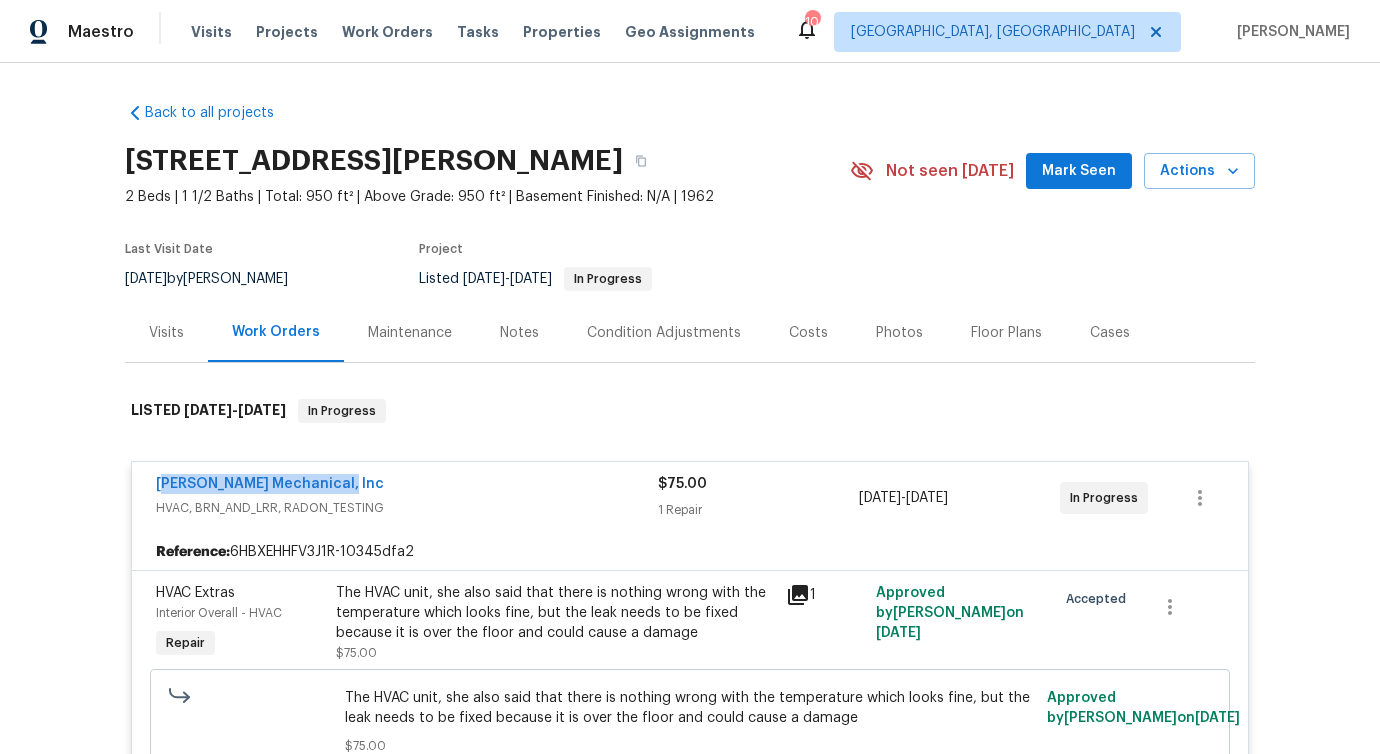 click on "Back to all projects [STREET_ADDRESS][PERSON_NAME] 2 Beds | 1 1/2 Baths | Total: 950 ft² | Above Grade: 950 ft² | Basement Finished: N/A | 1962 Not seen [DATE] Mark Seen Actions Last Visit Date [DATE]  by  [PERSON_NAME]   Project Listed   [DATE]  -  [DATE] In Progress Visits Work Orders Maintenance Notes Condition Adjustments Costs Photos Floor Plans Cases LISTED   [DATE]  -  [DATE] In Progress [PERSON_NAME] Mechanical, Inc HVAC, BRN_AND_LRR, RADON_TESTING $75.00 1 Repair [DATE]  -  [DATE] In Progress Reference:  6HBXEHHFV3J1R-10345dfa2 HVAC Extras Interior Overall - HVAC Repair The HVAC unit, she also said that there is nothing wrong with the temperature which looks fine, but the leak needs to be fixed because it is over the floor and could cause a damage $75.00   1 Approved by  [PERSON_NAME]  on   [DATE] Accepted $75.00 Approved by  [PERSON_NAME]  on  [DATE] LISTED   [DATE]  -  [DATE] Complete 5J’S Remodeling GENERAL_CONTRACTOR $560.00 2 Repairs [DATE]  -  [DATE]  -" at bounding box center [690, 408] 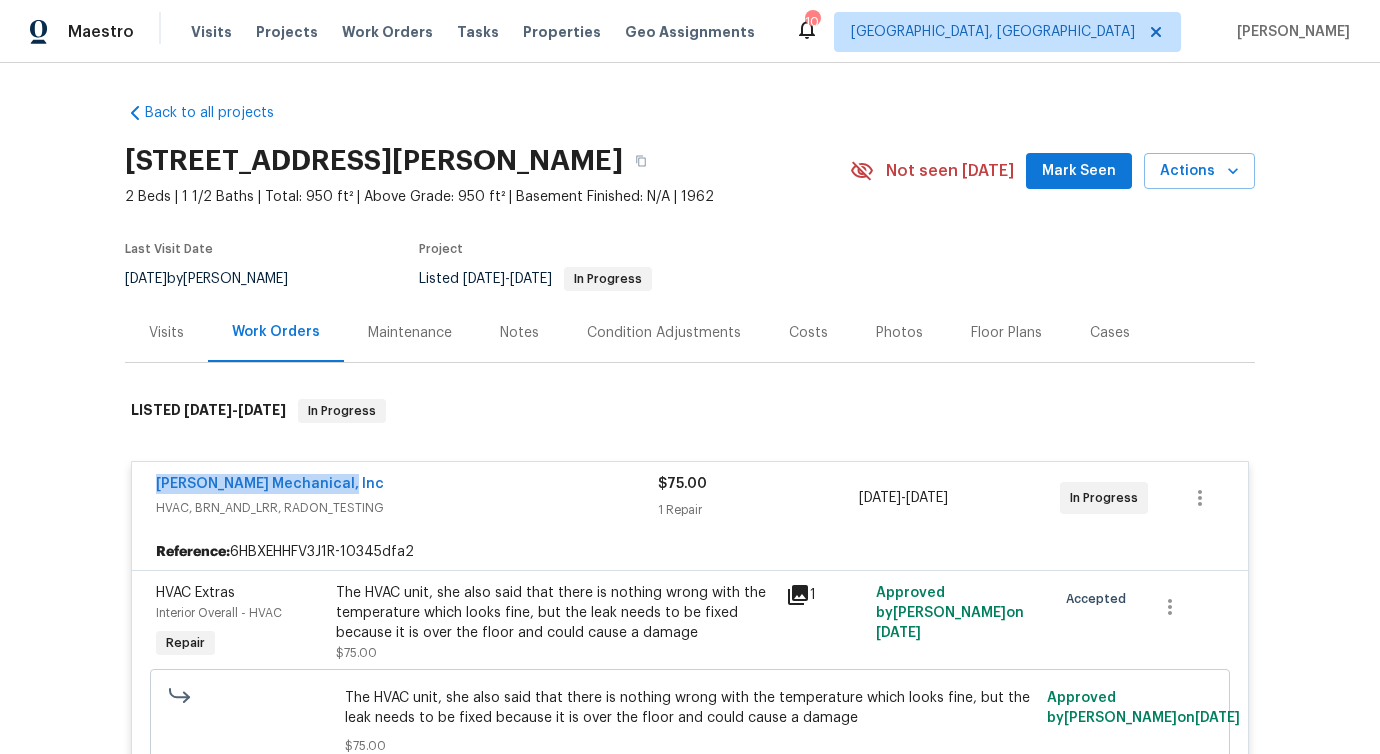 drag, startPoint x: 360, startPoint y: 485, endPoint x: 0, endPoint y: 476, distance: 360.1125 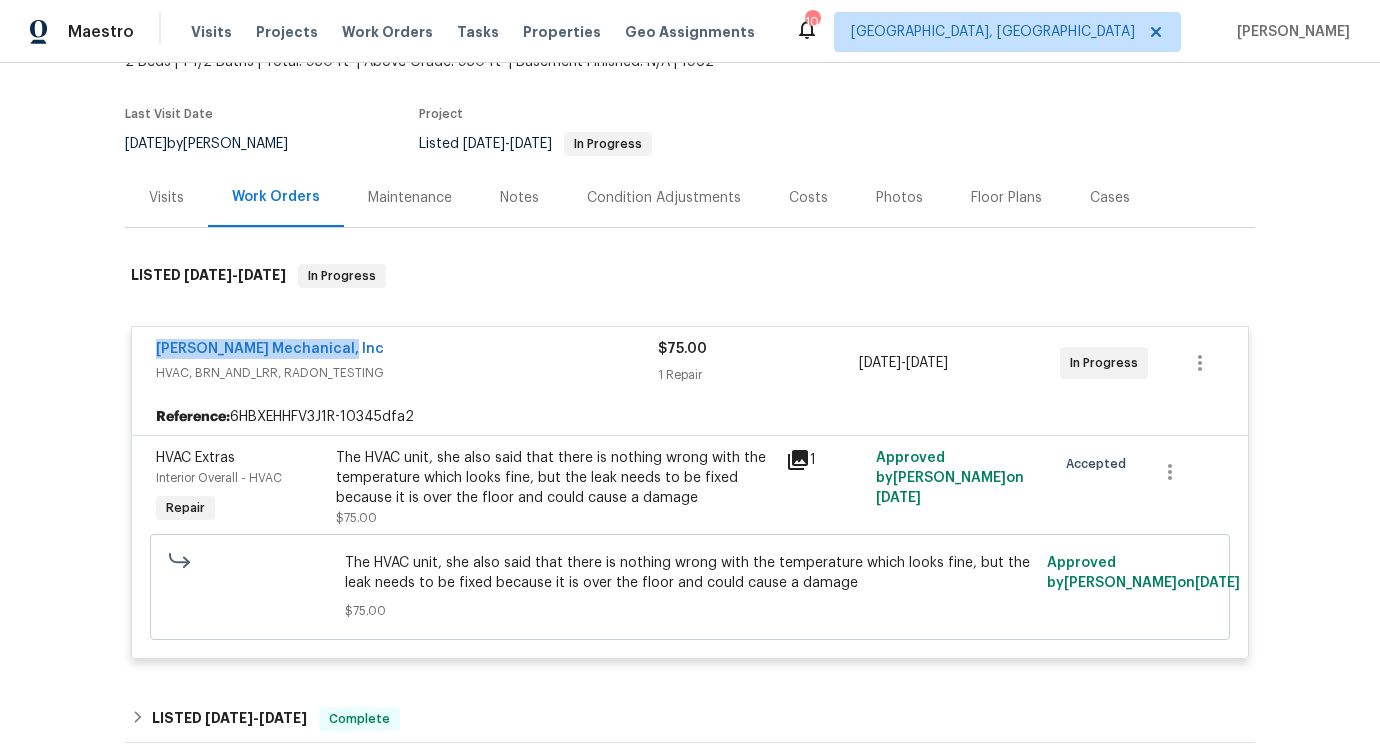scroll, scrollTop: 137, scrollLeft: 0, axis: vertical 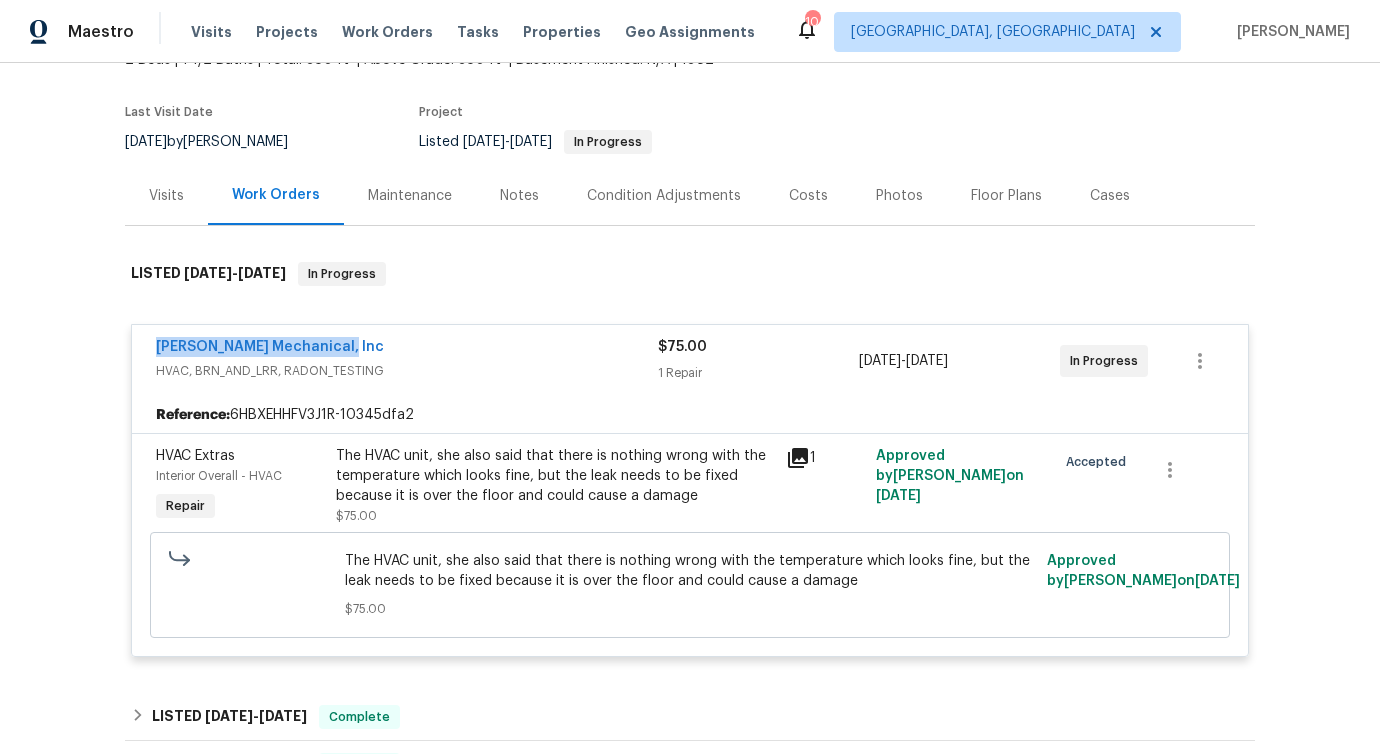 click on "[PERSON_NAME] Mechanical, Inc" at bounding box center (407, 349) 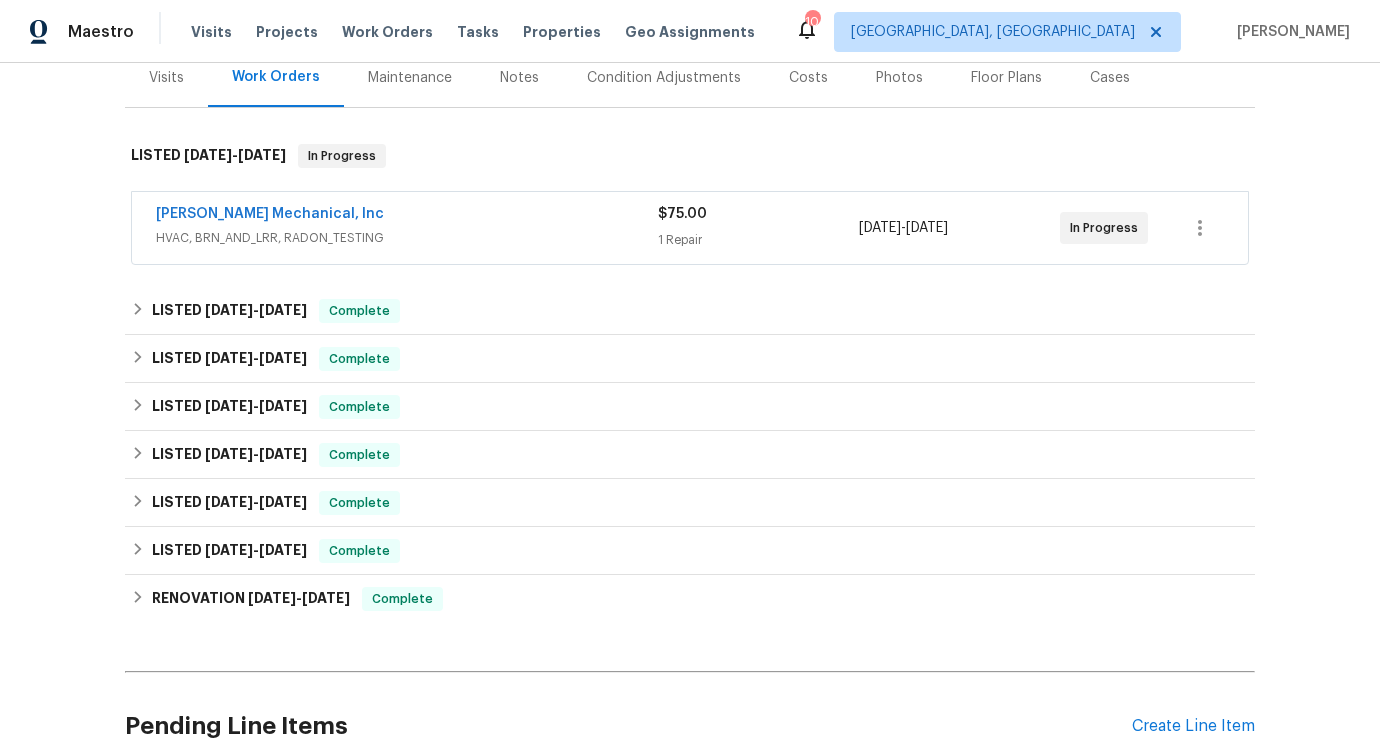 scroll, scrollTop: 147, scrollLeft: 0, axis: vertical 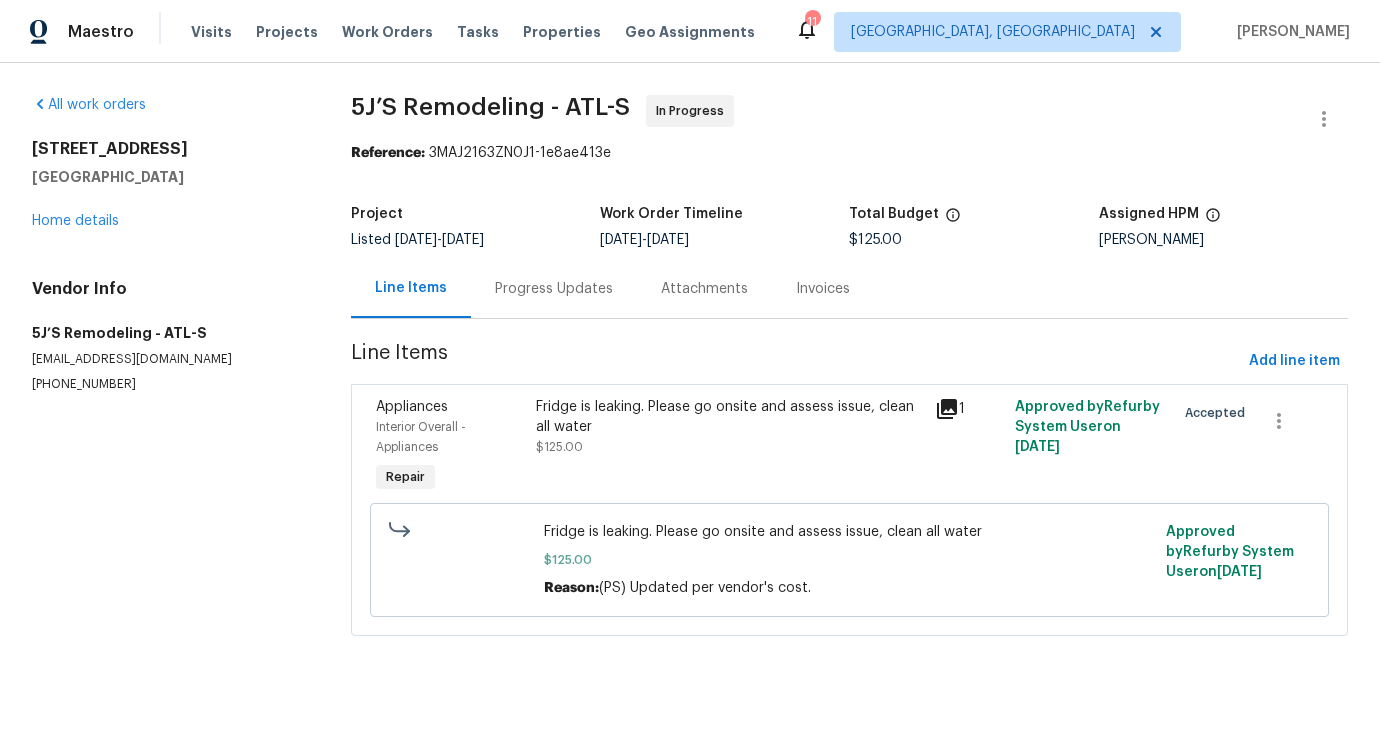 click on "Progress Updates" at bounding box center [554, 289] 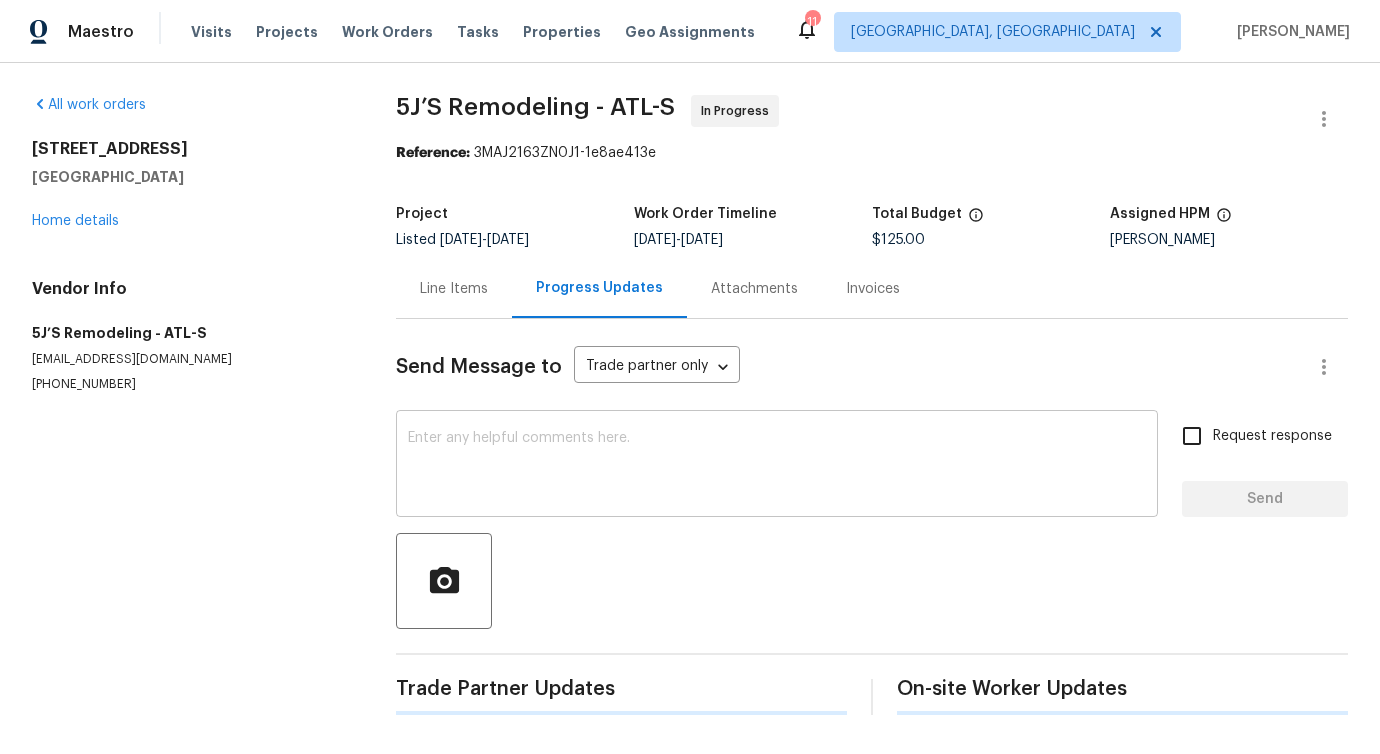 click at bounding box center (777, 466) 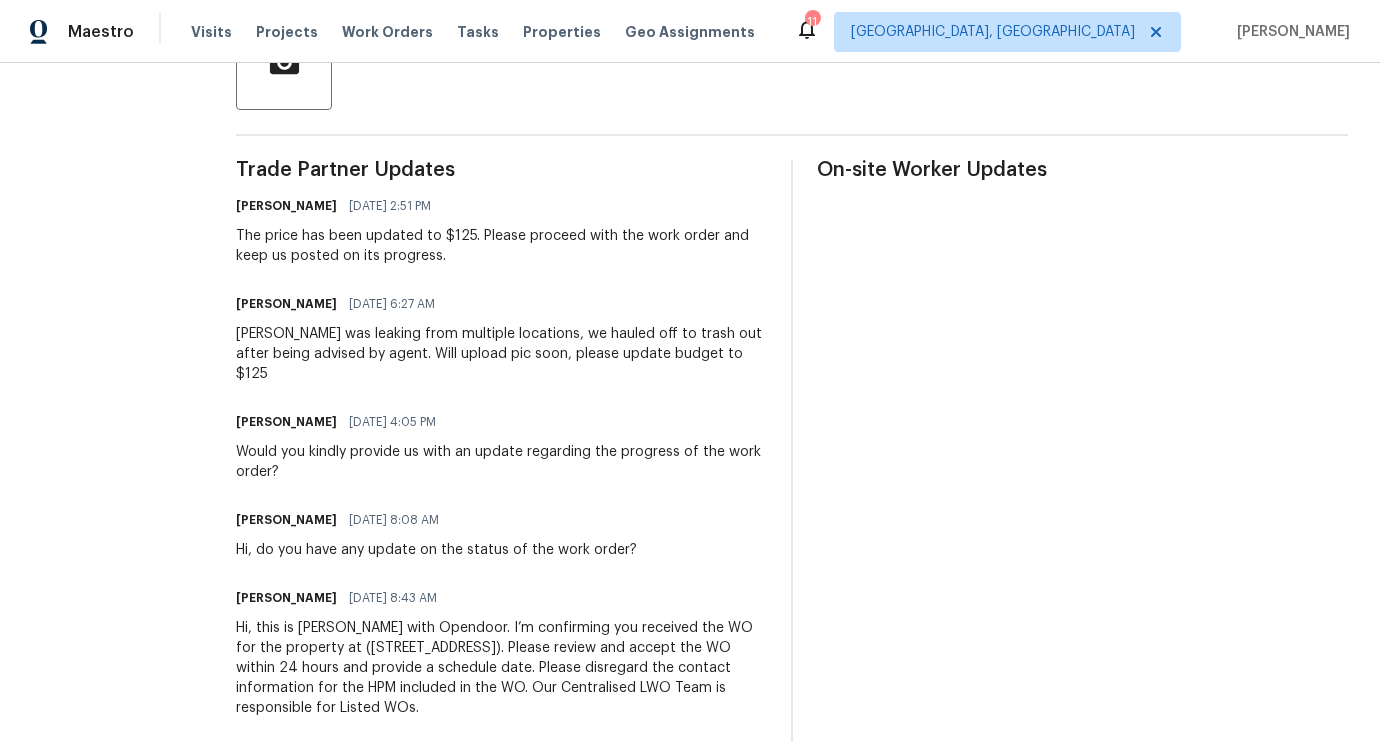 scroll, scrollTop: 0, scrollLeft: 0, axis: both 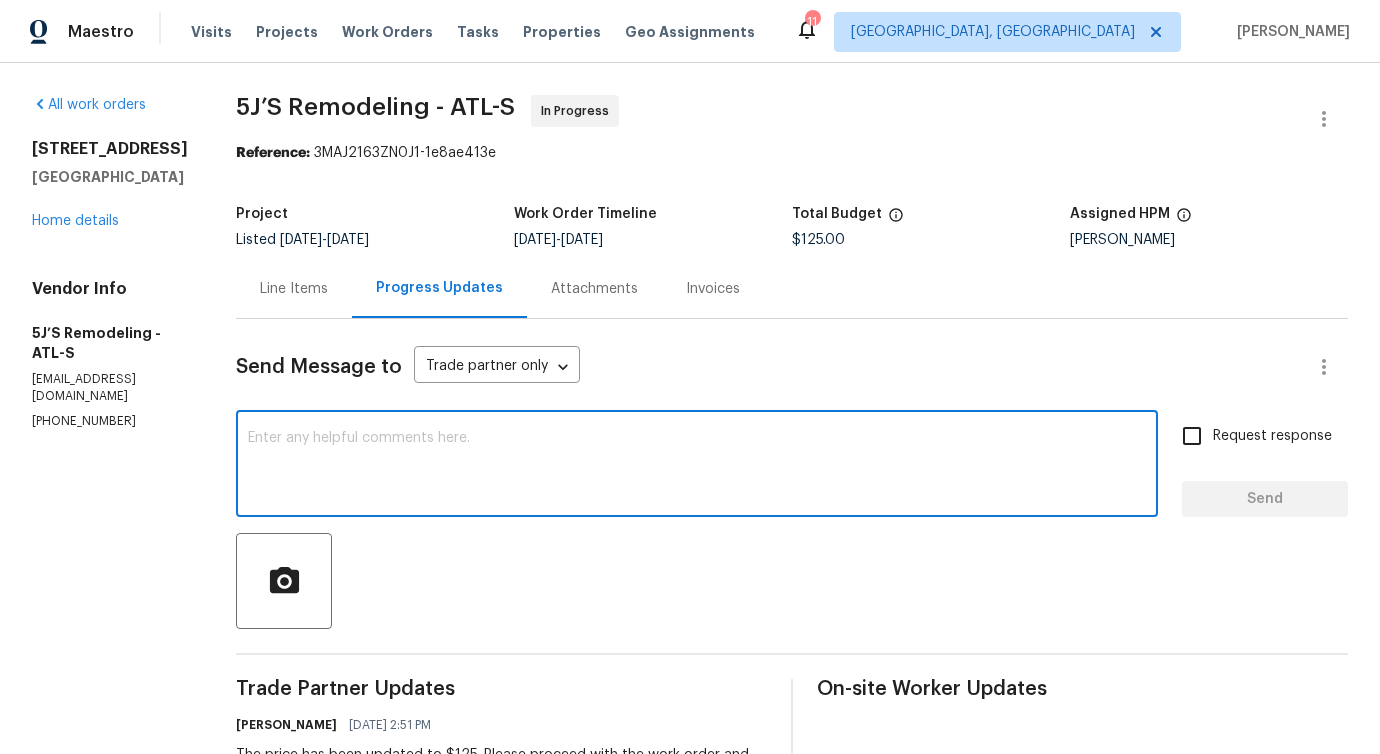 click at bounding box center [697, 466] 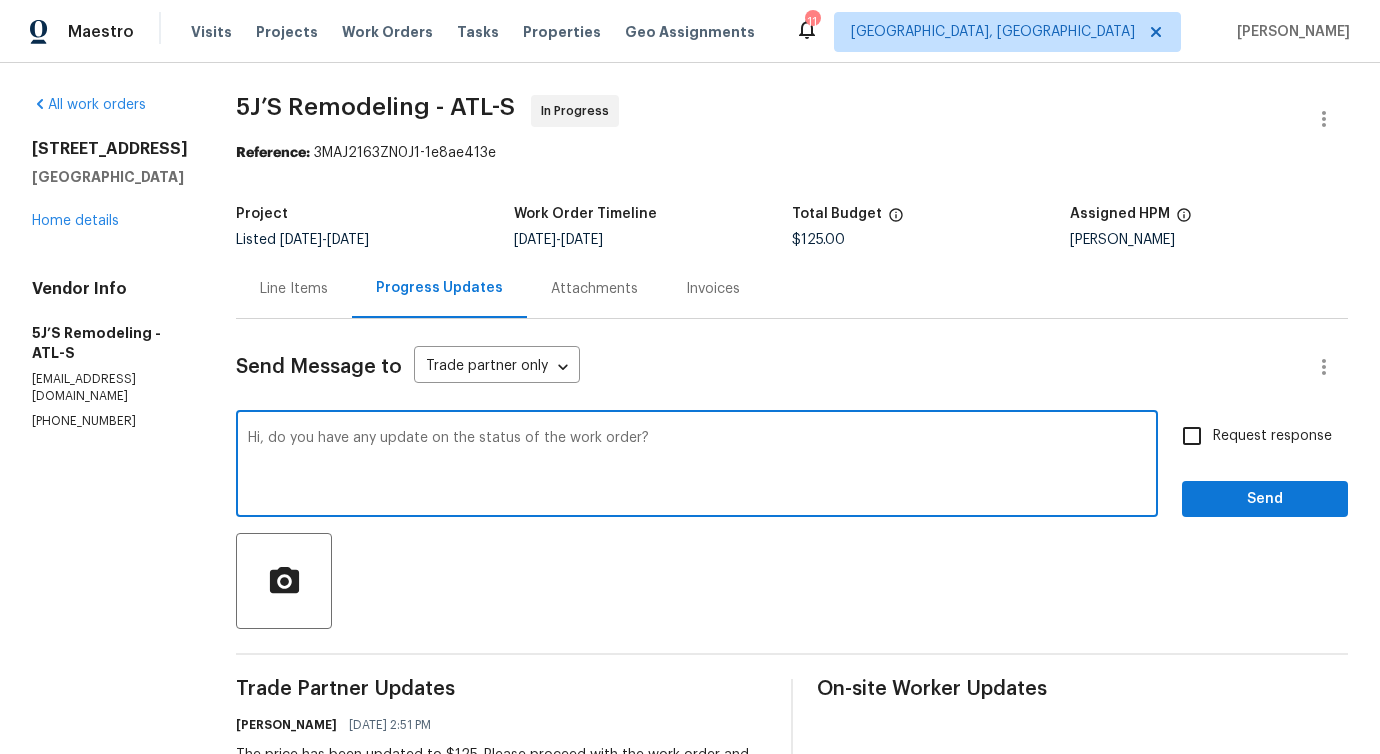 type on "Hi, do you have any update on the status of the work order?" 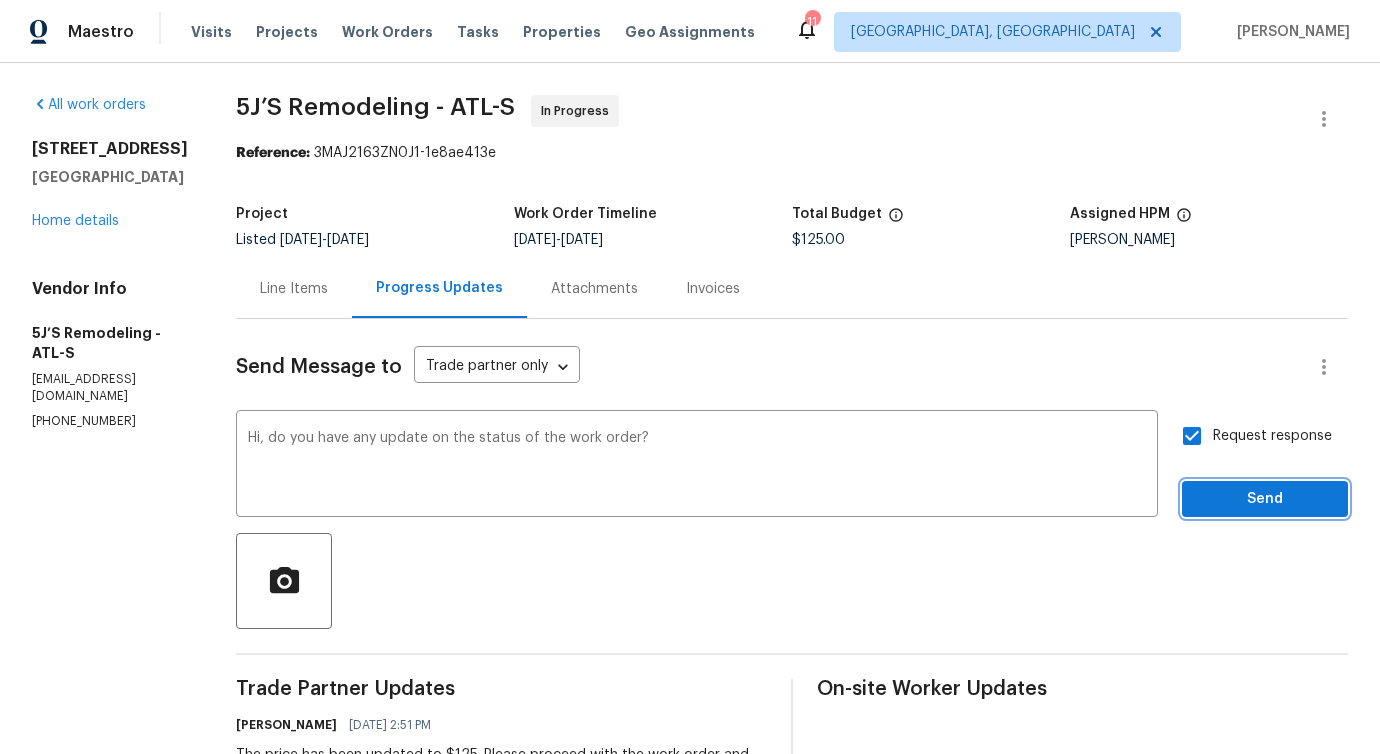 click on "Send" at bounding box center [1265, 499] 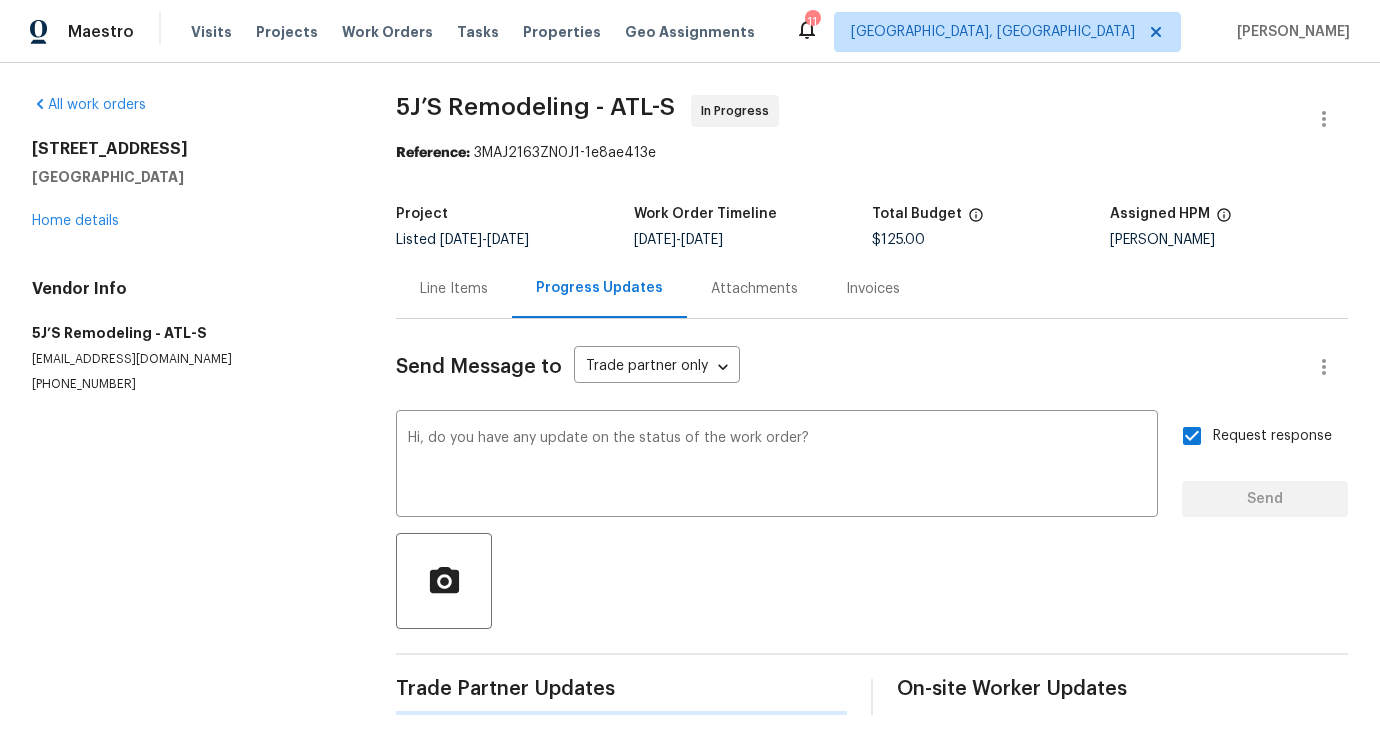 type 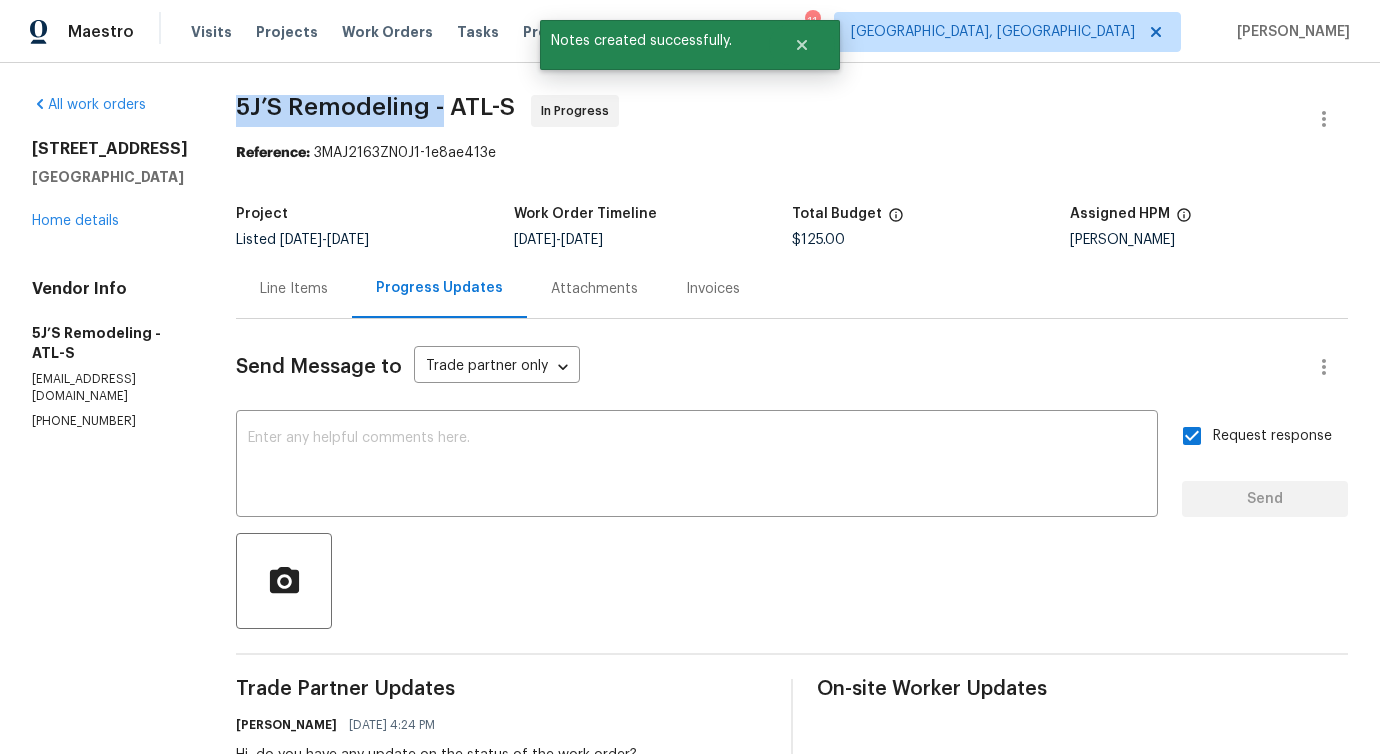 drag, startPoint x: 221, startPoint y: 101, endPoint x: 442, endPoint y: 107, distance: 221.08144 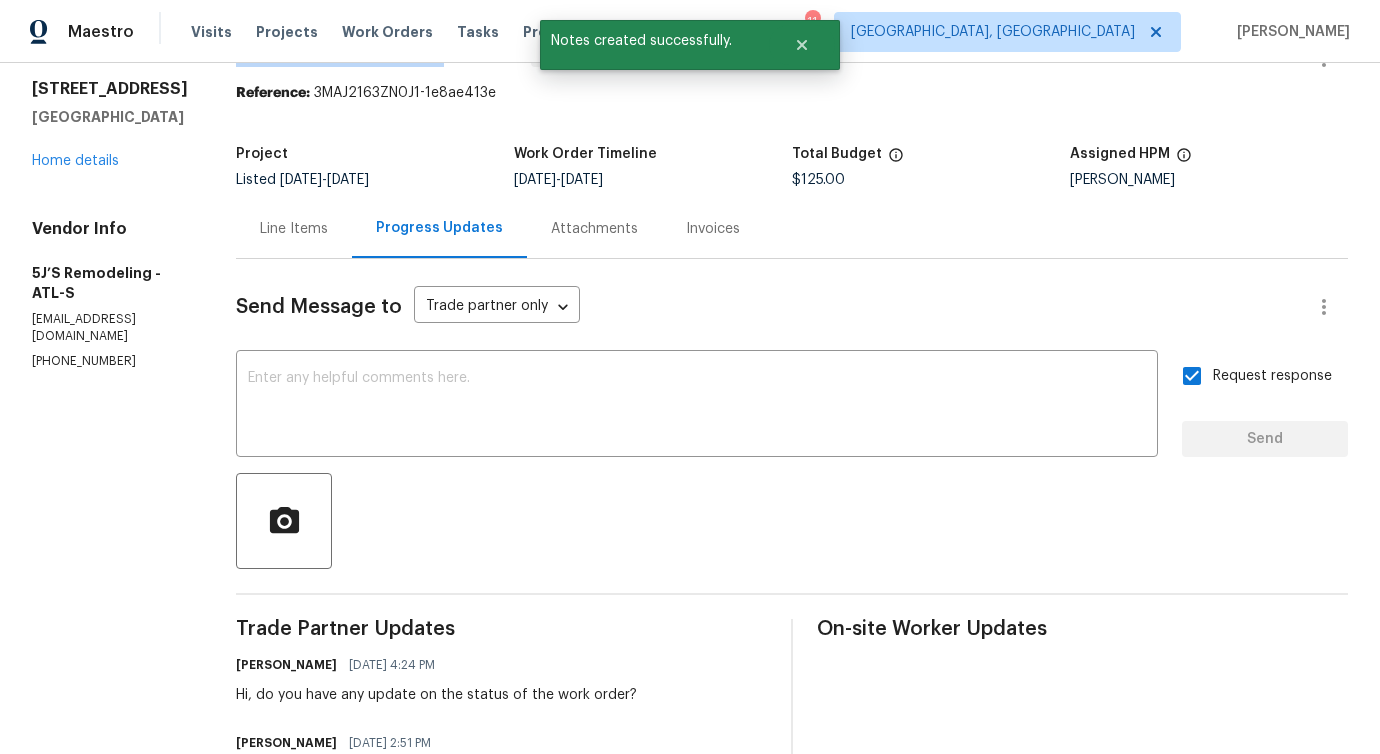 scroll, scrollTop: 0, scrollLeft: 0, axis: both 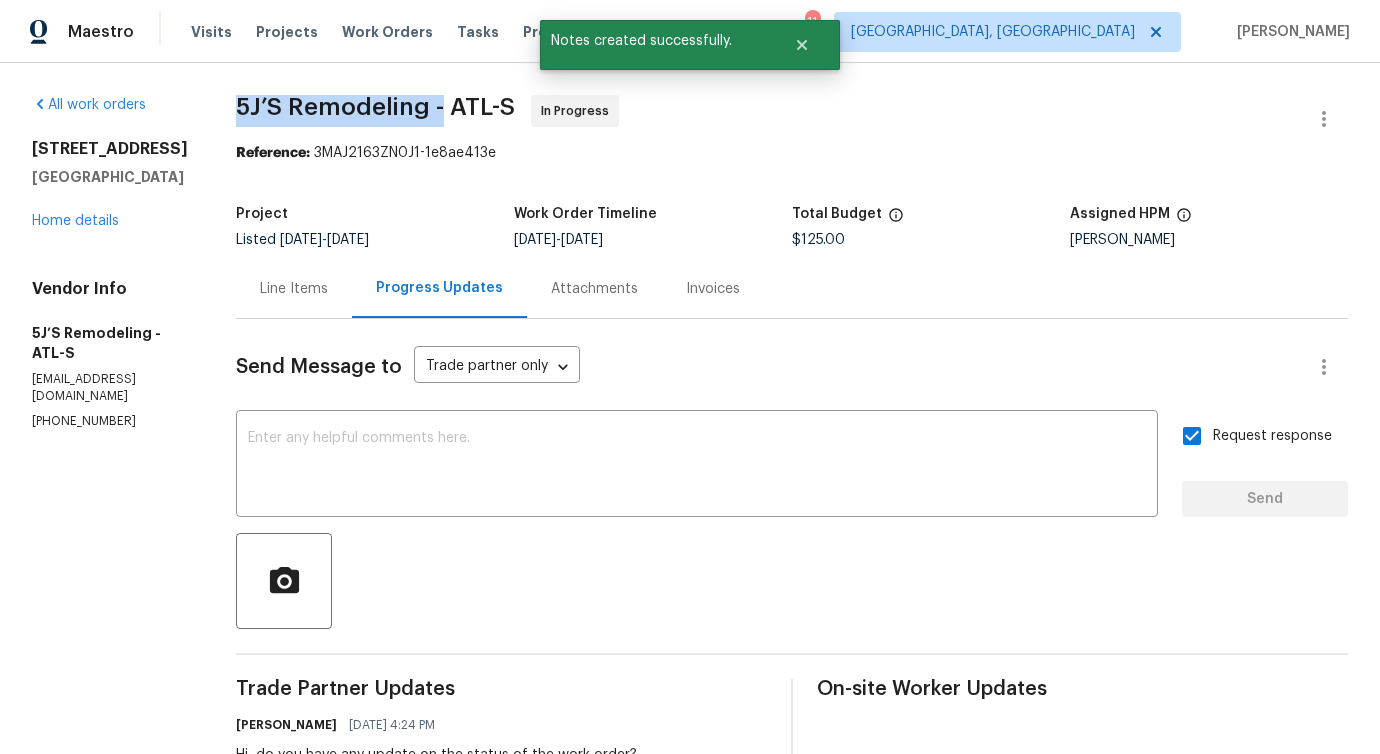 copy on "5J’S Remodeling -" 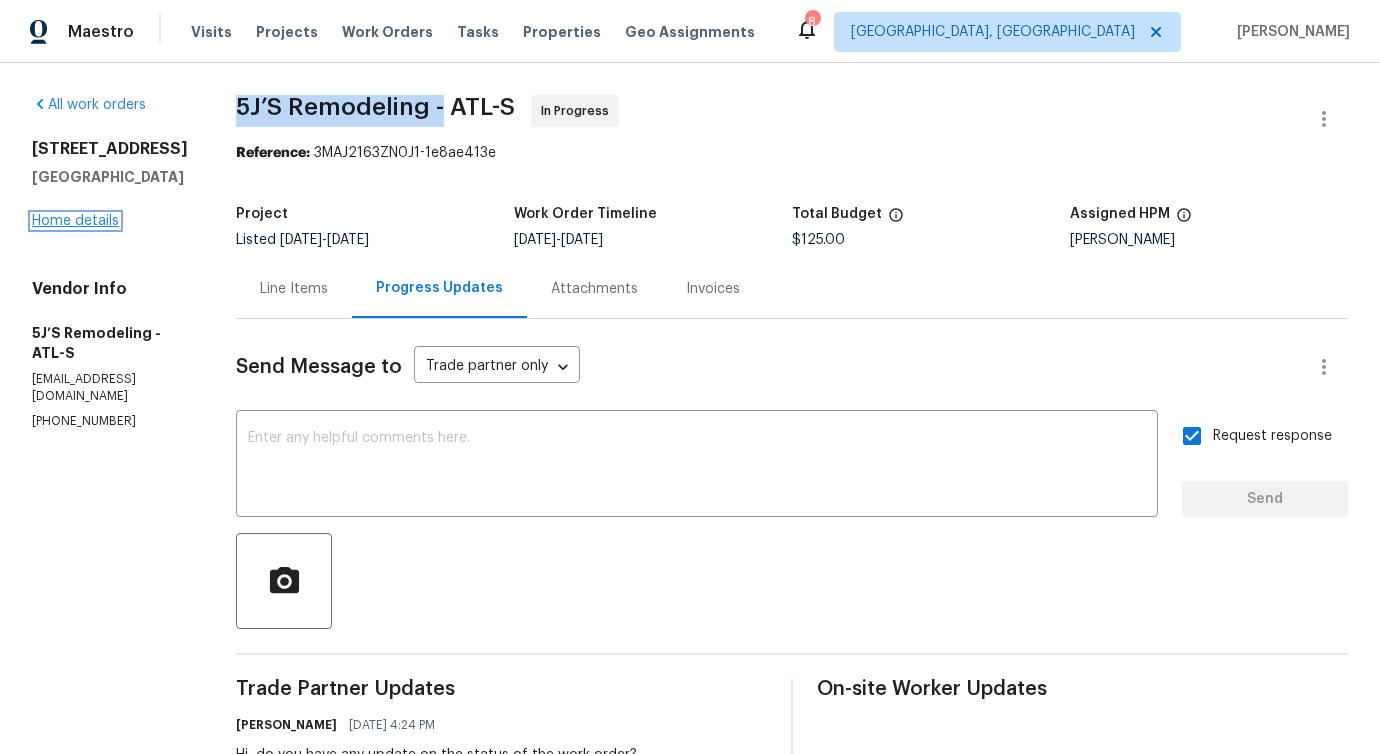 click on "Home details" at bounding box center (75, 221) 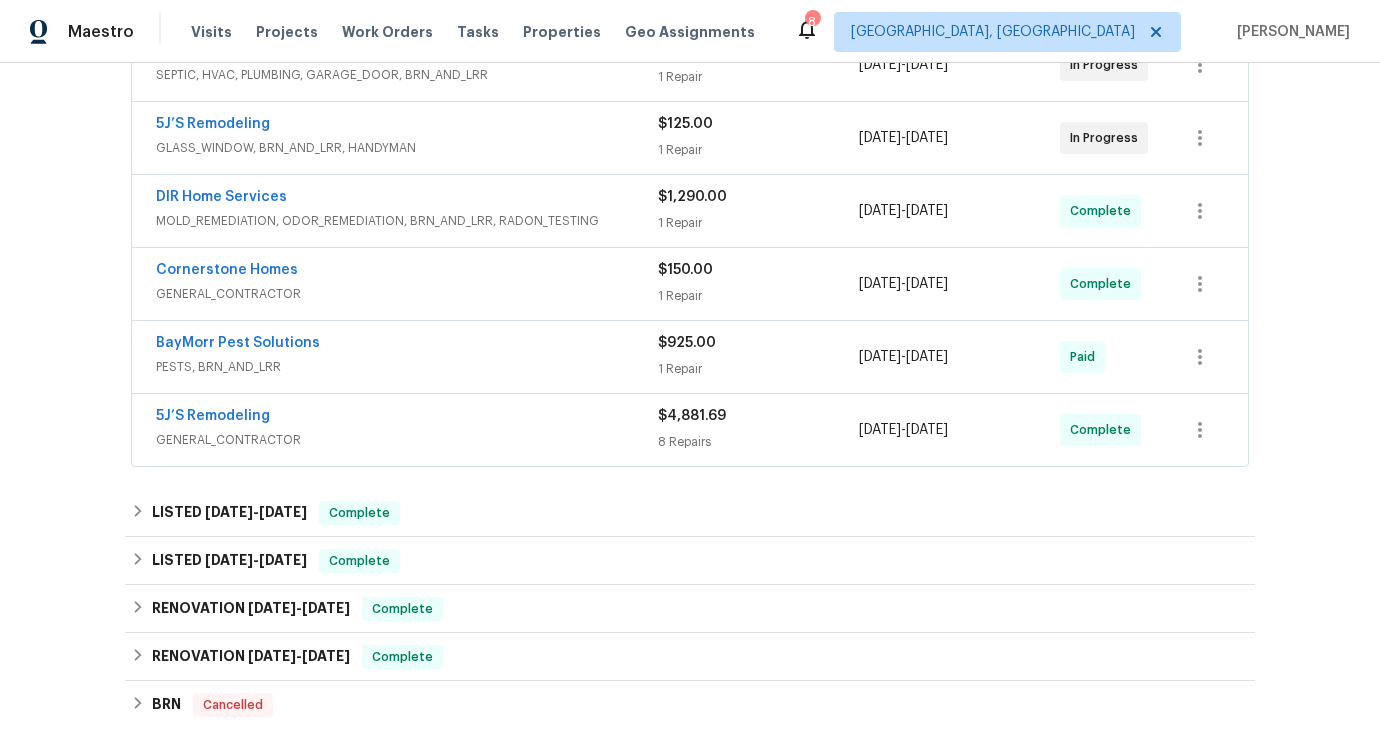 scroll, scrollTop: 316, scrollLeft: 0, axis: vertical 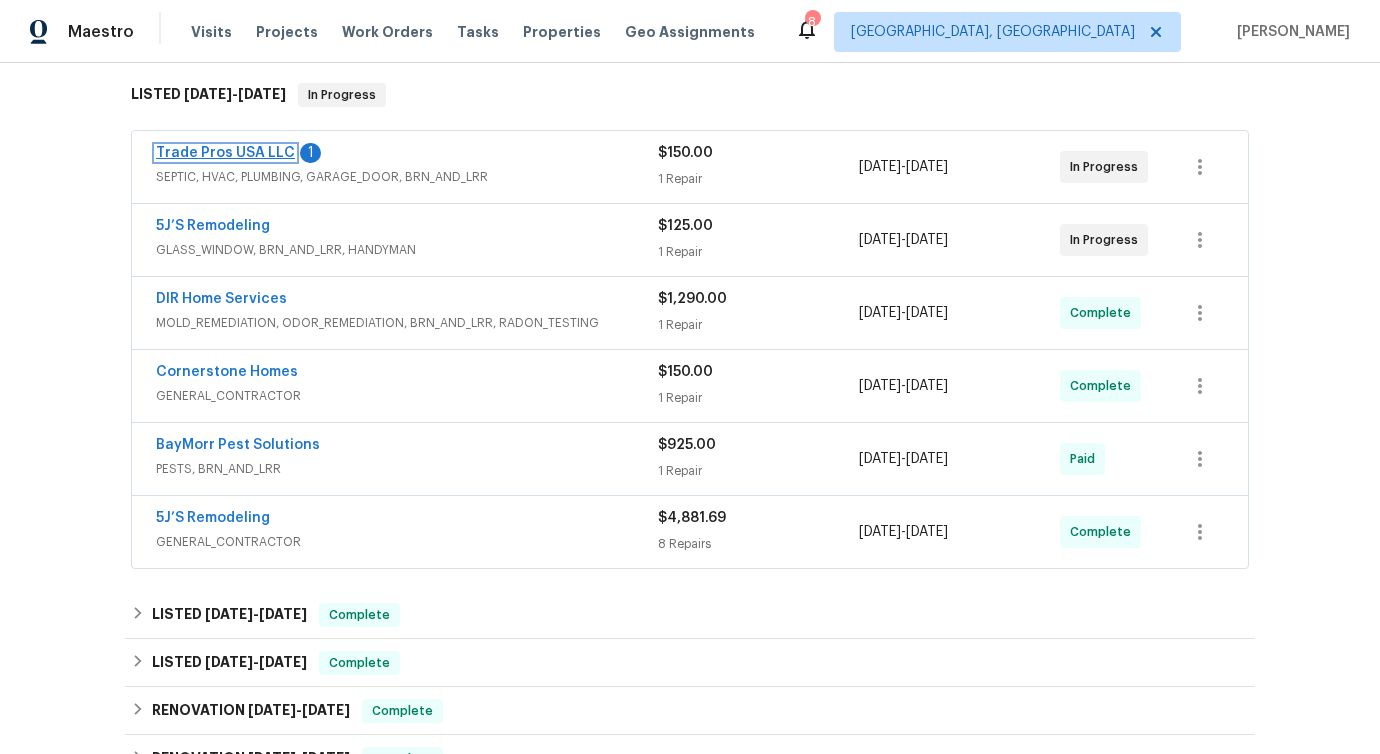 click on "Trade Pros USA LLC" at bounding box center [225, 153] 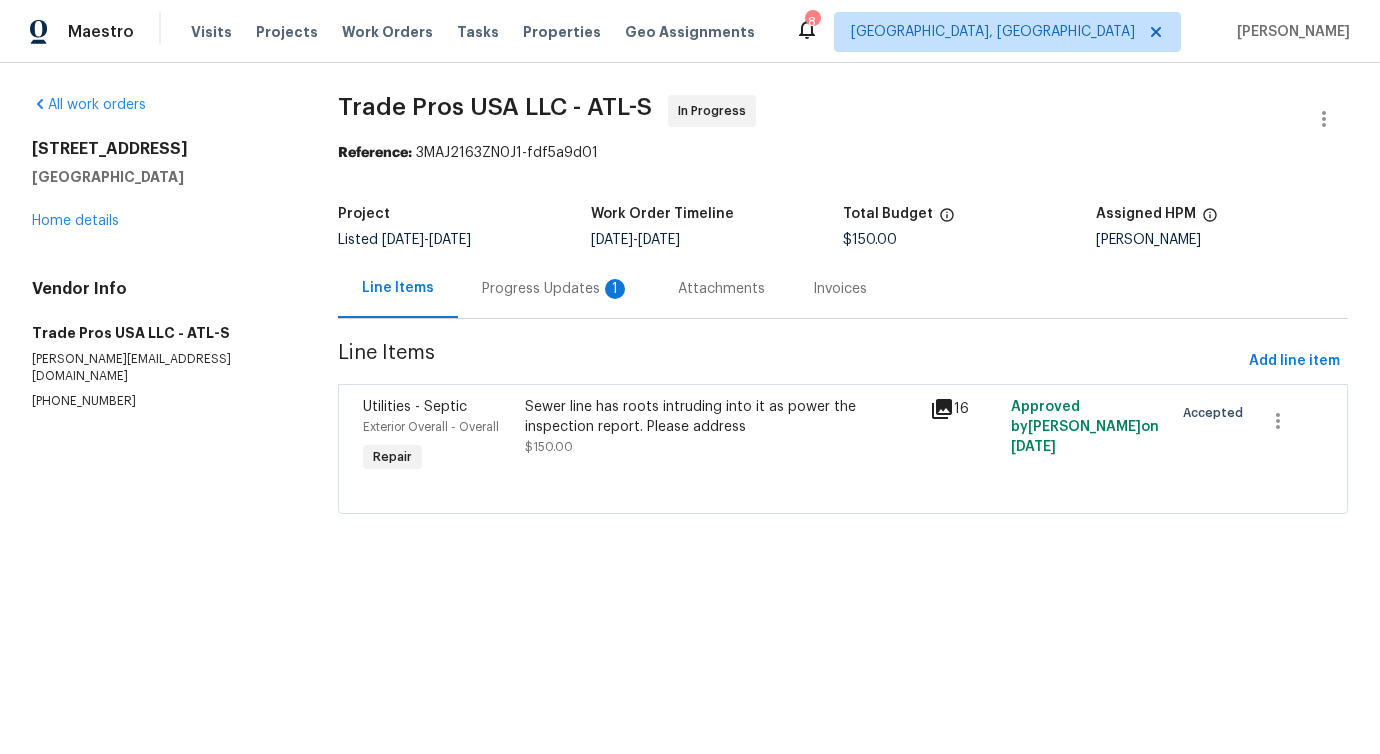 click on "Trade Pros USA LLC - ATL-S In Progress Reference:   3MAJ2163ZN0J1-fdf5a9d01 Project Listed   6/17/2025  -  7/9/2025 Work Order Timeline 6/17/2025  -  6/20/2025 Total Budget $150.00 Assigned HPM Samuel Vetrik Line Items Progress Updates 1 Attachments Invoices Line Items Add line item Utilities - Septic Exterior Overall - Overall Repair Sewer line has roots intruding into it as power the inspection report. Please address $150.00   16 Approved by  Samuel Vetrik  on   6/17/2025 Accepted" at bounding box center [843, 316] 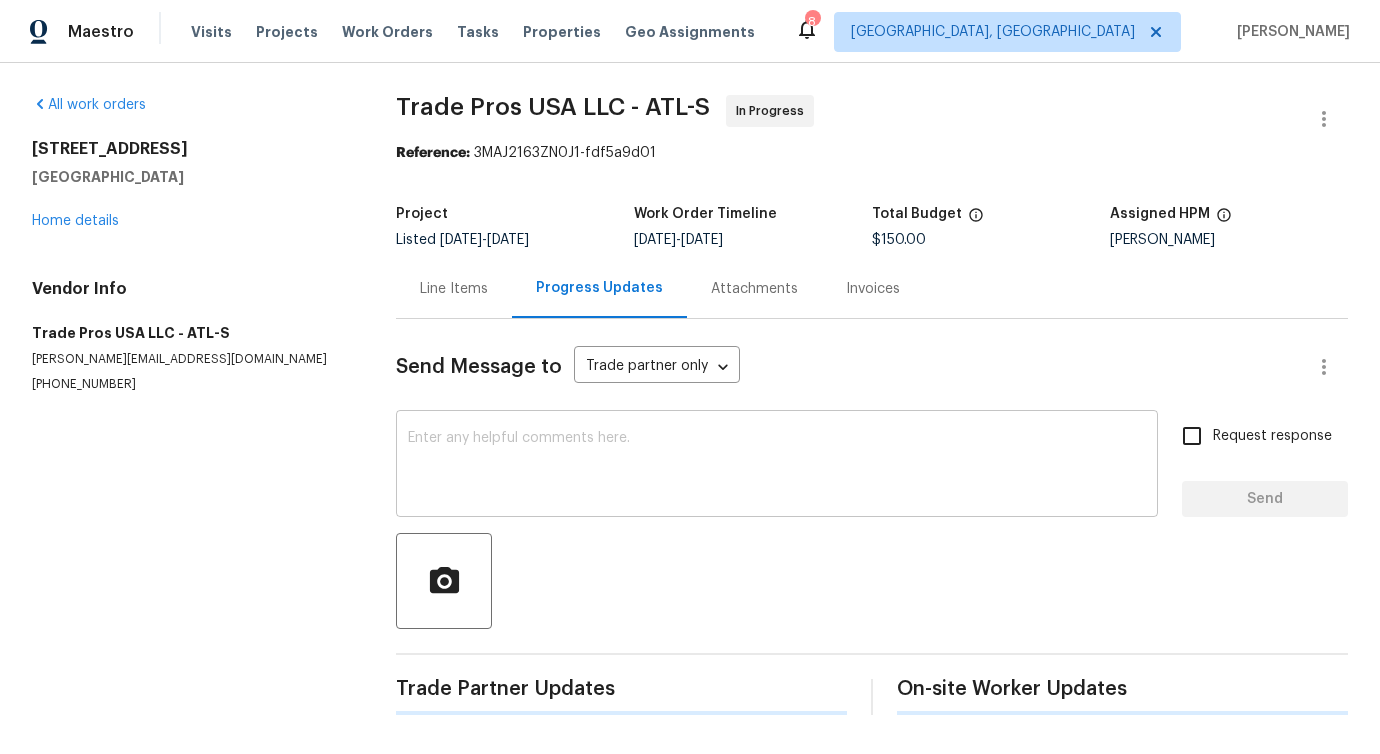 click at bounding box center [777, 466] 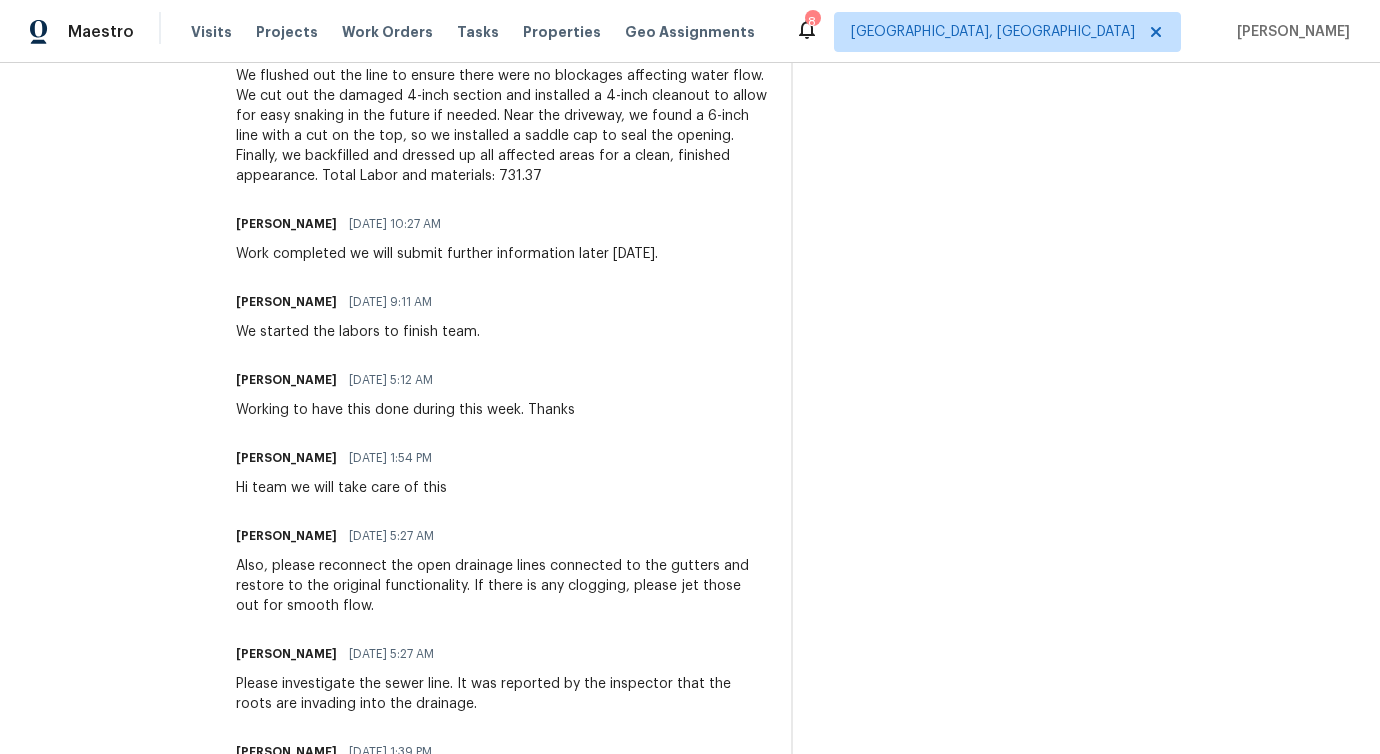 scroll, scrollTop: 27, scrollLeft: 0, axis: vertical 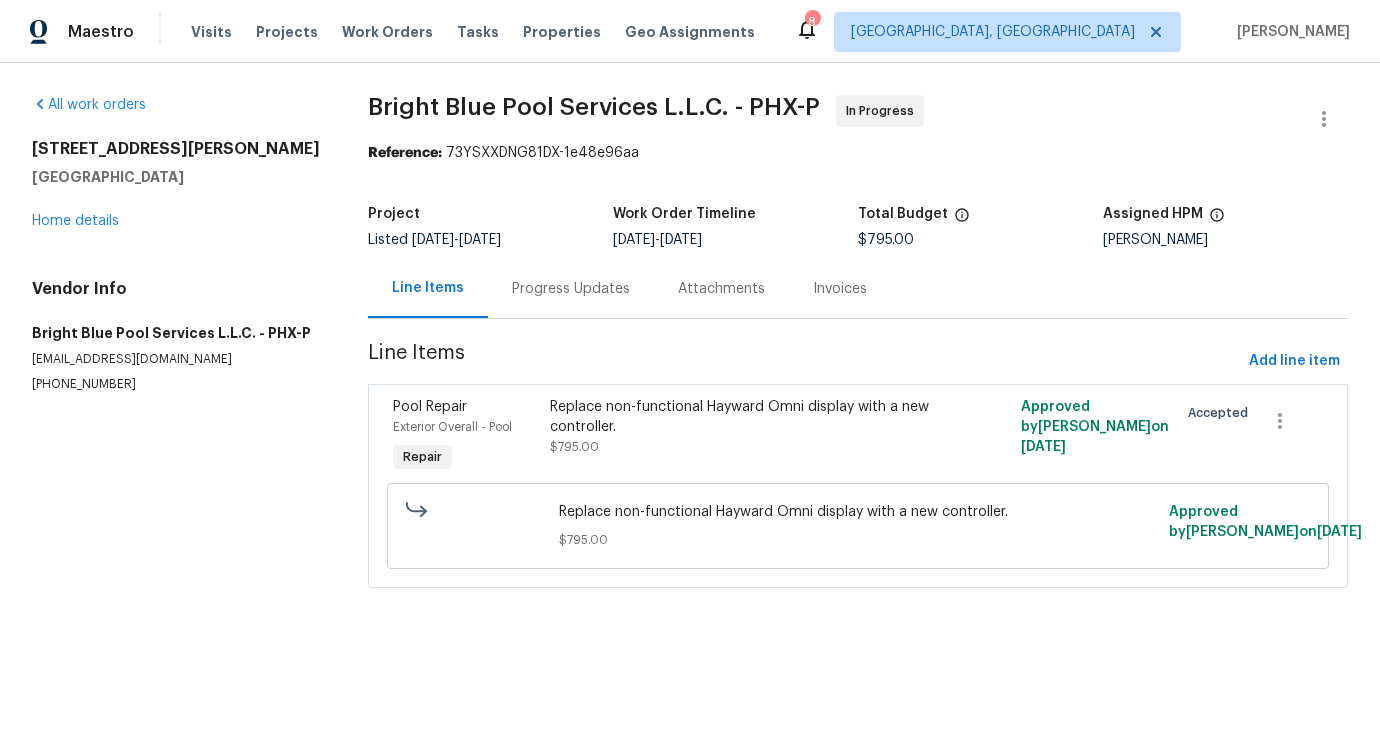 click on "Progress Updates" at bounding box center (571, 288) 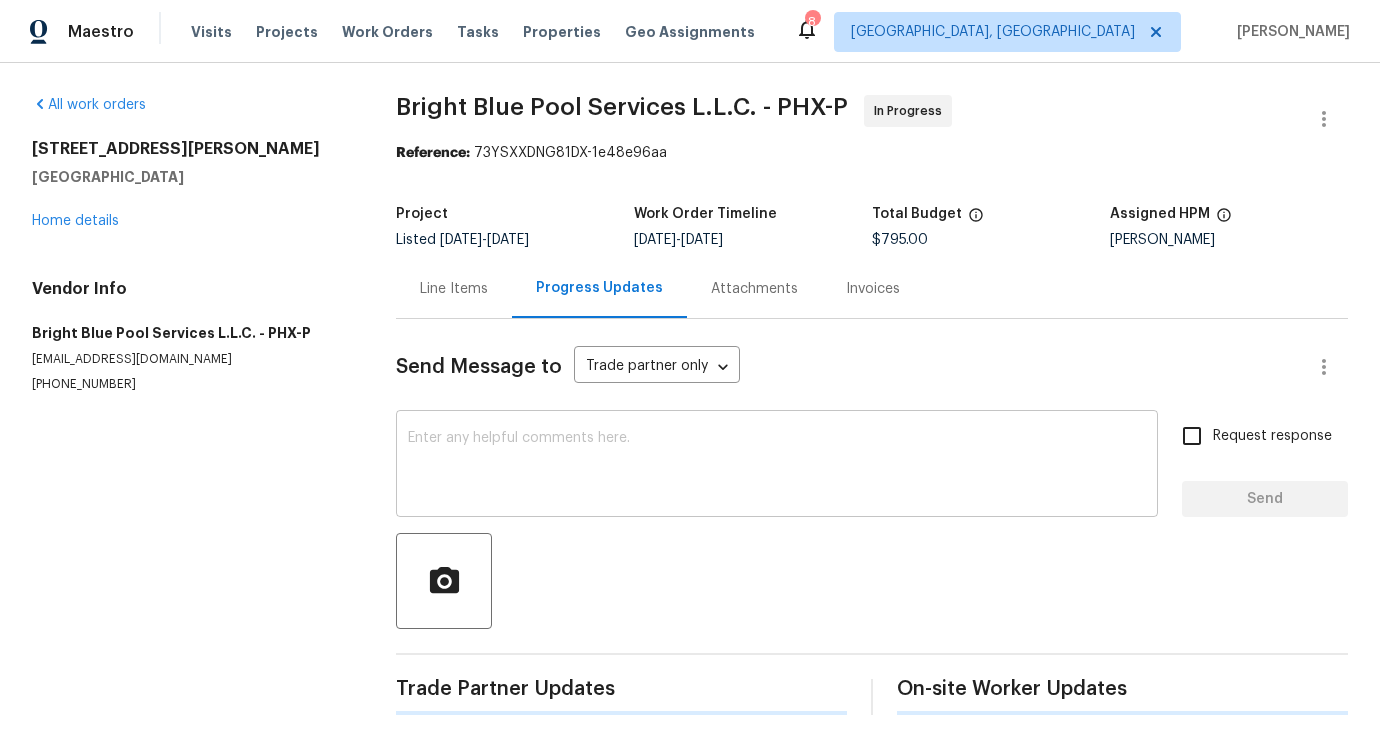 click at bounding box center [777, 466] 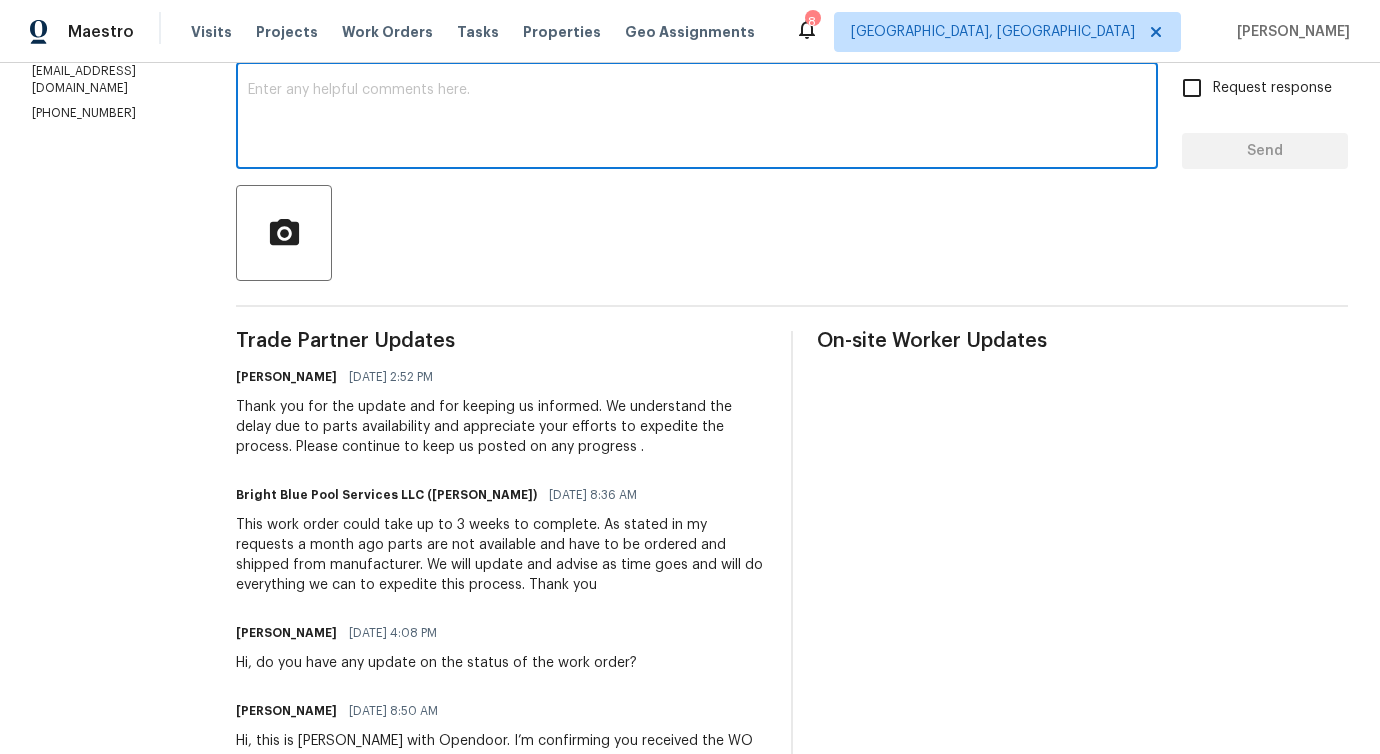 scroll, scrollTop: 345, scrollLeft: 0, axis: vertical 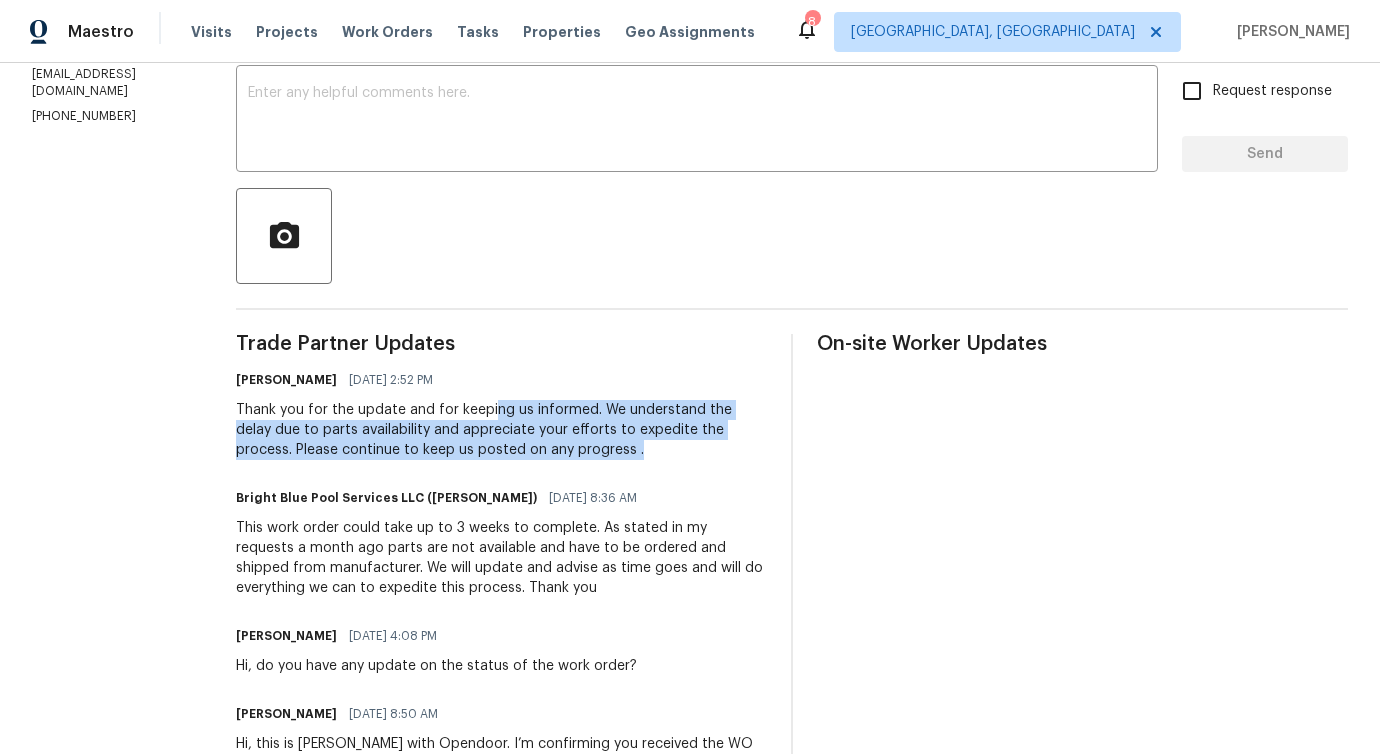 drag, startPoint x: 477, startPoint y: 405, endPoint x: 675, endPoint y: 460, distance: 205.49696 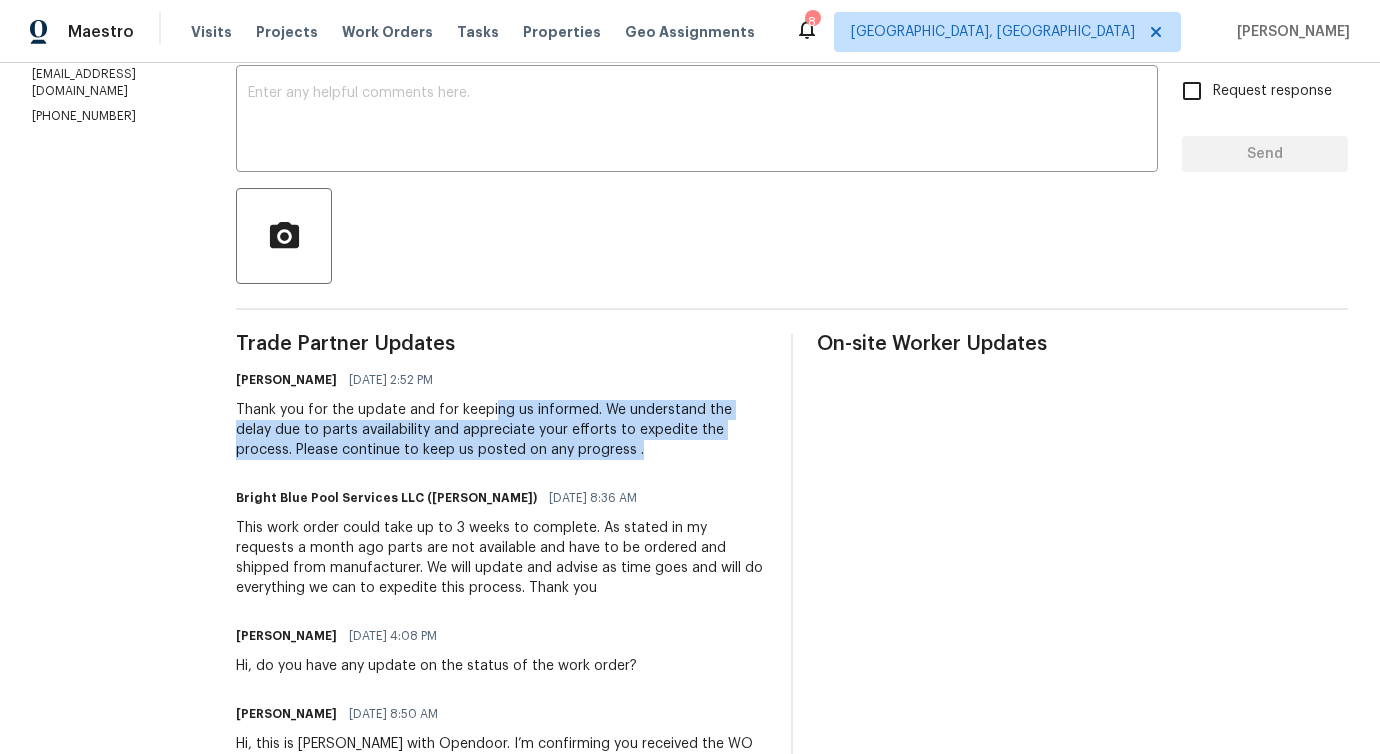 scroll, scrollTop: 0, scrollLeft: 0, axis: both 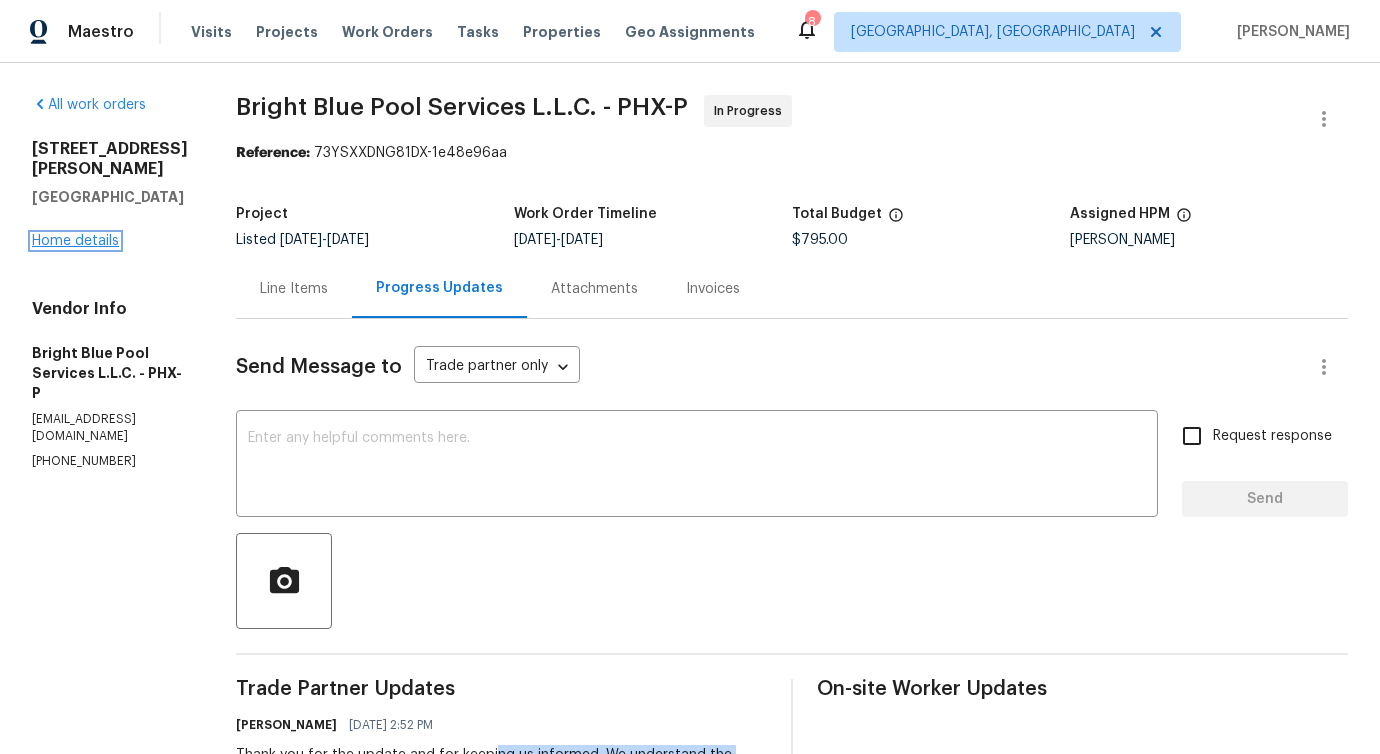 click on "Home details" at bounding box center [75, 241] 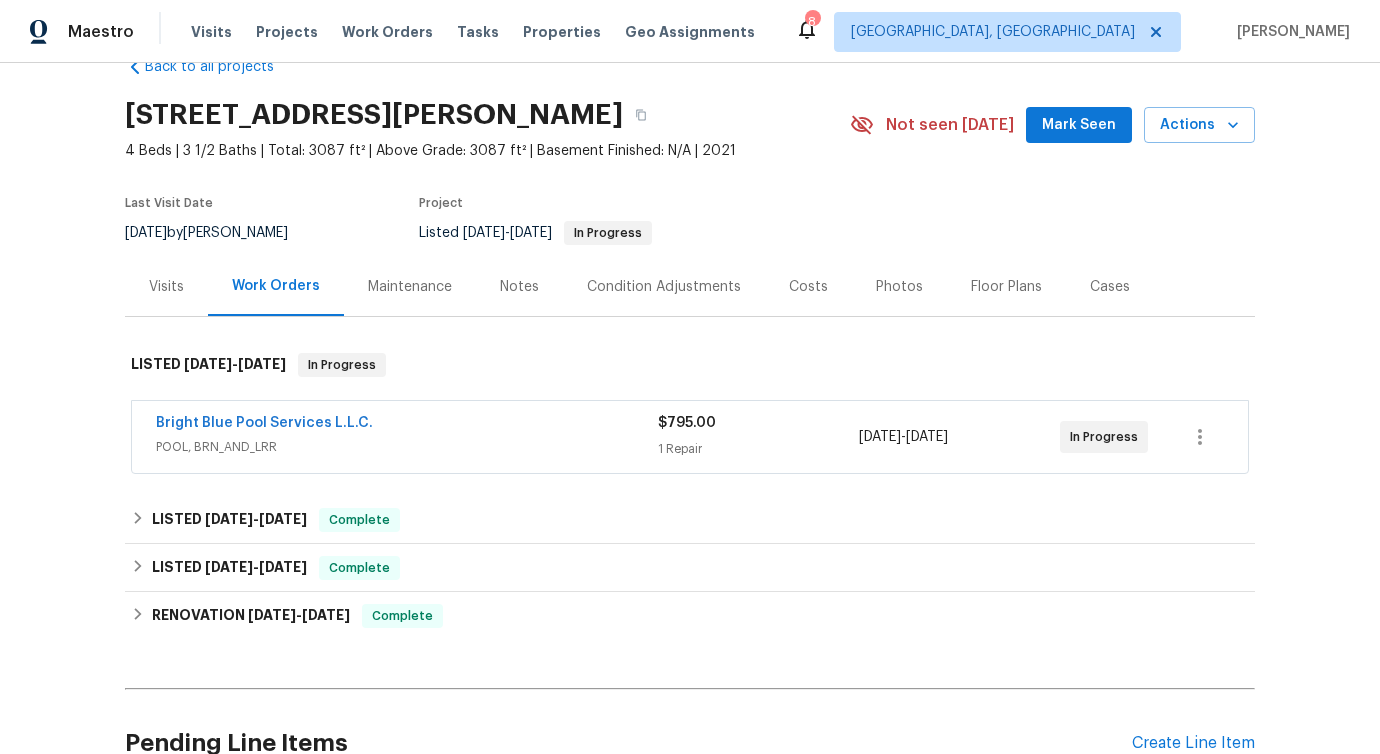 scroll, scrollTop: 71, scrollLeft: 0, axis: vertical 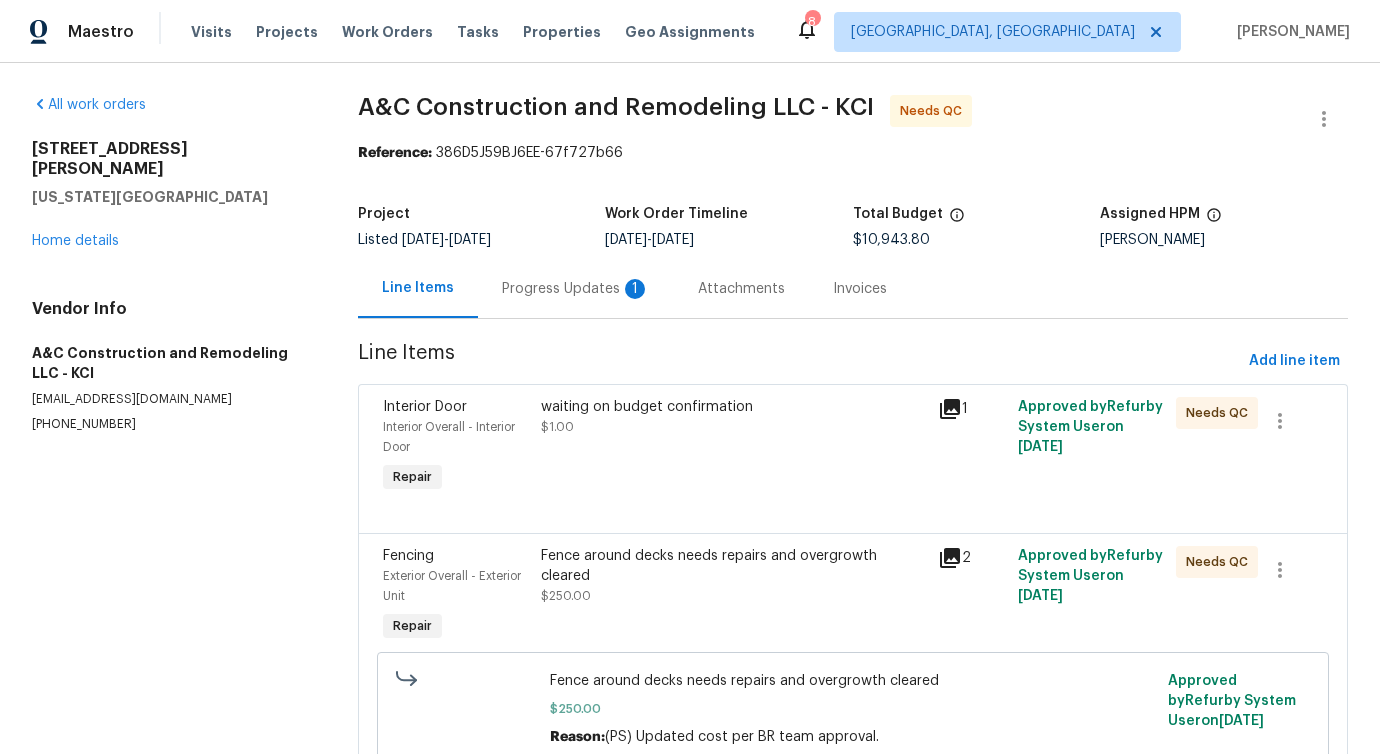 click on "Progress Updates 1" at bounding box center [576, 288] 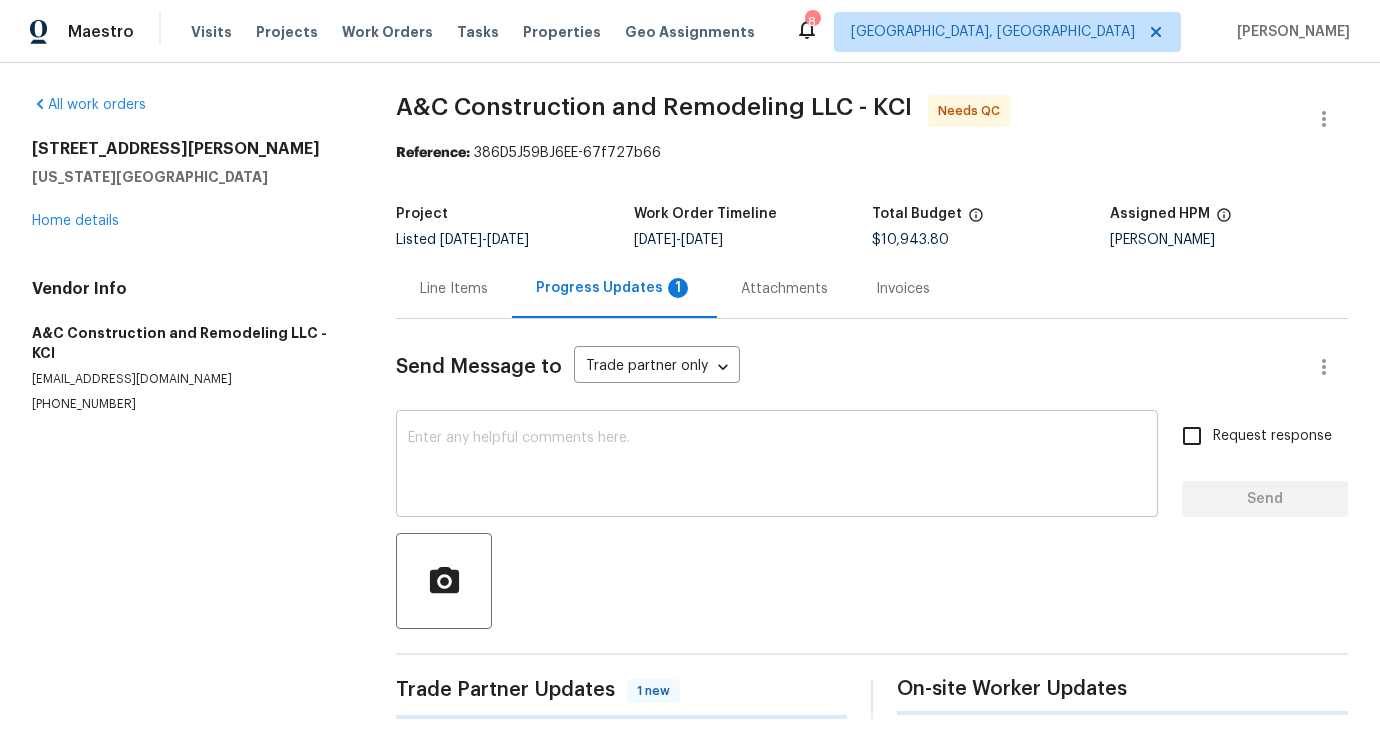 click at bounding box center (777, 466) 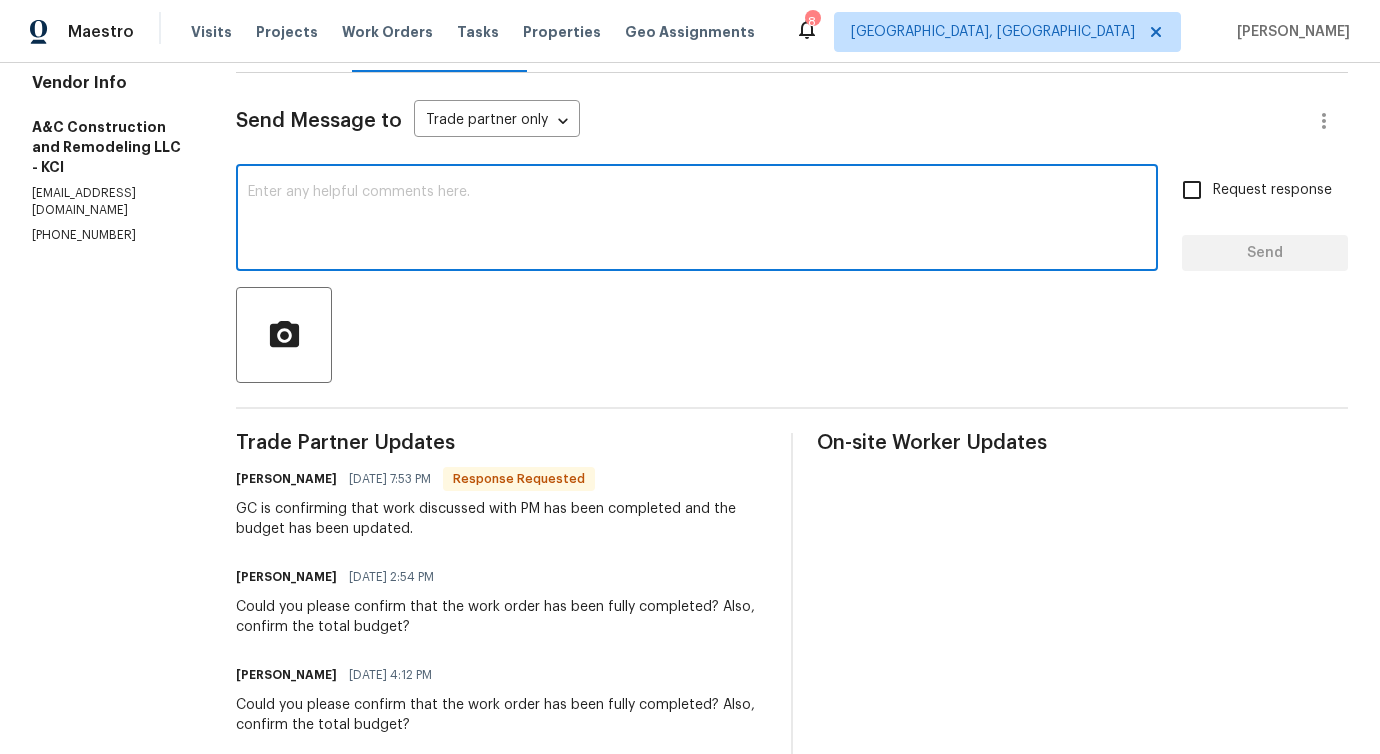 scroll, scrollTop: 0, scrollLeft: 0, axis: both 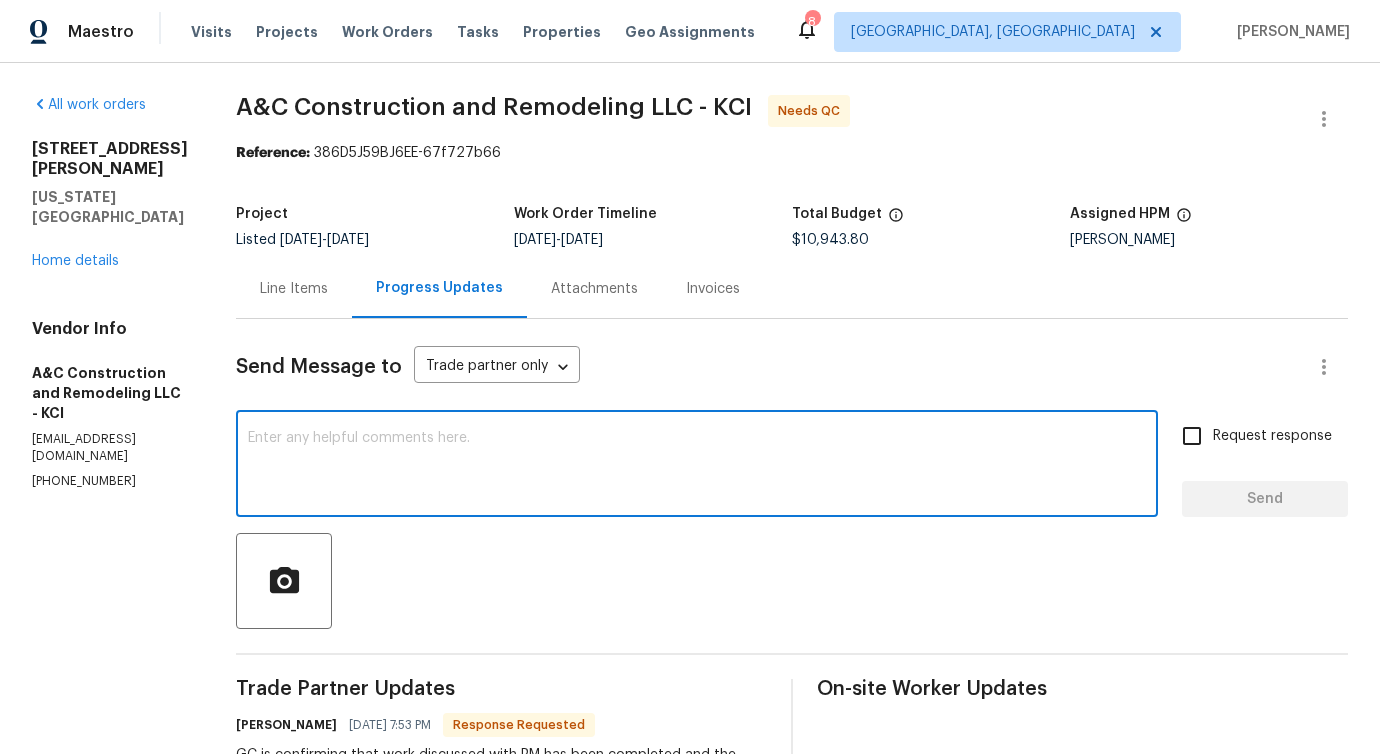 click on "Line Items" at bounding box center (294, 288) 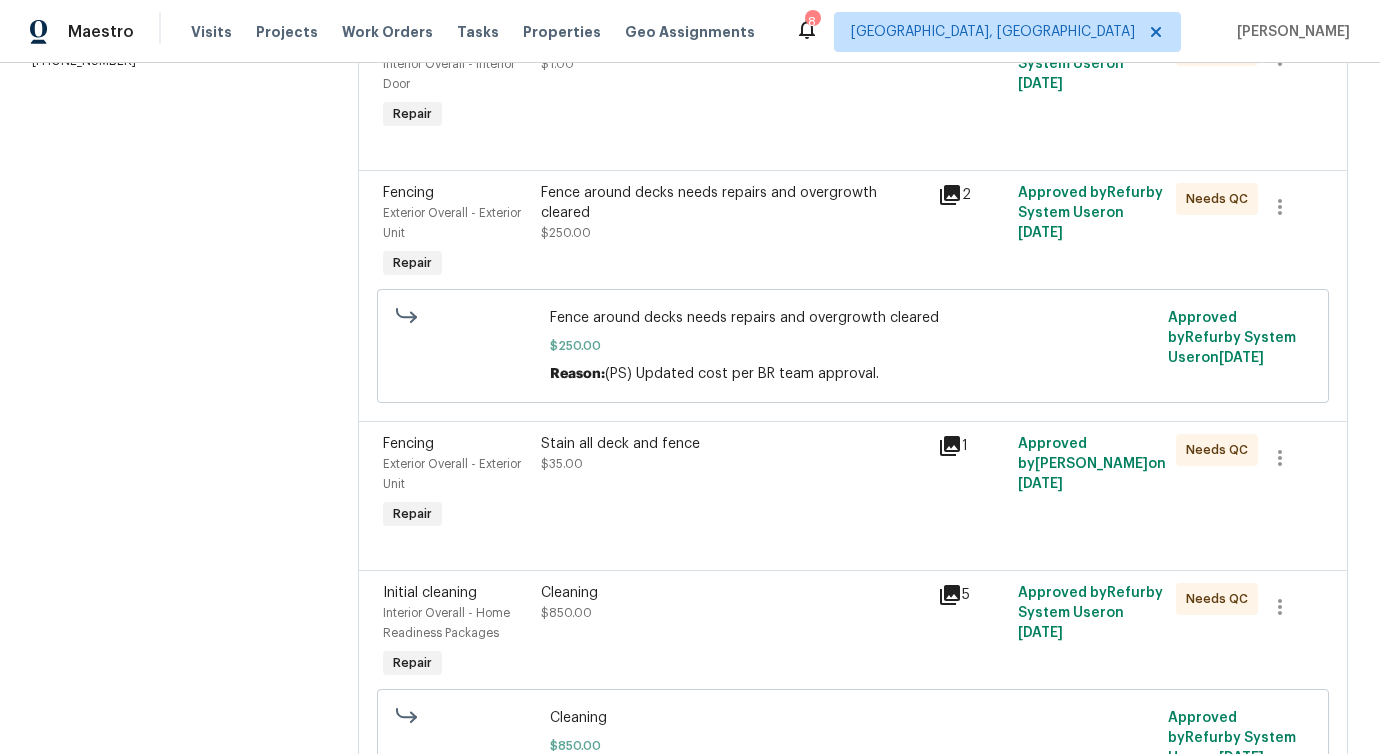 scroll, scrollTop: 0, scrollLeft: 0, axis: both 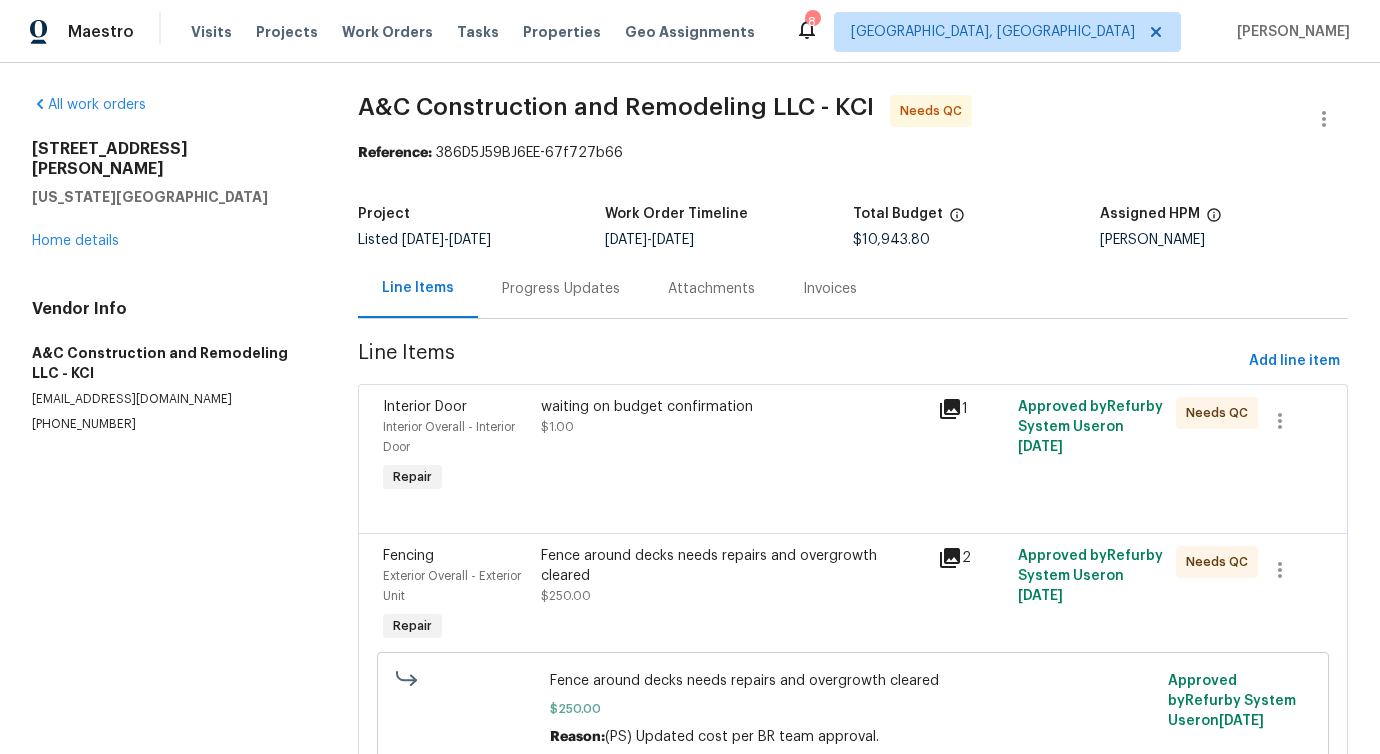 click on "waiting on budget confirmation $1.00" at bounding box center [733, 447] 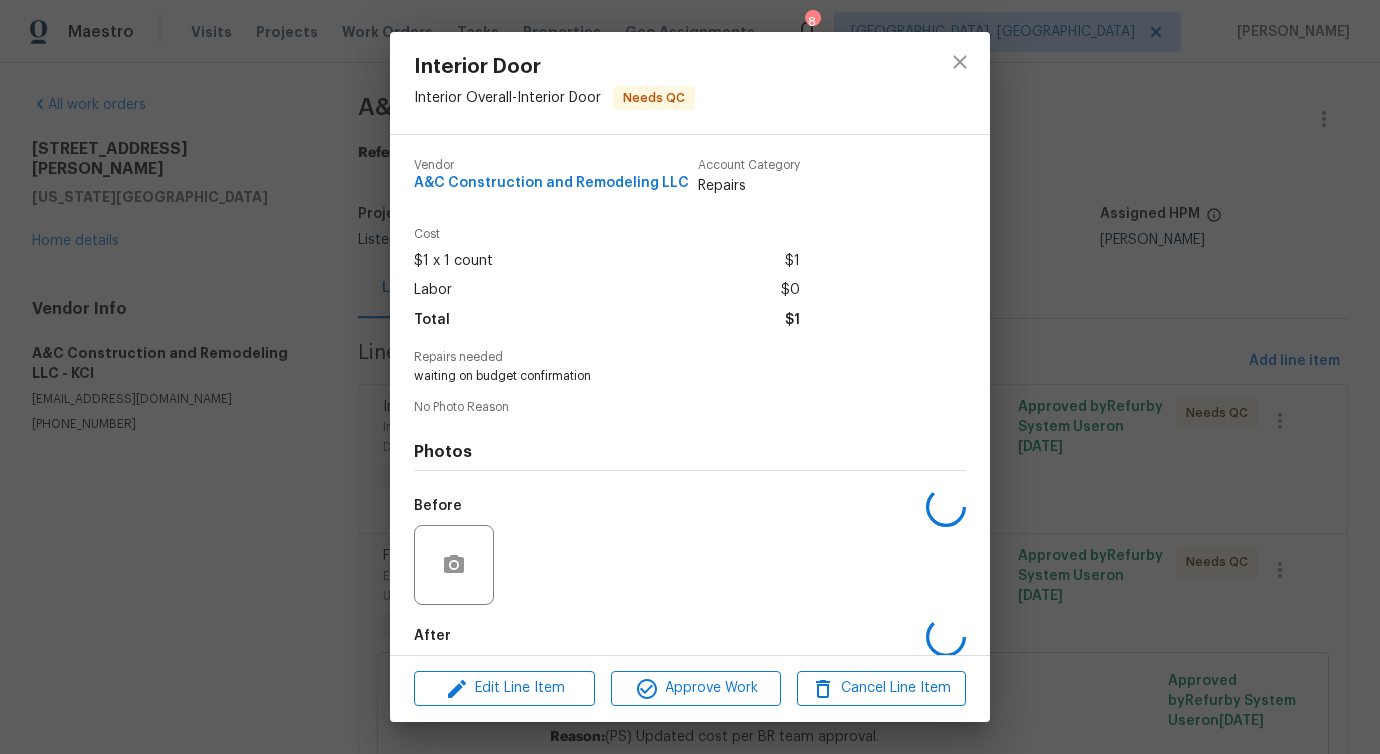 scroll, scrollTop: 100, scrollLeft: 0, axis: vertical 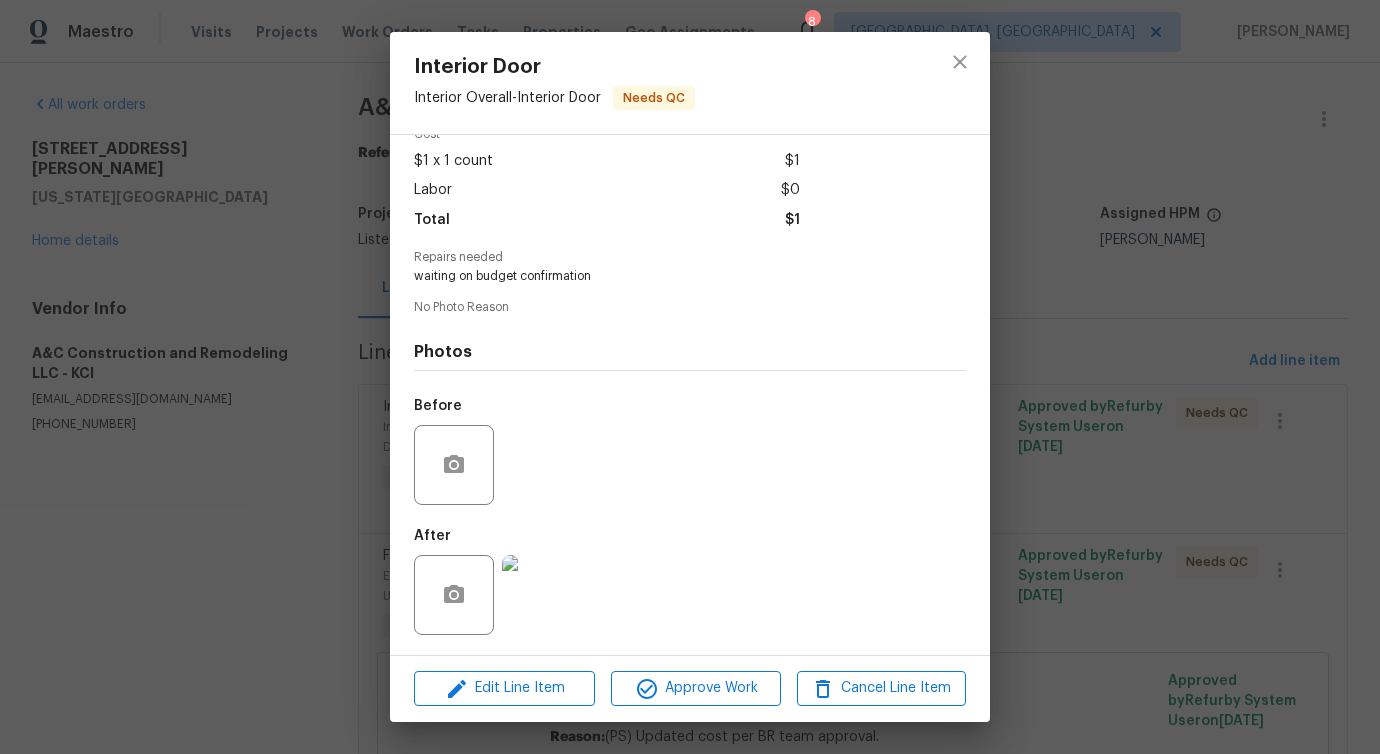 click at bounding box center (542, 595) 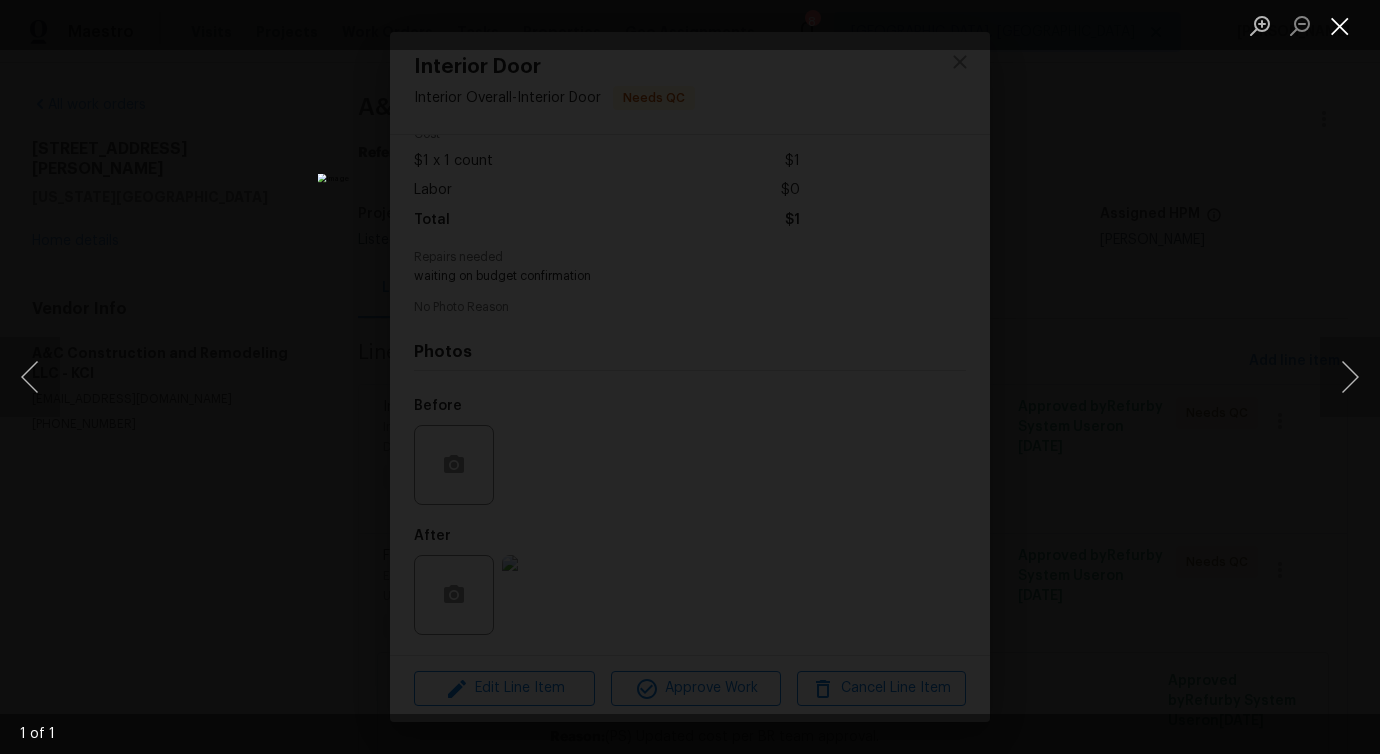 click at bounding box center (1340, 25) 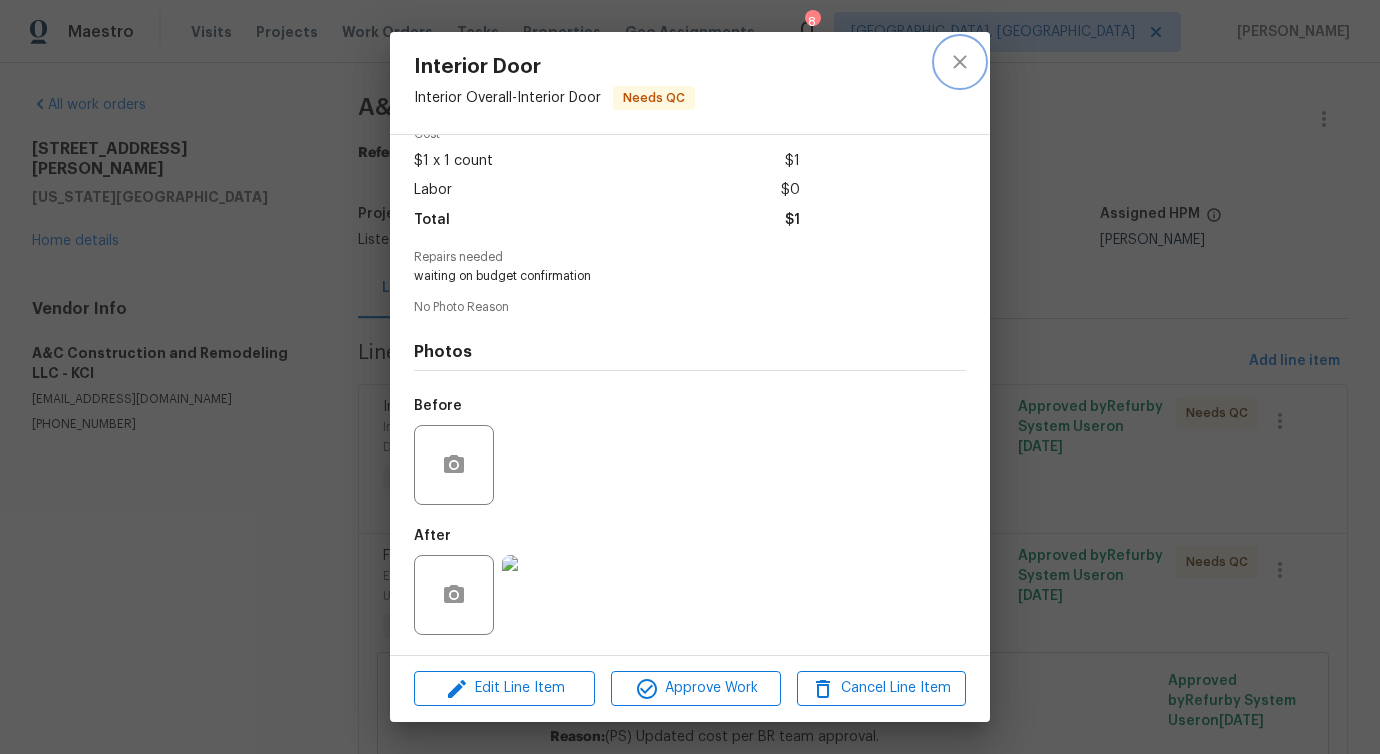 click at bounding box center (960, 62) 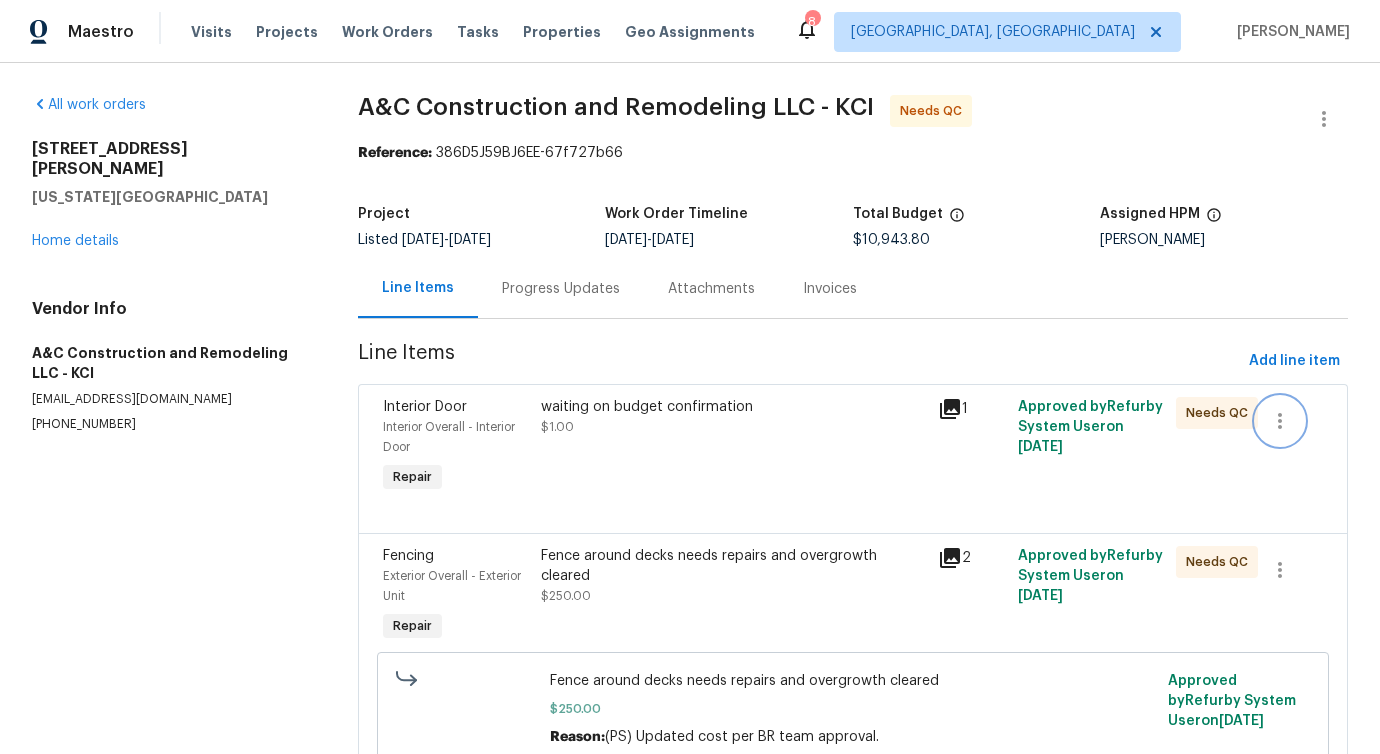 click 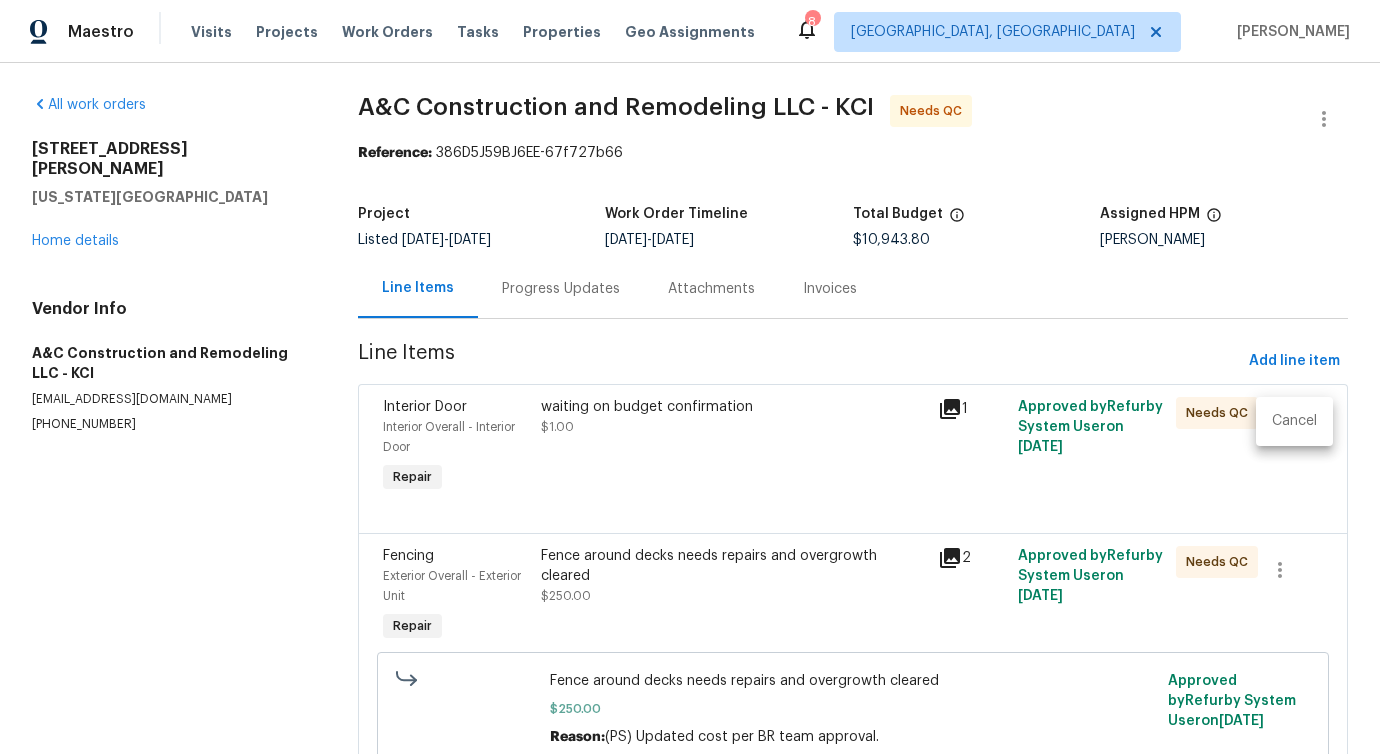 click on "Cancel" at bounding box center [1294, 421] 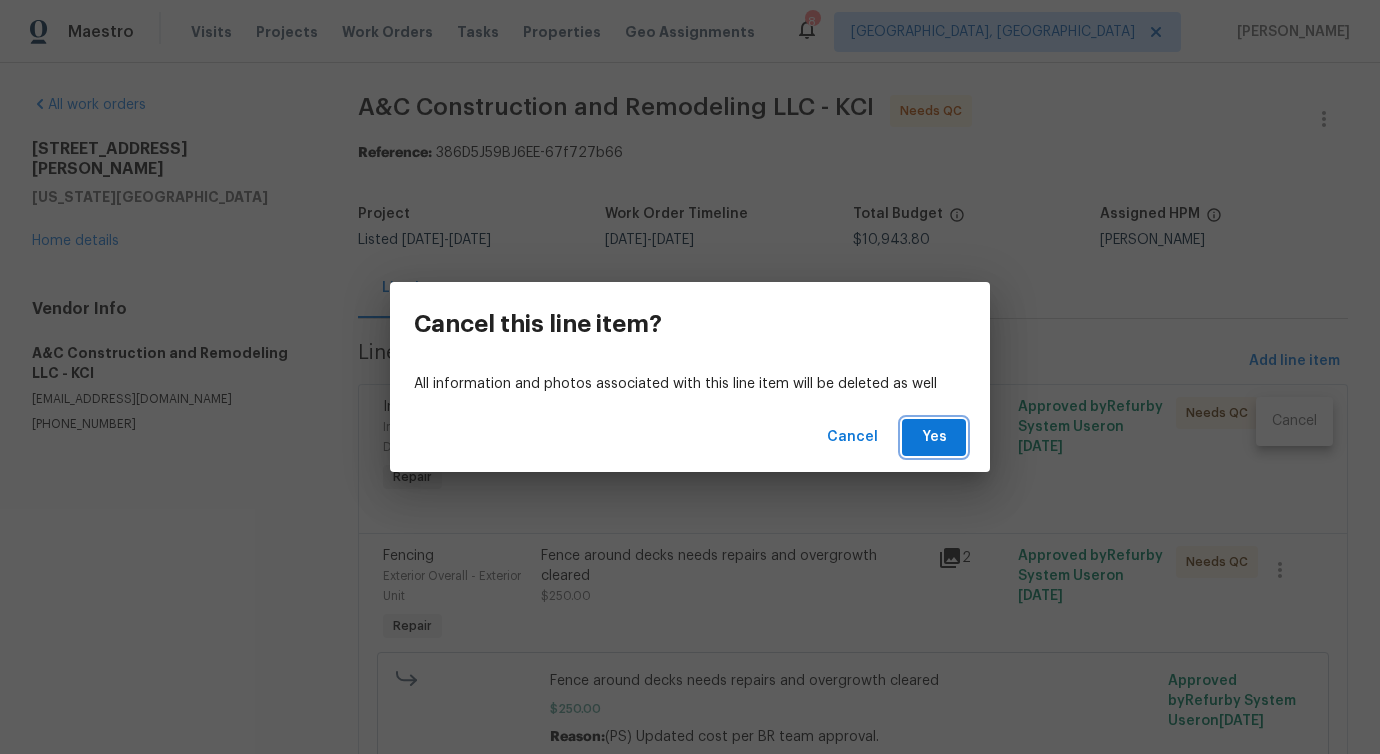 click on "Yes" at bounding box center [934, 437] 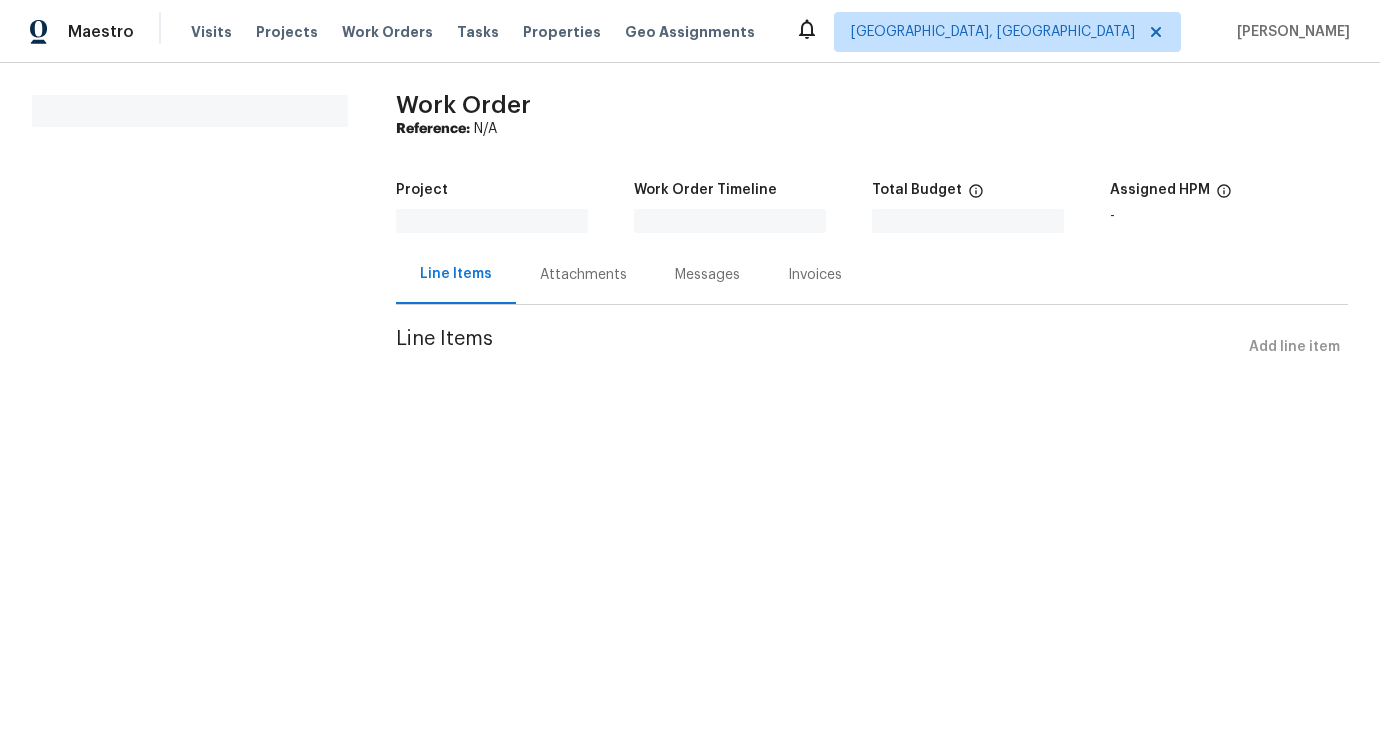 scroll, scrollTop: 0, scrollLeft: 0, axis: both 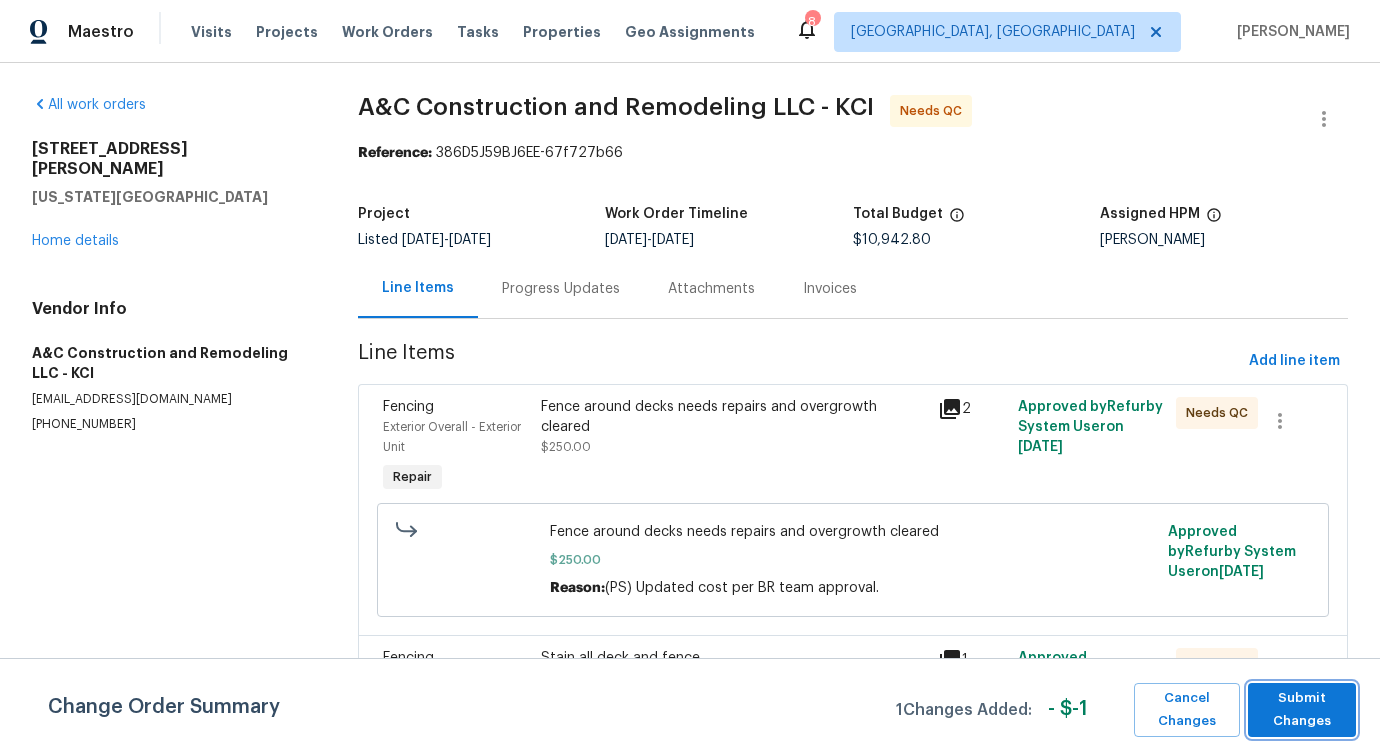 click on "Submit Changes" at bounding box center [1302, 710] 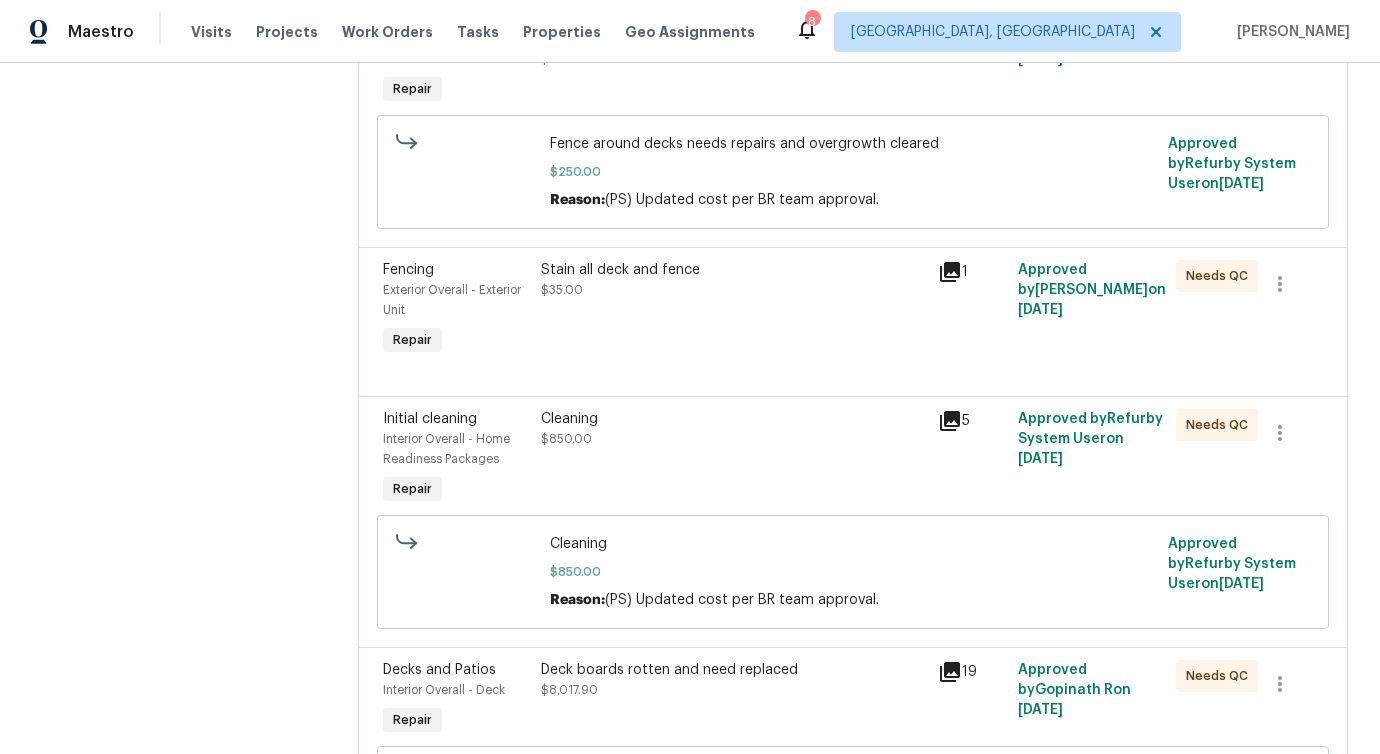 scroll, scrollTop: 0, scrollLeft: 0, axis: both 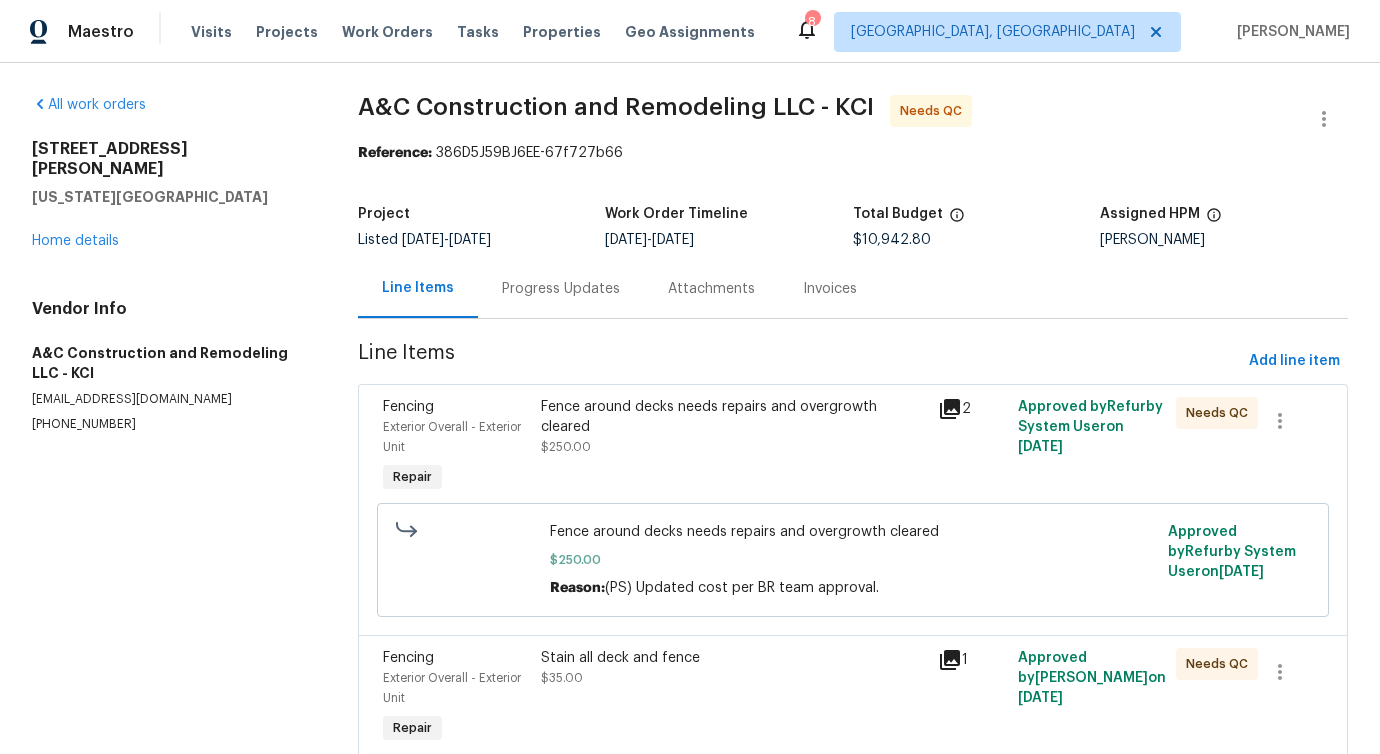 click on "Fence around decks needs repairs and overgrowth cleared $250.00" at bounding box center [733, 447] 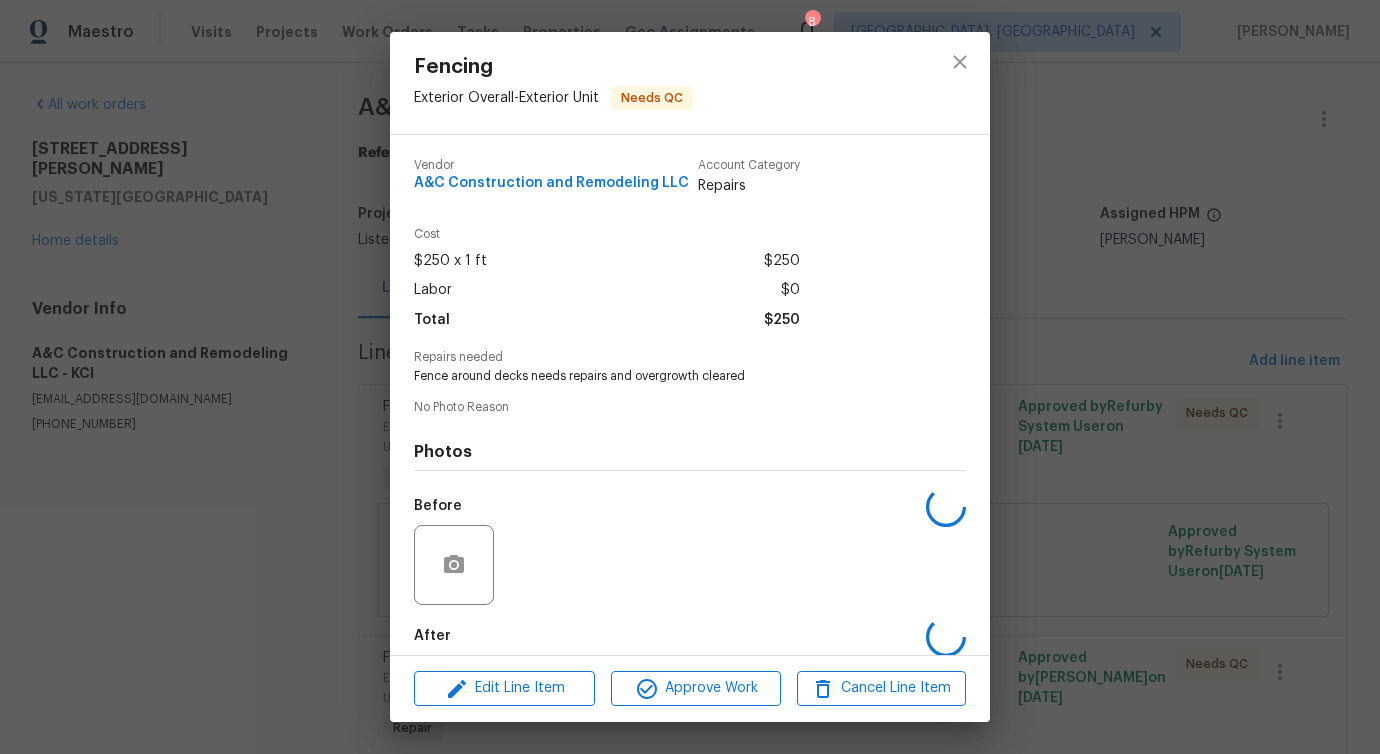 scroll, scrollTop: 100, scrollLeft: 0, axis: vertical 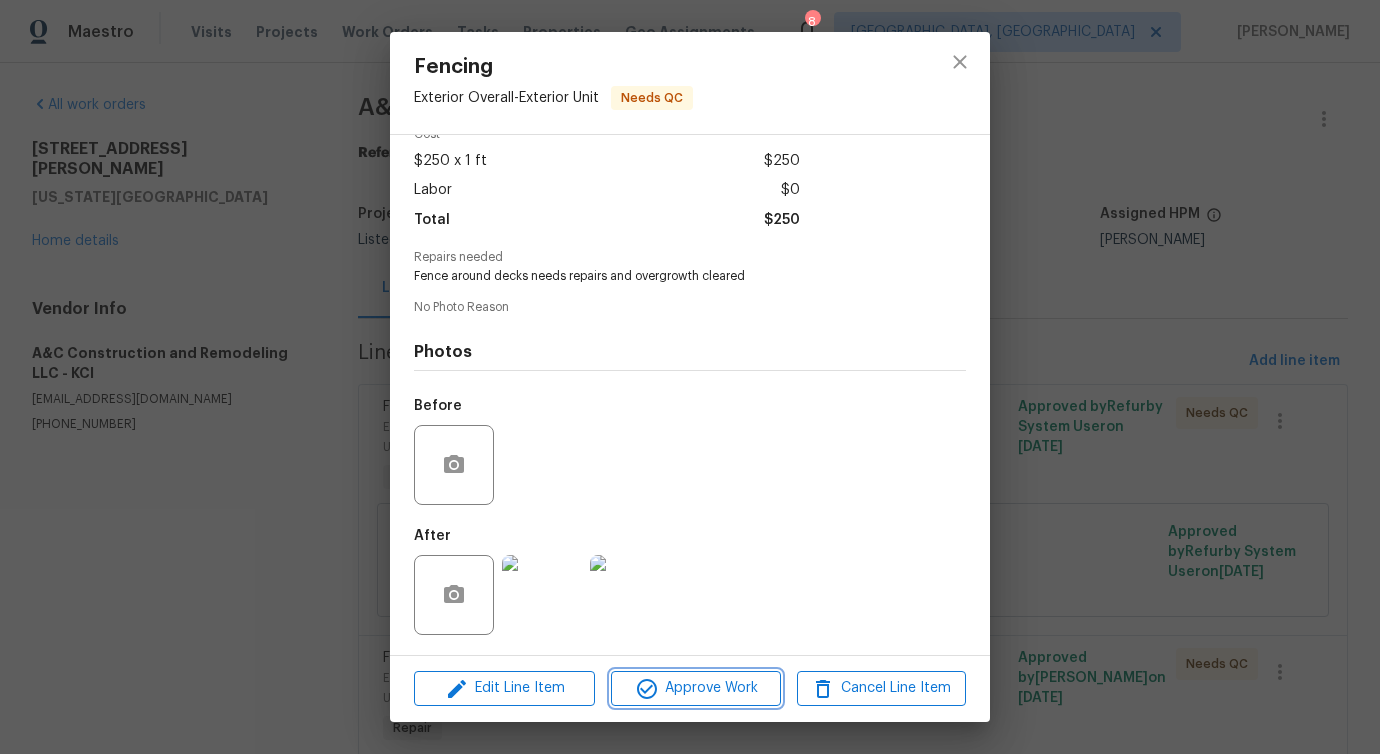 click on "Approve Work" at bounding box center [695, 688] 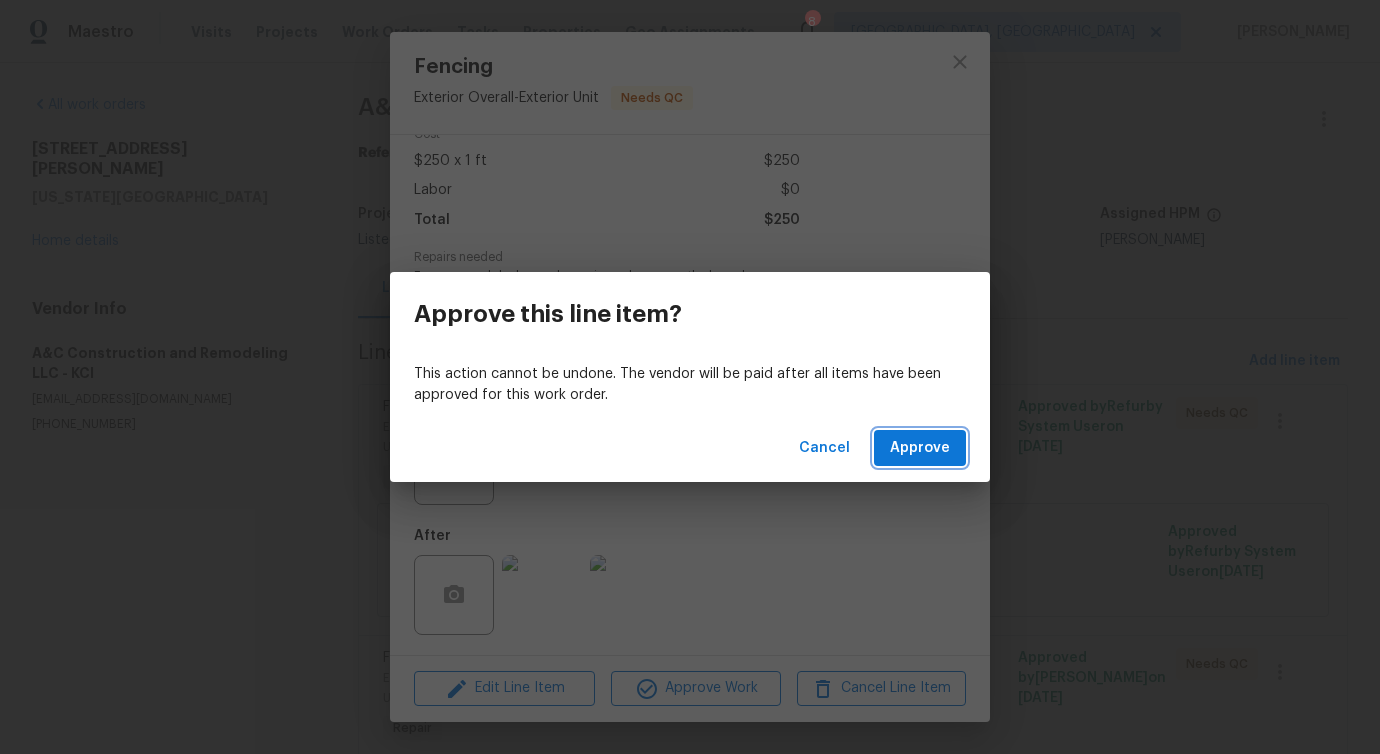 click on "Approve" at bounding box center (920, 448) 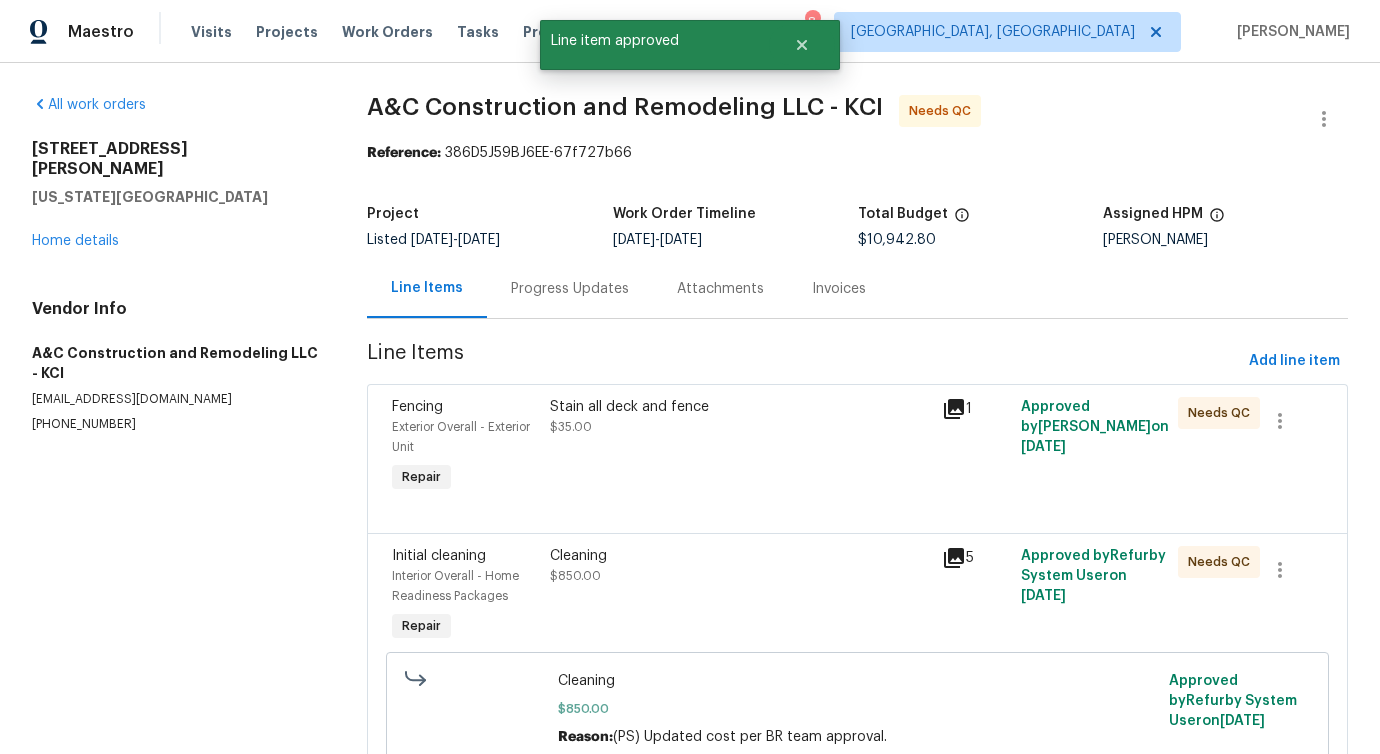 click on "Stain all deck and fence" at bounding box center (740, 407) 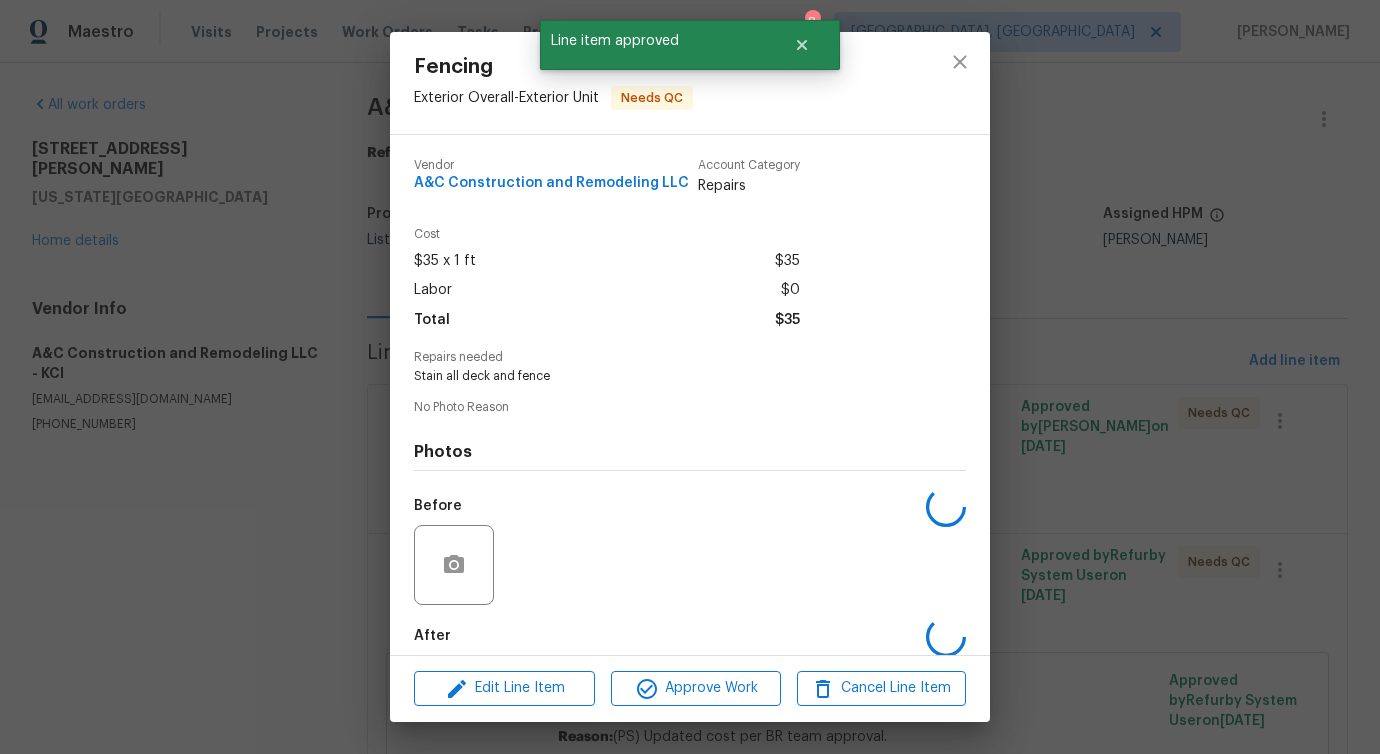 scroll, scrollTop: 100, scrollLeft: 0, axis: vertical 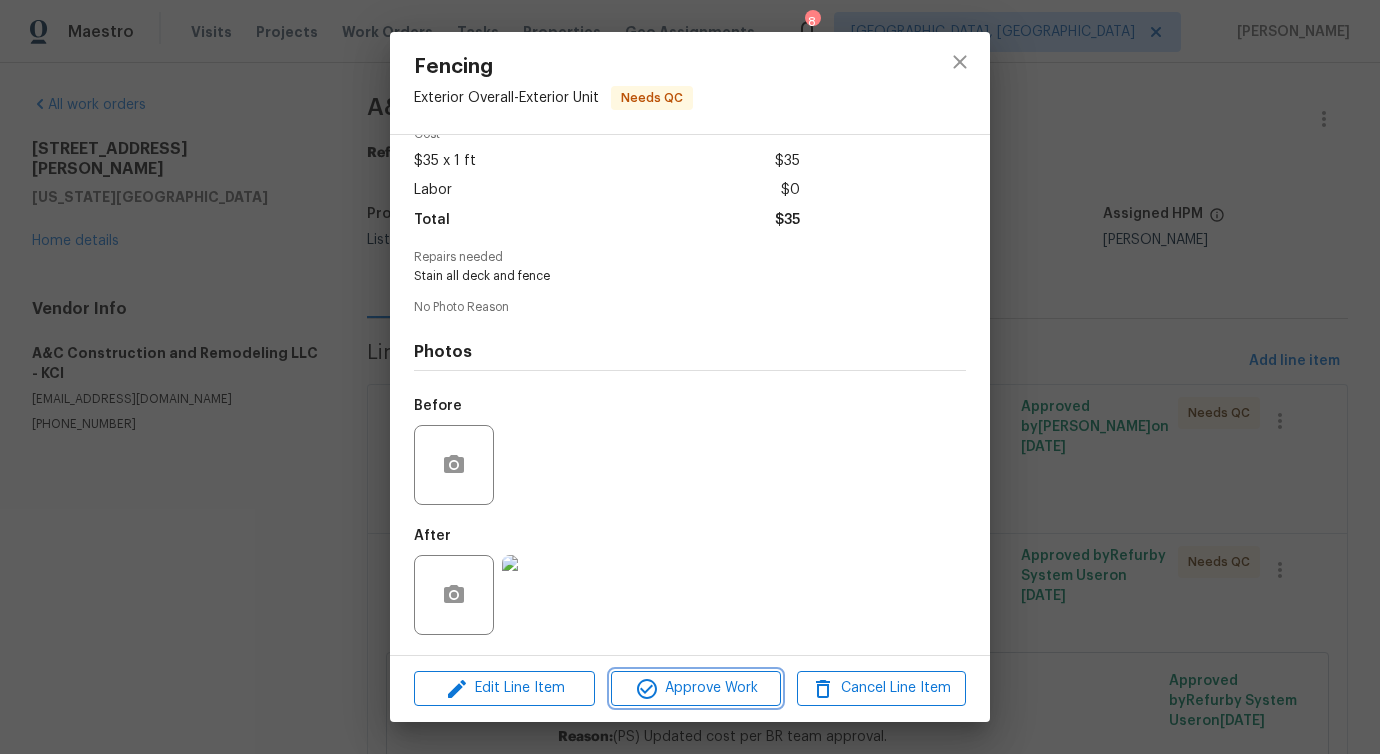 click on "Approve Work" at bounding box center [695, 688] 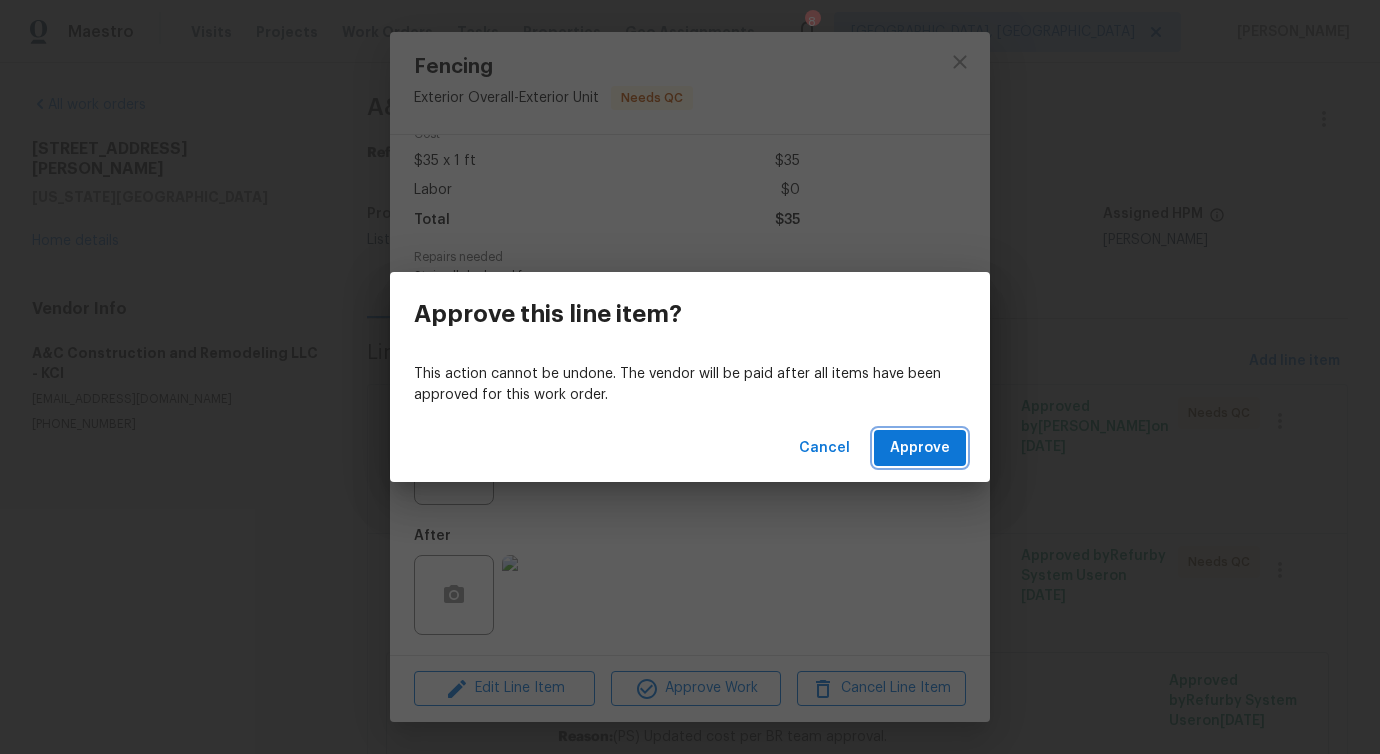click on "Approve" at bounding box center [920, 448] 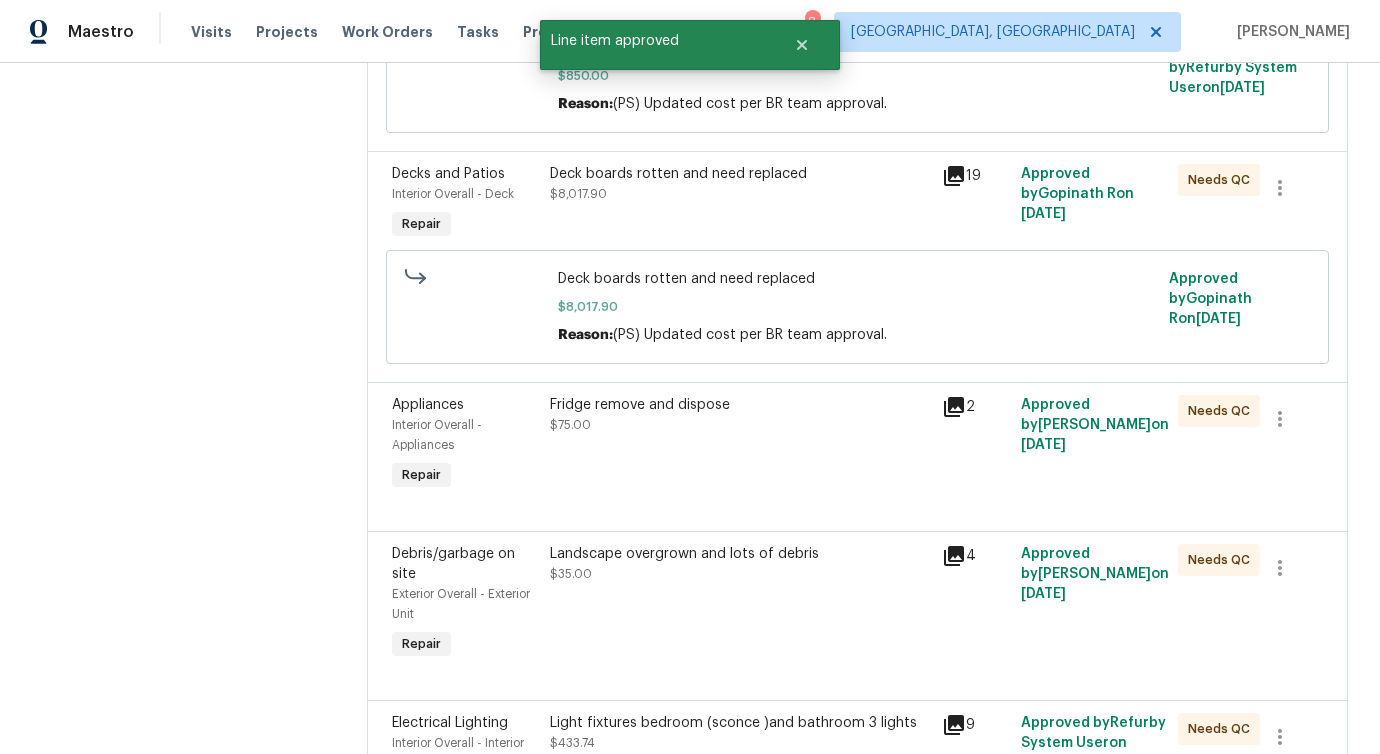 scroll, scrollTop: 0, scrollLeft: 0, axis: both 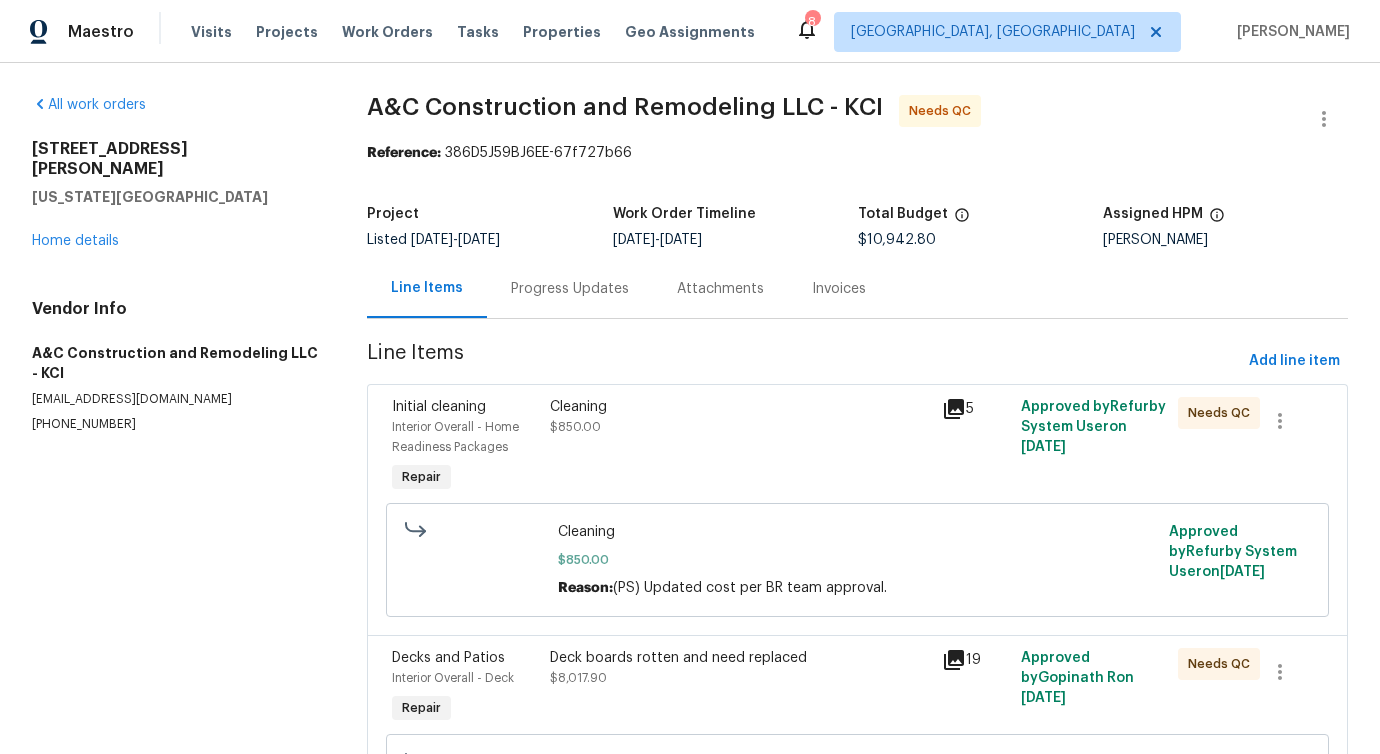 click on "Cleaning $850.00" at bounding box center [740, 447] 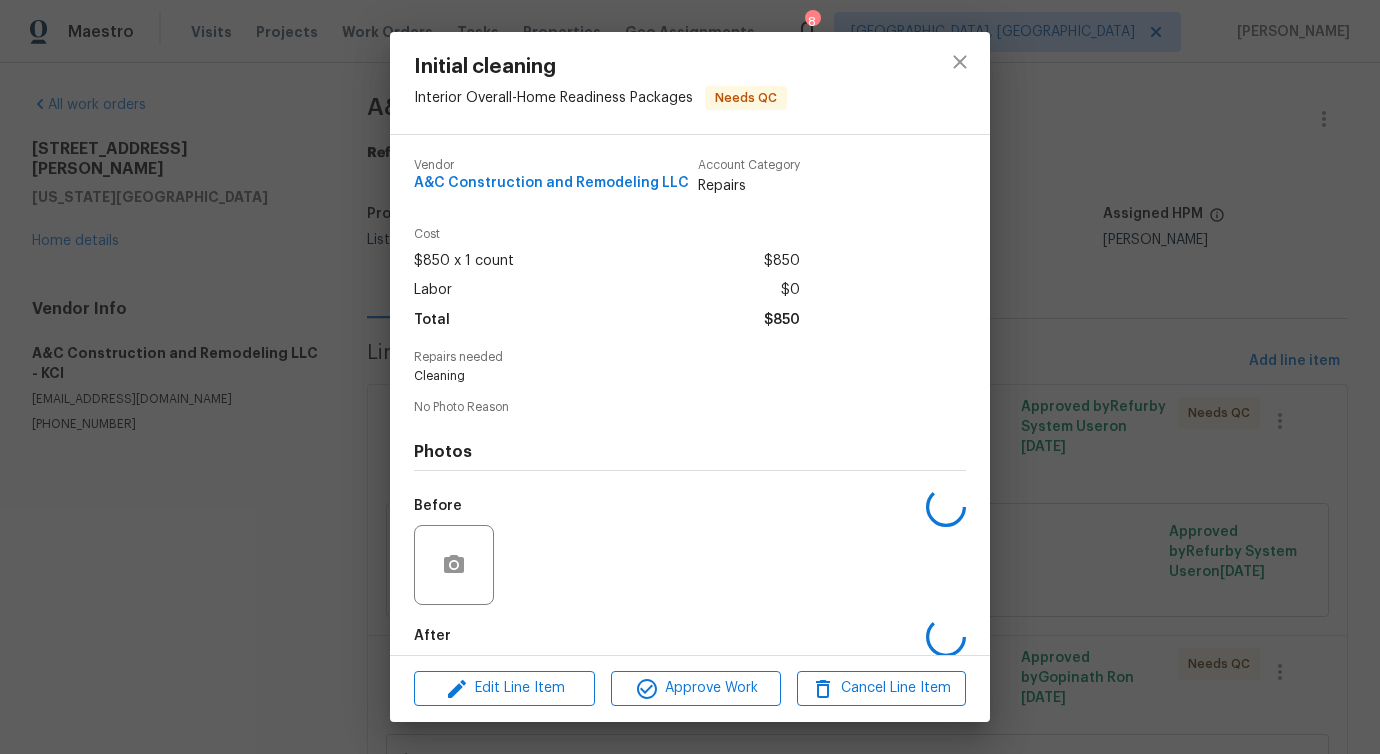 scroll, scrollTop: 100, scrollLeft: 0, axis: vertical 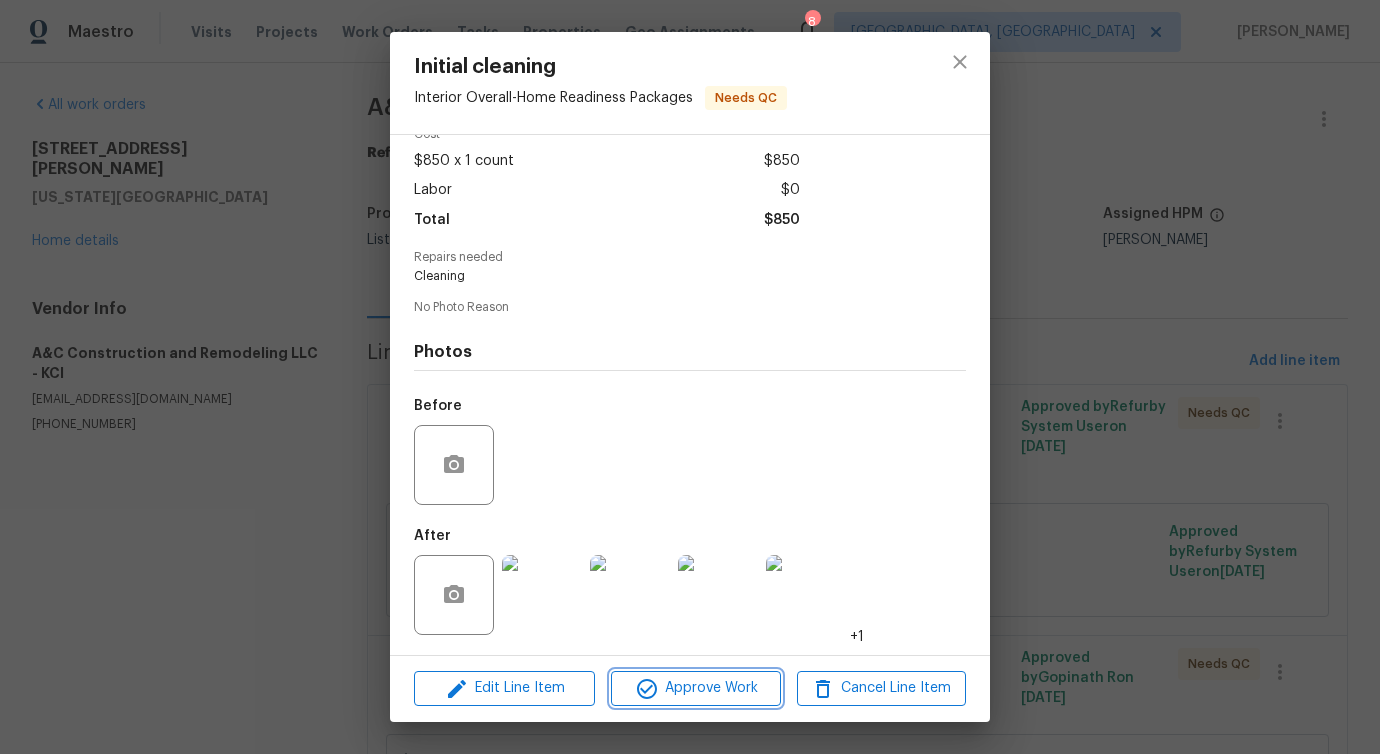 click on "Approve Work" at bounding box center [695, 688] 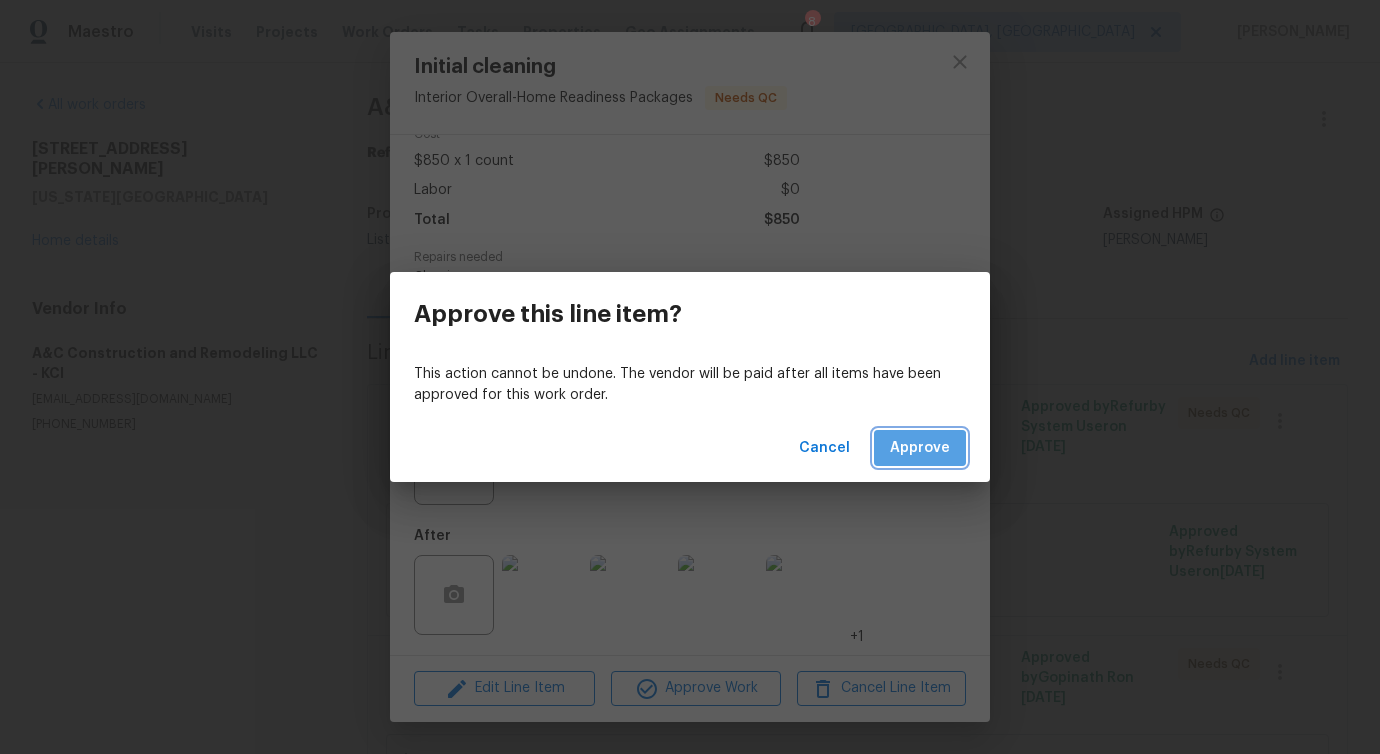 click on "Approve" at bounding box center (920, 448) 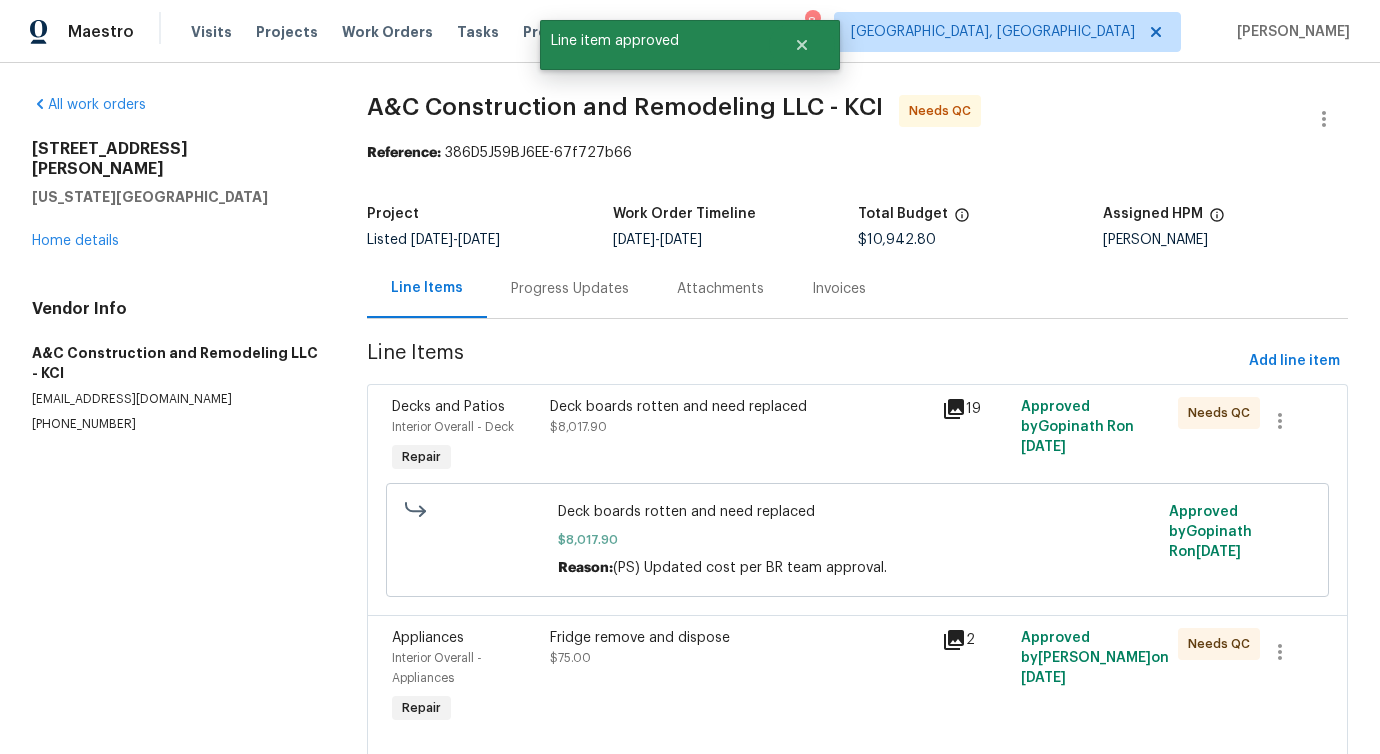 click on "Deck boards rotten and need replaced" at bounding box center [740, 407] 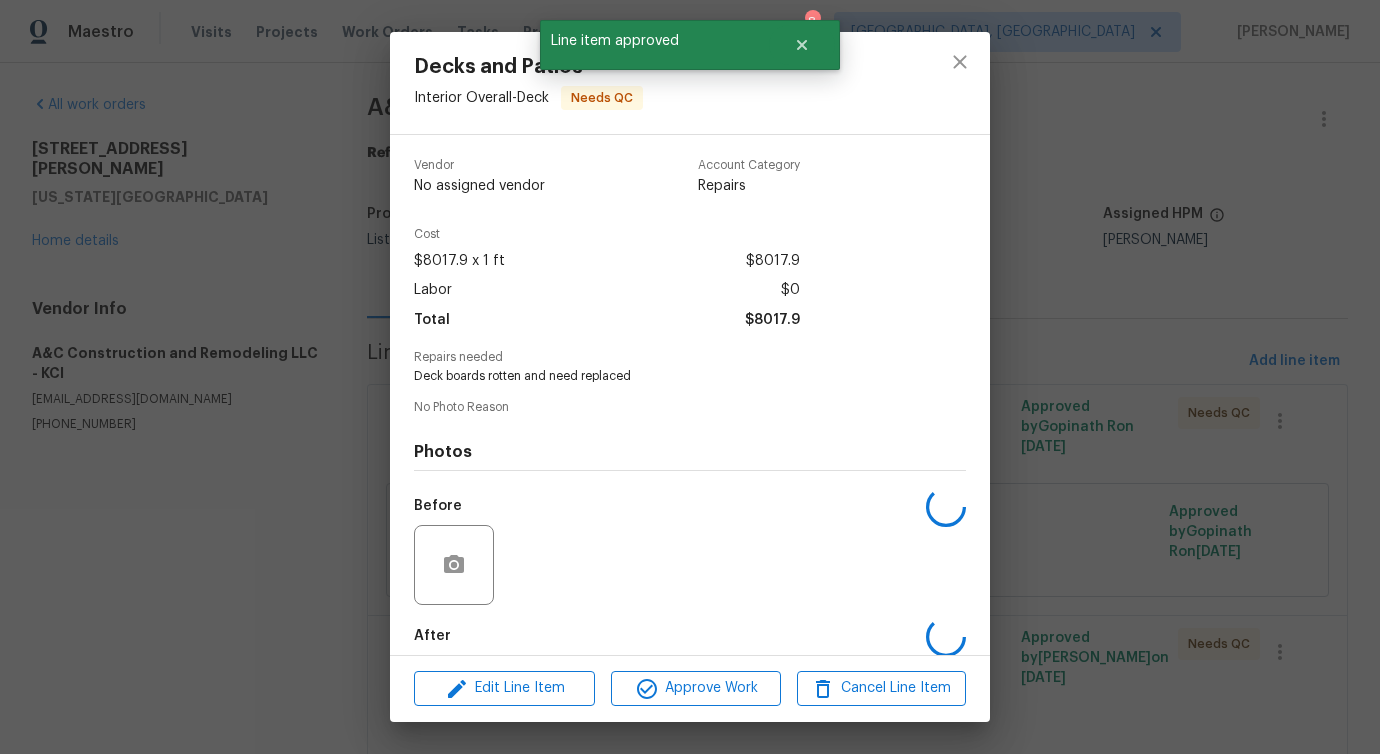 scroll, scrollTop: 100, scrollLeft: 0, axis: vertical 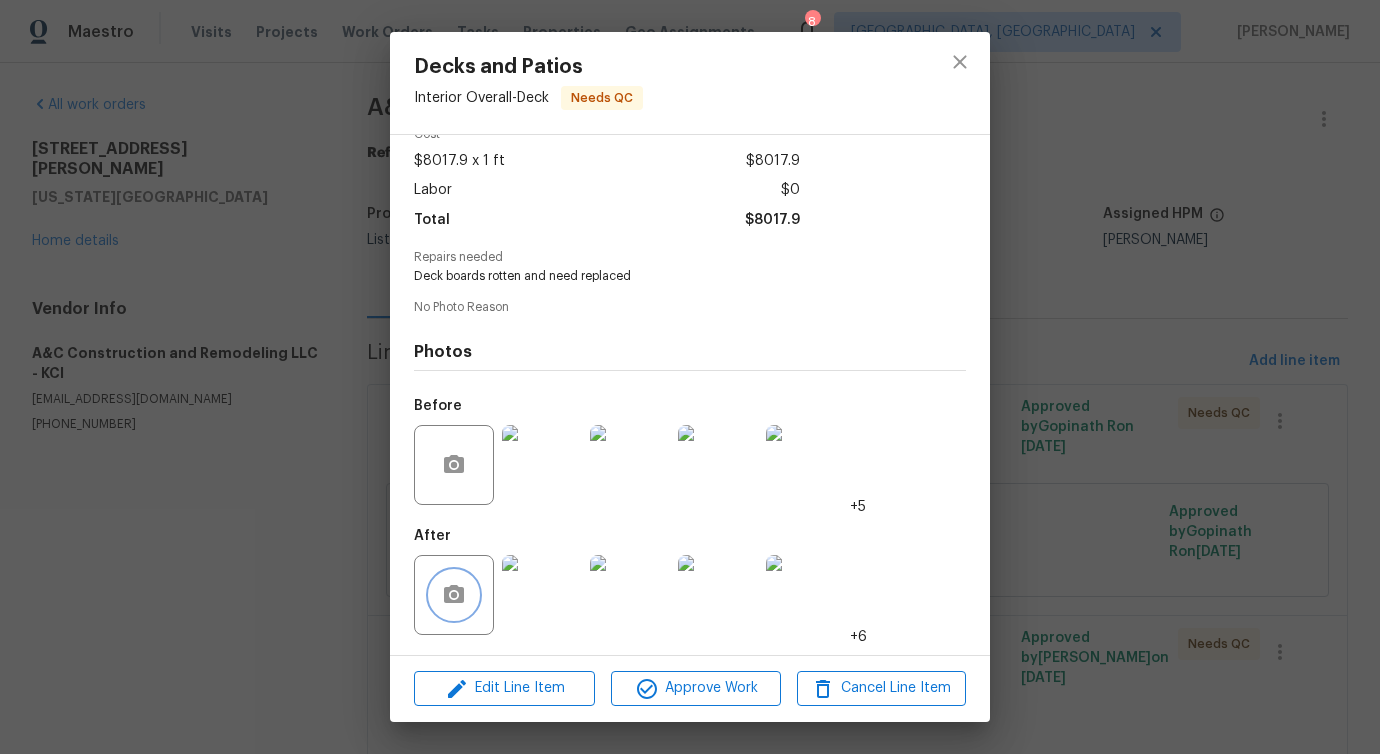 click at bounding box center [454, 595] 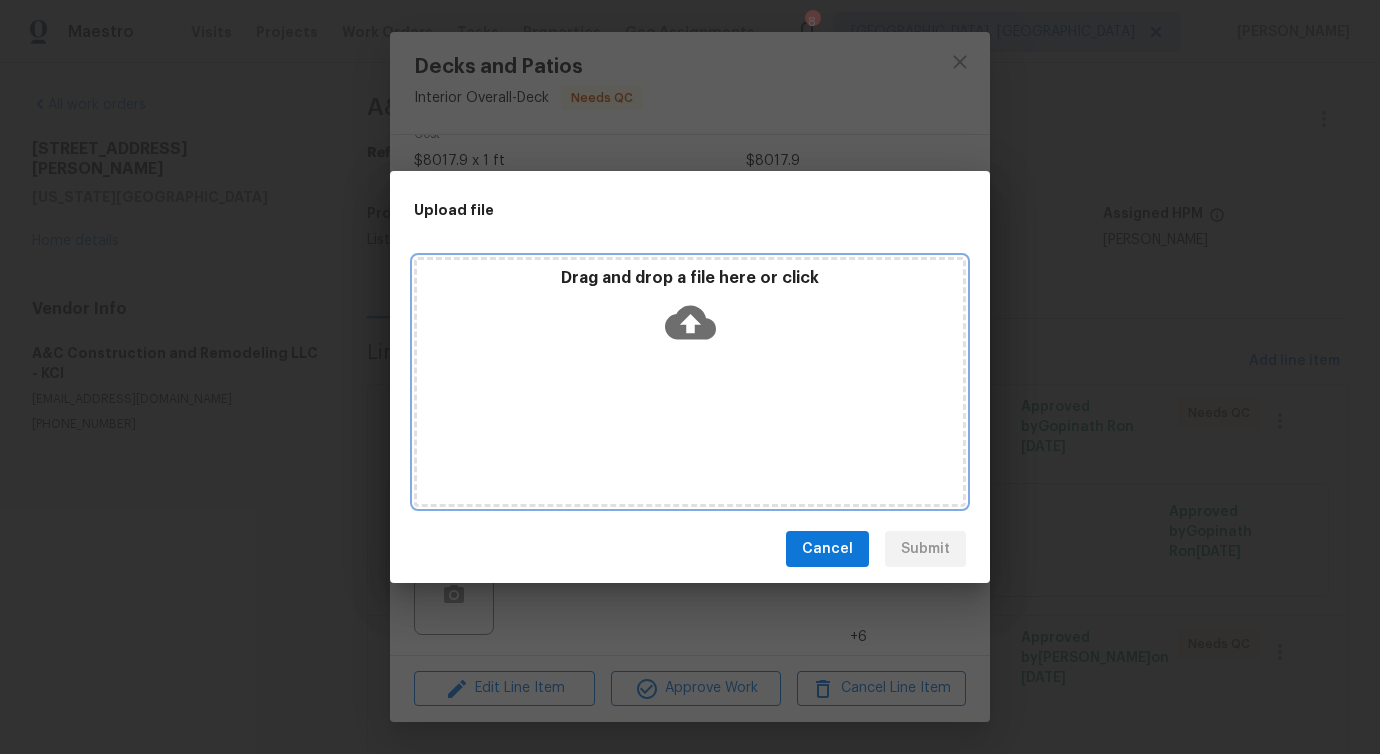 click 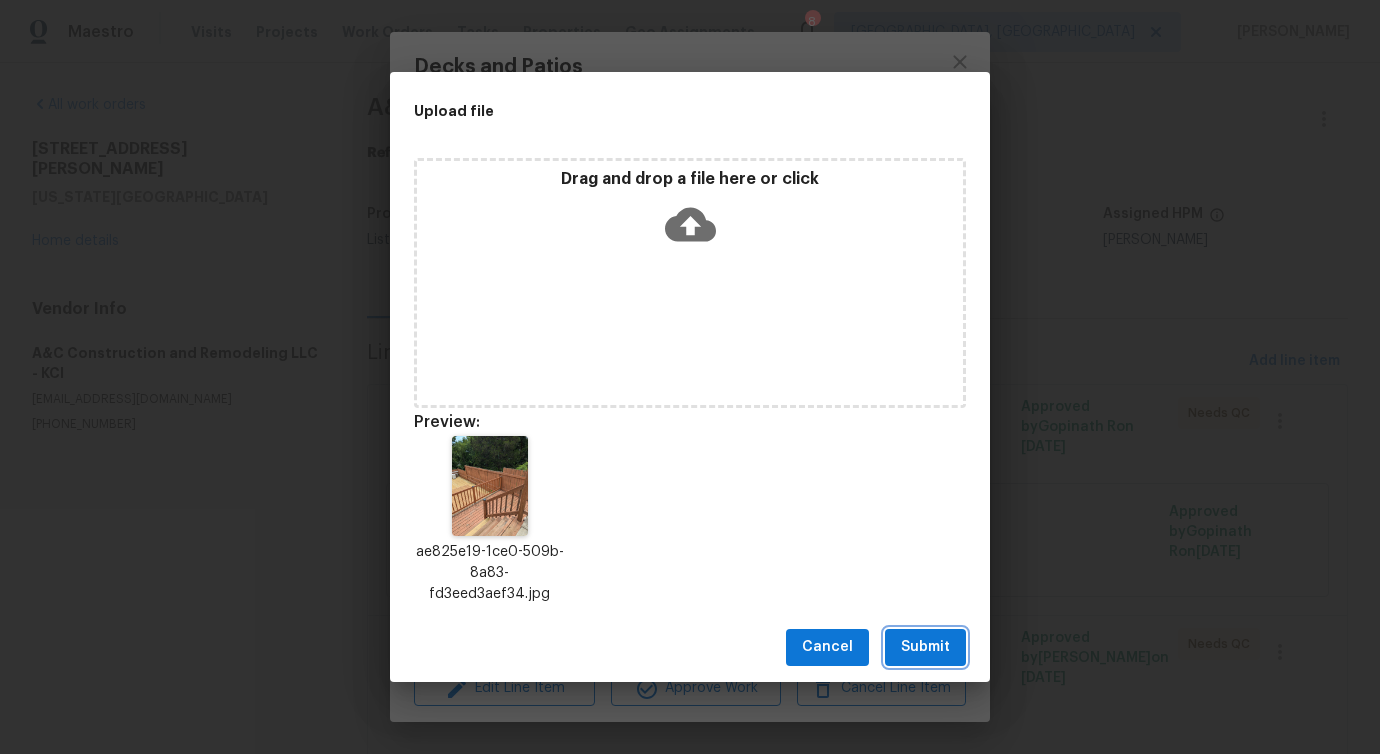 click on "Submit" at bounding box center [925, 647] 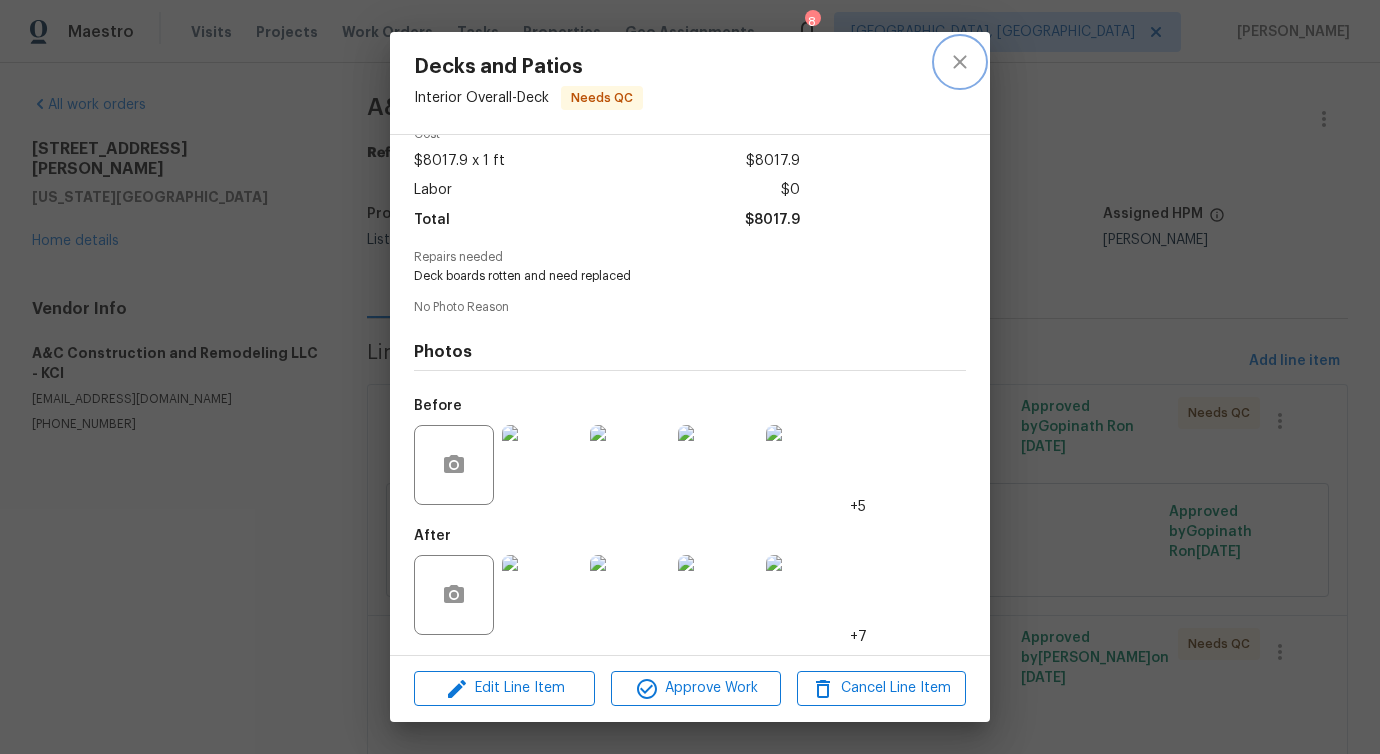 click at bounding box center (960, 62) 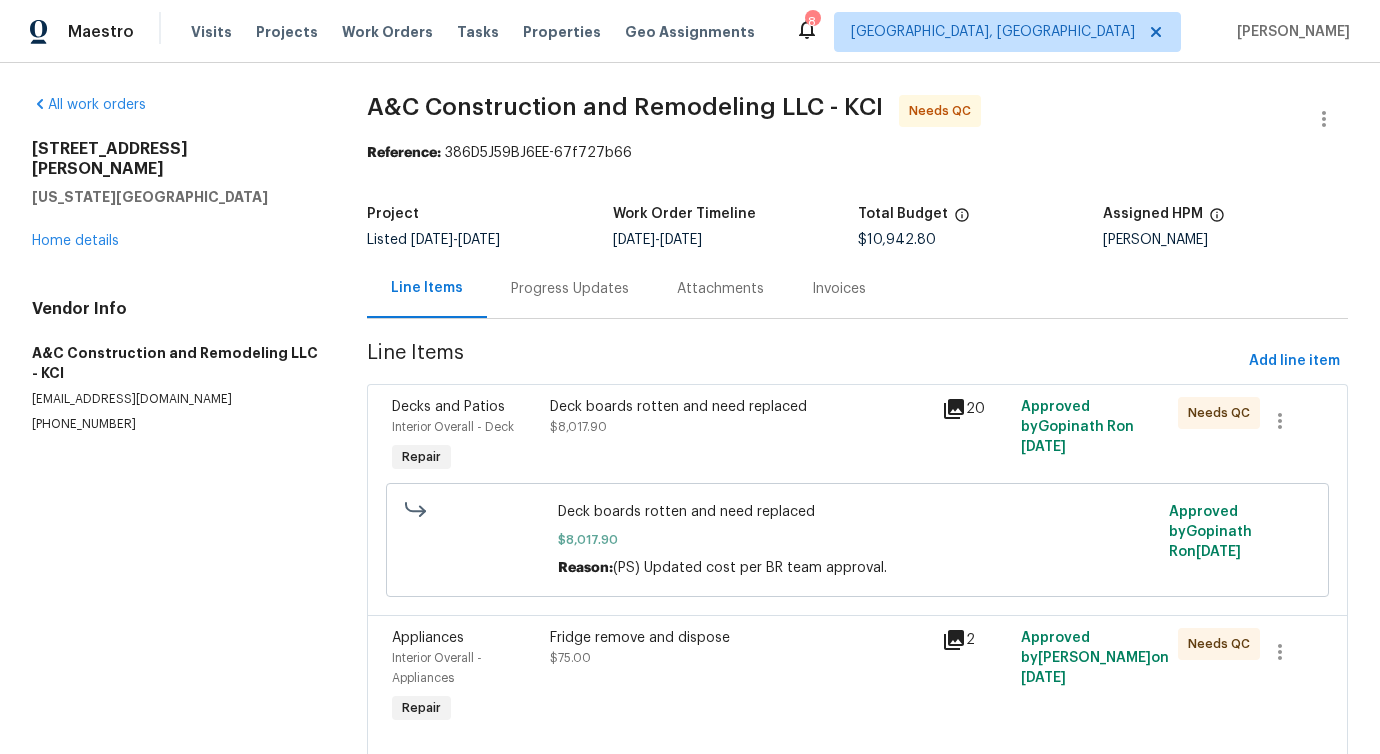 click on "Deck boards rotten and need replaced $8,017.90" at bounding box center [740, 417] 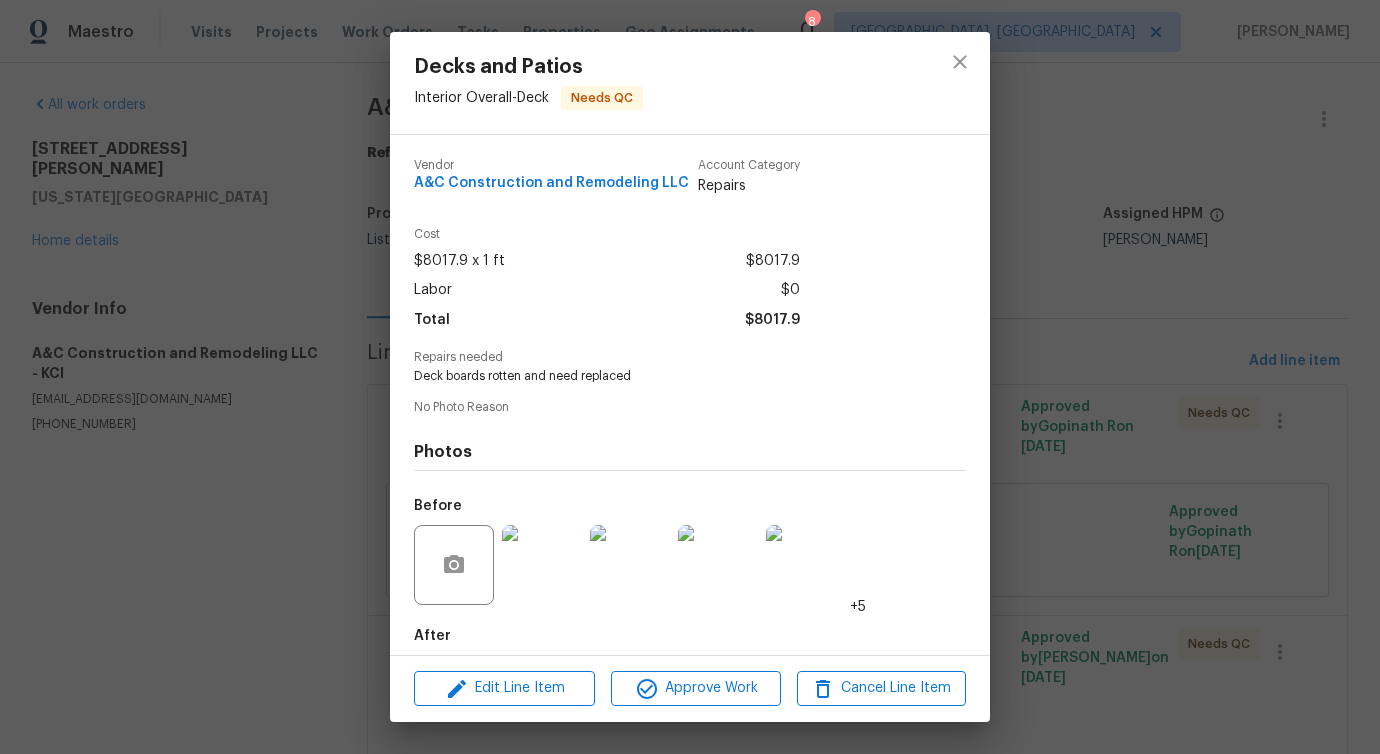 scroll, scrollTop: 100, scrollLeft: 0, axis: vertical 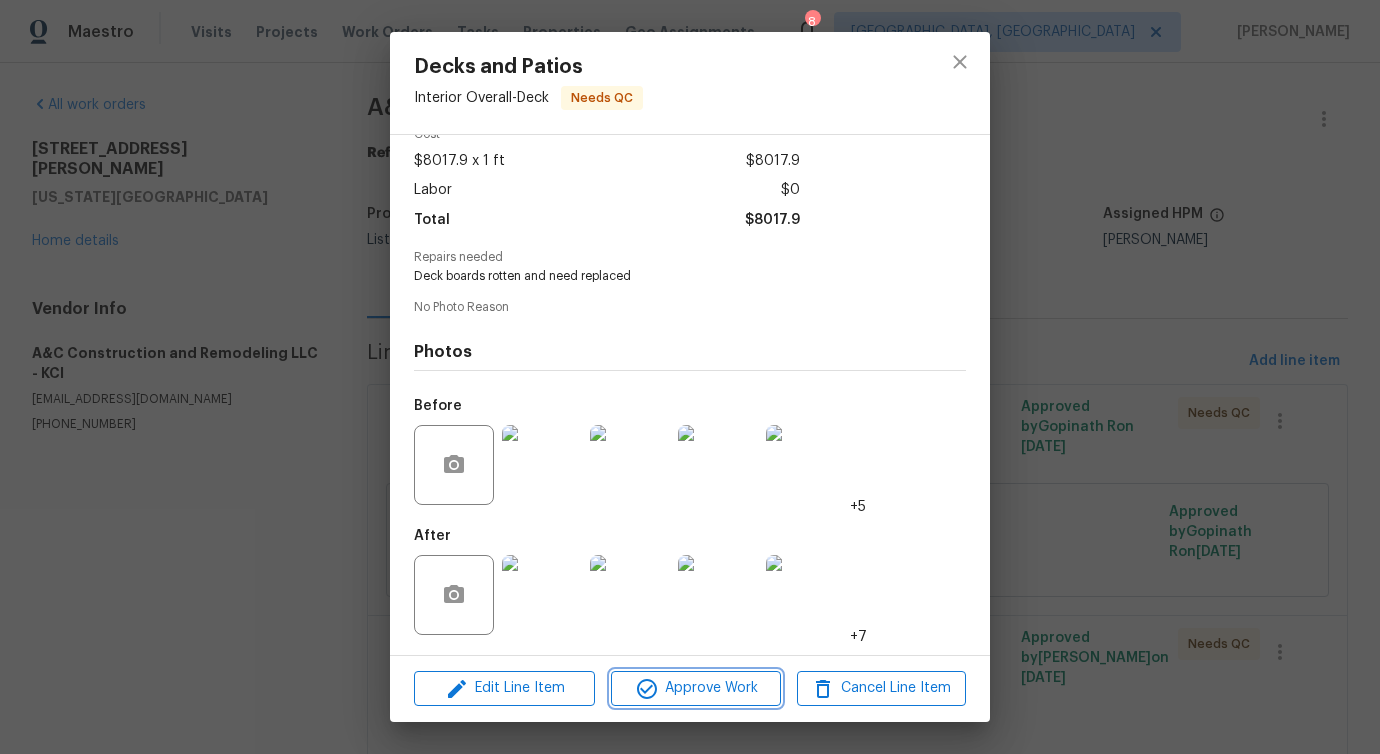 click on "Approve Work" at bounding box center [695, 688] 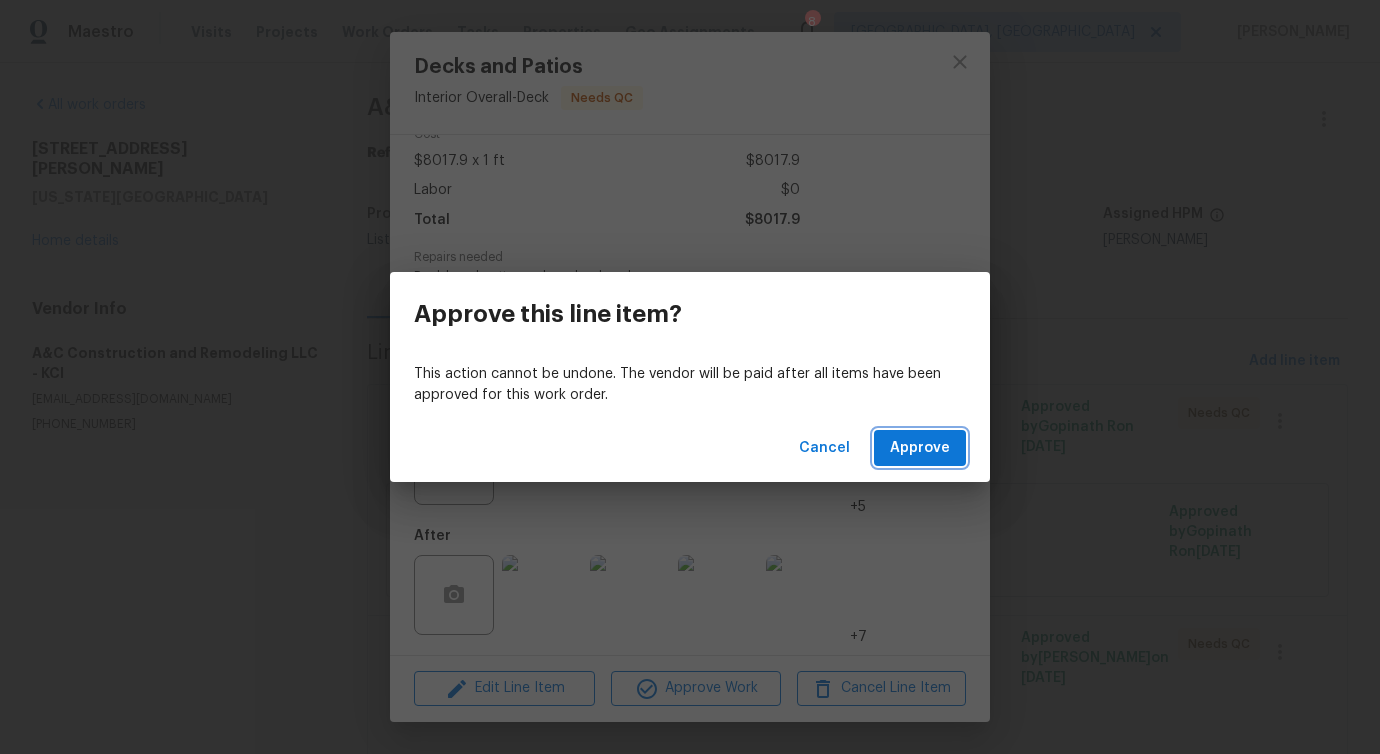 click on "Approve" at bounding box center [920, 448] 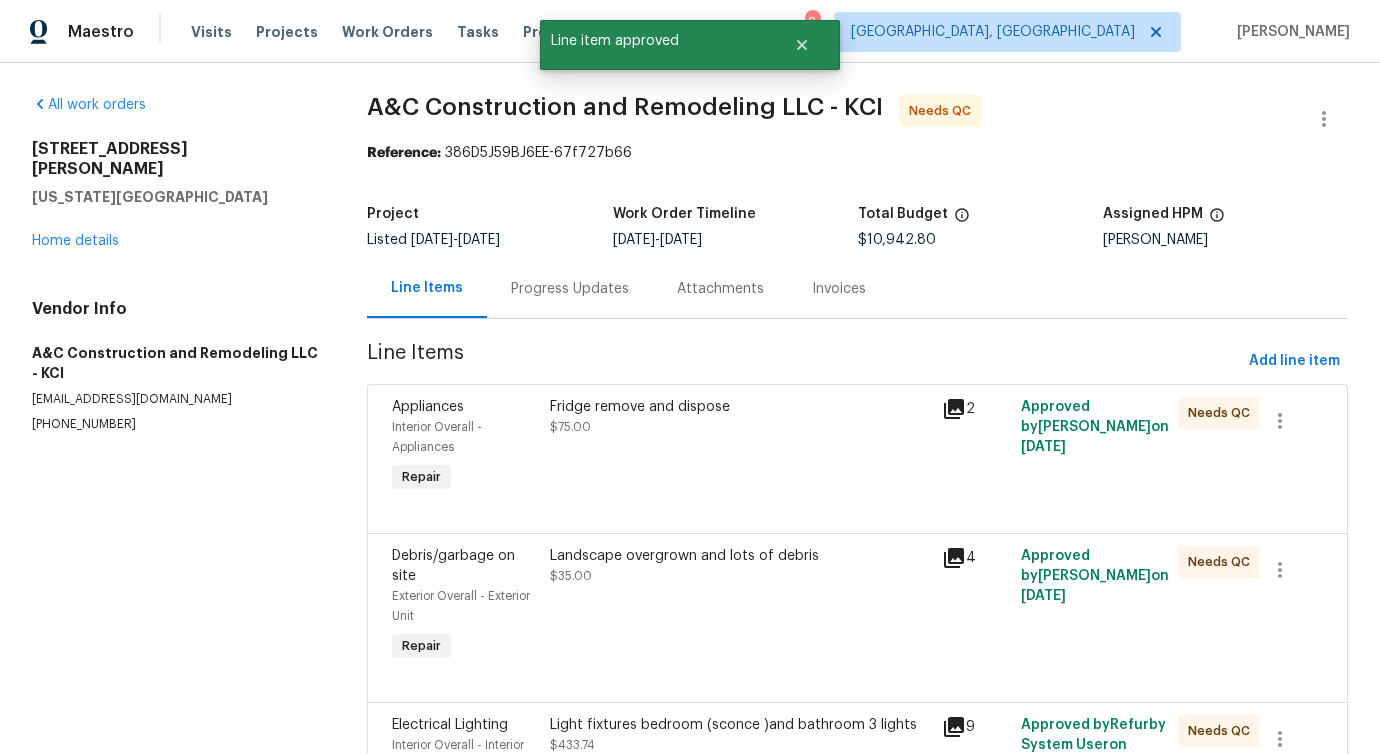 click on "Fridge remove and dispose" at bounding box center [740, 407] 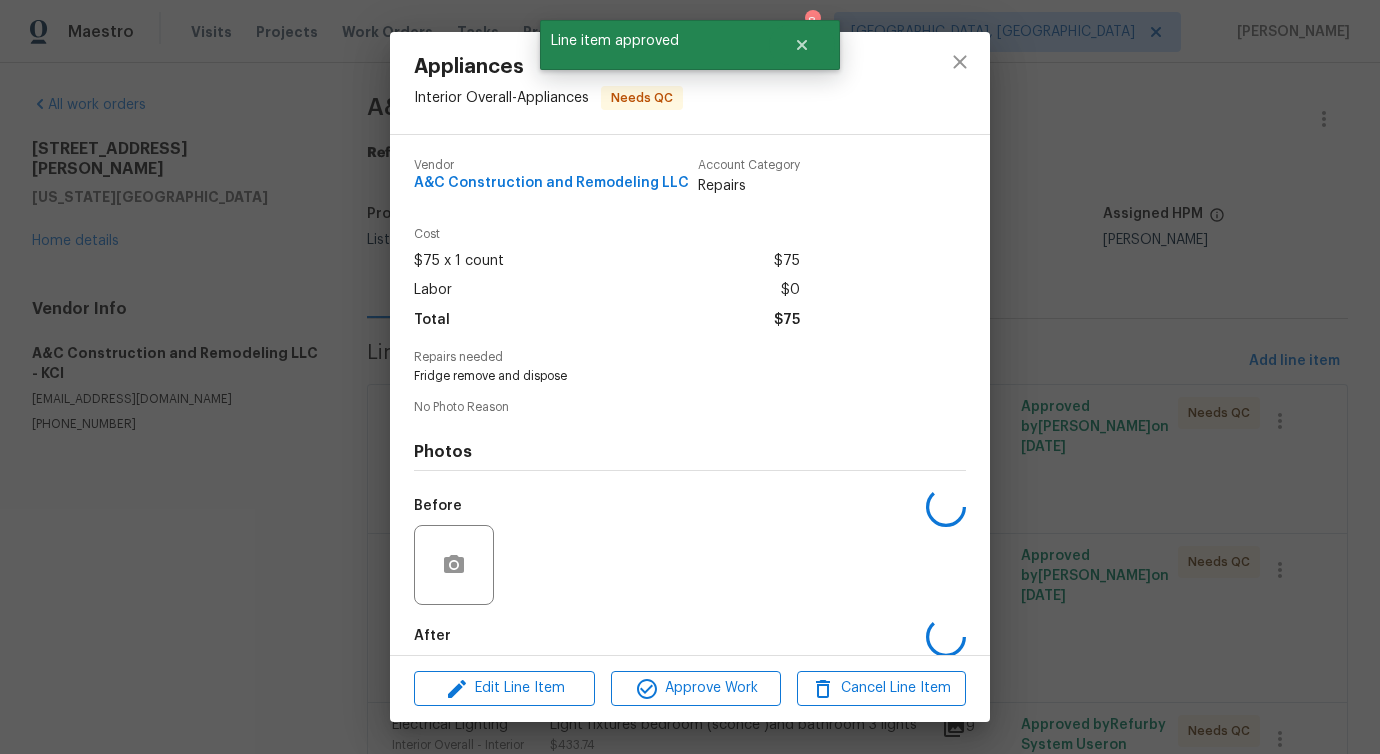 scroll, scrollTop: 100, scrollLeft: 0, axis: vertical 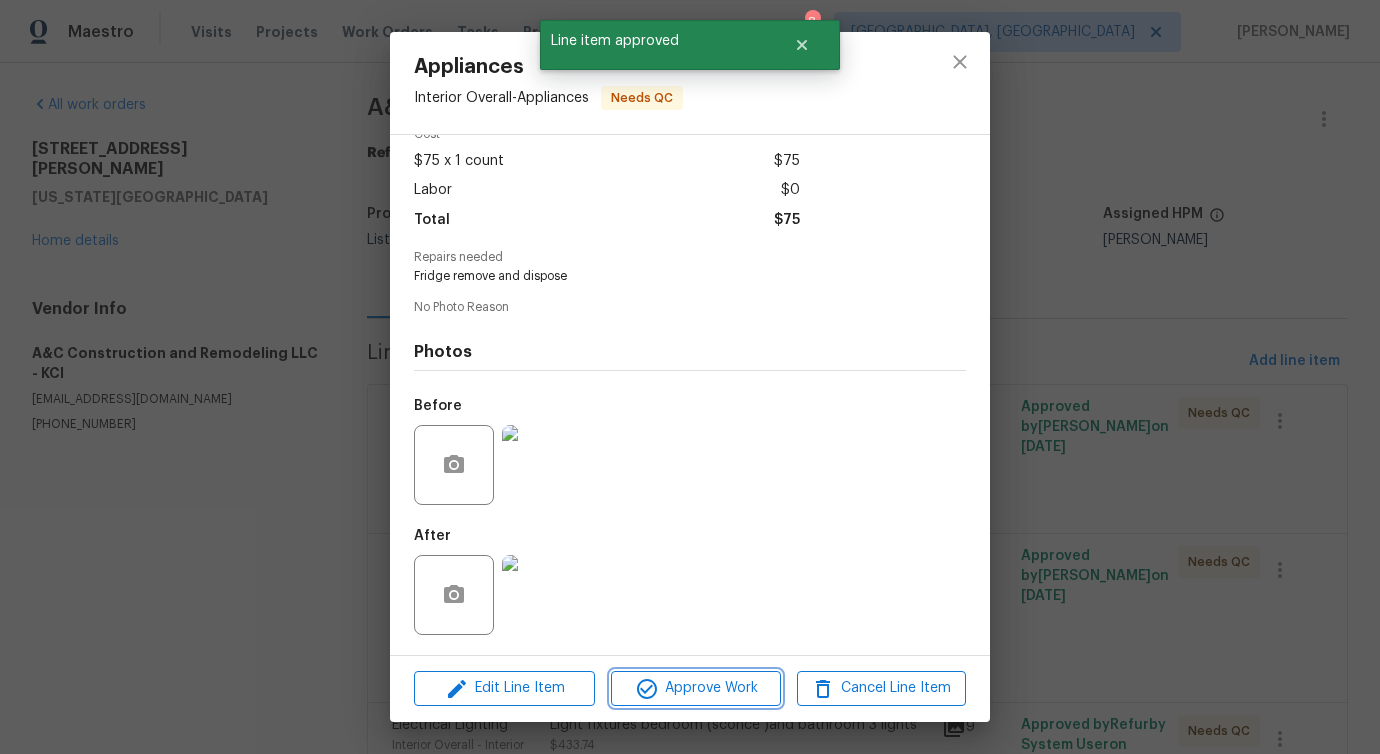 click on "Approve Work" at bounding box center (695, 688) 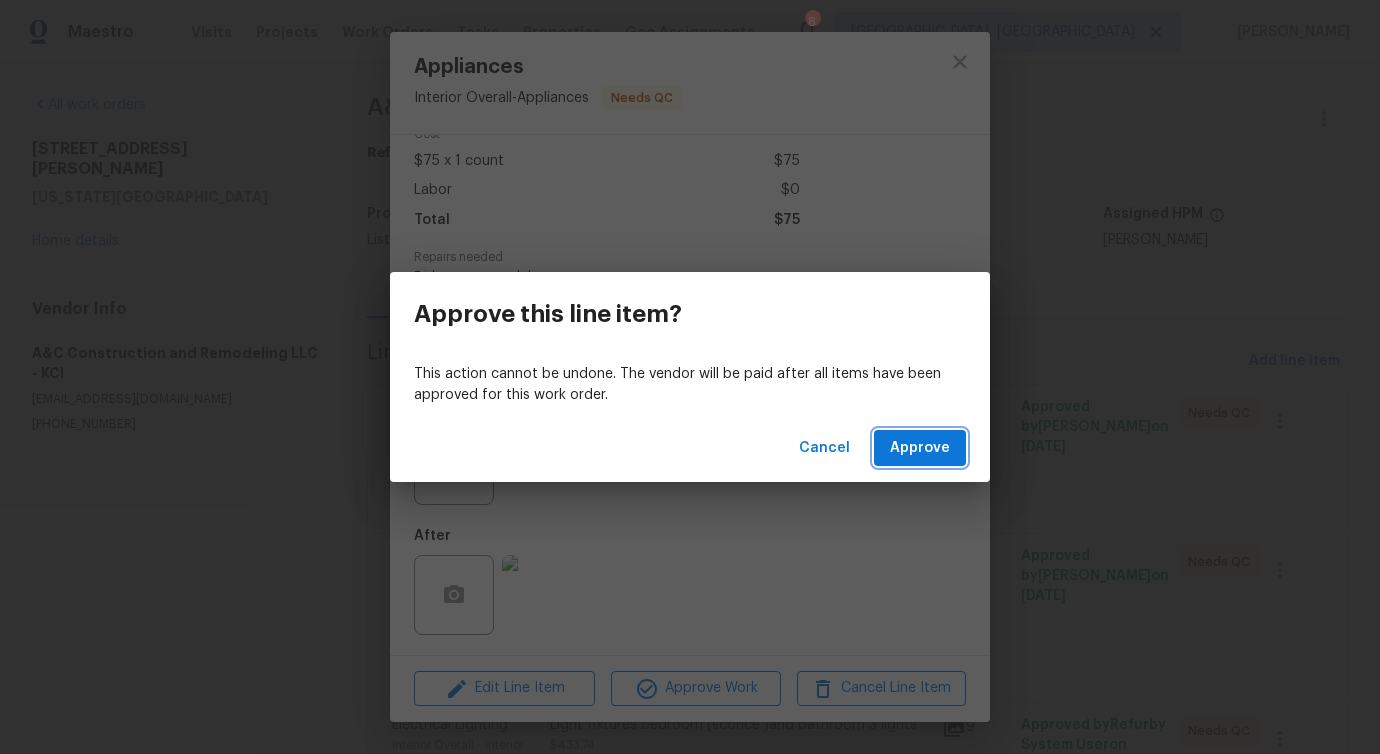 click on "Approve" at bounding box center [920, 448] 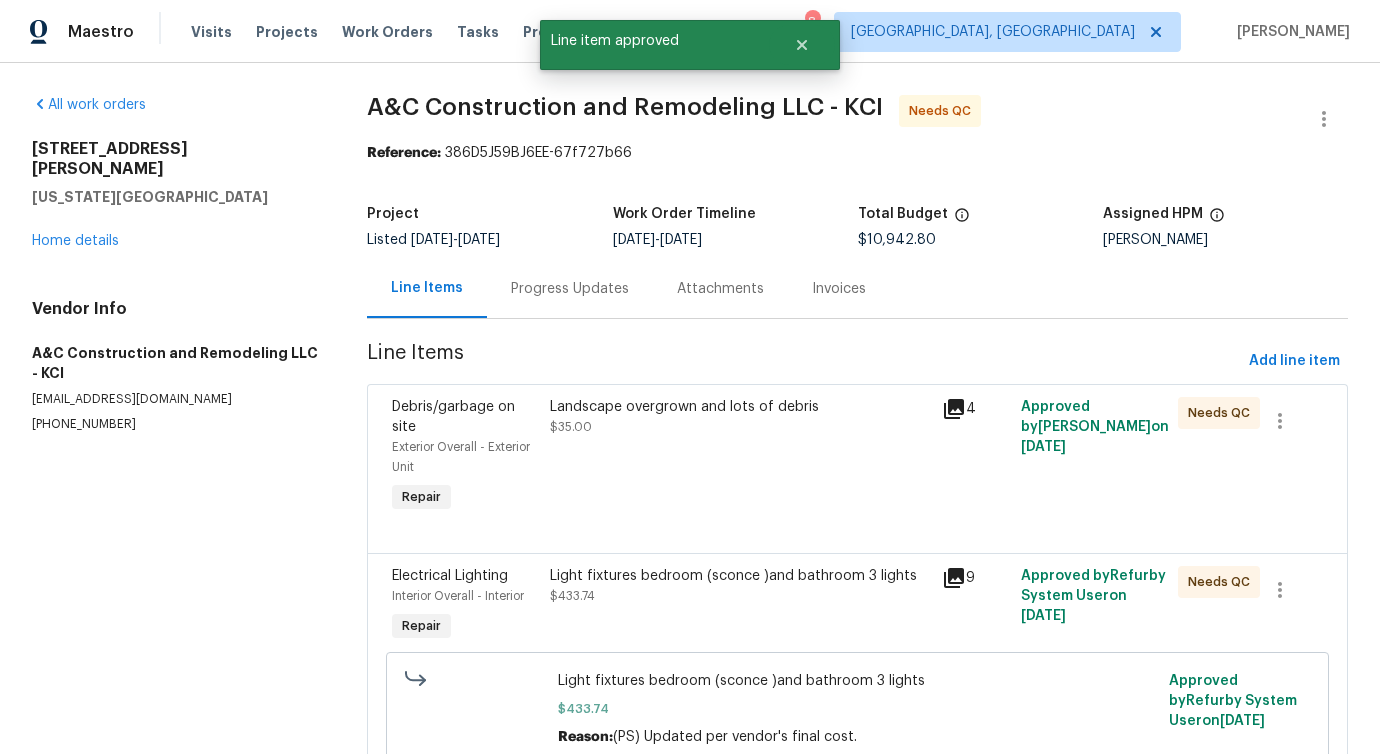 click on "Landscape overgrown and lots of debris $35.00" at bounding box center [740, 457] 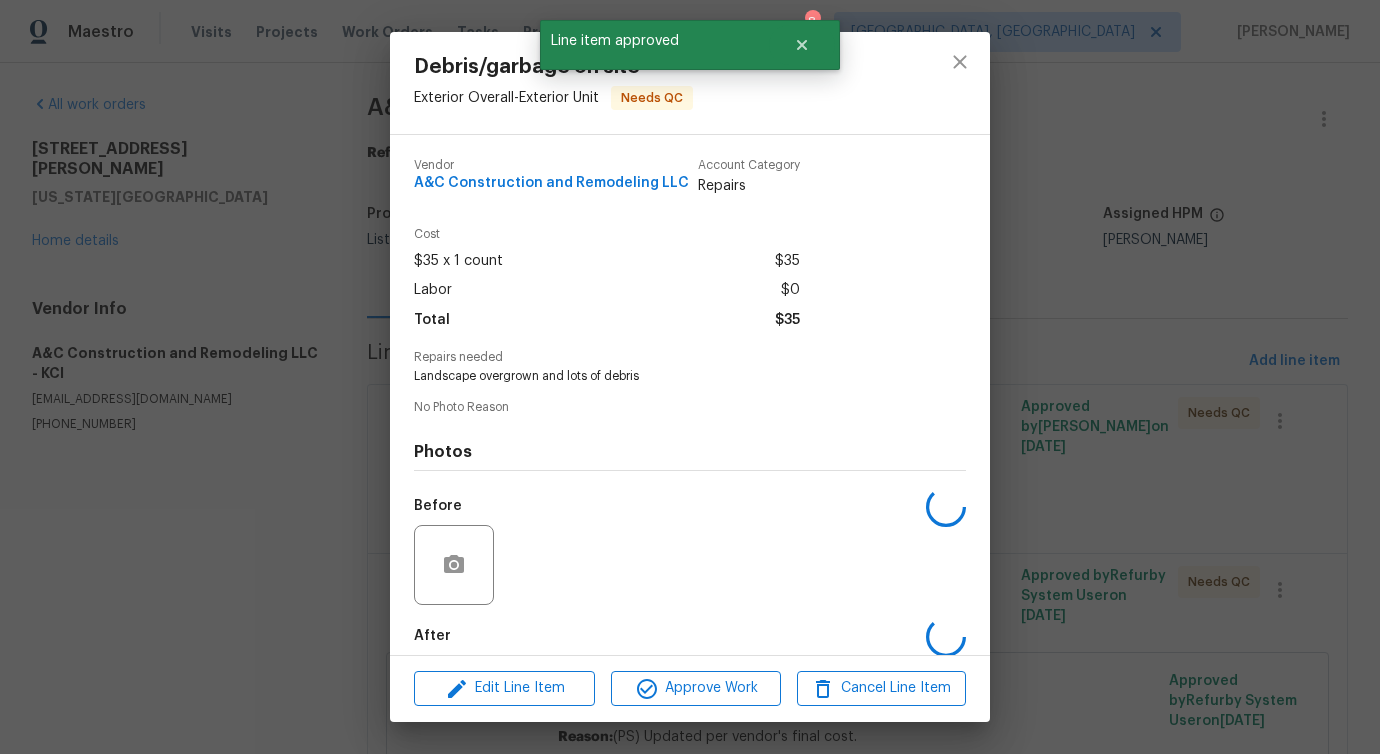 scroll, scrollTop: 100, scrollLeft: 0, axis: vertical 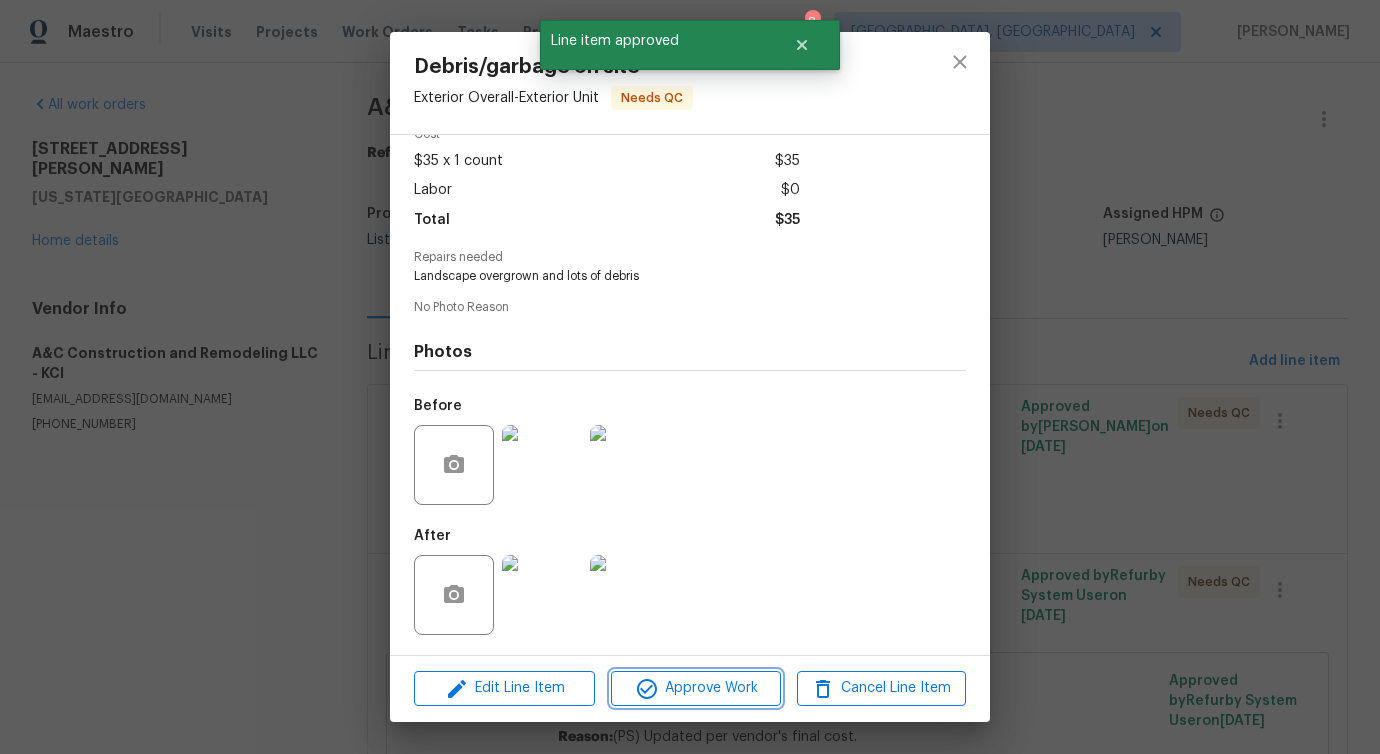 click on "Approve Work" at bounding box center (695, 688) 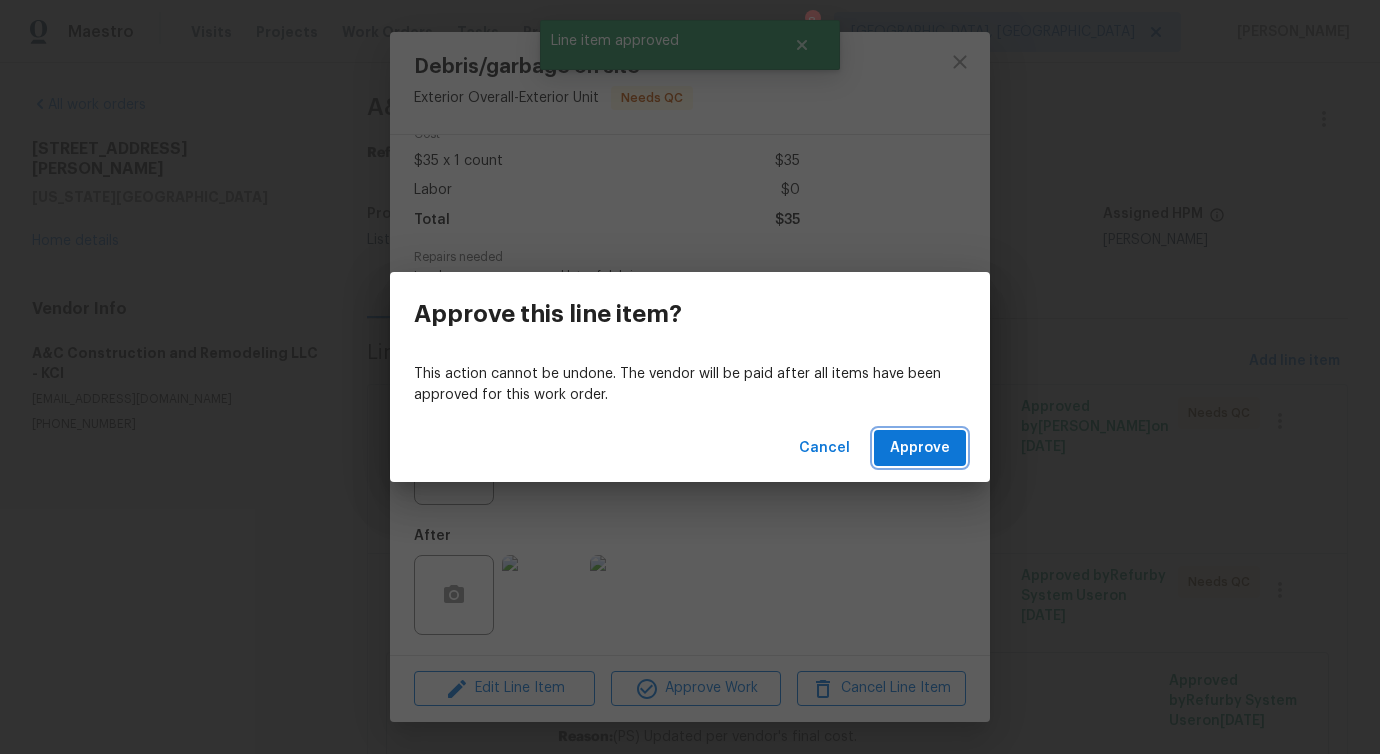 click on "Approve" at bounding box center [920, 448] 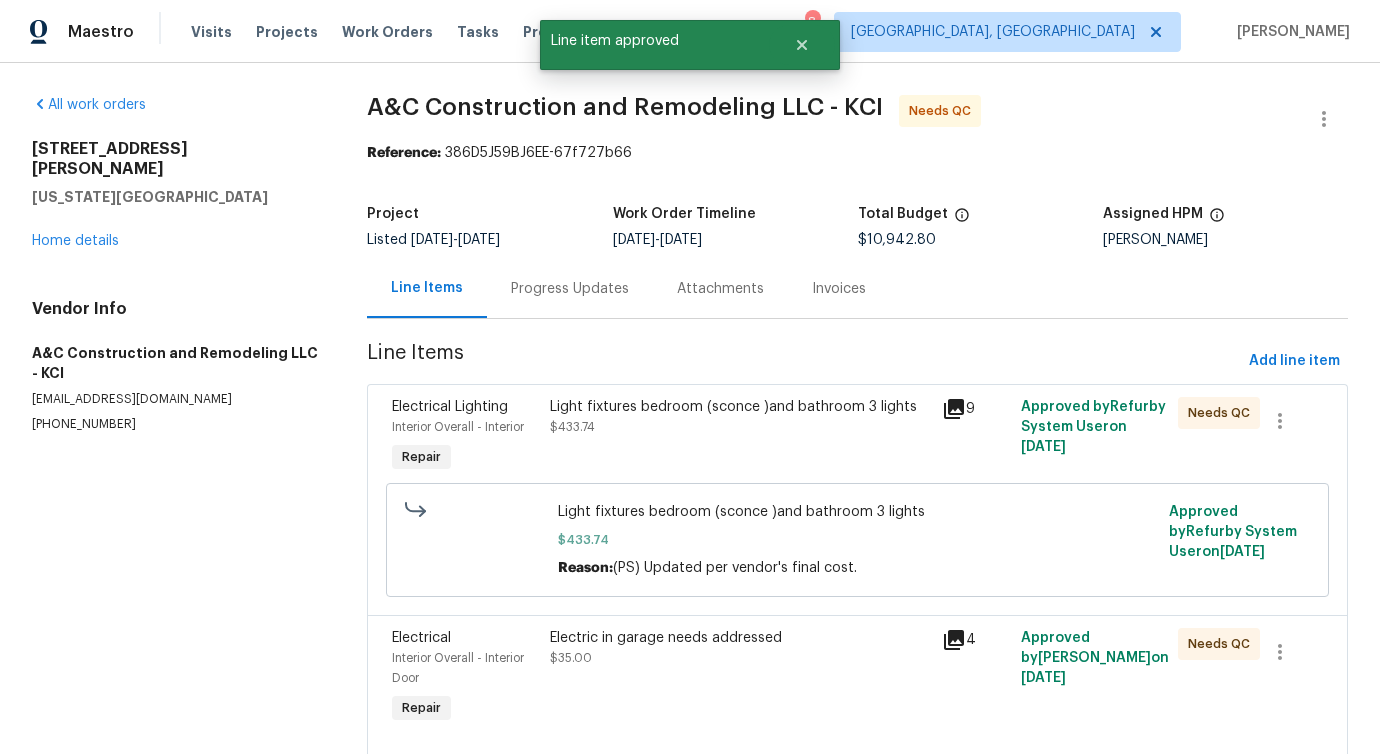 click on "Light fixtures bedroom (sconce )and bathroom 3 lights $433.74" at bounding box center (740, 417) 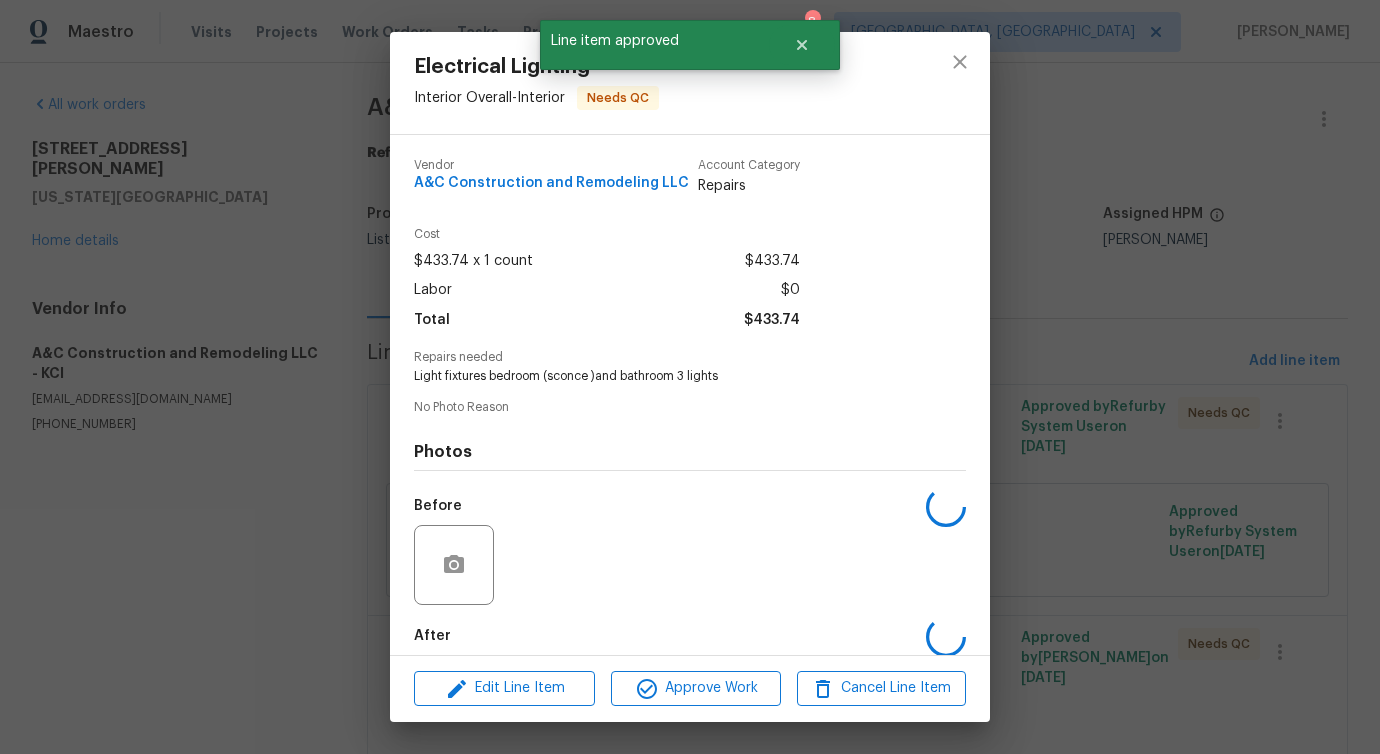 scroll, scrollTop: 100, scrollLeft: 0, axis: vertical 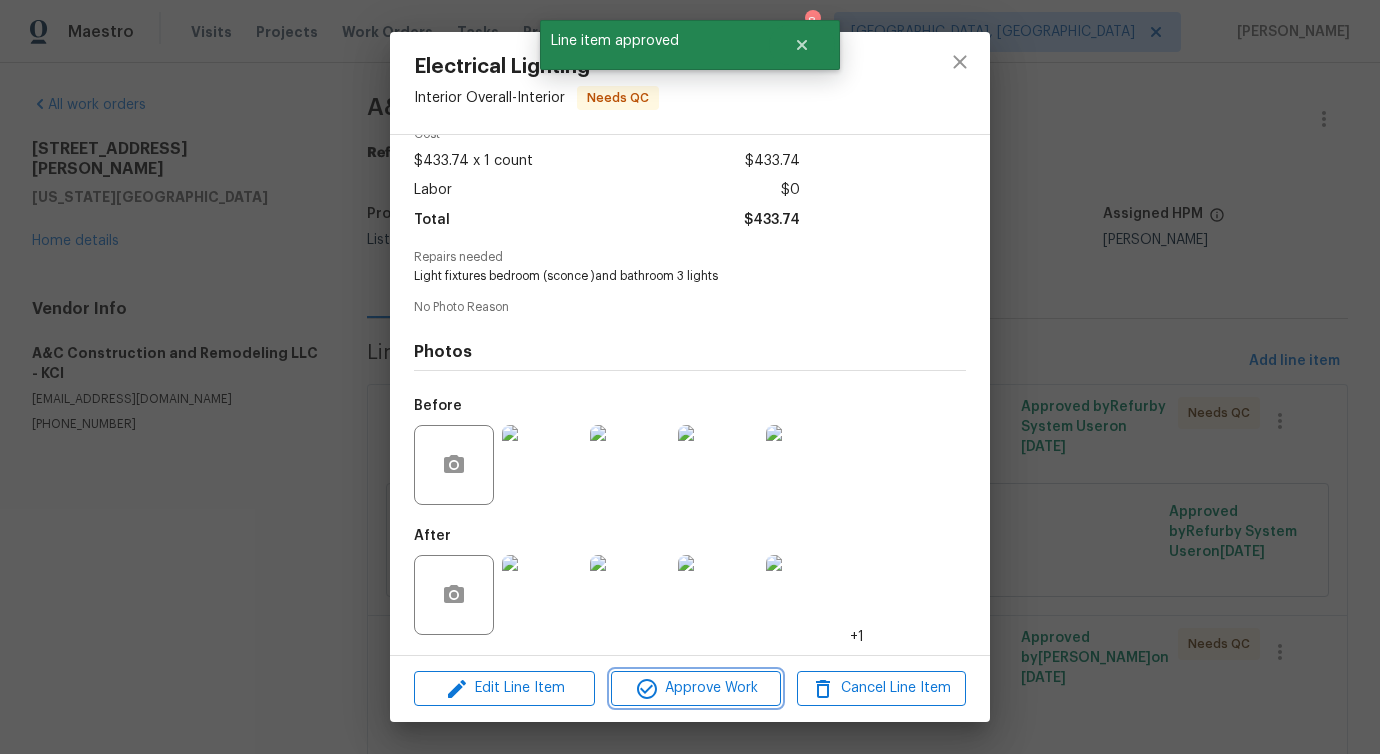 click on "Approve Work" at bounding box center (695, 688) 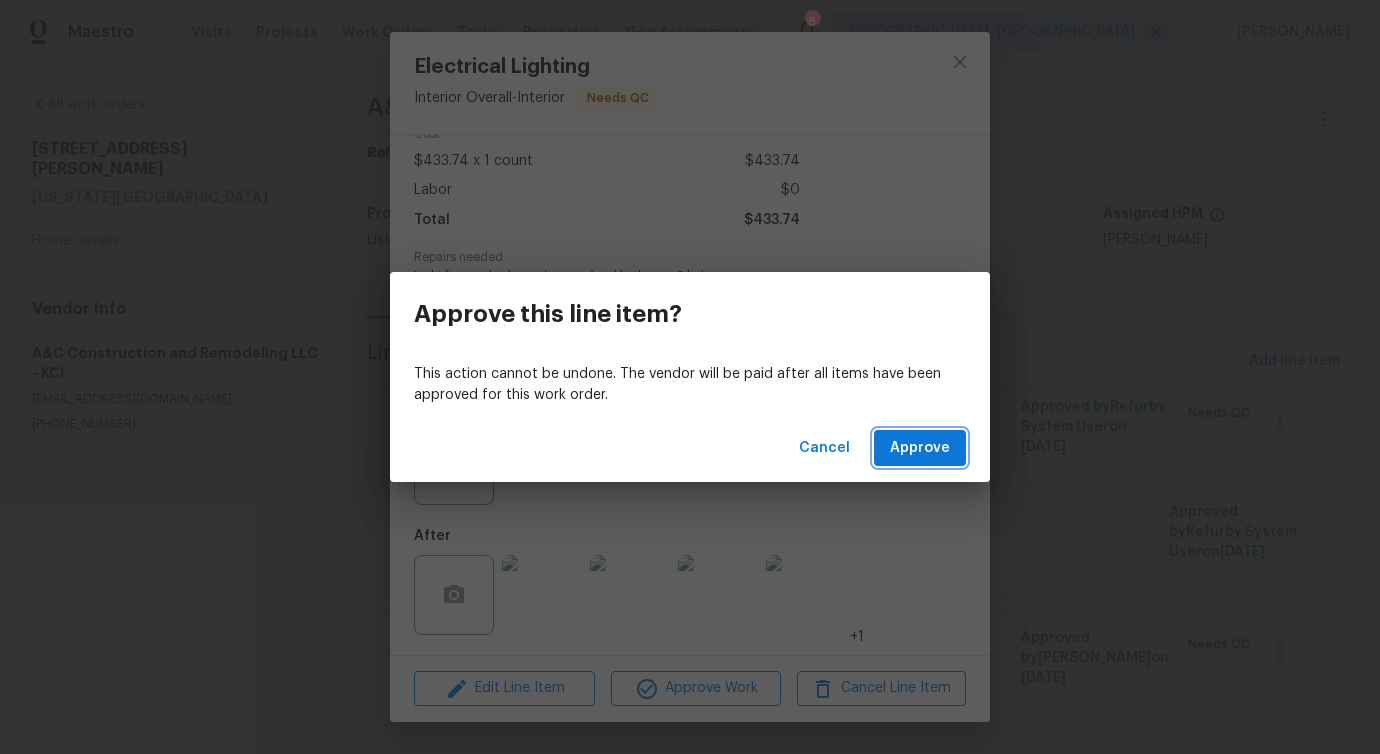click on "Approve" at bounding box center (920, 448) 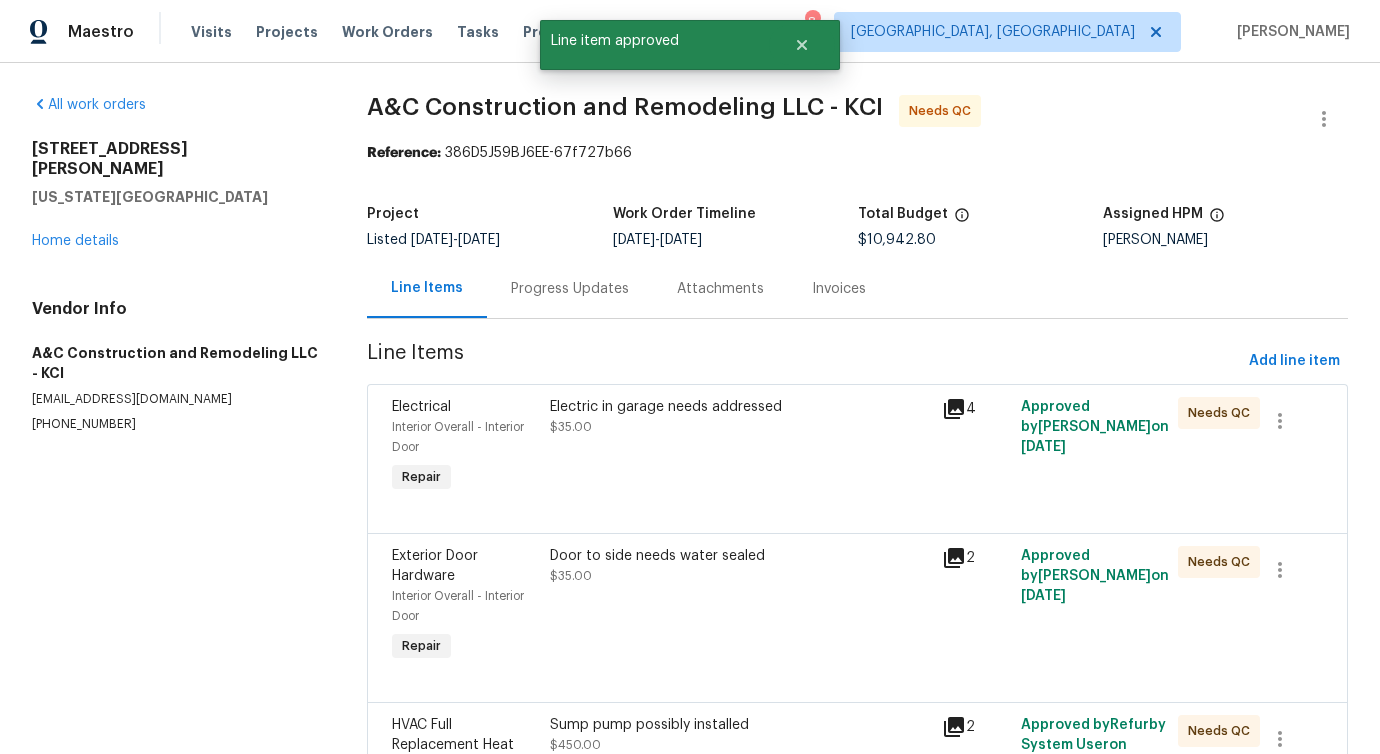 click on "Electric in garage needs addressed $35.00" at bounding box center (740, 417) 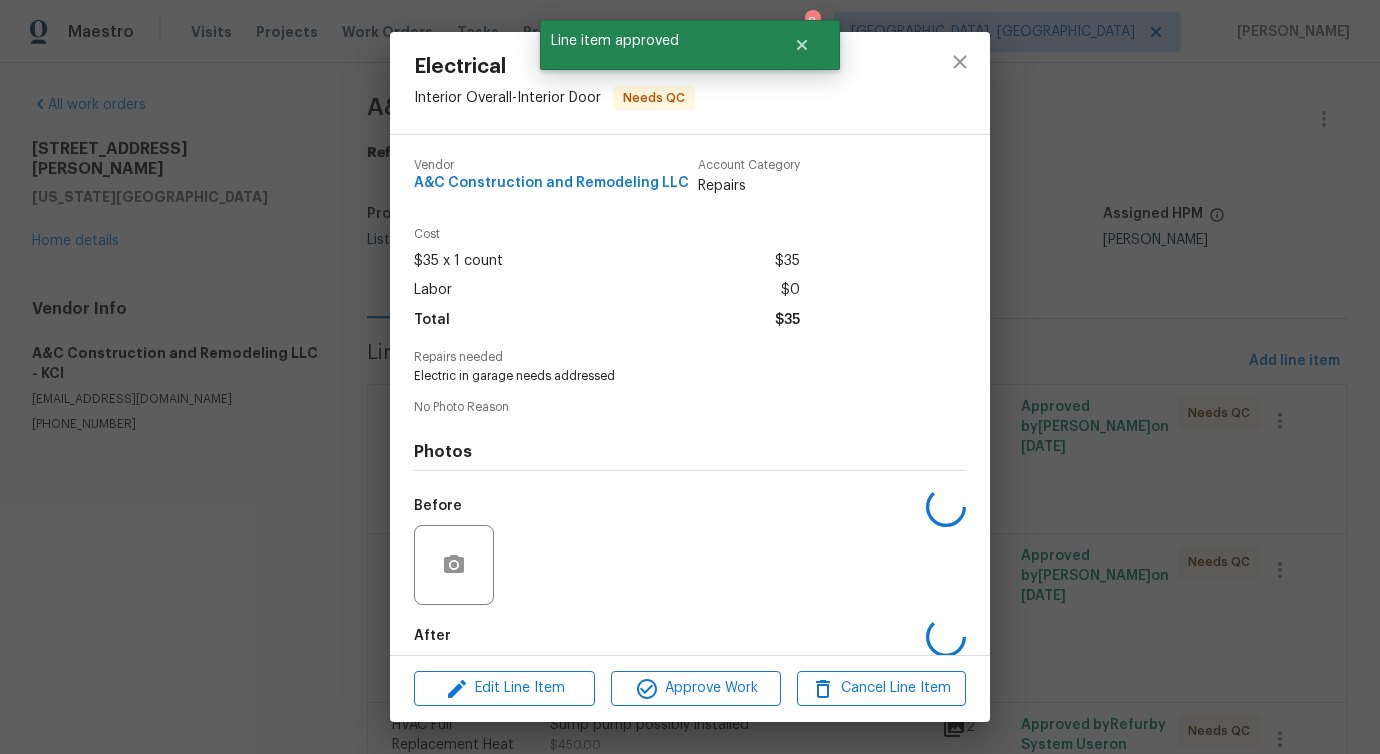 scroll, scrollTop: 100, scrollLeft: 0, axis: vertical 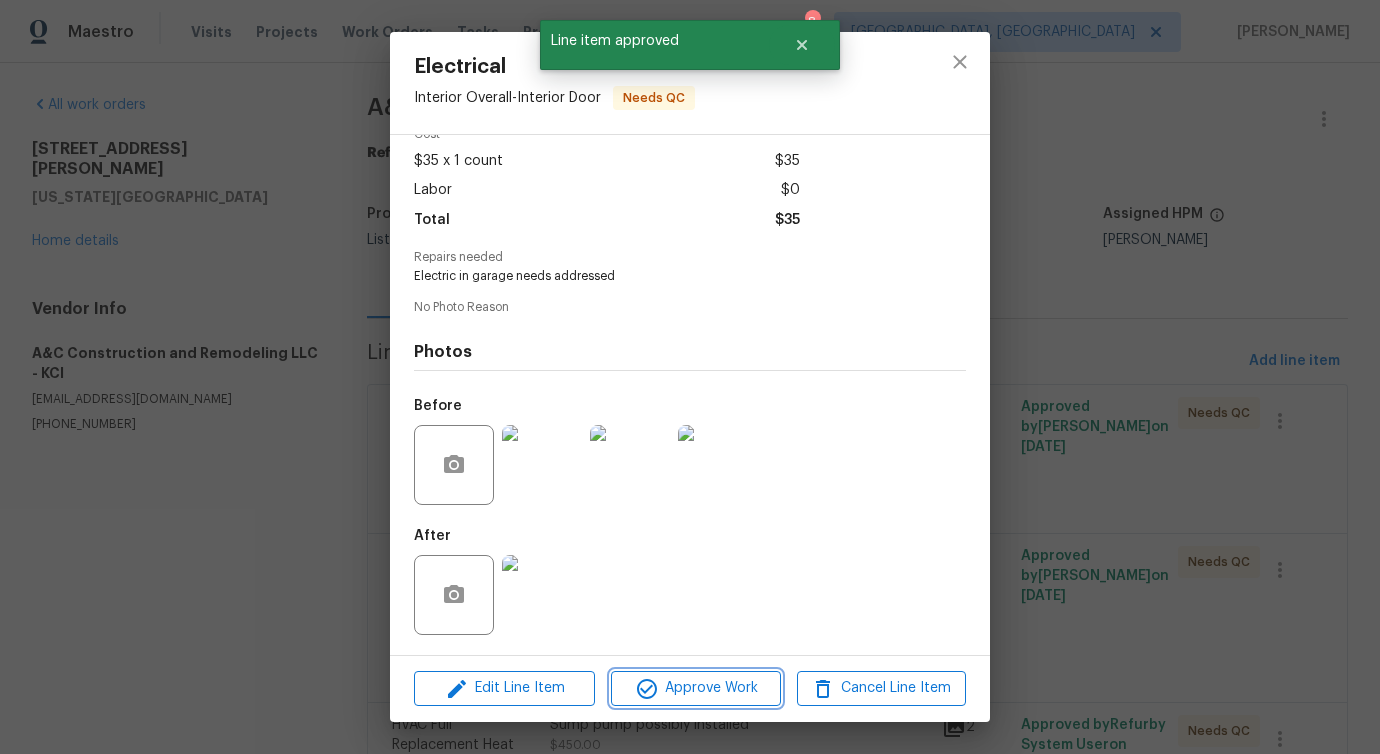 click on "Approve Work" at bounding box center (695, 688) 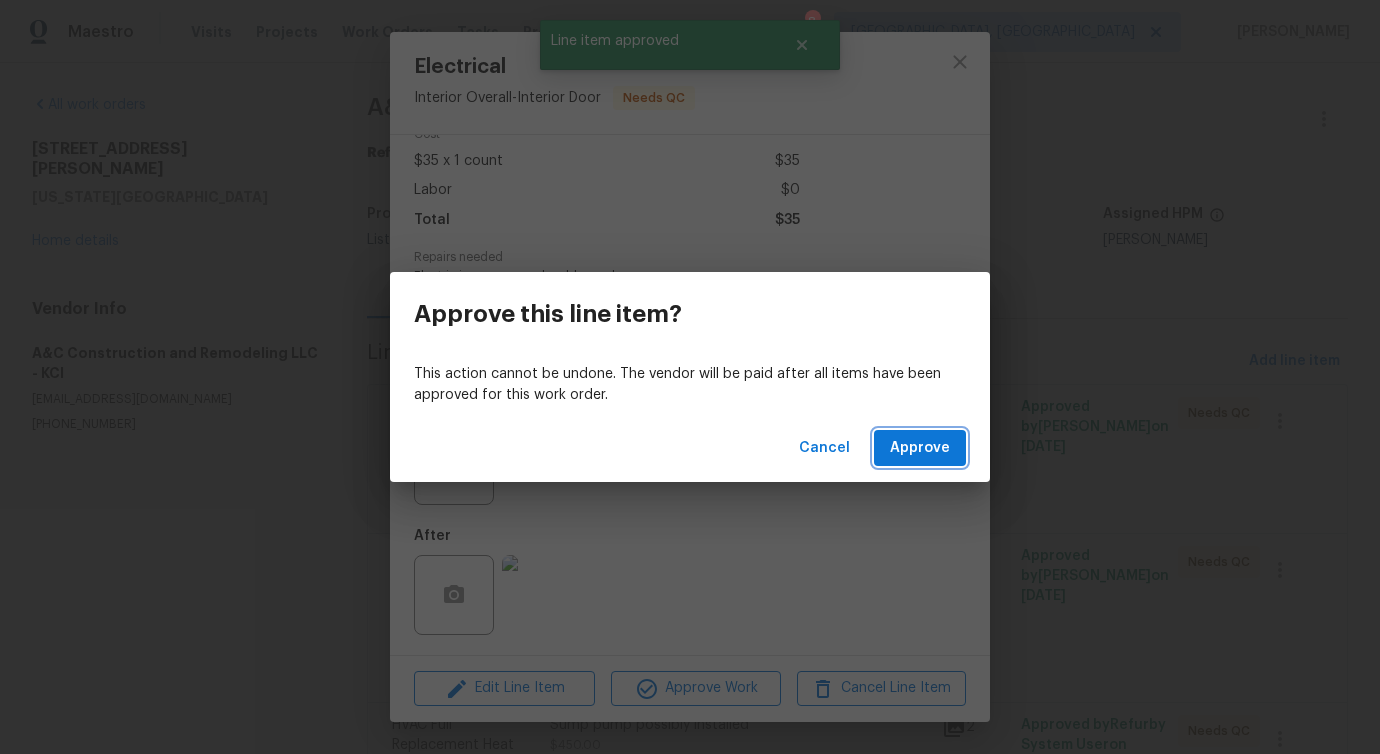 click on "Approve" at bounding box center (920, 448) 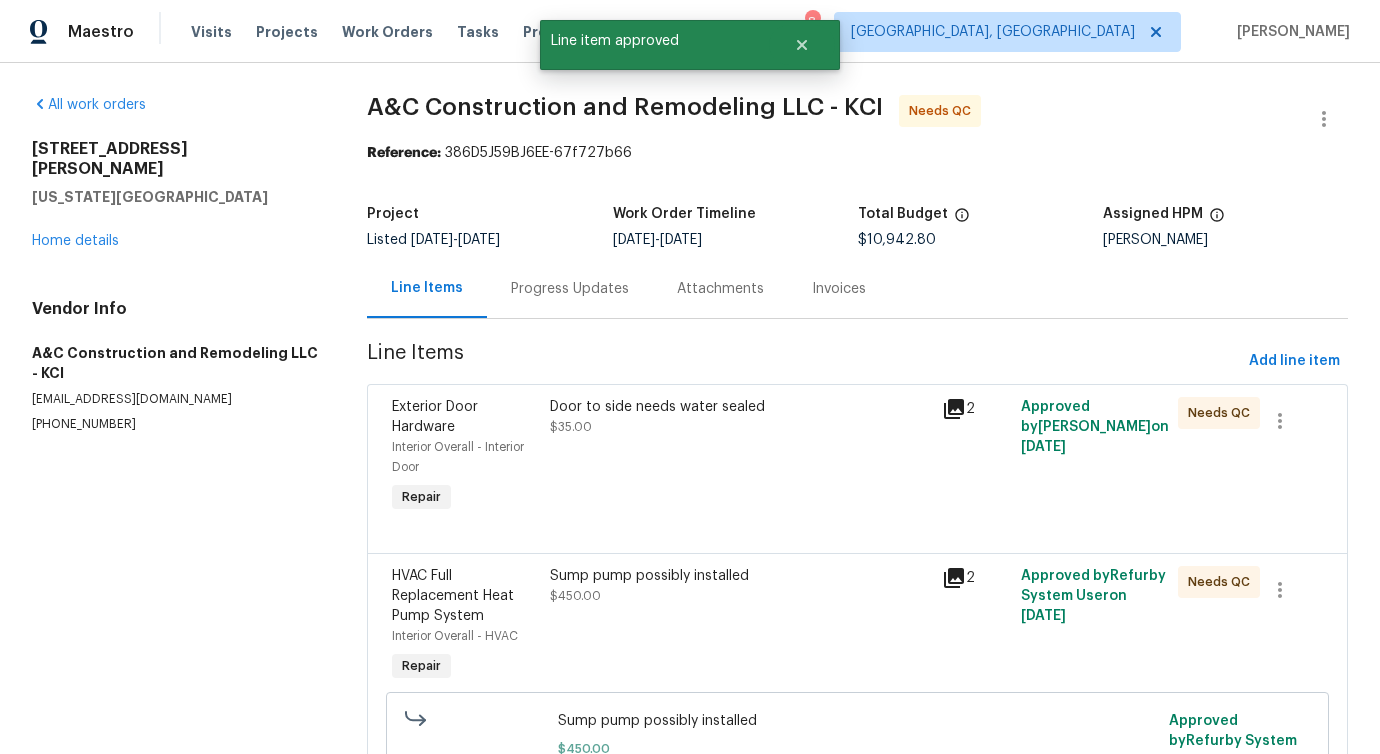 click on "Door to side needs water sealed $35.00" at bounding box center (740, 457) 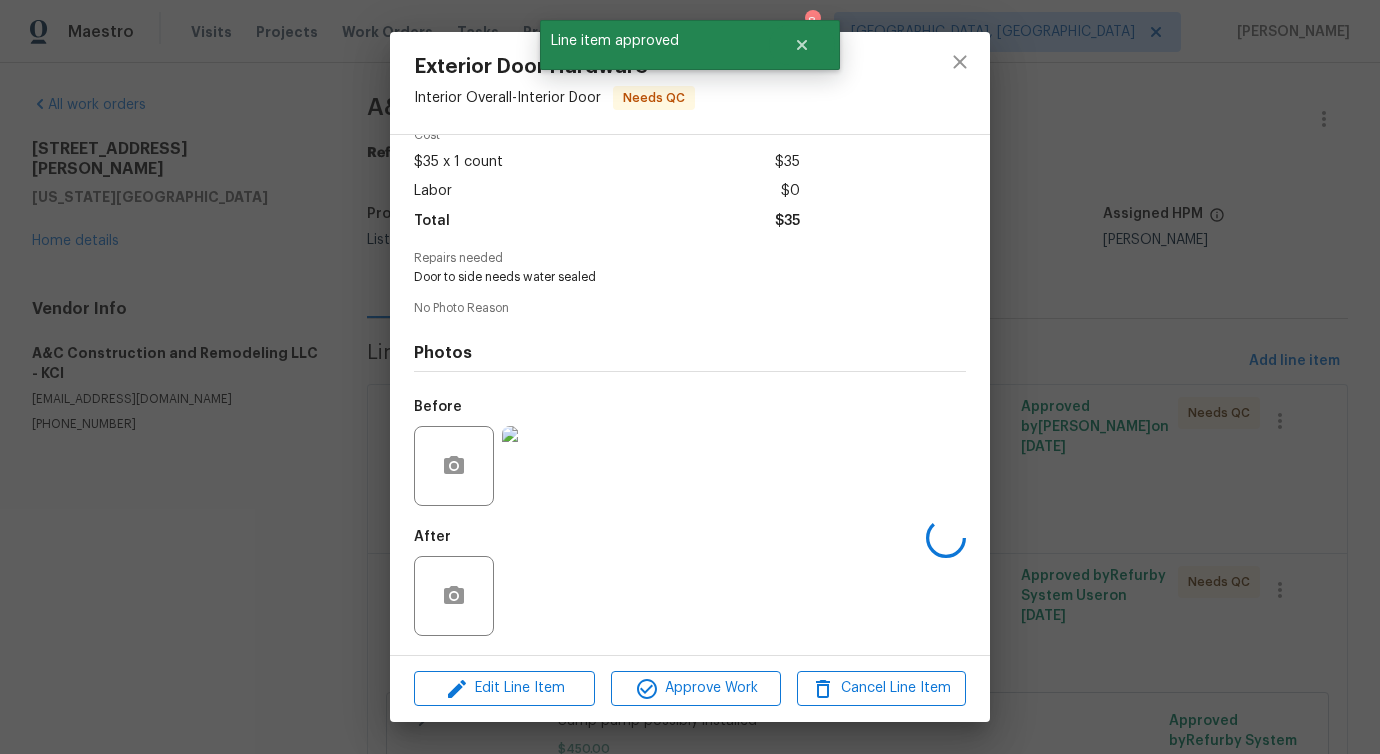 scroll, scrollTop: 100, scrollLeft: 0, axis: vertical 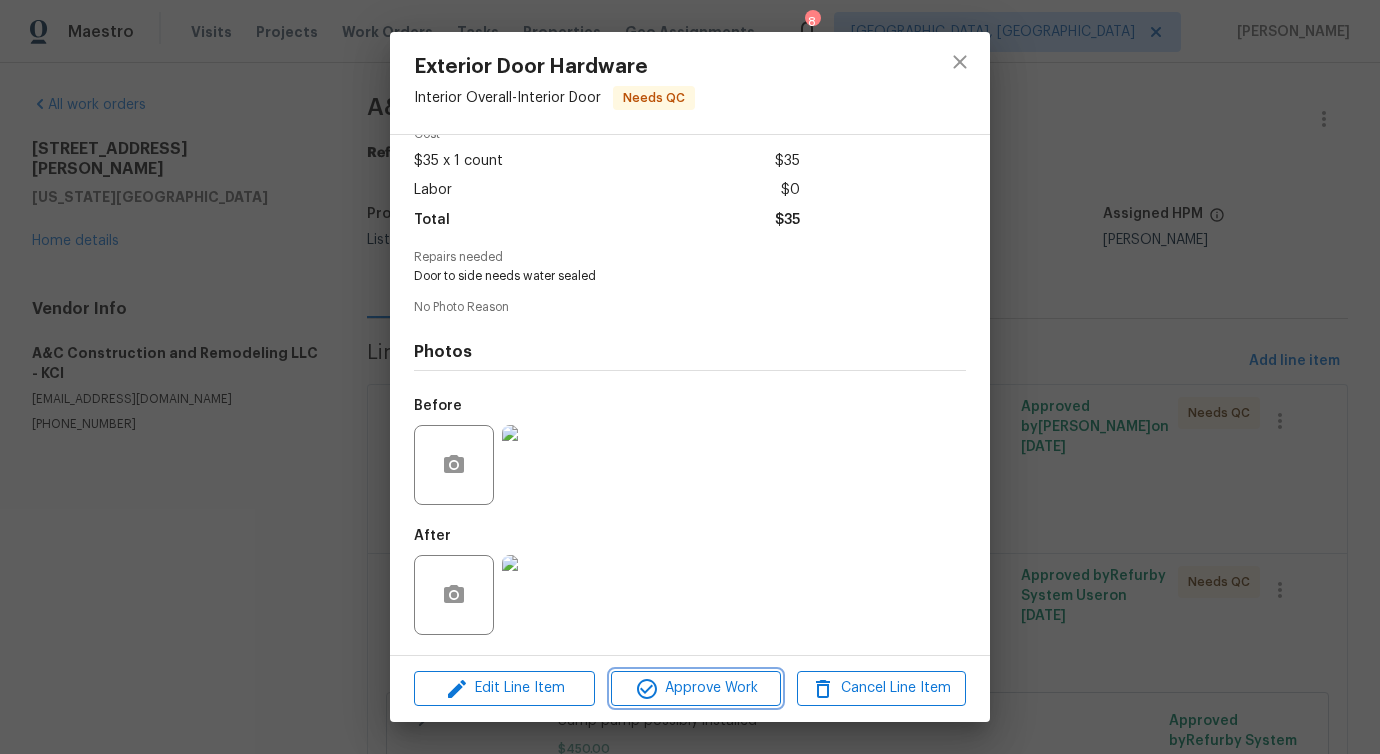 click on "Approve Work" at bounding box center (695, 688) 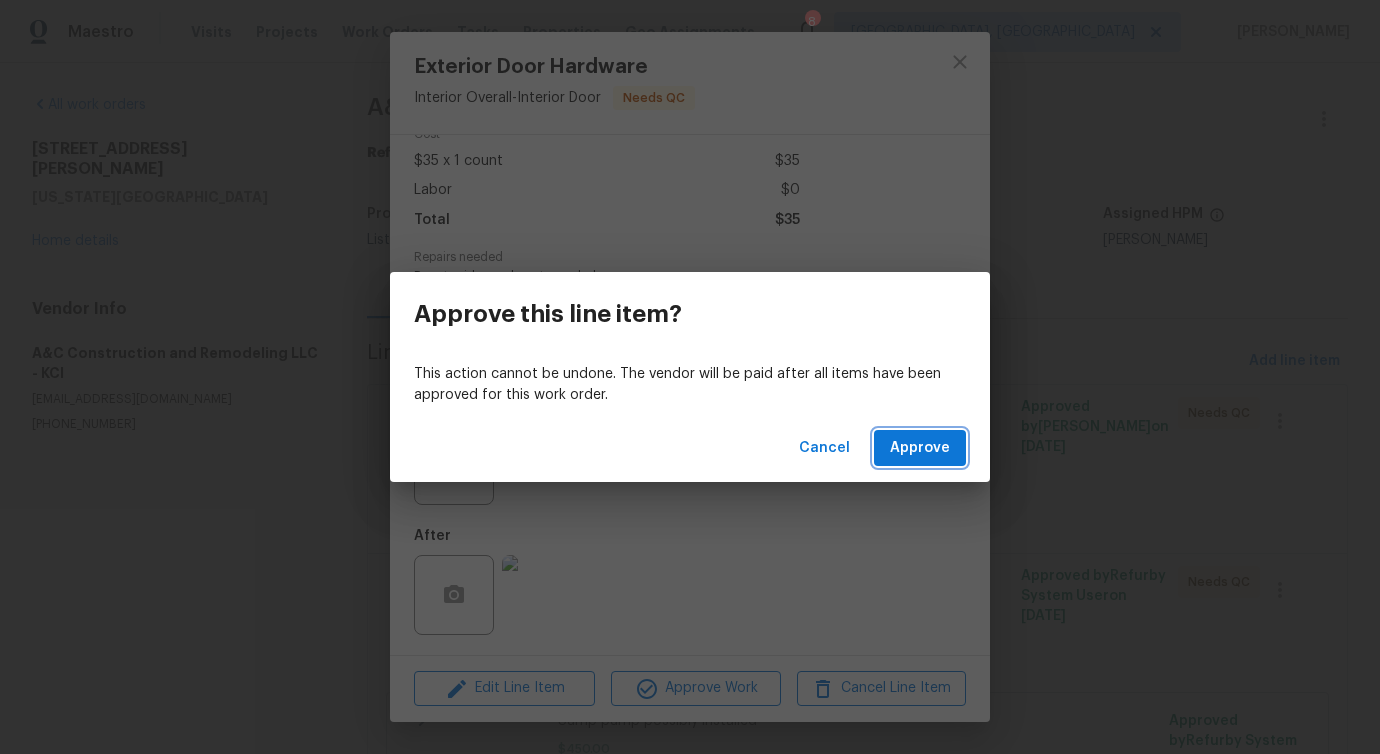 click on "Approve" at bounding box center [920, 448] 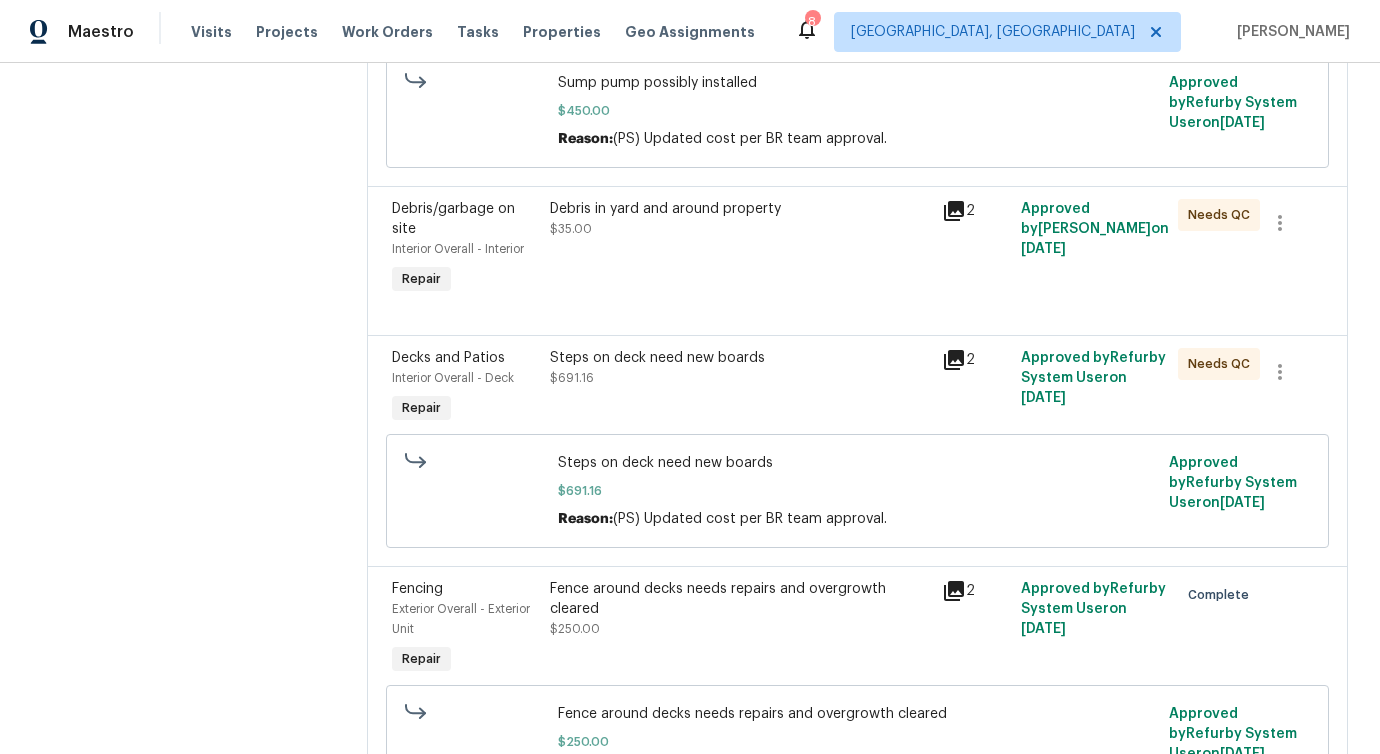 scroll, scrollTop: 0, scrollLeft: 0, axis: both 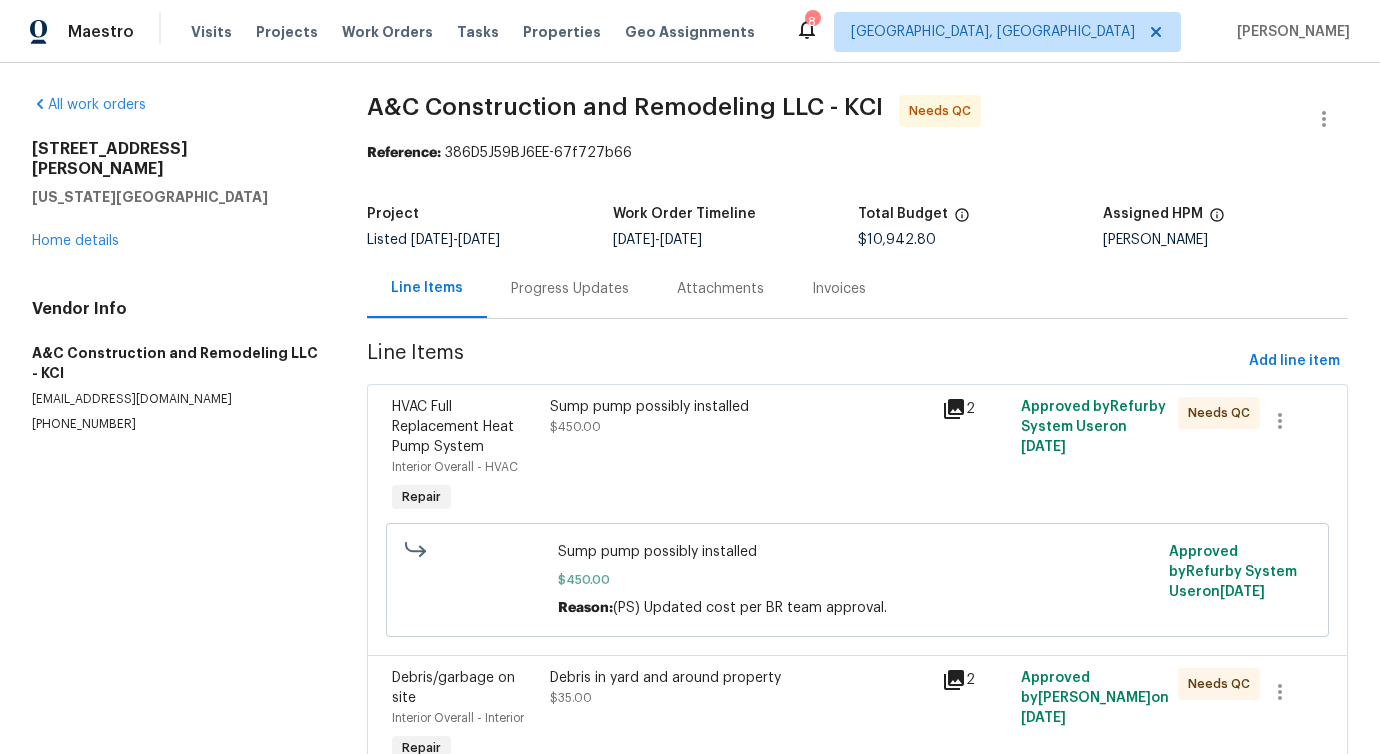 click on "Sump pump possibly installed $450.00" at bounding box center (740, 457) 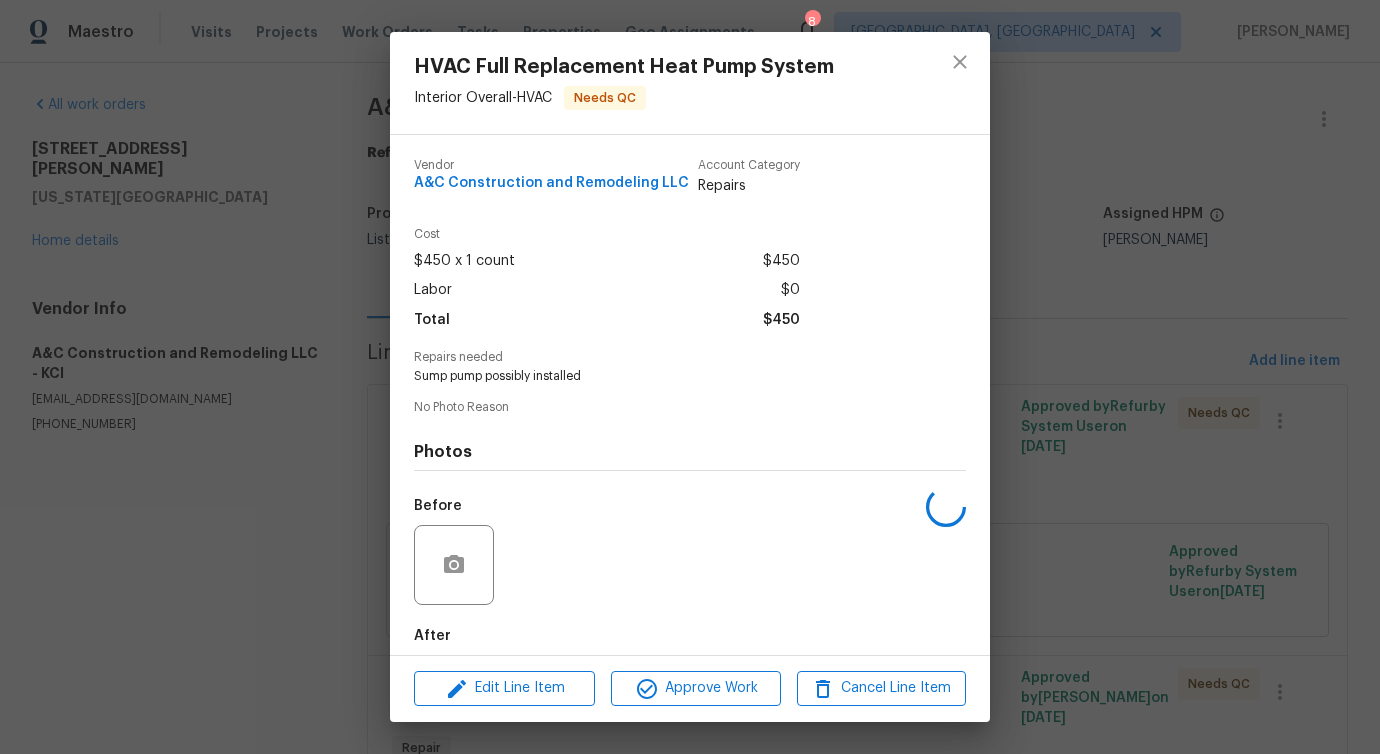 scroll, scrollTop: 100, scrollLeft: 0, axis: vertical 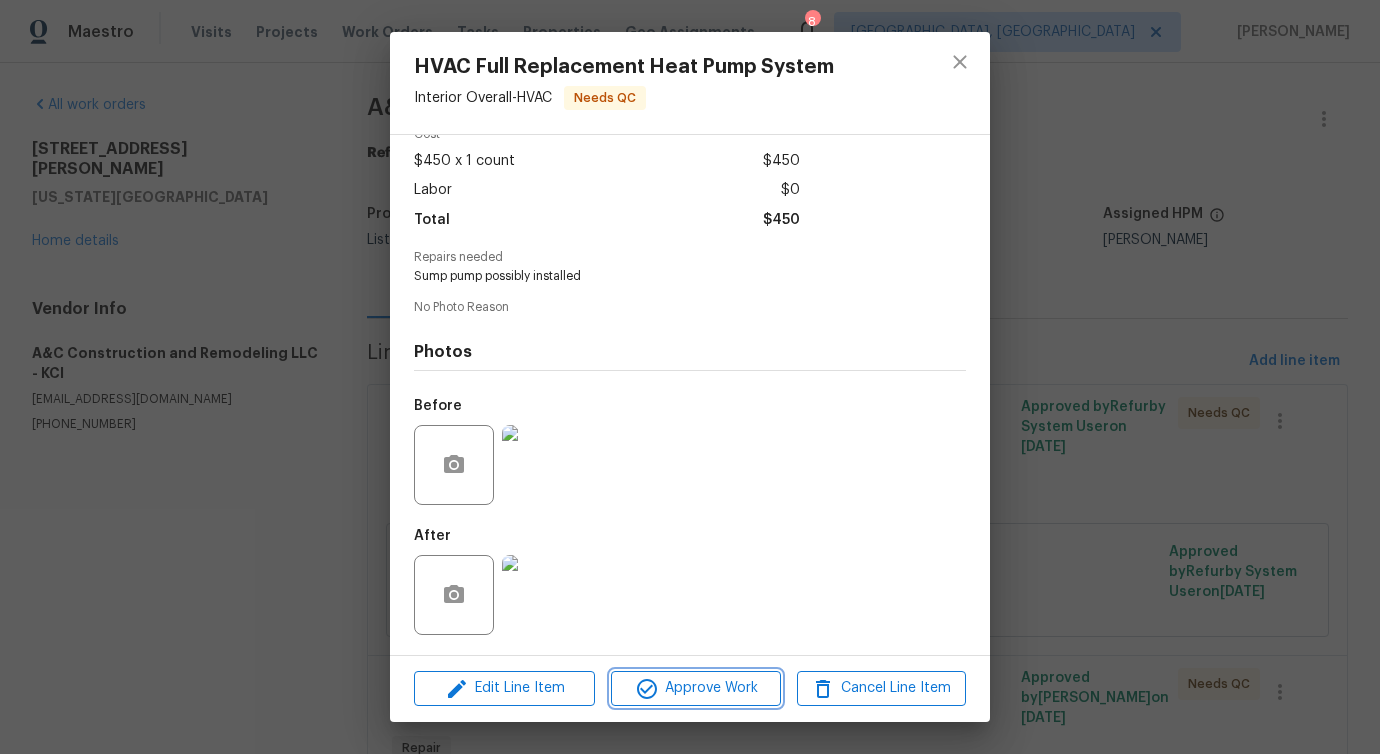 click on "Approve Work" at bounding box center (695, 688) 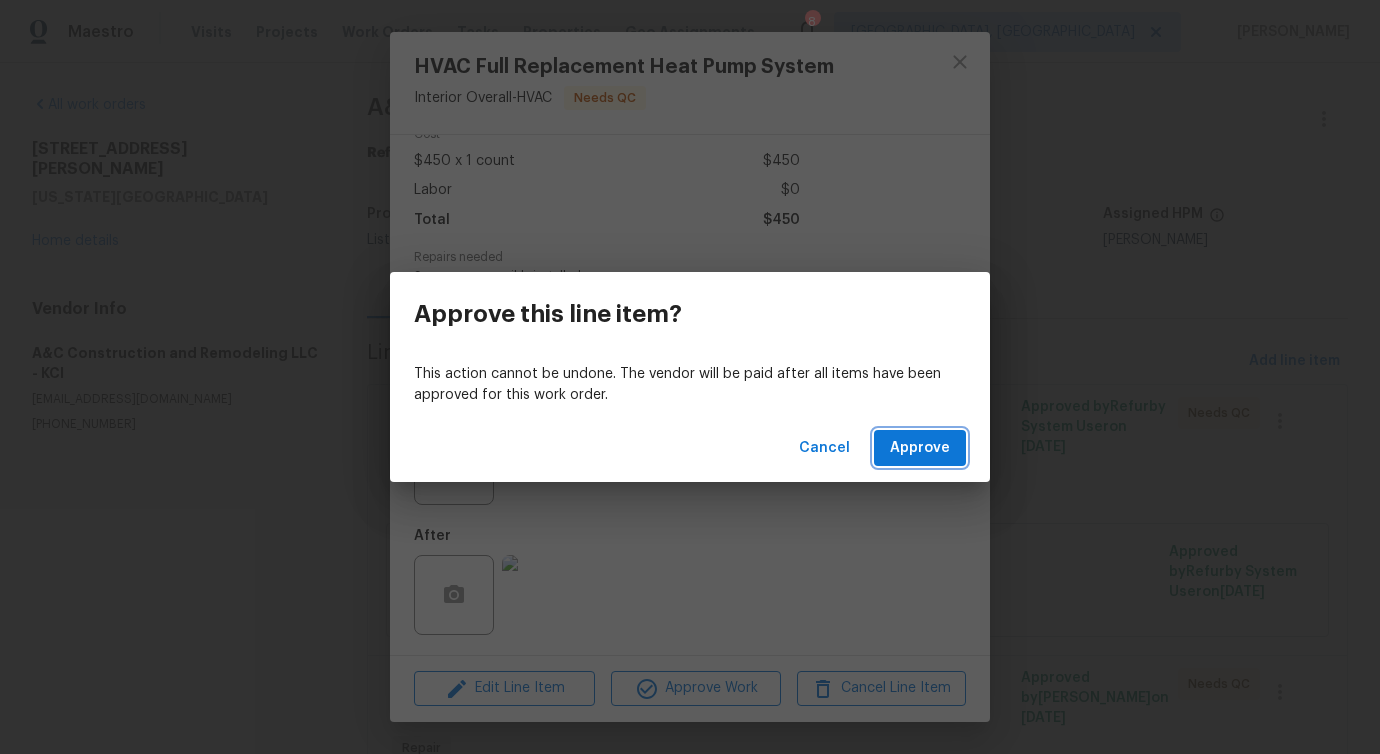 click on "Approve" at bounding box center [920, 448] 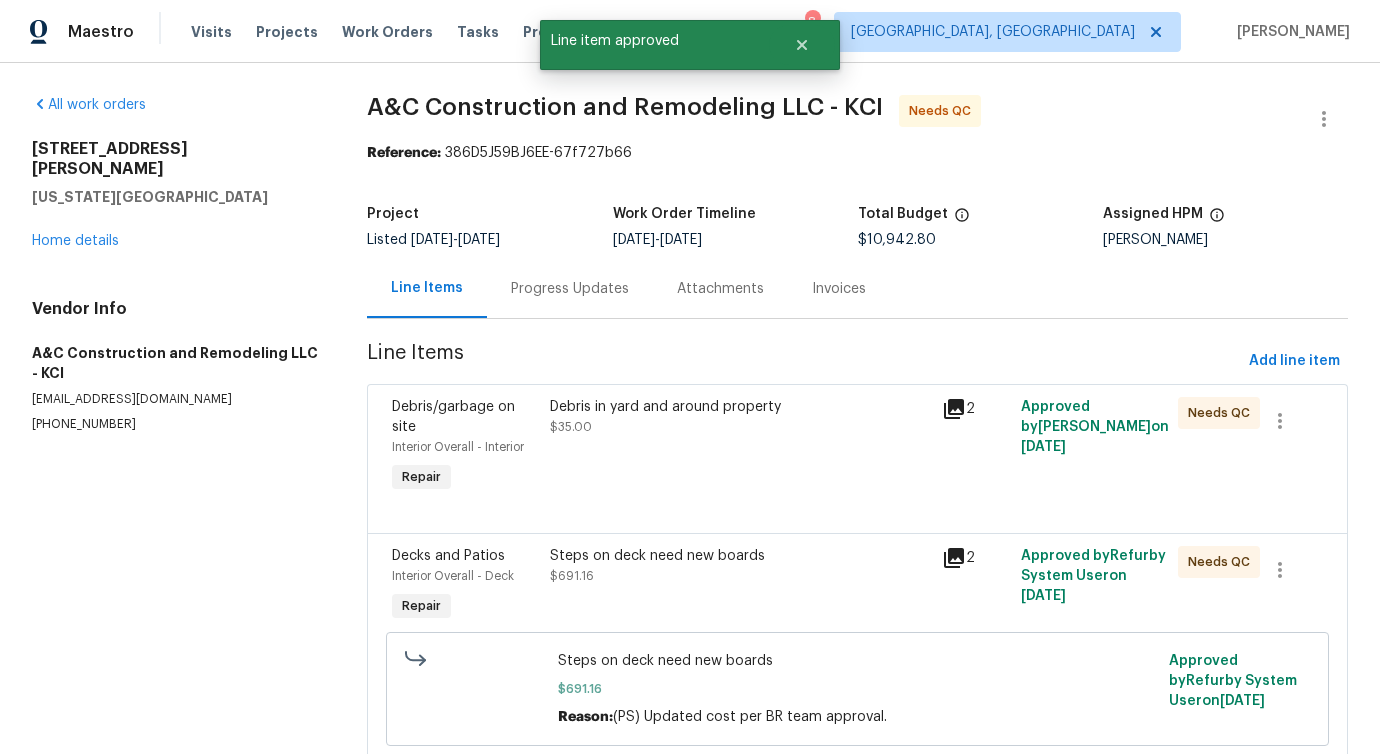 click on "Debris in yard and around property $35.00" at bounding box center (740, 447) 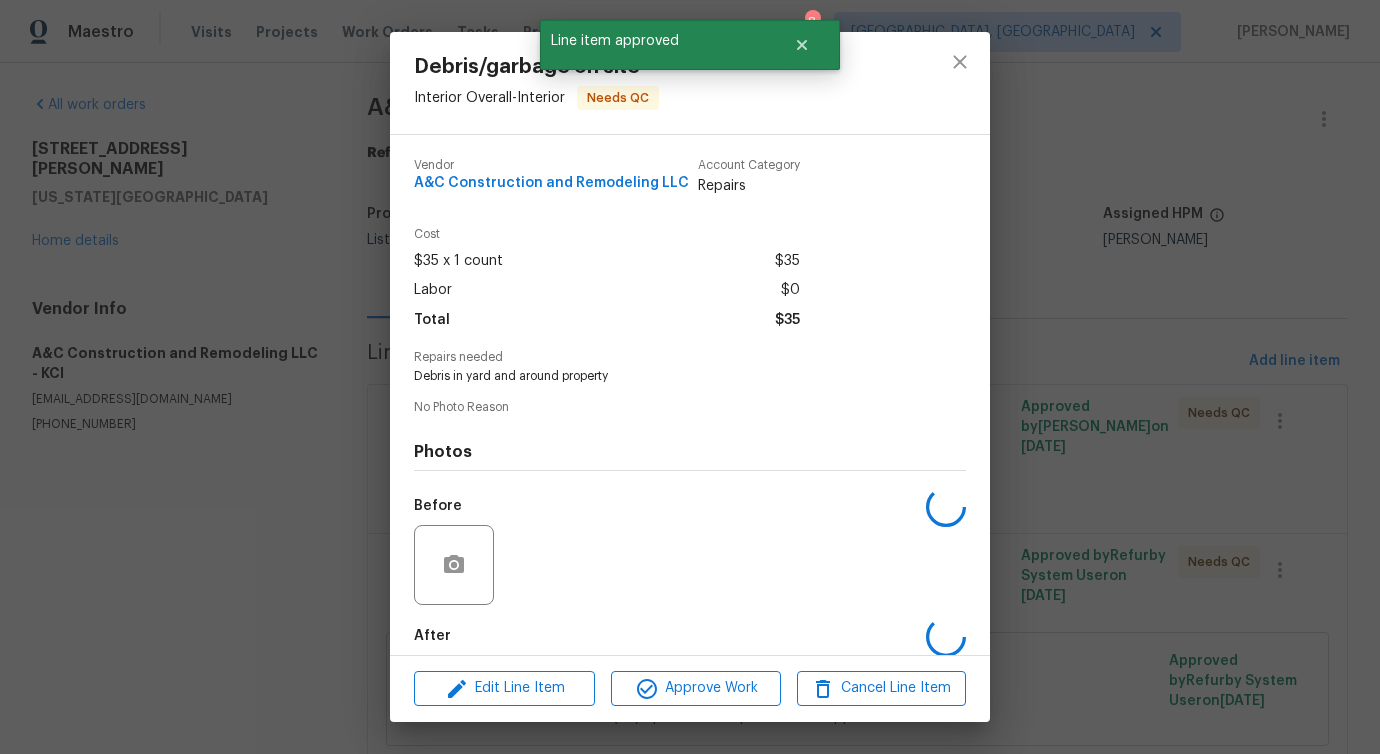 scroll, scrollTop: 27, scrollLeft: 0, axis: vertical 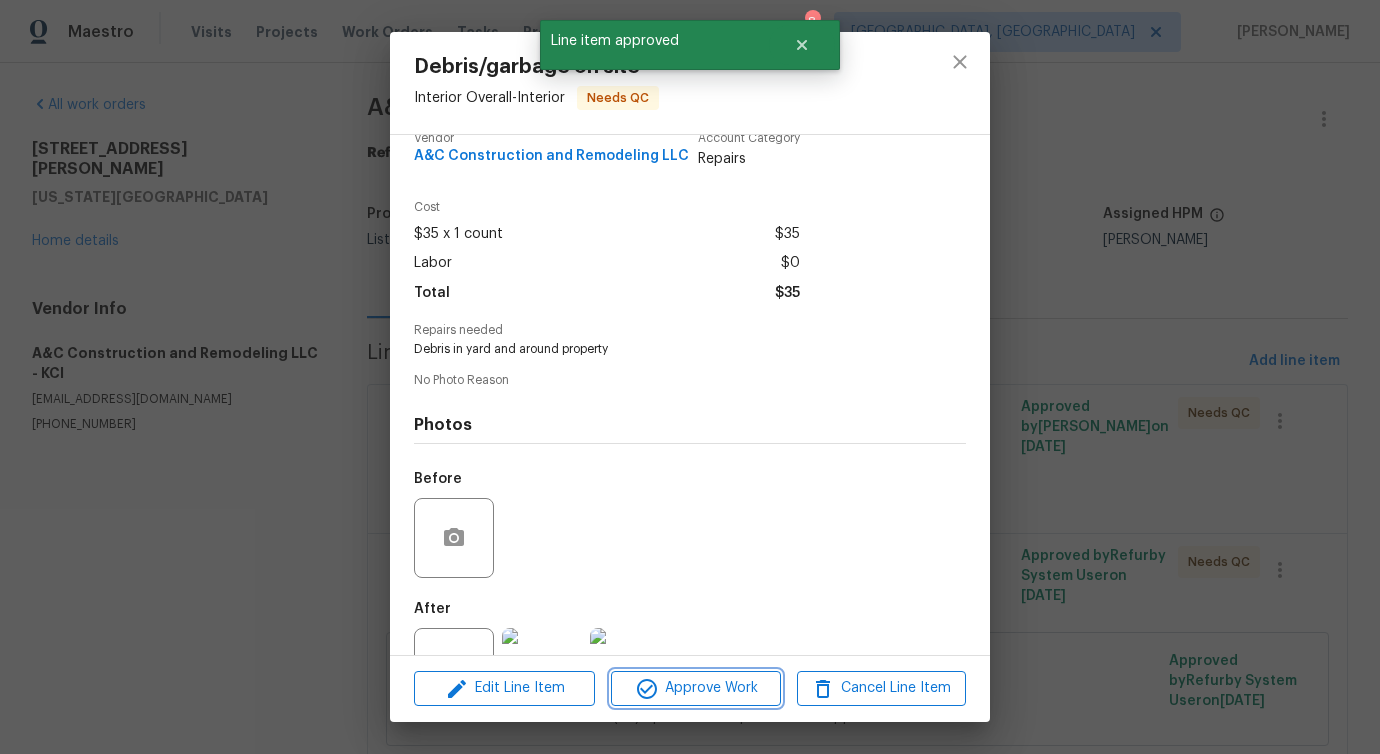 click on "Approve Work" at bounding box center (695, 688) 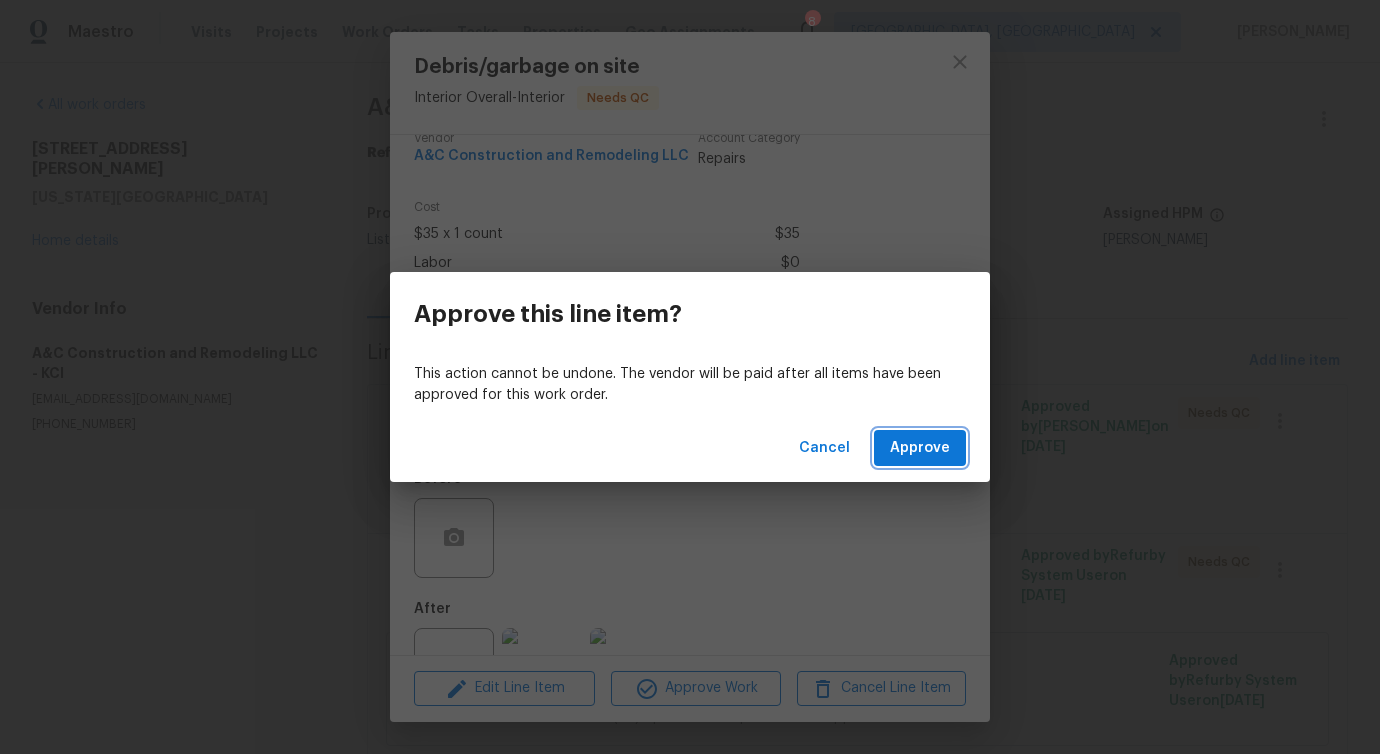 click on "Approve" at bounding box center (920, 448) 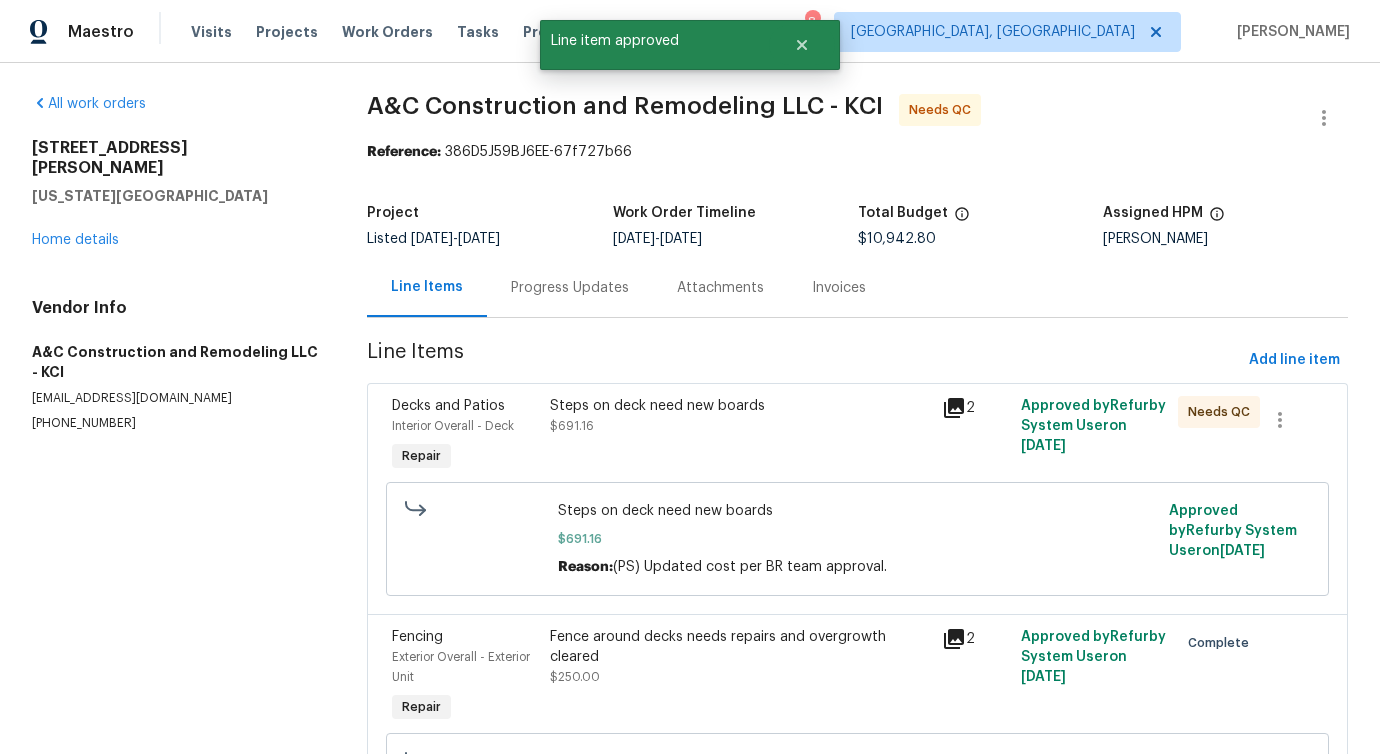 scroll, scrollTop: 0, scrollLeft: 0, axis: both 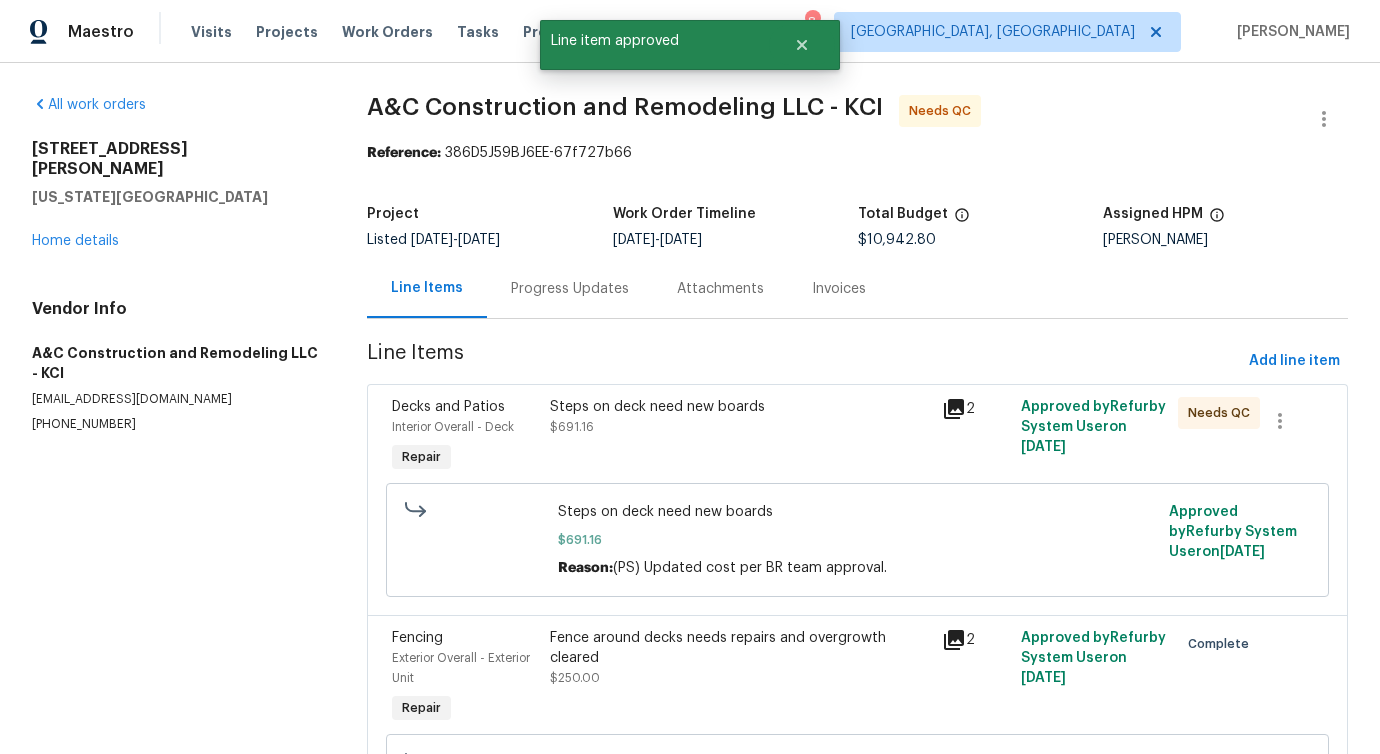 click on "Steps on deck need new boards $691.16" at bounding box center [740, 417] 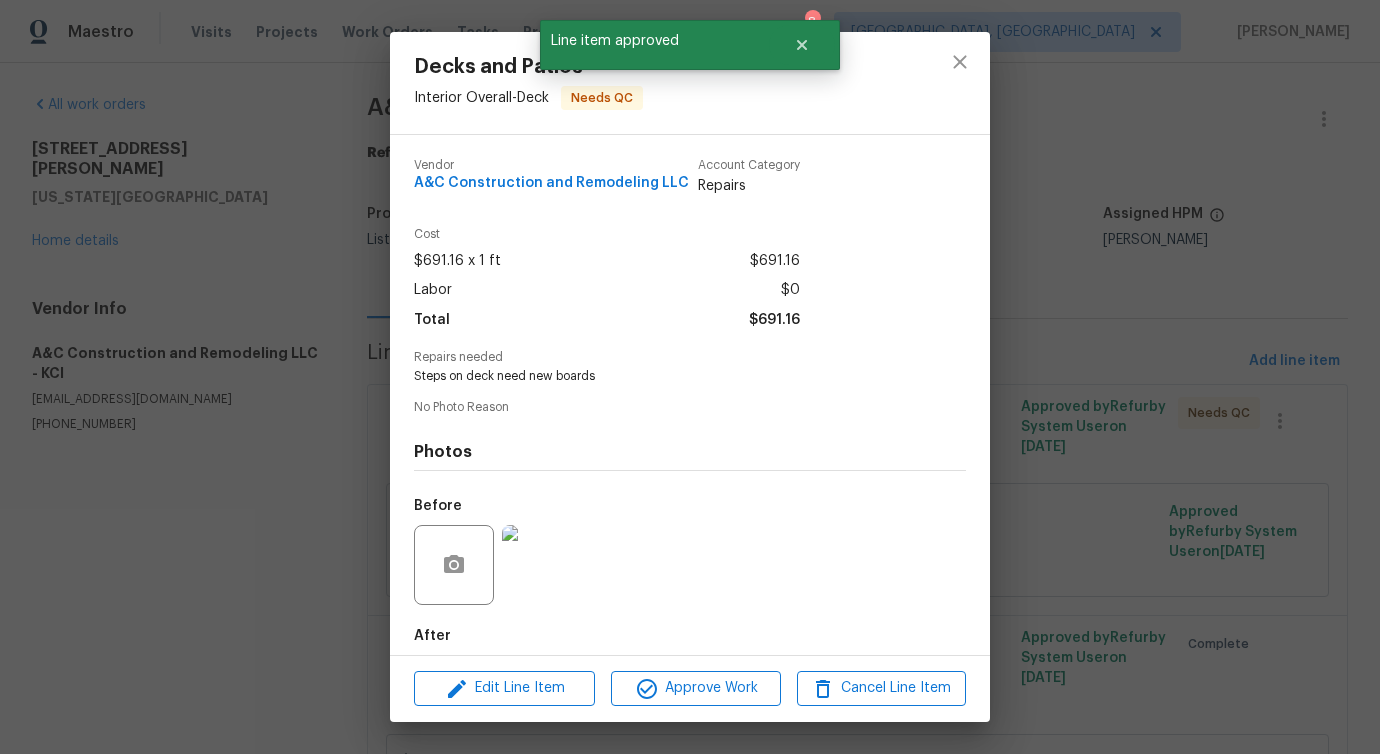 scroll, scrollTop: 100, scrollLeft: 0, axis: vertical 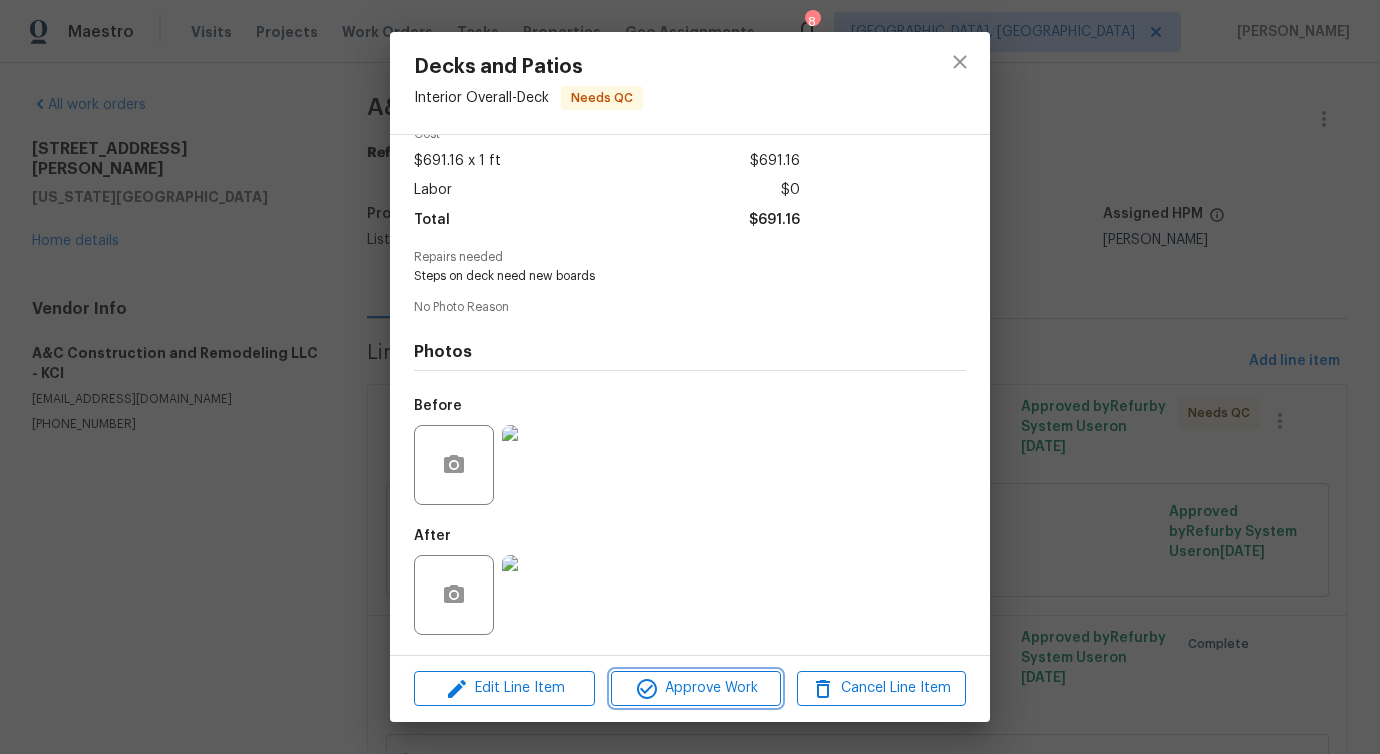 click on "Approve Work" at bounding box center (695, 688) 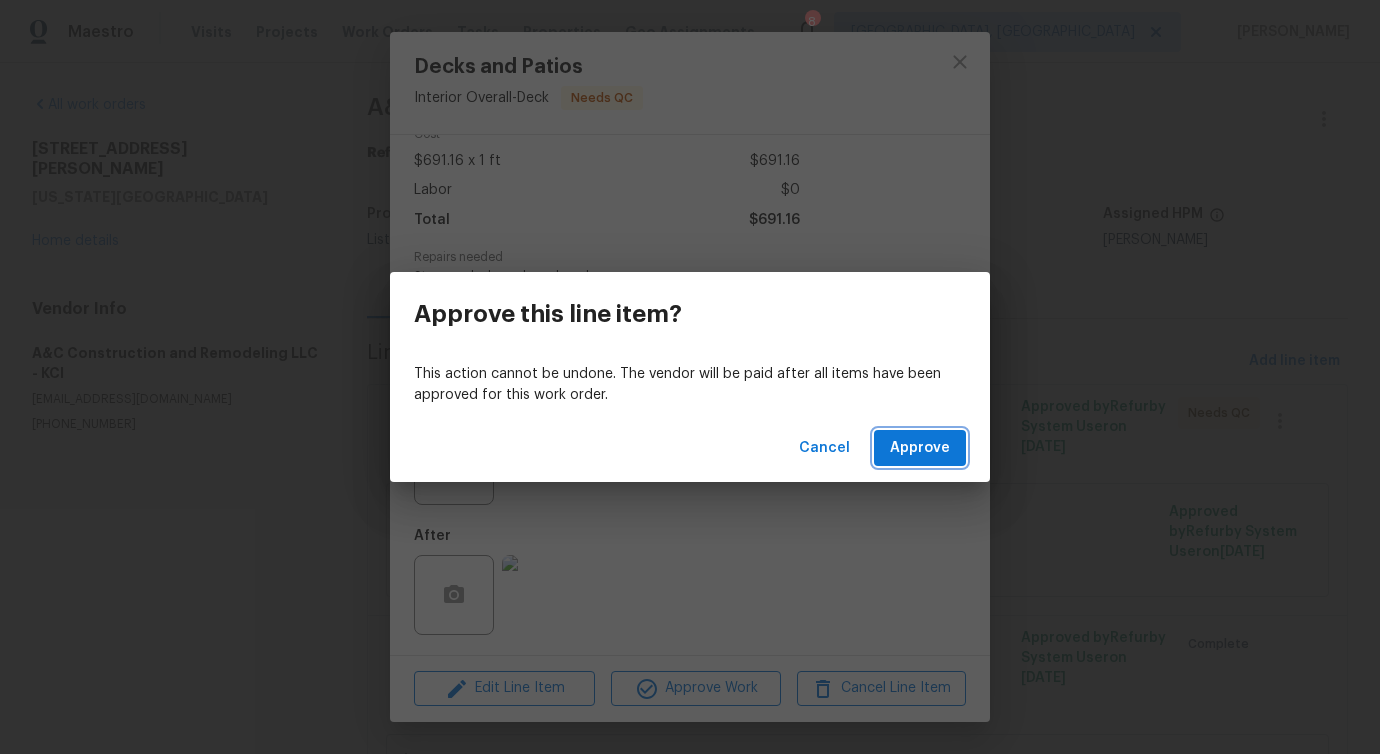 click on "Approve" at bounding box center (920, 448) 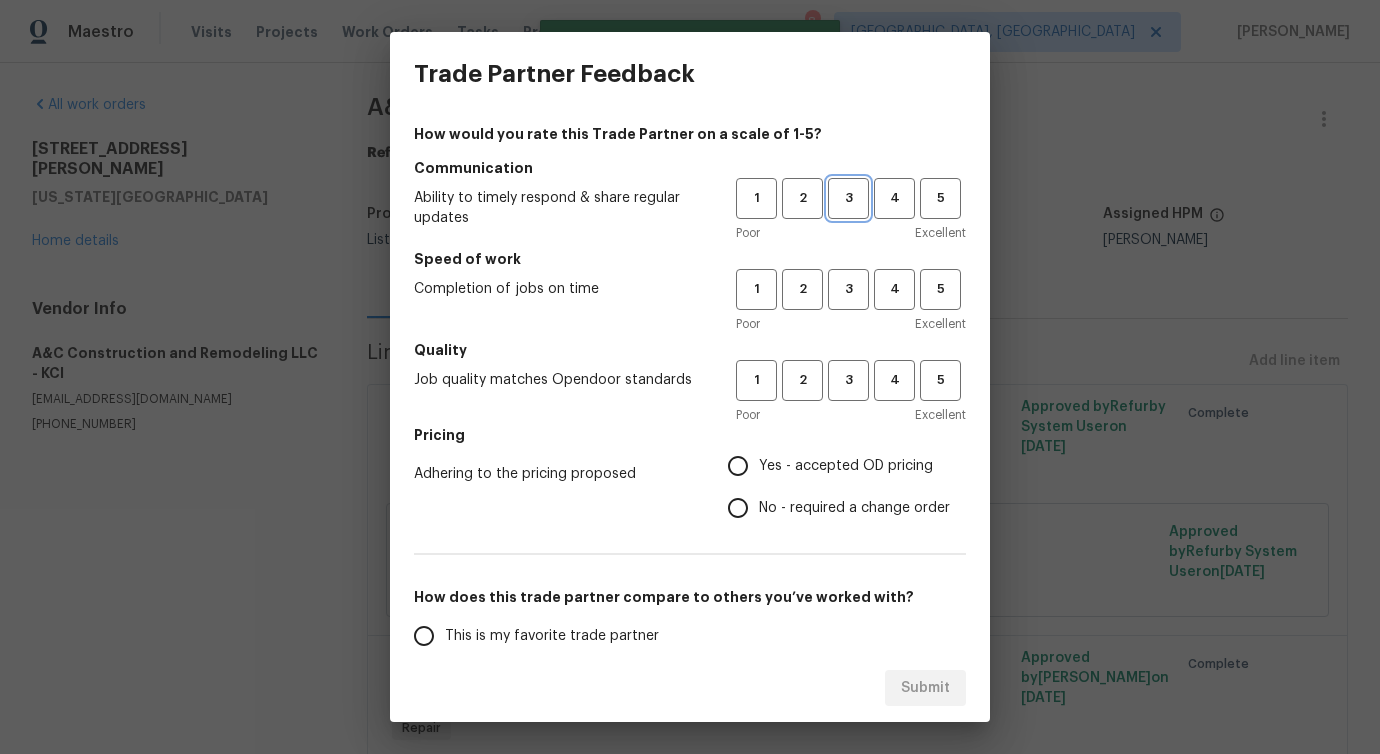 click on "3" at bounding box center [848, 198] 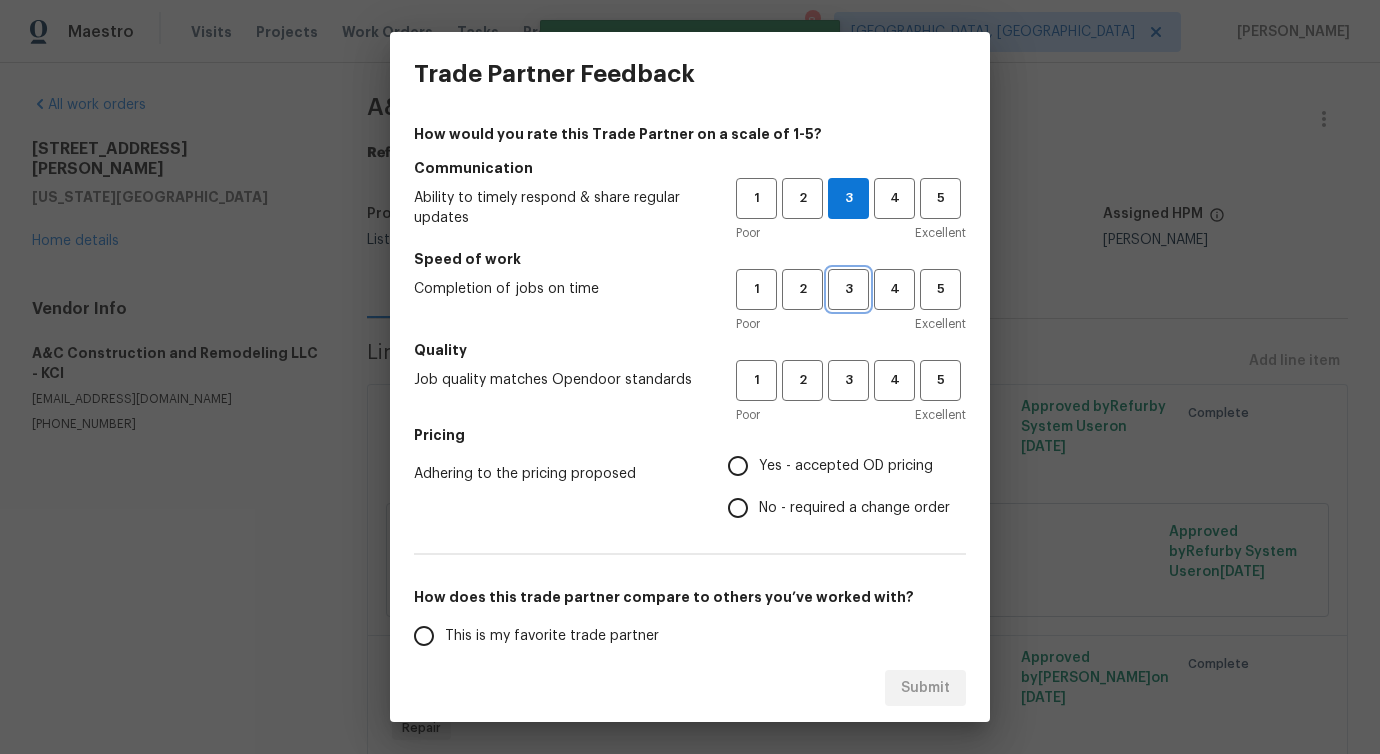 click on "3" at bounding box center [848, 289] 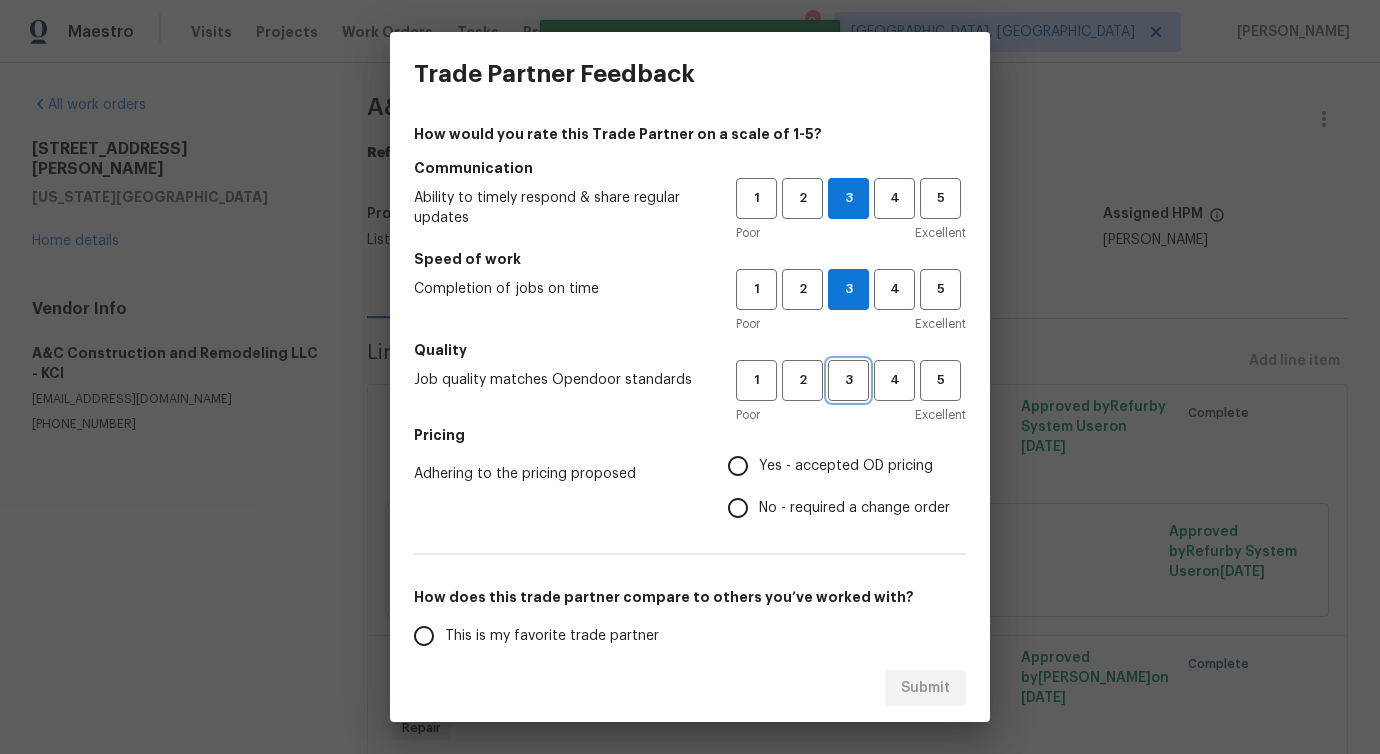 click on "3" at bounding box center [848, 380] 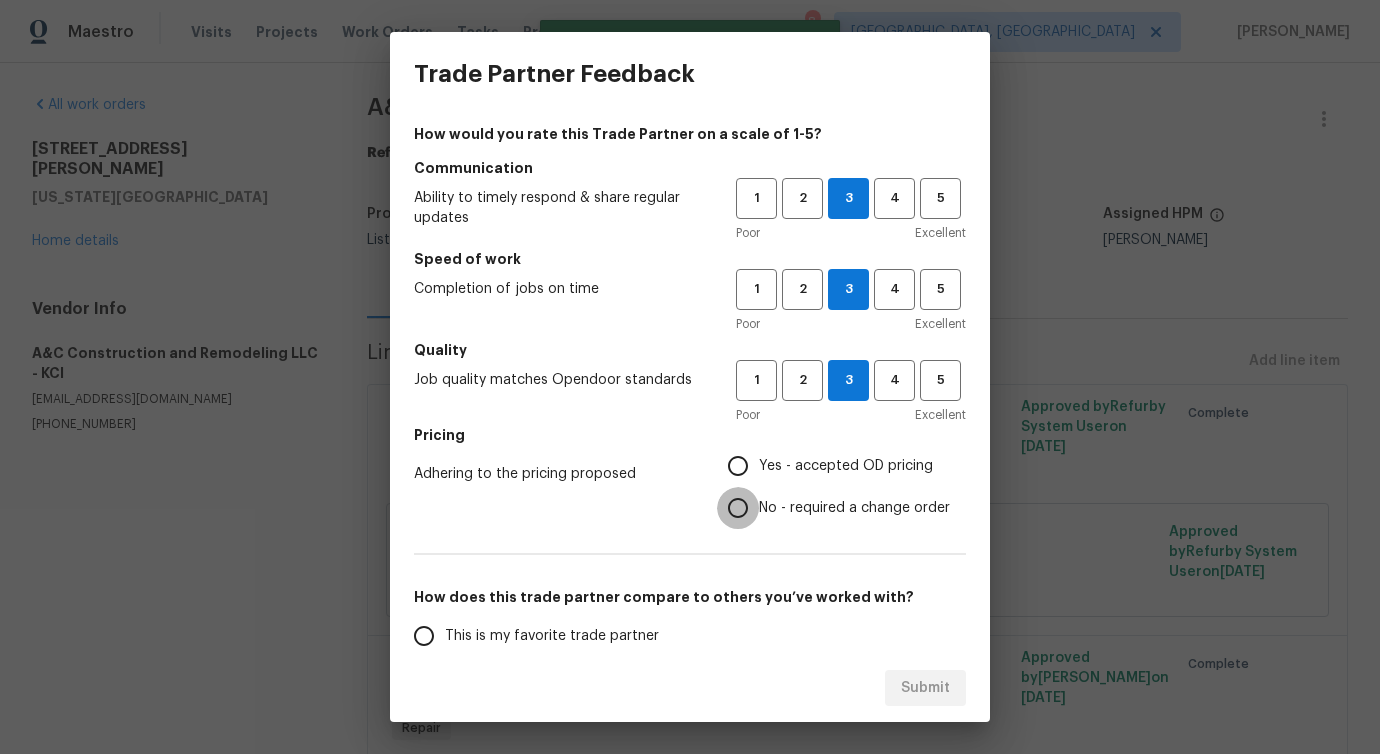 click on "No - required a change order" at bounding box center [738, 508] 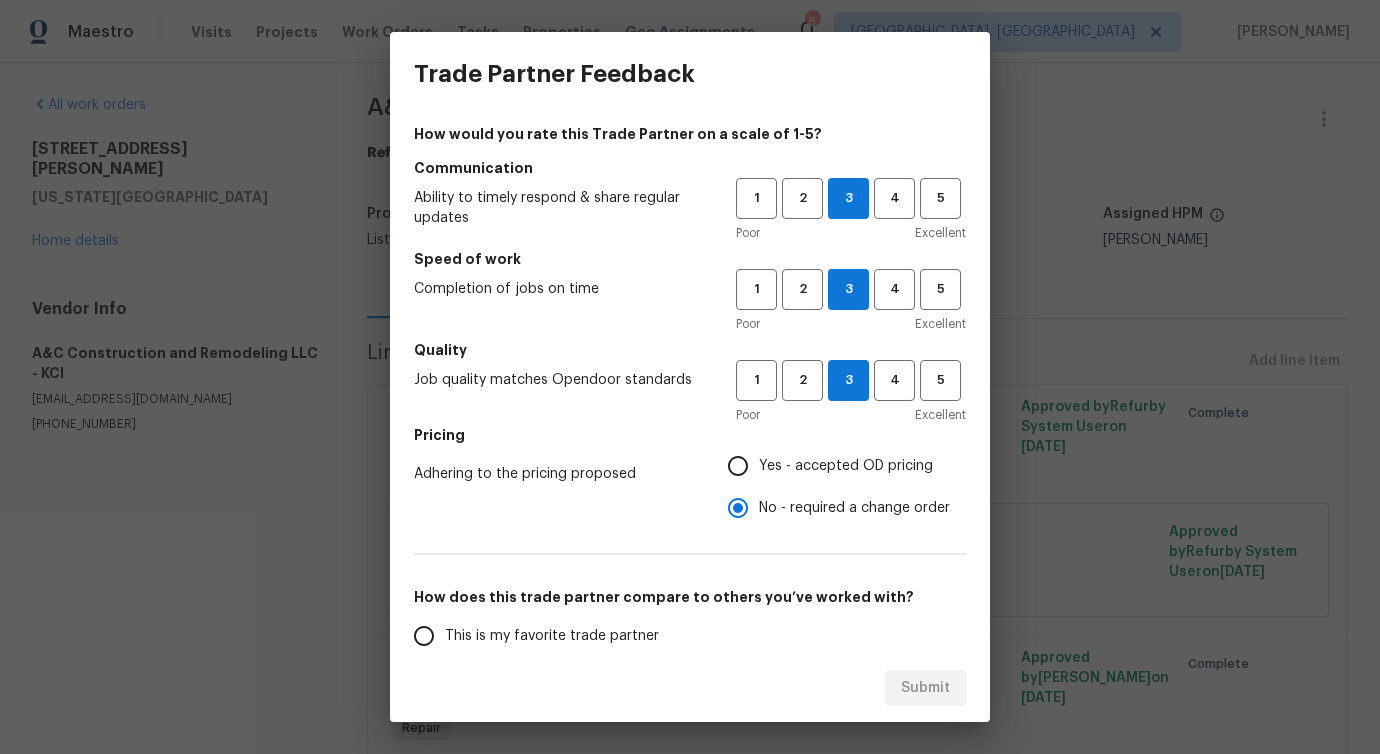 scroll, scrollTop: 213, scrollLeft: 0, axis: vertical 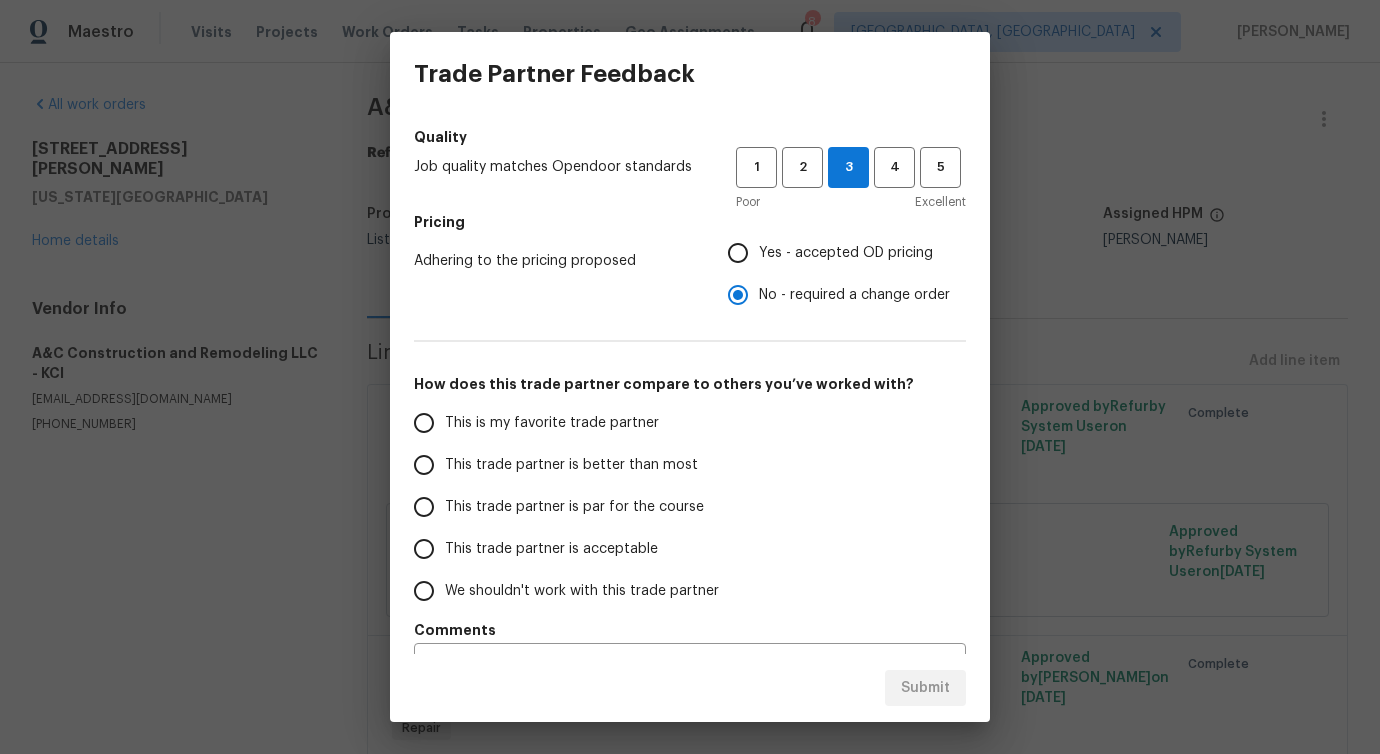 click on "This trade partner is better than most" at bounding box center [561, 465] 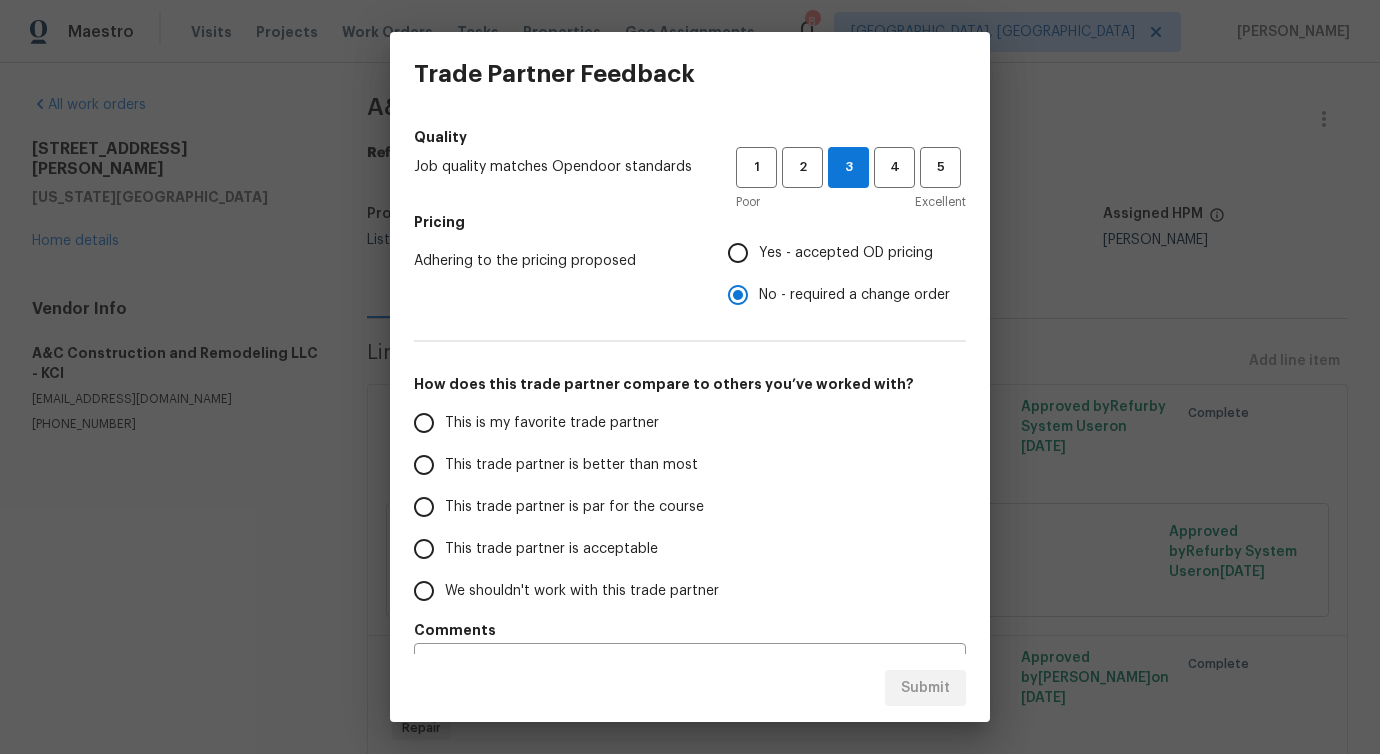 click on "This trade partner is better than most" at bounding box center [424, 465] 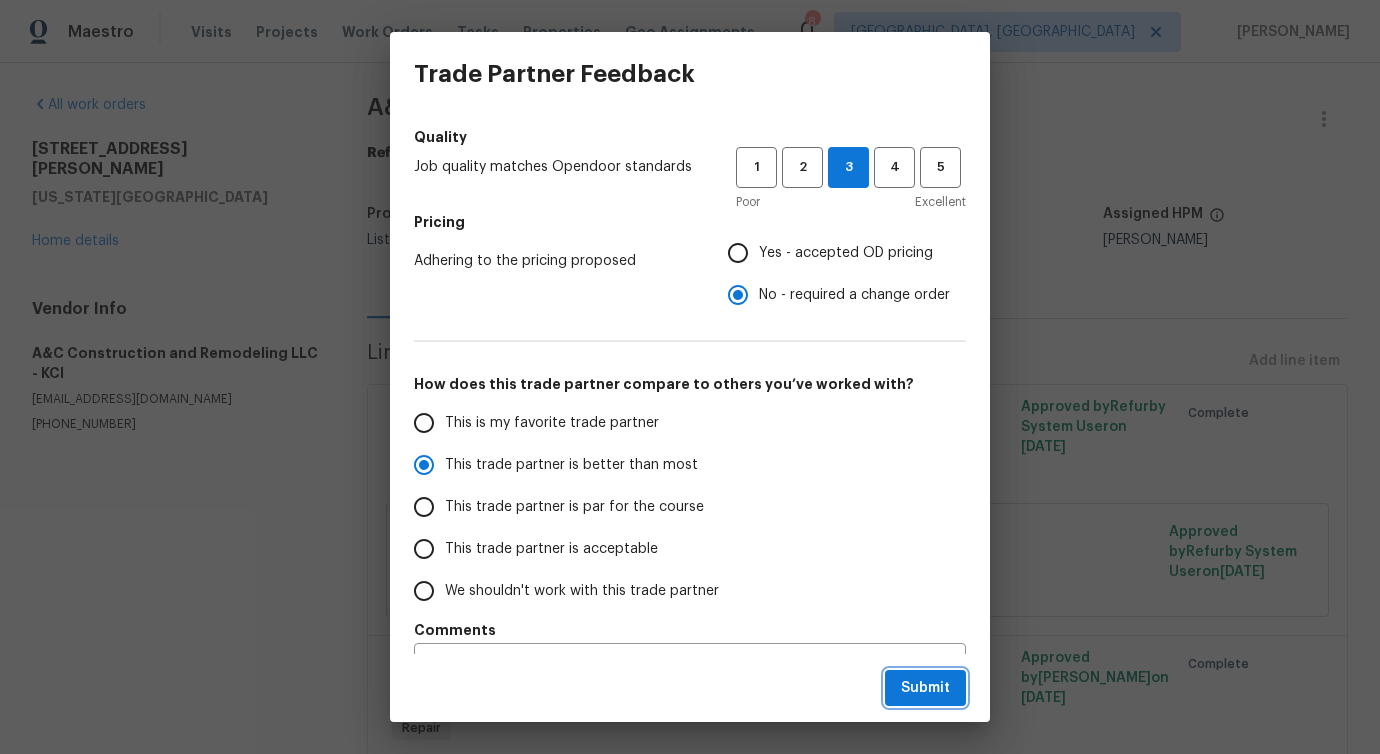 click on "Submit" at bounding box center (925, 688) 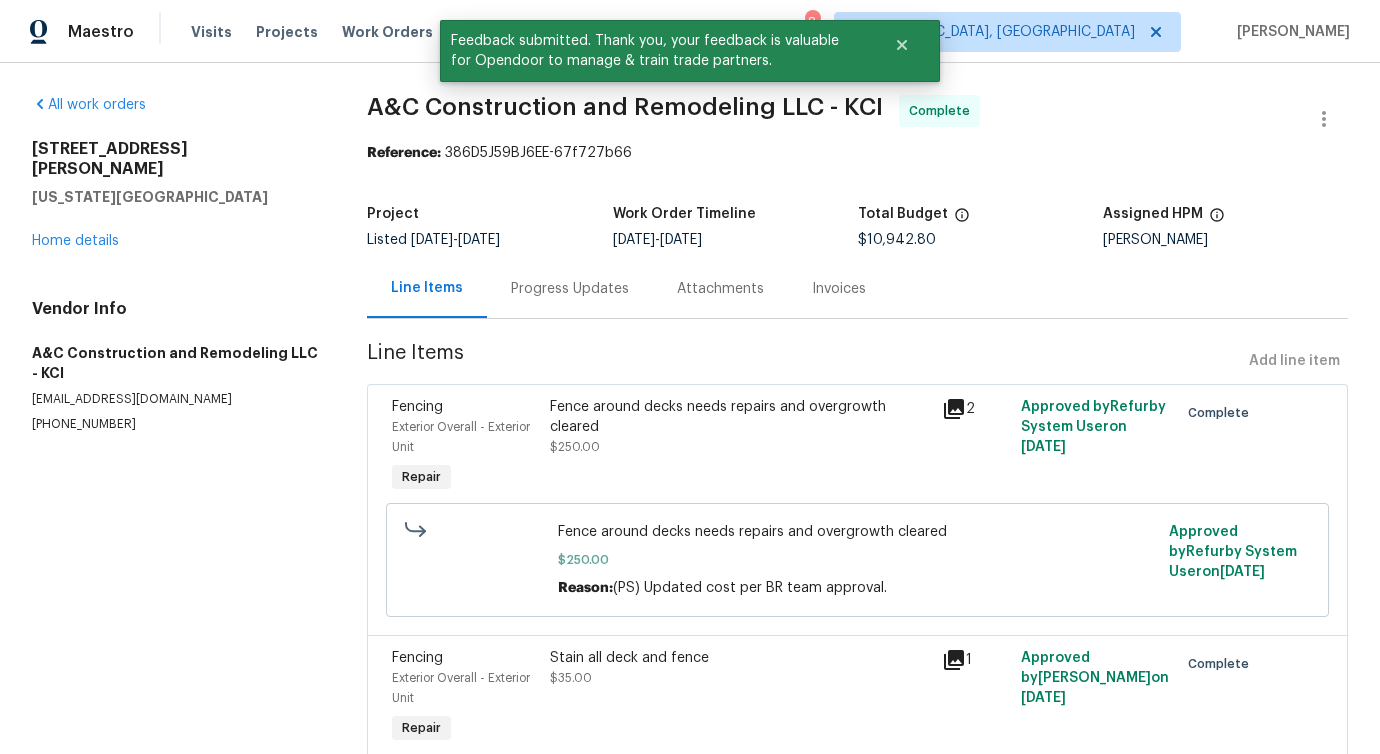 click on "Progress Updates" at bounding box center (570, 288) 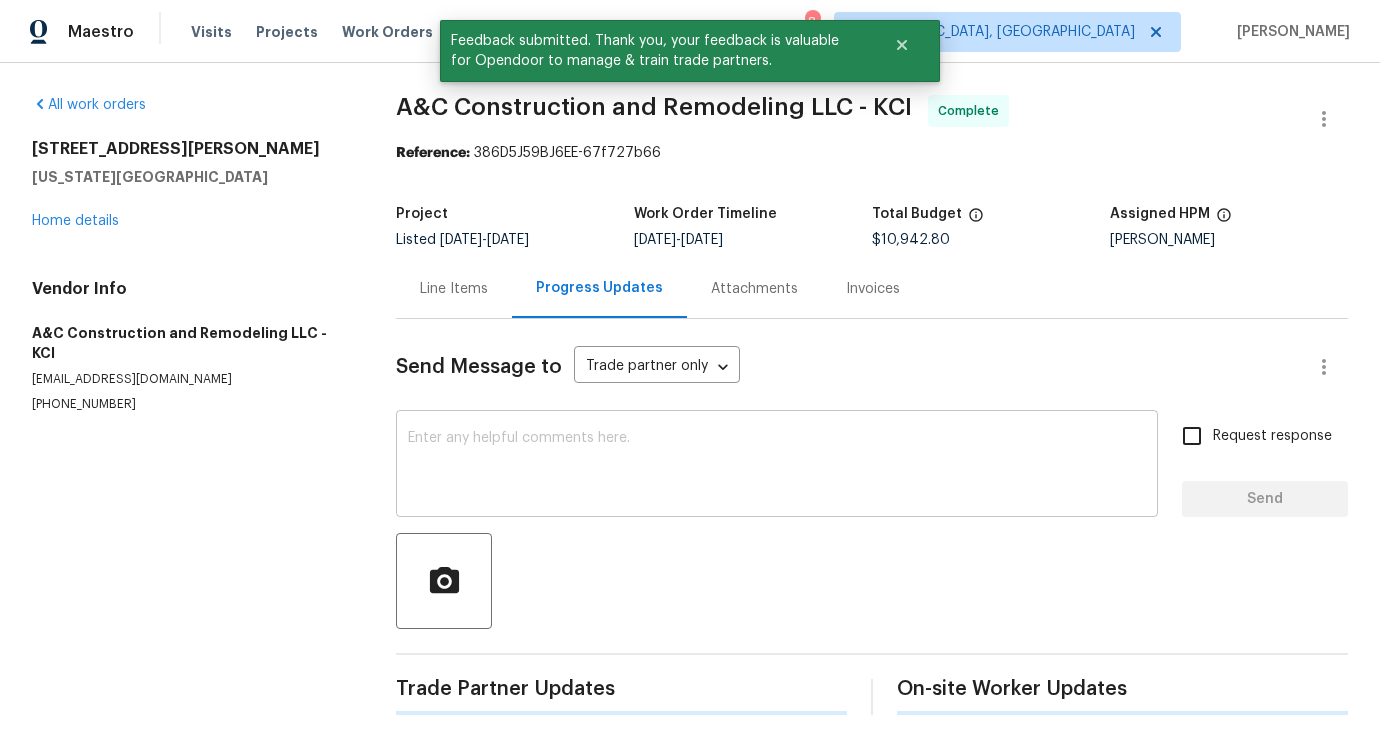 click at bounding box center [777, 466] 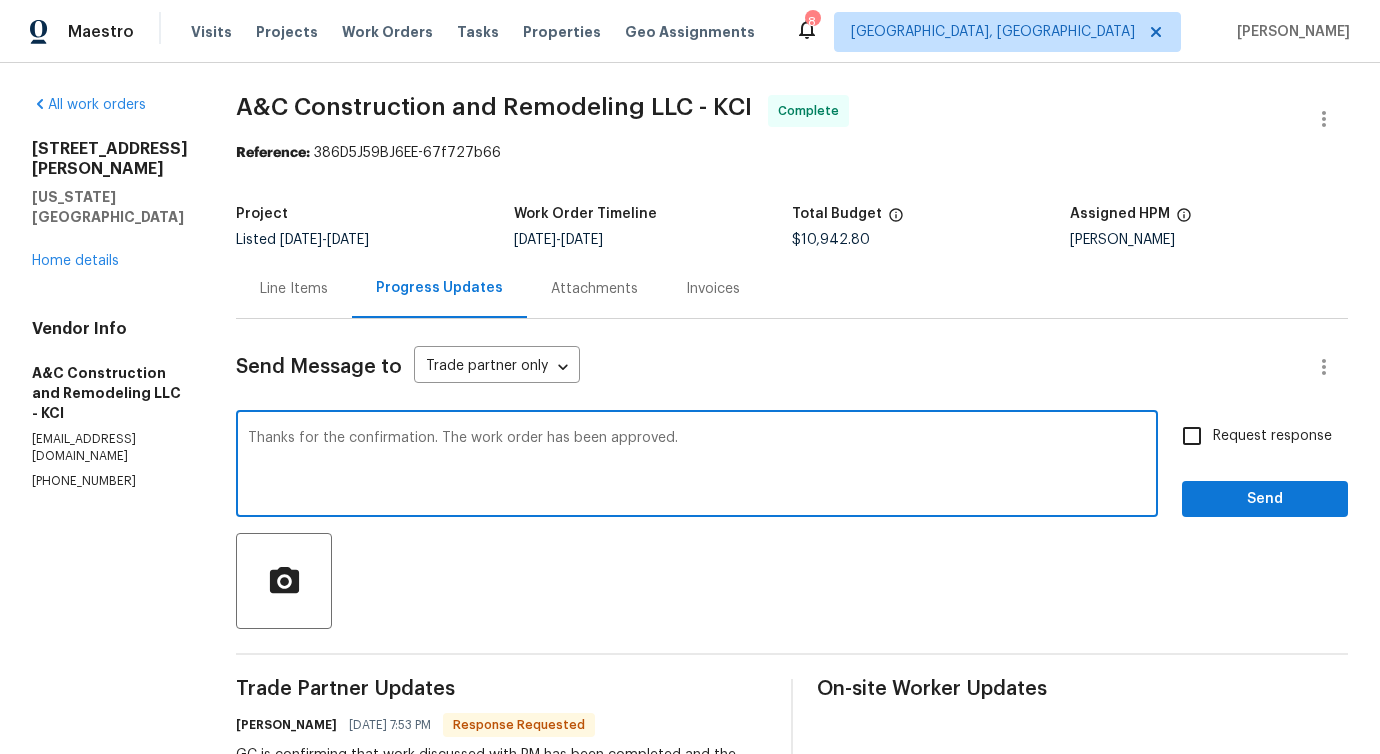 type on "Thanks for the confirmation. The work order has been approved." 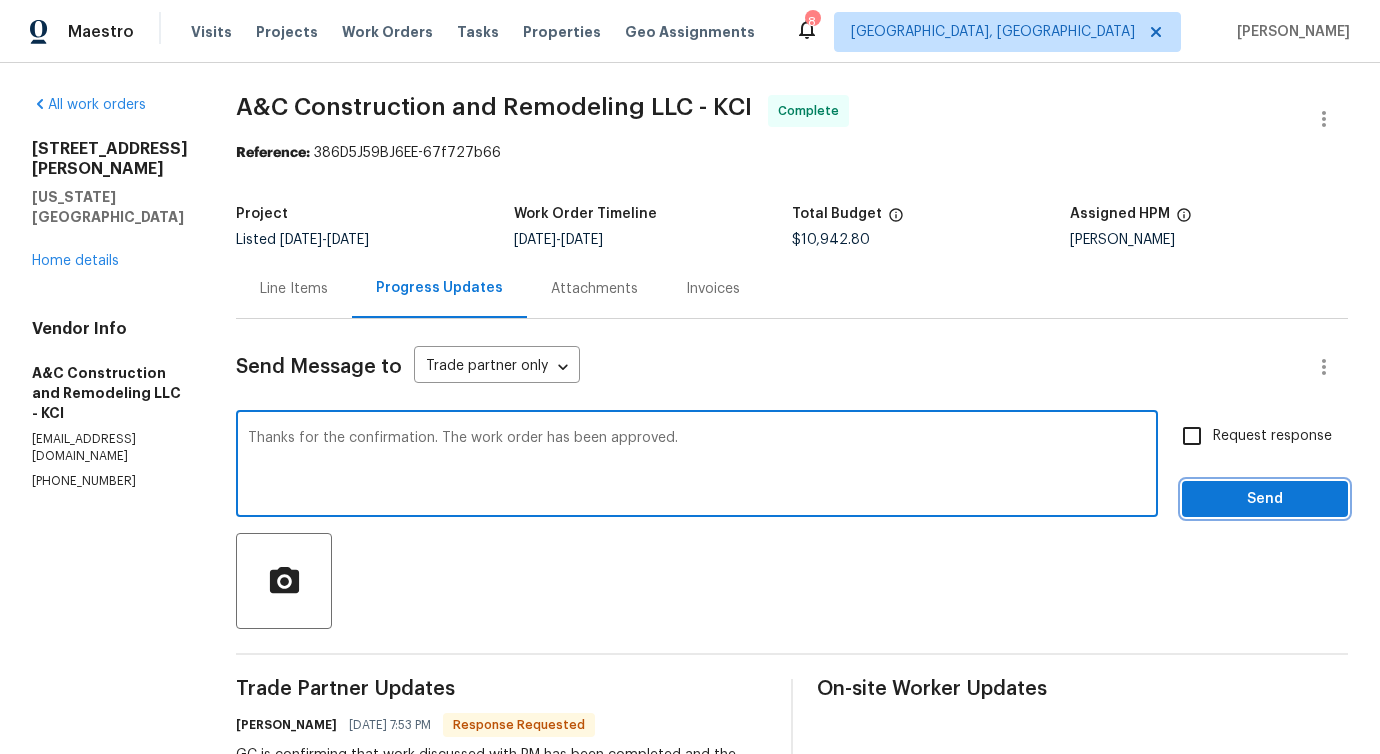 click on "Send" at bounding box center (1265, 499) 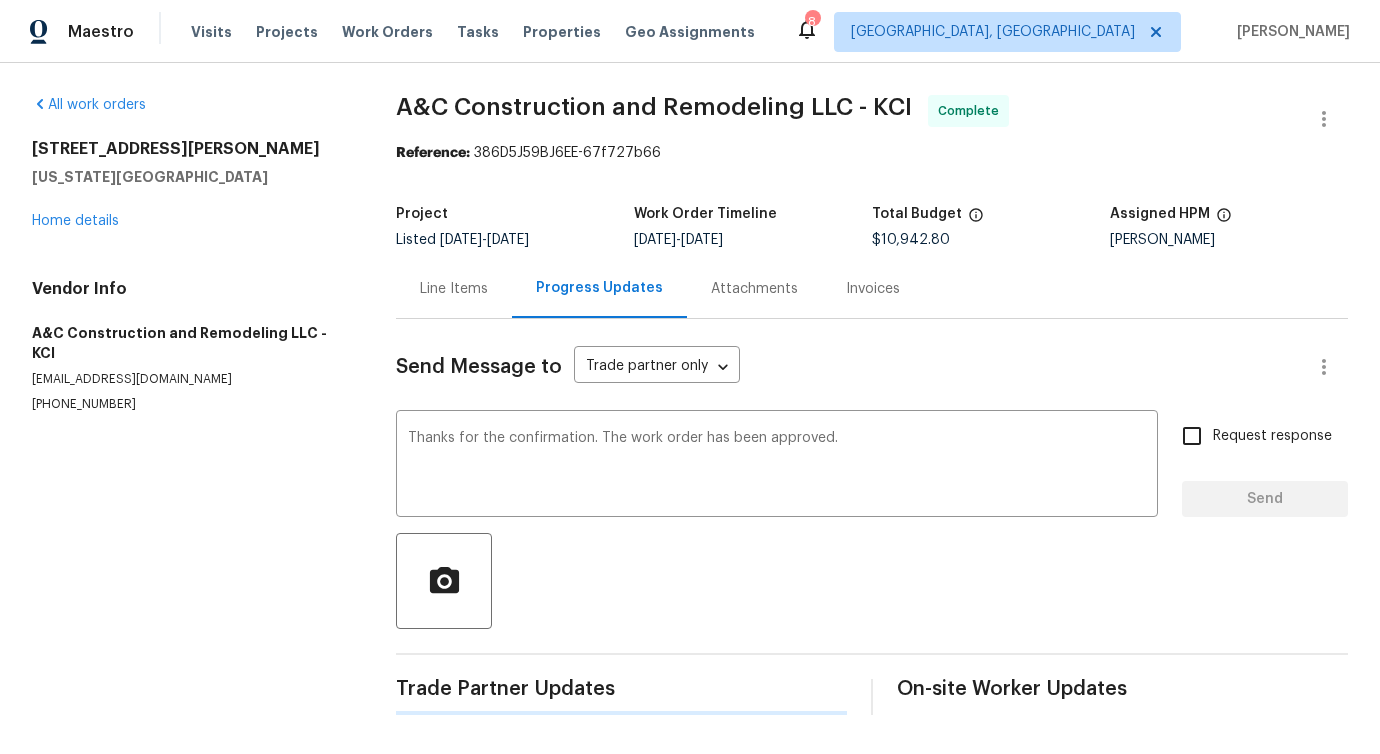 type 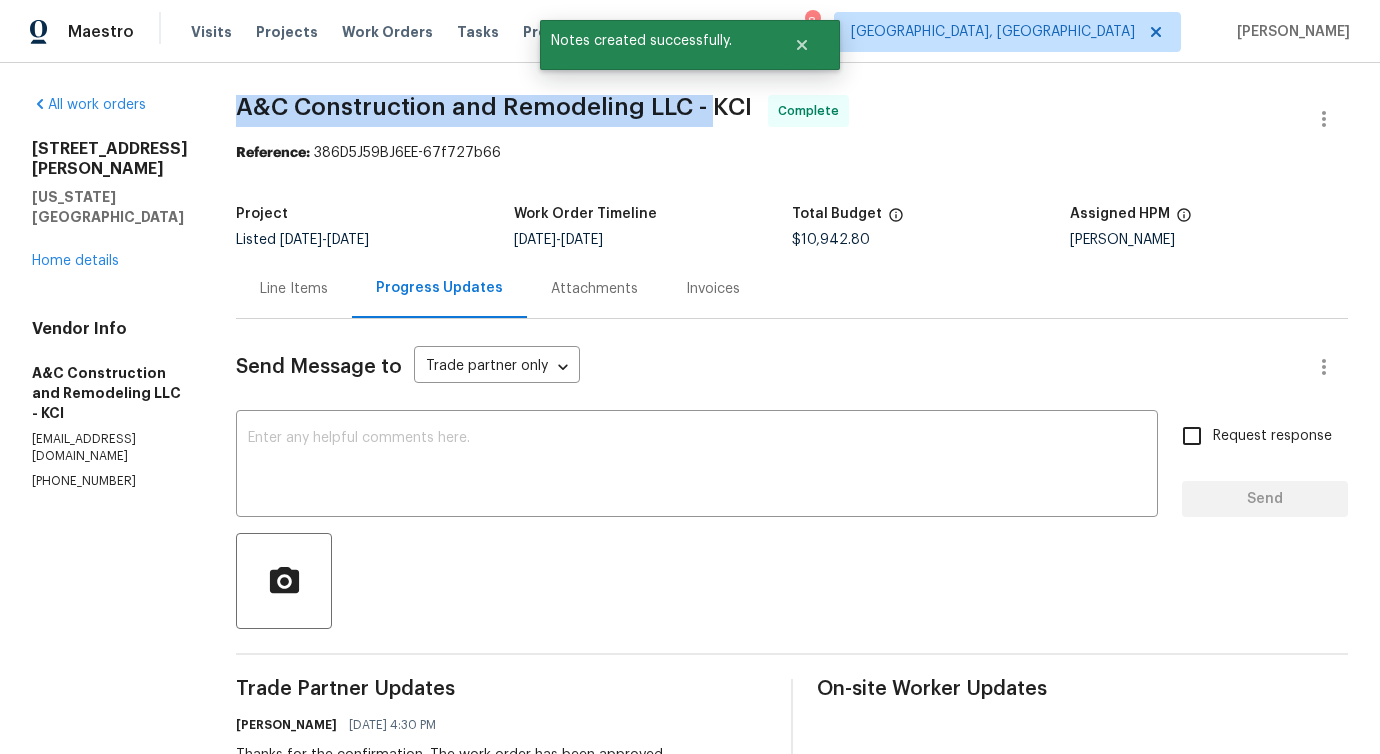 drag, startPoint x: 255, startPoint y: 124, endPoint x: 739, endPoint y: 107, distance: 484.29846 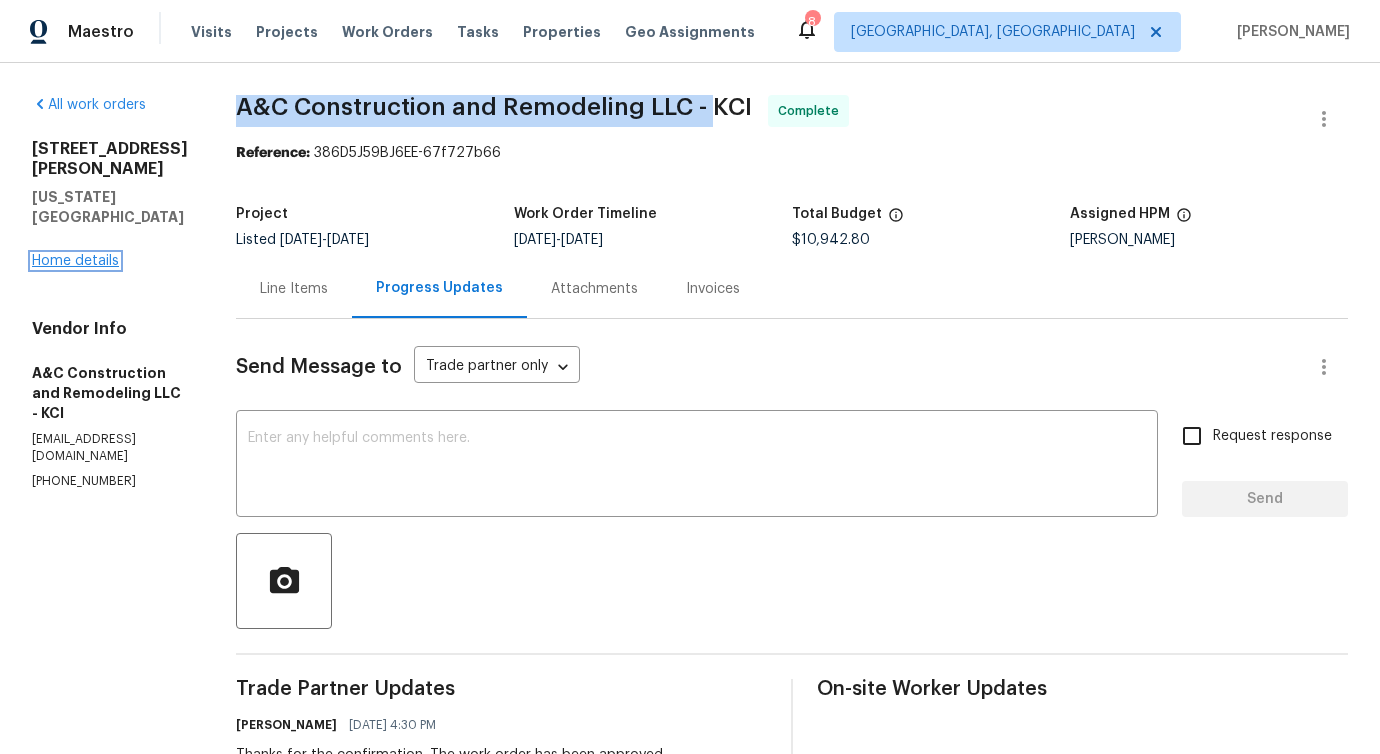 click on "Home details" at bounding box center (75, 261) 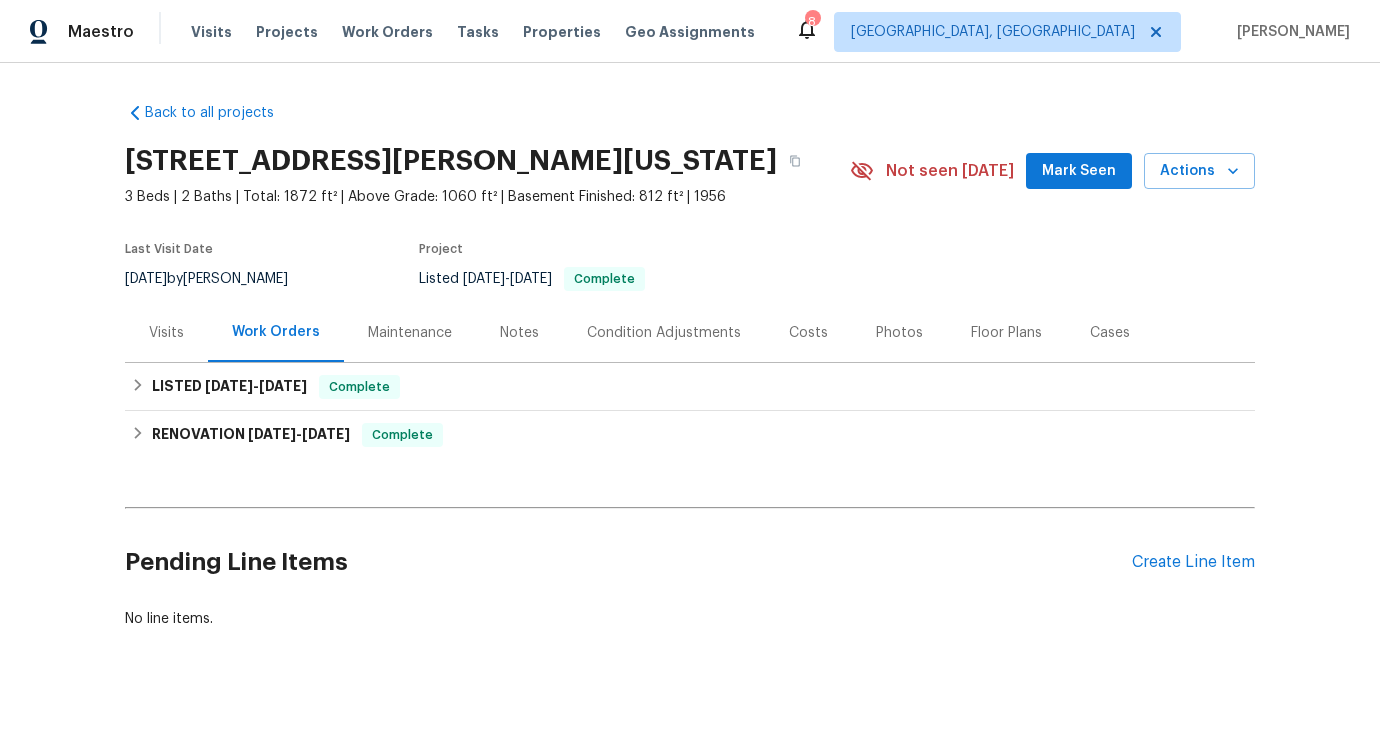 scroll, scrollTop: 11, scrollLeft: 0, axis: vertical 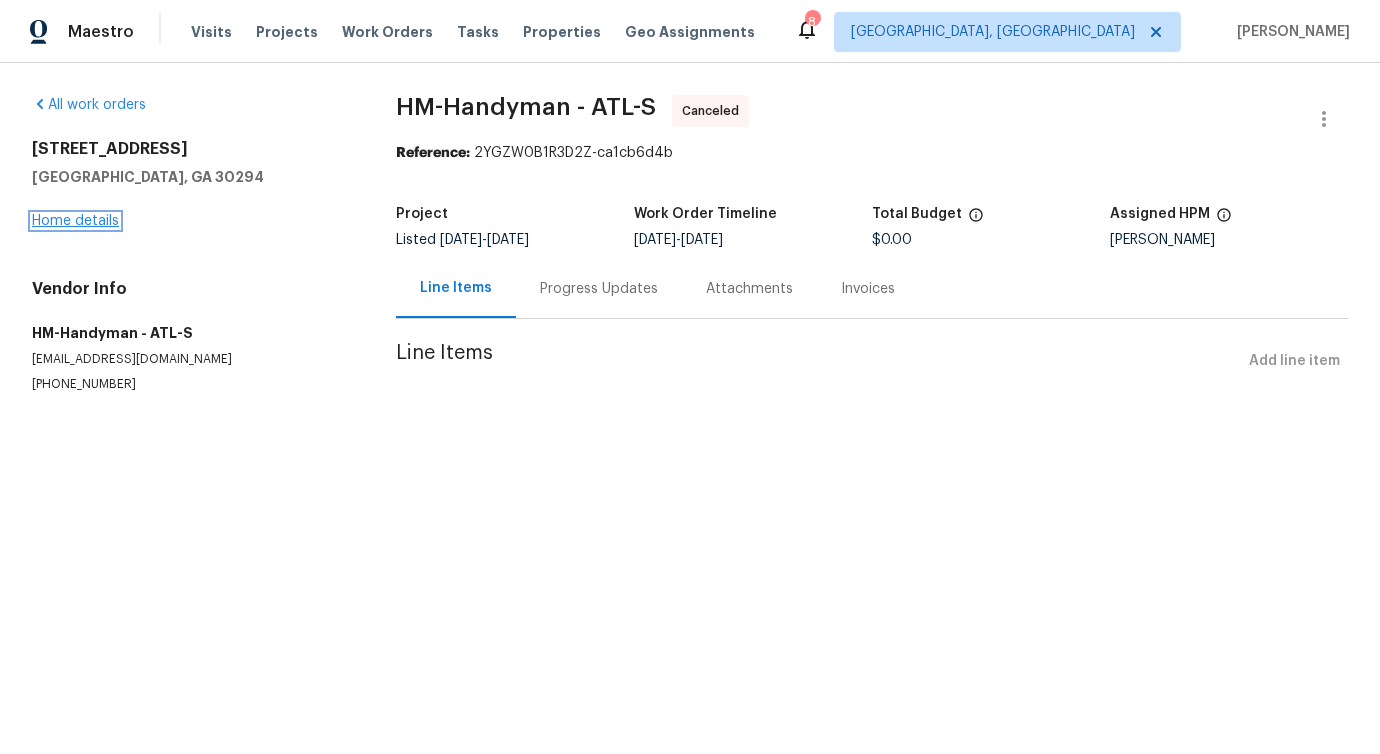 click on "Home details" at bounding box center [75, 221] 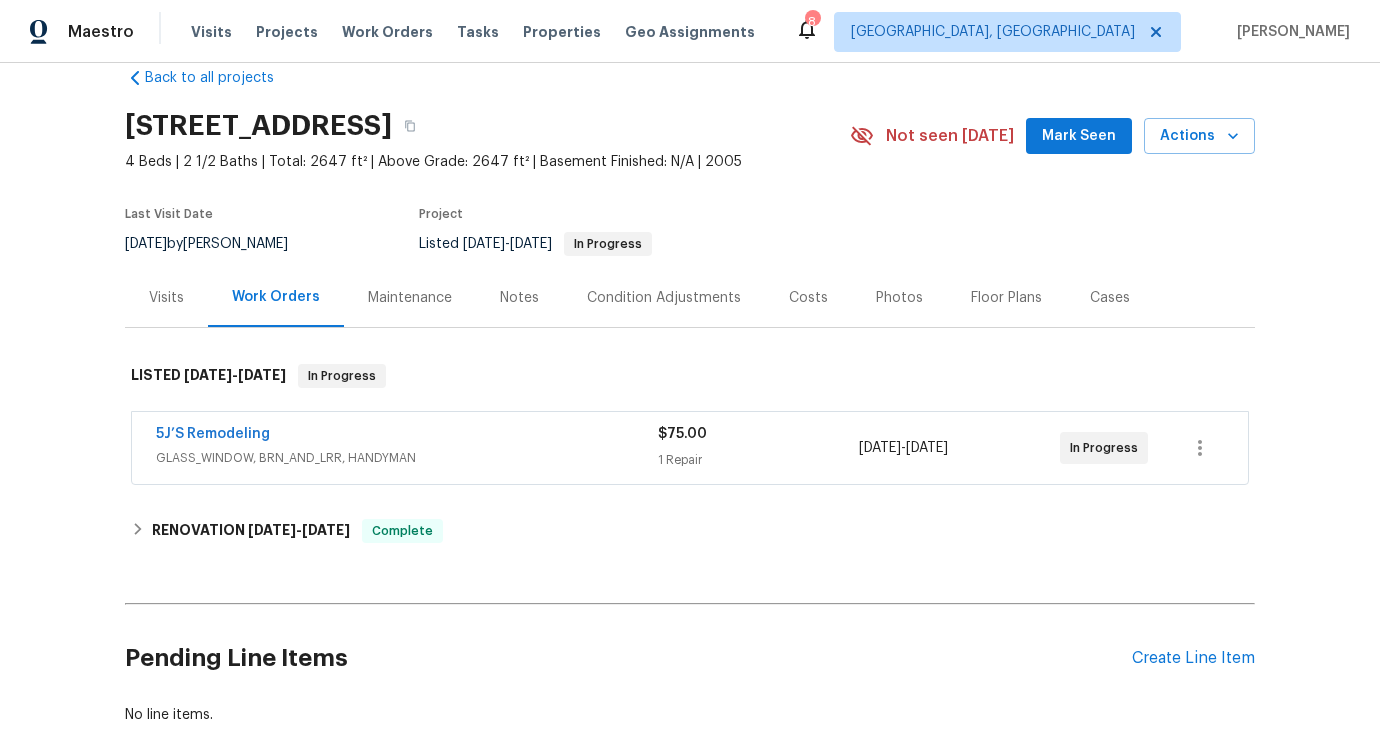 scroll, scrollTop: 40, scrollLeft: 0, axis: vertical 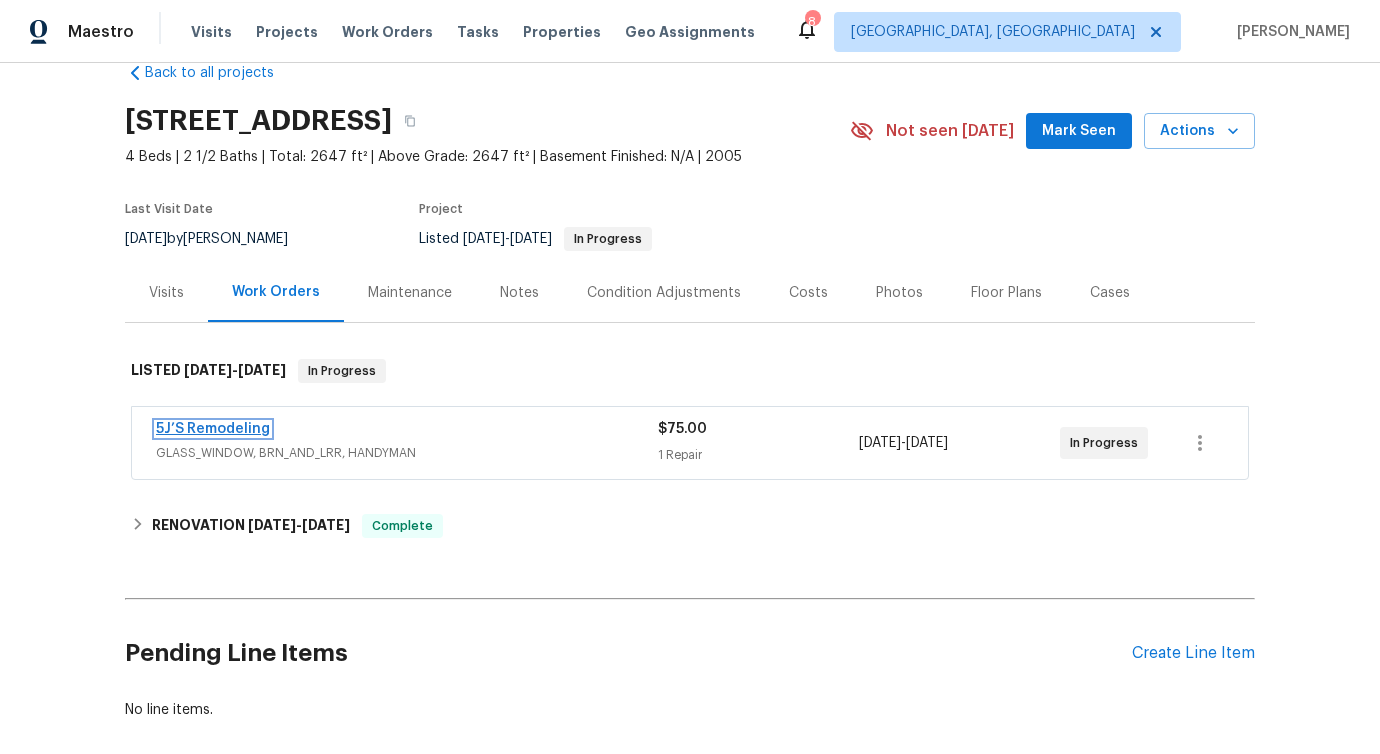 click on "5J’S Remodeling" at bounding box center (213, 429) 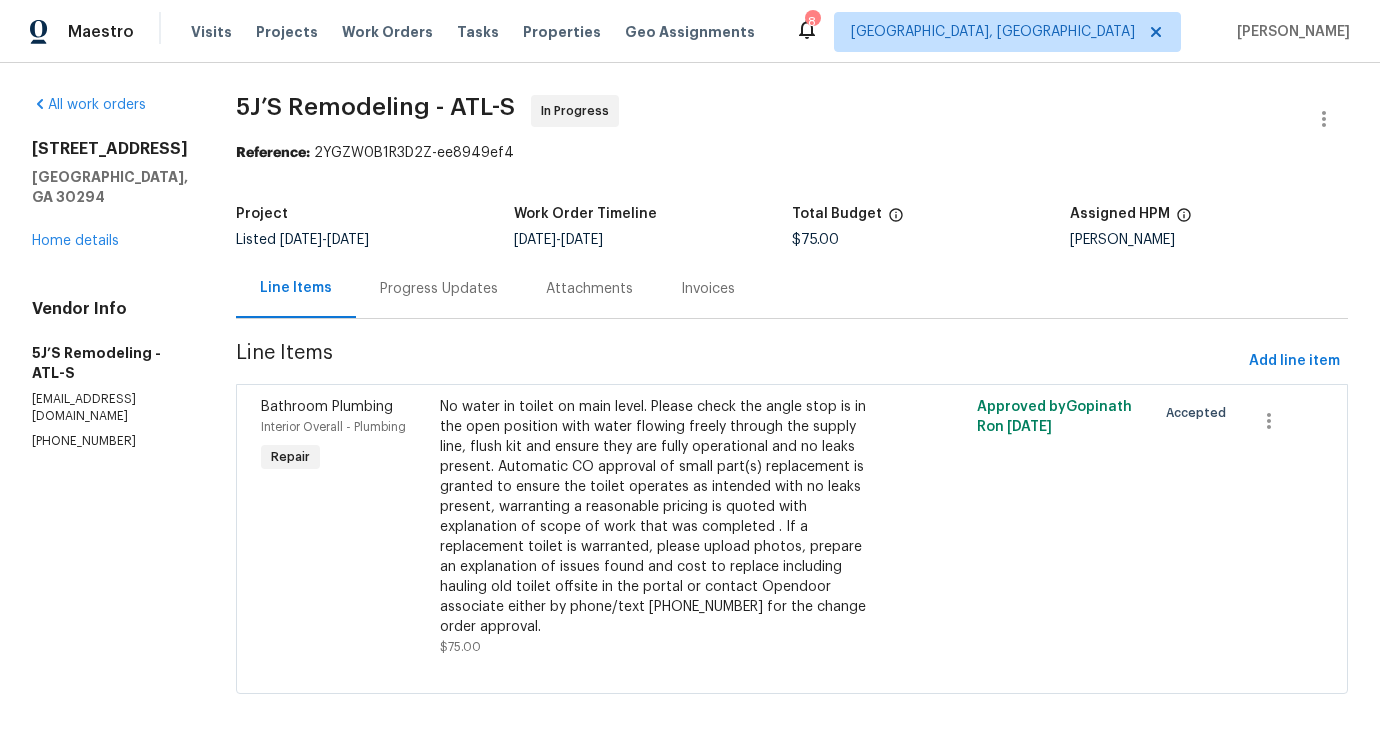 click on "Progress Updates" at bounding box center (439, 288) 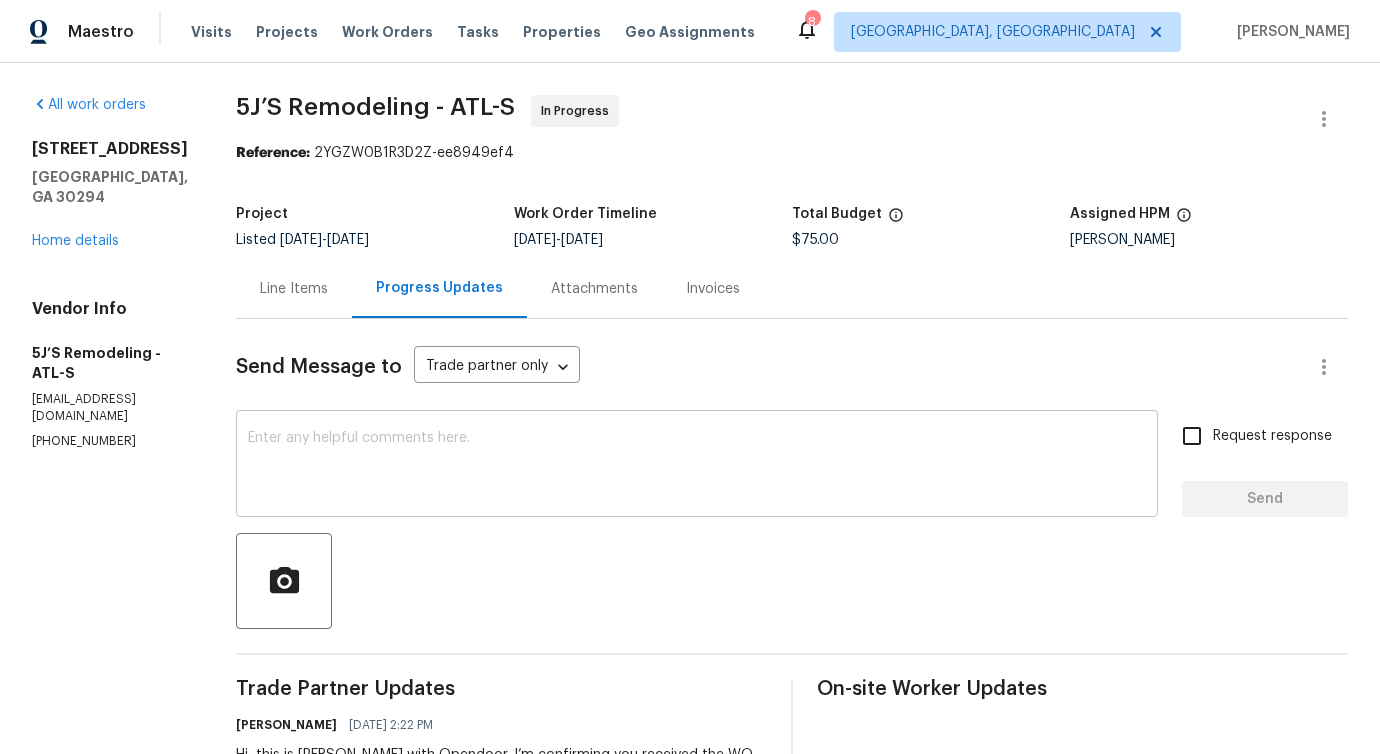click at bounding box center [697, 466] 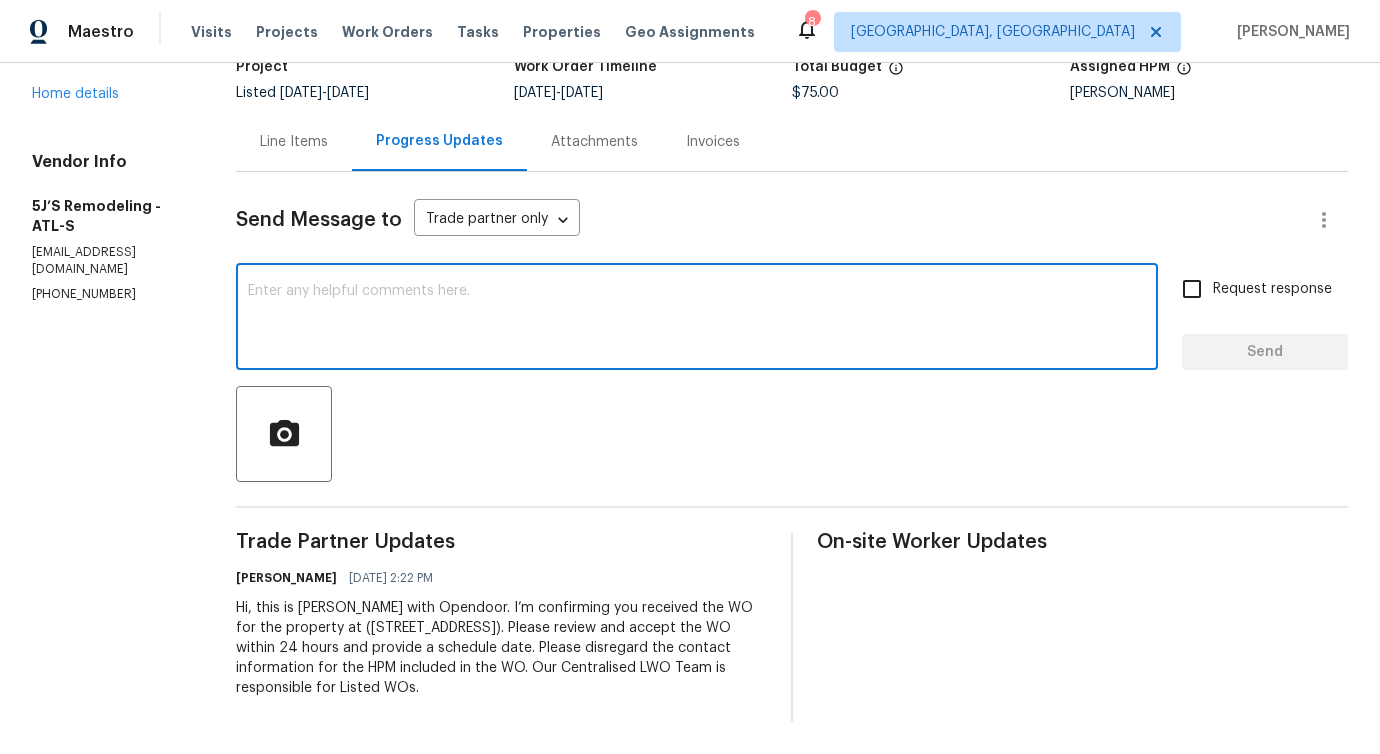 scroll, scrollTop: 0, scrollLeft: 0, axis: both 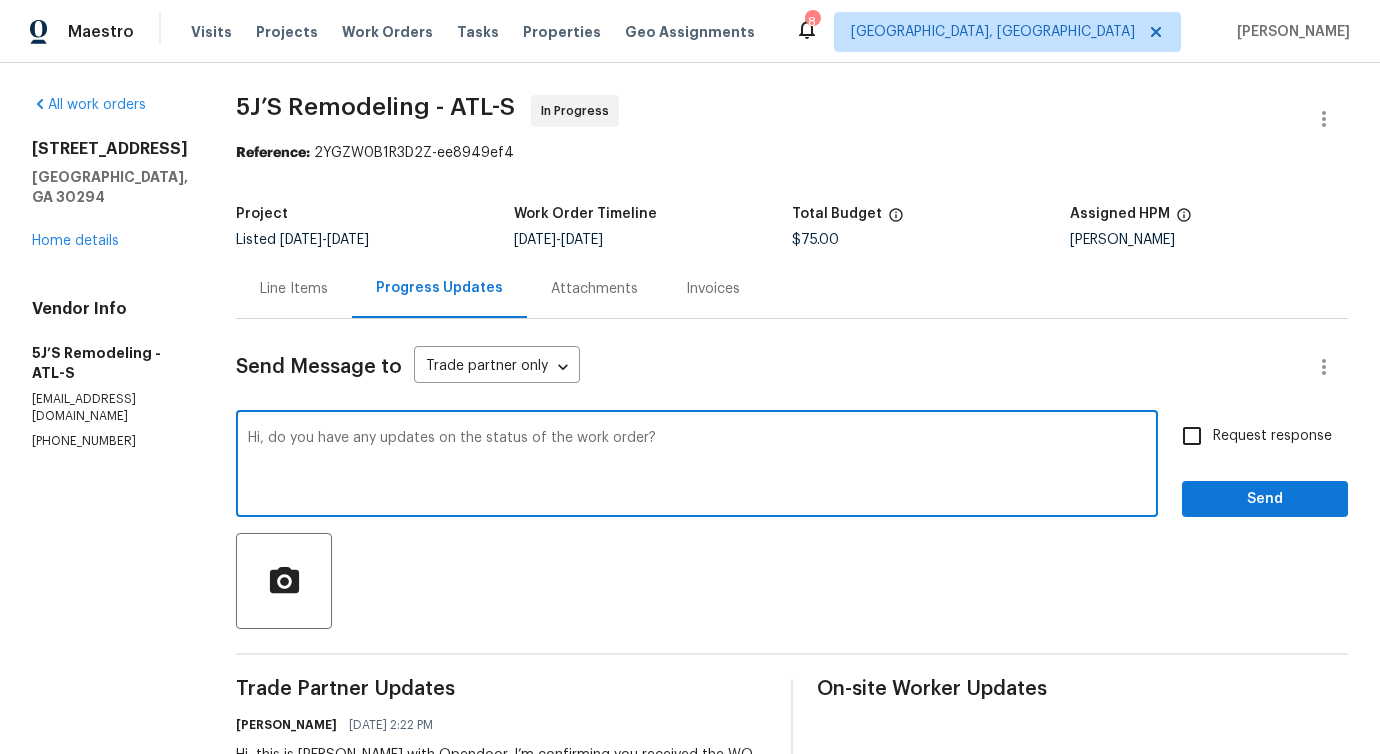 type on "Hi, do you have any updates on the status of the work order?" 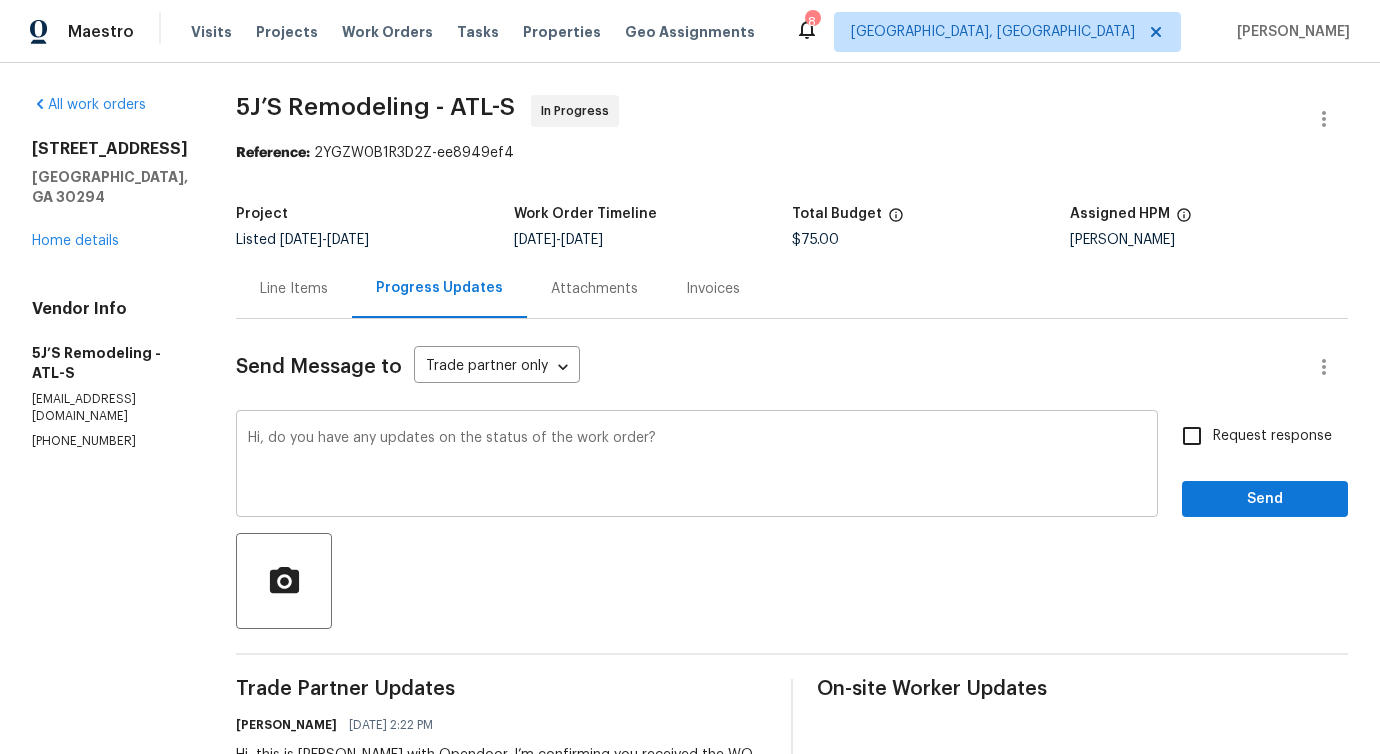 drag, startPoint x: 342, startPoint y: 423, endPoint x: 709, endPoint y: 420, distance: 367.01227 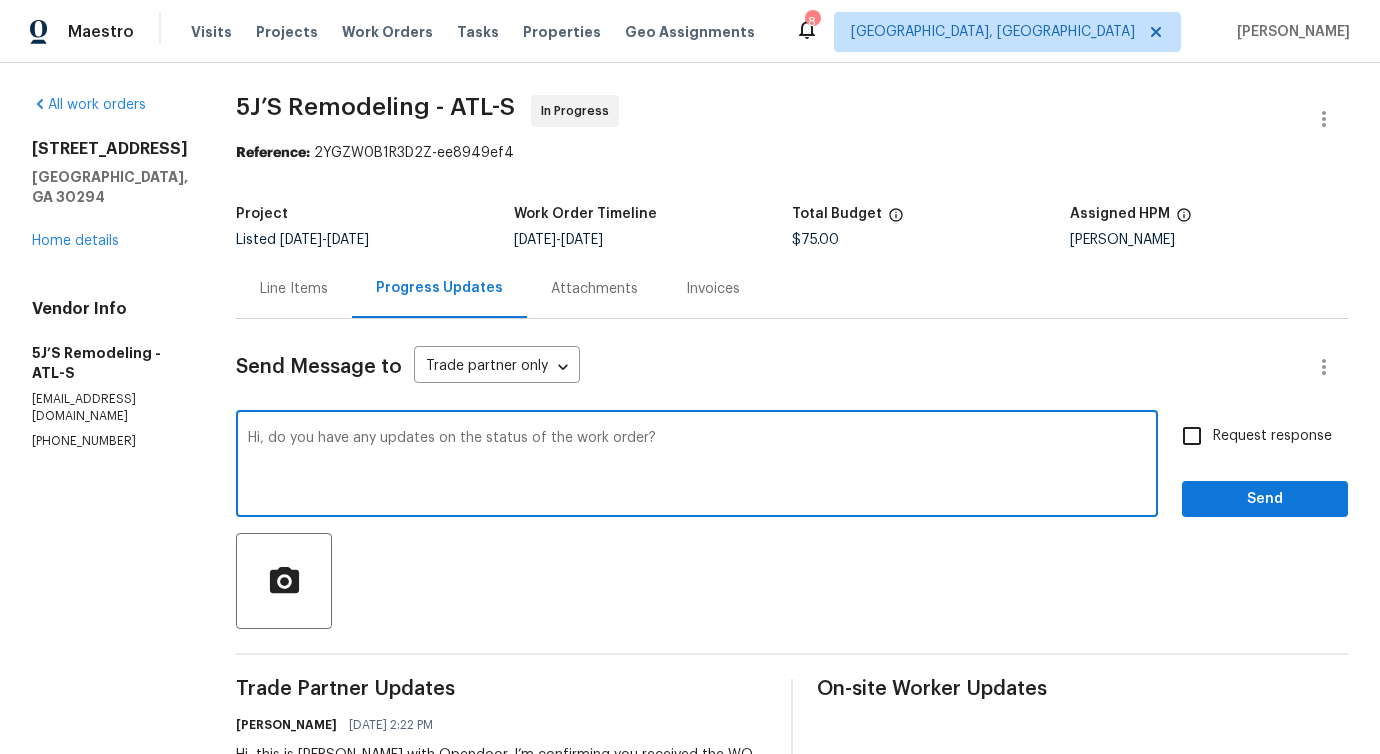 click on "Request response" at bounding box center (1251, 436) 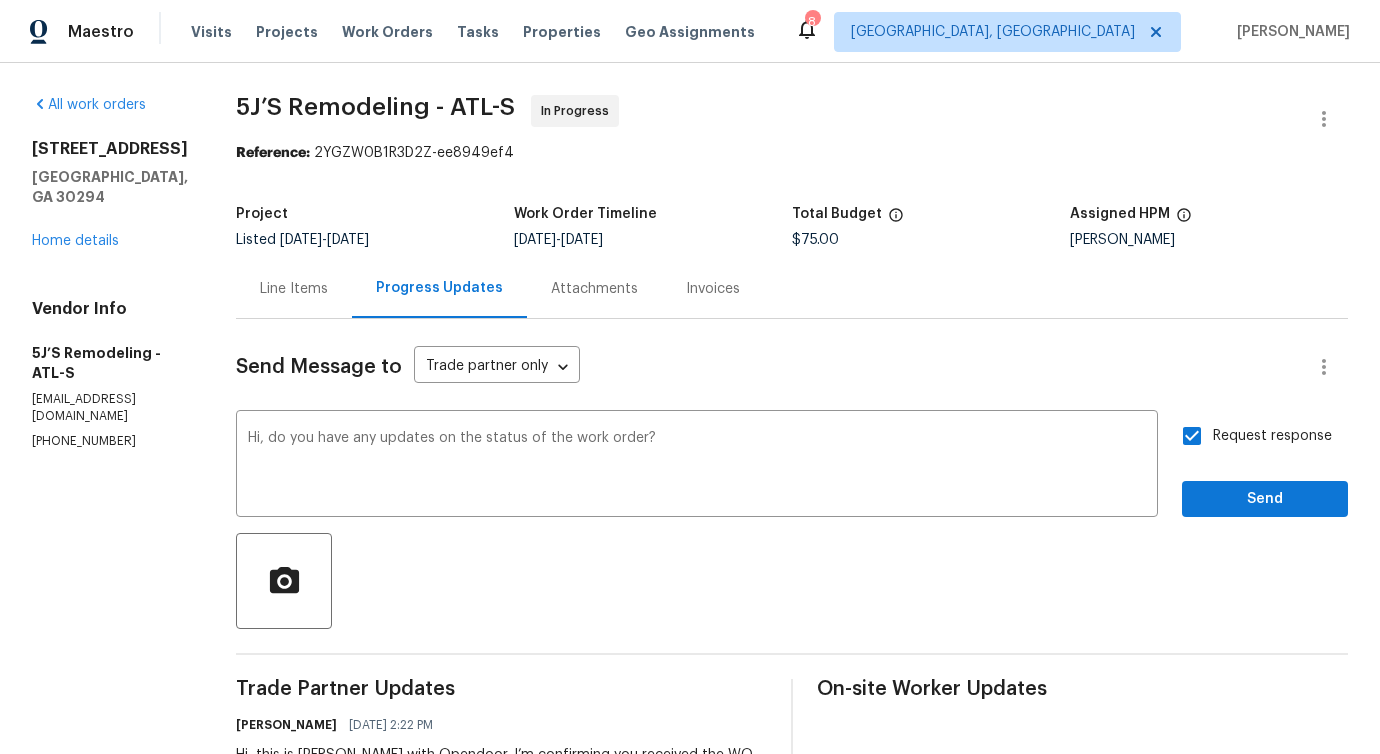 click on "Send Message to Trade partner only Trade partner only ​ Hi, do you have any updates on the status of the work order? x ​ Request response Send Trade Partner Updates [PERSON_NAME] [DATE] 2:22 PM Hi, this is [PERSON_NAME] with Opendoor. I’m confirming you received the WO for the property at ([STREET_ADDRESS]). Please review and accept the WO within 24 hours and provide a schedule date. Please disregard the contact information for the HPM included in the WO. Our Centralised LWO Team is responsible for Listed WOs. On-site Worker Updates" at bounding box center (792, 594) 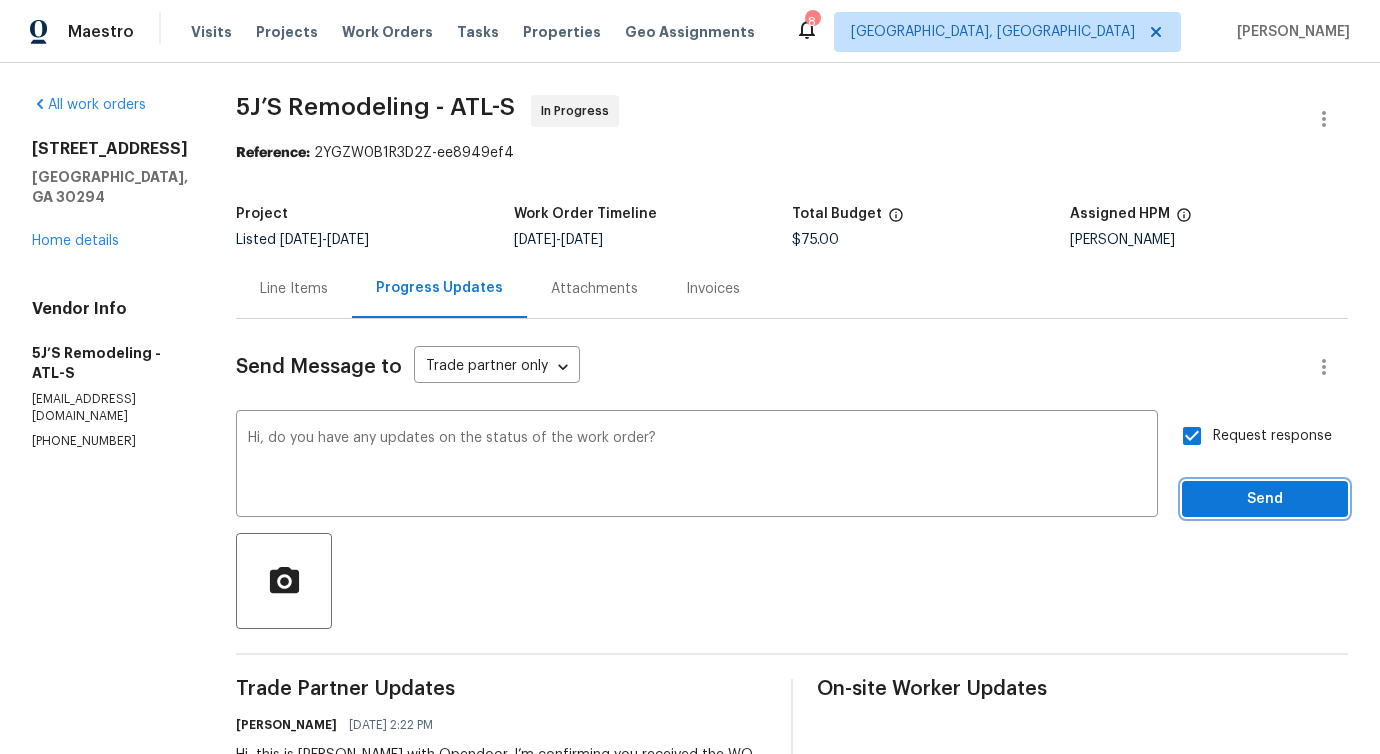 click on "Send" at bounding box center [1265, 499] 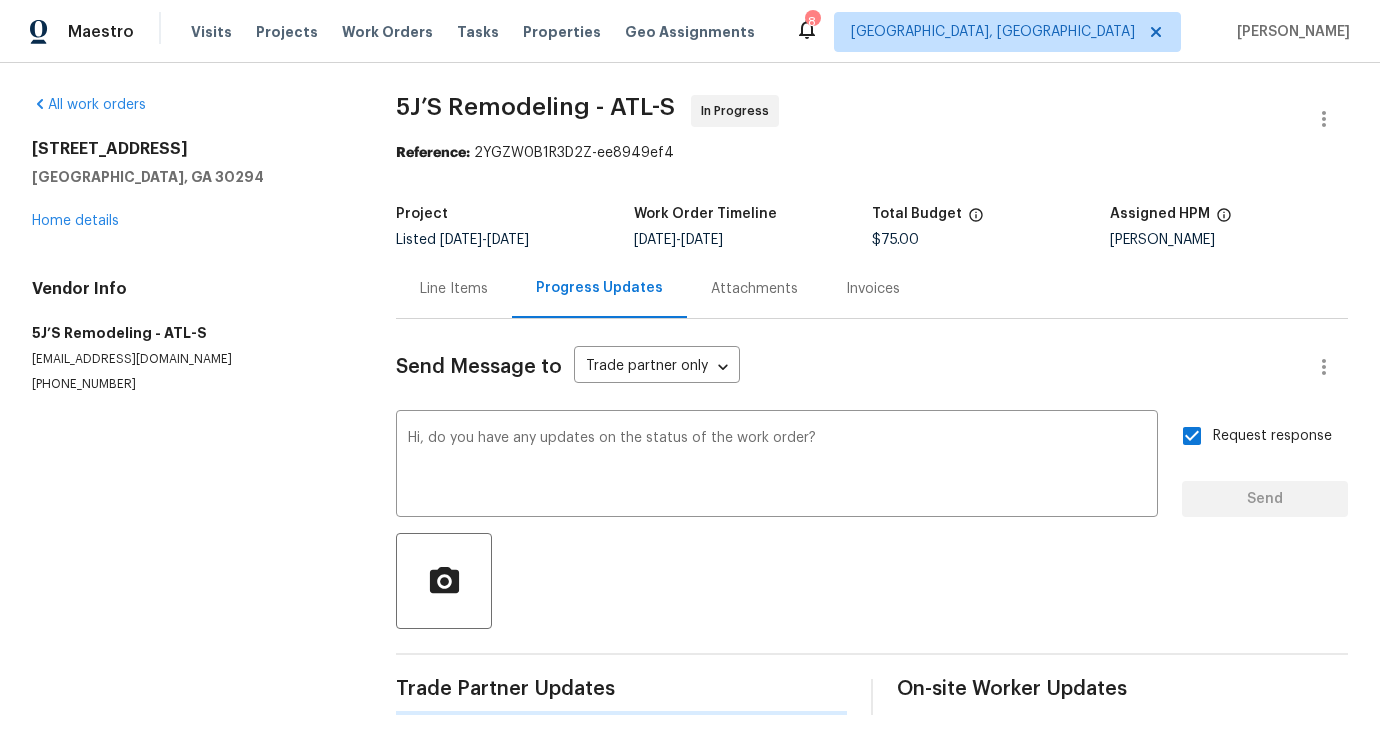 type 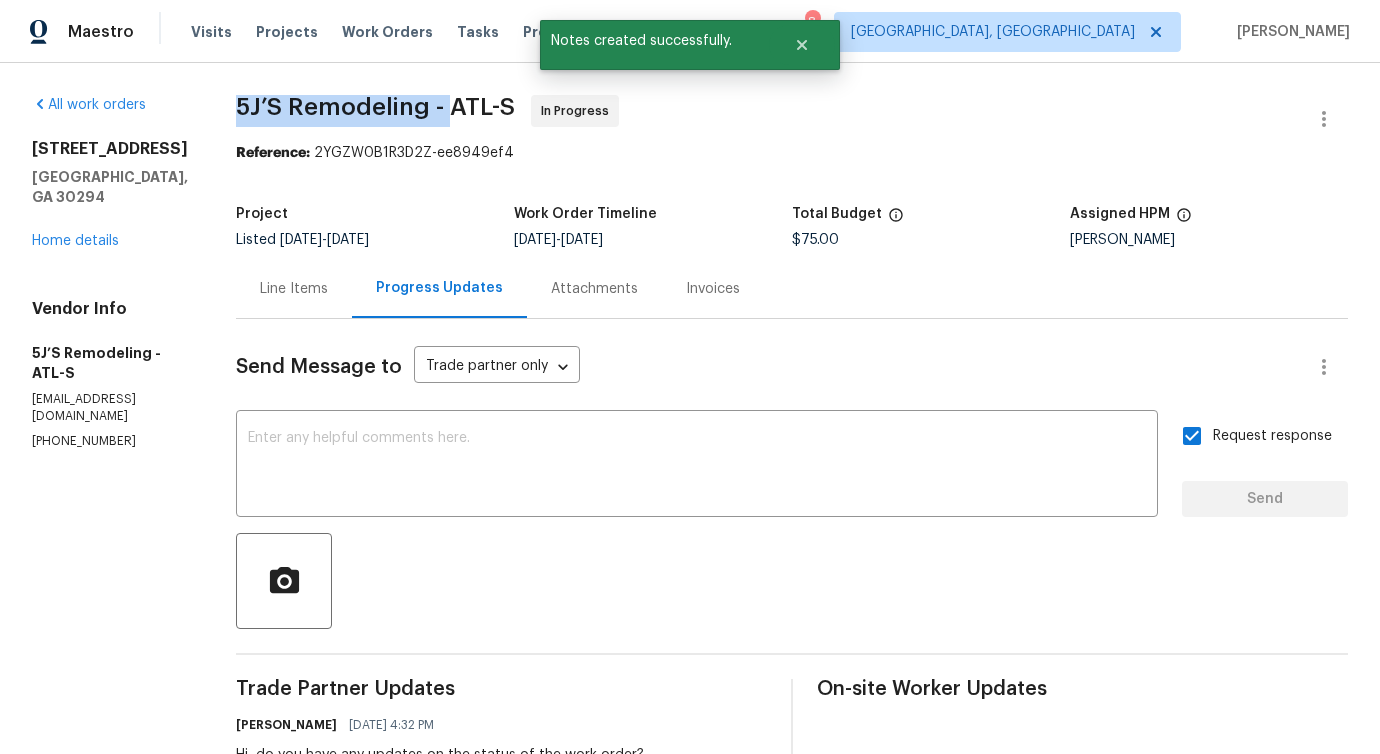 drag, startPoint x: 235, startPoint y: 96, endPoint x: 448, endPoint y: 111, distance: 213.52751 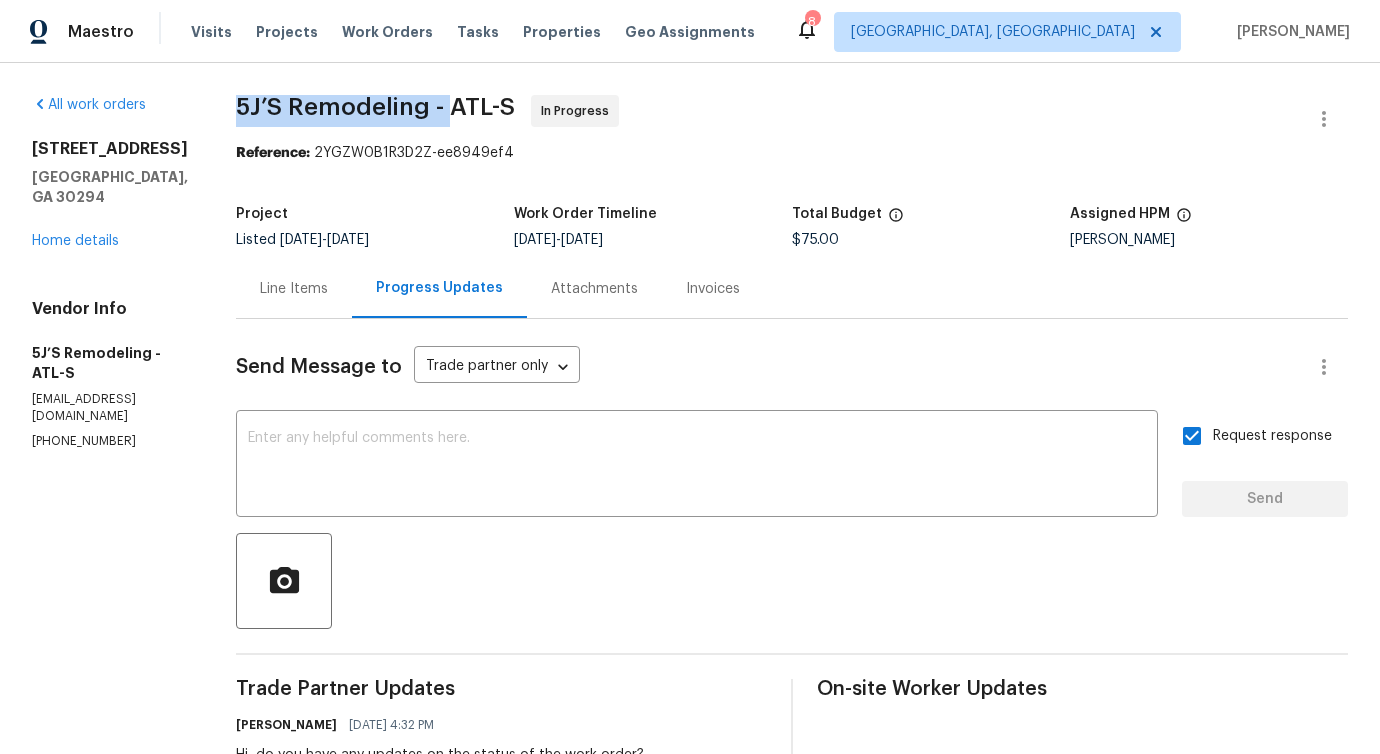 click on "3517 Mortons Landing Dr Ellenwood, GA 30294 Home details" at bounding box center [110, 195] 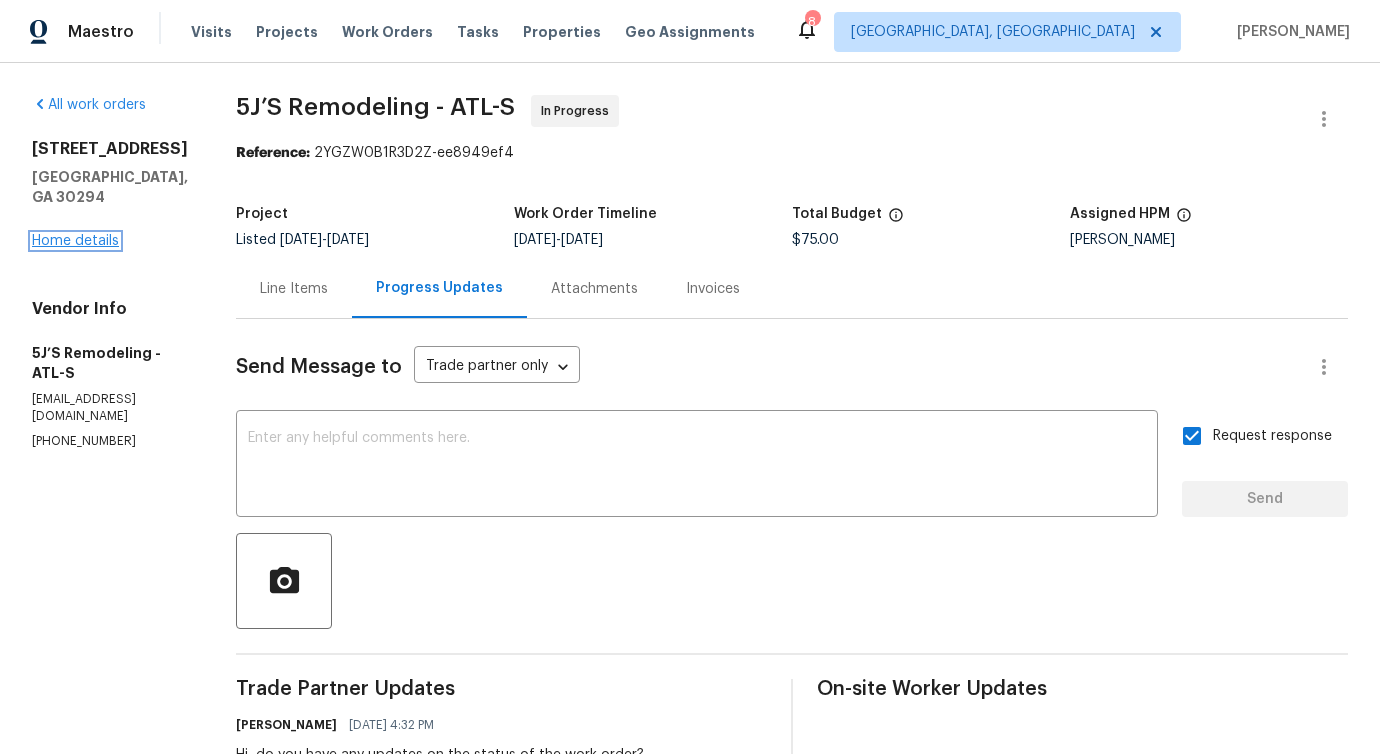 click on "Home details" at bounding box center [75, 241] 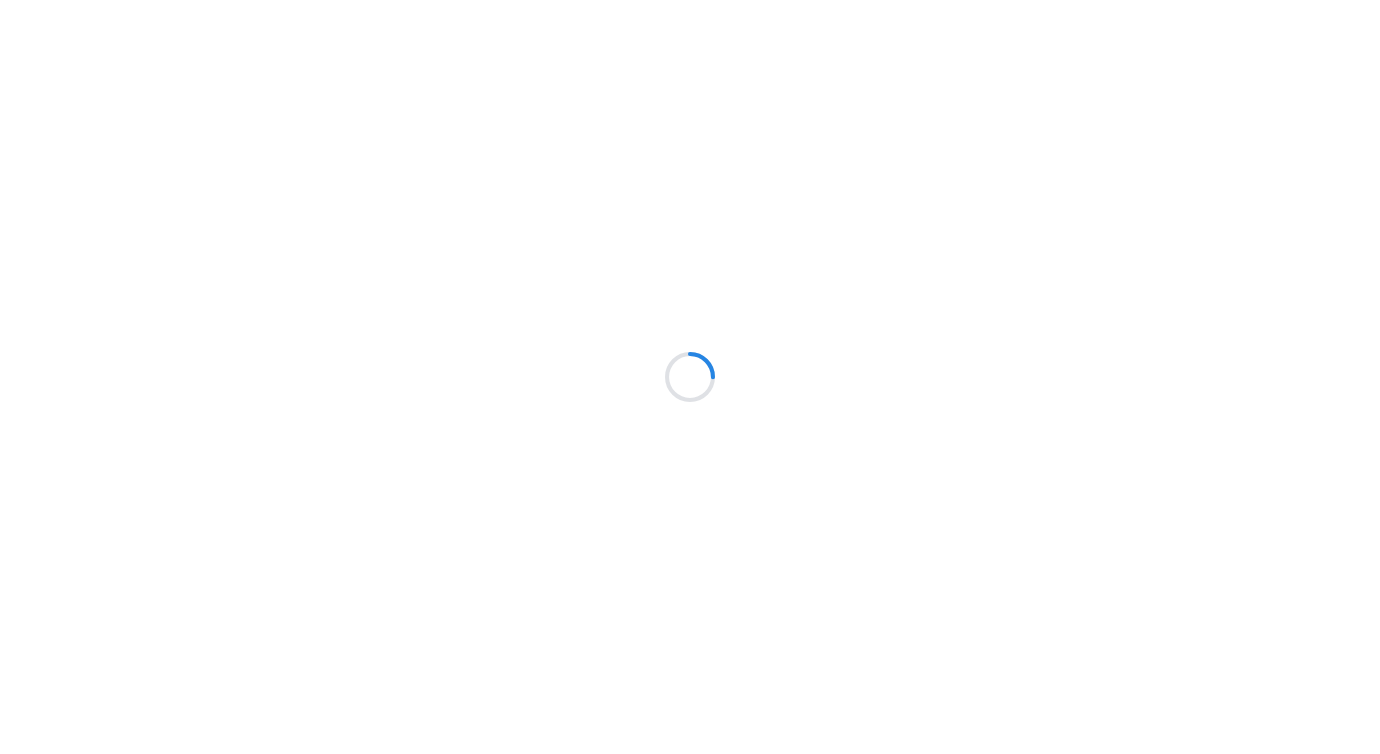 scroll, scrollTop: 0, scrollLeft: 0, axis: both 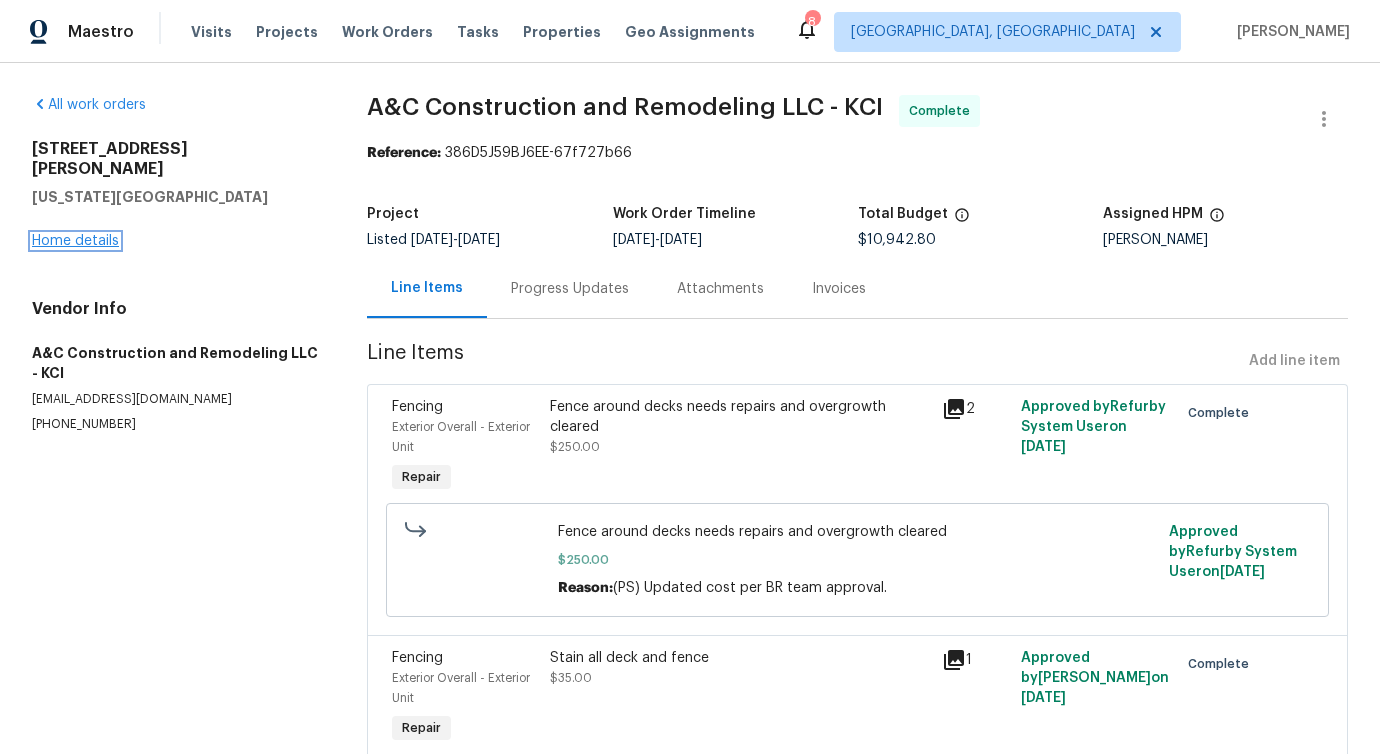 click on "Home details" at bounding box center (75, 241) 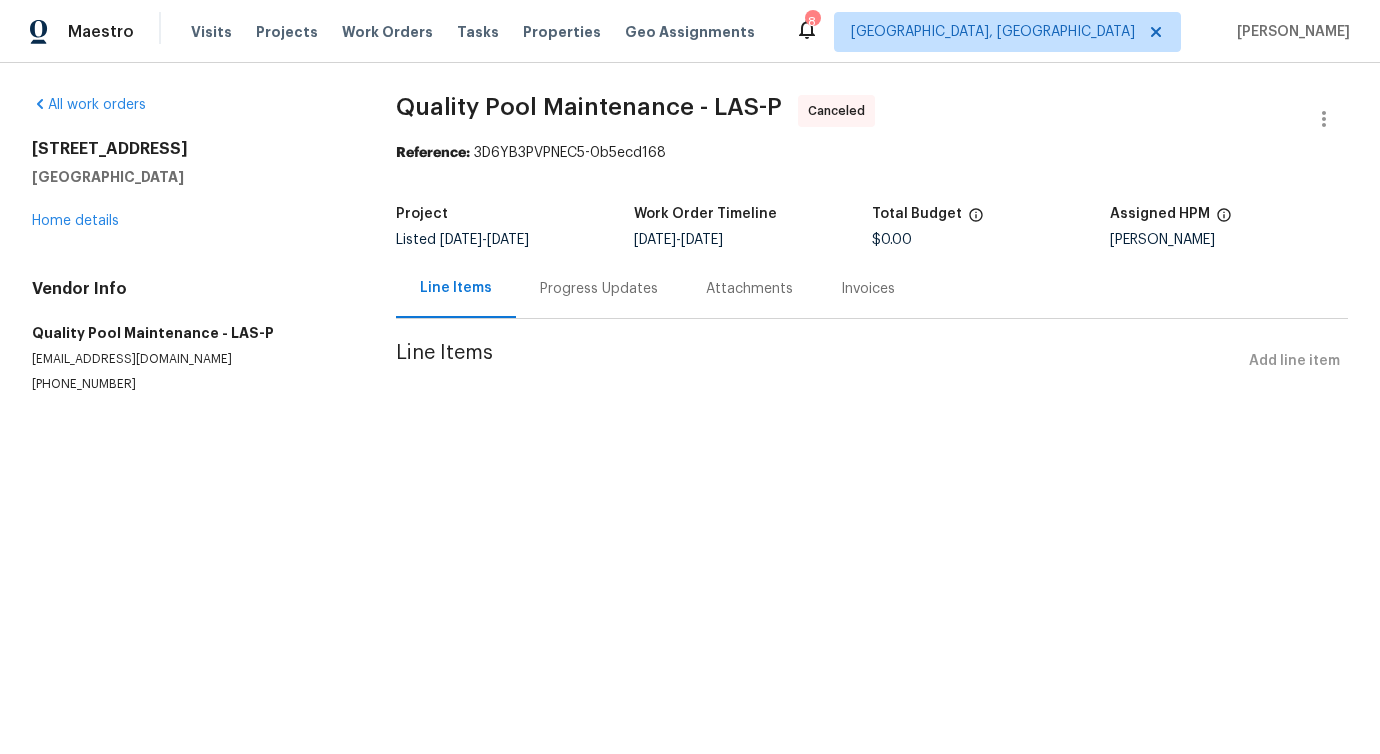 scroll, scrollTop: 0, scrollLeft: 0, axis: both 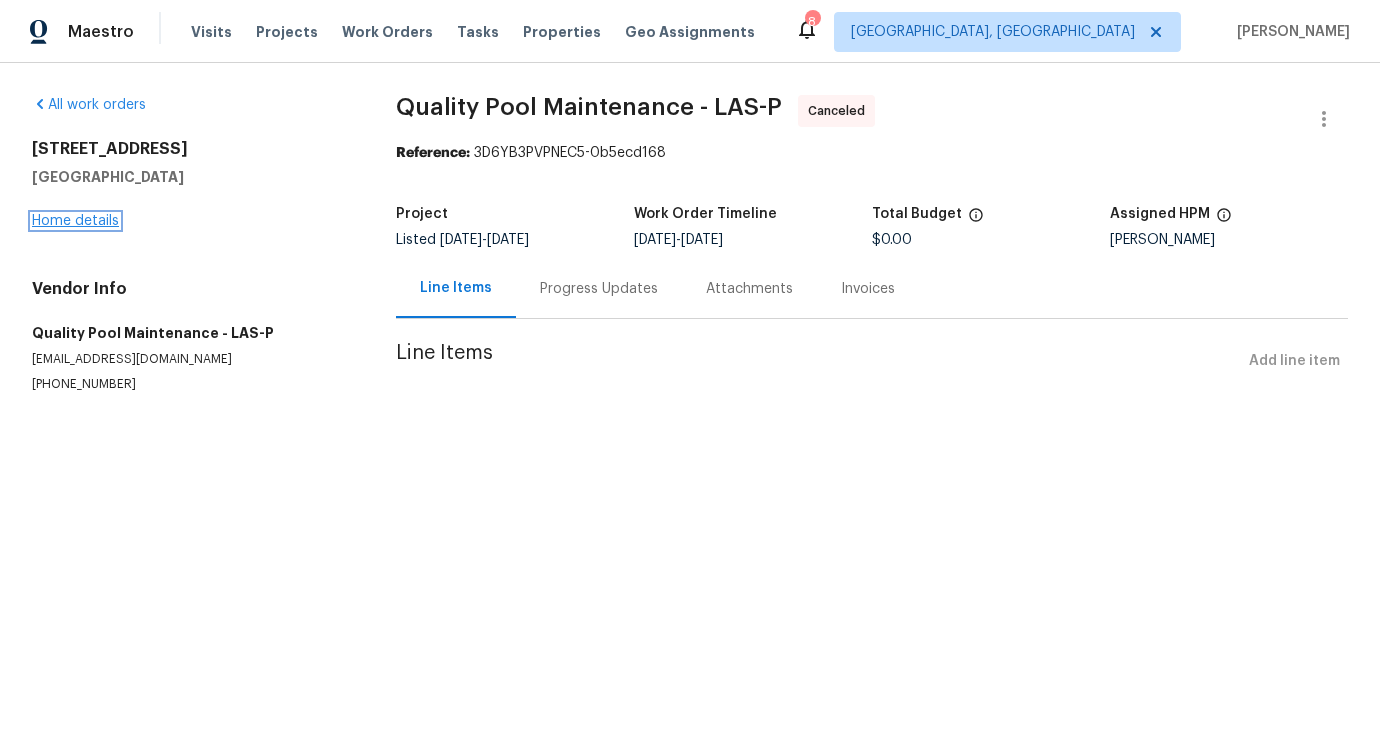 click on "Home details" at bounding box center [75, 221] 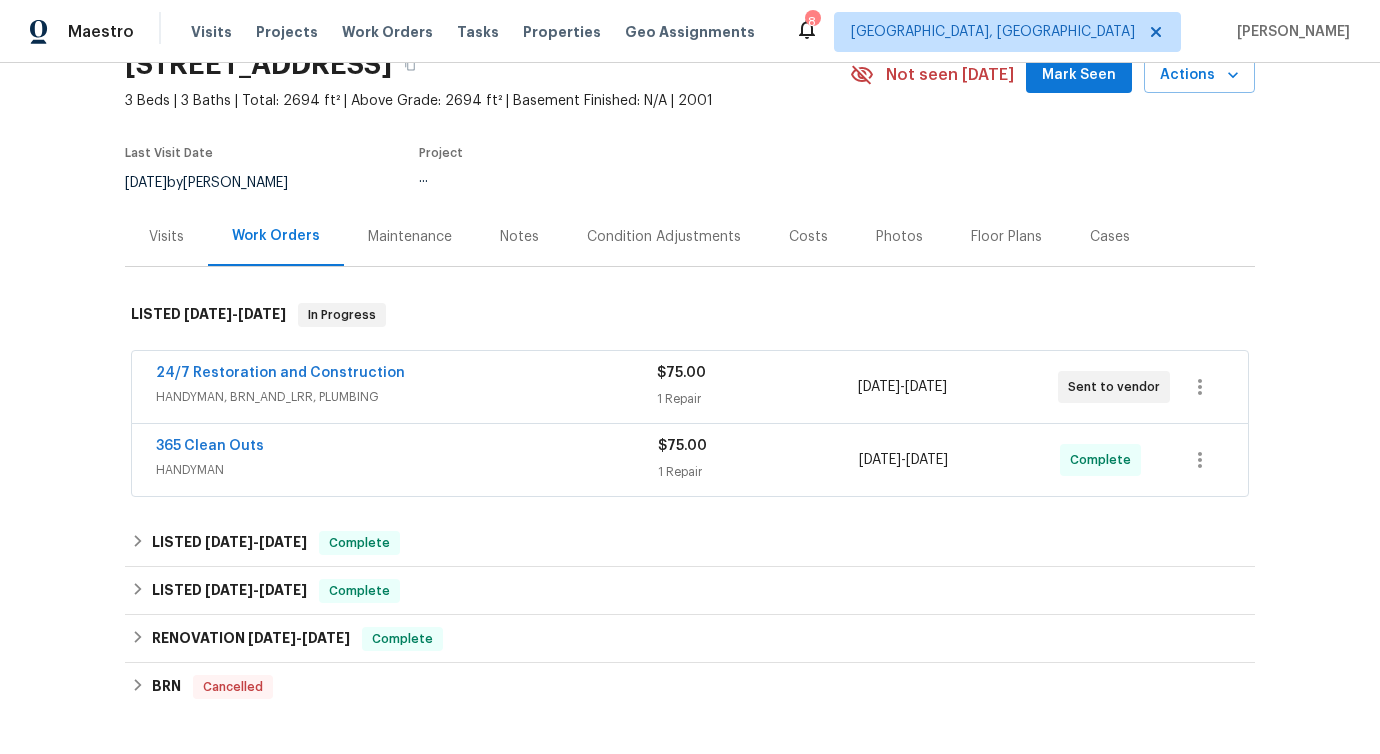 scroll, scrollTop: 187, scrollLeft: 0, axis: vertical 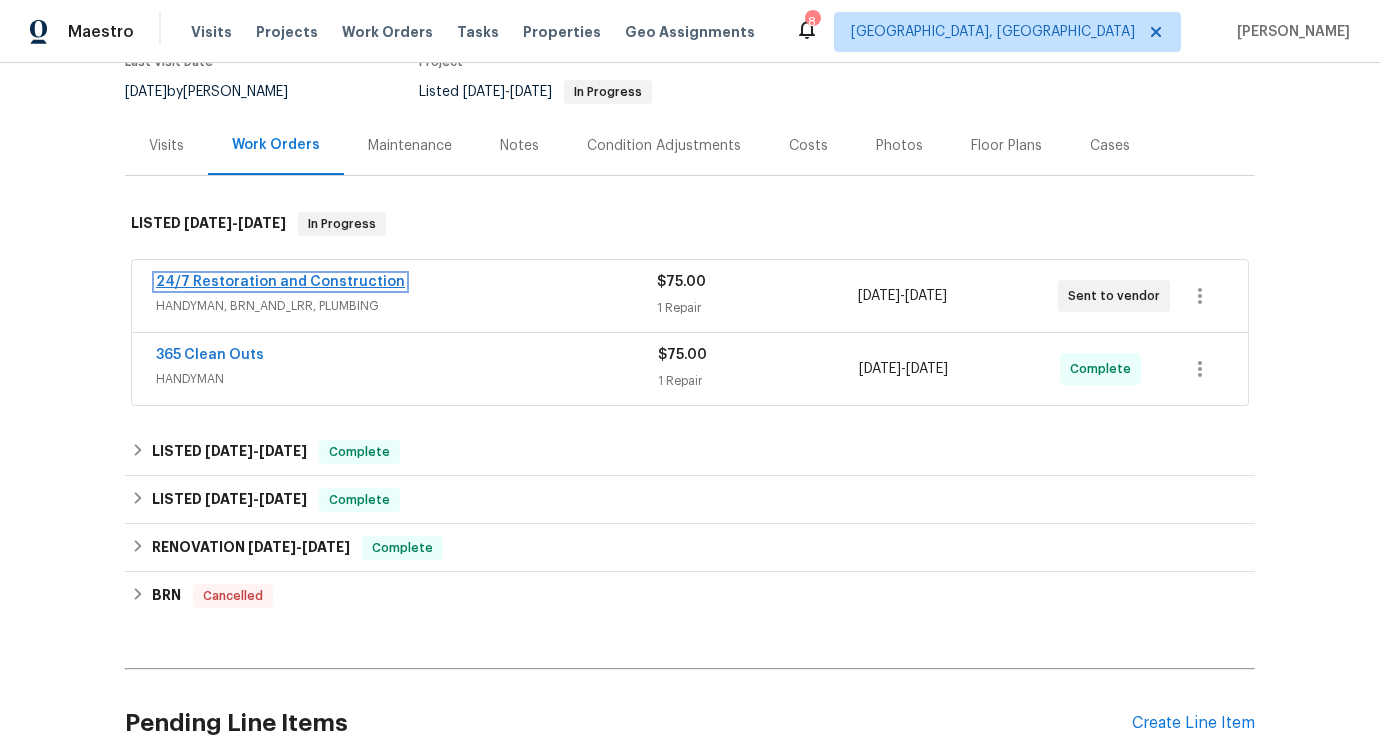 click on "24/7 Restoration and Construction" at bounding box center (280, 282) 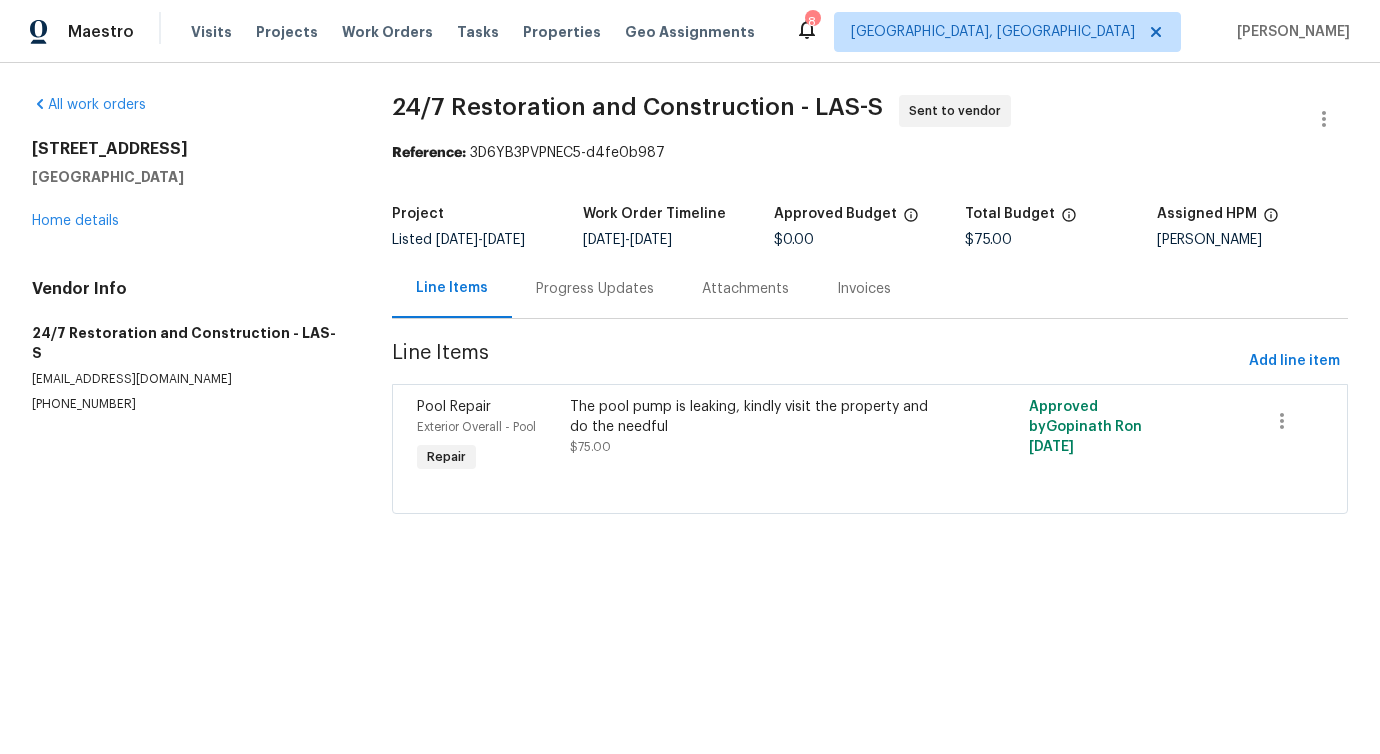 click on "Progress Updates" at bounding box center (595, 288) 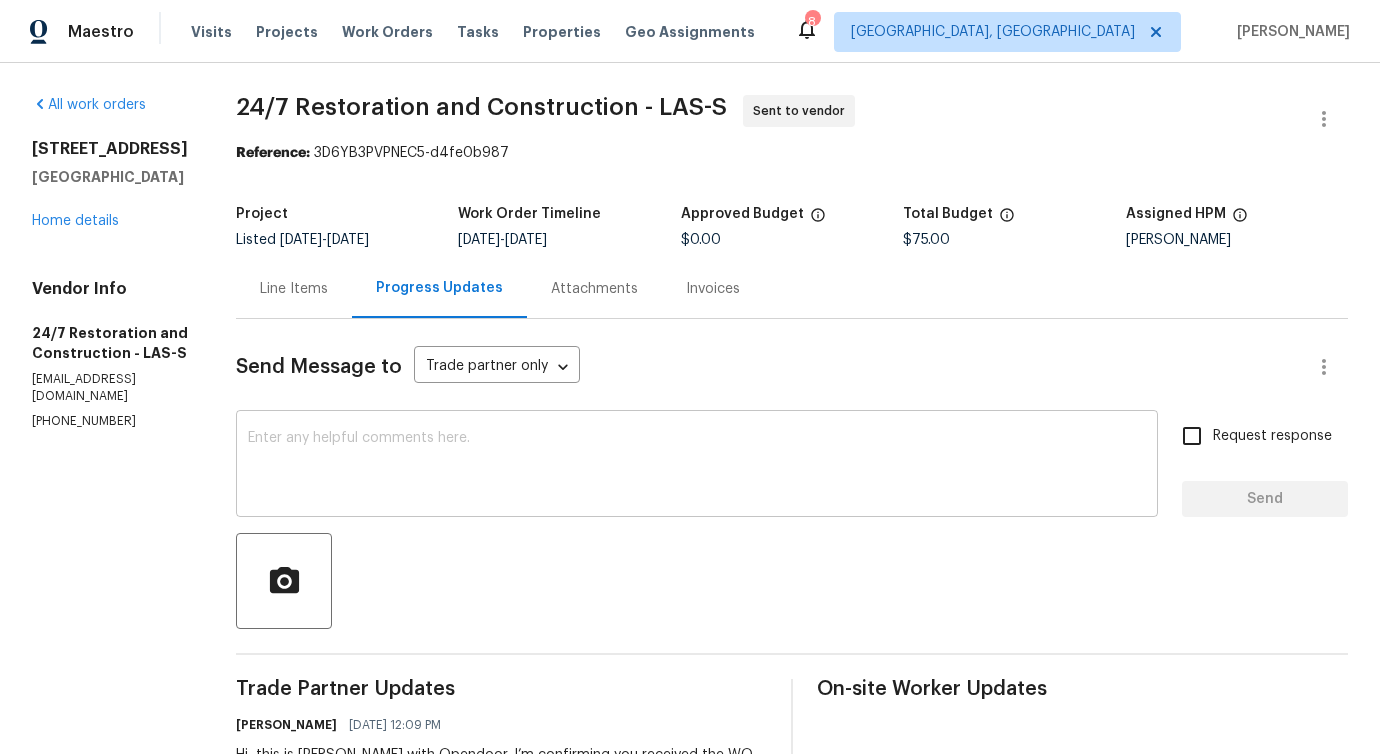 click at bounding box center (697, 466) 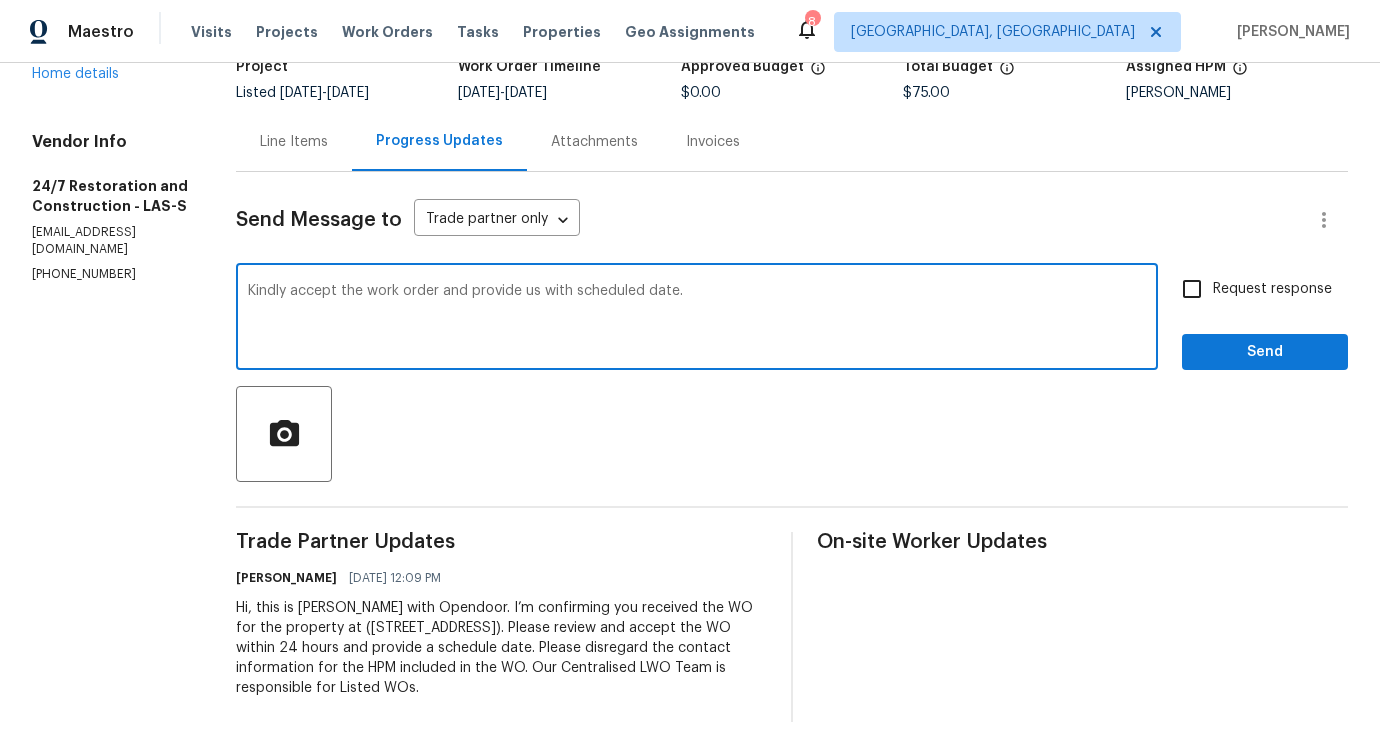 scroll, scrollTop: 0, scrollLeft: 0, axis: both 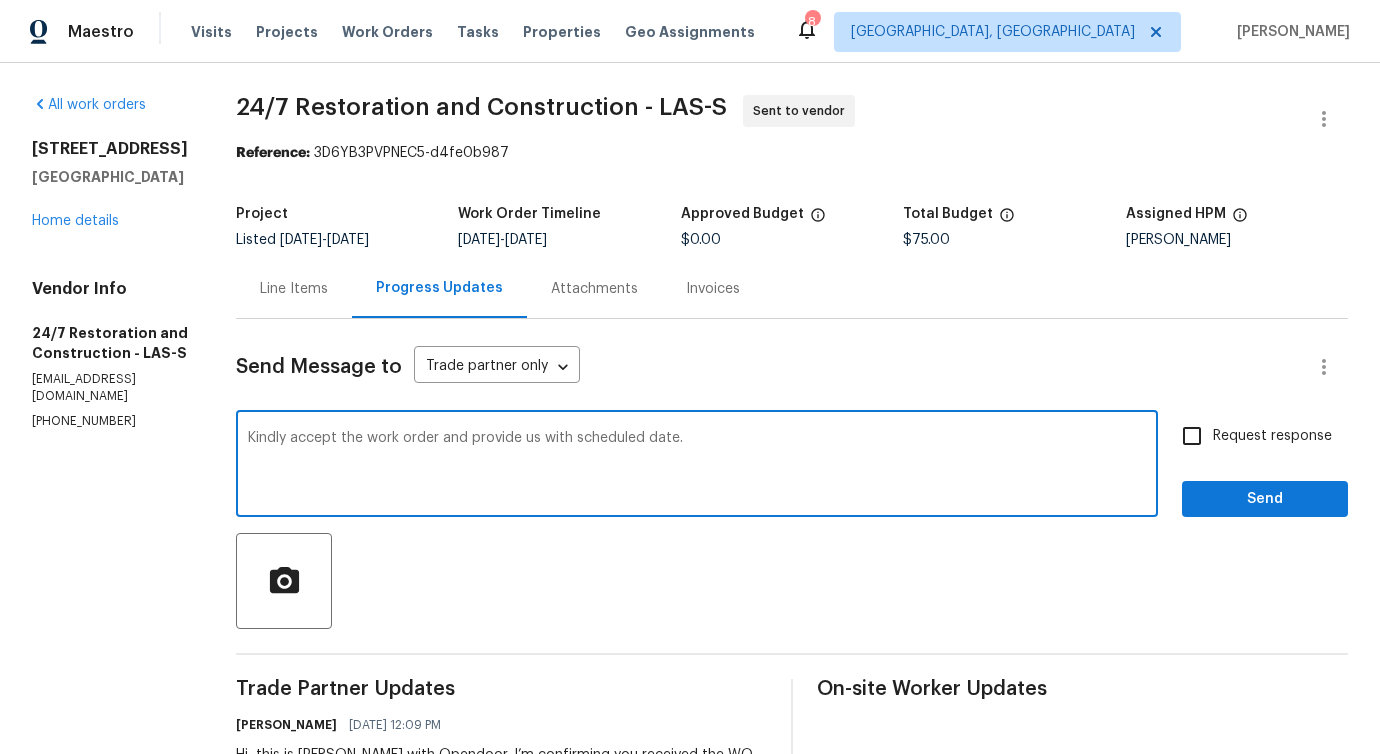 click on "Correct the article a  scheduled" at bounding box center [0, 0] 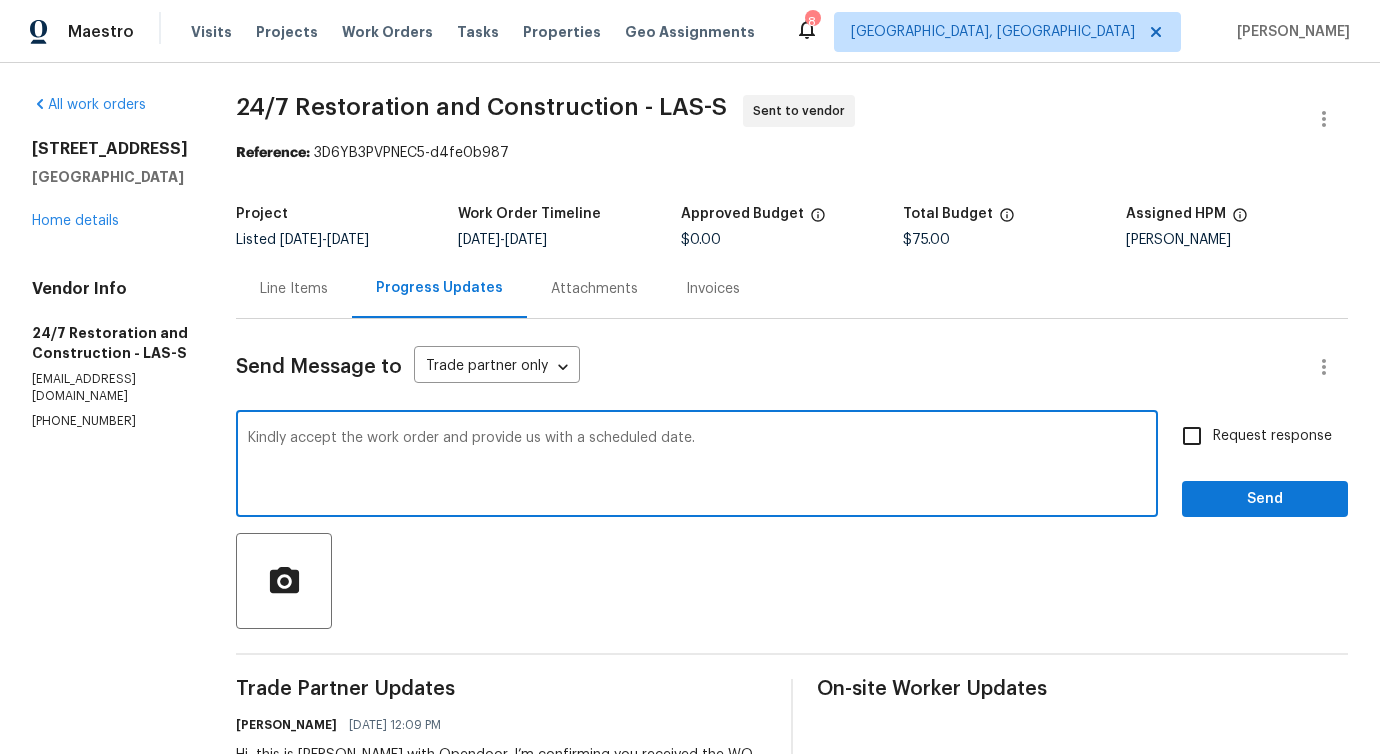 type on "Kindly accept the work order and provide us with a scheduled date." 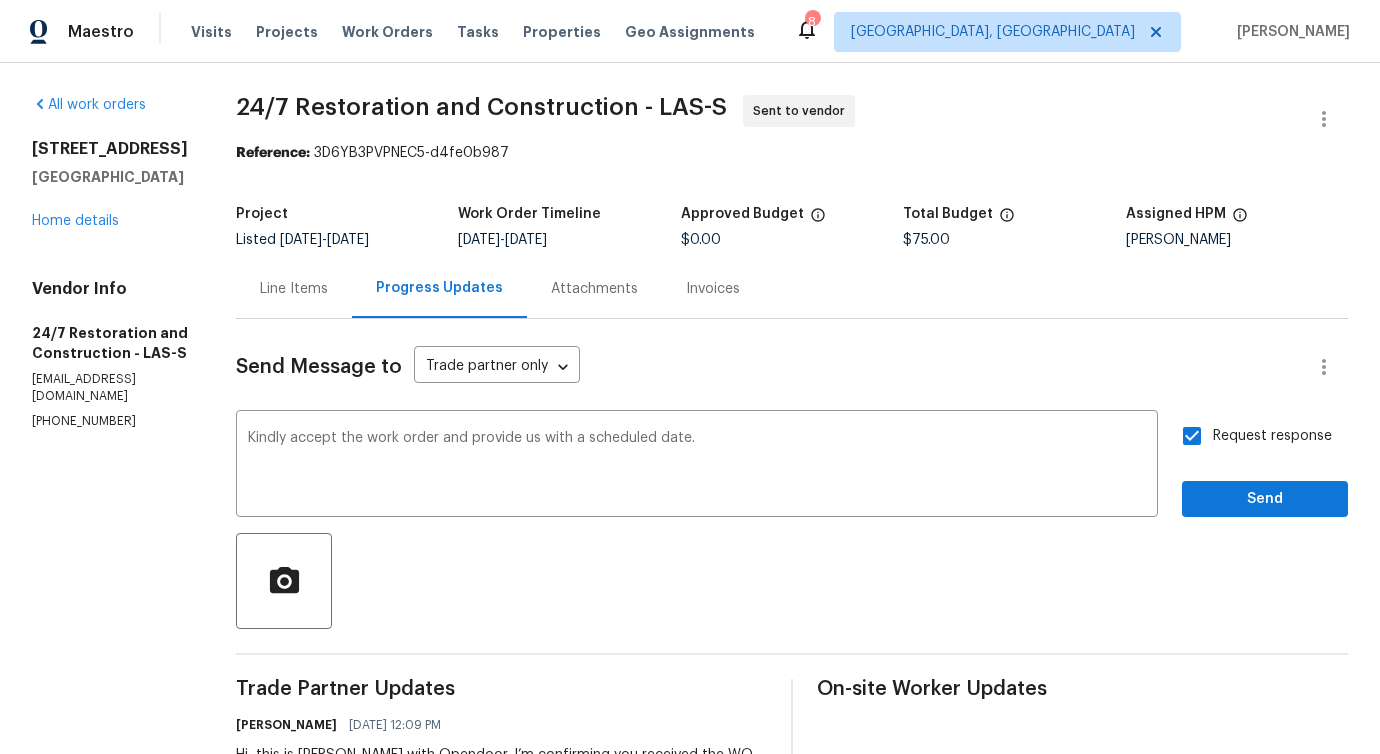 click on "Send Message to Trade partner only Trade partner only ​ Kindly accept the work order and provide us with a scheduled date. x ​ Request response Send Trade Partner Updates Pavithra Sekar 07/10/2025 12:09 PM Hi, this is Pavithra with Opendoor. I’m confirming you received the WO for the property at (7942 Quail Mountain Ln, Las Vegas, NV 89131). Please review and accept the WO within 24 hours and provide a schedule date. Please disregard the contact information for the HPM included in the WO. Our Centralised LWO Team is responsible for Listed WOs. On-site Worker Updates" at bounding box center (792, 594) 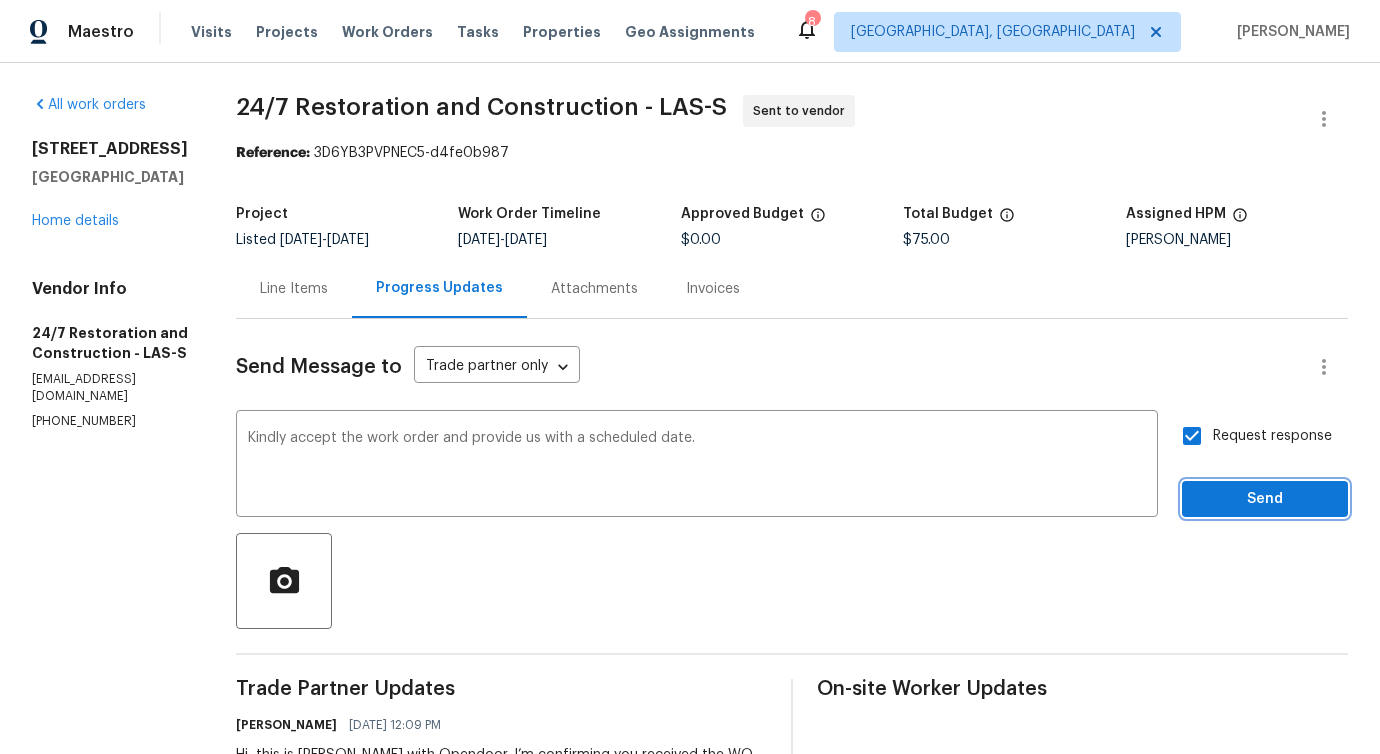 click on "Send" at bounding box center (1265, 499) 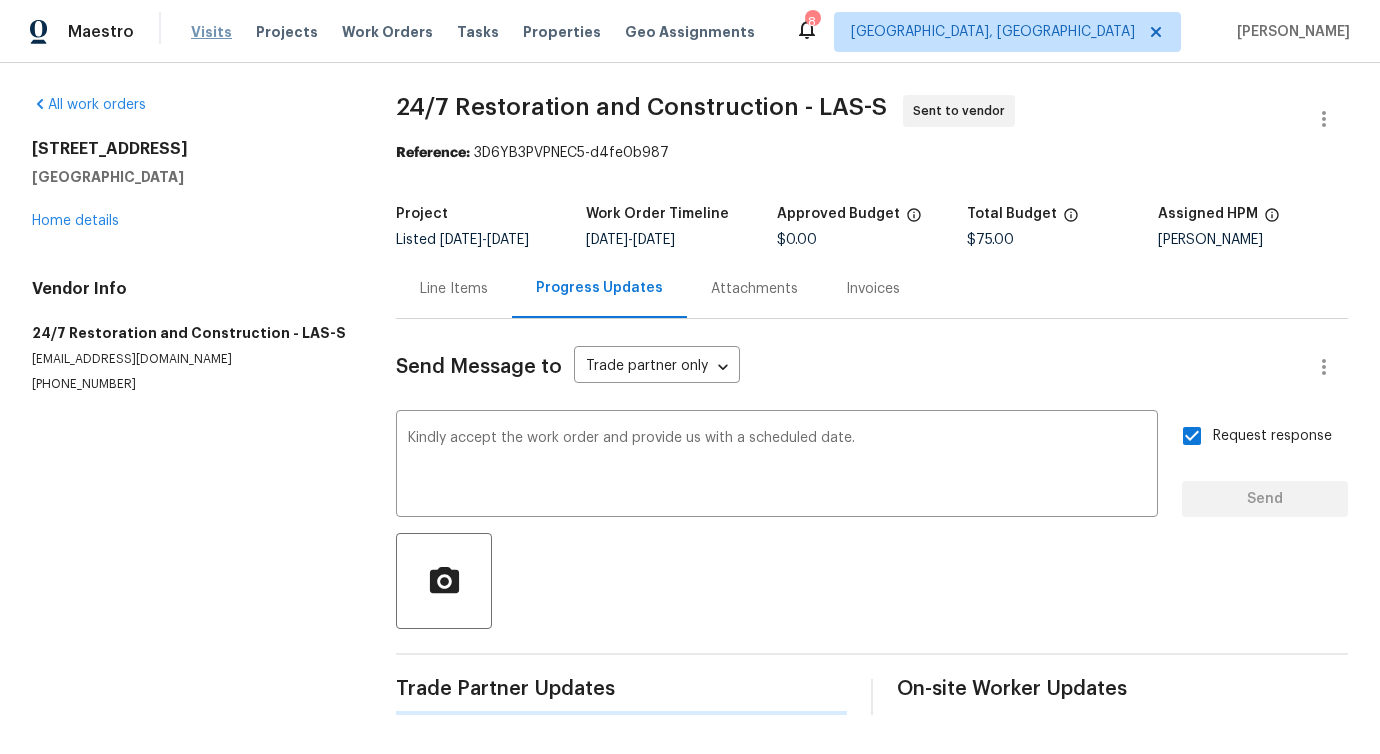 type 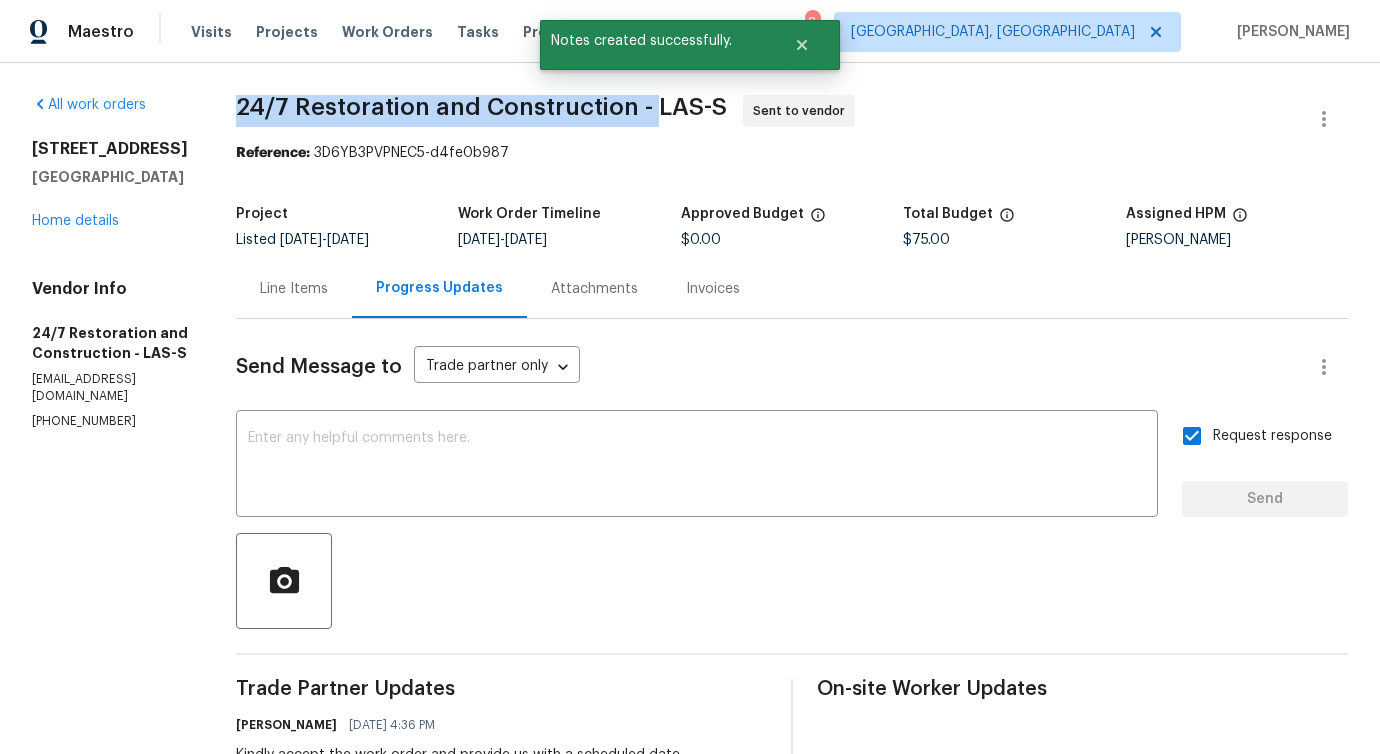 drag, startPoint x: 217, startPoint y: 102, endPoint x: 631, endPoint y: 102, distance: 414 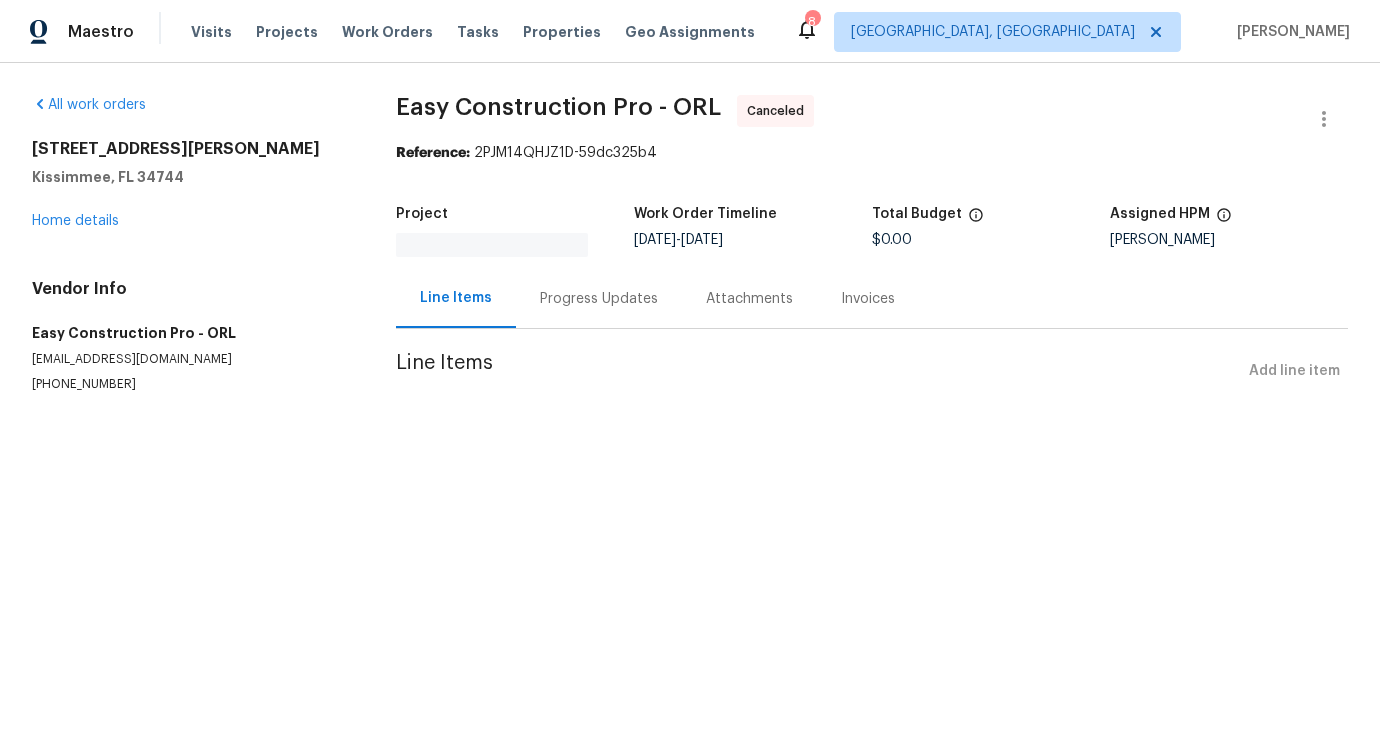 scroll, scrollTop: 0, scrollLeft: 0, axis: both 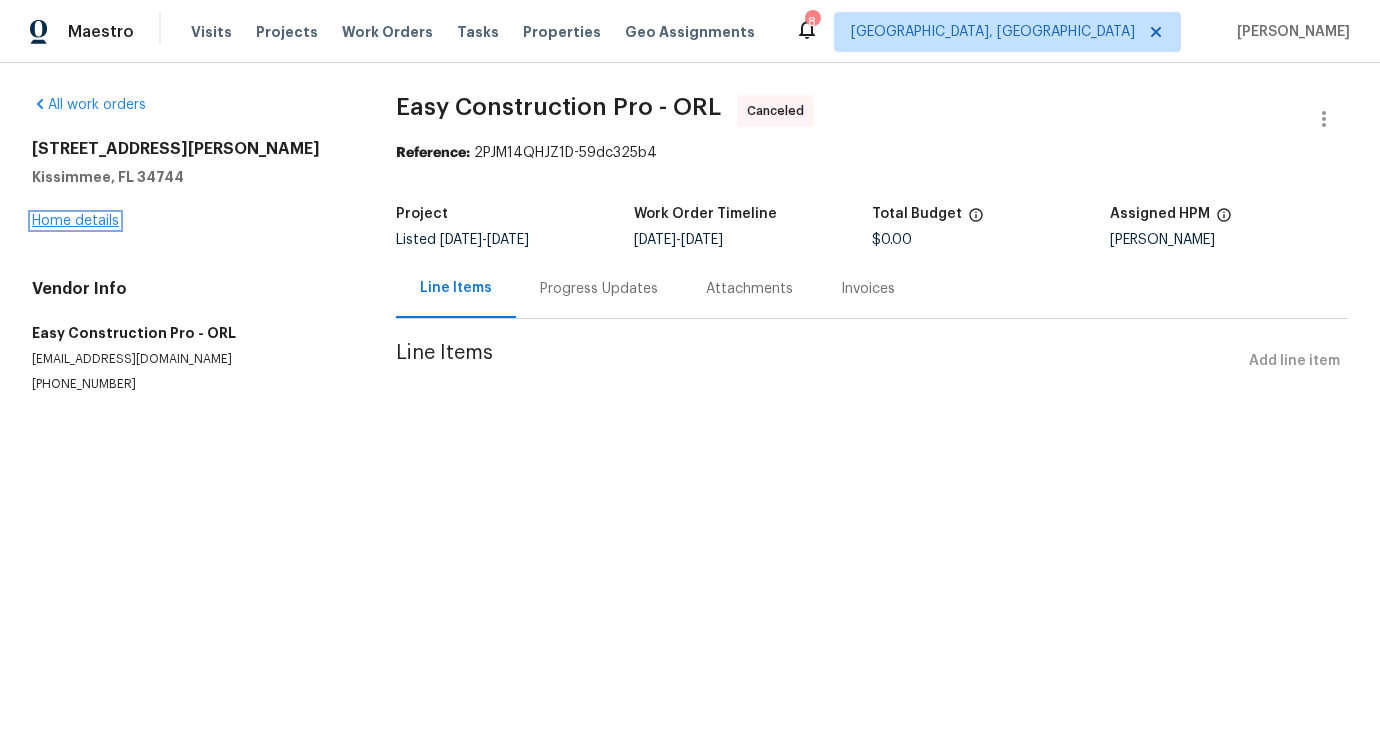click on "Home details" at bounding box center [75, 221] 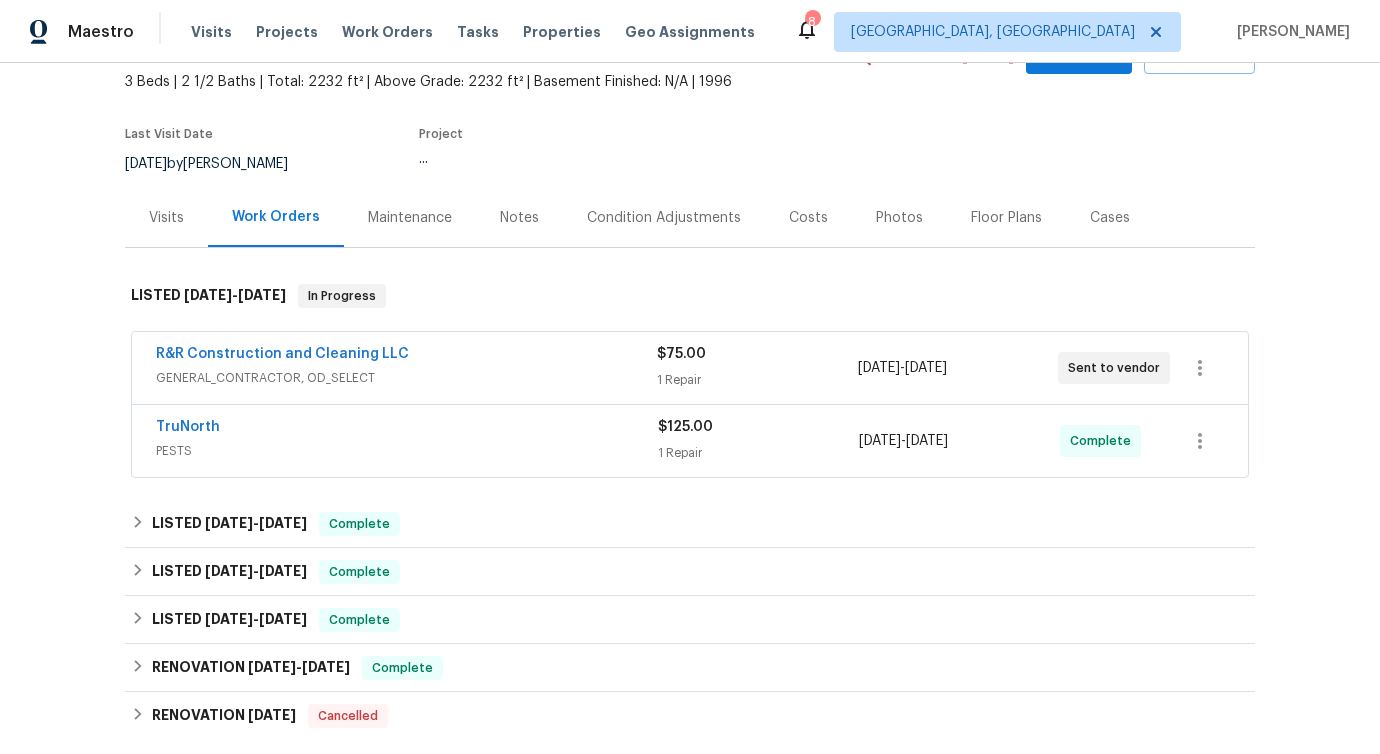 scroll, scrollTop: 149, scrollLeft: 0, axis: vertical 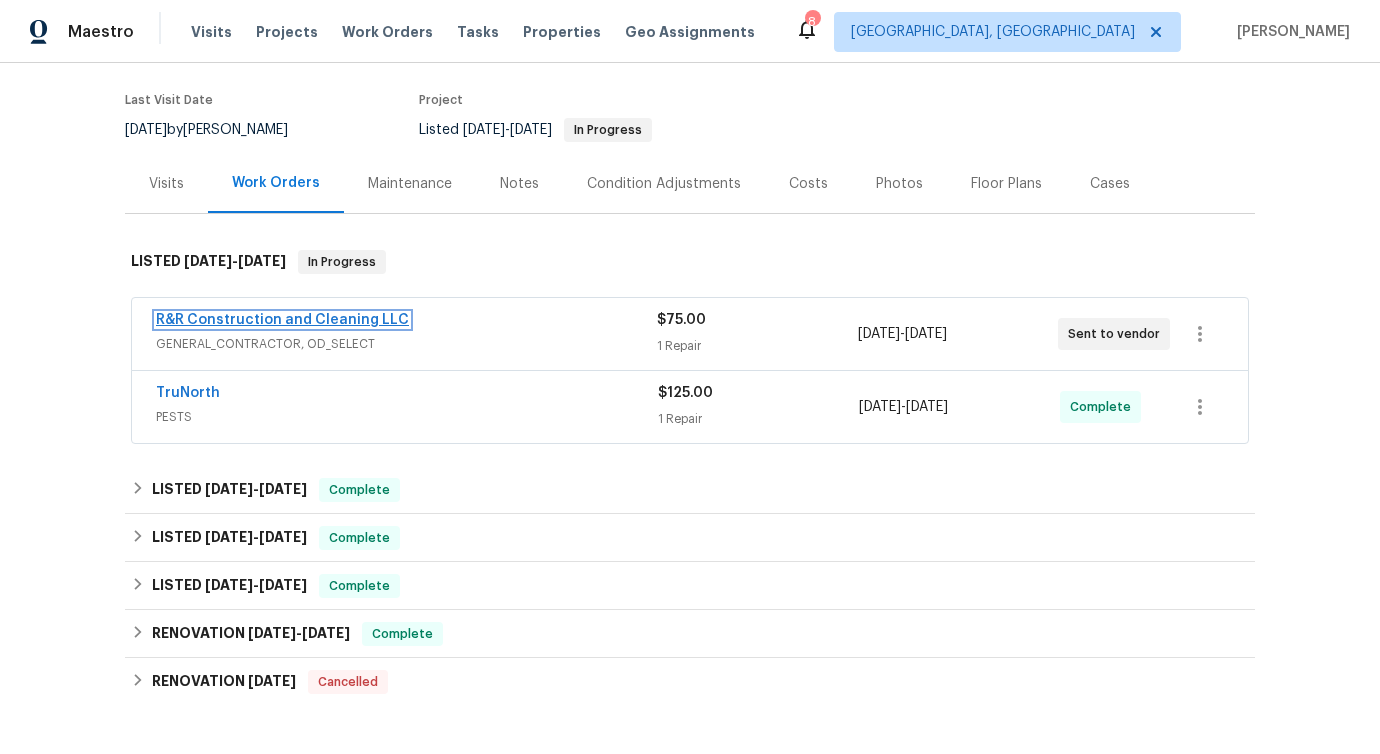 click on "R&R Construction and Cleaning LLC" at bounding box center [282, 320] 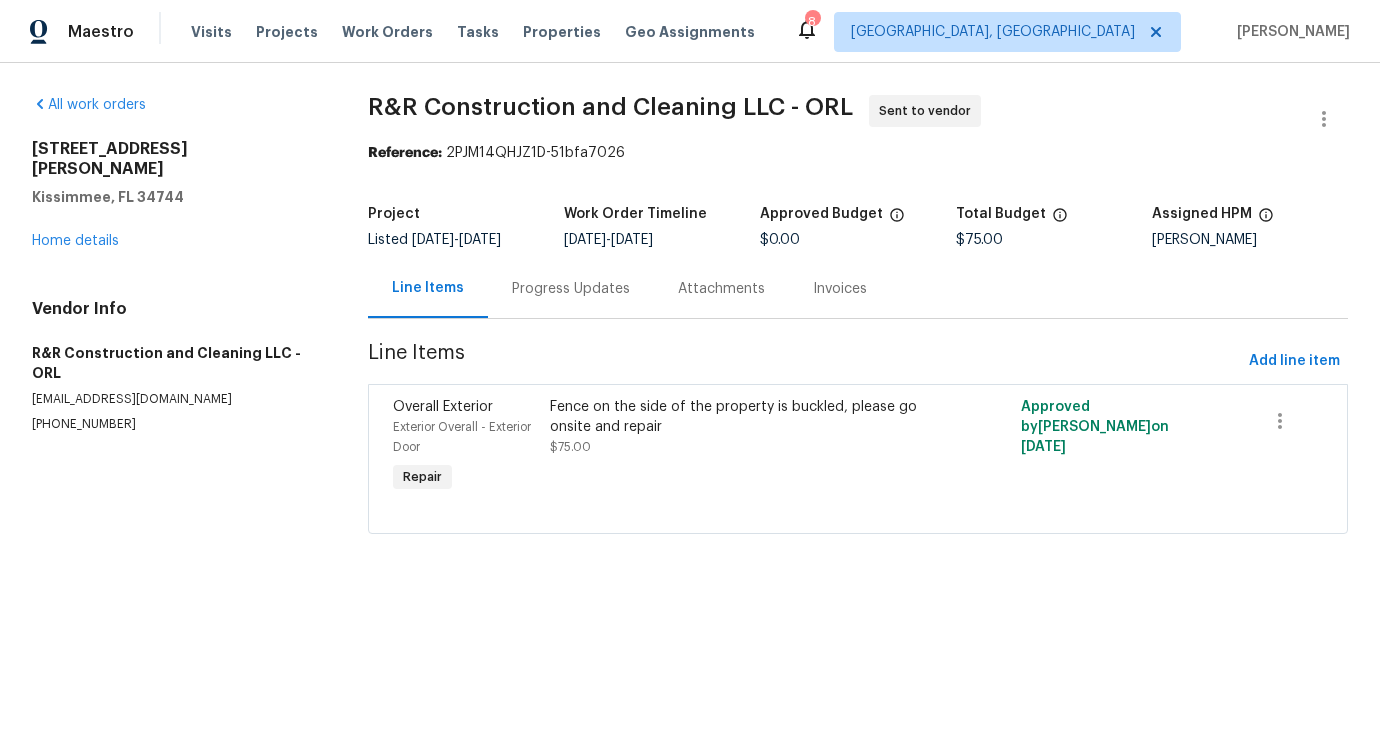 click on "Progress Updates" at bounding box center [571, 288] 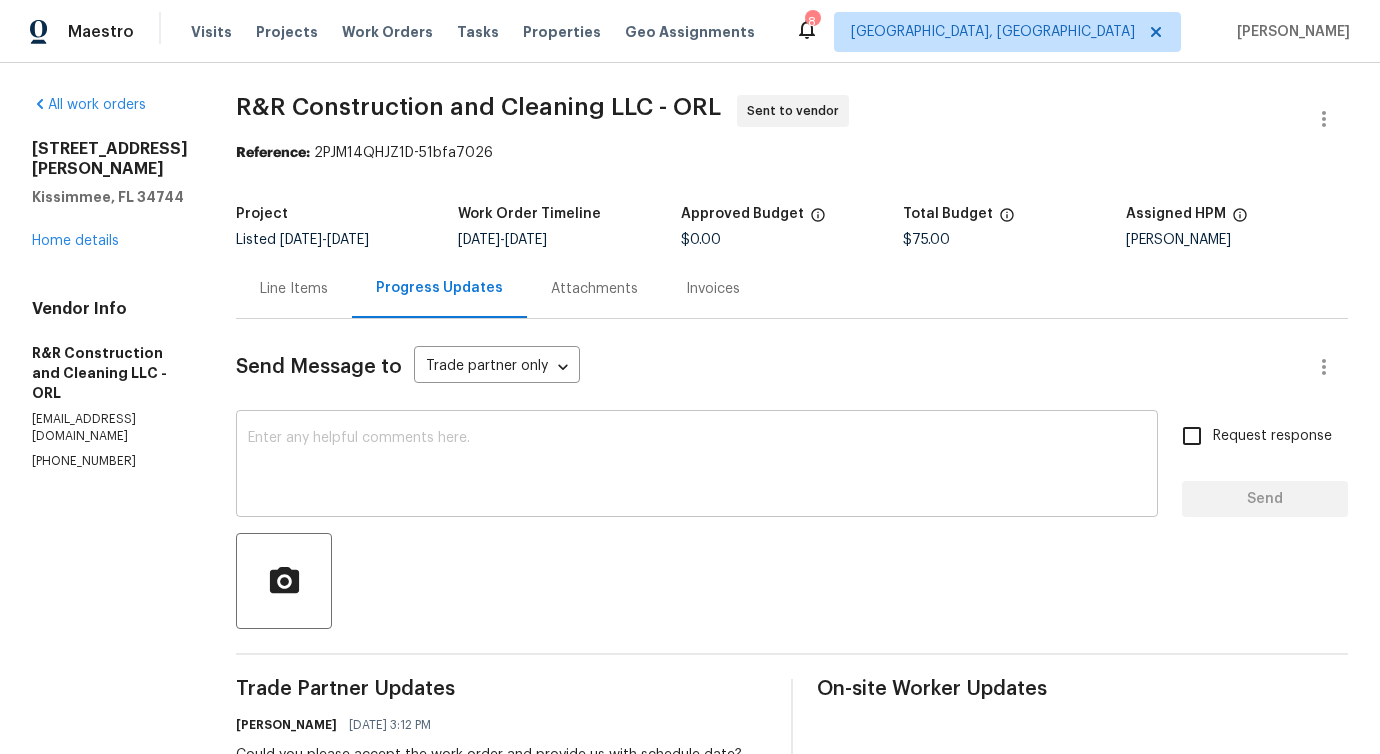 click at bounding box center (697, 466) 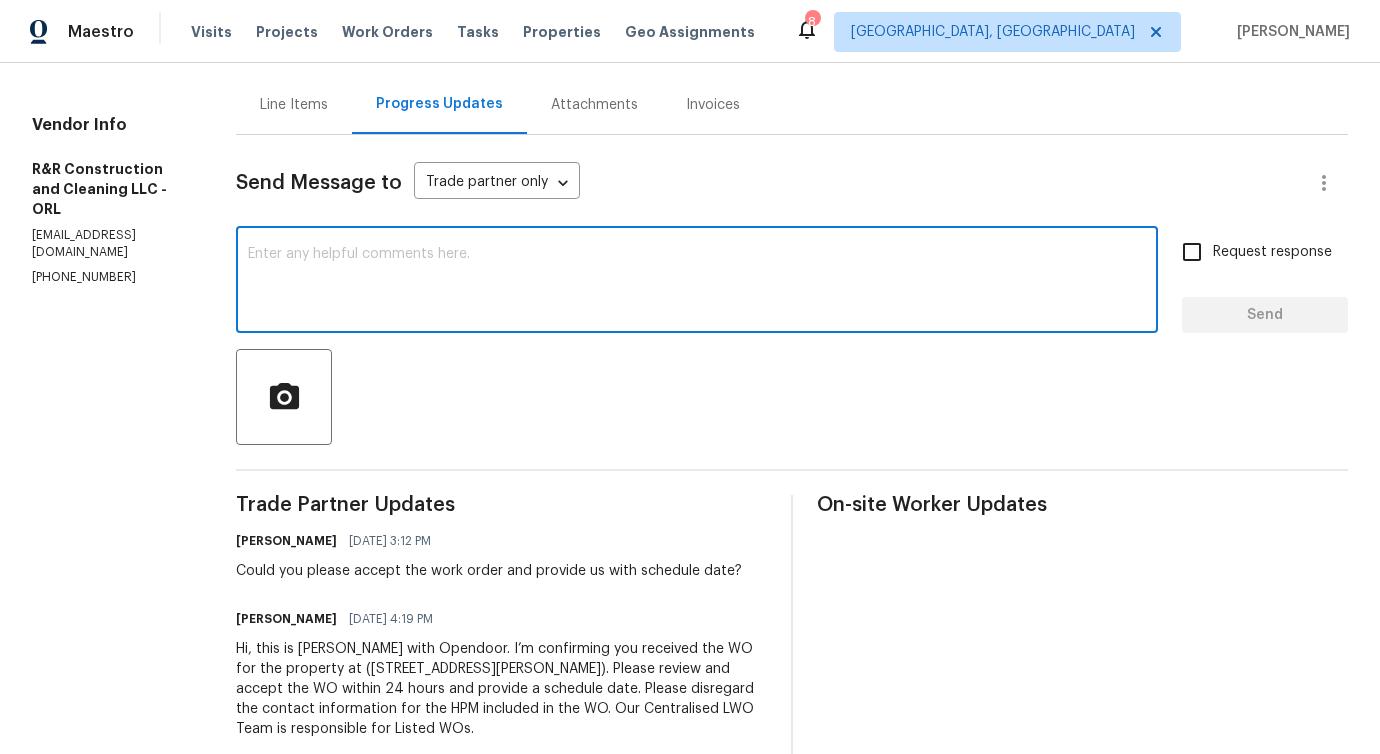 scroll, scrollTop: 225, scrollLeft: 0, axis: vertical 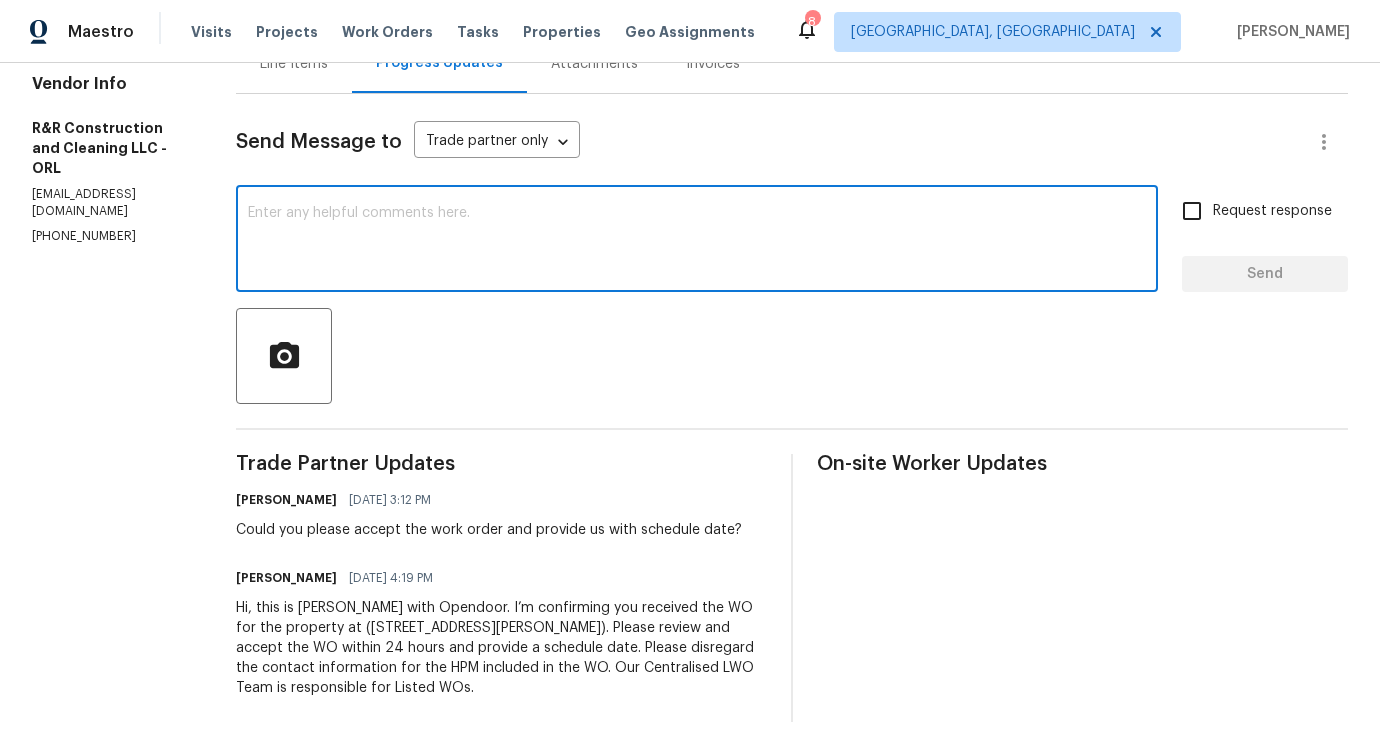 click on "Could you please accept the work order and provide us with schedule date?" at bounding box center (489, 530) 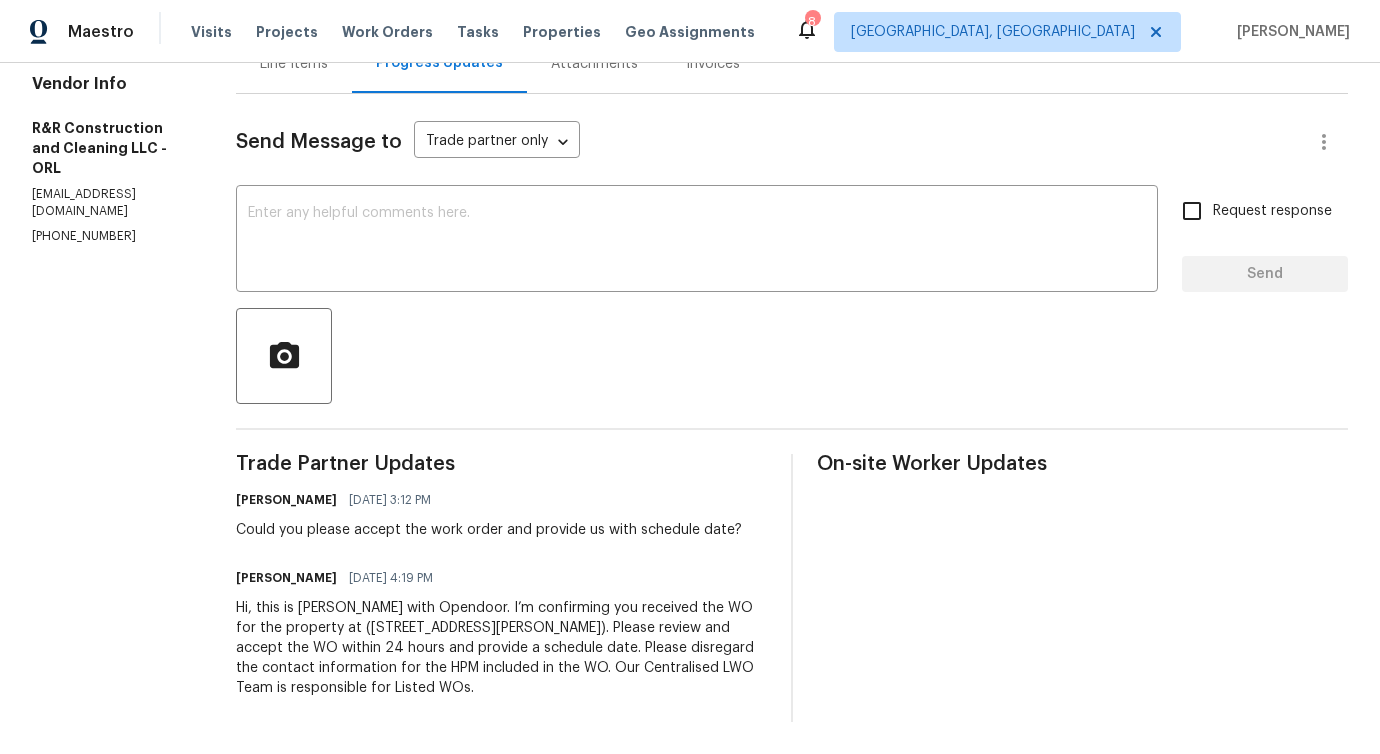 click on "Could you please accept the work order and provide us with schedule date?" at bounding box center [489, 530] 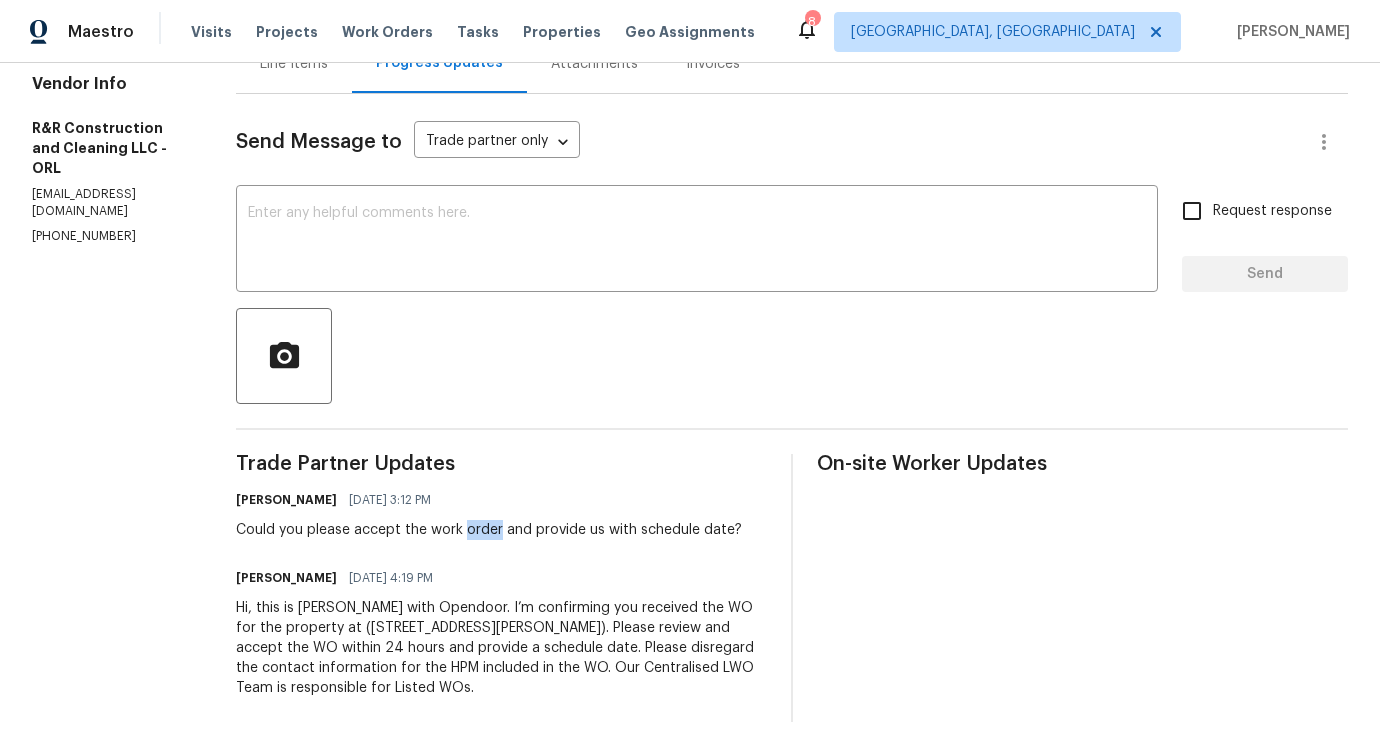 click on "Could you please accept the work order and provide us with schedule date?" at bounding box center [489, 530] 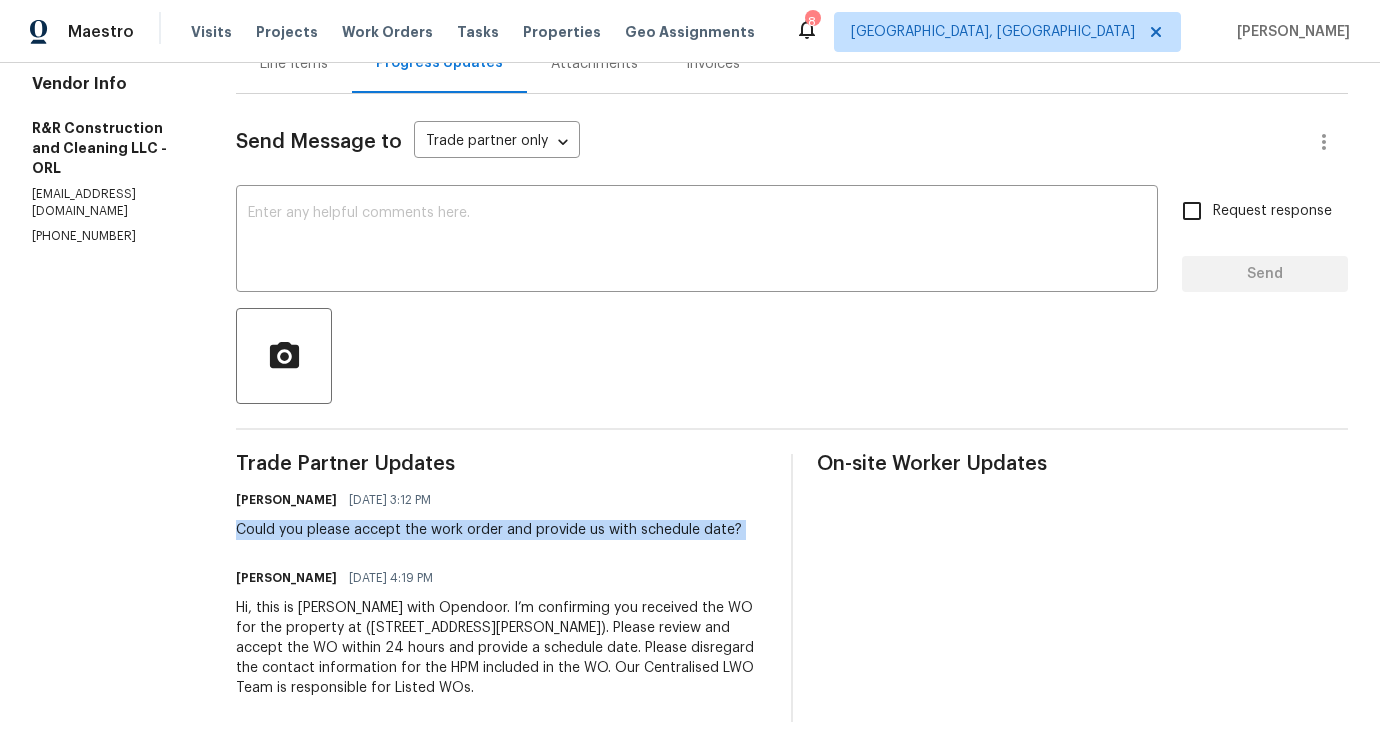 copy on "Could you please accept the work order and provide us with schedule date?" 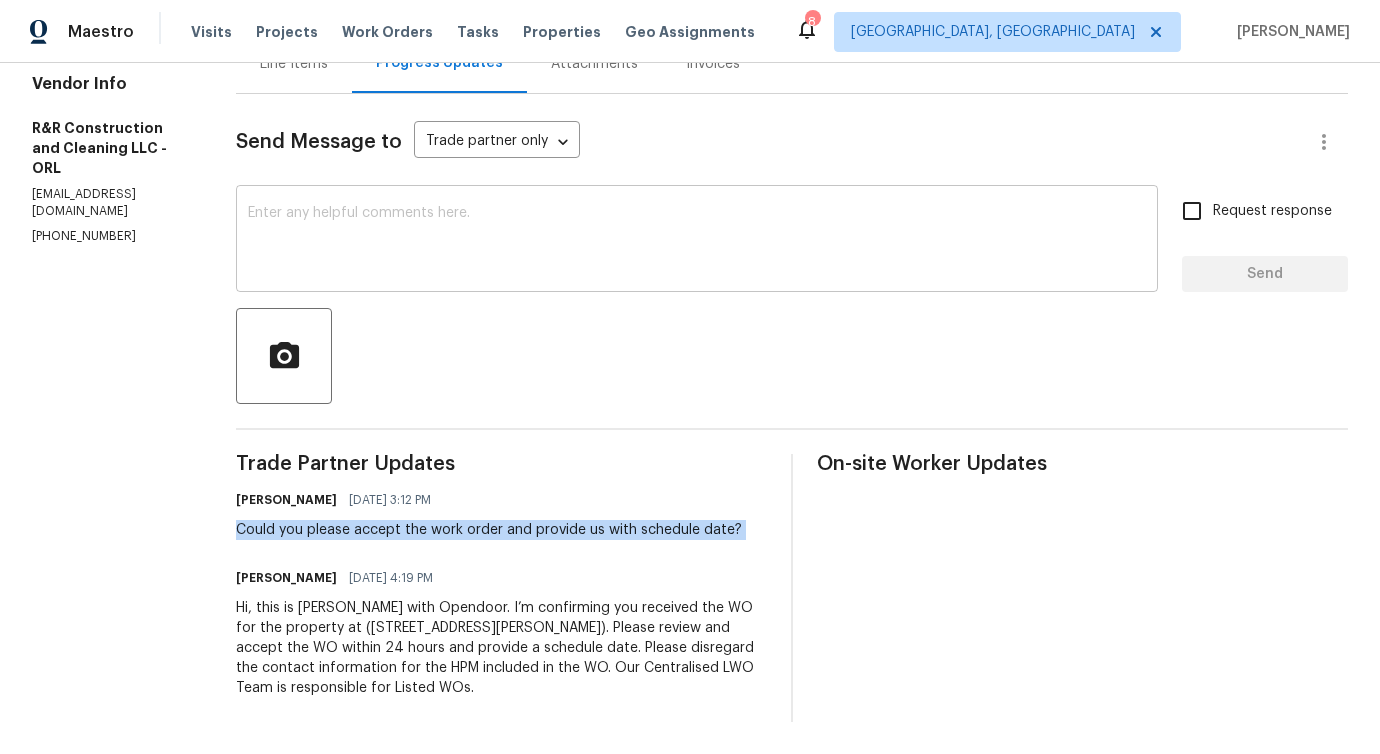 click at bounding box center (697, 241) 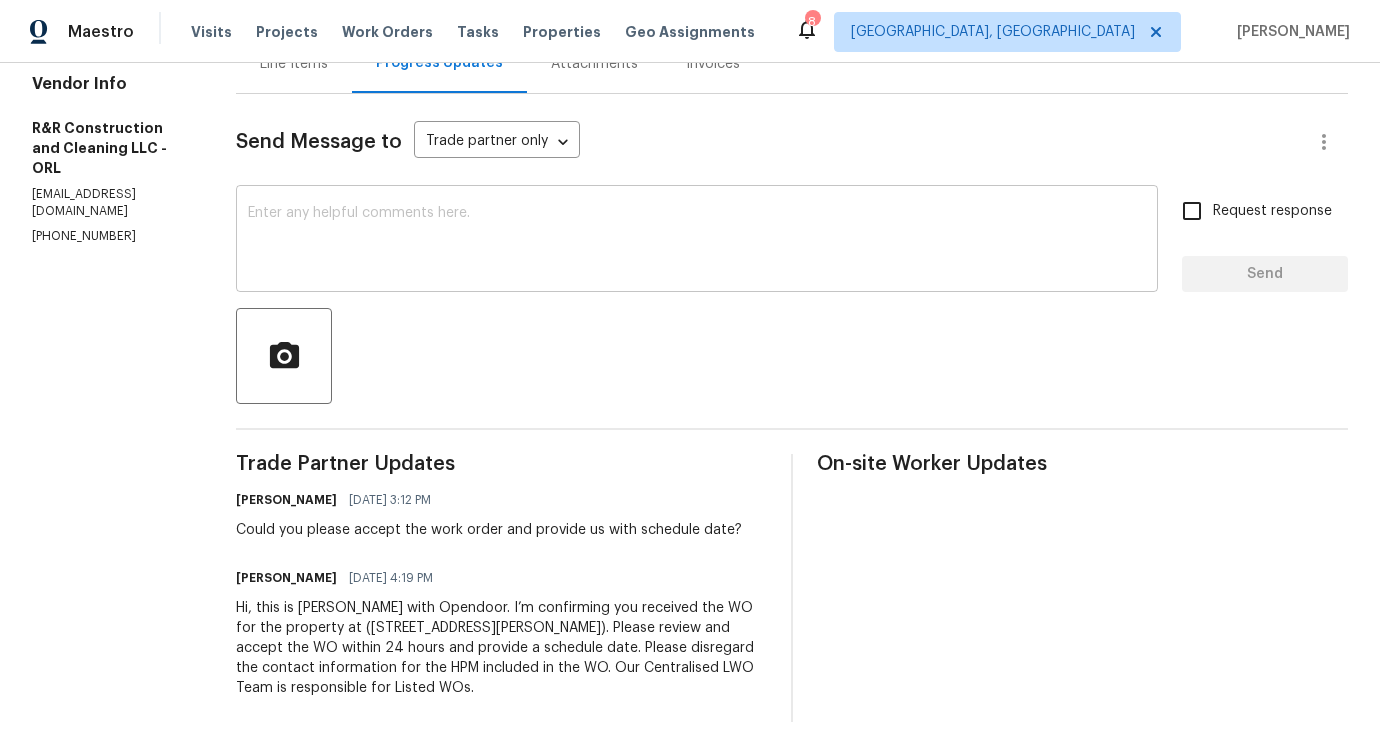 paste on "Could you please accept the work order and provide us with schedule date?" 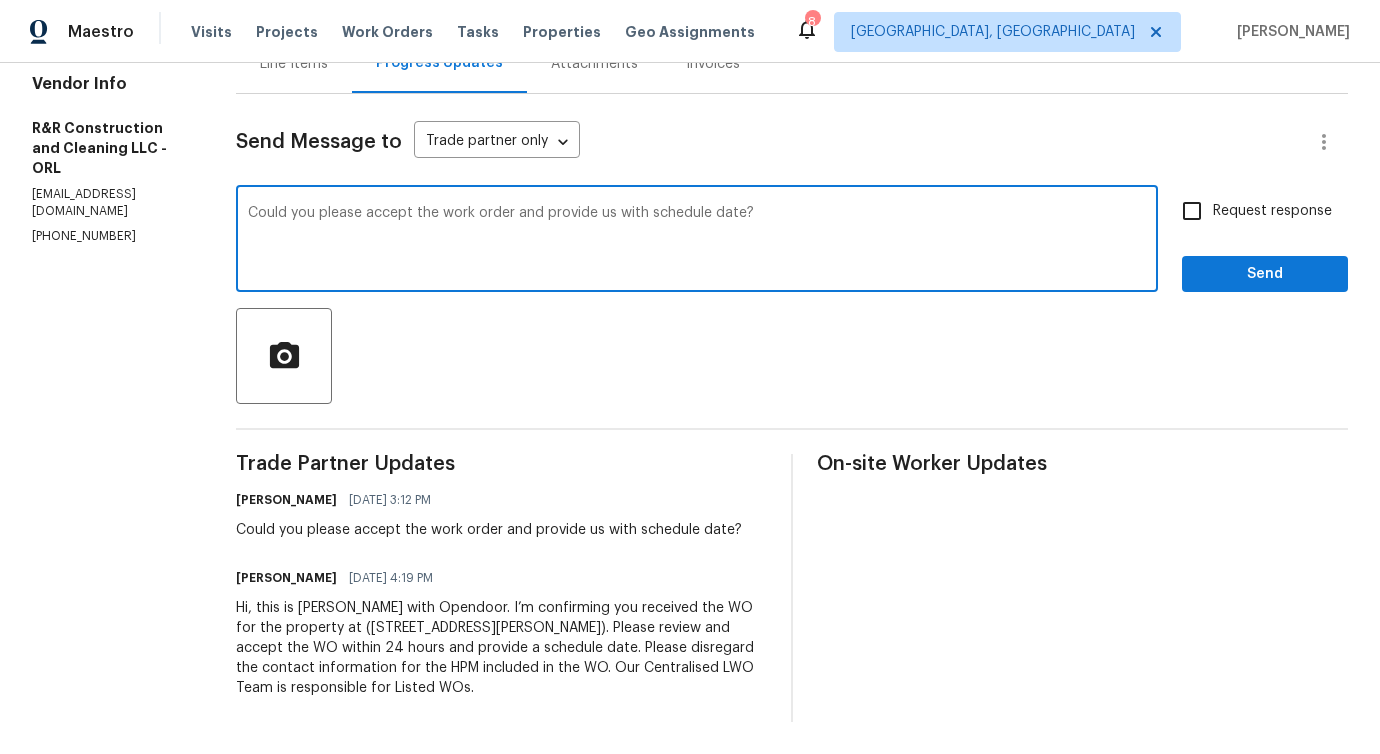 type on "Could you please accept the work order and provide us with schedule date?" 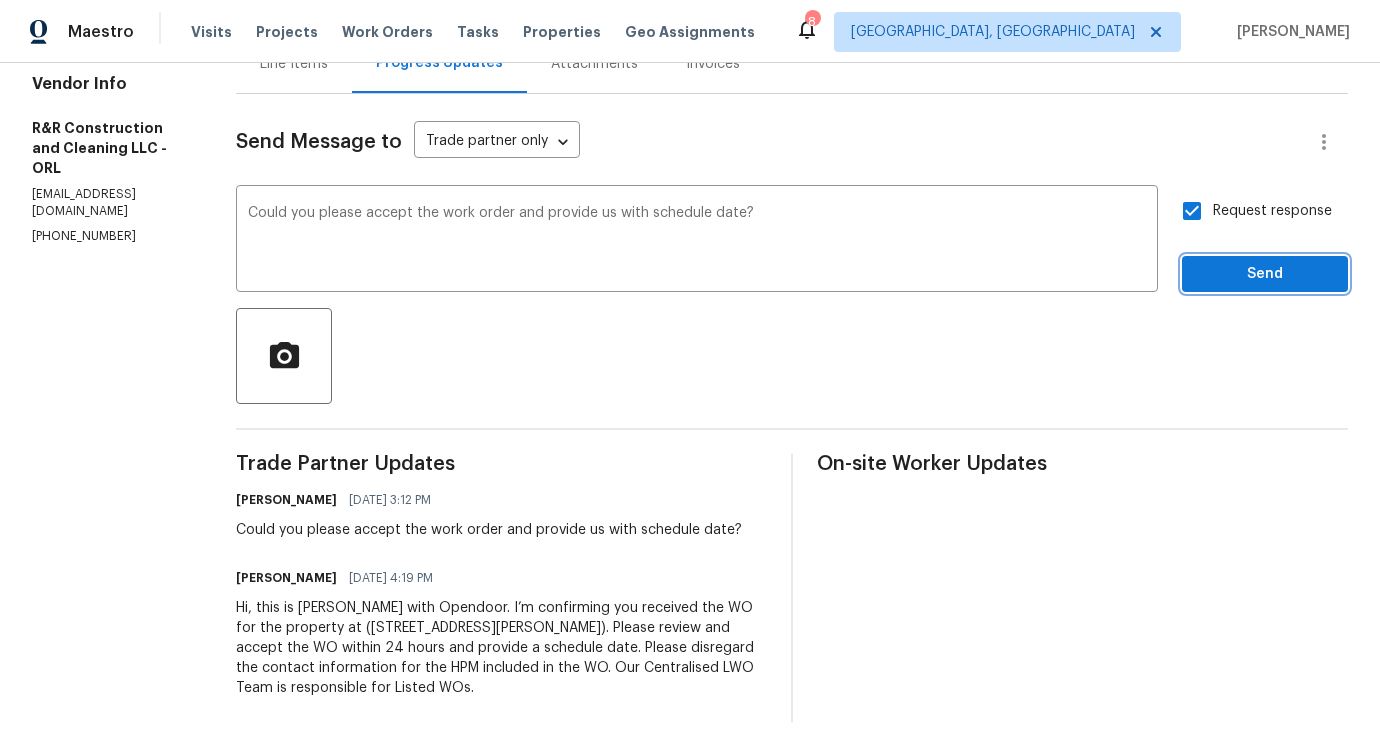 click on "Send" at bounding box center [1265, 274] 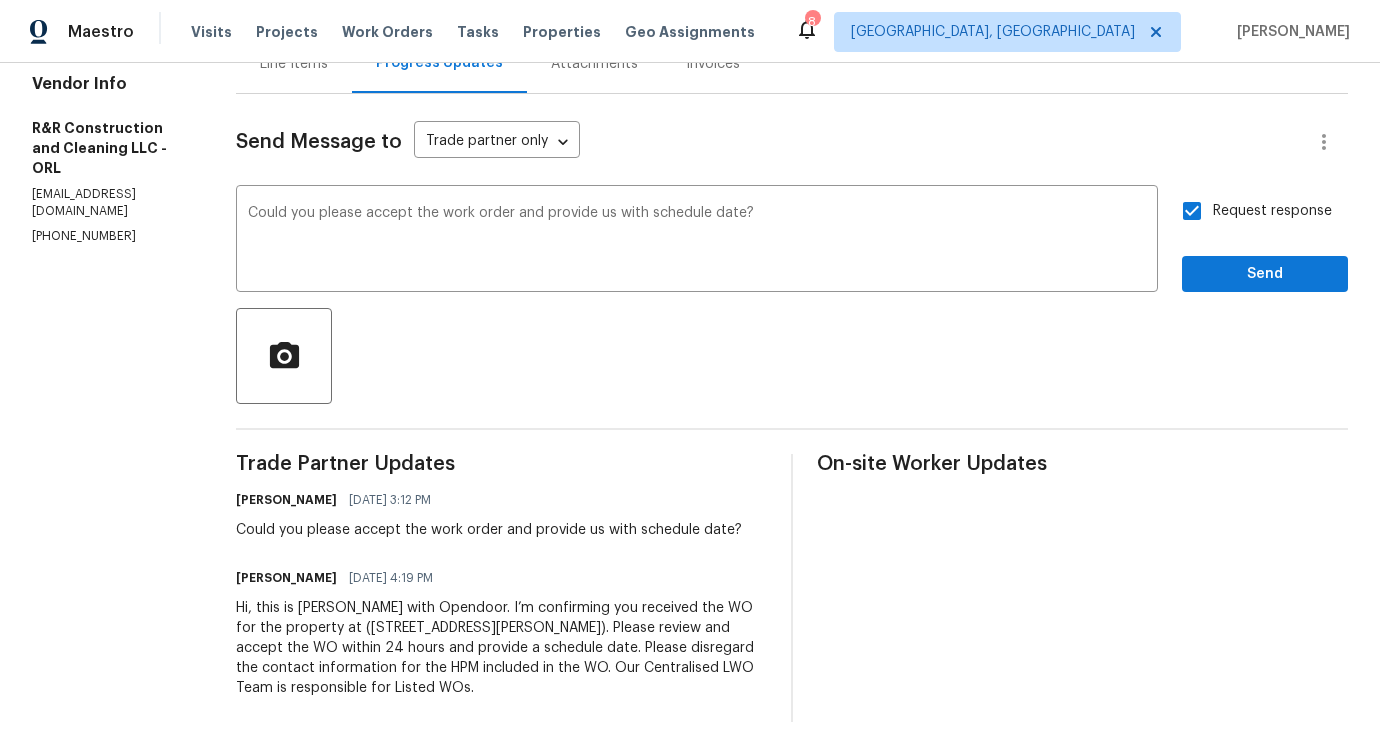 scroll, scrollTop: 0, scrollLeft: 0, axis: both 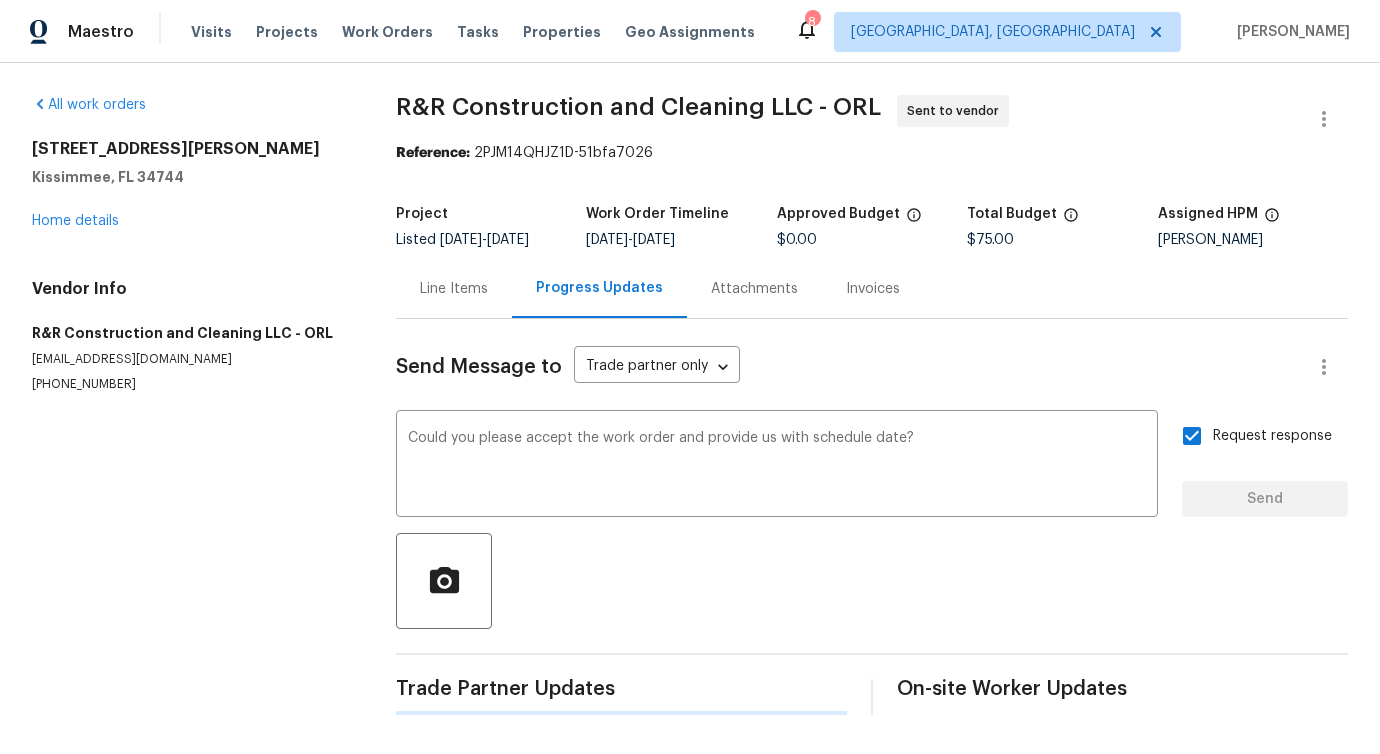 type 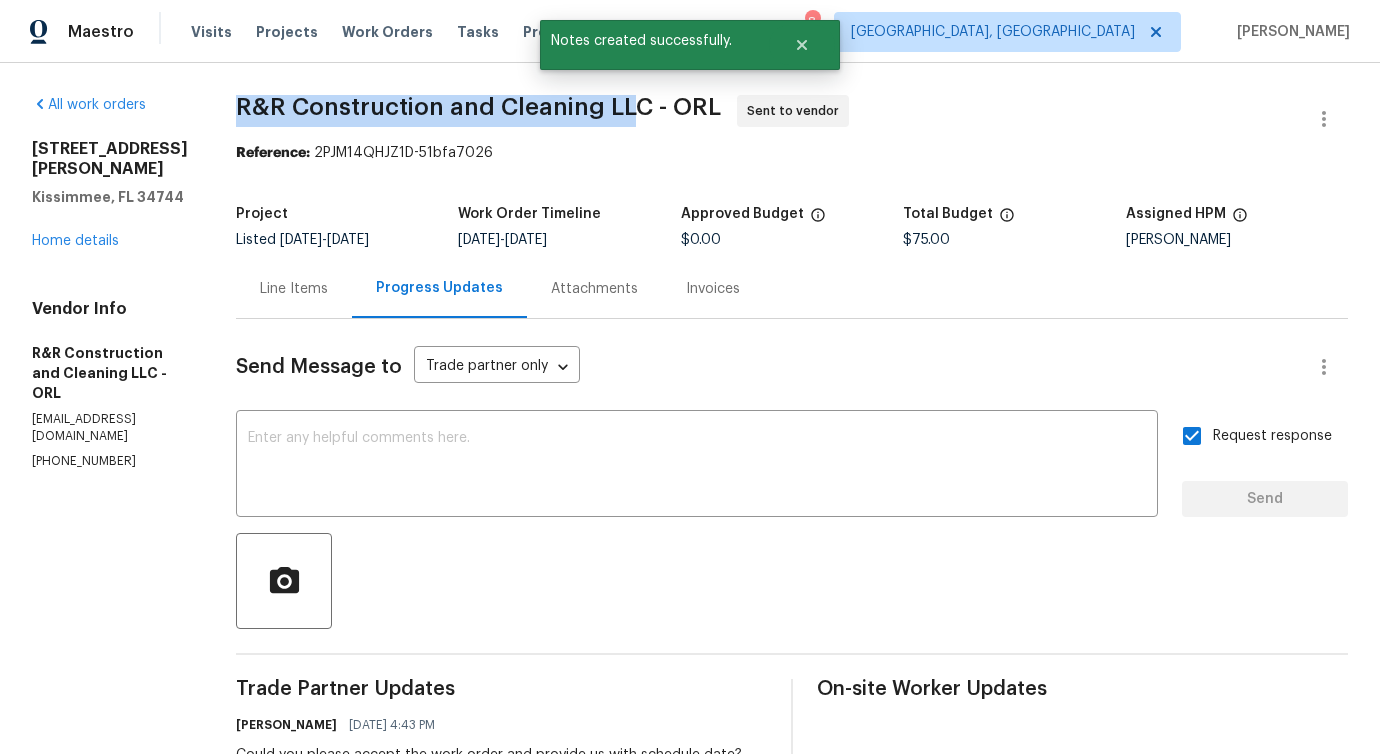drag, startPoint x: 259, startPoint y: 106, endPoint x: 658, endPoint y: 104, distance: 399.005 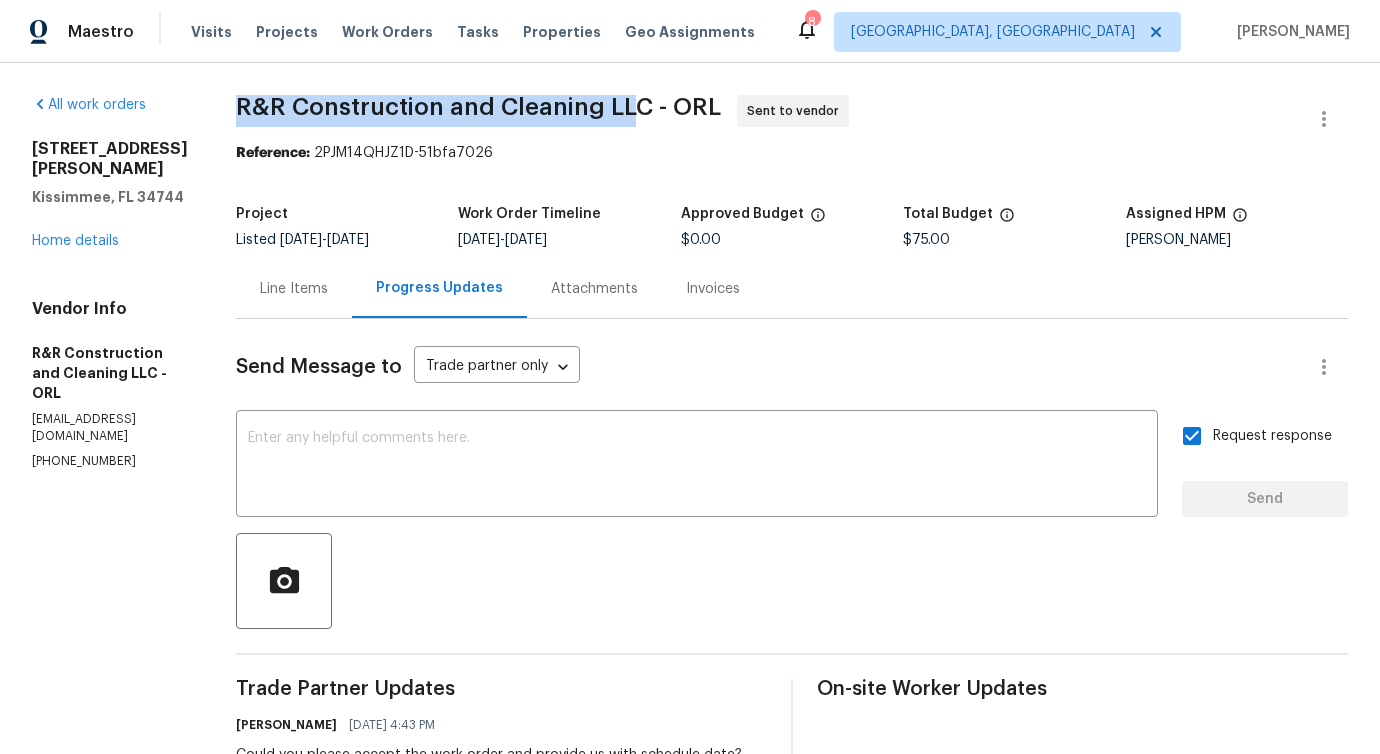 click on "148 Harwood Cir Kissimmee, FL 34744 Home details" at bounding box center (110, 195) 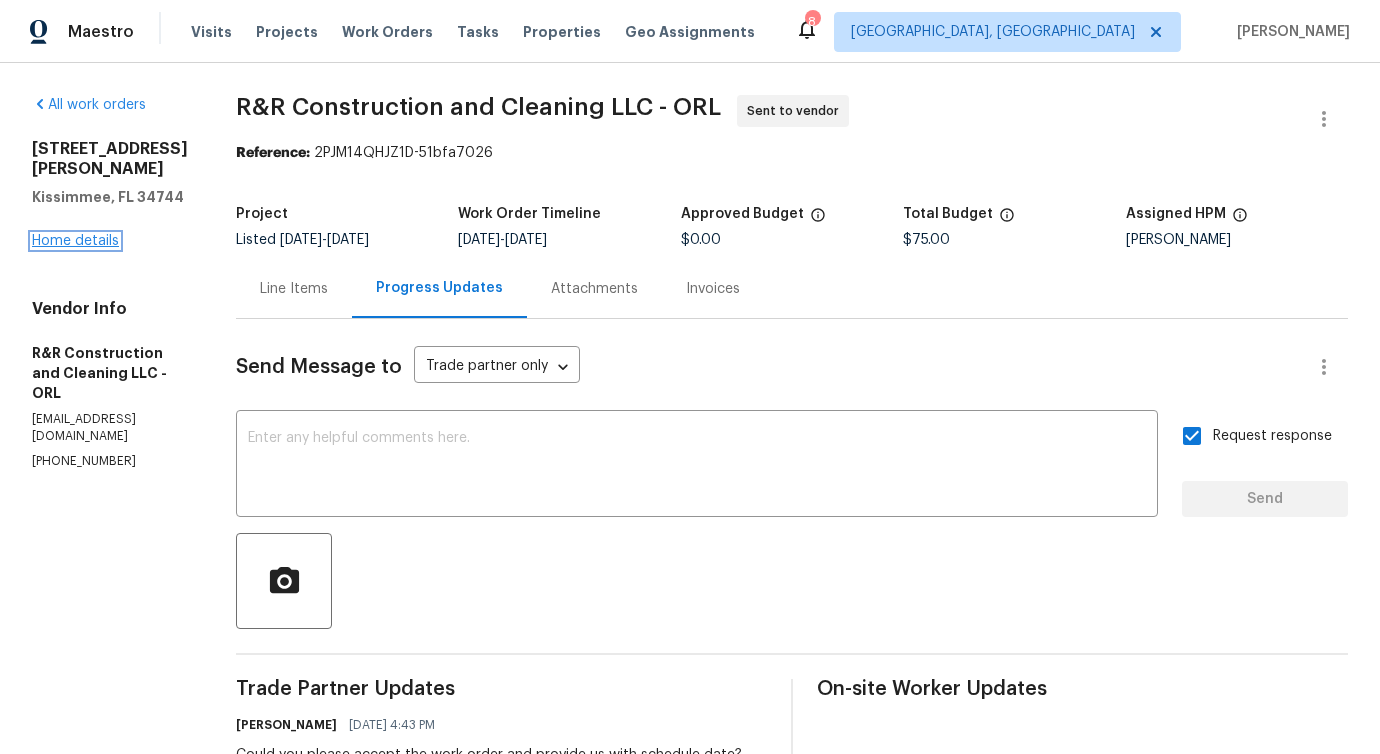 click on "Home details" at bounding box center (75, 241) 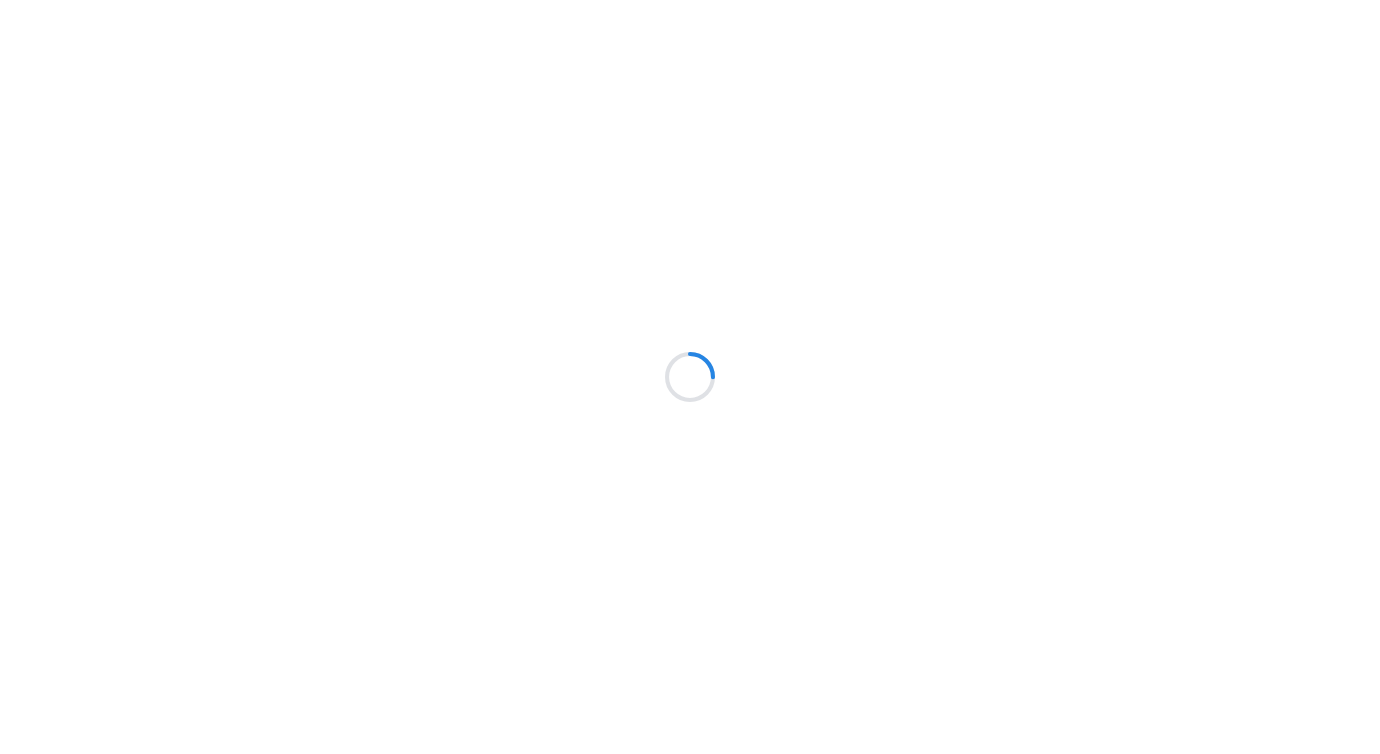 scroll, scrollTop: 0, scrollLeft: 0, axis: both 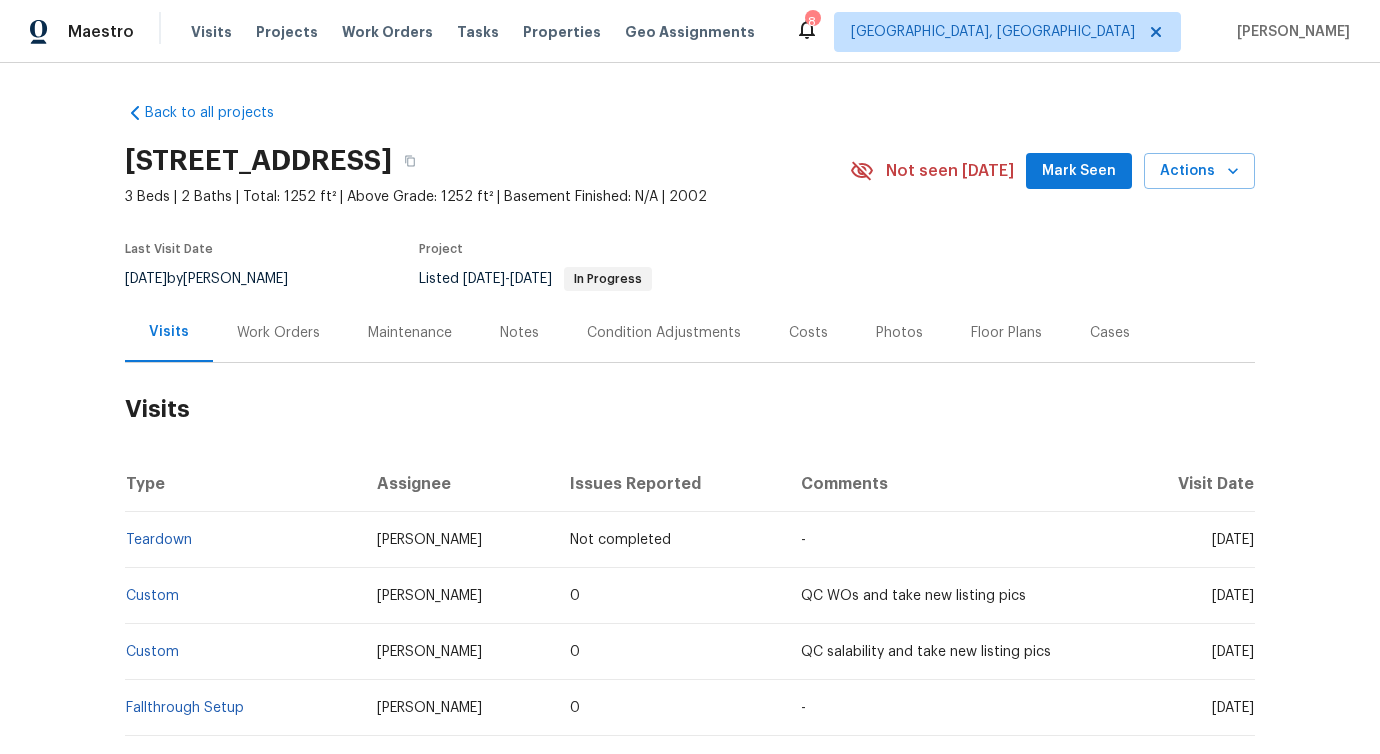 click on "Work Orders" at bounding box center (278, 332) 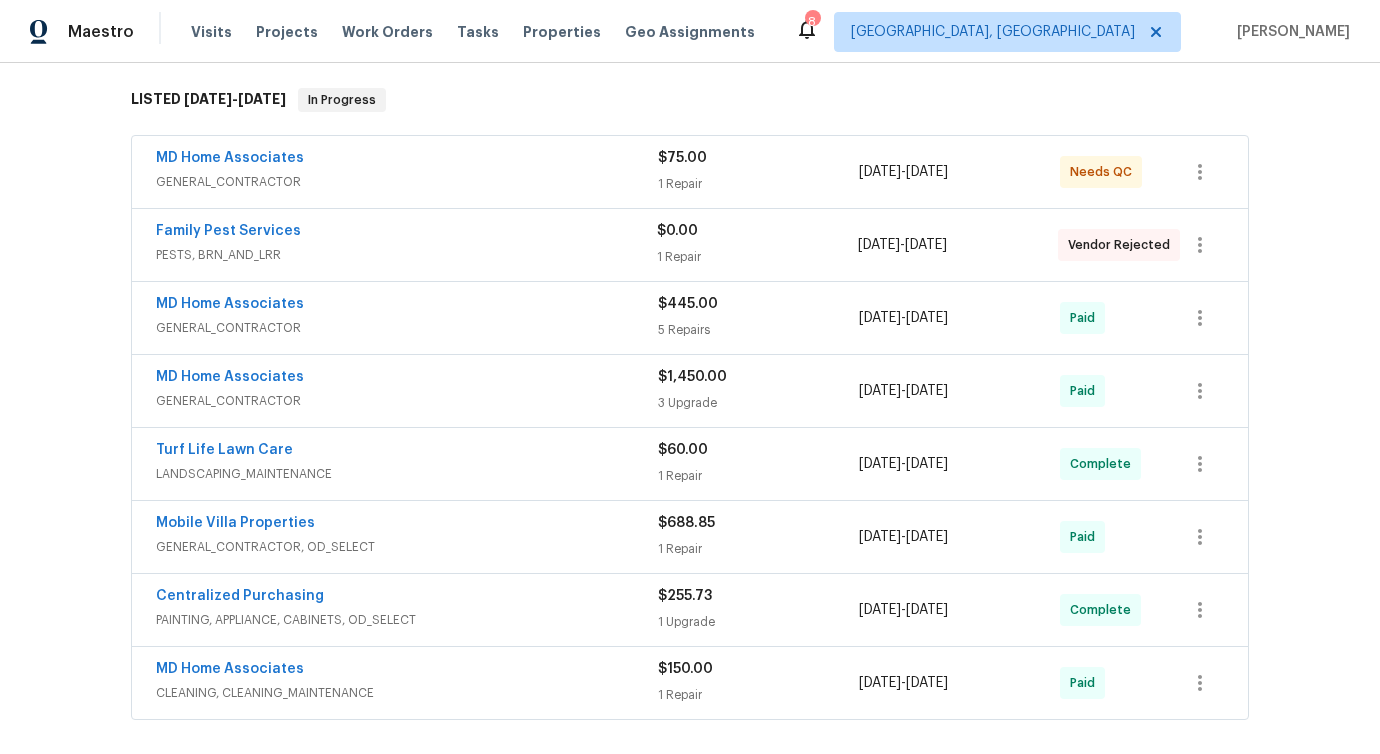 scroll, scrollTop: 241, scrollLeft: 0, axis: vertical 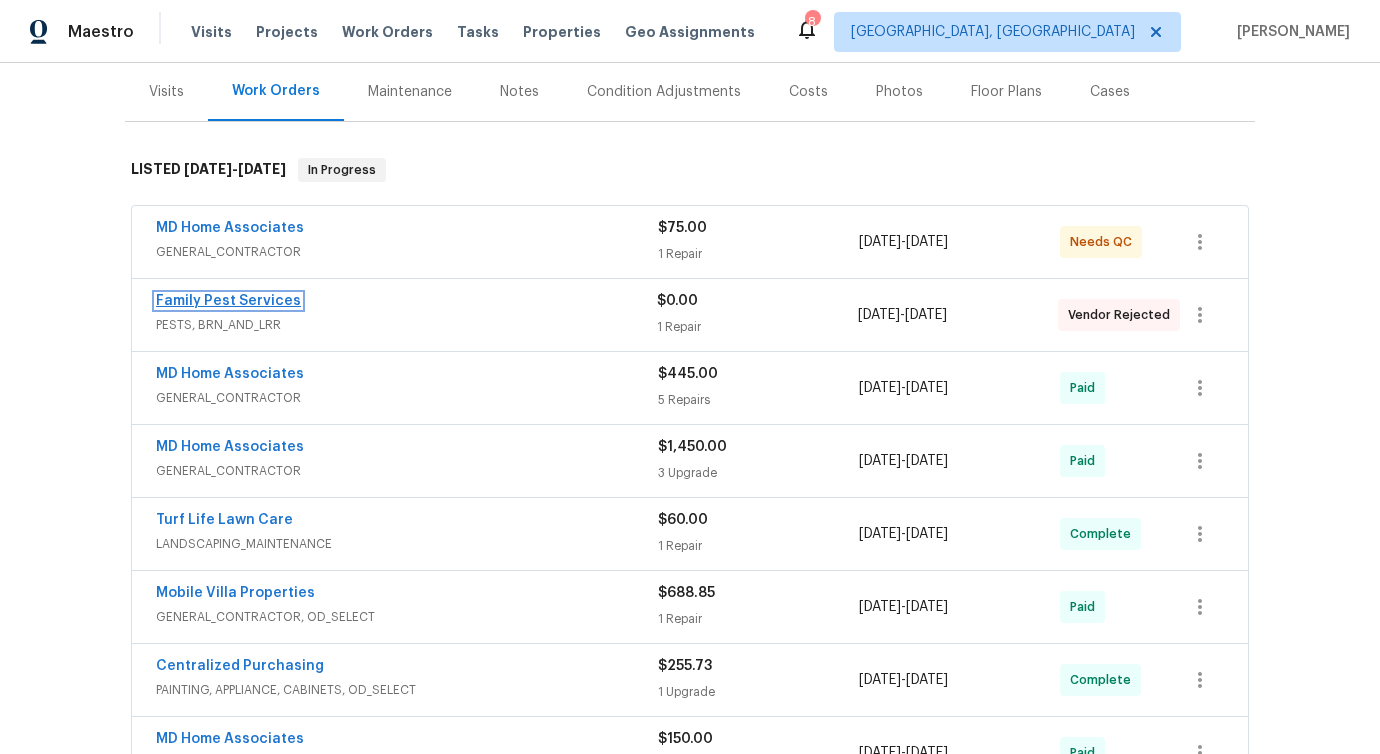 click on "Family Pest Services" at bounding box center [228, 301] 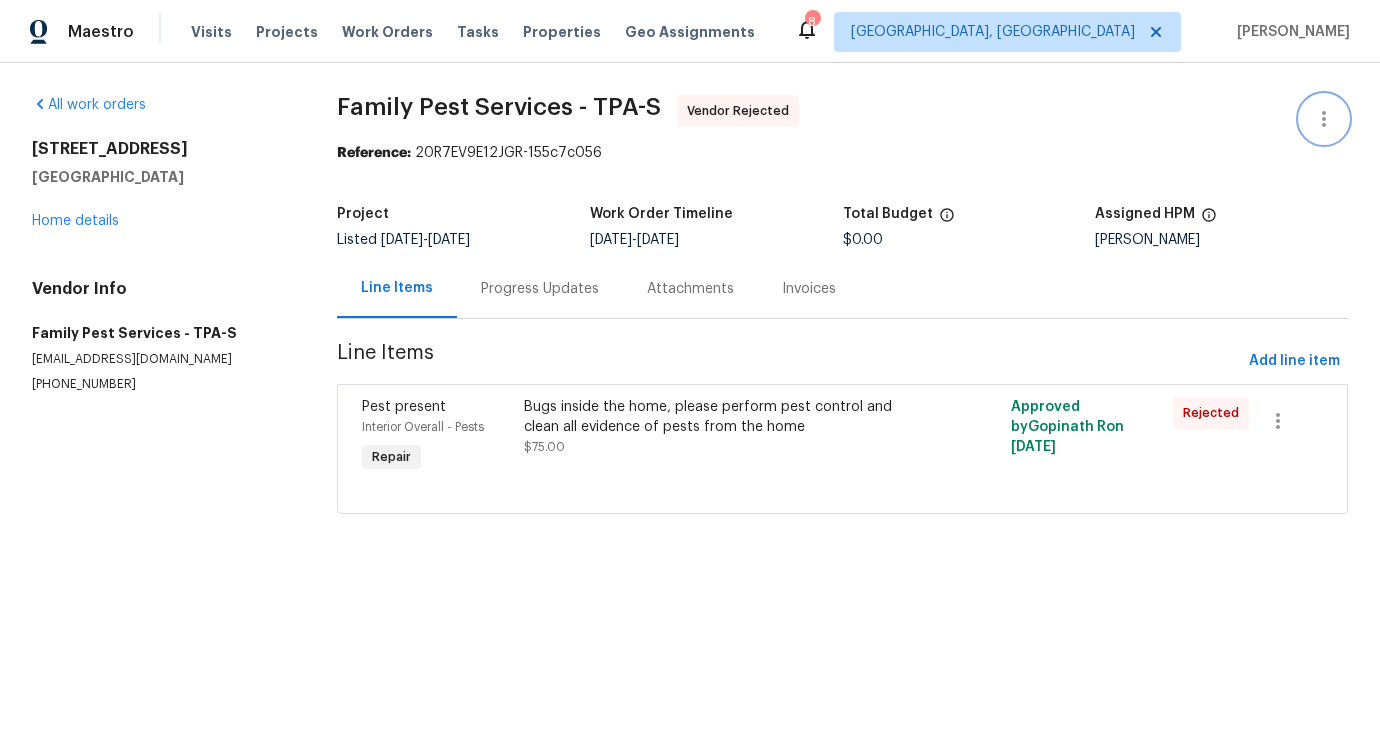 click 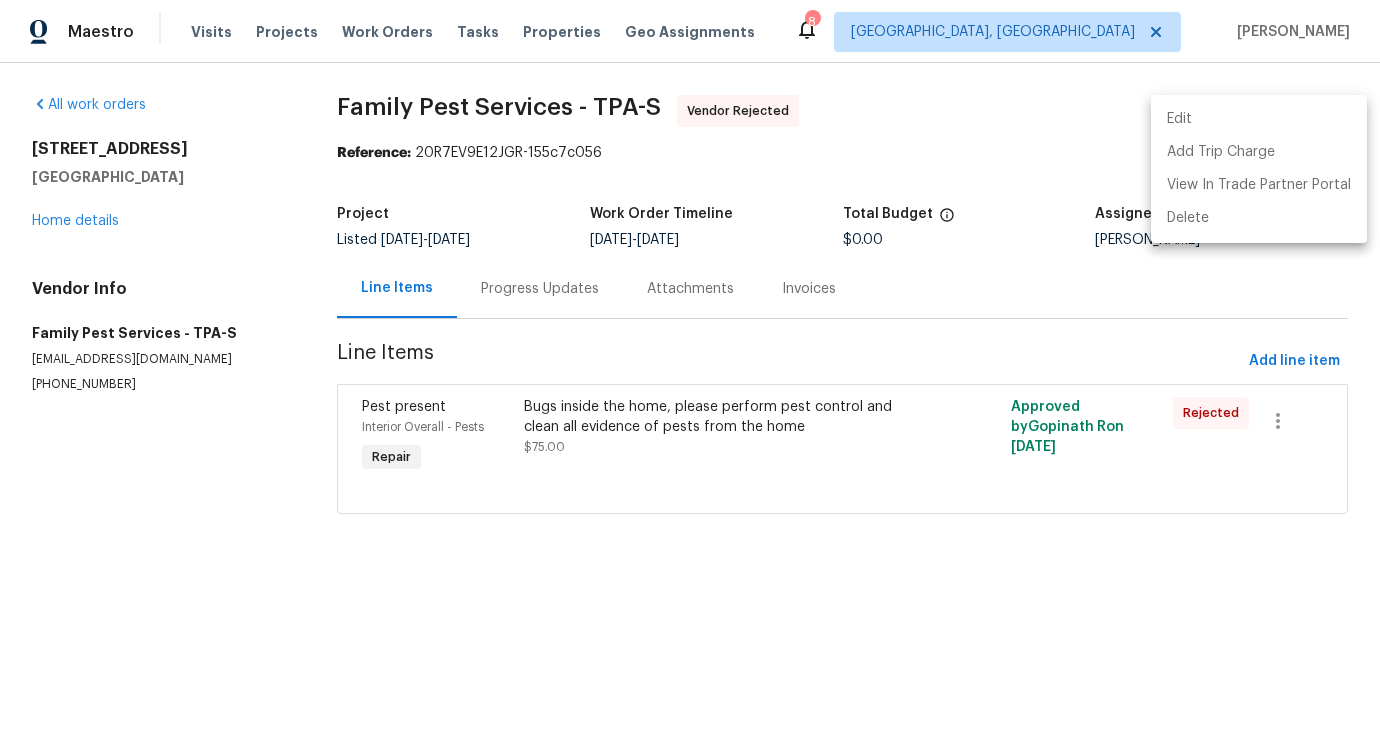 click on "Edit" at bounding box center [1259, 119] 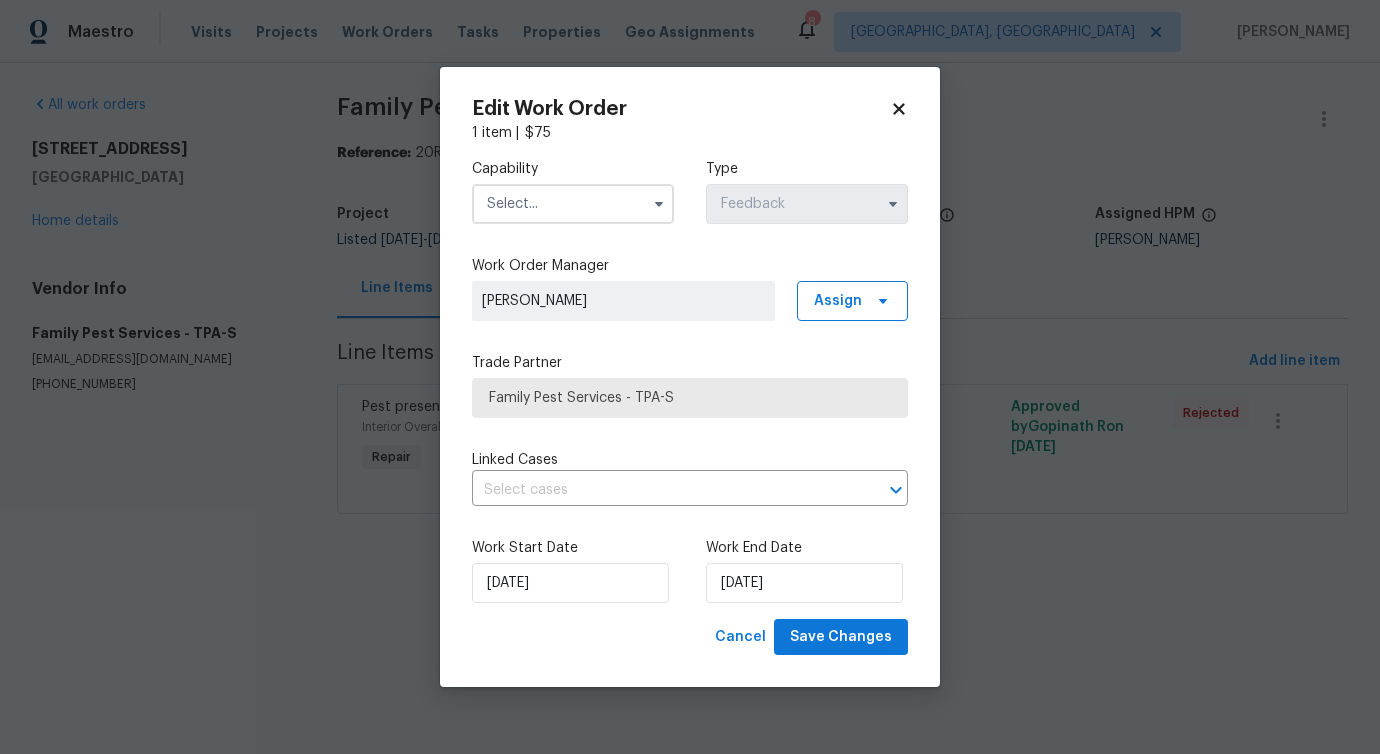 click at bounding box center (573, 204) 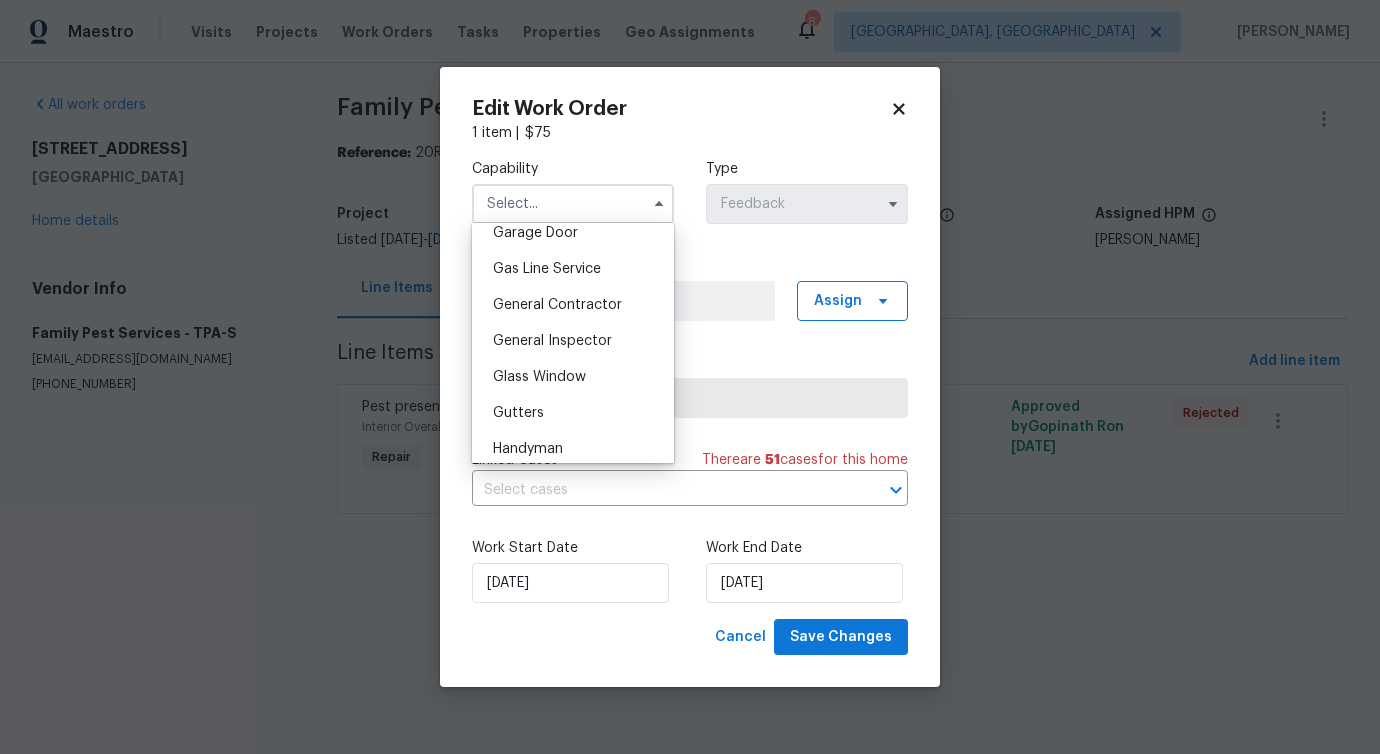 scroll, scrollTop: 913, scrollLeft: 0, axis: vertical 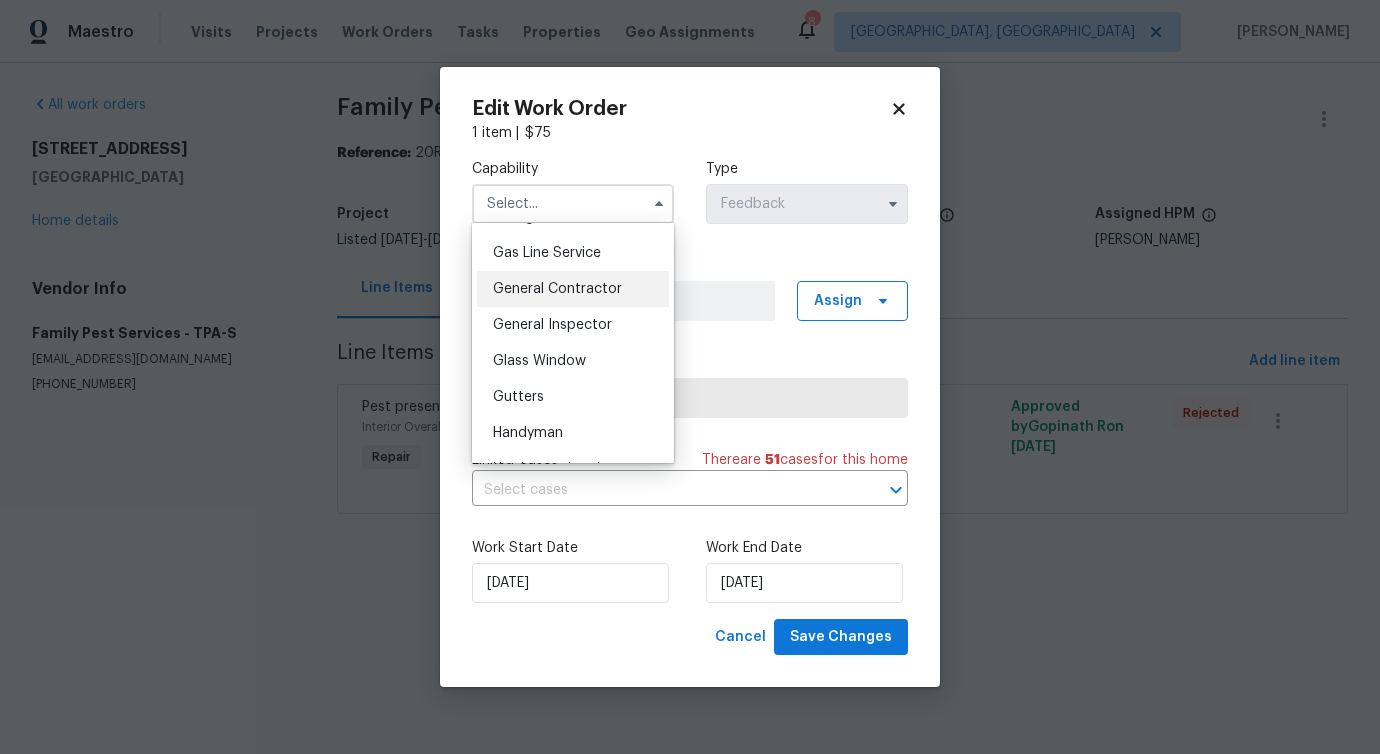 click on "General Contractor" at bounding box center [557, 289] 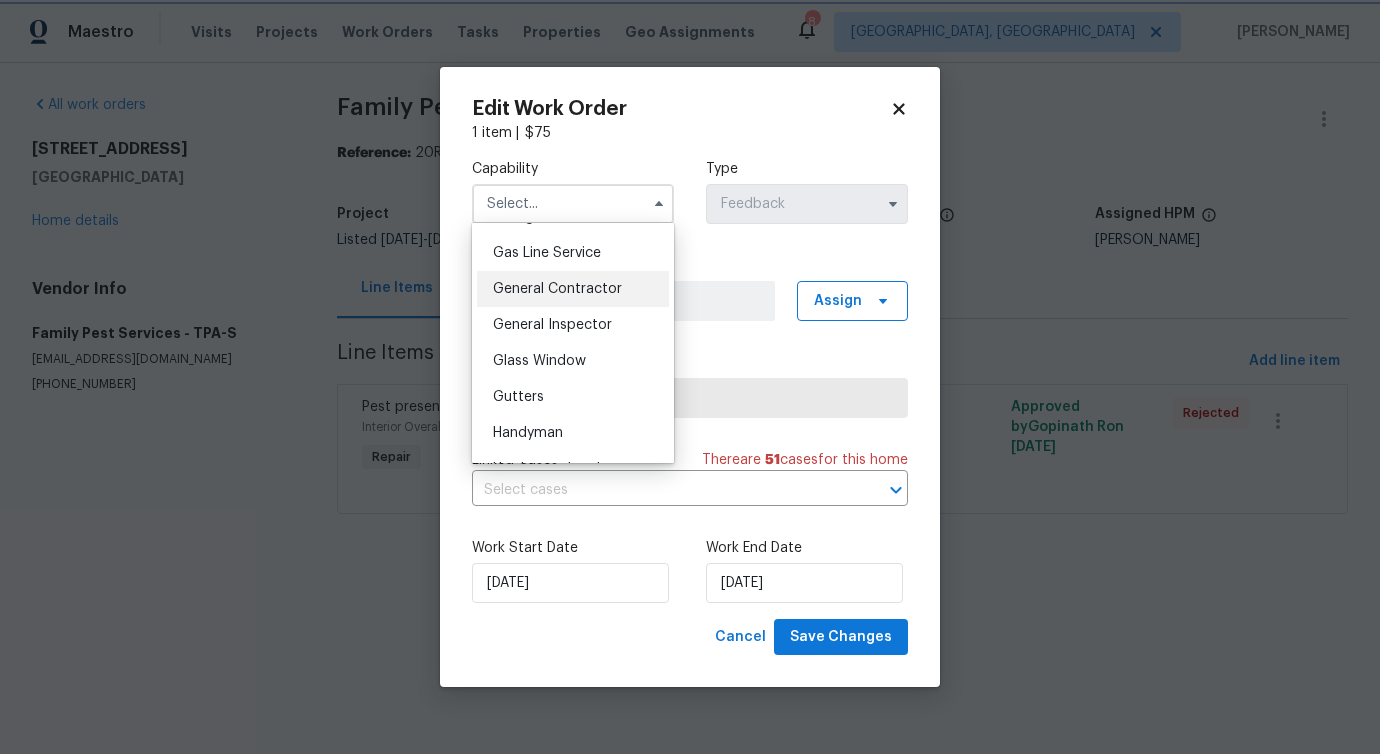 type on "General Contractor" 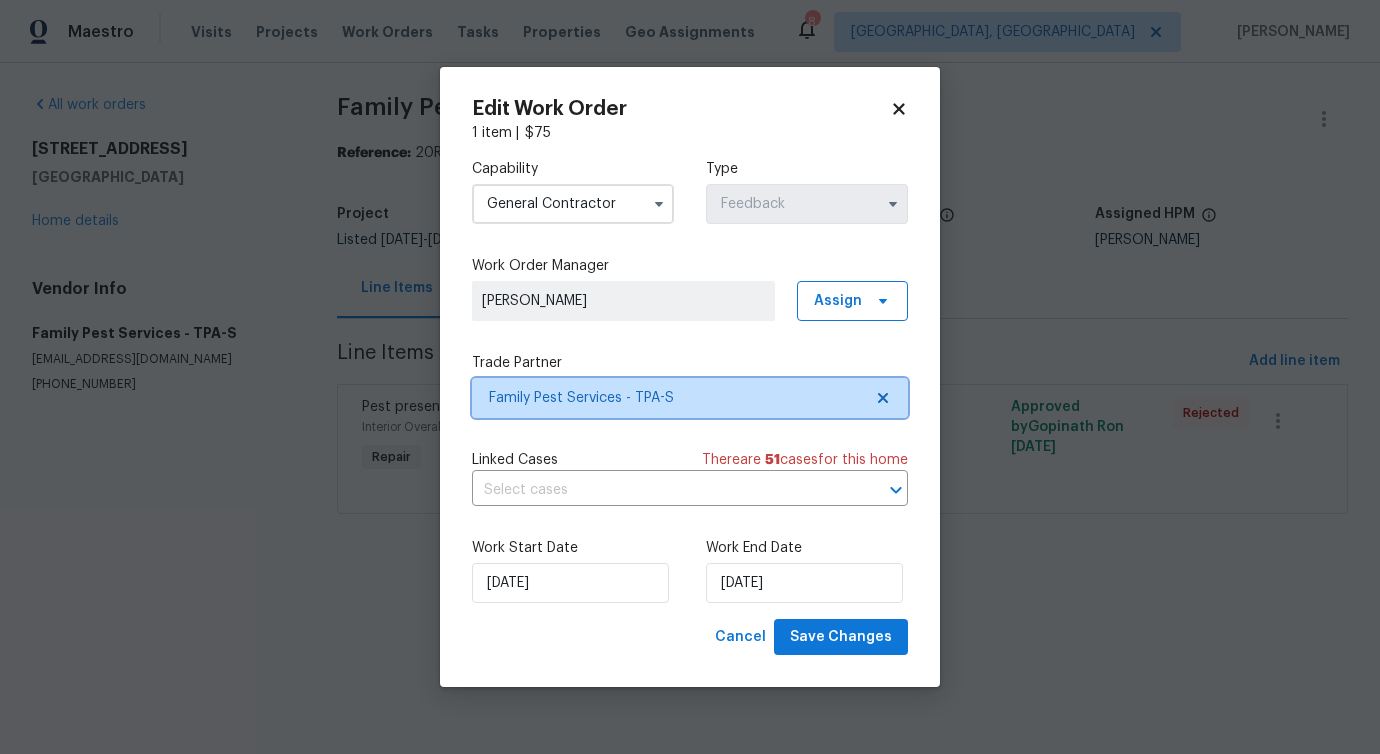 click on "Family Pest Services - TPA-S" at bounding box center [675, 398] 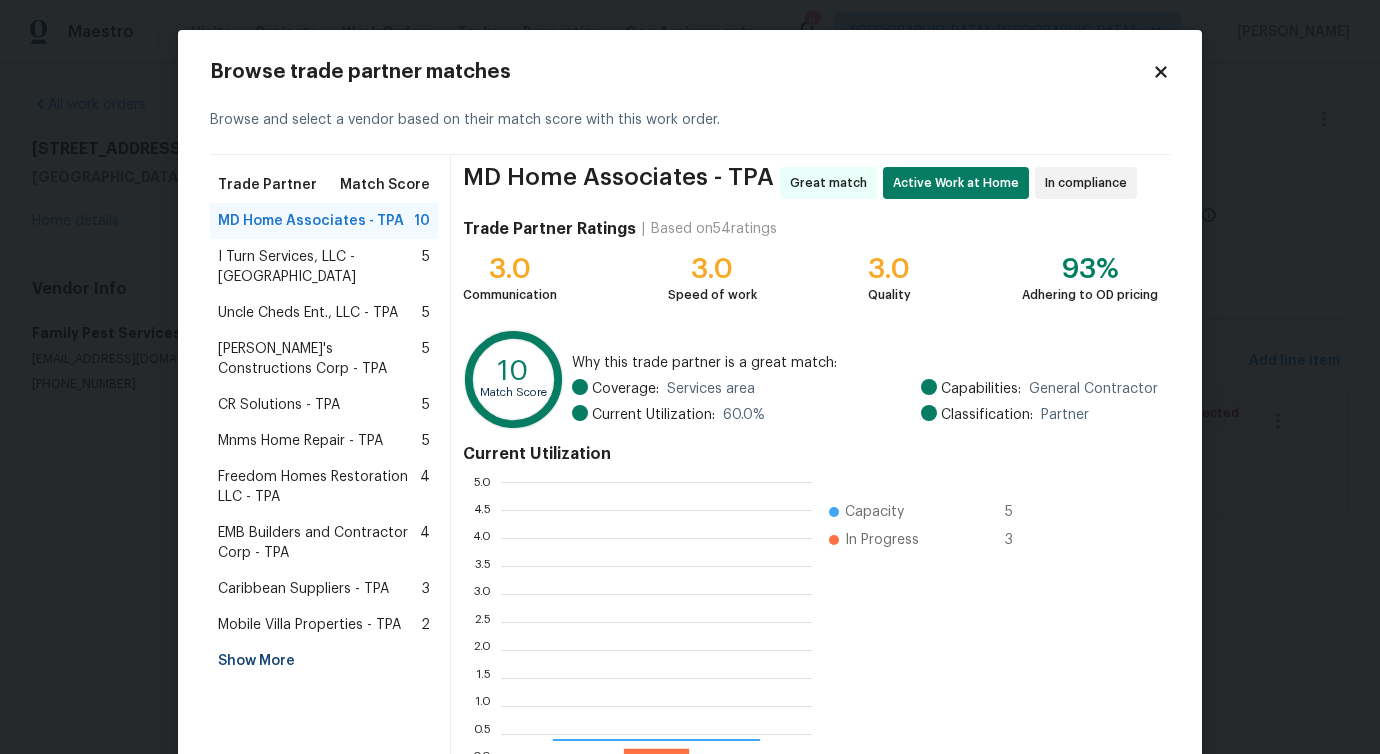 scroll, scrollTop: 2, scrollLeft: 1, axis: both 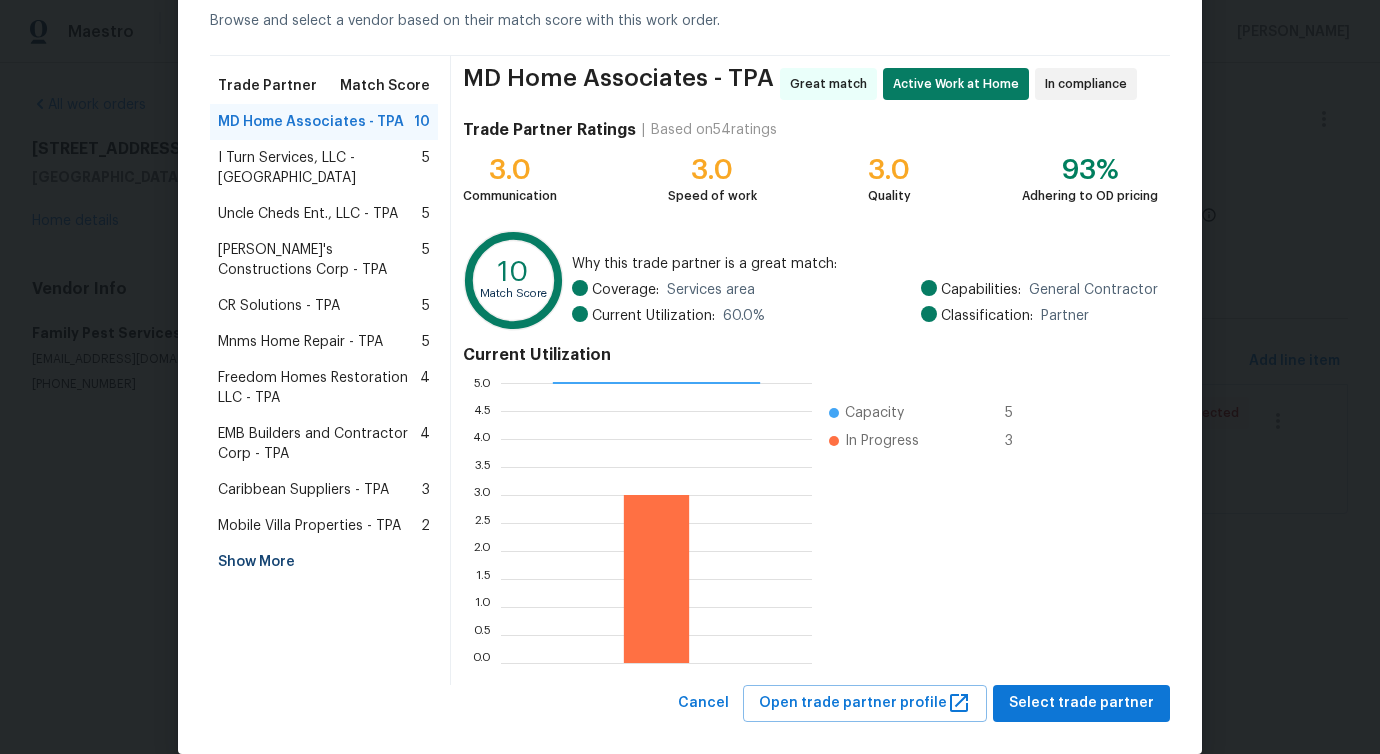 click on "I Turn Services, LLC - TPA 5" at bounding box center [324, 168] 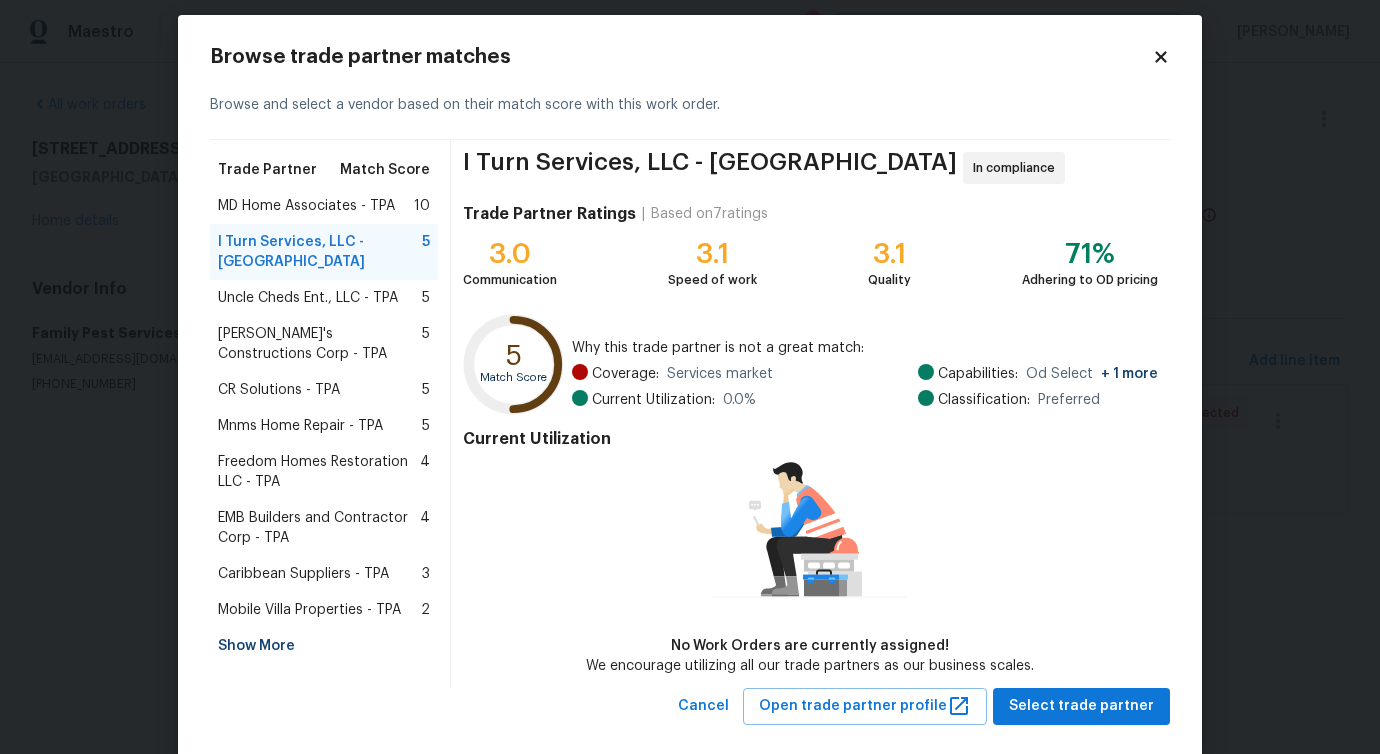scroll, scrollTop: 46, scrollLeft: 0, axis: vertical 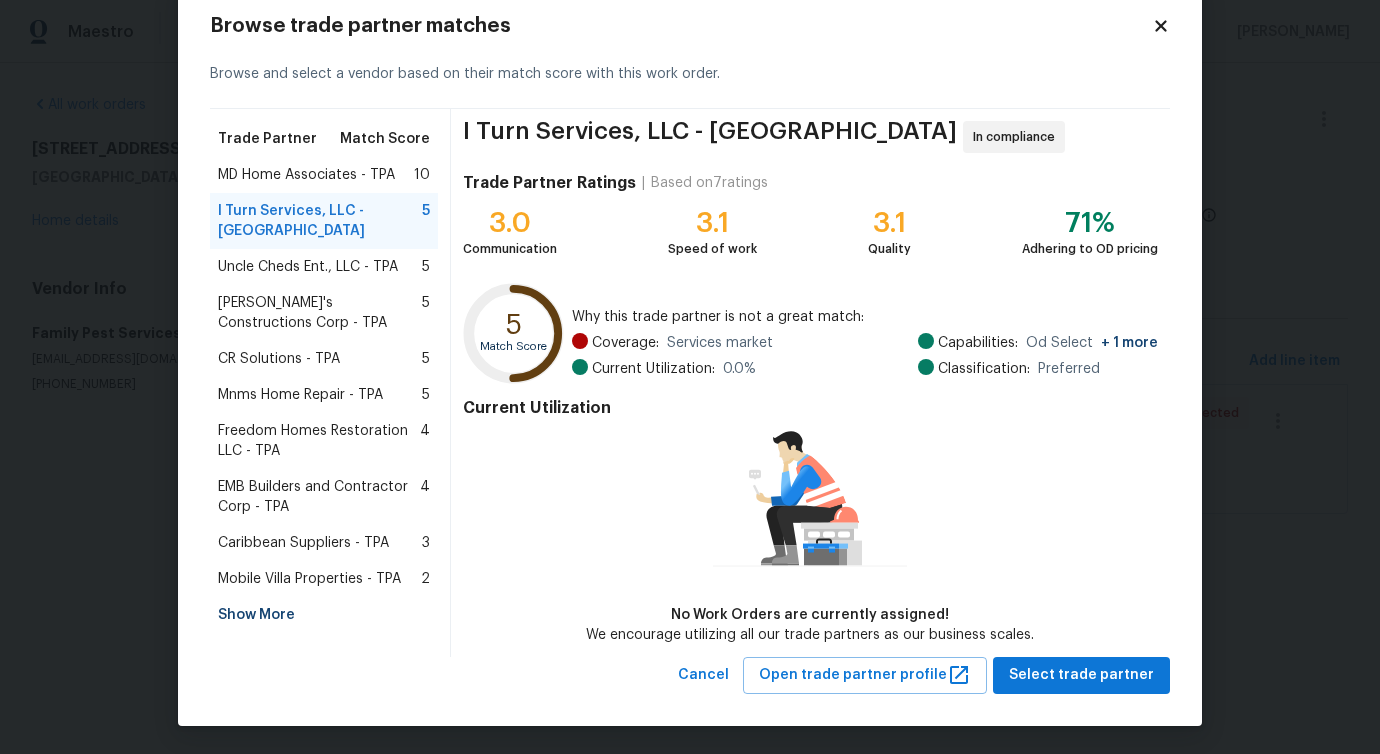 click on "Uncle Cheds Ent., LLC - TPA" at bounding box center [308, 267] 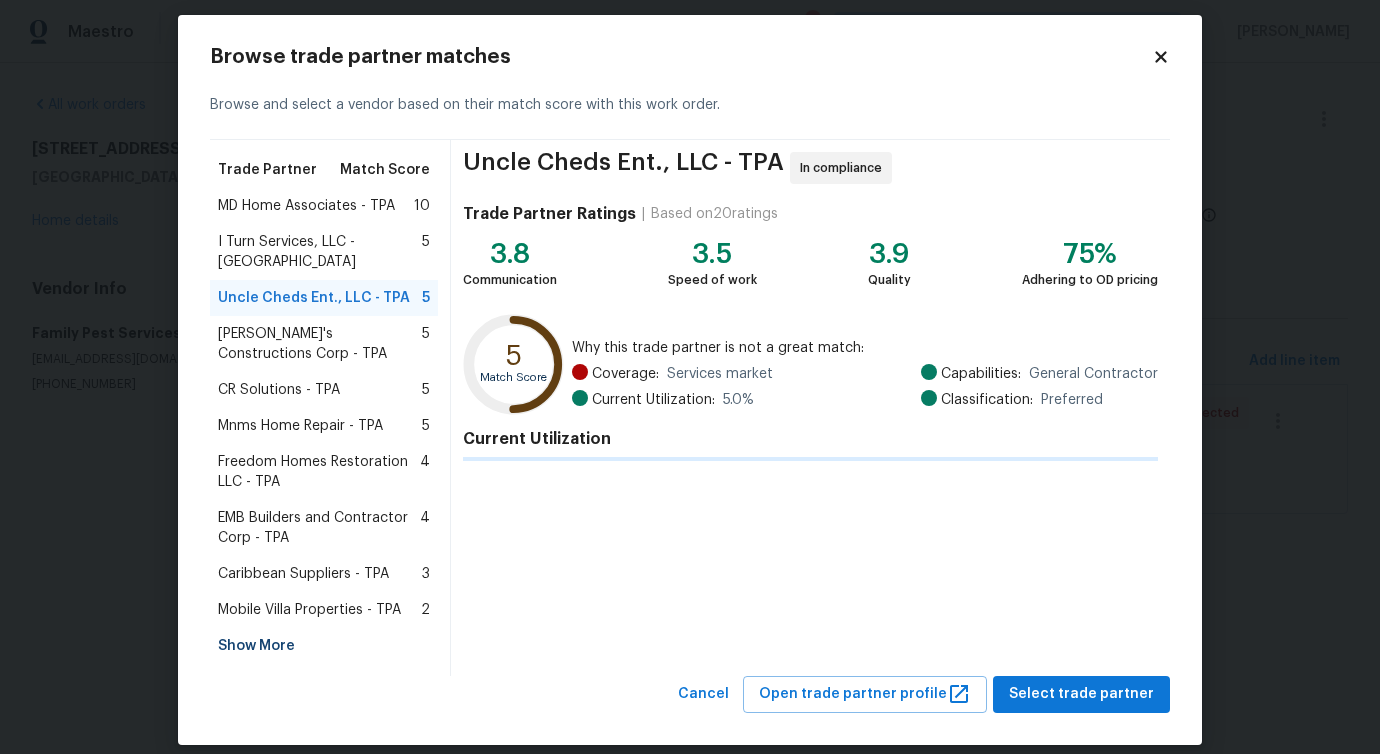 scroll, scrollTop: 99, scrollLeft: 0, axis: vertical 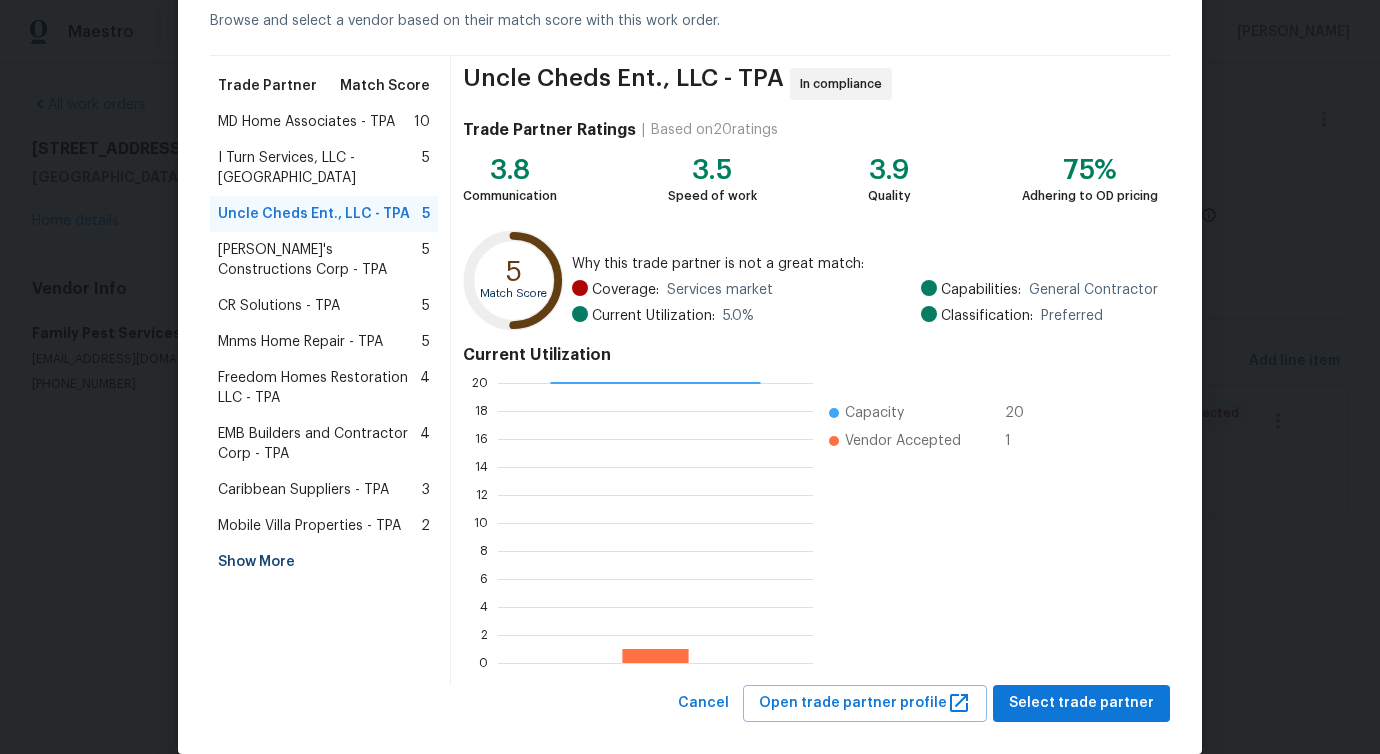 click on "CR Solutions - TPA 5" at bounding box center (324, 306) 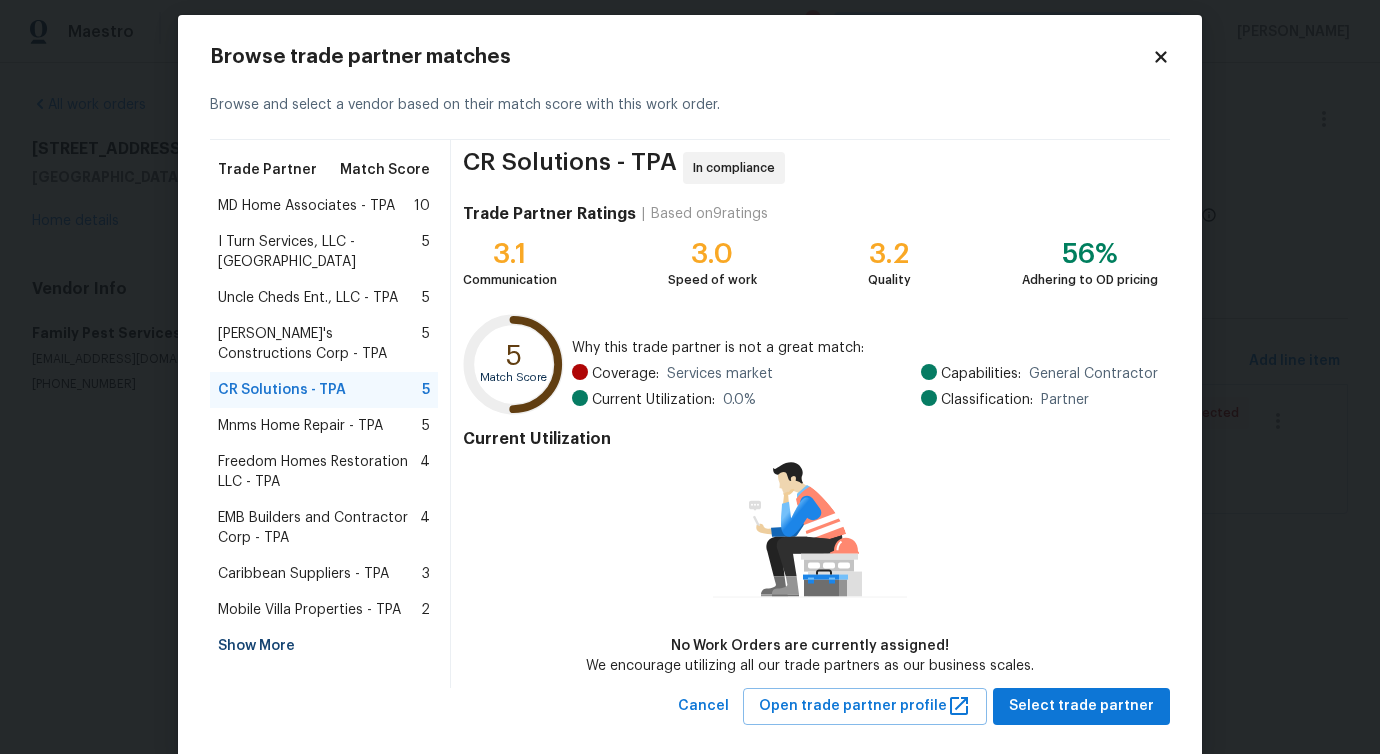 scroll, scrollTop: 46, scrollLeft: 0, axis: vertical 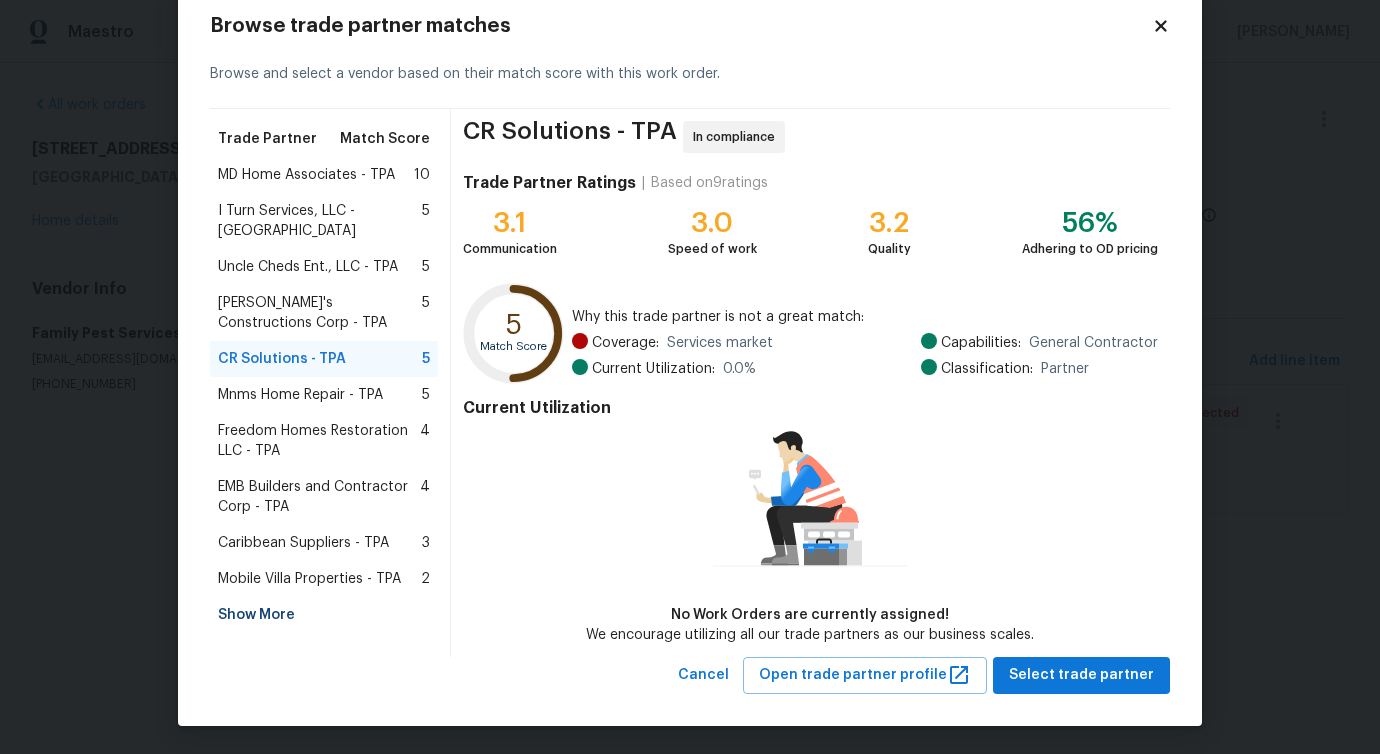 click on "MD Home Associates - TPA" at bounding box center [306, 175] 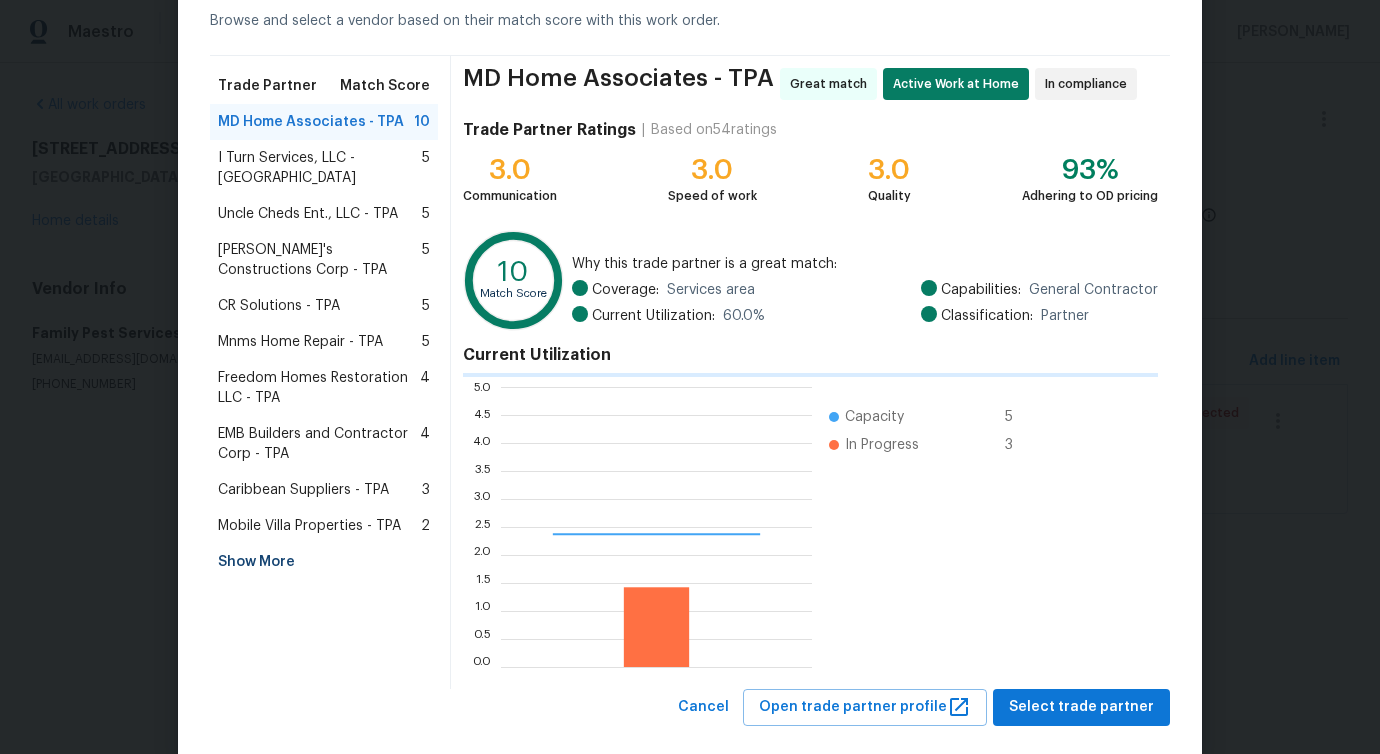 scroll, scrollTop: 2, scrollLeft: 1, axis: both 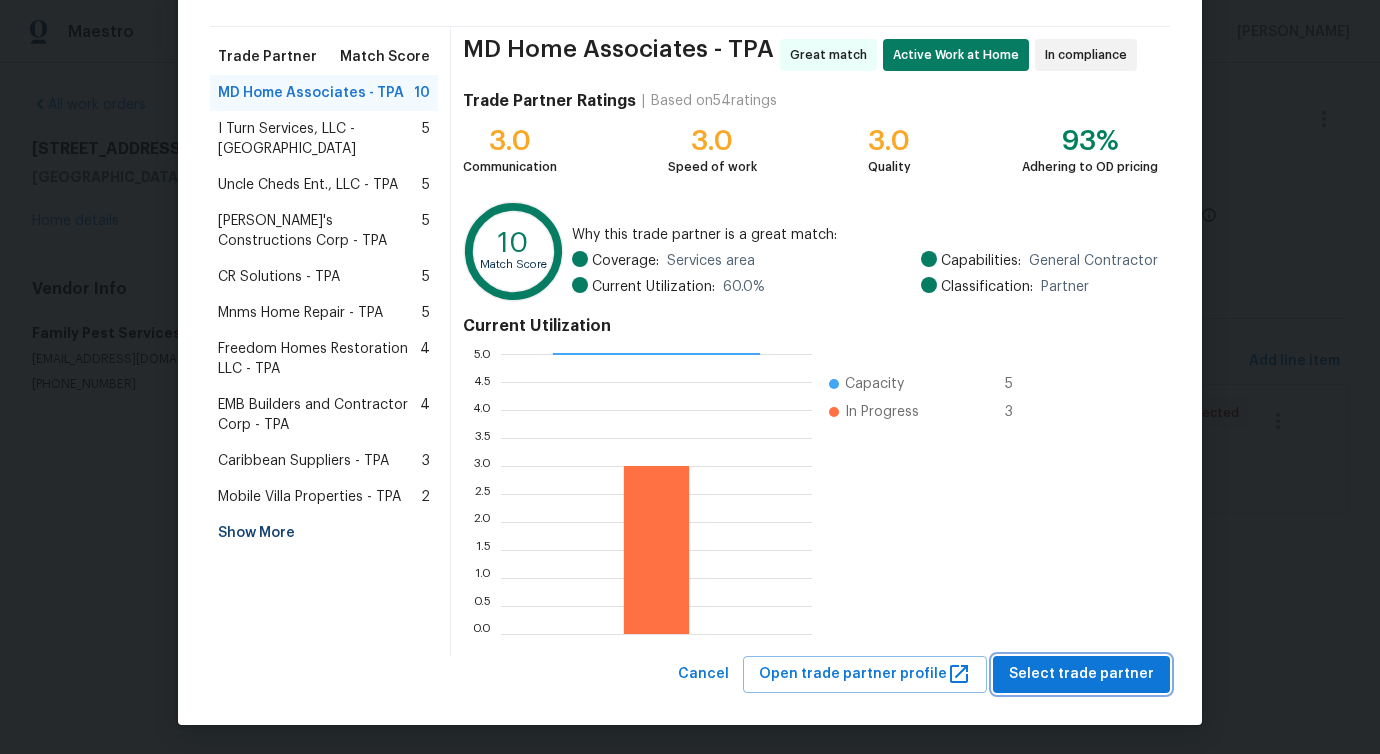 click on "Select trade partner" at bounding box center [1081, 674] 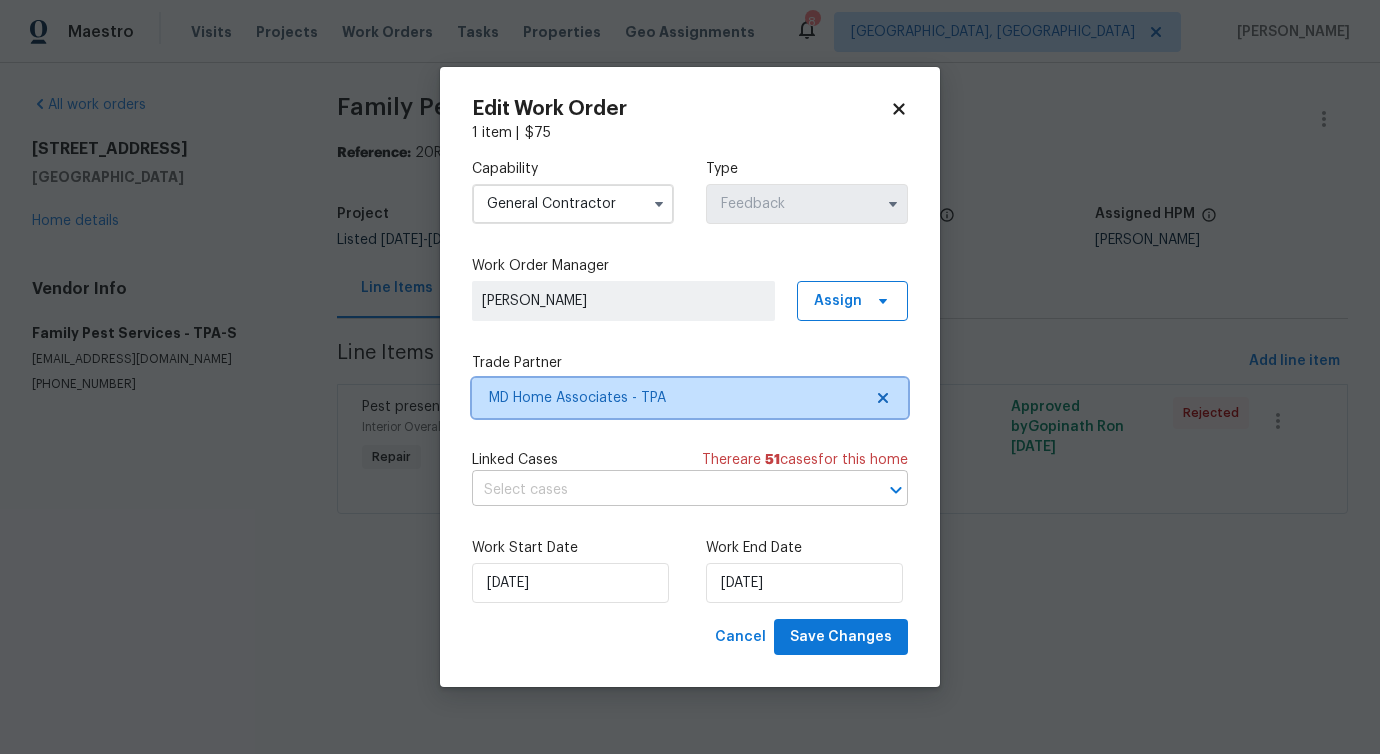 scroll, scrollTop: 0, scrollLeft: 0, axis: both 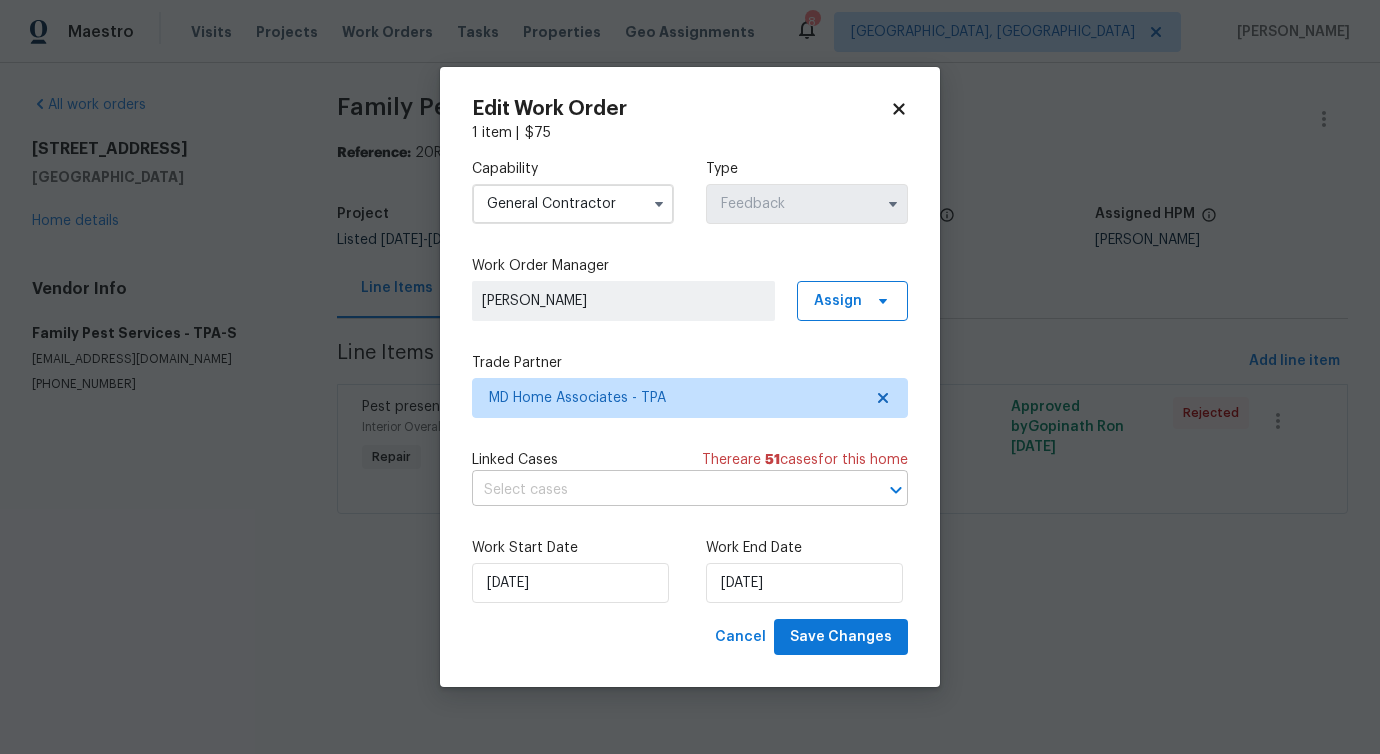 click at bounding box center (662, 490) 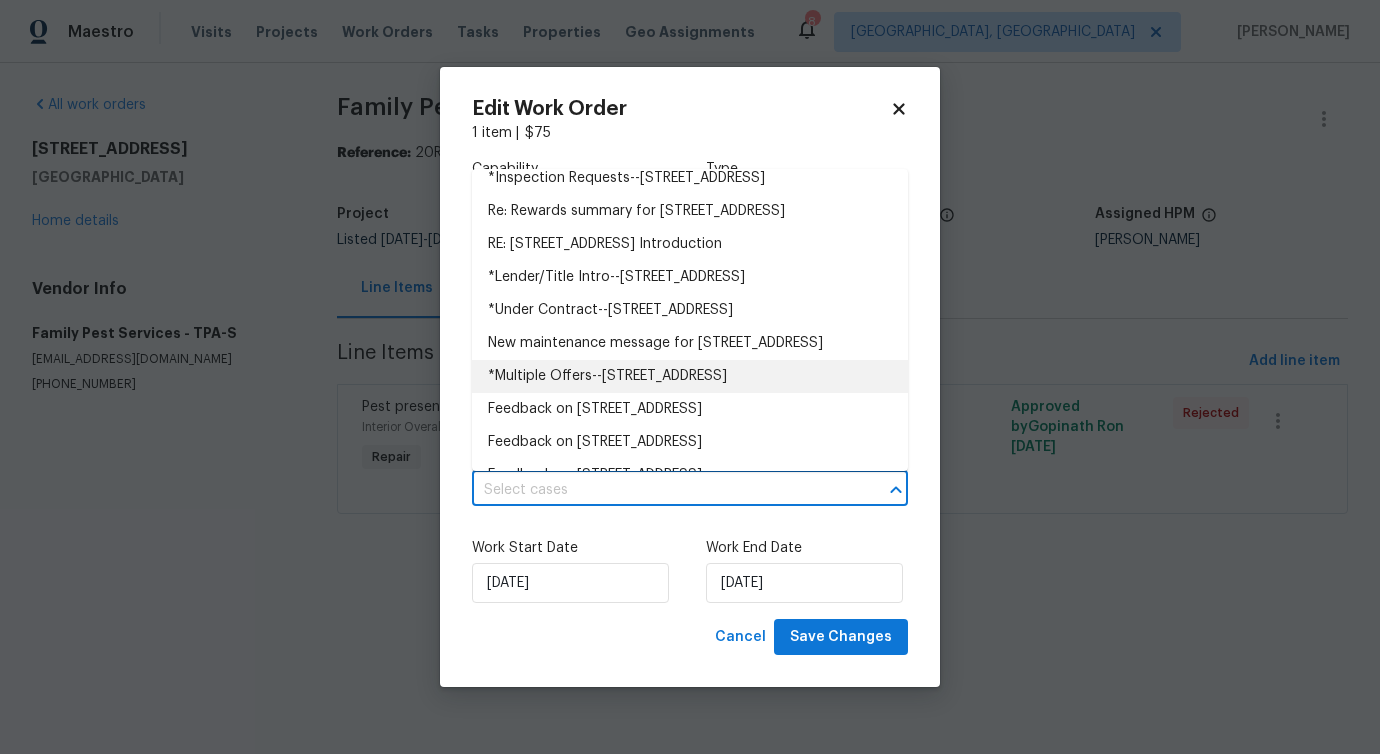scroll, scrollTop: 0, scrollLeft: 0, axis: both 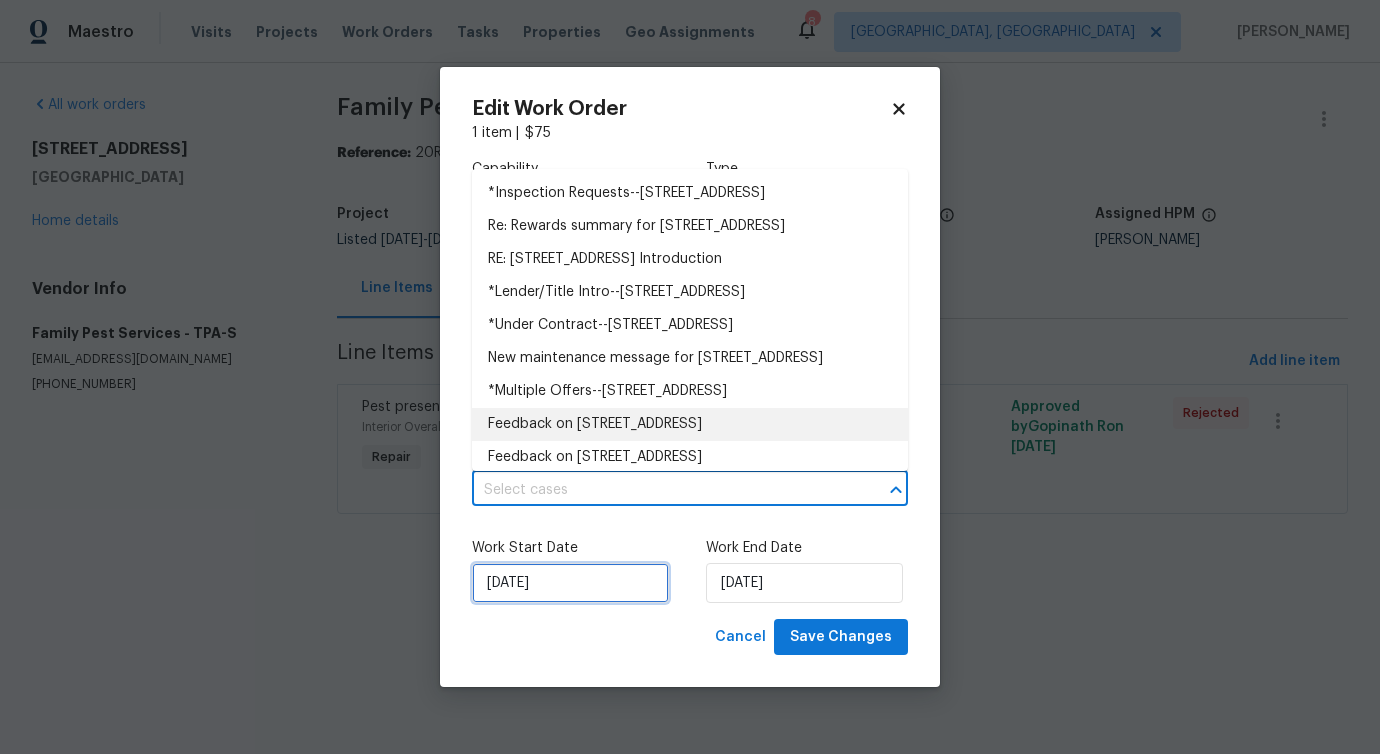 click on "7/10/2025" at bounding box center [570, 583] 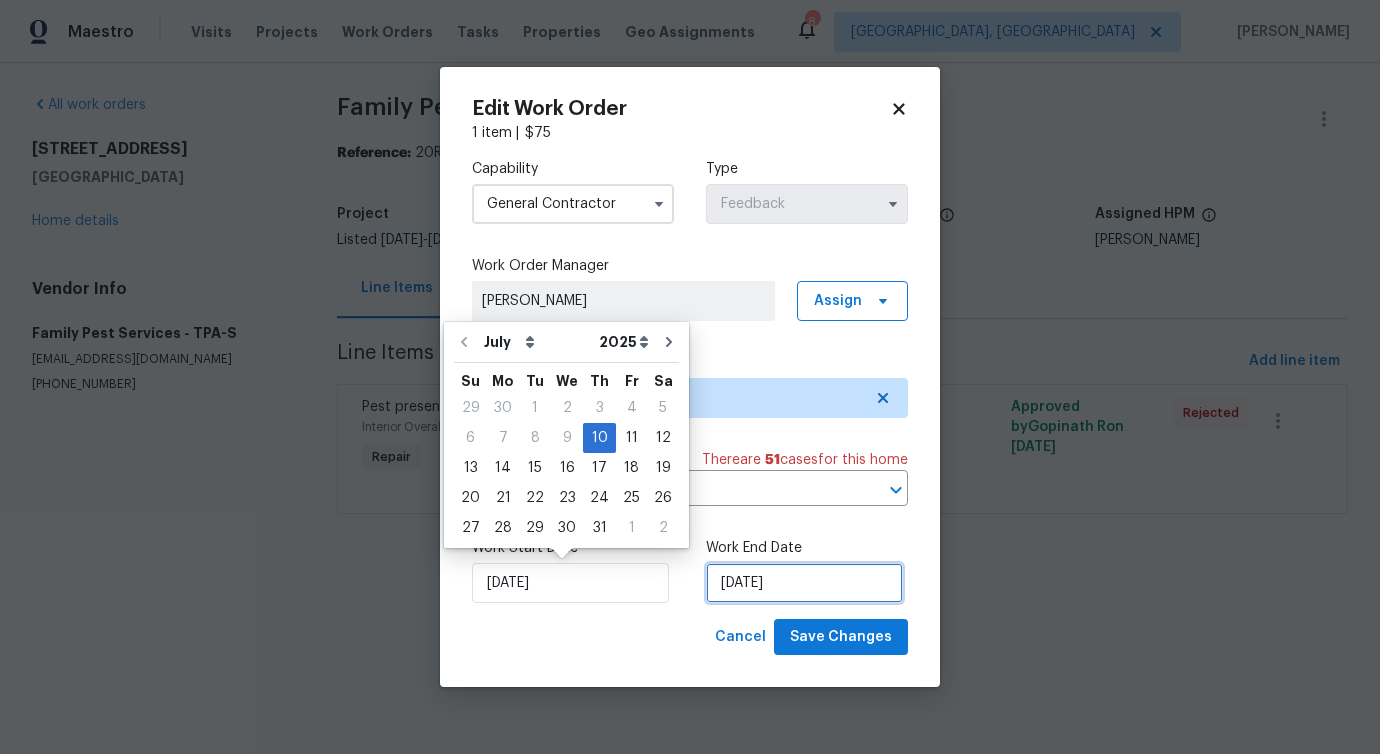 click on "7/12/2025" at bounding box center (804, 583) 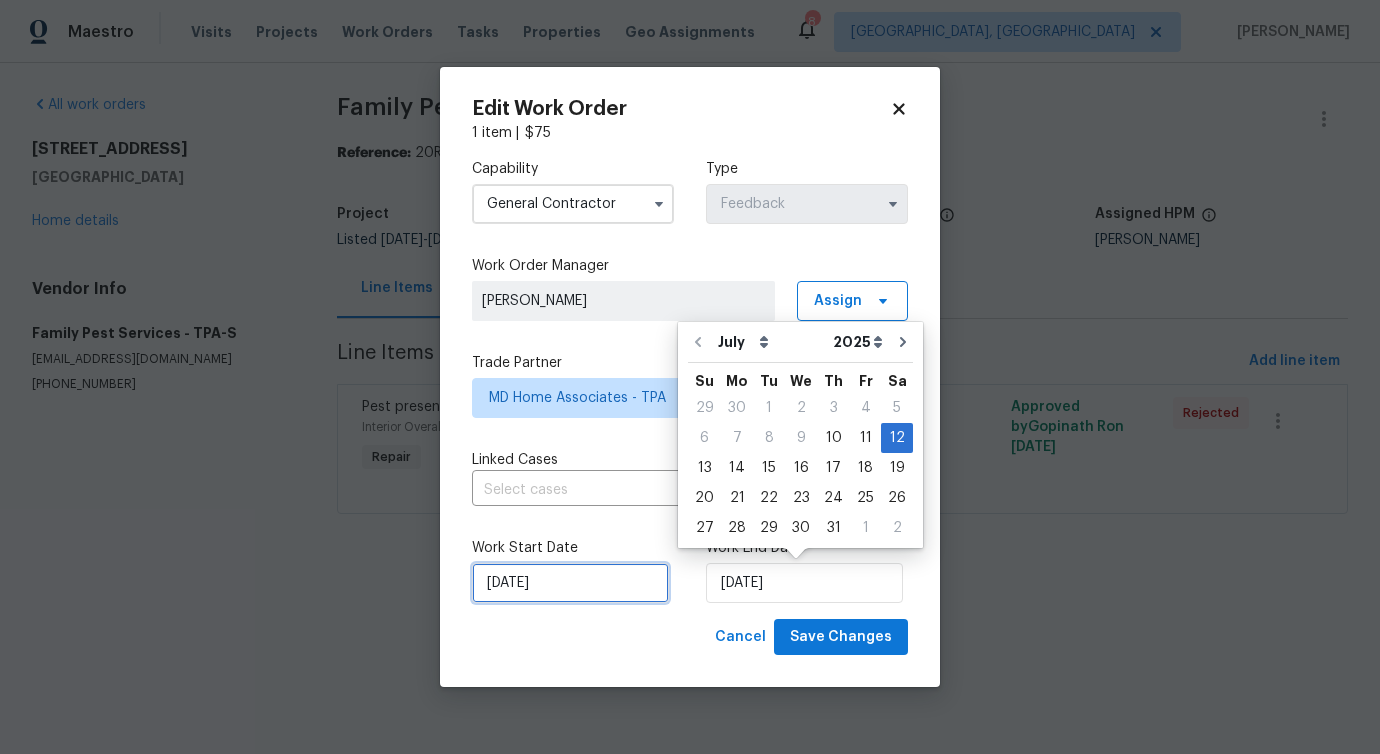 click on "7/10/2025" at bounding box center (570, 583) 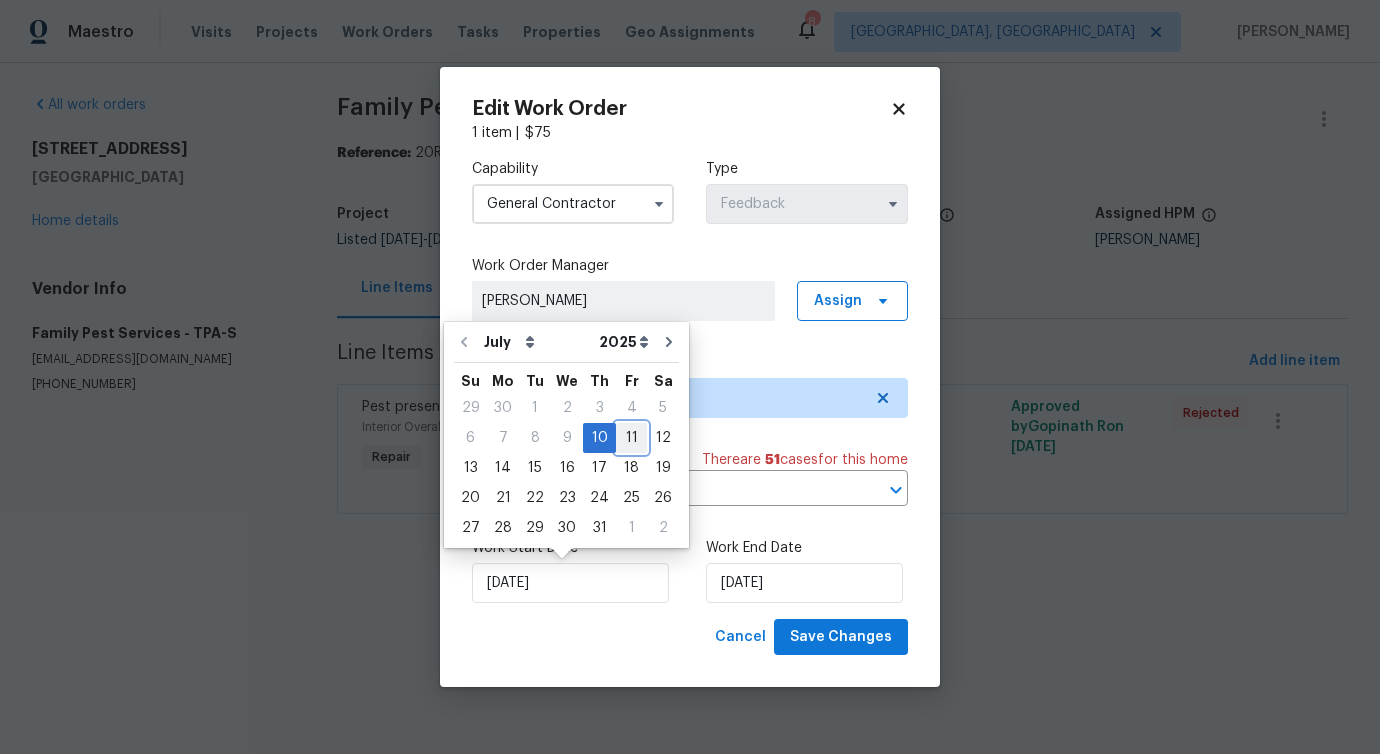 click on "11" at bounding box center (631, 438) 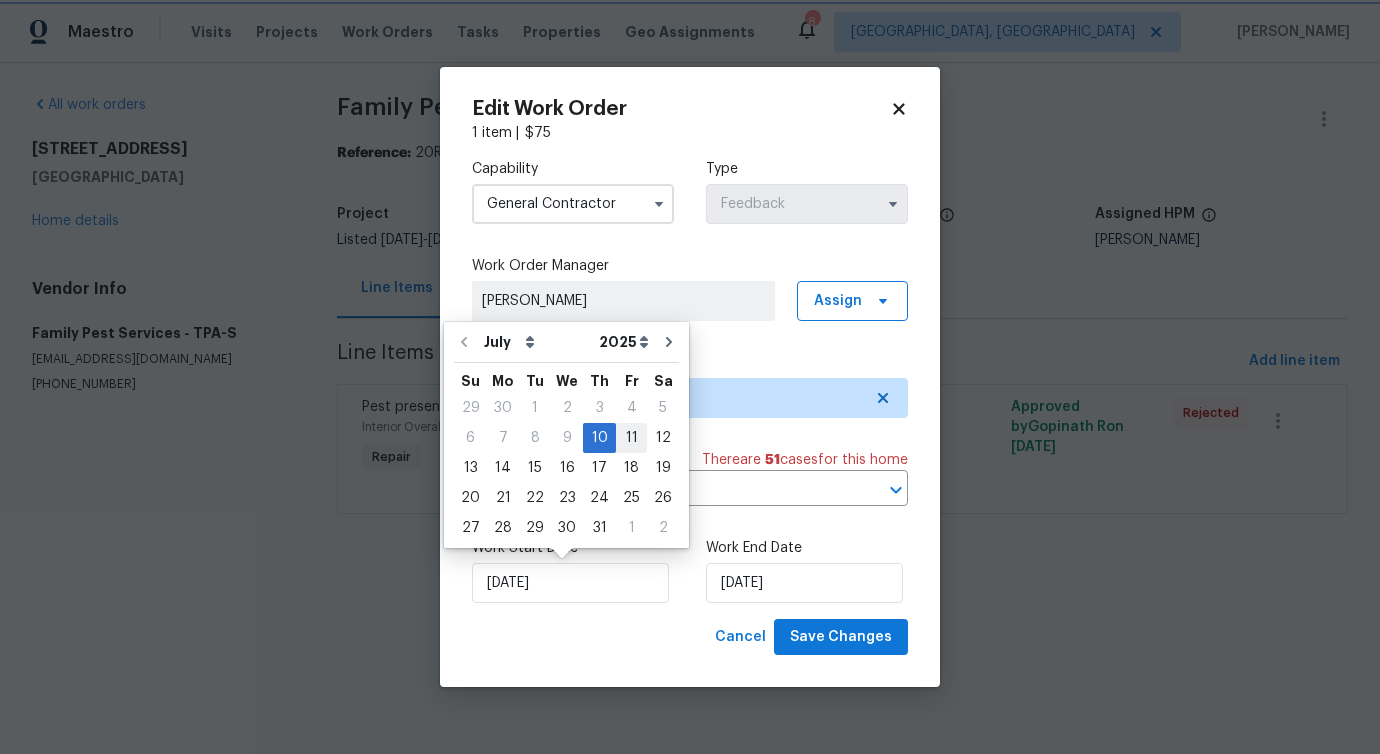 type on "[DATE]" 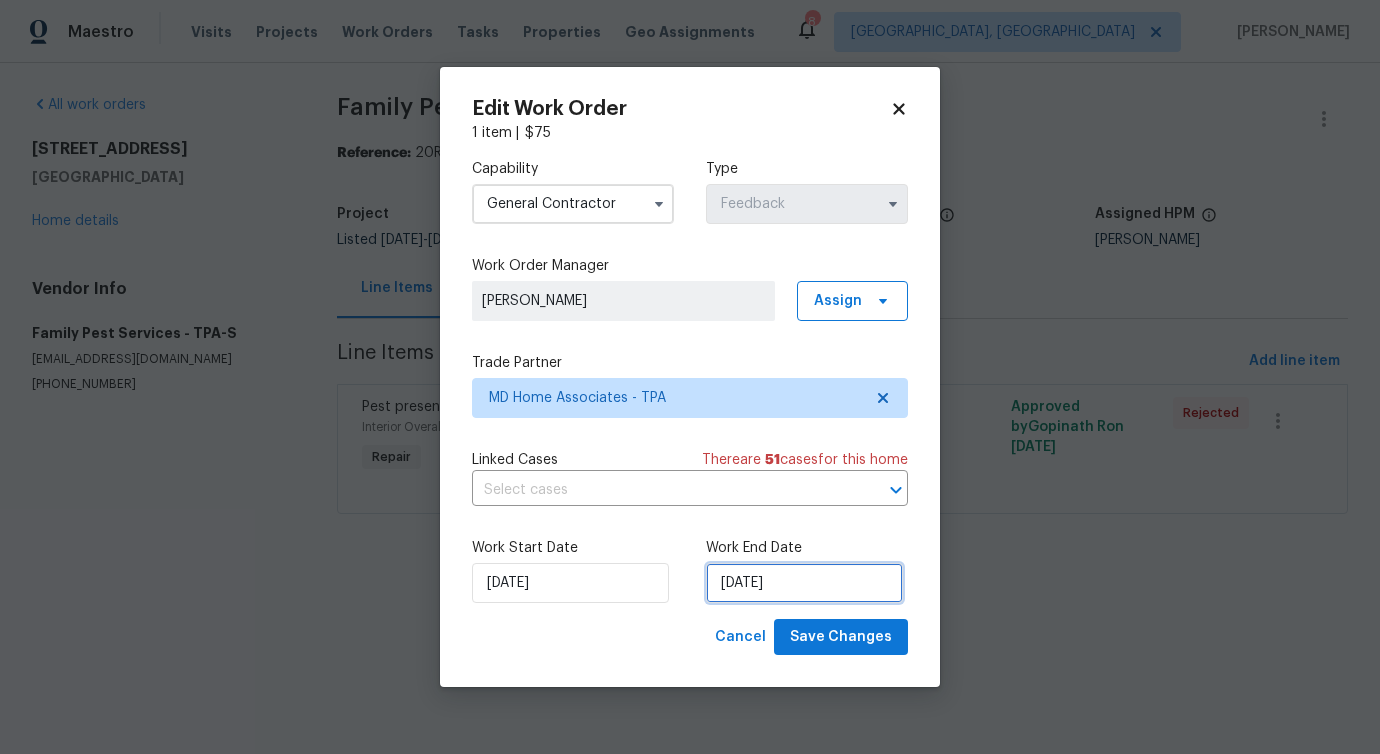 click on "7/12/2025" at bounding box center (804, 583) 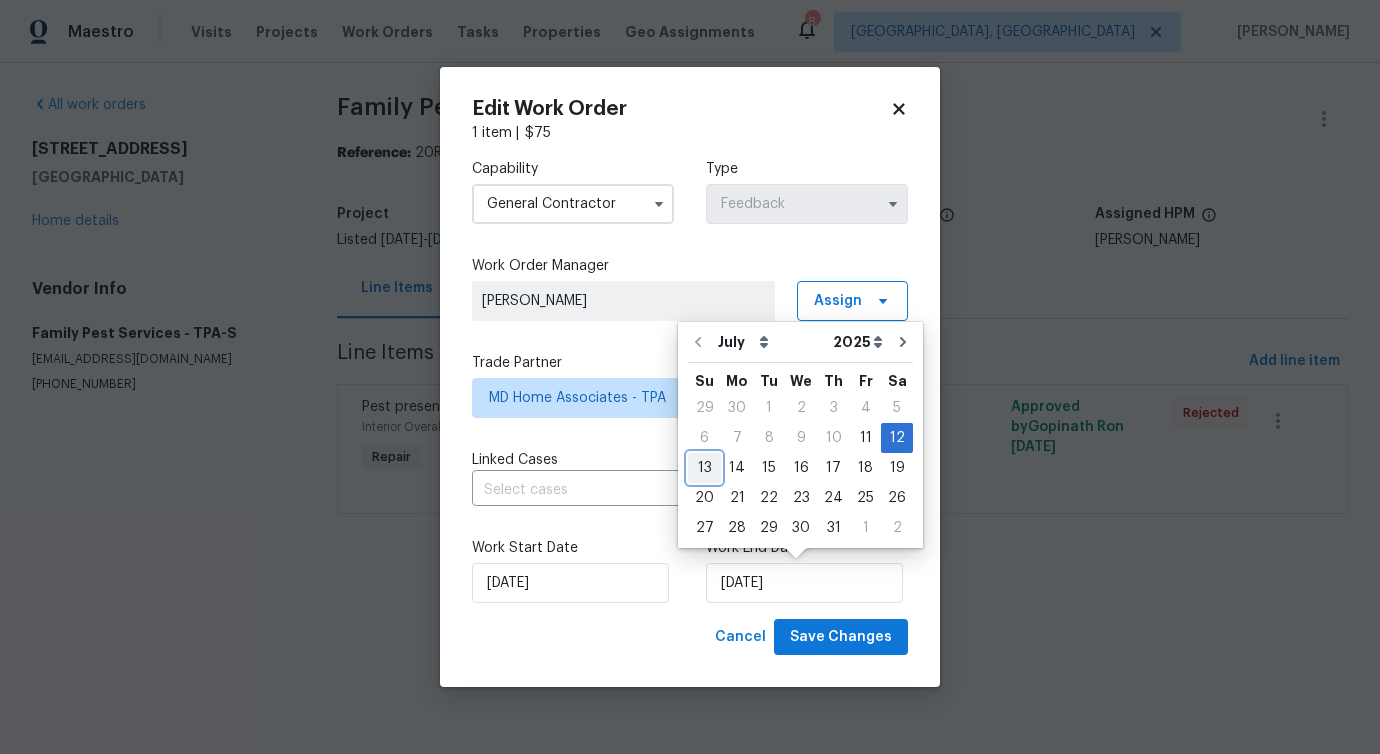 click on "13" at bounding box center [704, 468] 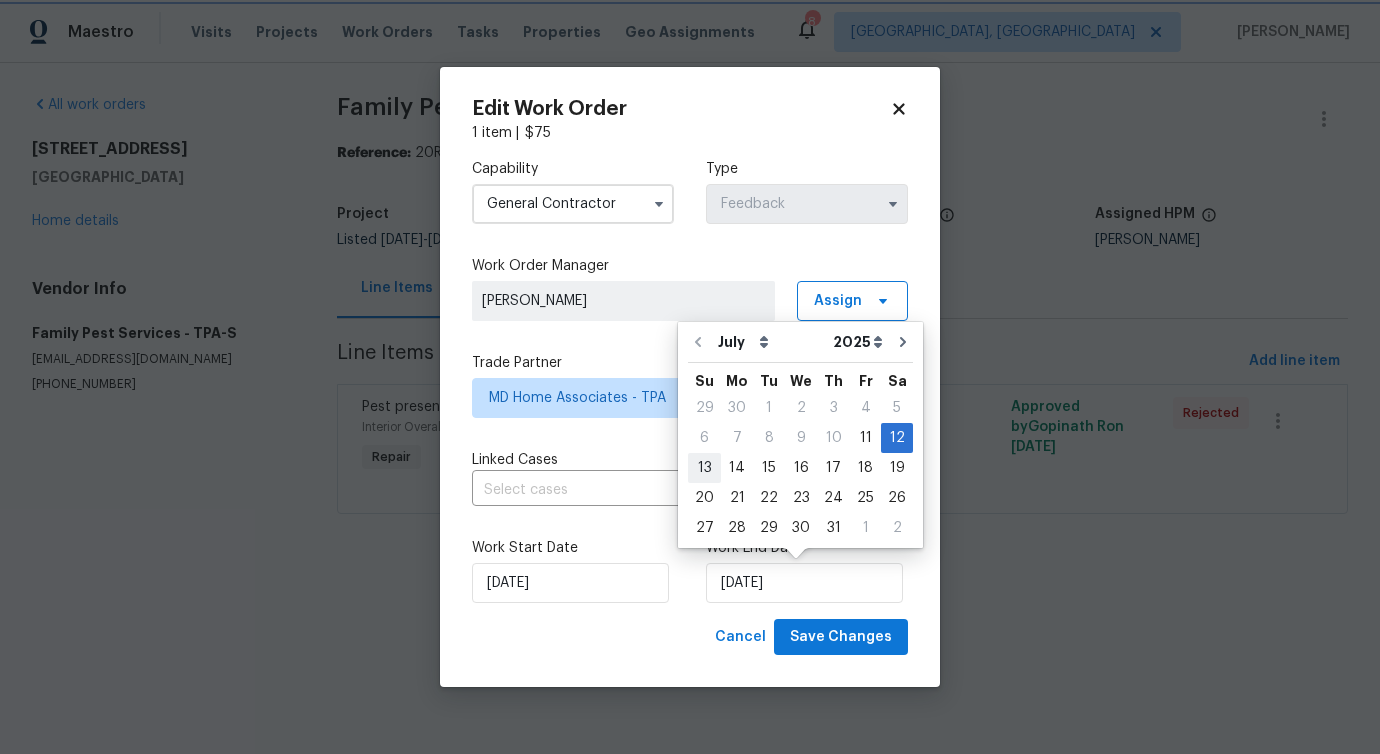 type on "7/13/2025" 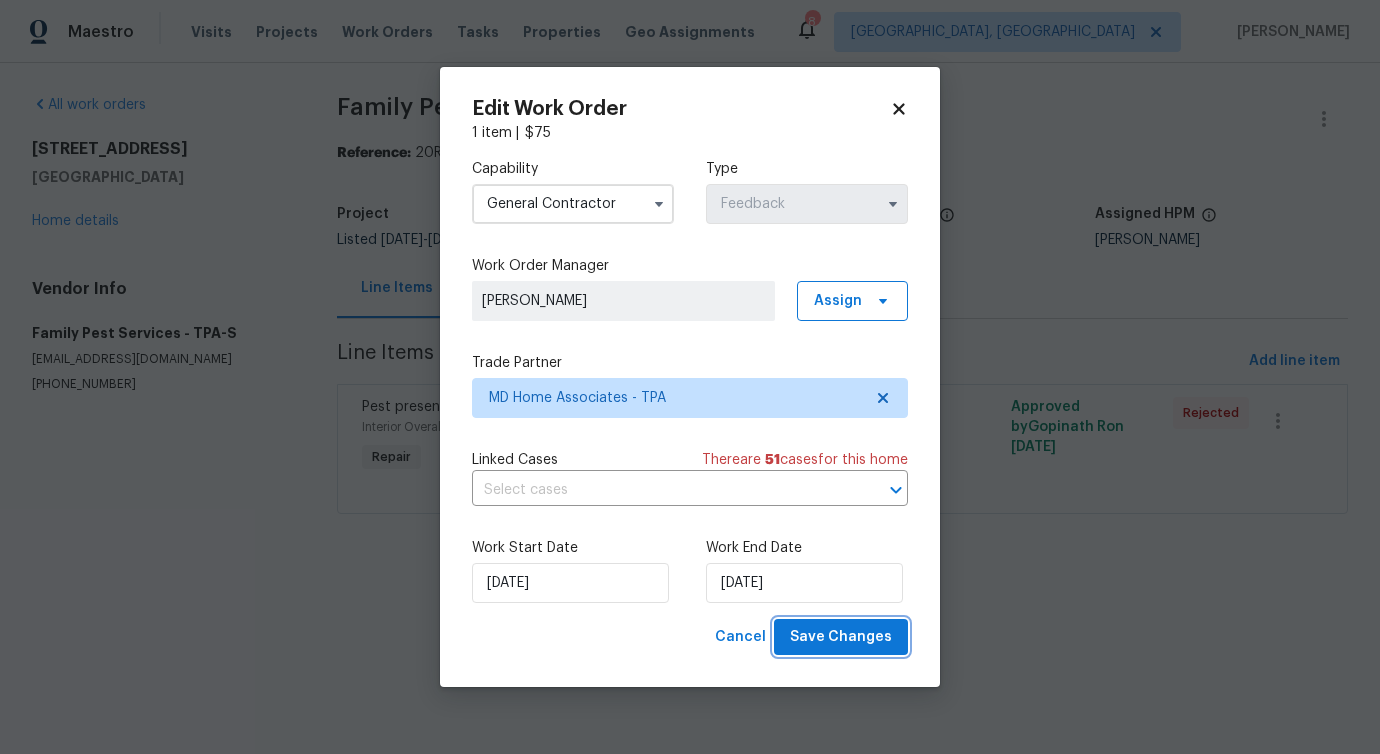 click on "Save Changes" at bounding box center [841, 637] 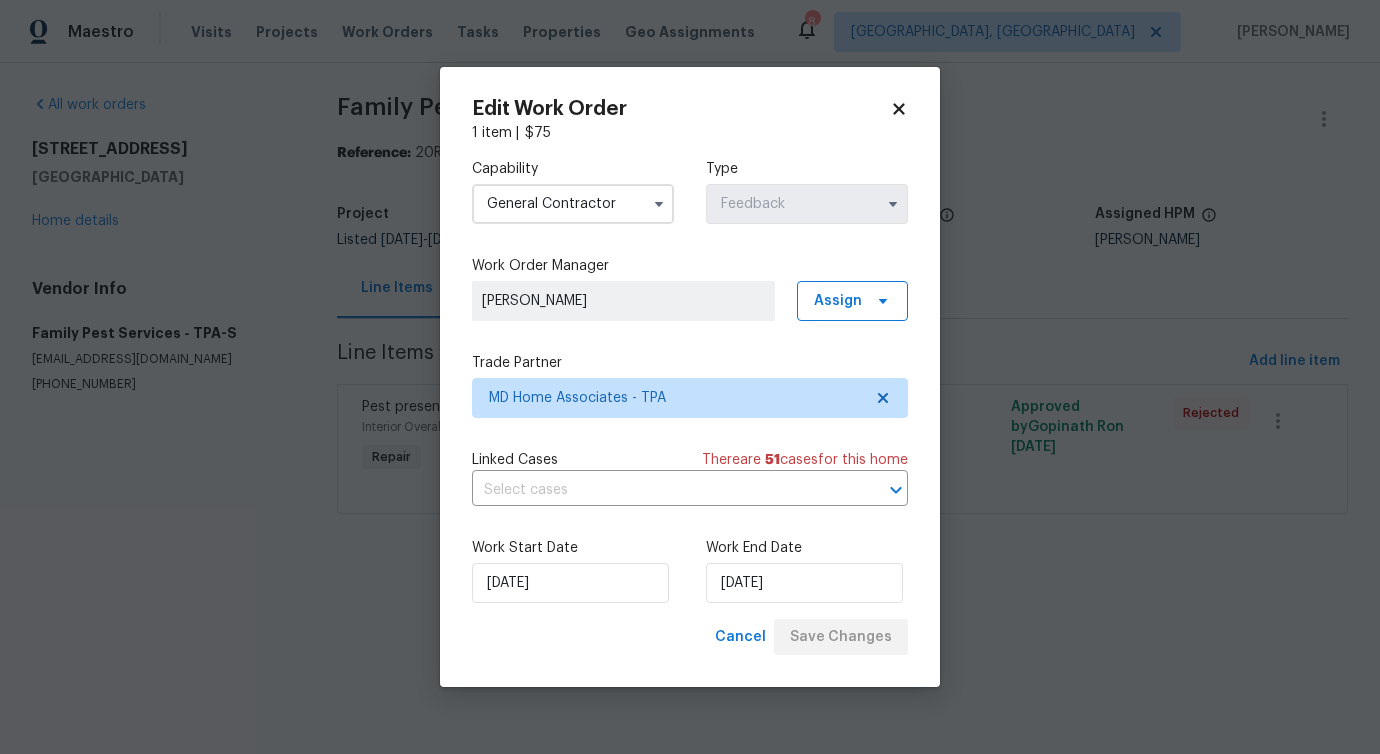 click on "Maestro Visits Projects Work Orders Tasks Properties Geo Assignments 8 Albuquerque, NM Pavithra Sekar All work orders 3593 Junction St North Port, FL 34288 Home details Vendor Info Family Pest Services - TPA-S info@familypestservices.com (813) 949-2847 Family Pest Services - TPA-S Vendor Rejected Reference:   20R7EV9E12JGR-155c7c056 Project Listed   5/27/2025  -  7/12/2025 Work Order Timeline 7/10/2025  -  7/12/2025 Total Budget $0.00 Assigned HPM Naomi Ferreira Line Items Progress Updates Attachments Invoices Line Items Add line item Pest present Interior Overall - Pests Repair Bugs inside the home, please perform pest control and clean all evidence of pests from the home $75.00 Approved by  Gopinath R  on   7/10/2025 Rejected
Edit Work Order 1 item | $ 75 Capability   General Contractor Type   Feedback Work Order Manager   Pavithra Sekar Assign Trade Partner   MD Home Associates - TPA Linked Cases There  are   51  case s  for this home   ​ Work Start Date   7/11/2025 Work End Date   7/13/2025 Cancel" at bounding box center (690, 285) 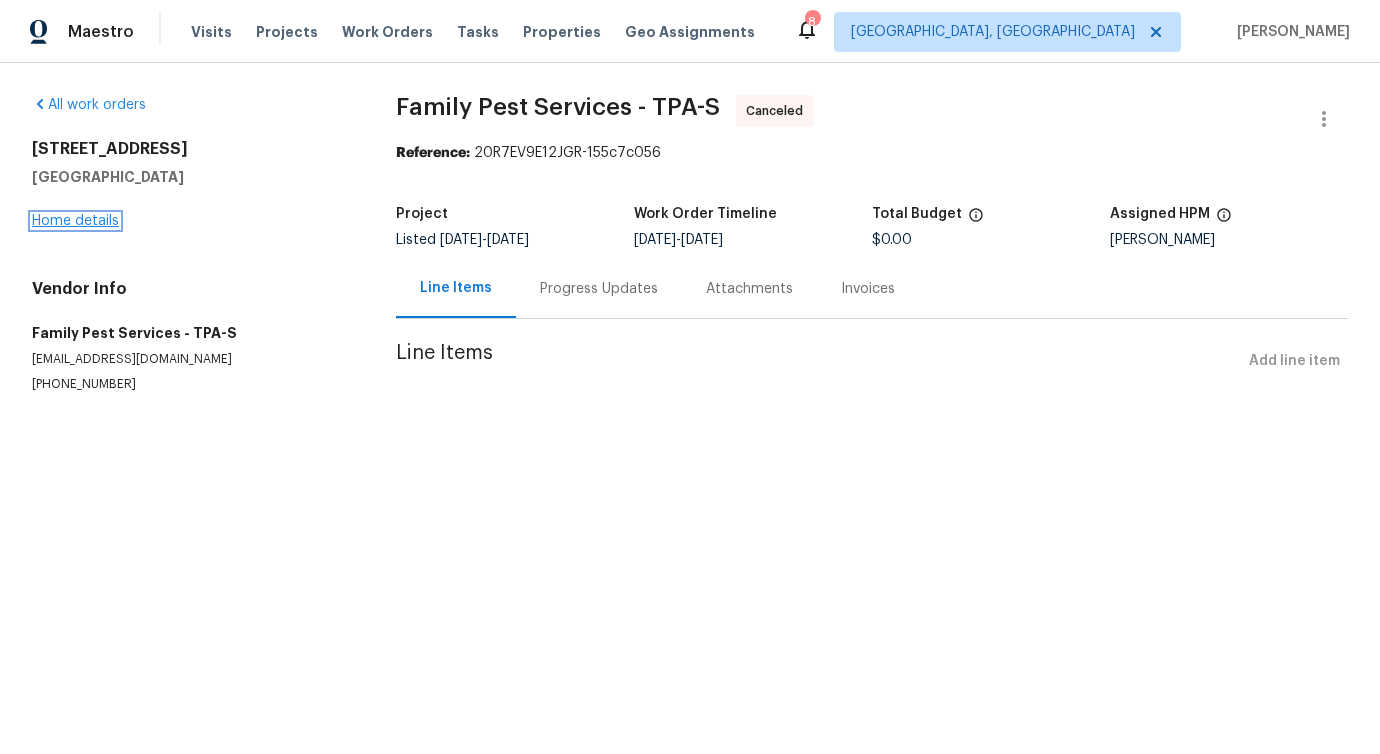 click on "Home details" at bounding box center [75, 221] 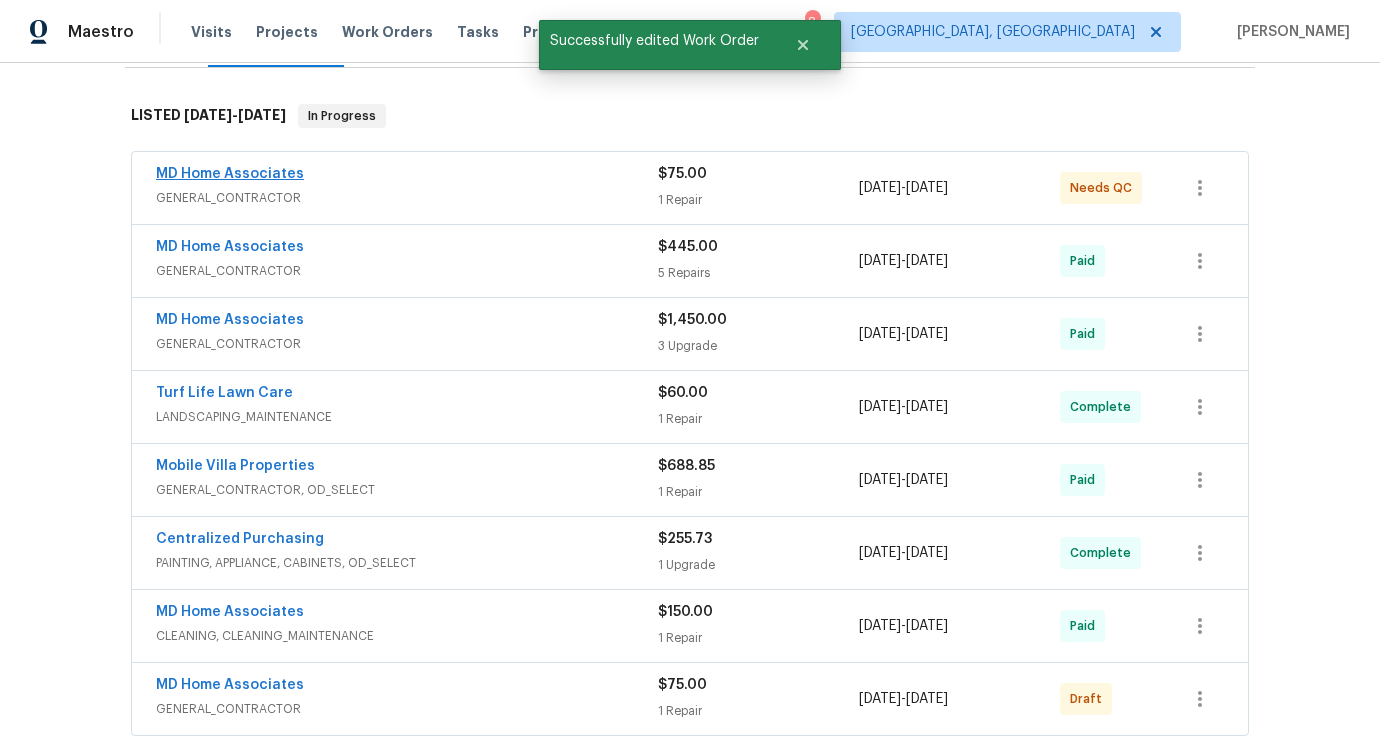 scroll, scrollTop: 409, scrollLeft: 0, axis: vertical 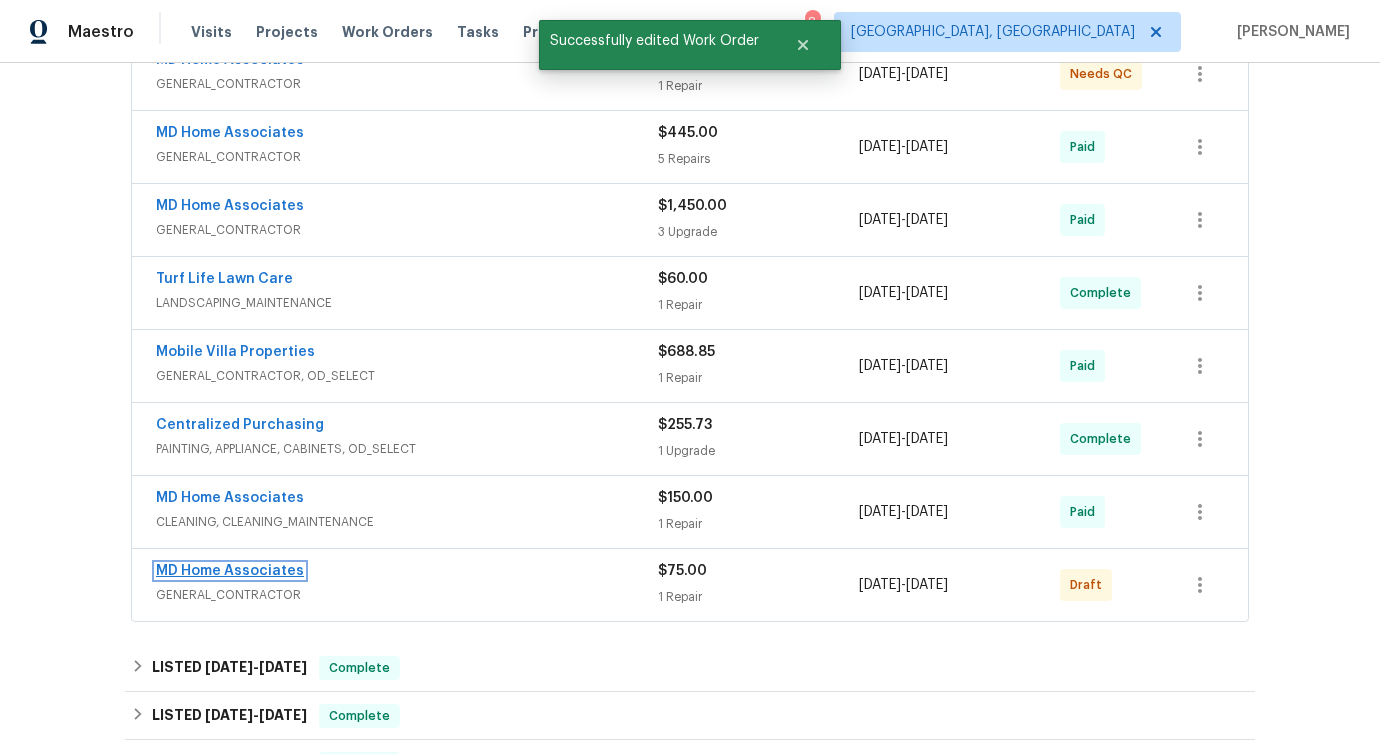 click on "MD Home Associates" at bounding box center [230, 571] 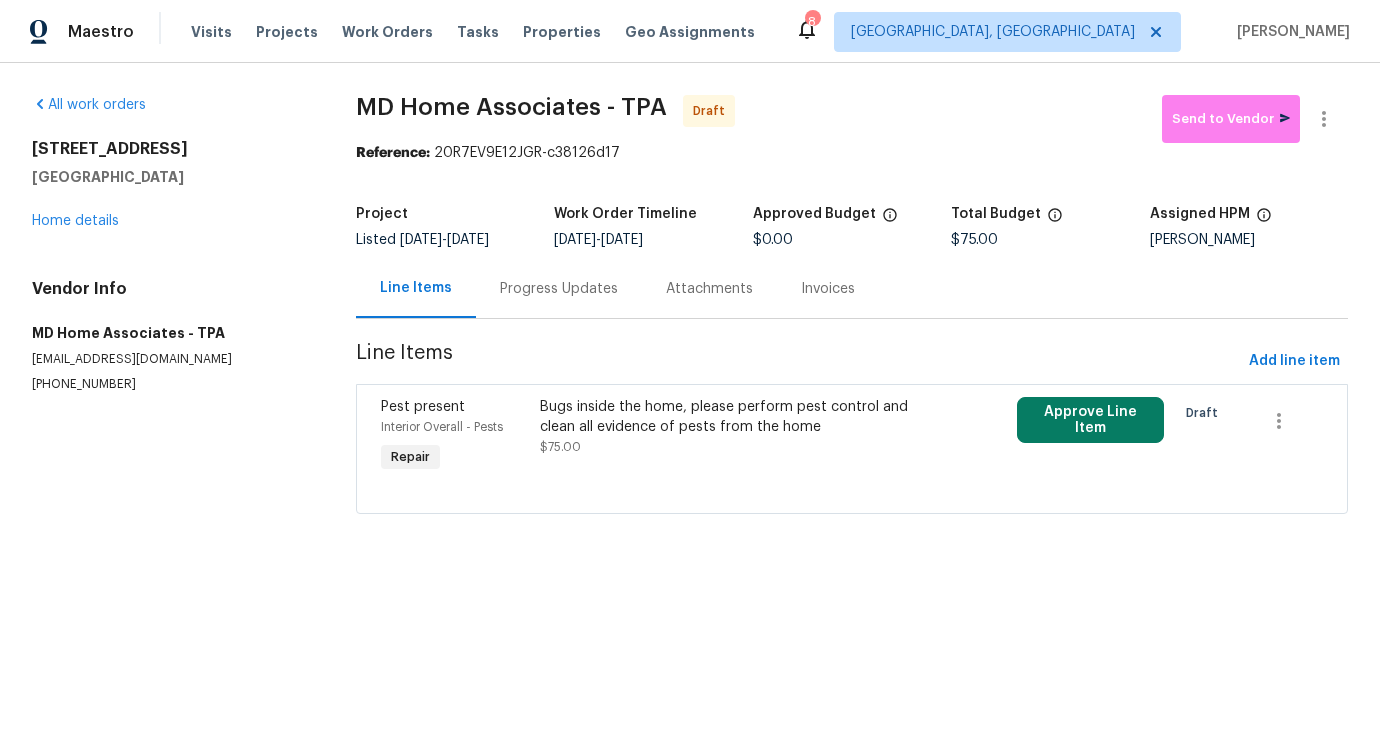 click on "MD Home Associates - TPA Draft Send to Vendor   Reference:   20R7EV9E12JGR-c38126d17 Project Listed   5/27/2025  -  7/12/2025 Work Order Timeline 7/11/2025  -  7/13/2025 Approved Budget $0.00 Total Budget $75.00 Assigned HPM Naomi Ferreira Line Items Progress Updates Attachments Invoices Line Items Add line item Pest present Interior Overall - Pests Repair Bugs inside the home, please perform pest control and clean all evidence of pests from the home $75.00 Approve Line Item Draft" at bounding box center (852, 316) 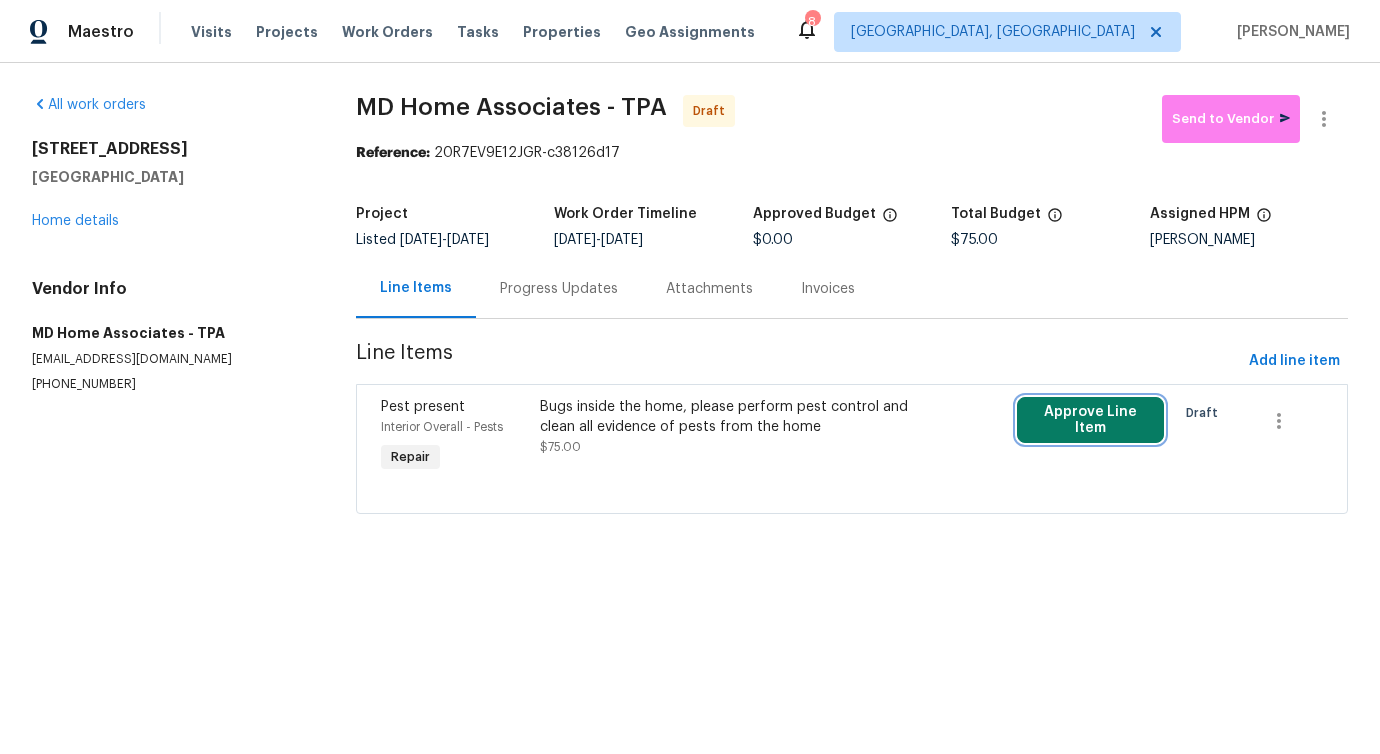 click on "Approve Line Item" at bounding box center [1090, 420] 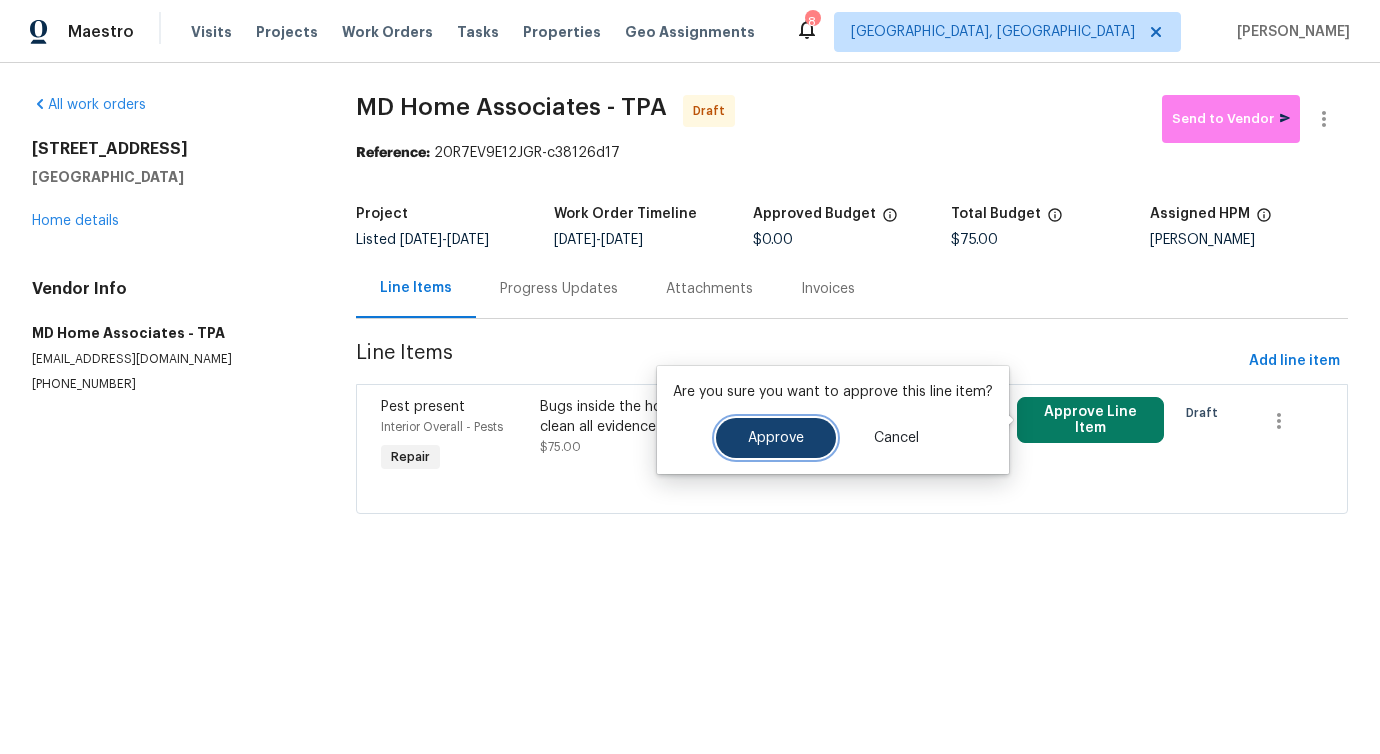 click on "Approve" at bounding box center (776, 438) 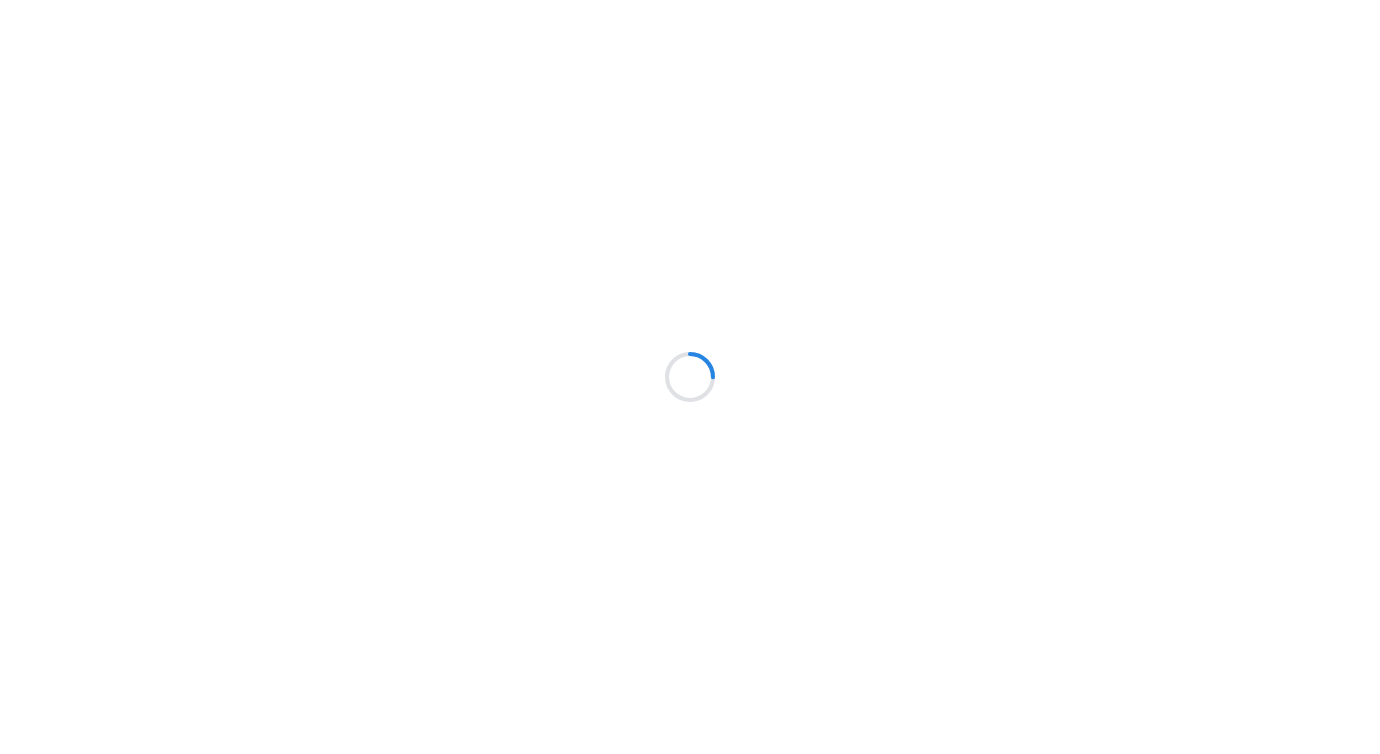 scroll, scrollTop: 0, scrollLeft: 0, axis: both 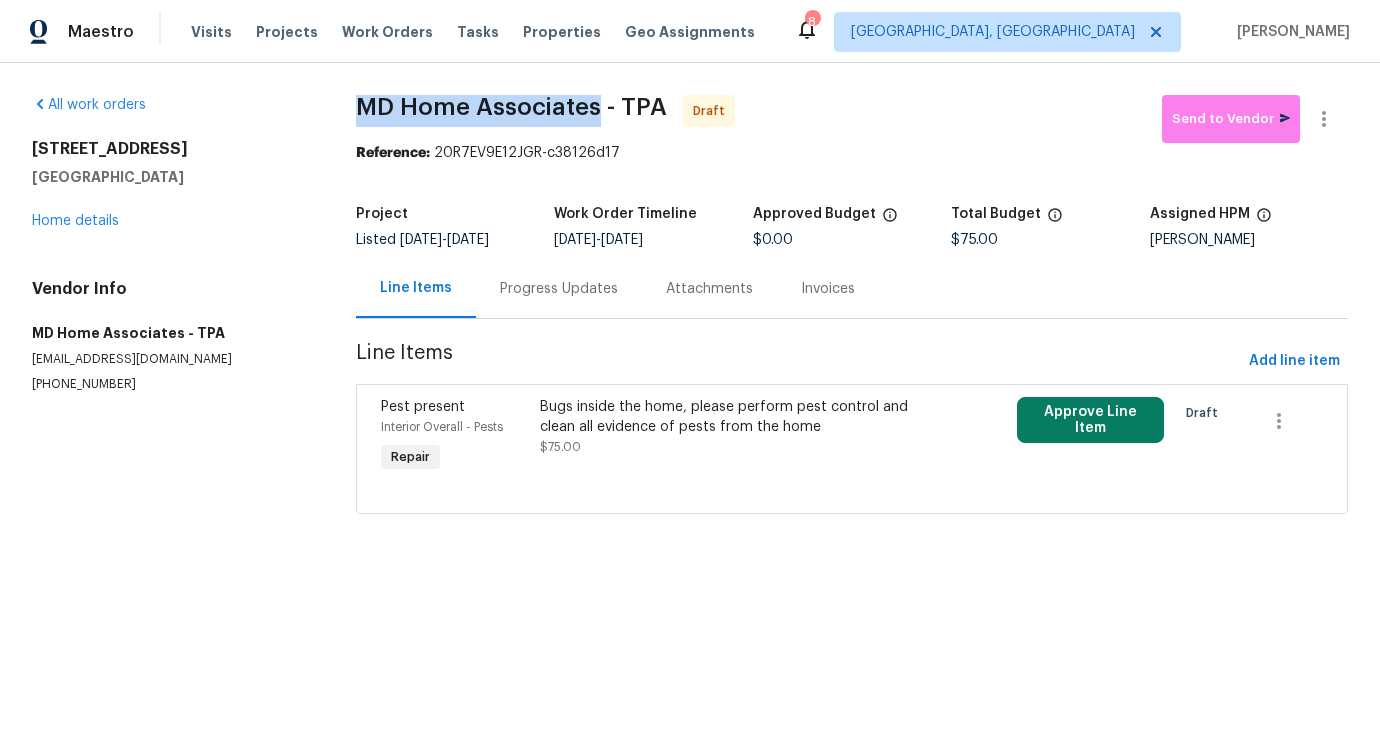 drag, startPoint x: 354, startPoint y: 111, endPoint x: 599, endPoint y: 120, distance: 245.16525 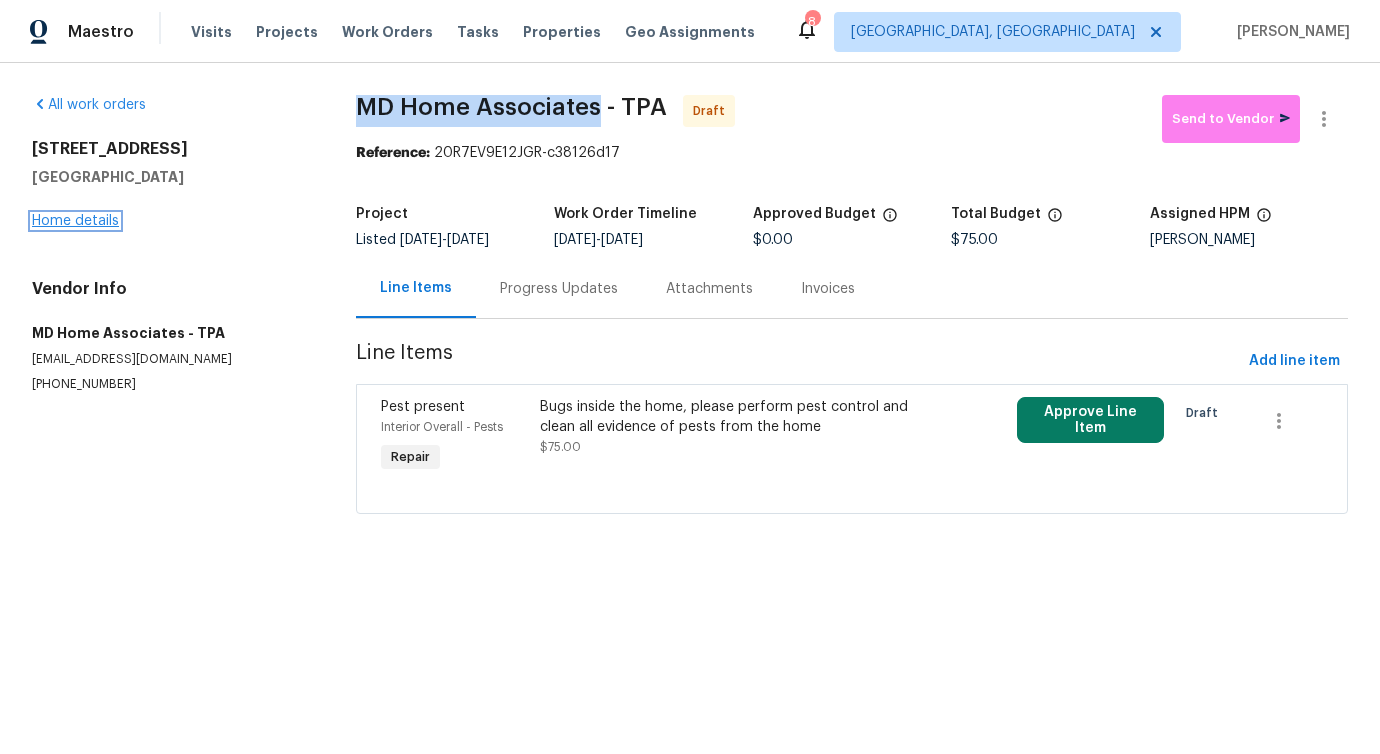 click on "Home details" at bounding box center [75, 221] 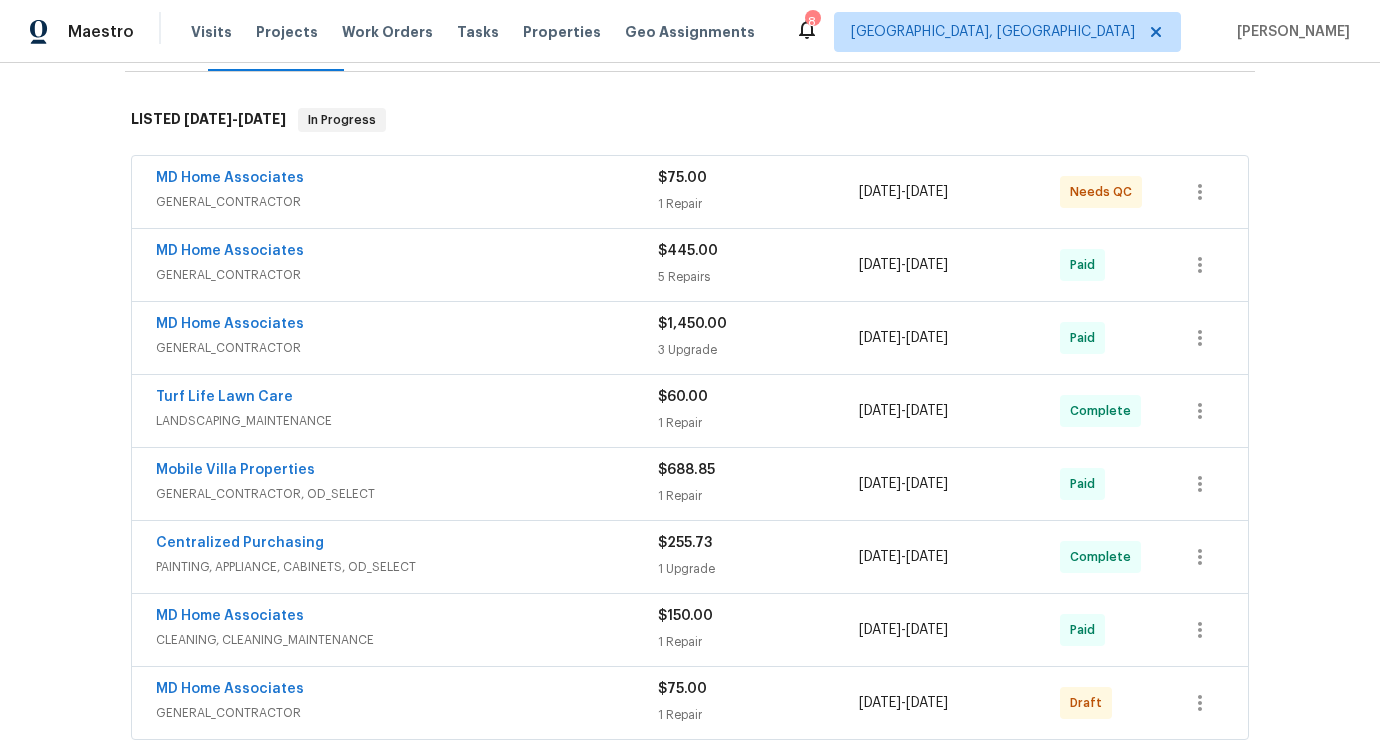 scroll, scrollTop: 369, scrollLeft: 0, axis: vertical 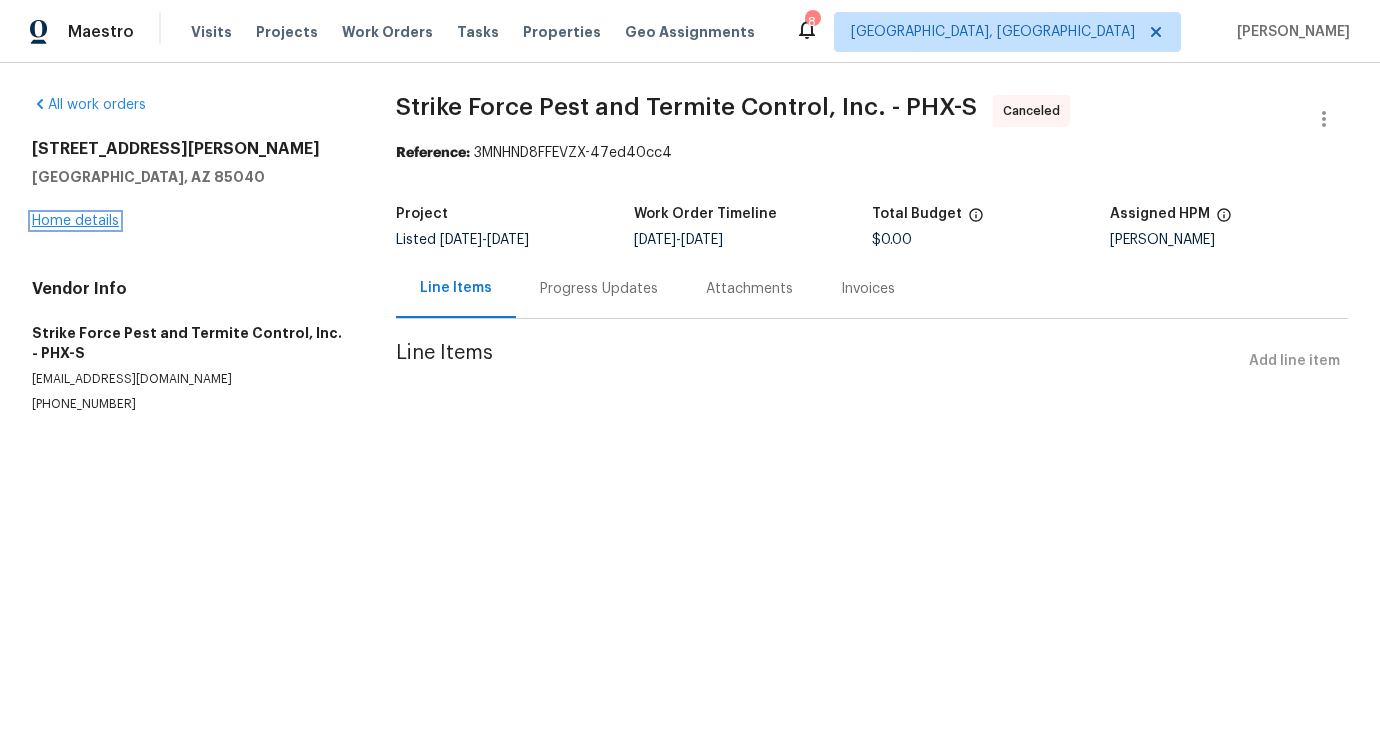 click on "Home details" at bounding box center (75, 221) 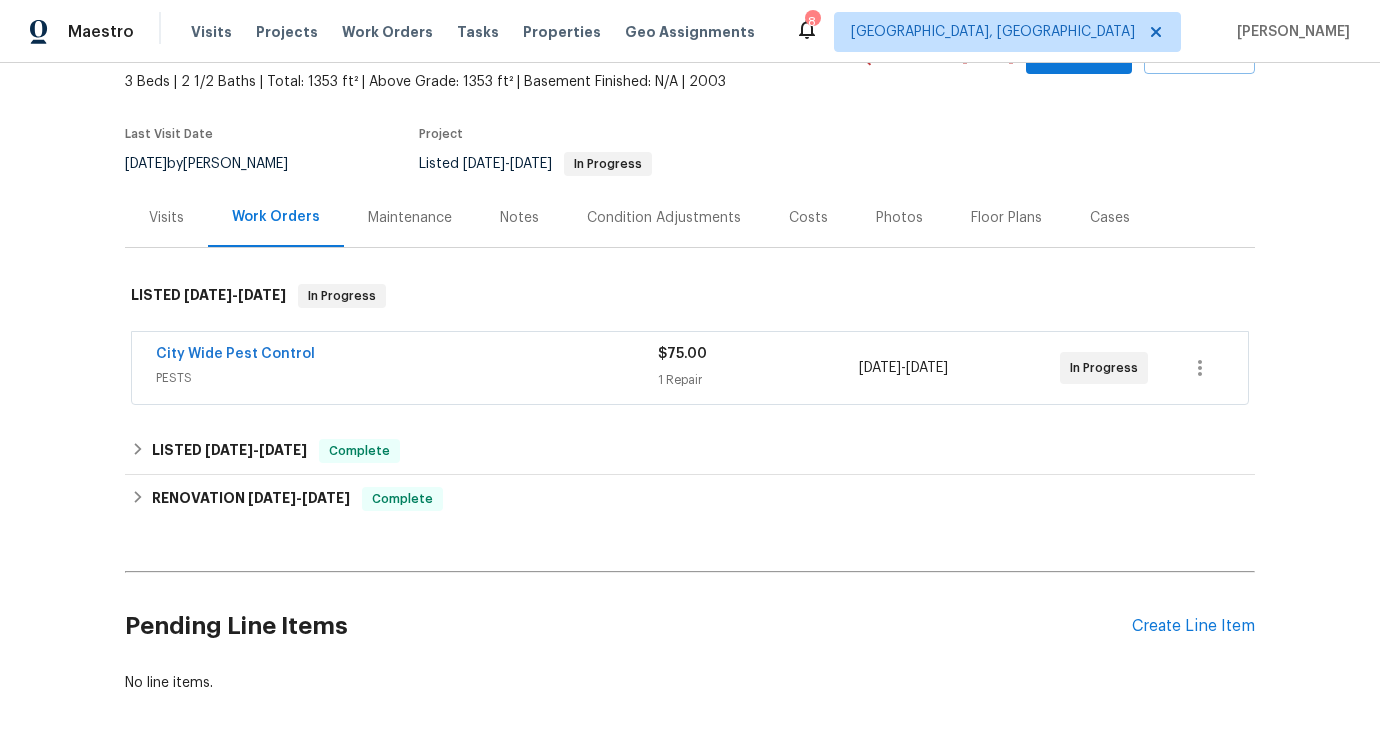 scroll, scrollTop: 185, scrollLeft: 0, axis: vertical 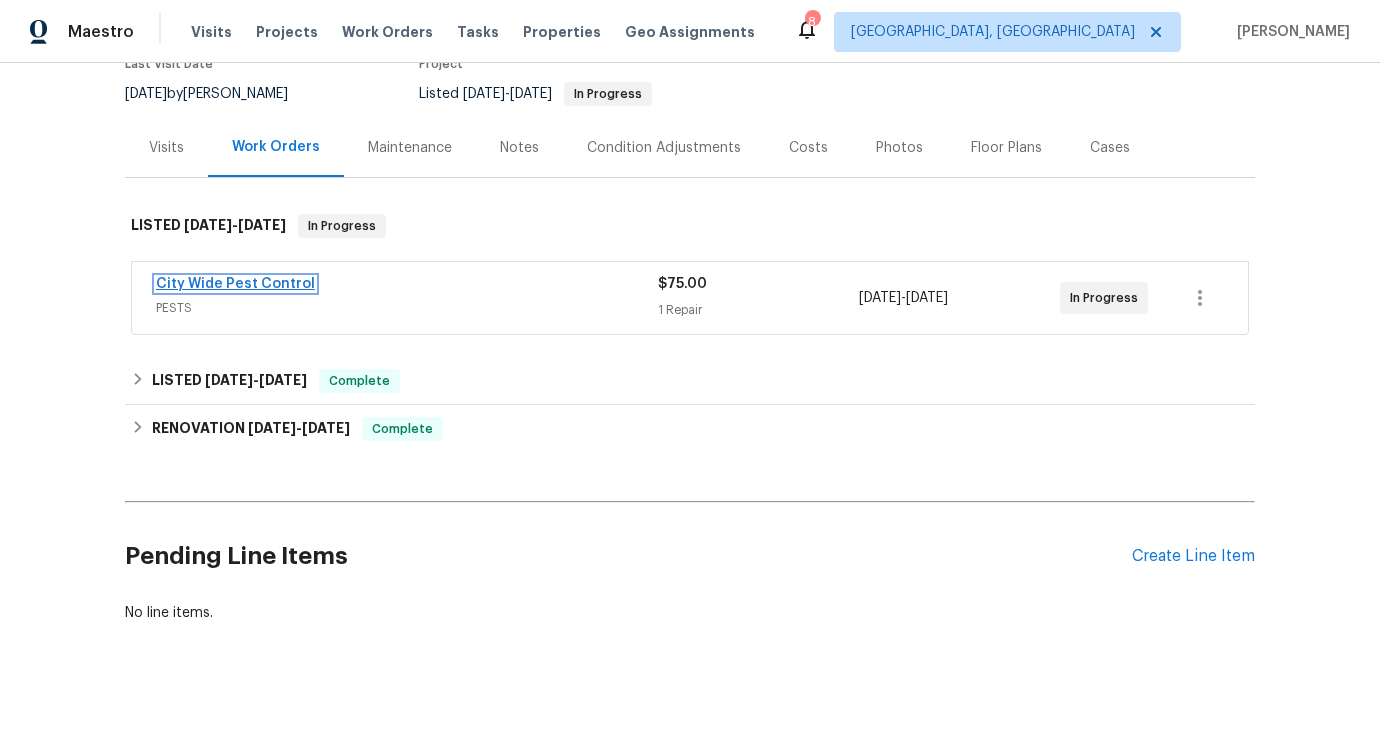 click on "City Wide Pest Control" at bounding box center (235, 284) 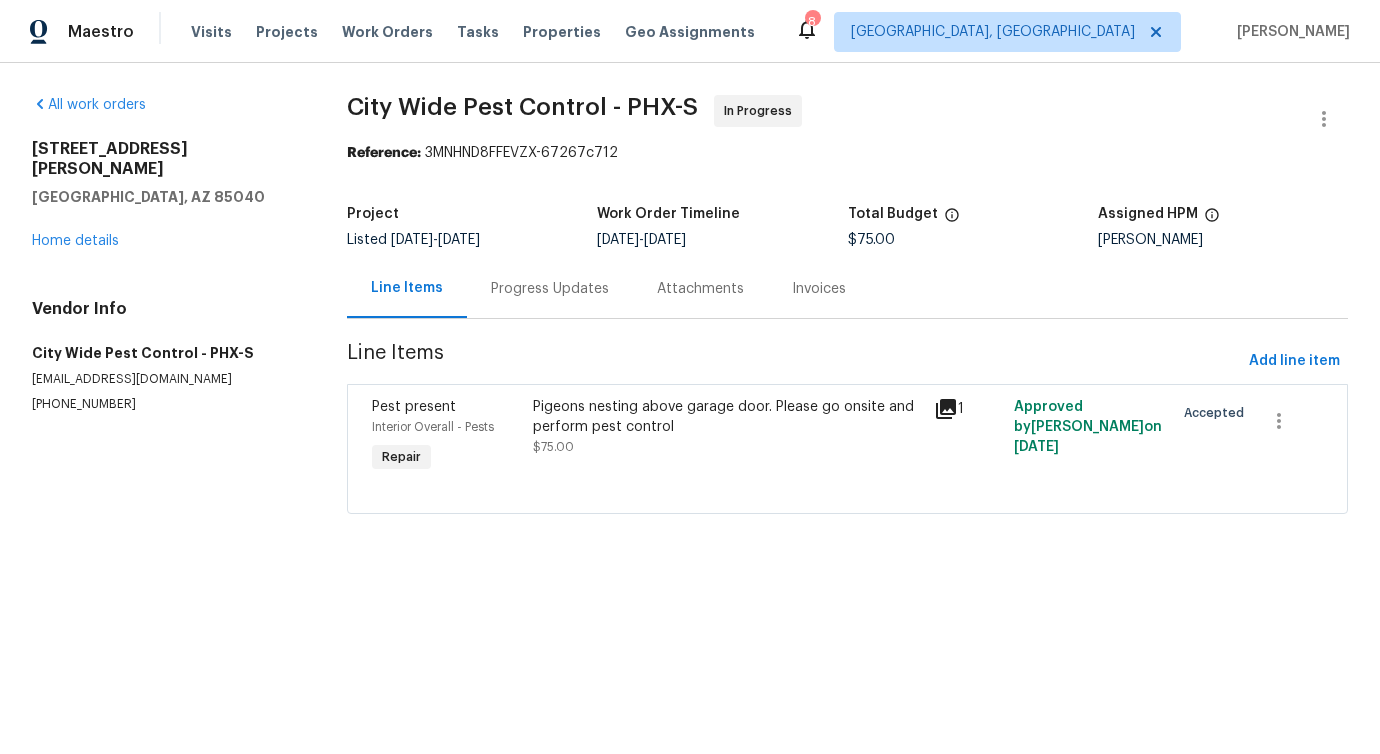 click on "Progress Updates" at bounding box center (550, 289) 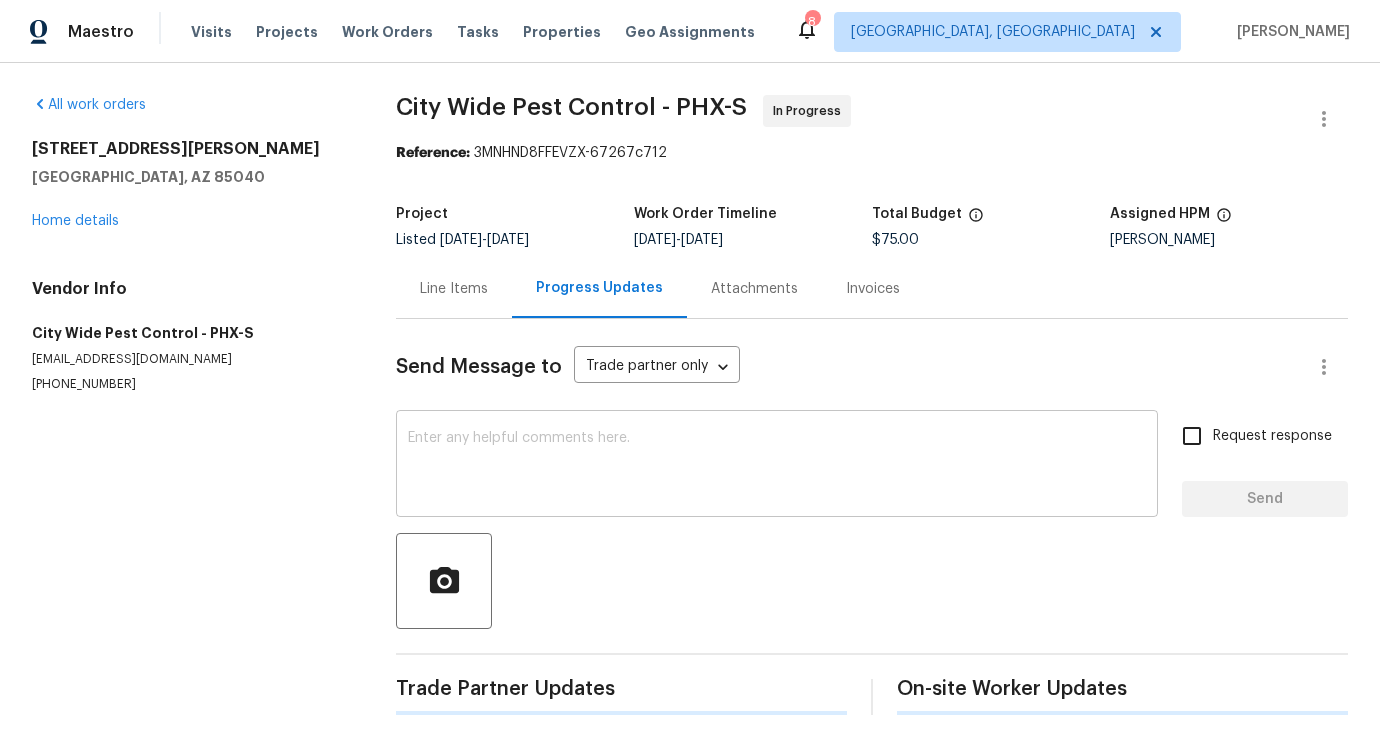 click at bounding box center (777, 466) 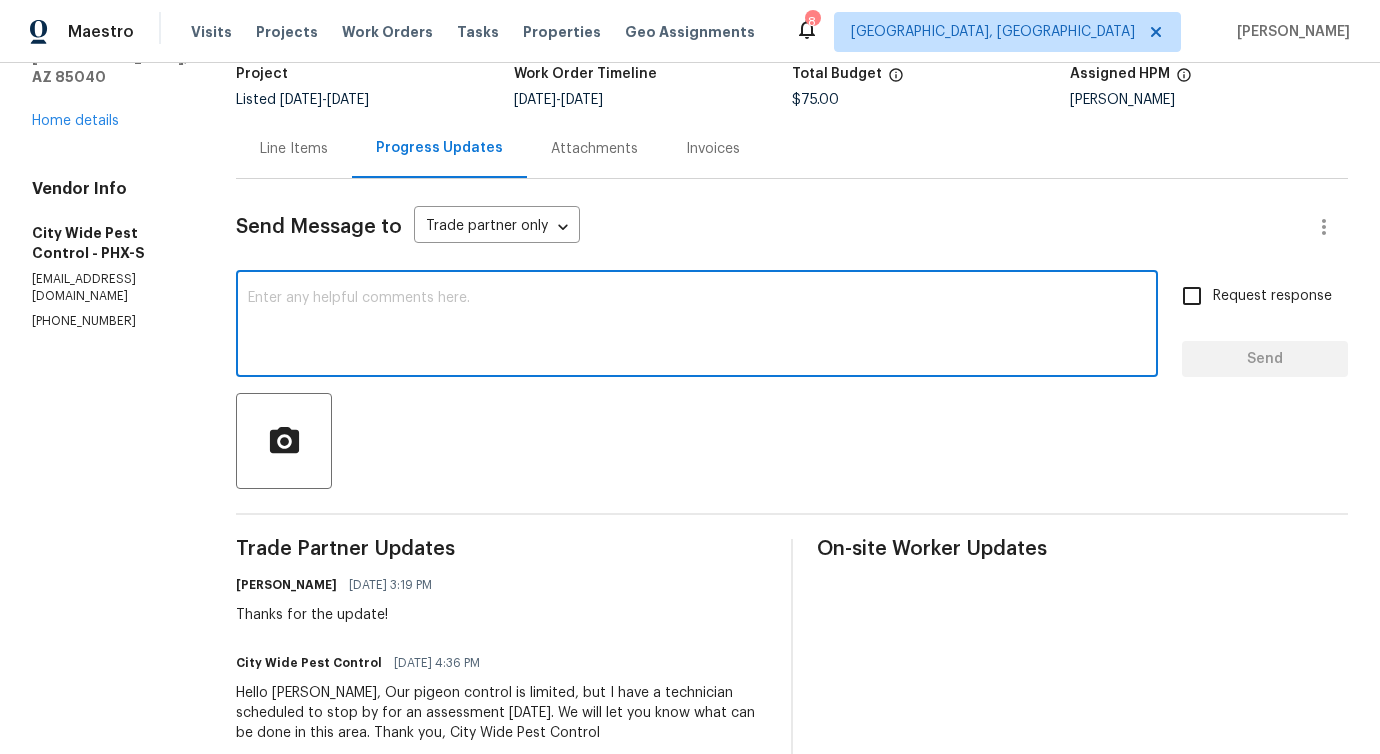 scroll, scrollTop: 0, scrollLeft: 0, axis: both 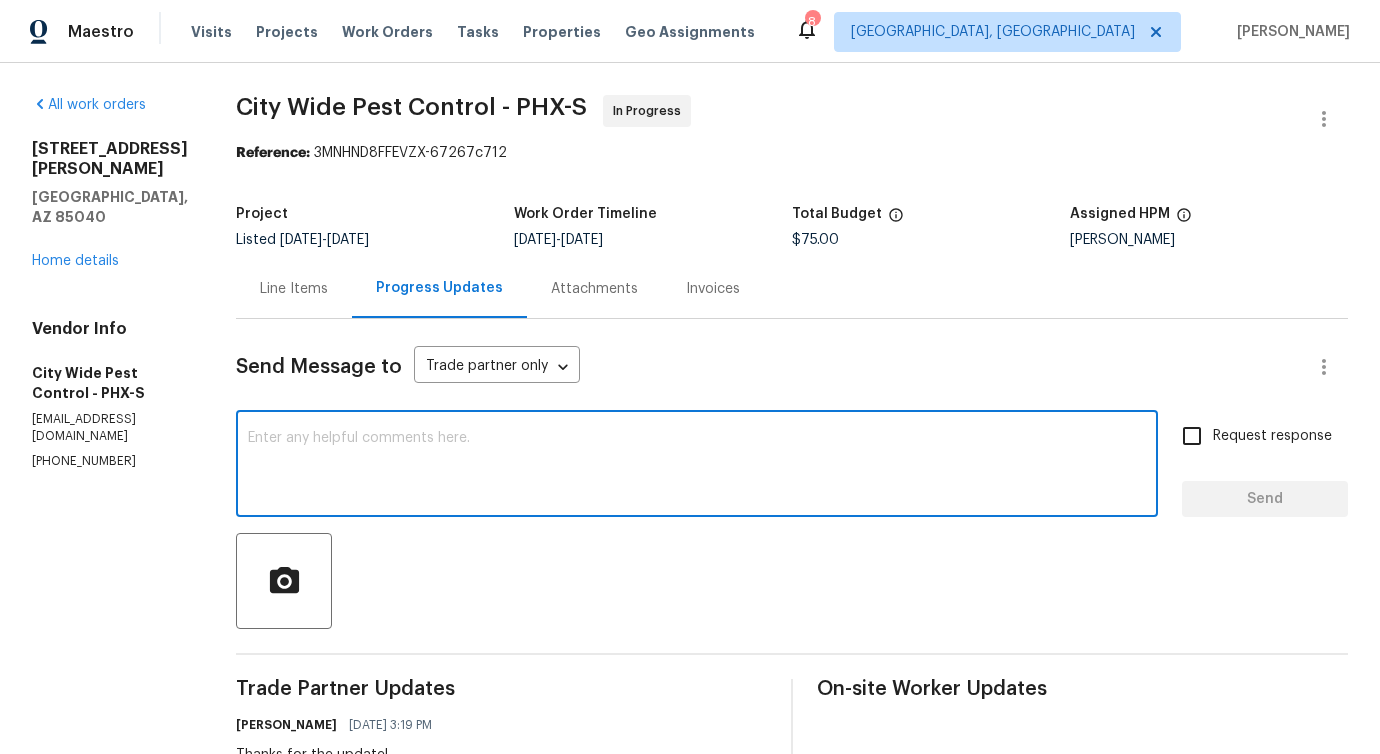 click at bounding box center (697, 466) 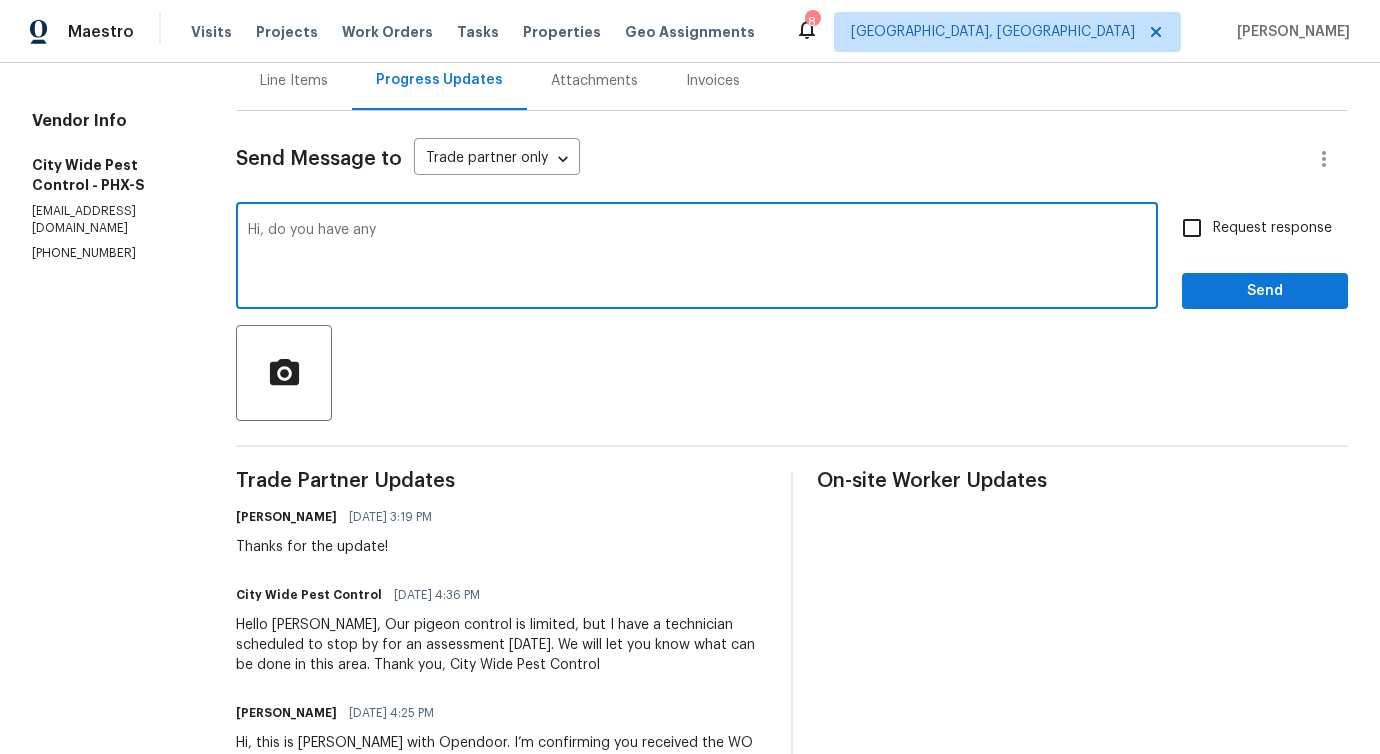 scroll, scrollTop: 0, scrollLeft: 0, axis: both 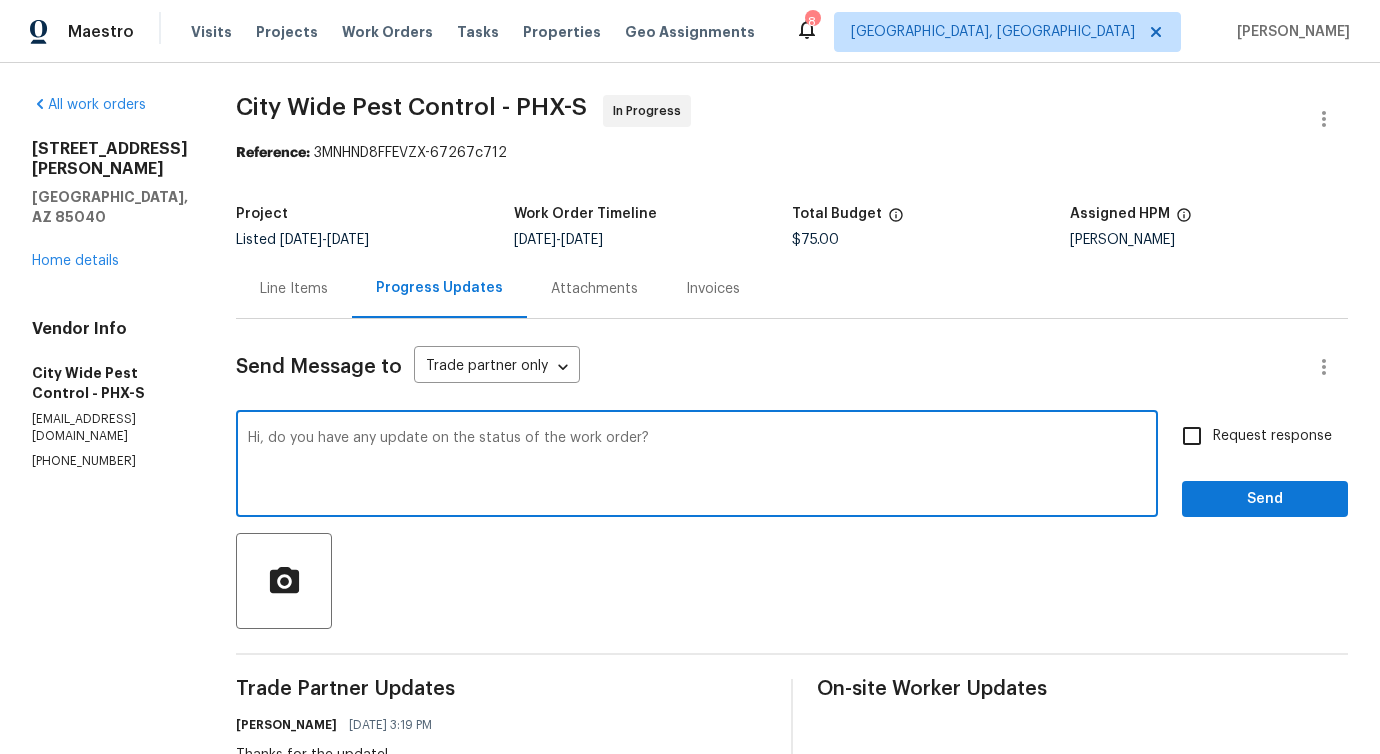 type on "Hi, do you have any update on the status of the work order?" 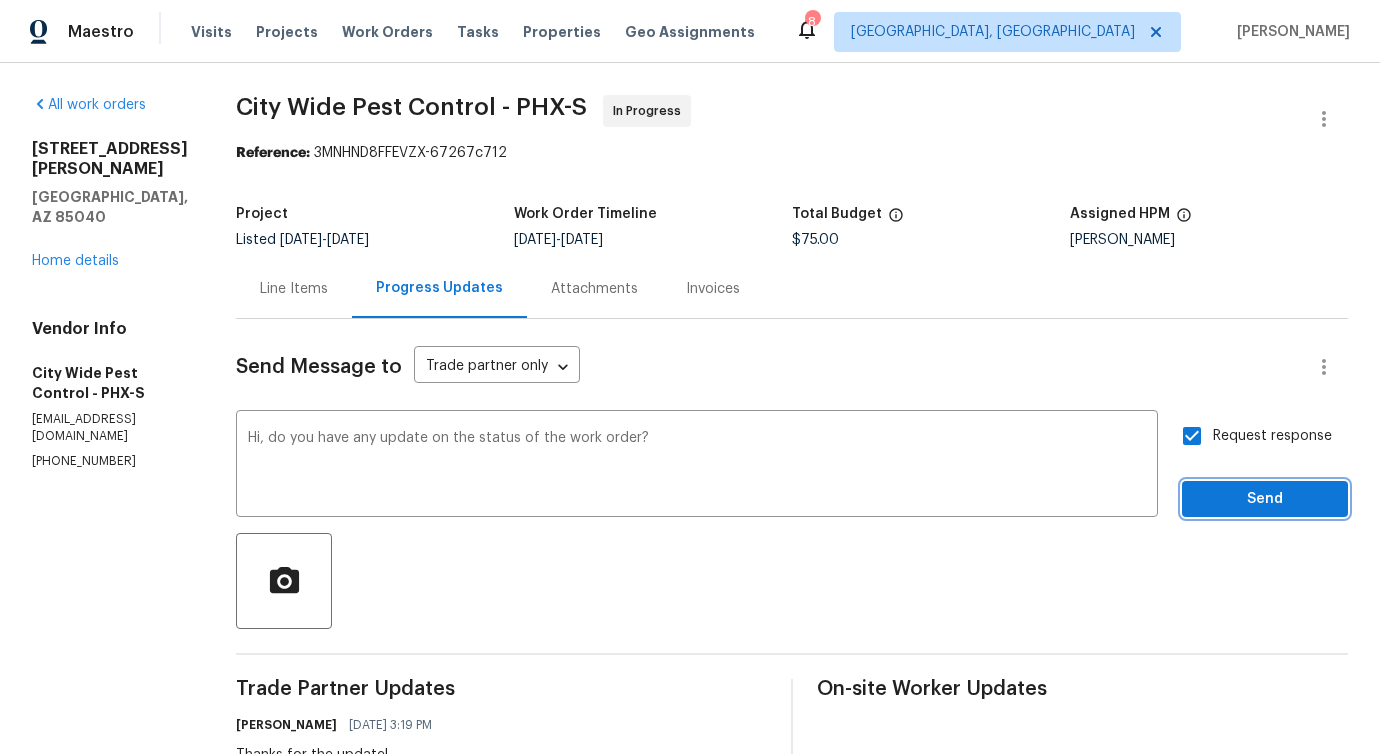 click on "Send" at bounding box center (1265, 499) 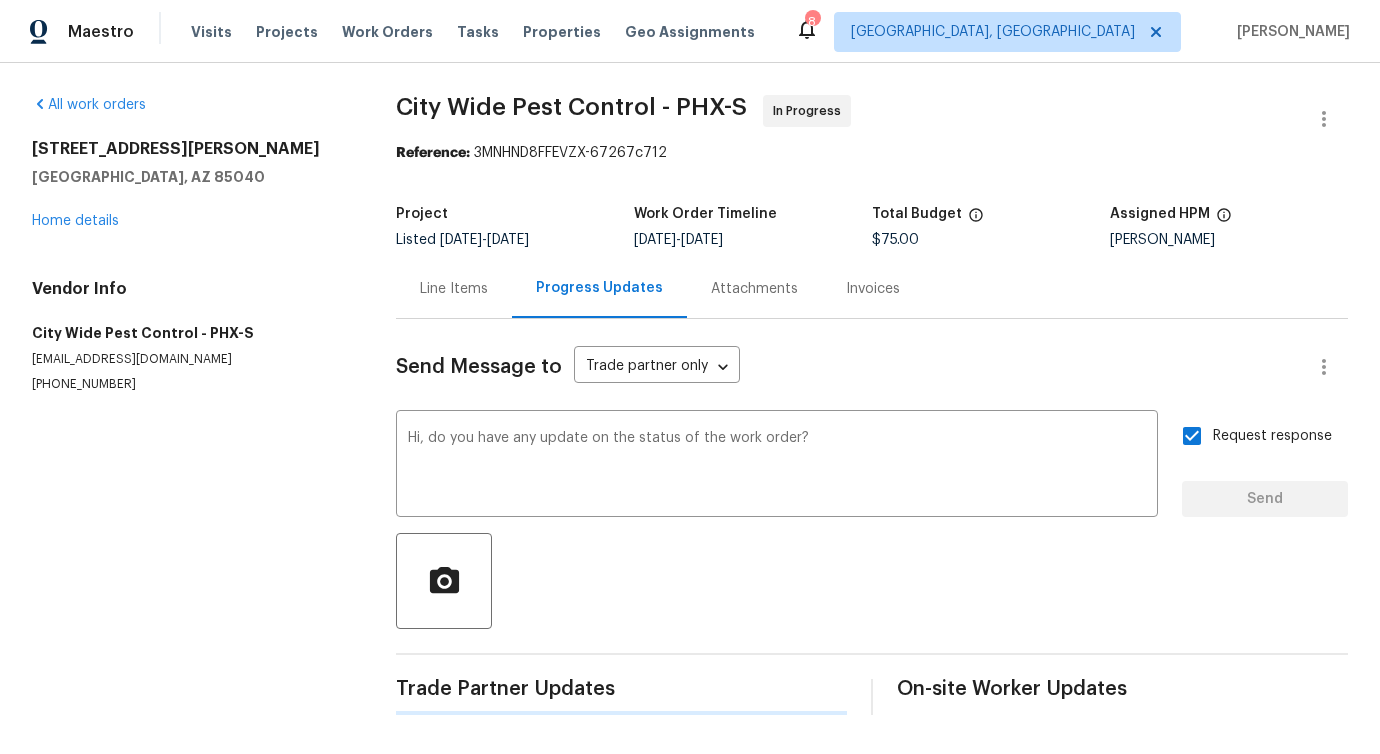 type 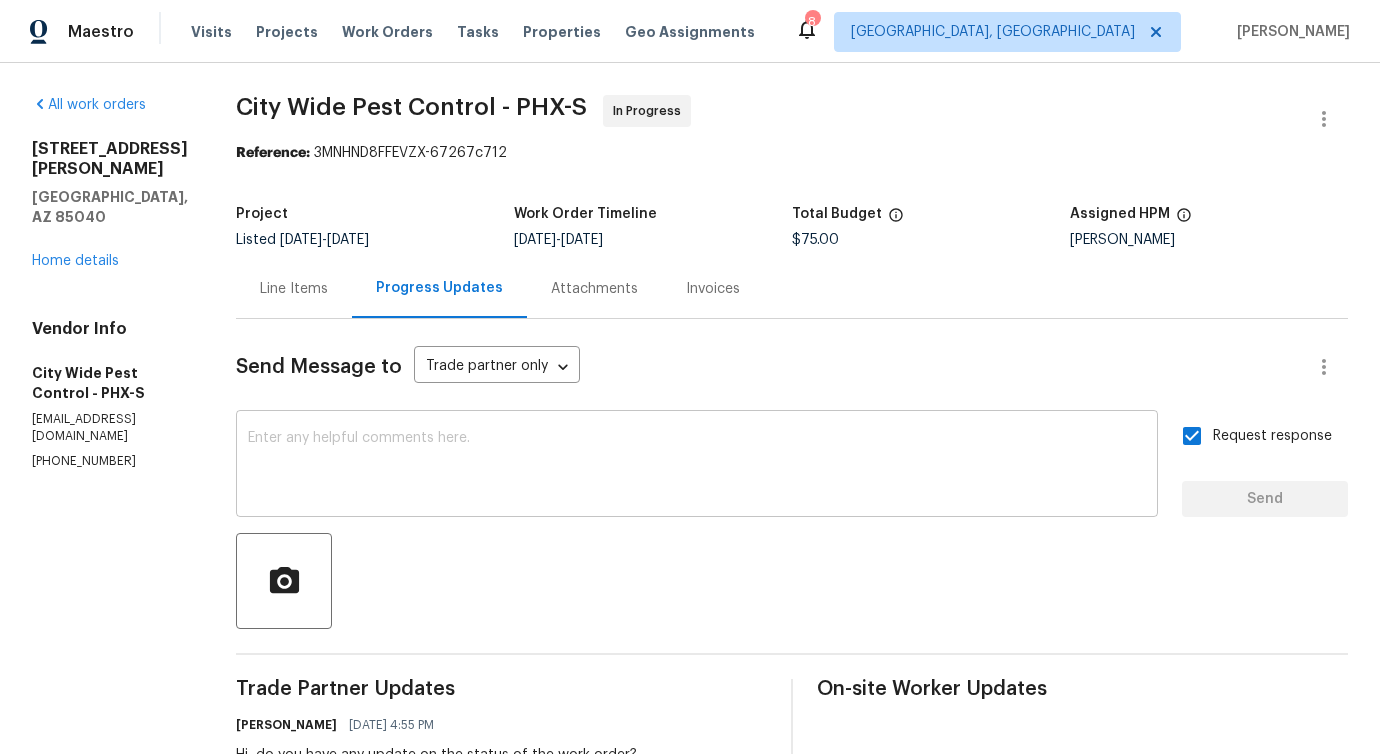 click at bounding box center [697, 466] 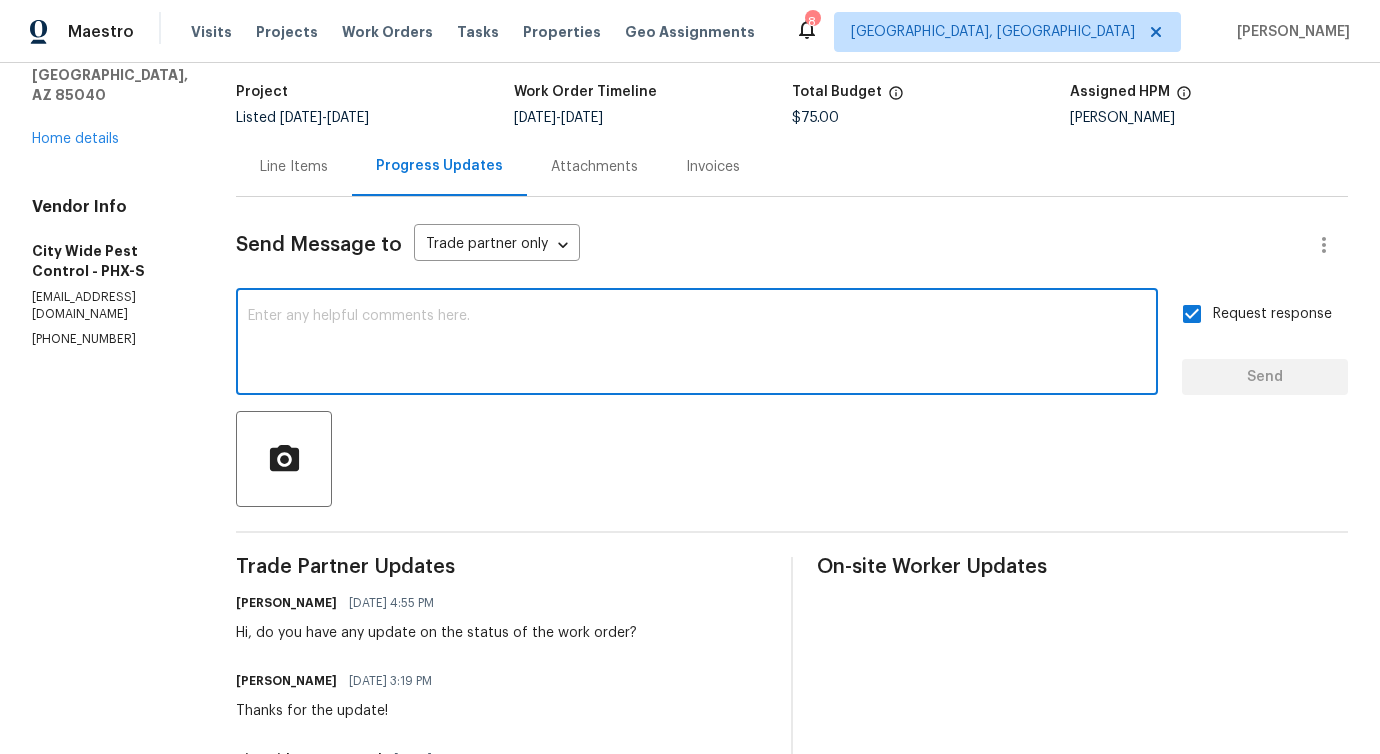 scroll, scrollTop: 0, scrollLeft: 0, axis: both 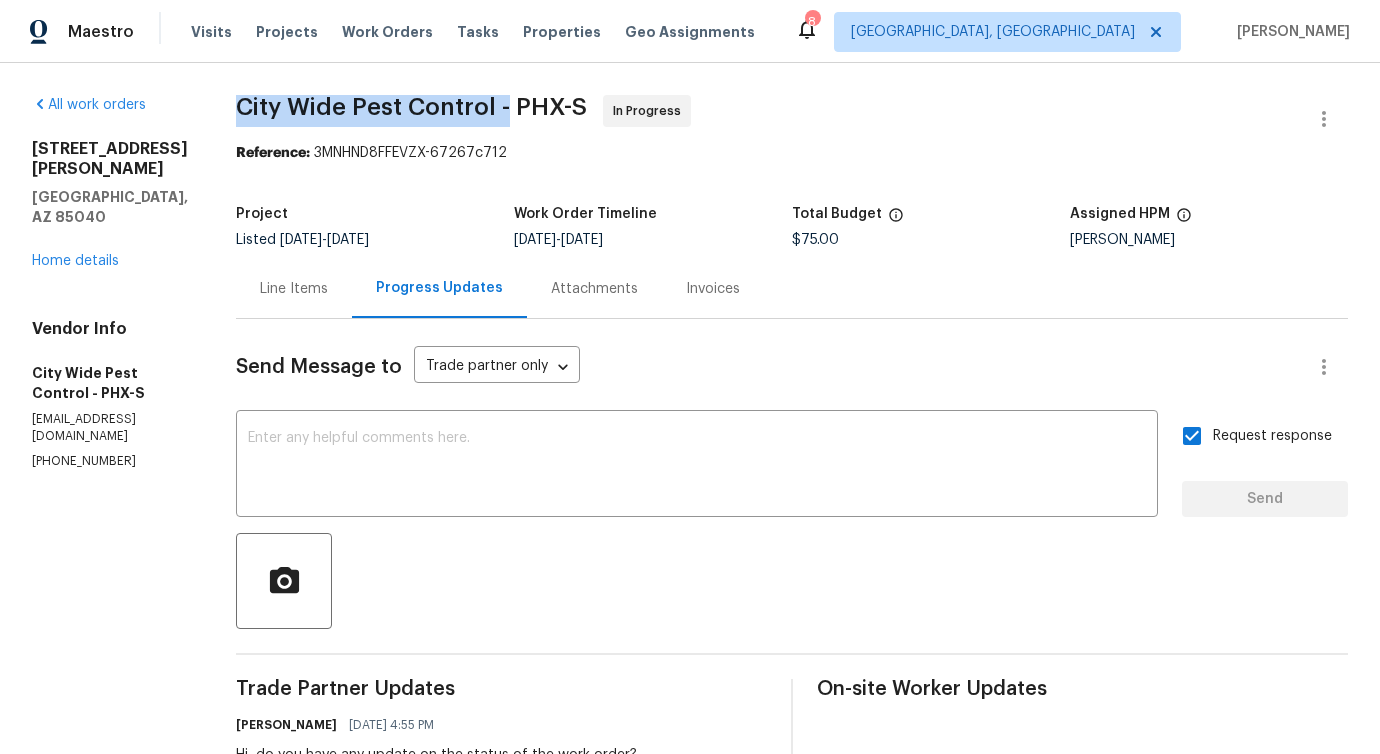 drag, startPoint x: 230, startPoint y: 105, endPoint x: 507, endPoint y: 103, distance: 277.00723 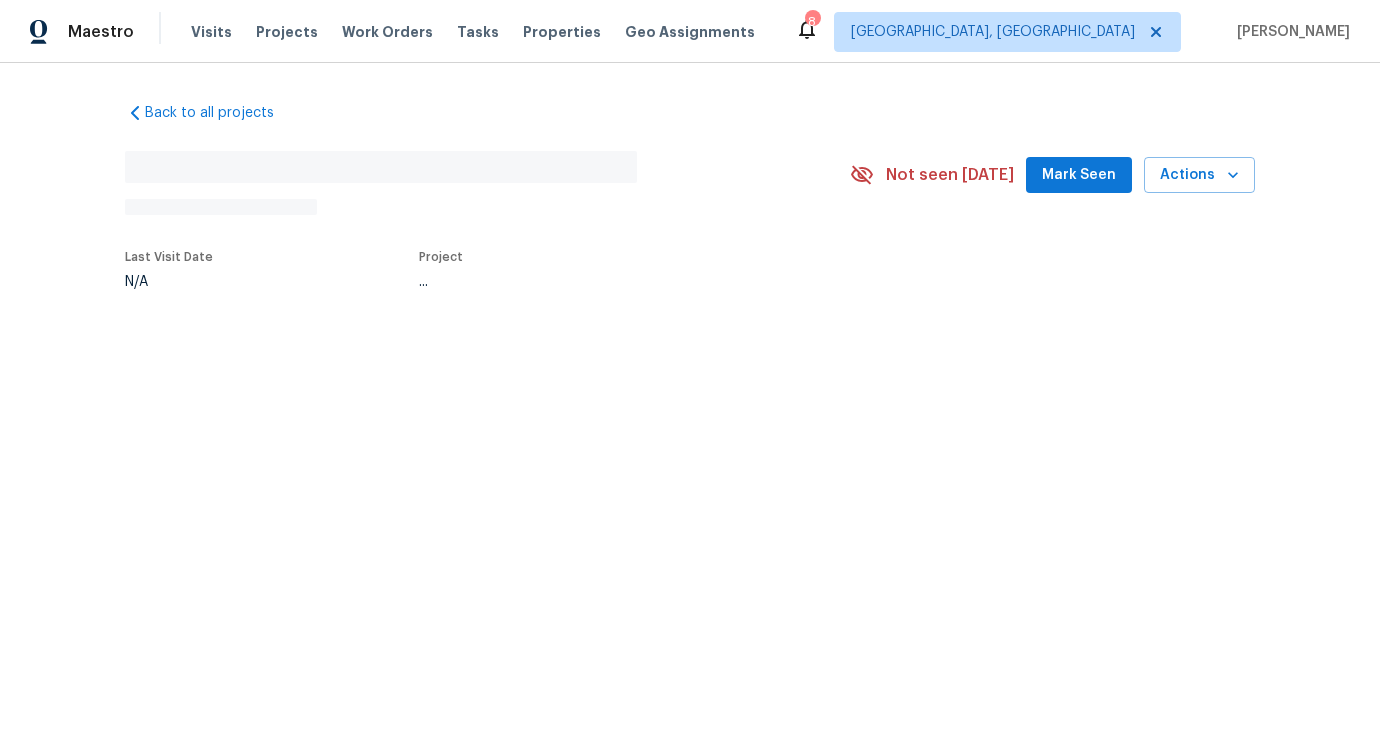 scroll, scrollTop: 0, scrollLeft: 0, axis: both 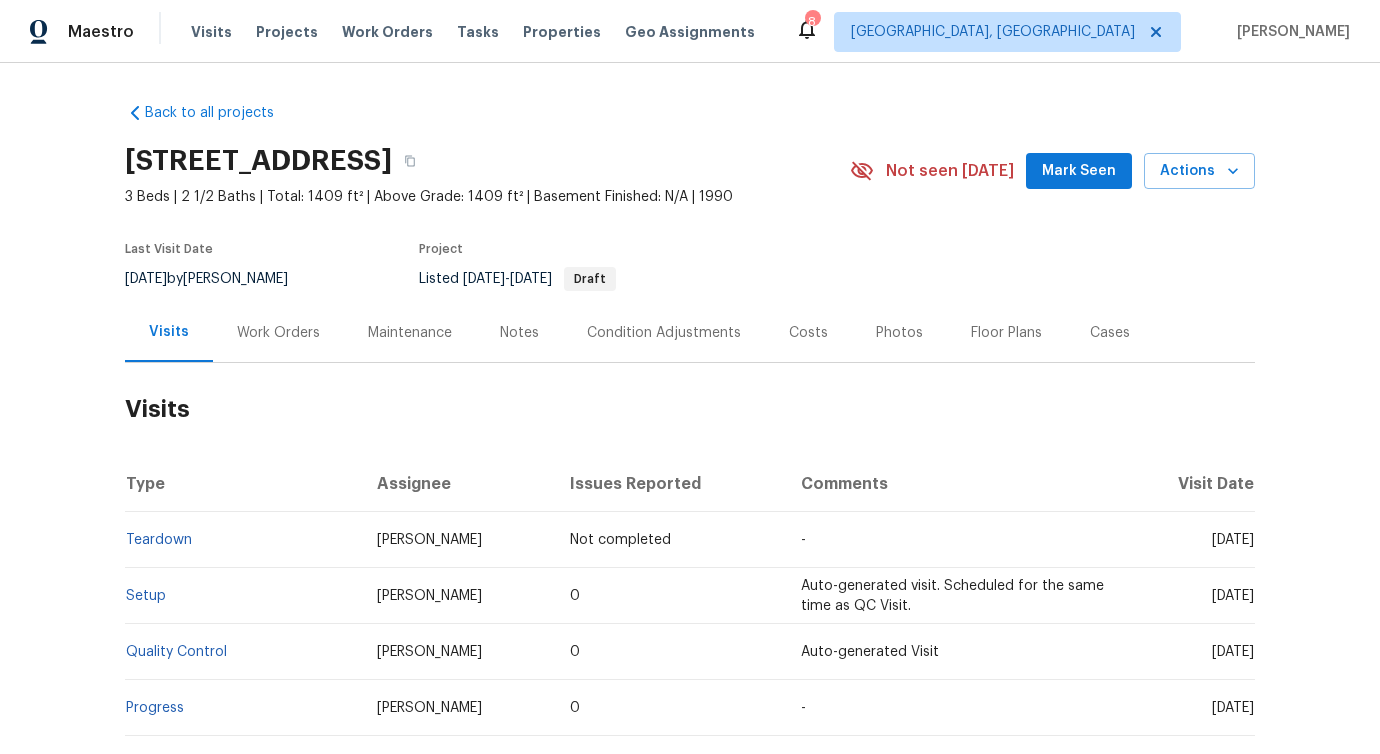 click on "Work Orders" at bounding box center [278, 333] 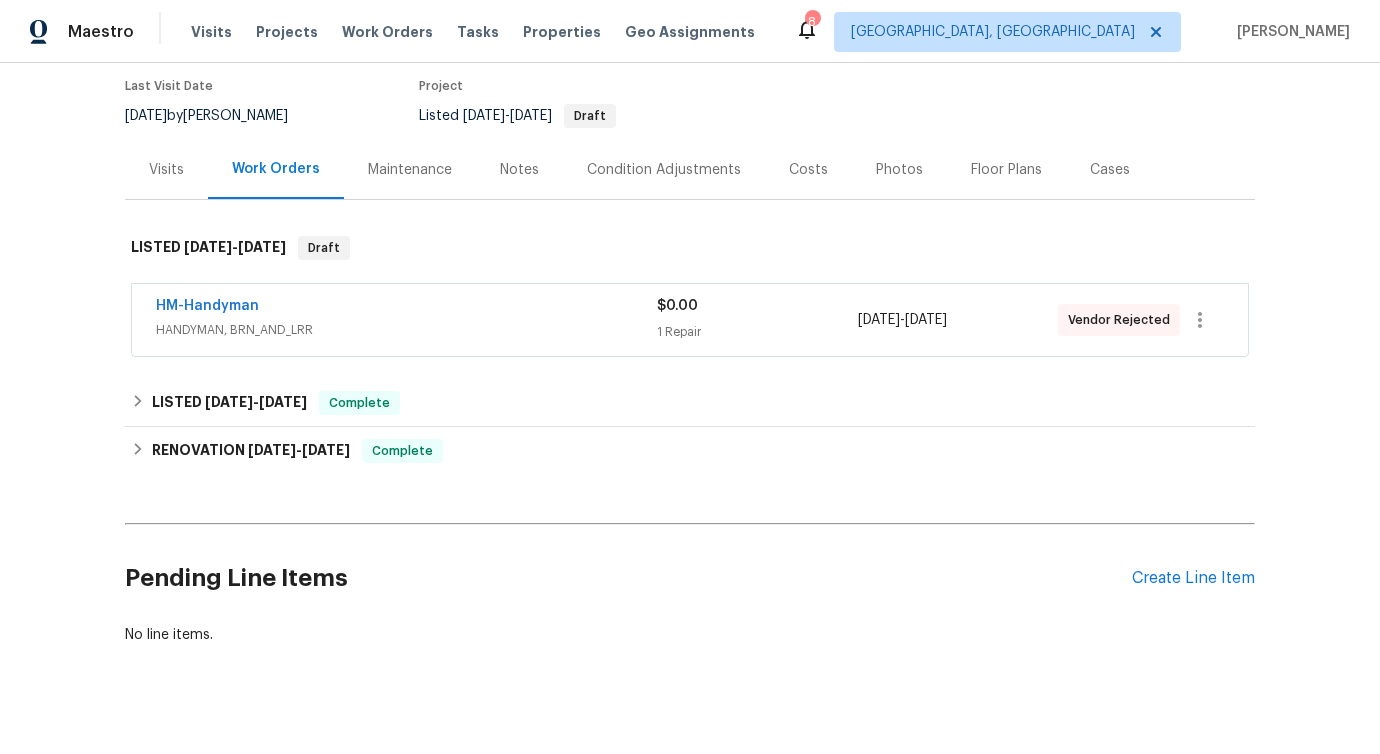 scroll, scrollTop: 184, scrollLeft: 0, axis: vertical 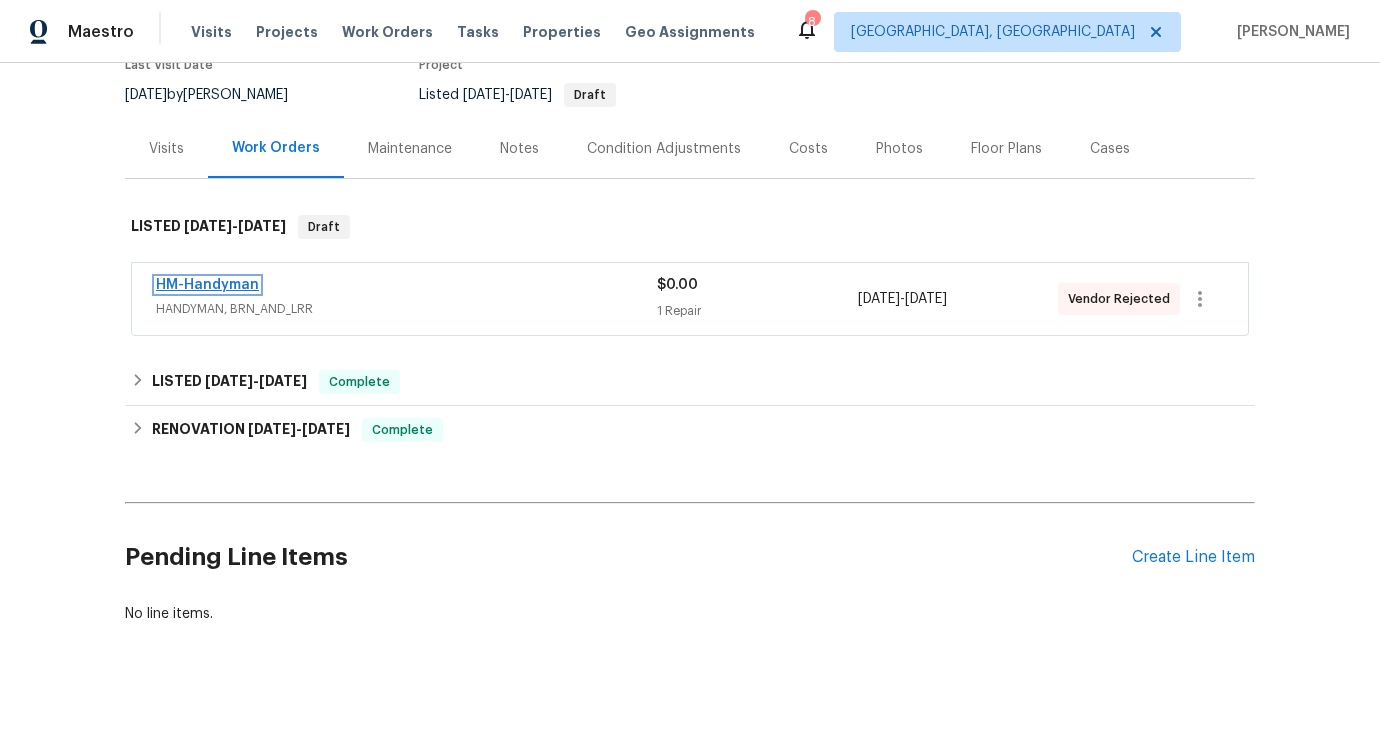click on "HM-Handyman" at bounding box center [207, 285] 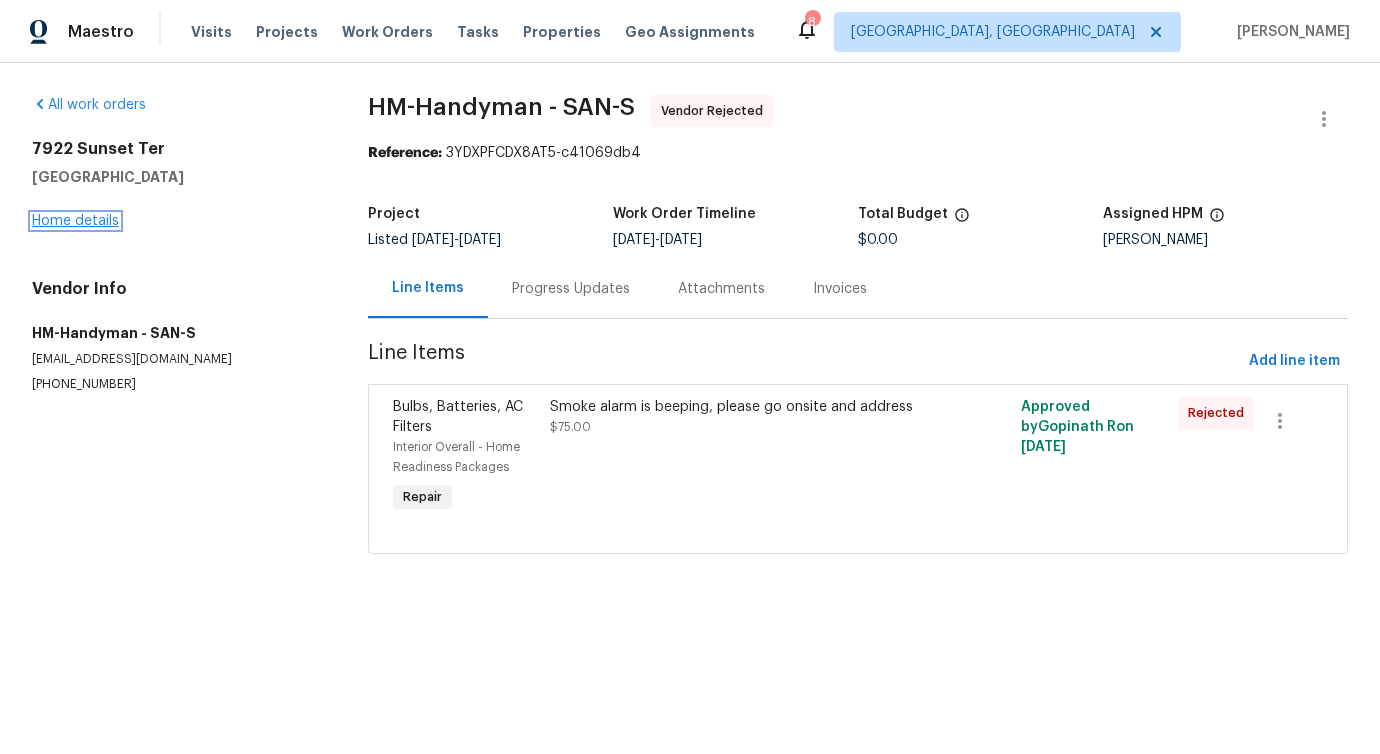 click on "Home details" at bounding box center [75, 221] 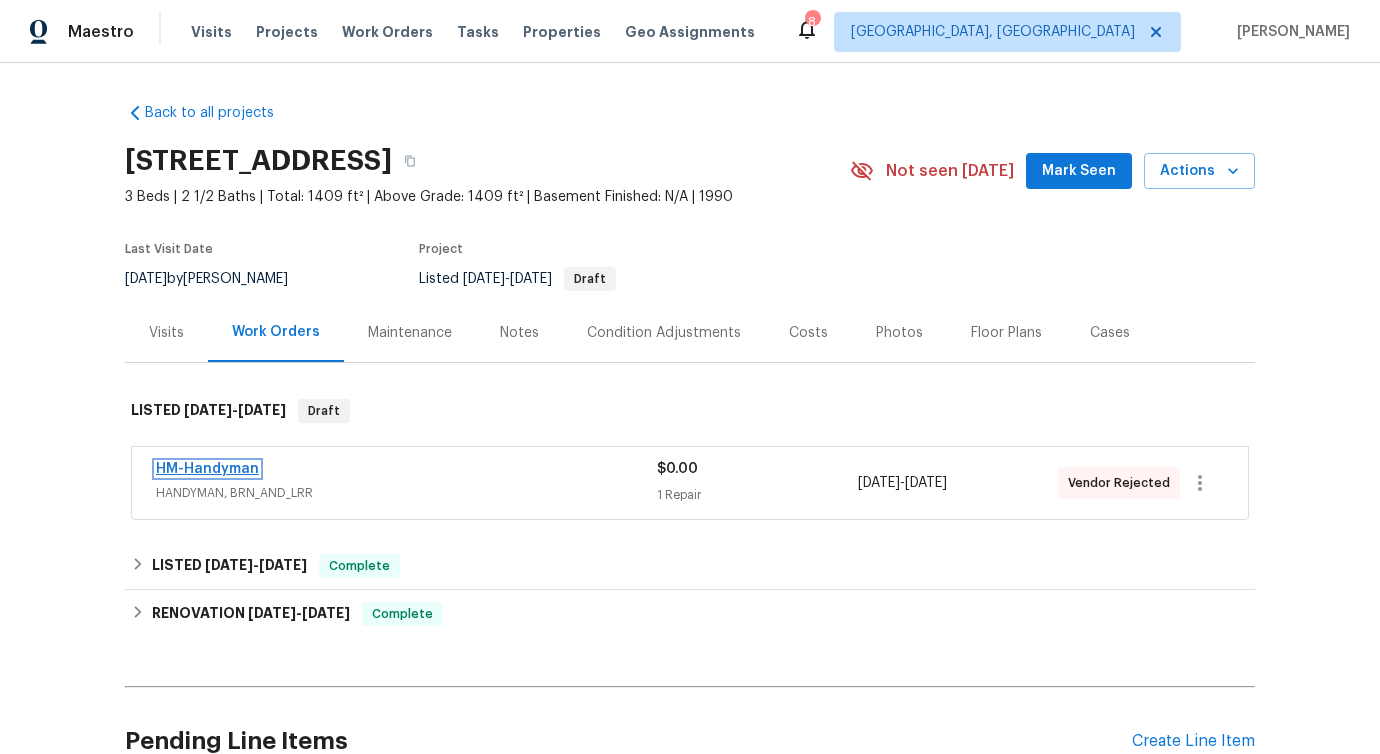 click on "HM-Handyman" at bounding box center [207, 469] 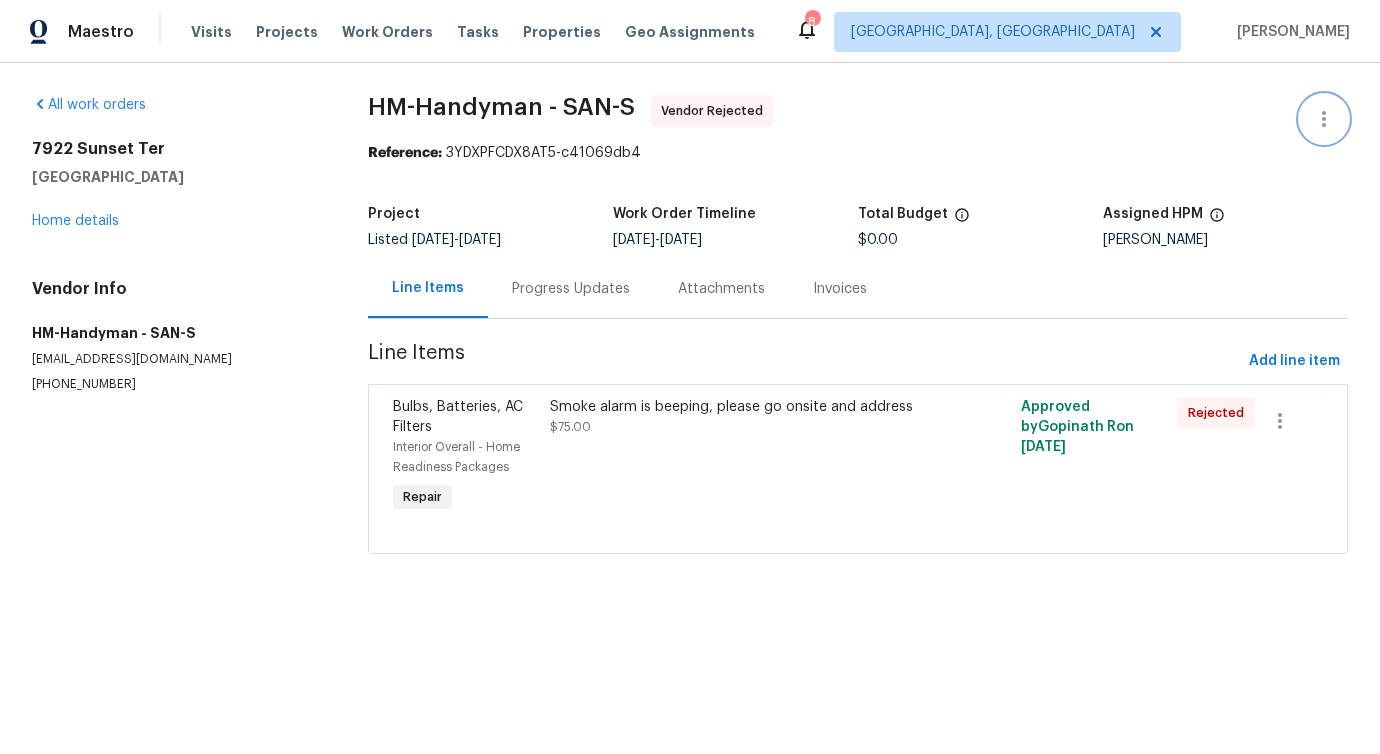 click at bounding box center (1324, 119) 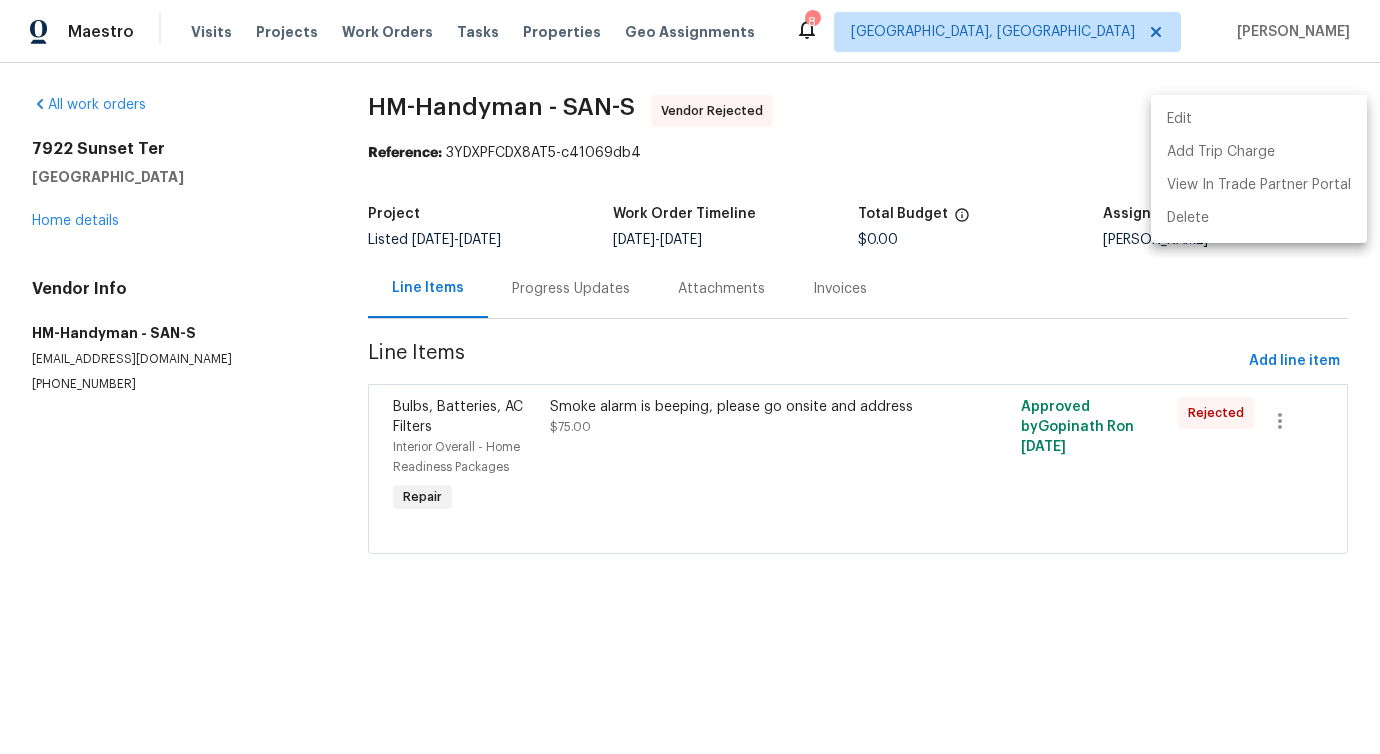 click on "Edit" at bounding box center [1259, 119] 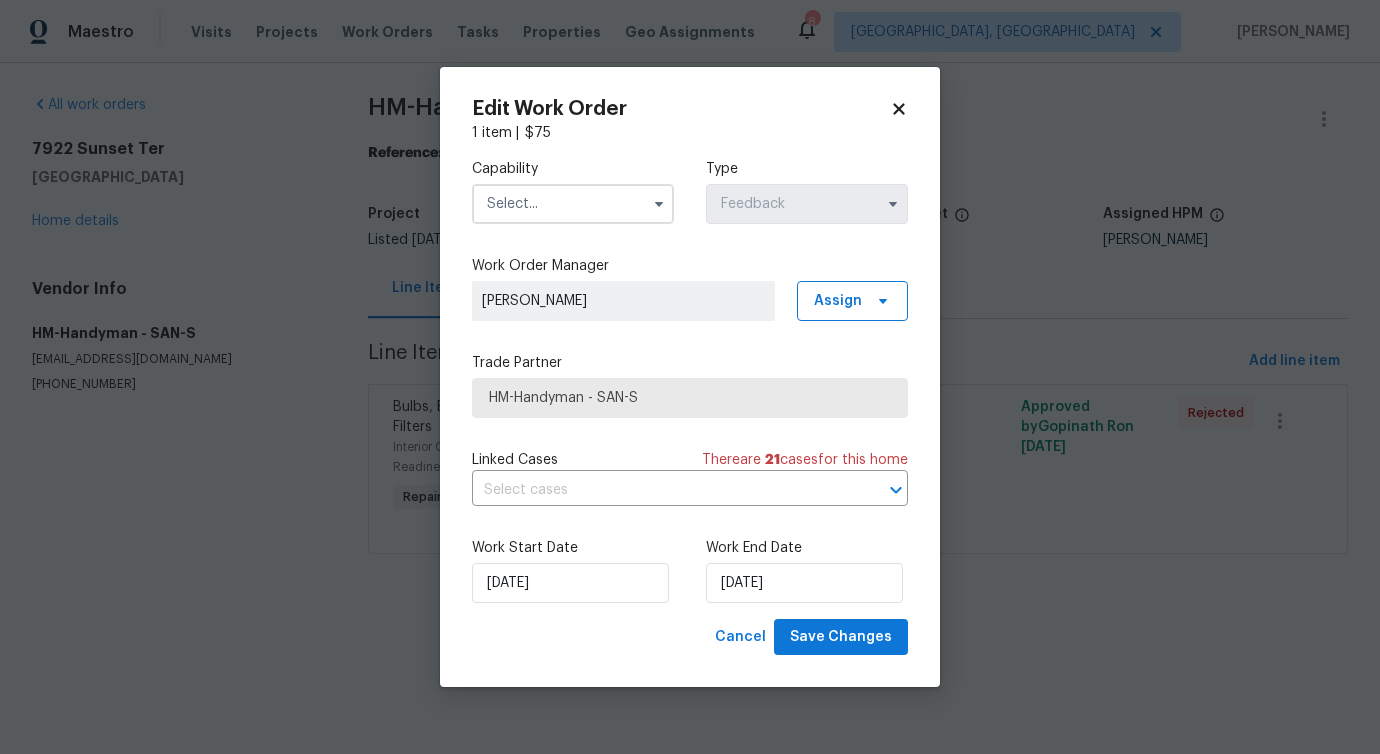 click at bounding box center (573, 204) 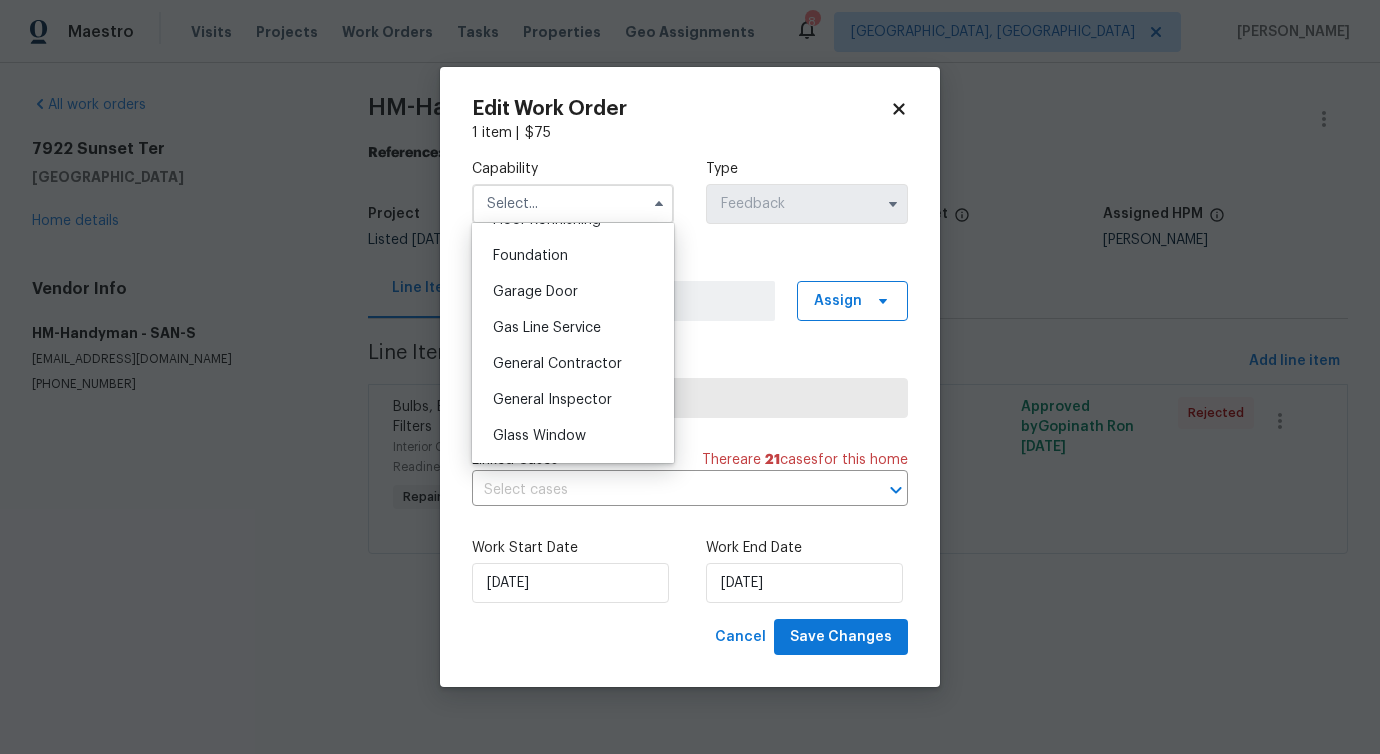 scroll, scrollTop: 921, scrollLeft: 0, axis: vertical 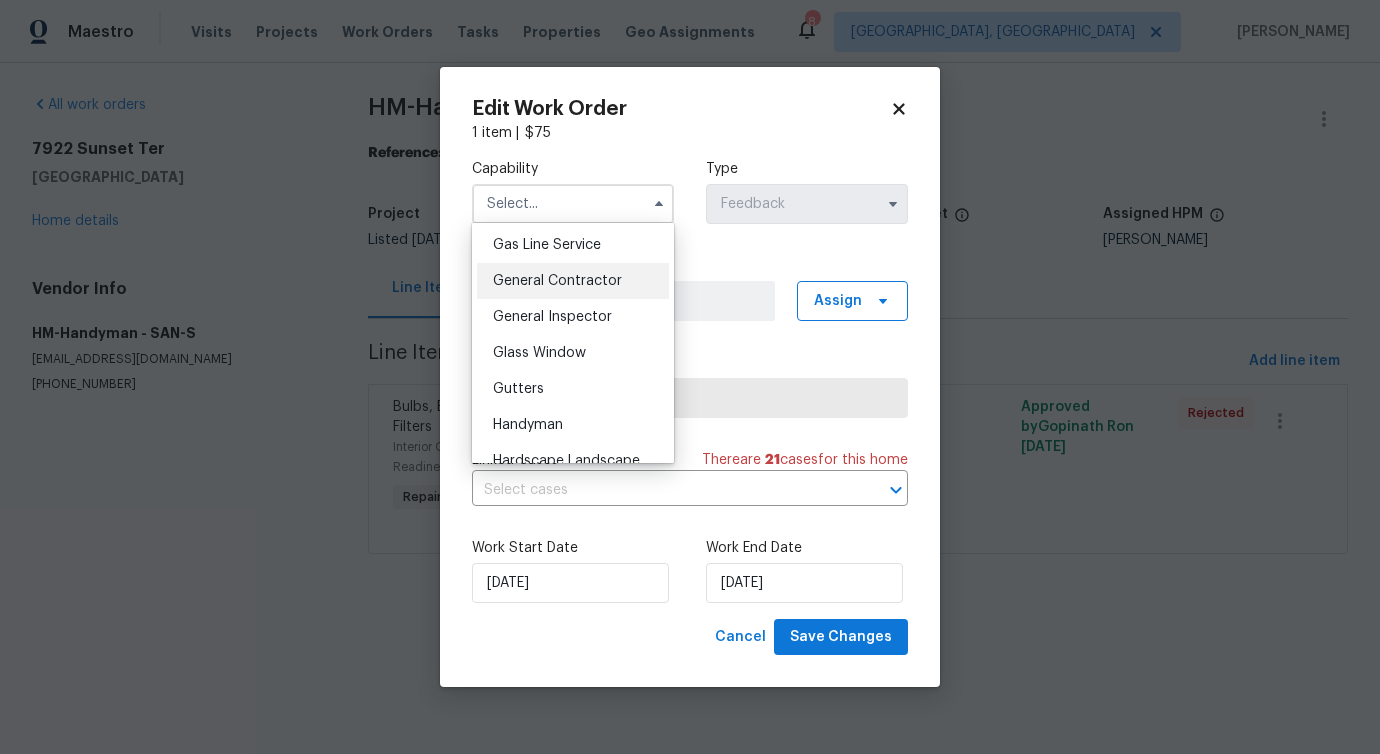 click on "General Contractor" at bounding box center (557, 281) 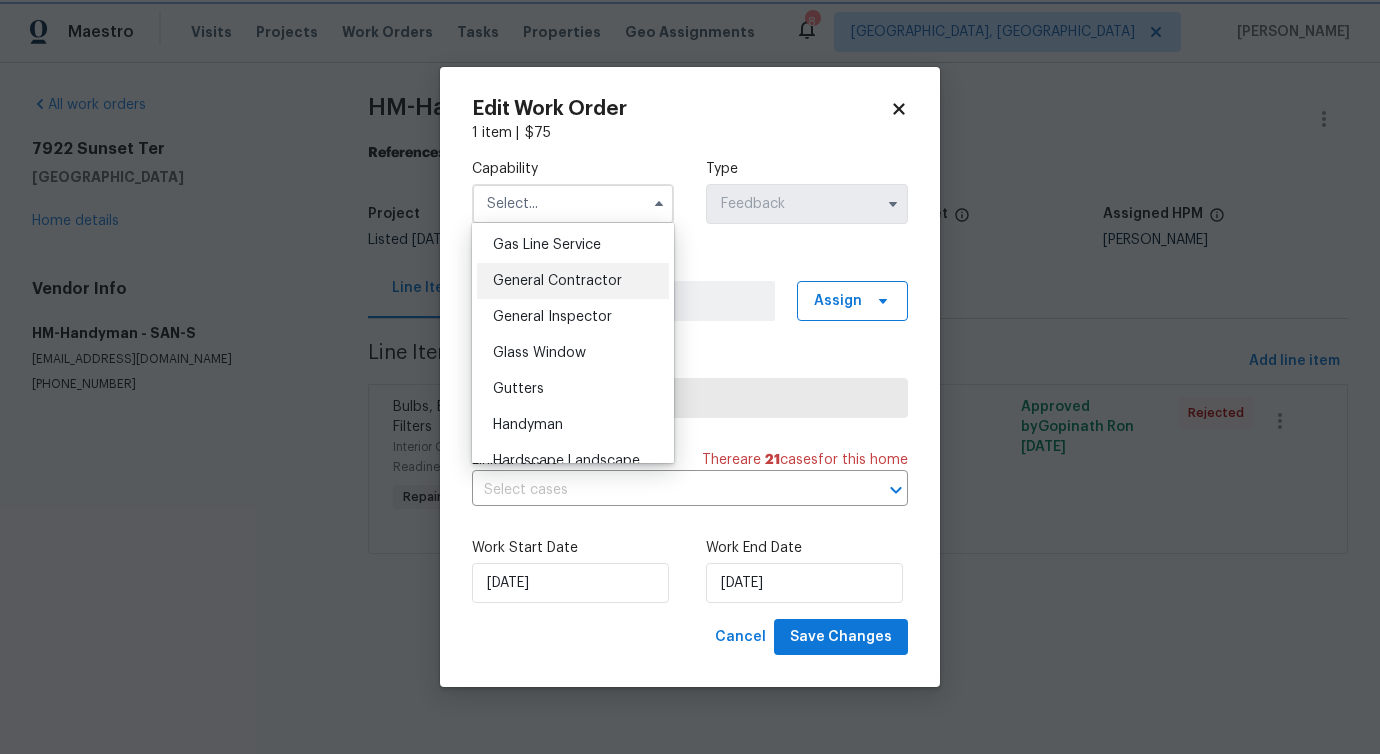 type on "General Contractor" 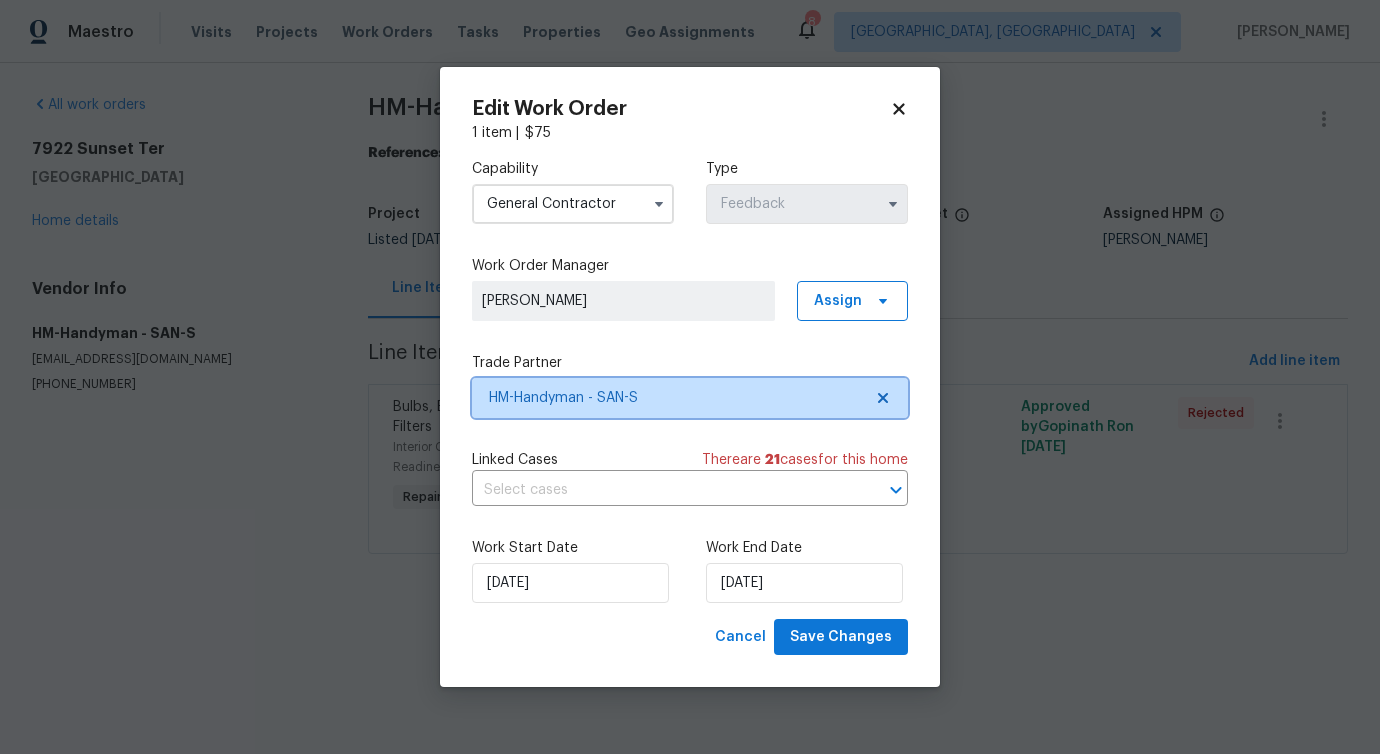 click on "HM-Handyman - SAN-S" at bounding box center [675, 398] 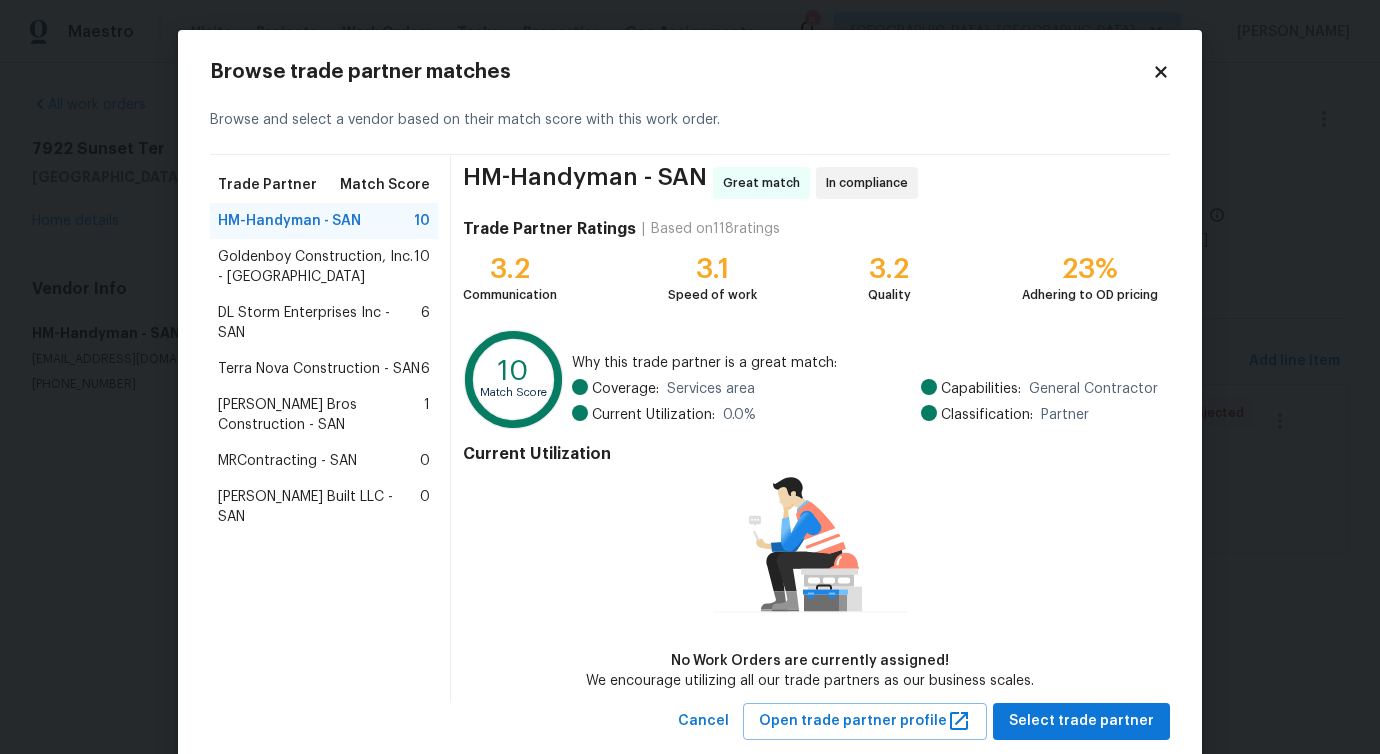 click on "Goldenboy Construction, Inc. - [GEOGRAPHIC_DATA]" at bounding box center (316, 267) 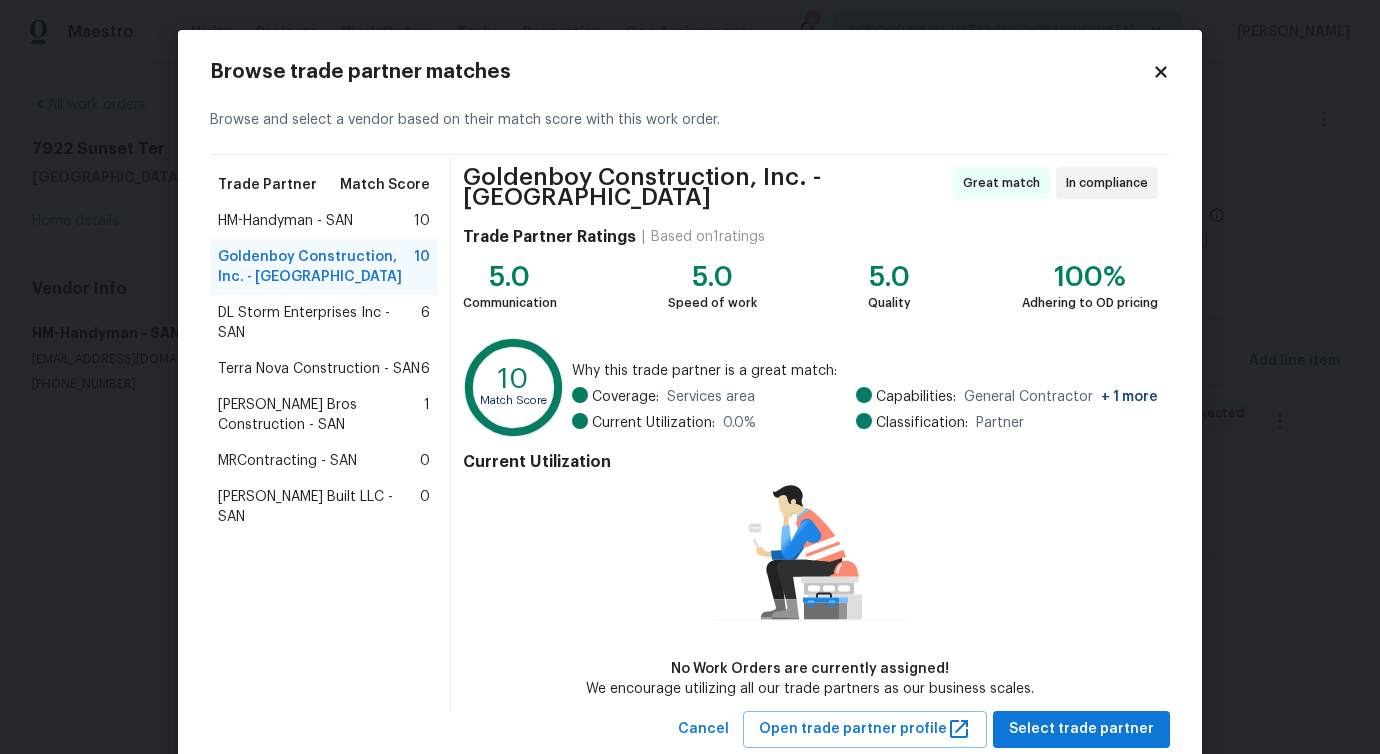 scroll, scrollTop: 46, scrollLeft: 0, axis: vertical 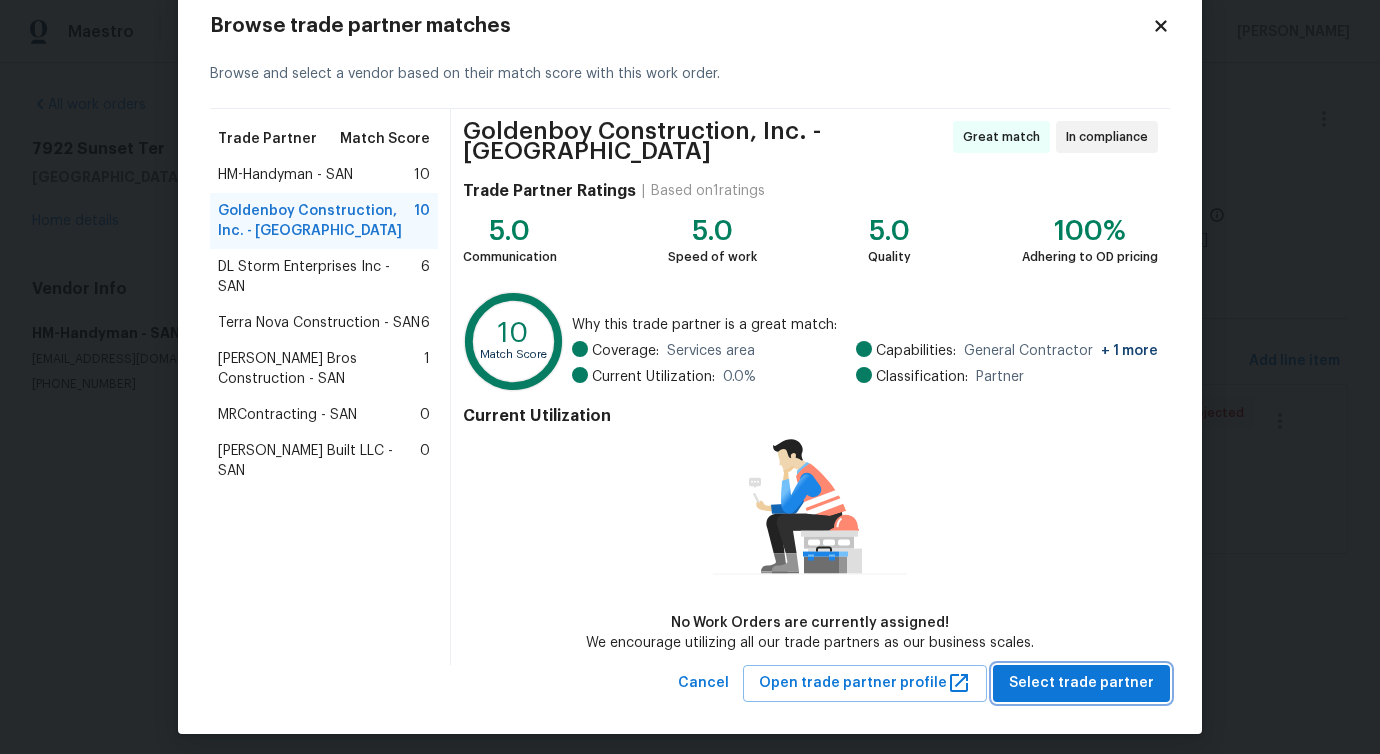 click on "Select trade partner" at bounding box center [1081, 683] 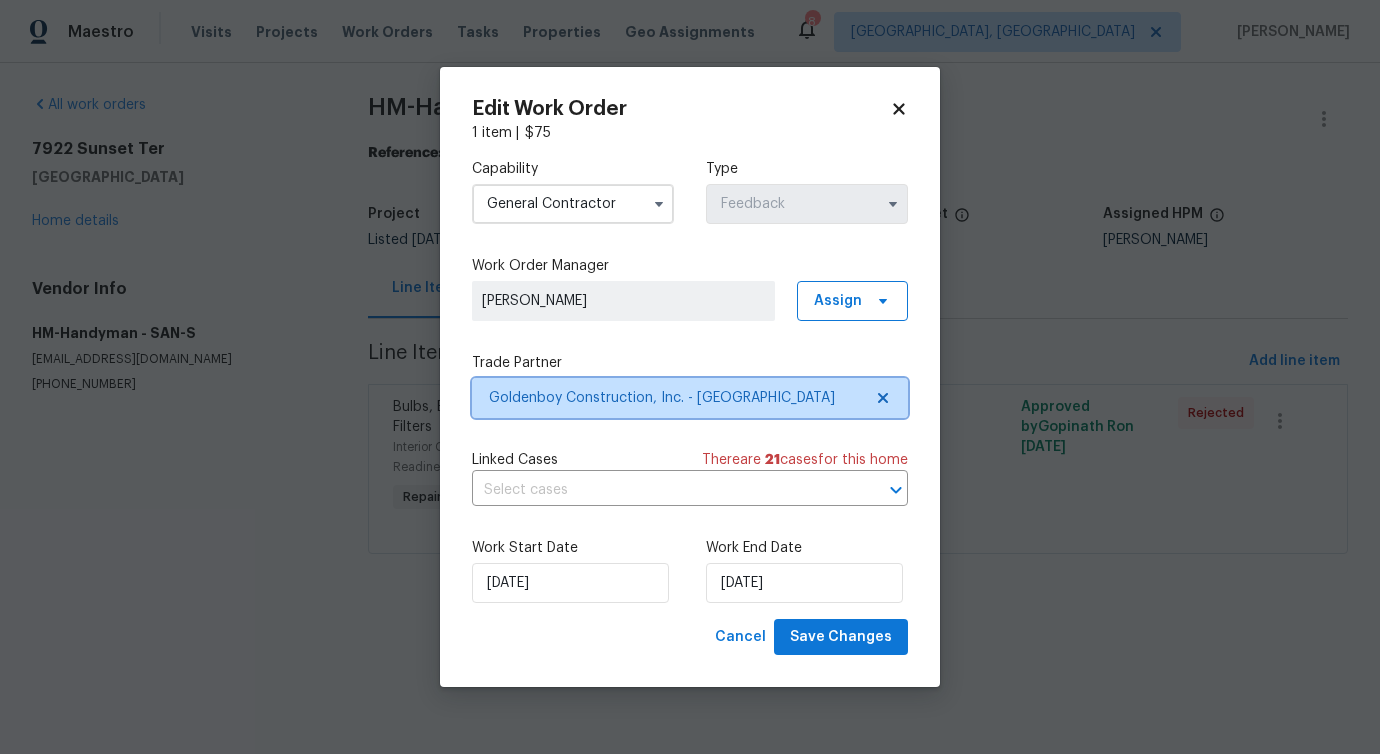 scroll, scrollTop: 0, scrollLeft: 0, axis: both 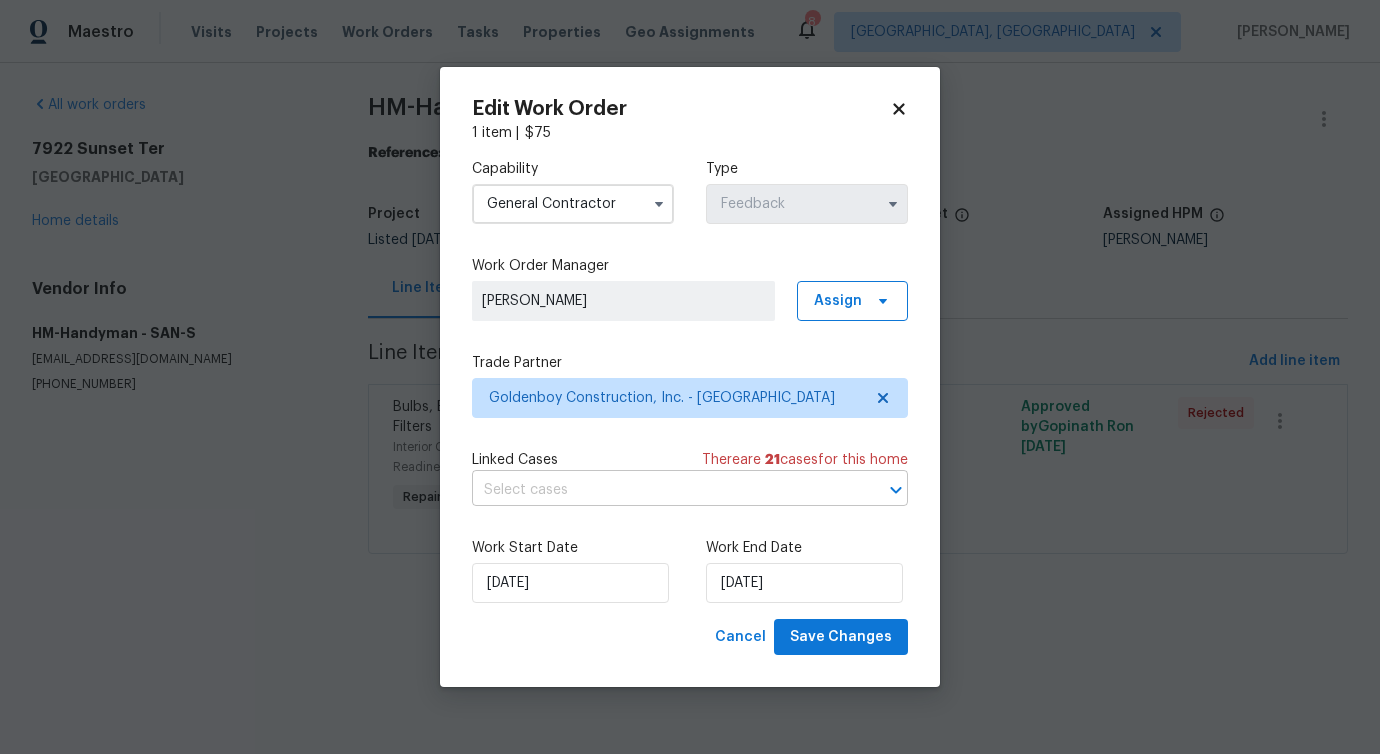 click at bounding box center [662, 490] 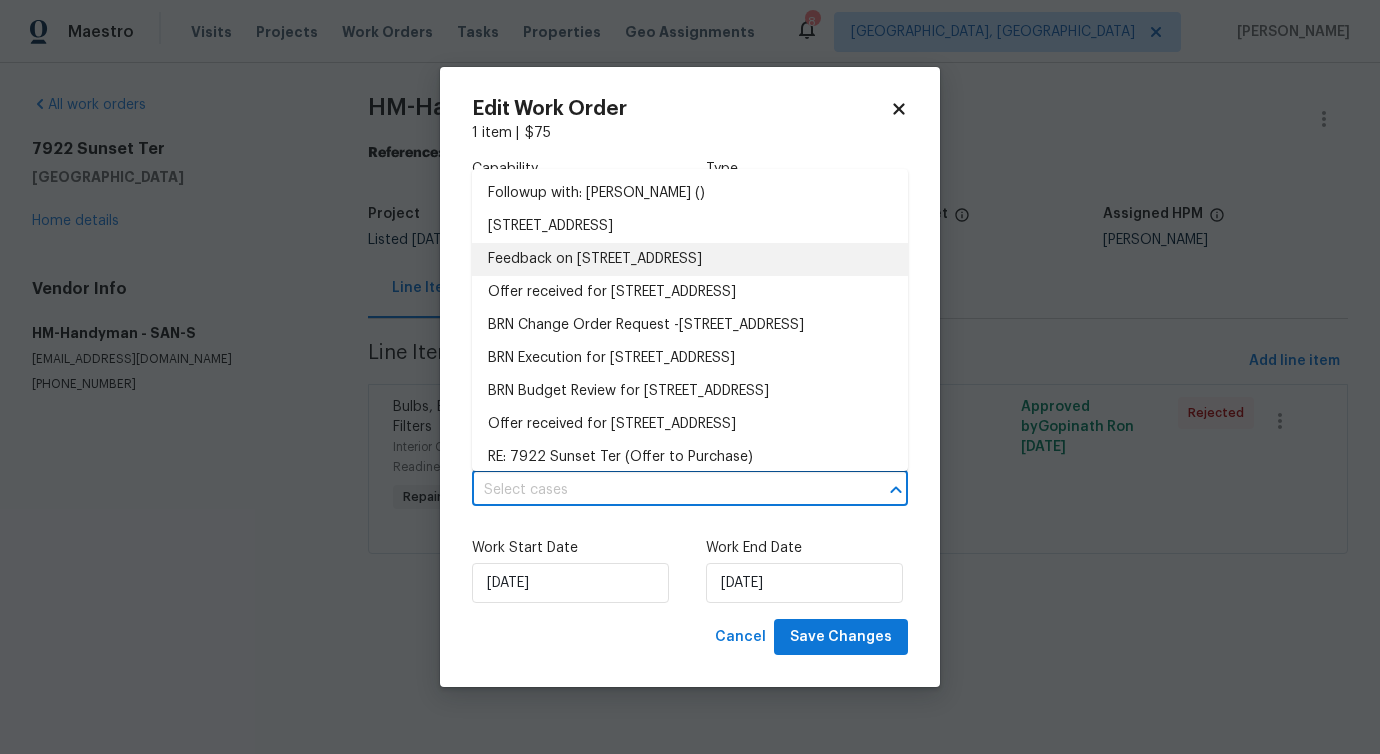 click on "Feedback on [STREET_ADDRESS]" at bounding box center [690, 259] 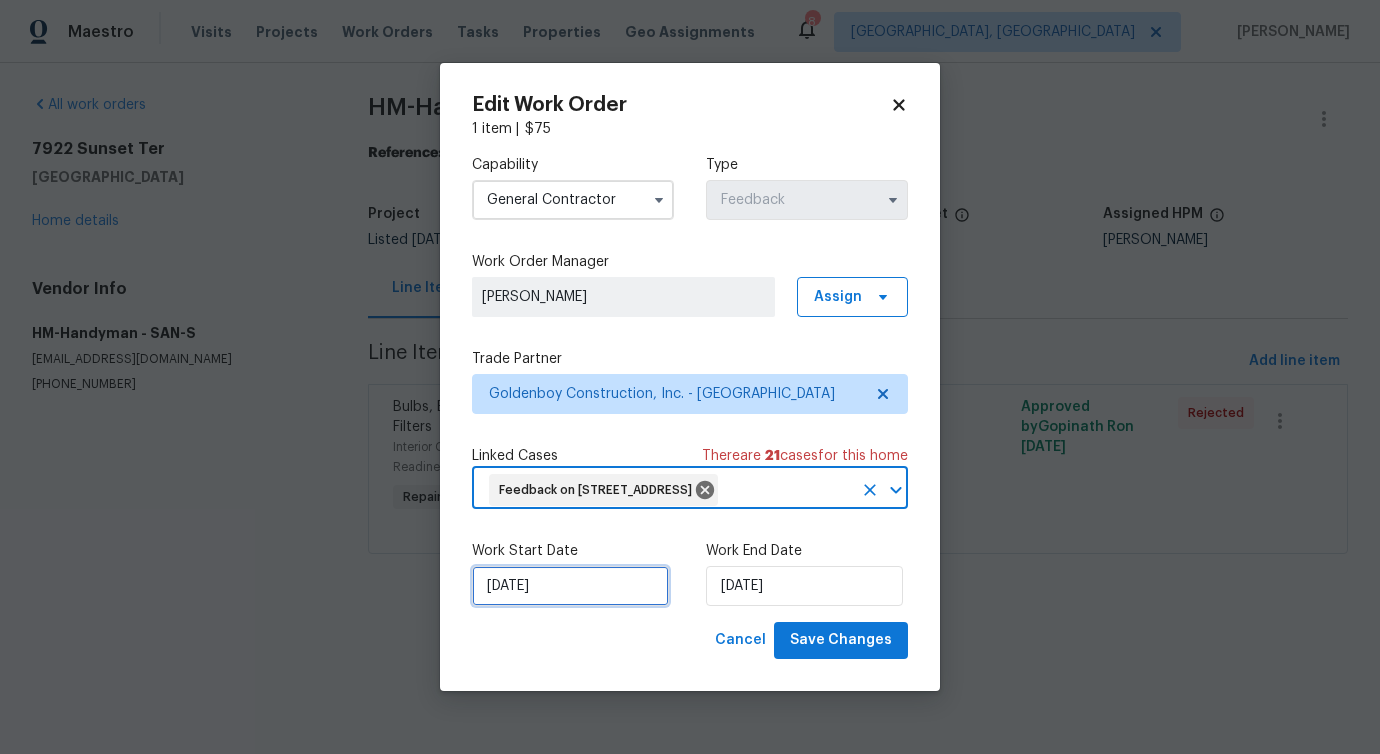 click on "[DATE]" at bounding box center (570, 586) 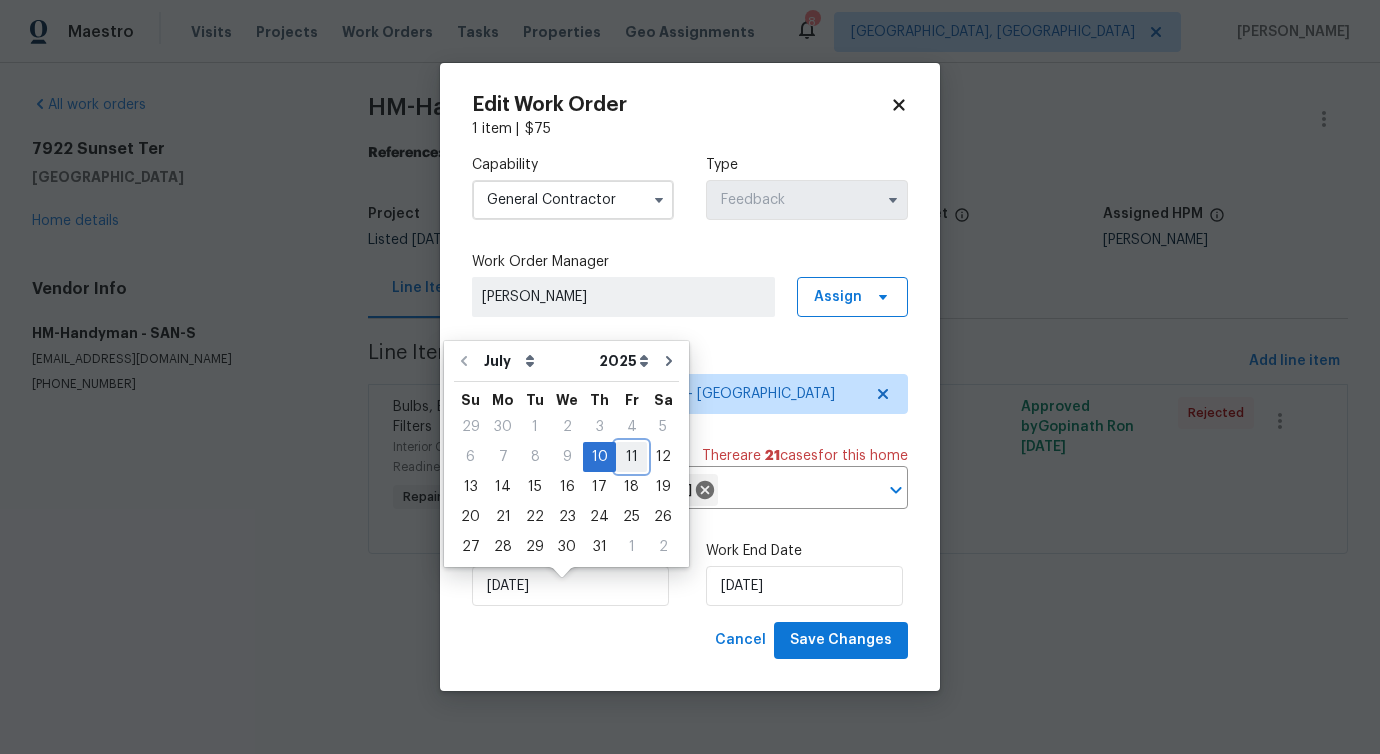 click on "11" at bounding box center (631, 457) 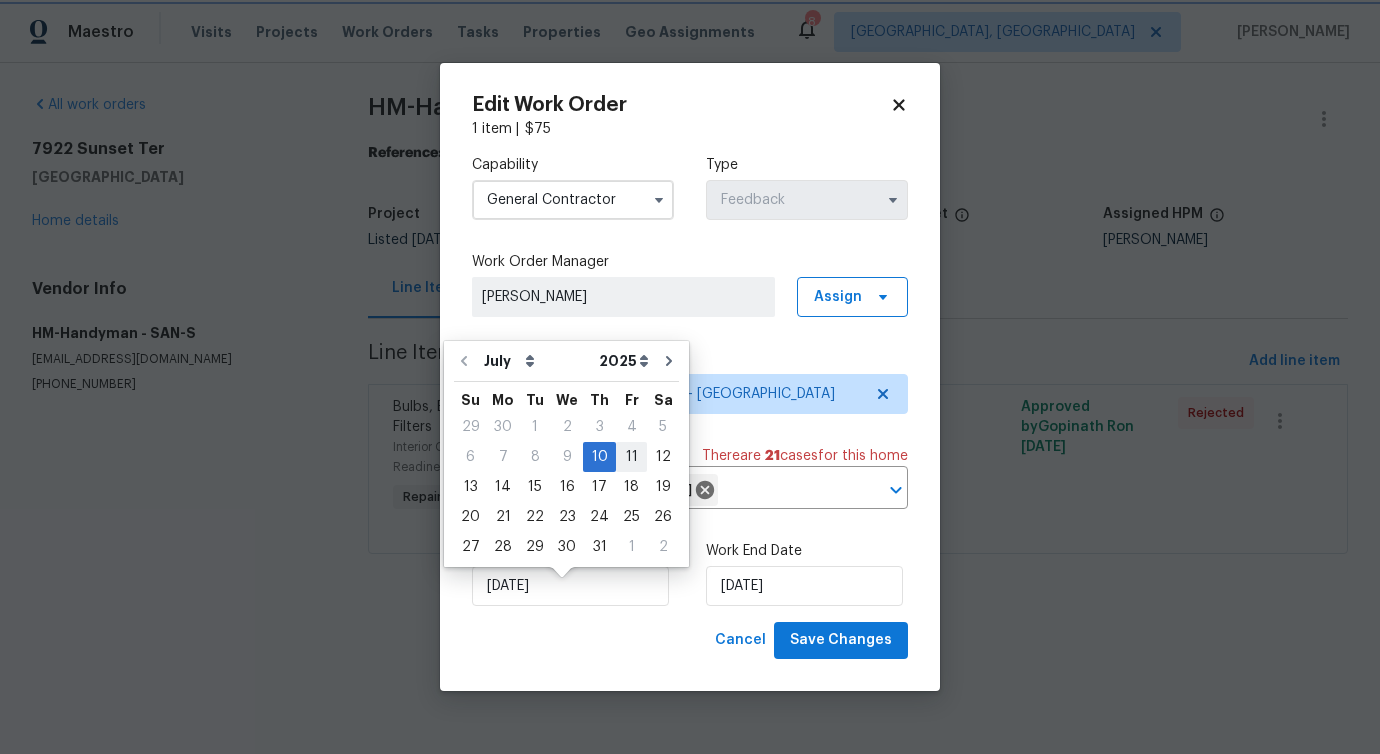 type on "[DATE]" 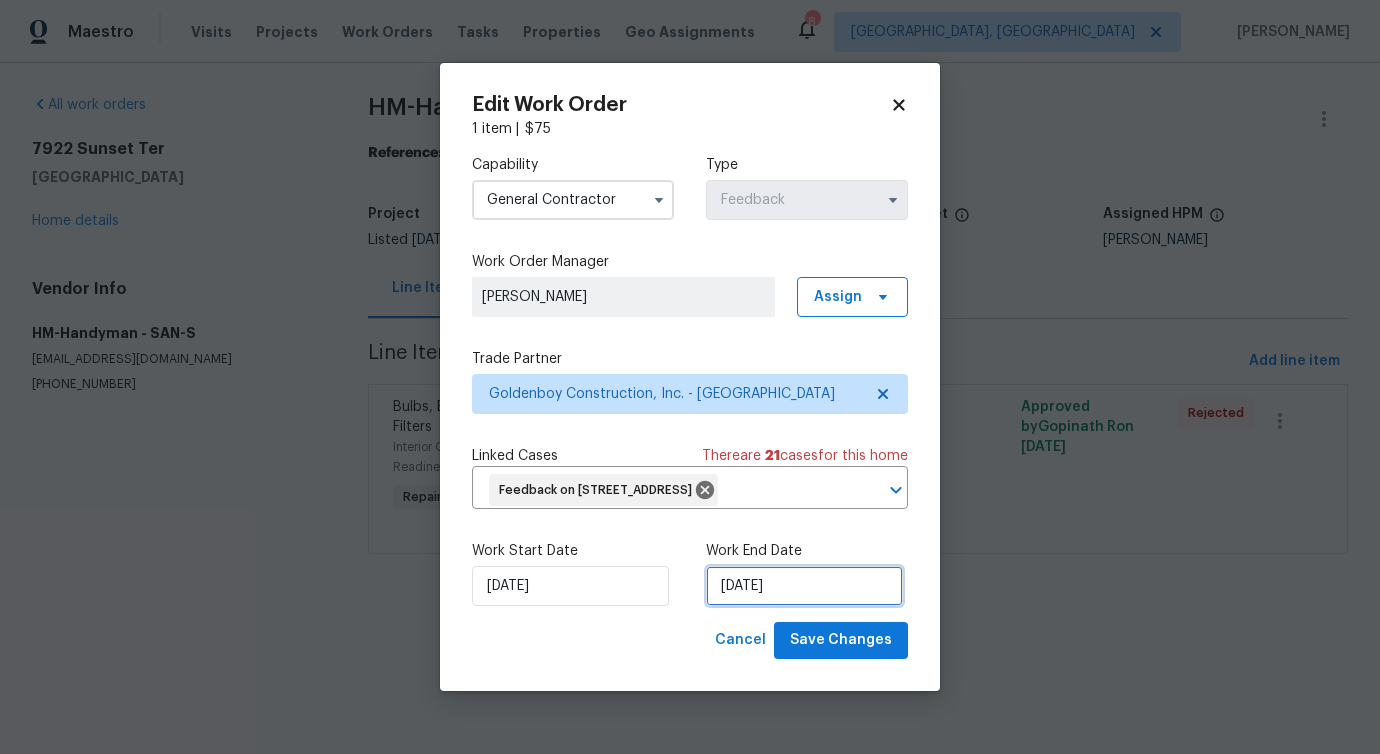 click on "[DATE]" at bounding box center [804, 586] 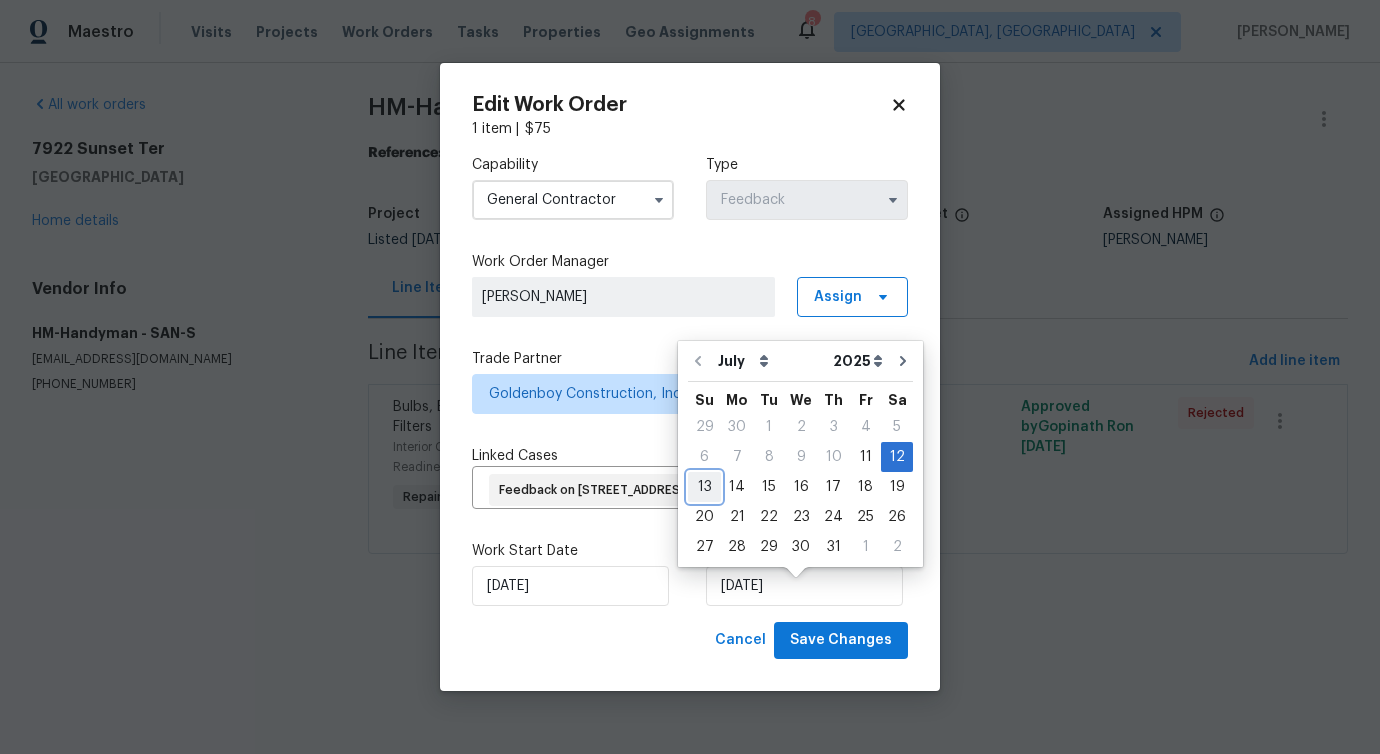 click on "13" at bounding box center [704, 487] 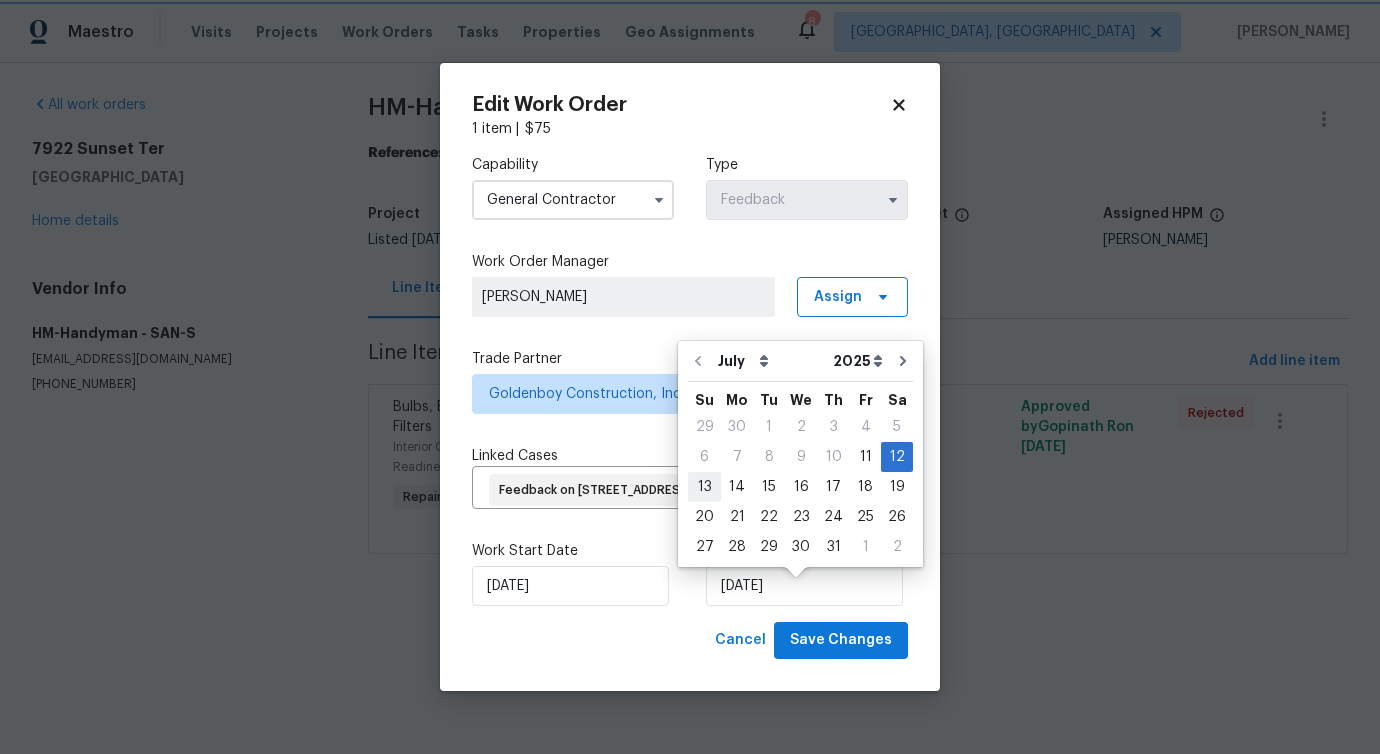 type on "[DATE]" 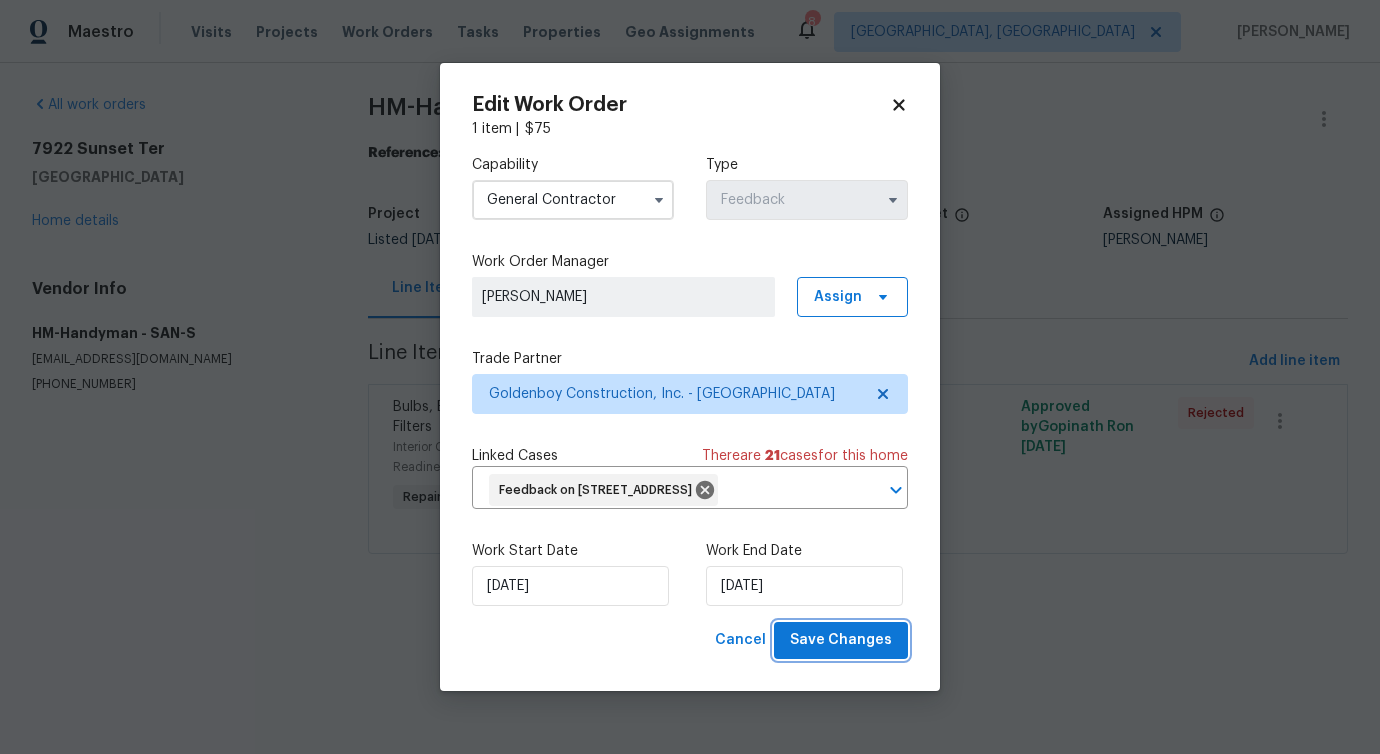 click on "Save Changes" at bounding box center [841, 640] 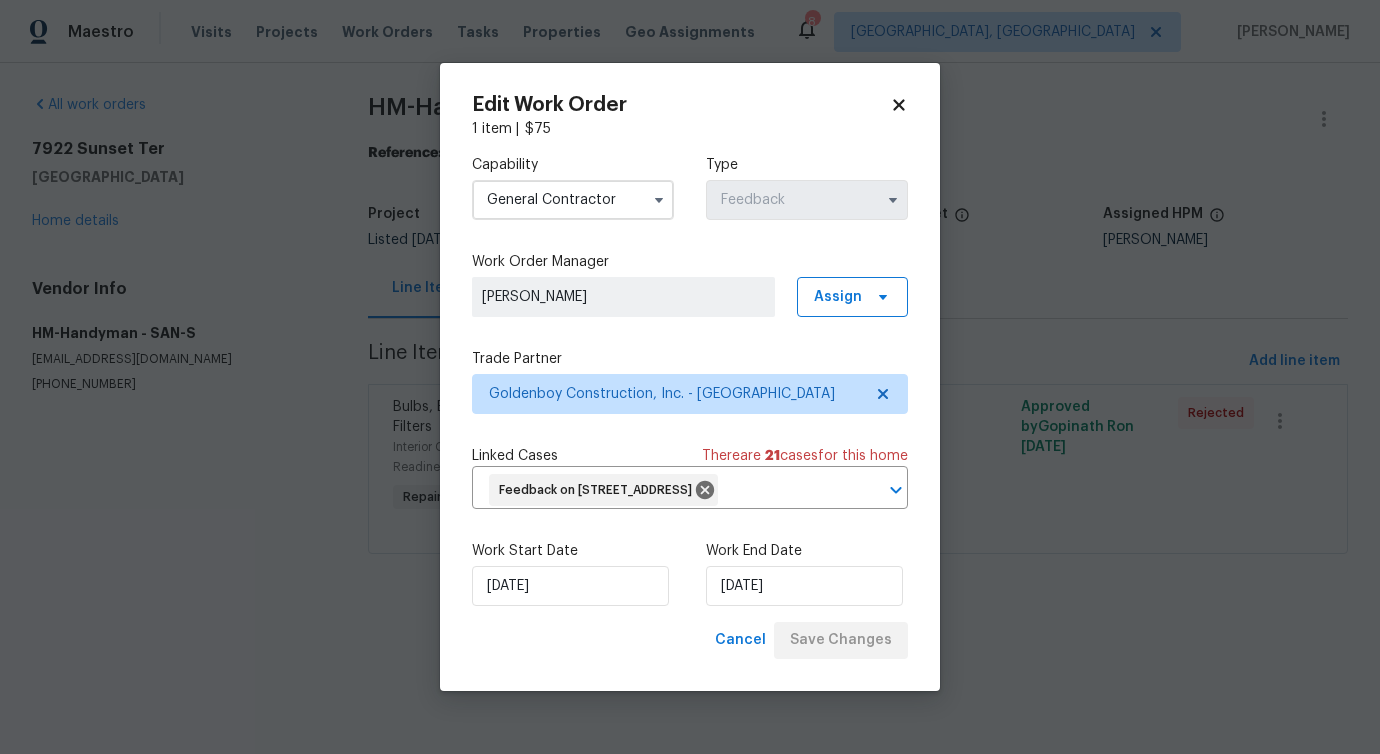click on "Maestro Visits Projects Work Orders Tasks Properties Geo Assignments 8 [GEOGRAPHIC_DATA], [GEOGRAPHIC_DATA] [PERSON_NAME] All work orders [STREET_ADDRESS] Home details Vendor Info HM-Handyman - SAN-S [EMAIL_ADDRESS][DOMAIN_NAME] [PHONE_NUMBER] HM-Handyman - SAN-S Vendor Rejected Reference:   3YDXPFCDX8AT5-c41069db4 Project Listed   [DATE]  -  [DATE] Work Order Timeline [DATE]  -  [DATE] Total Budget $0.00 Assigned HPM [PERSON_NAME] Line Items Progress Updates Attachments Invoices Line Items Add line item Bulbs, Batteries, AC Filters Interior Overall - Home Readiness Packages Repair Smoke alarm is beeping, please go onsite and address $75.00 Approved by  Gopinath R  on   [DATE] Rejected
Edit Work Order 1 item | $ 75 Capability   General [DEMOGRAPHIC_DATA] Type   Feedback Work Order Manager   [PERSON_NAME] Assign Trade Partner   Goldenboy Construction, Inc. - SAN Linked Cases There  are   21  case s  for this home   Feedback on [STREET_ADDRESS] ​ Work Start Date   [DATE]" at bounding box center [690, 305] 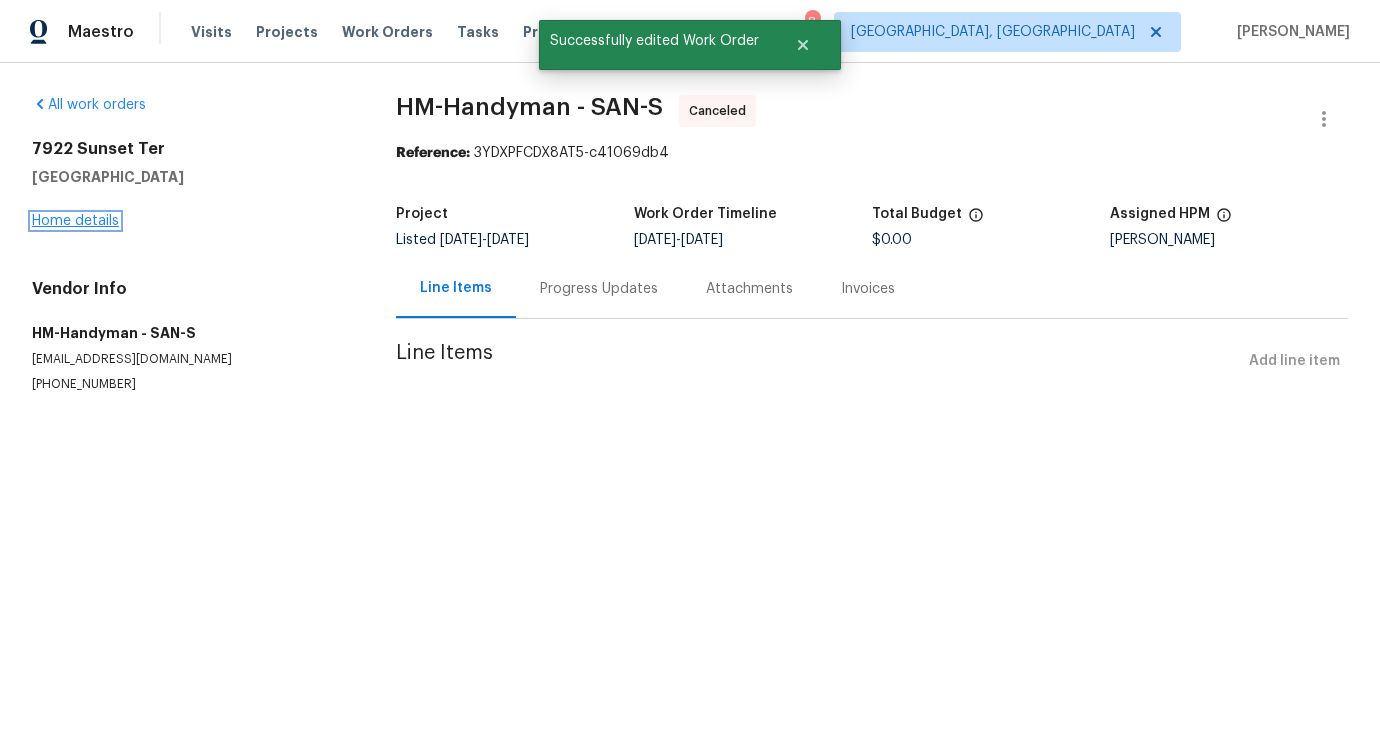 click on "Home details" at bounding box center (75, 221) 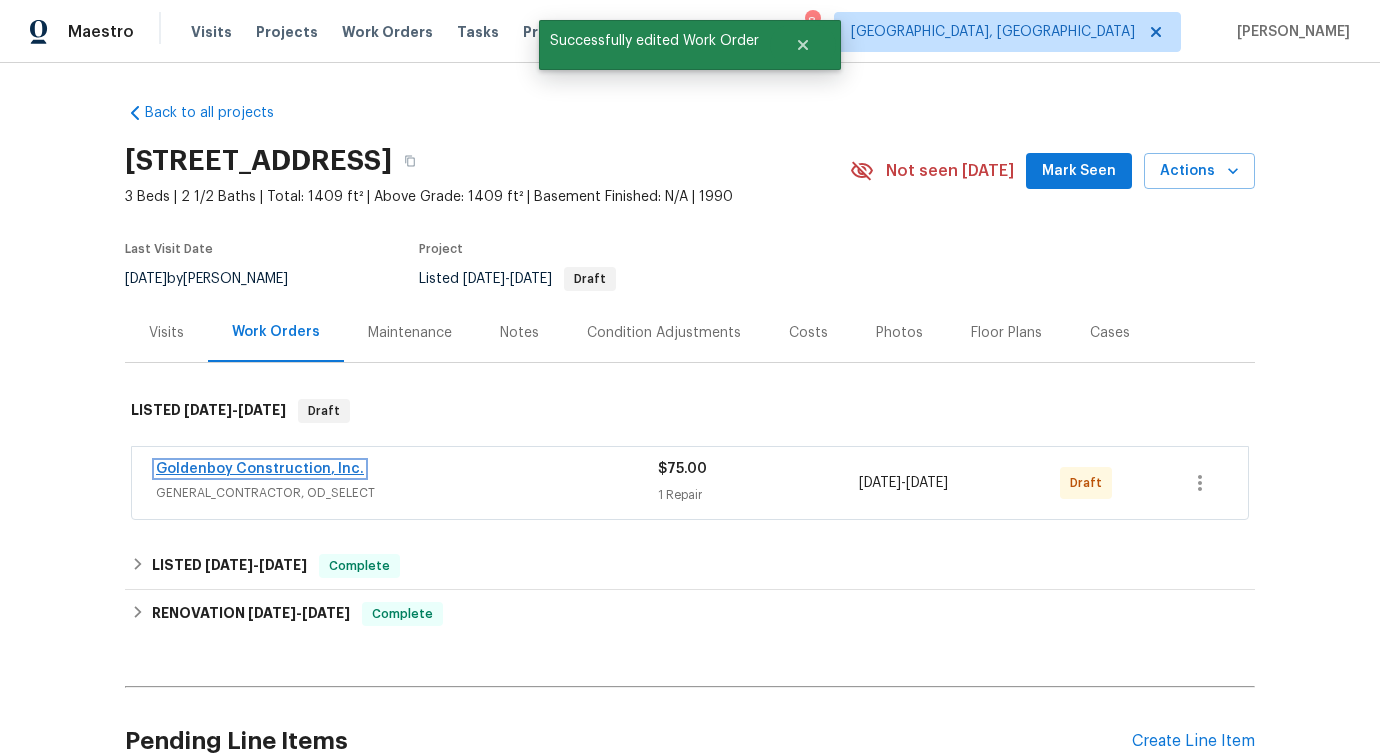 click on "Goldenboy Construction, Inc." at bounding box center [260, 469] 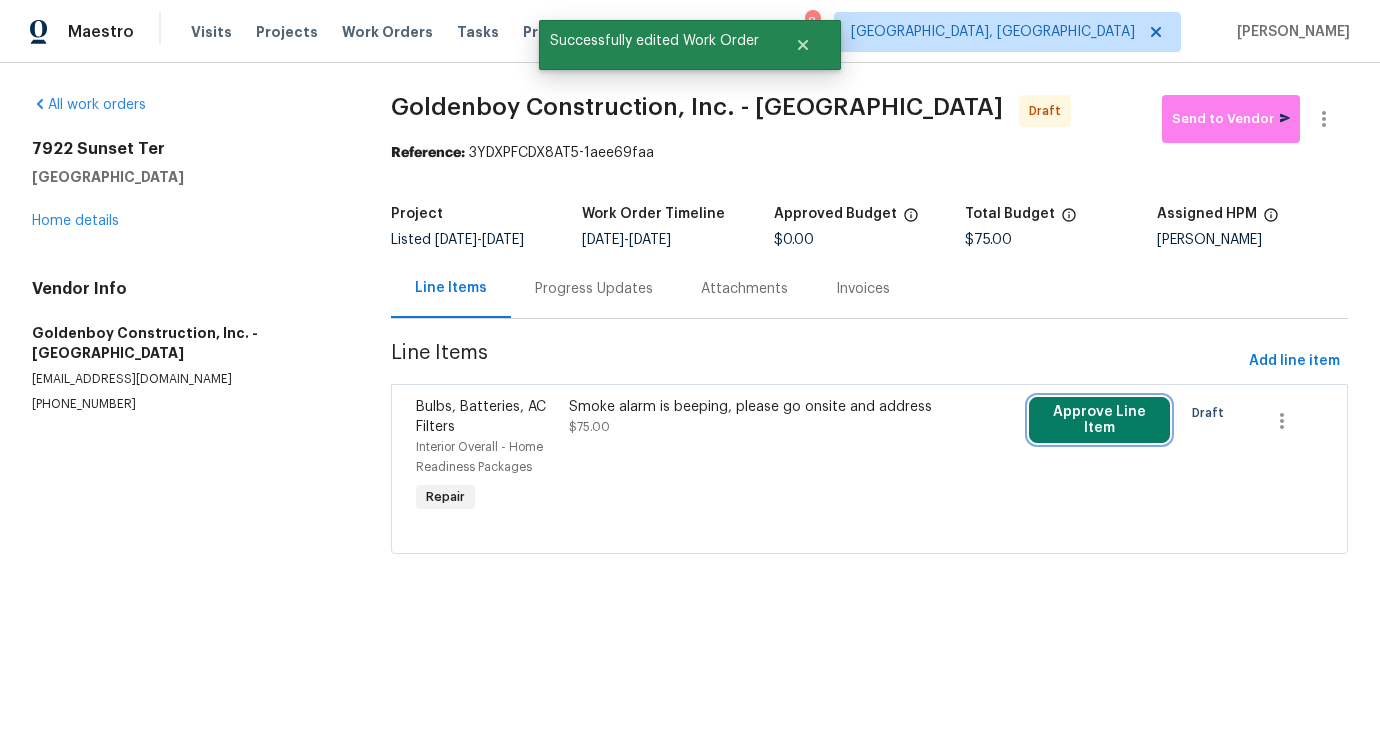 click on "Approve Line Item" at bounding box center [1099, 420] 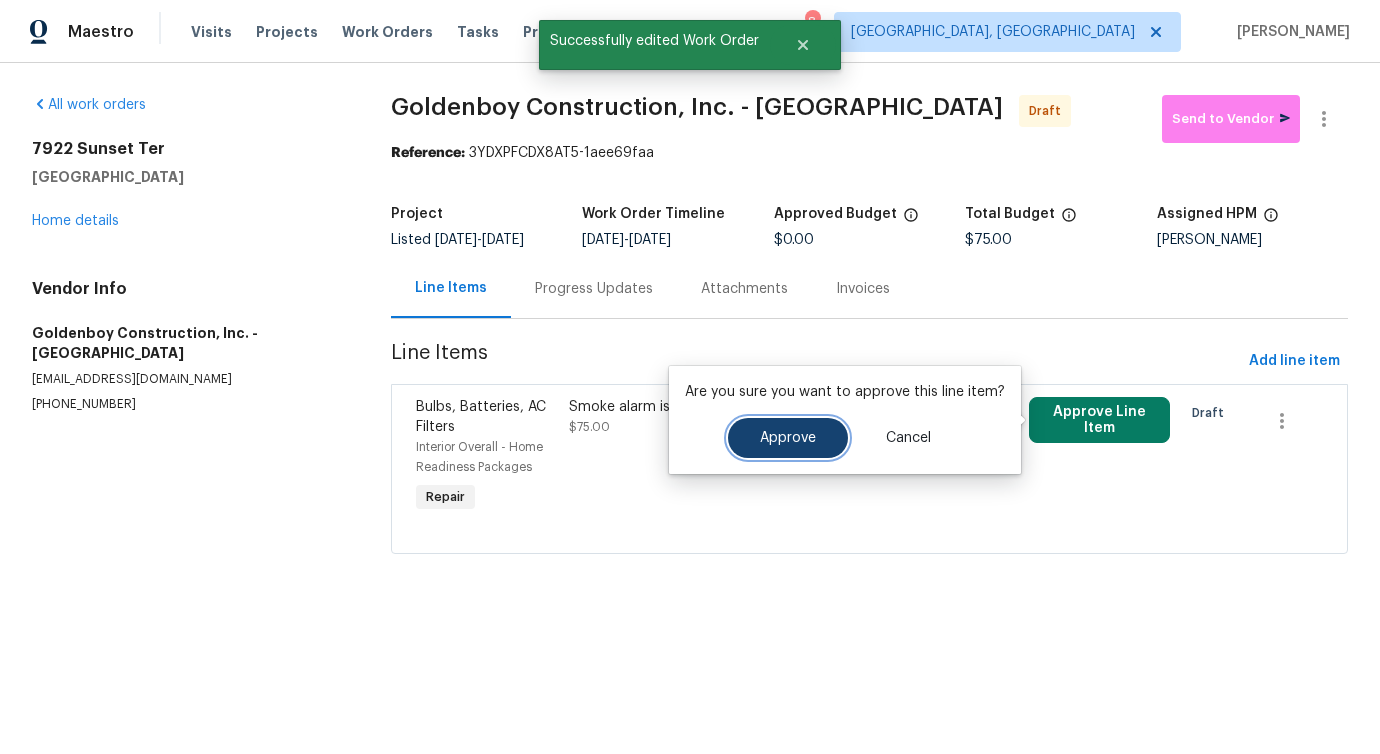 click on "Approve" at bounding box center (788, 438) 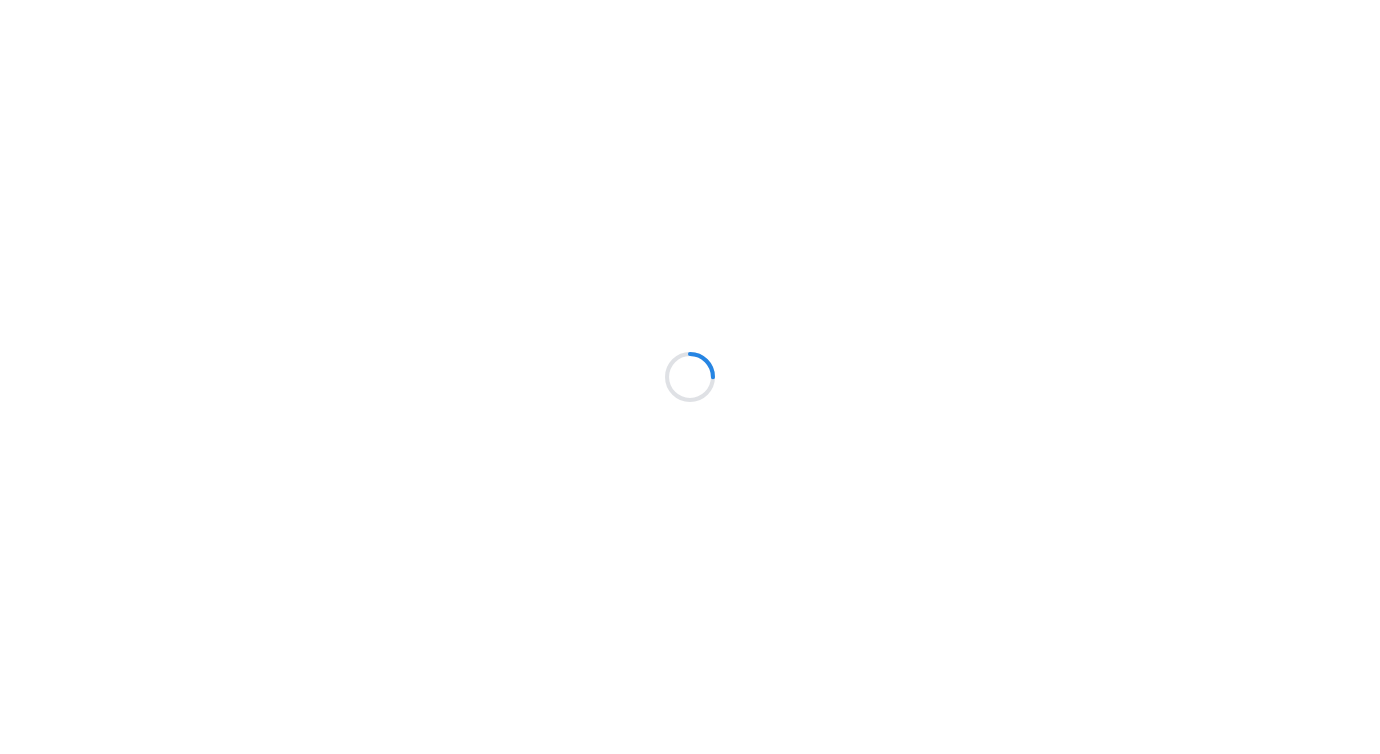 scroll, scrollTop: 0, scrollLeft: 0, axis: both 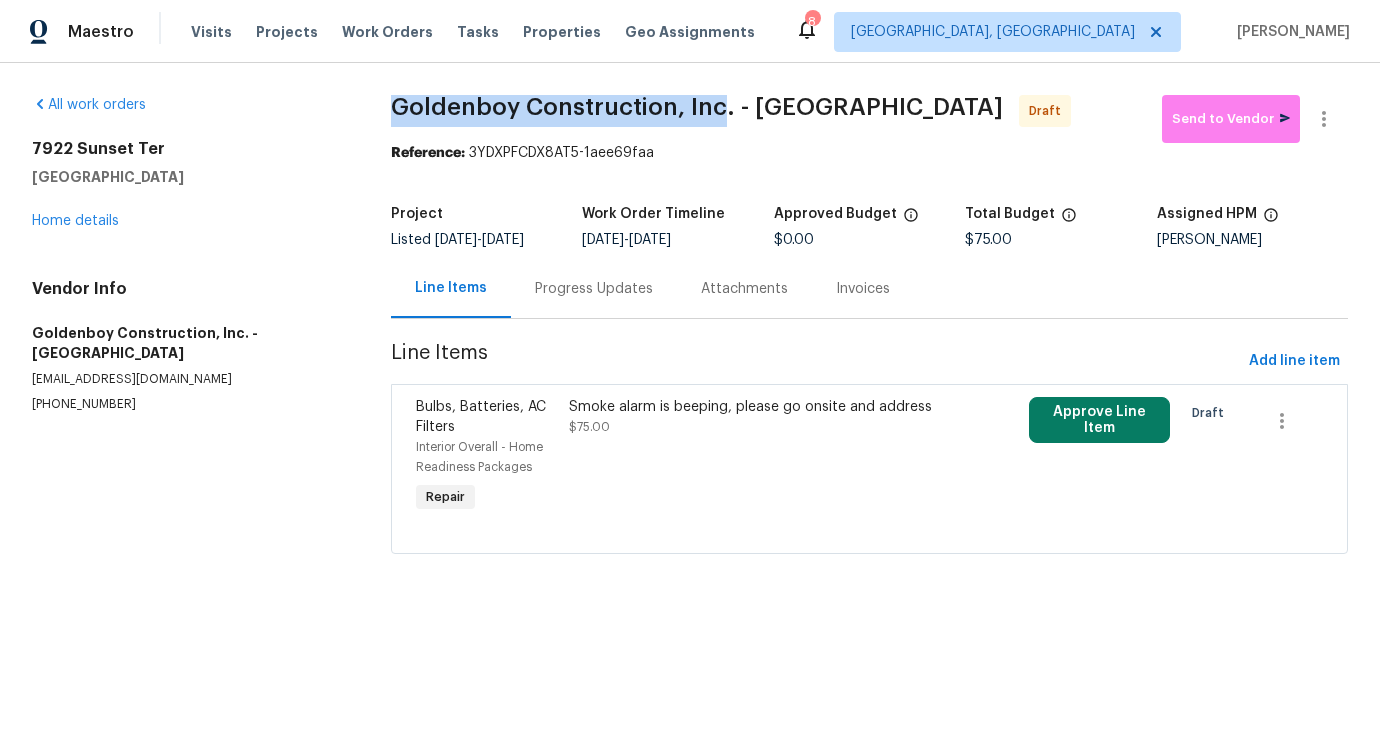 drag, startPoint x: 386, startPoint y: 107, endPoint x: 720, endPoint y: 111, distance: 334.02396 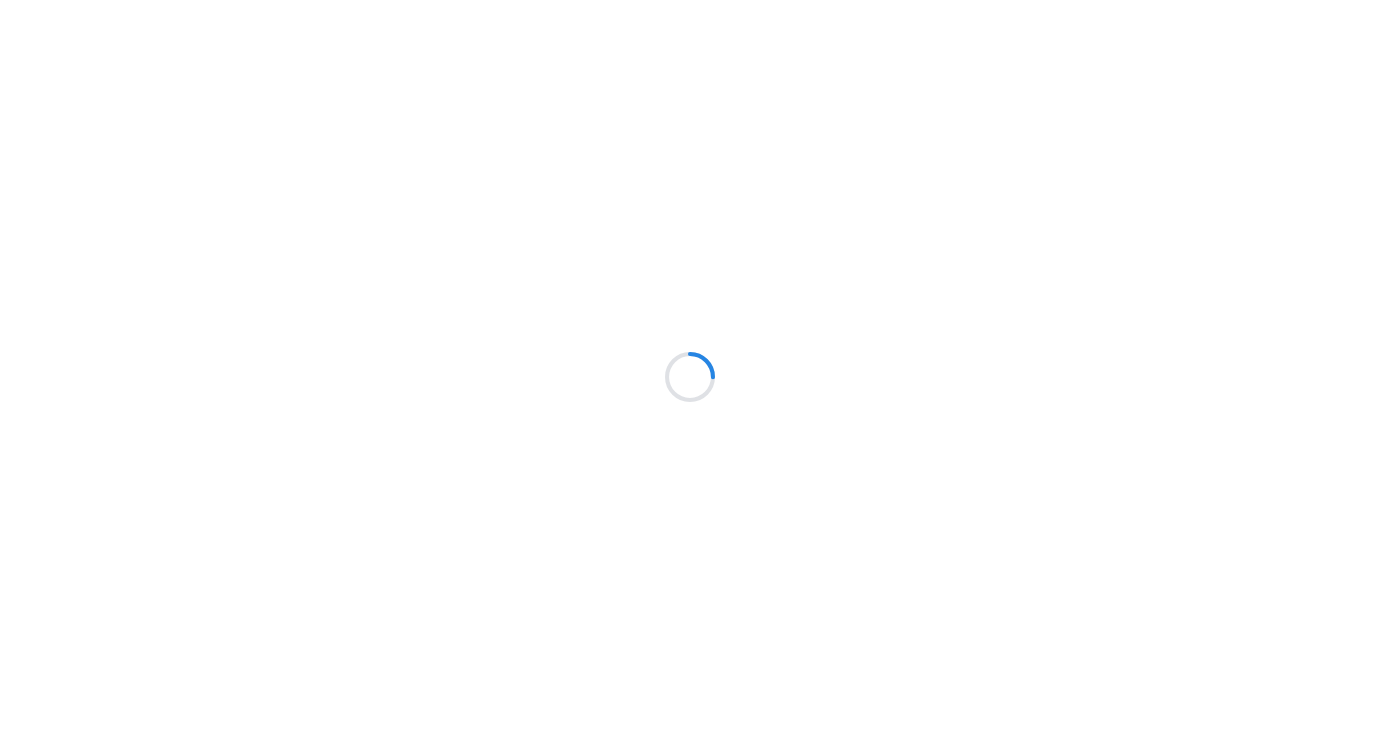 scroll, scrollTop: 0, scrollLeft: 0, axis: both 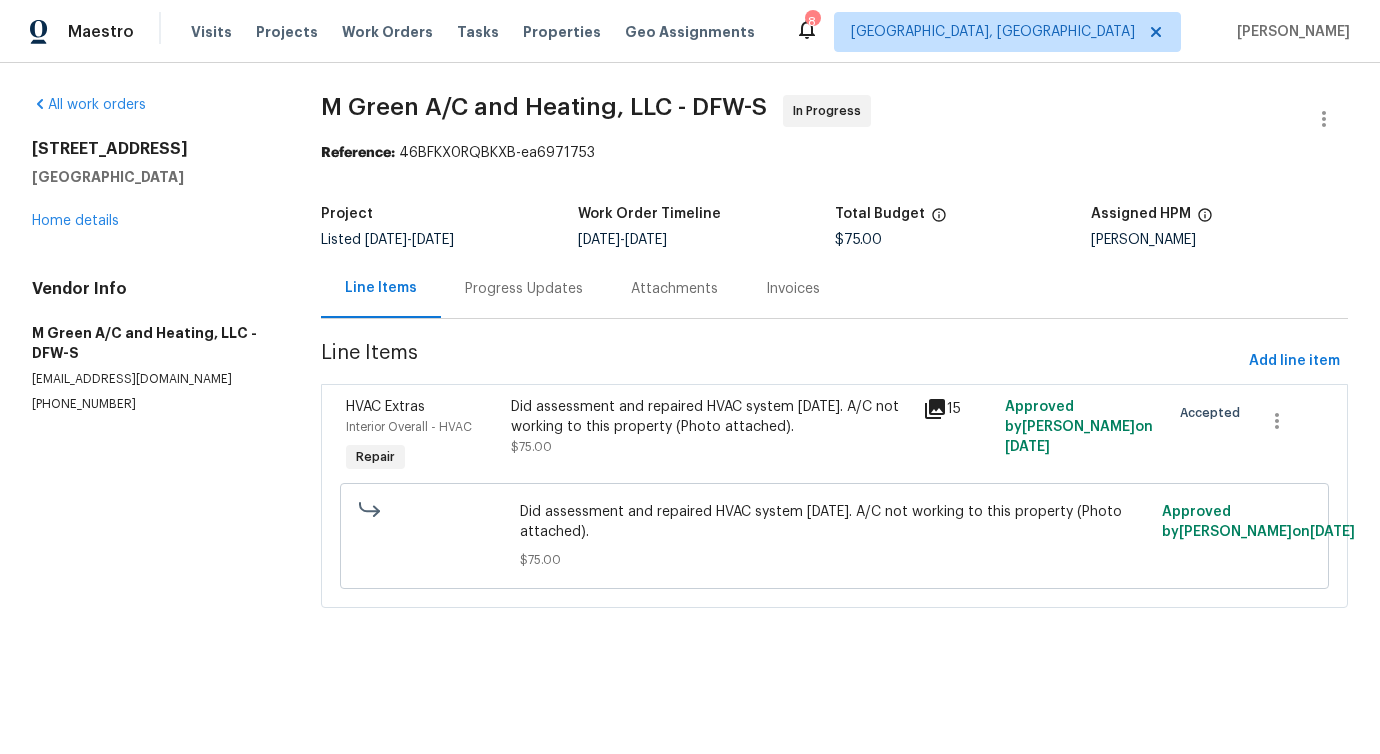 click on "Progress Updates" at bounding box center (524, 289) 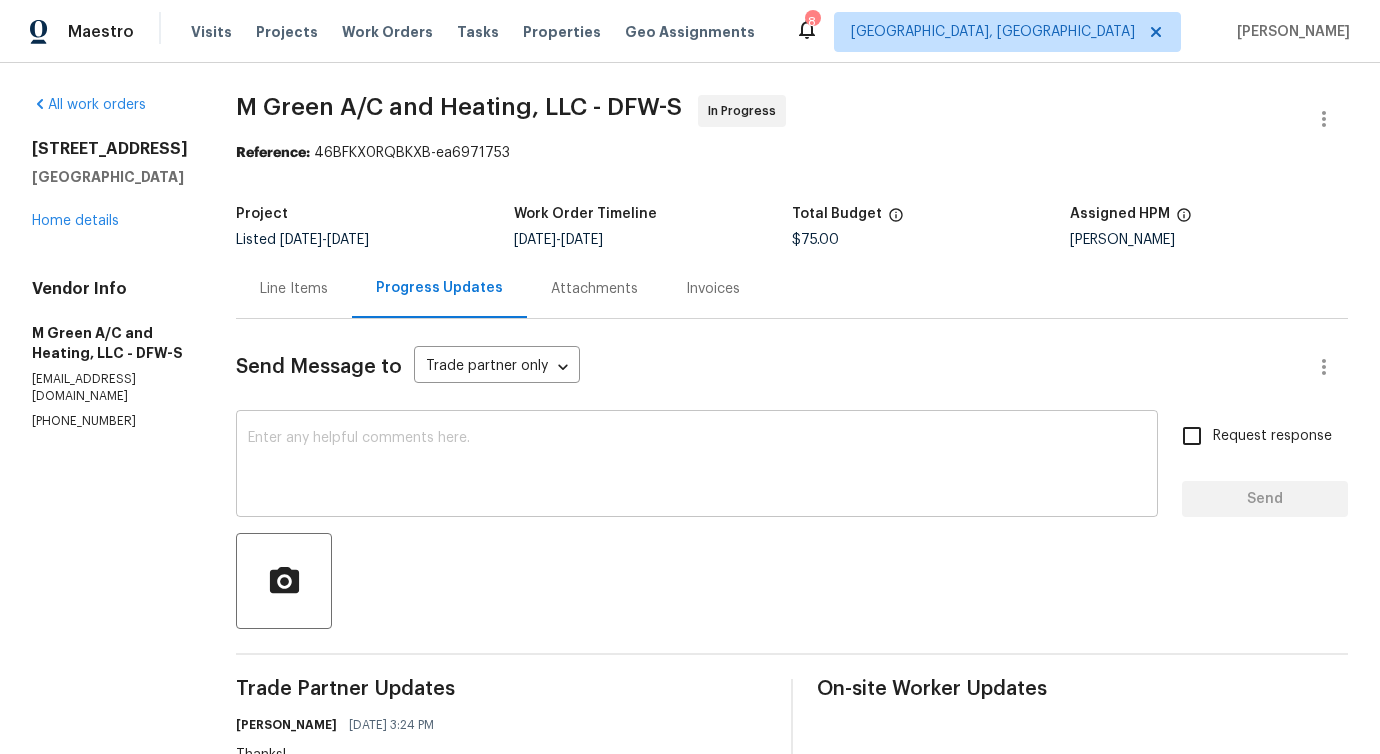 click at bounding box center [697, 466] 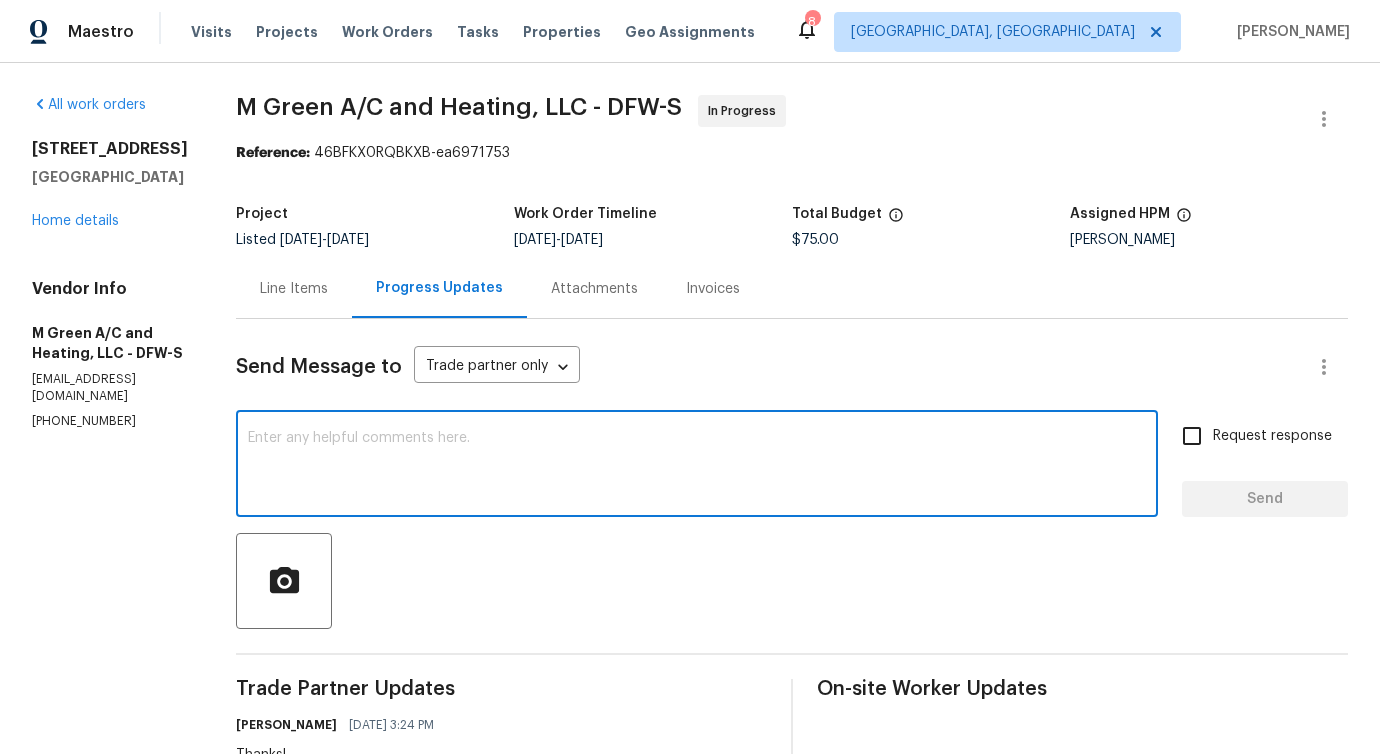 scroll, scrollTop: 292, scrollLeft: 0, axis: vertical 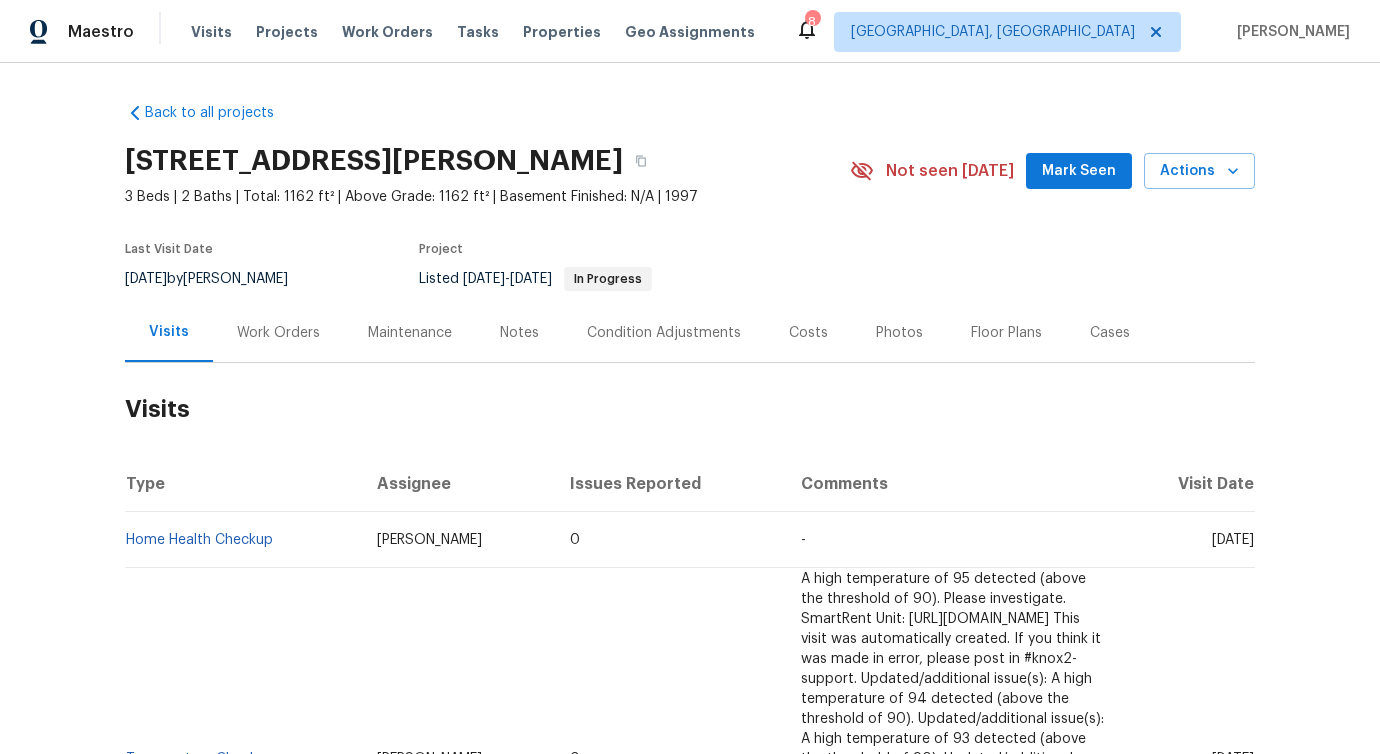 click on "Work Orders" at bounding box center (278, 332) 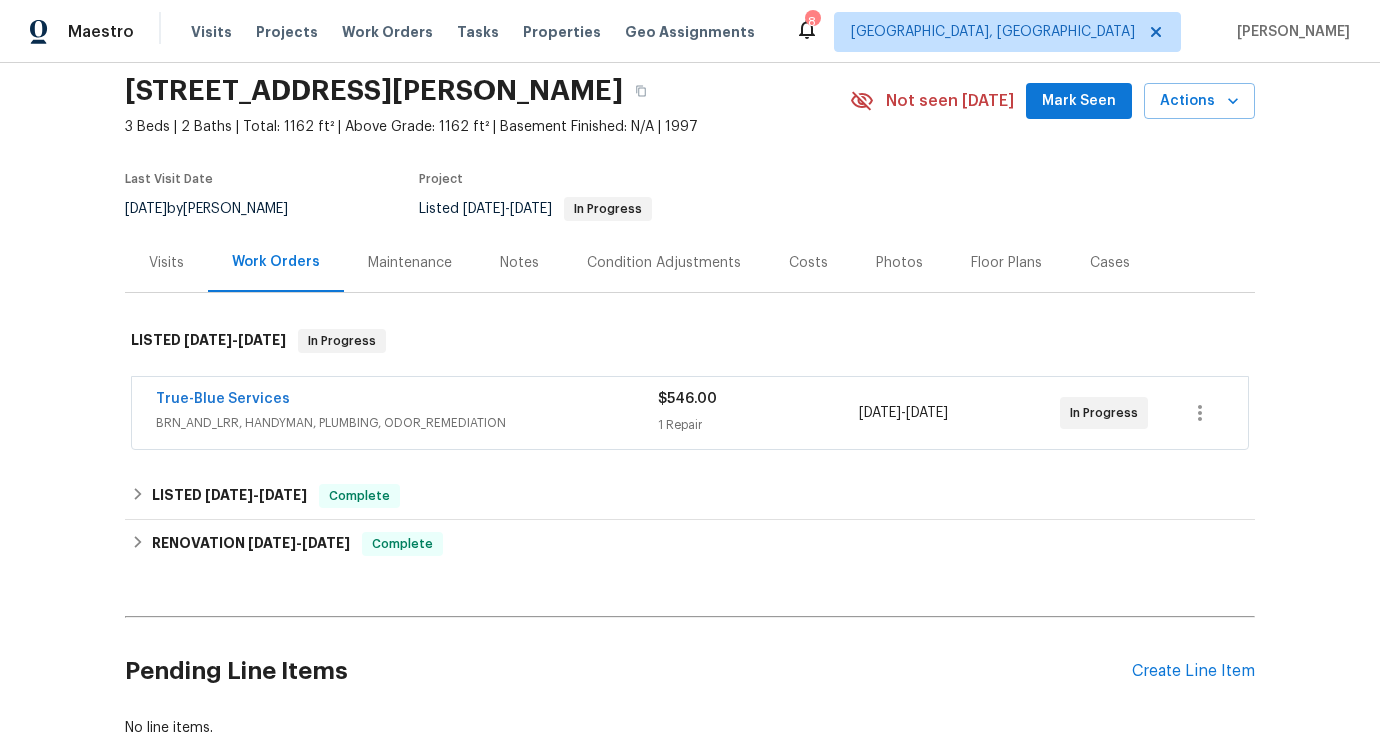scroll, scrollTop: 117, scrollLeft: 0, axis: vertical 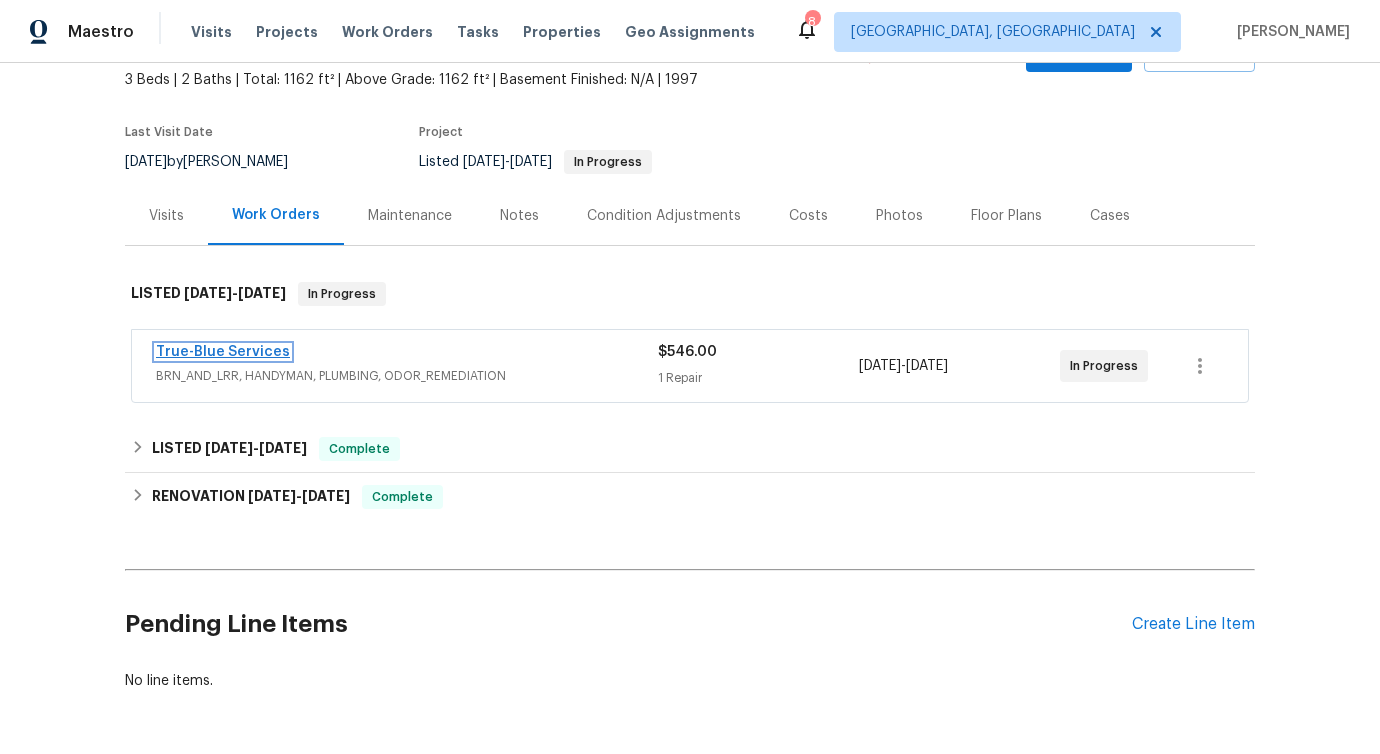 click on "True-Blue Services" at bounding box center [223, 352] 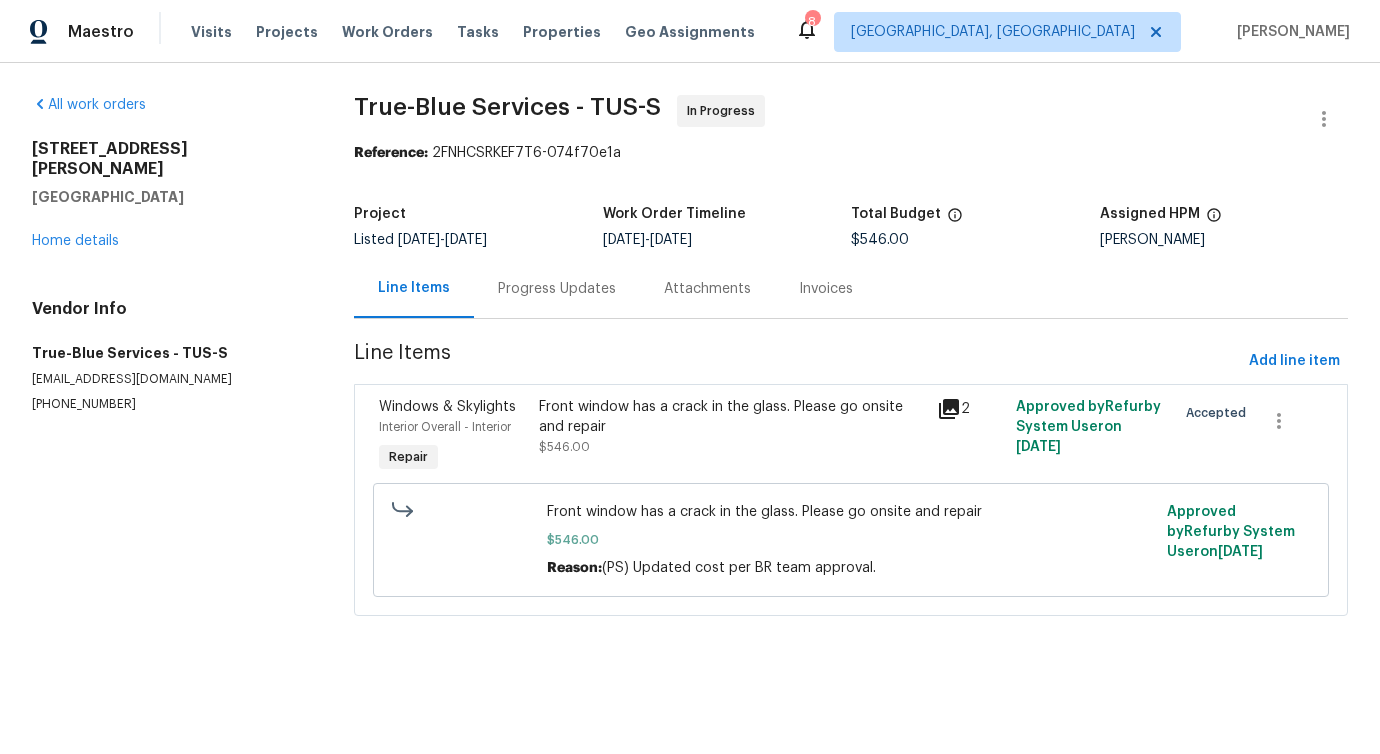 click on "Progress Updates" at bounding box center [557, 289] 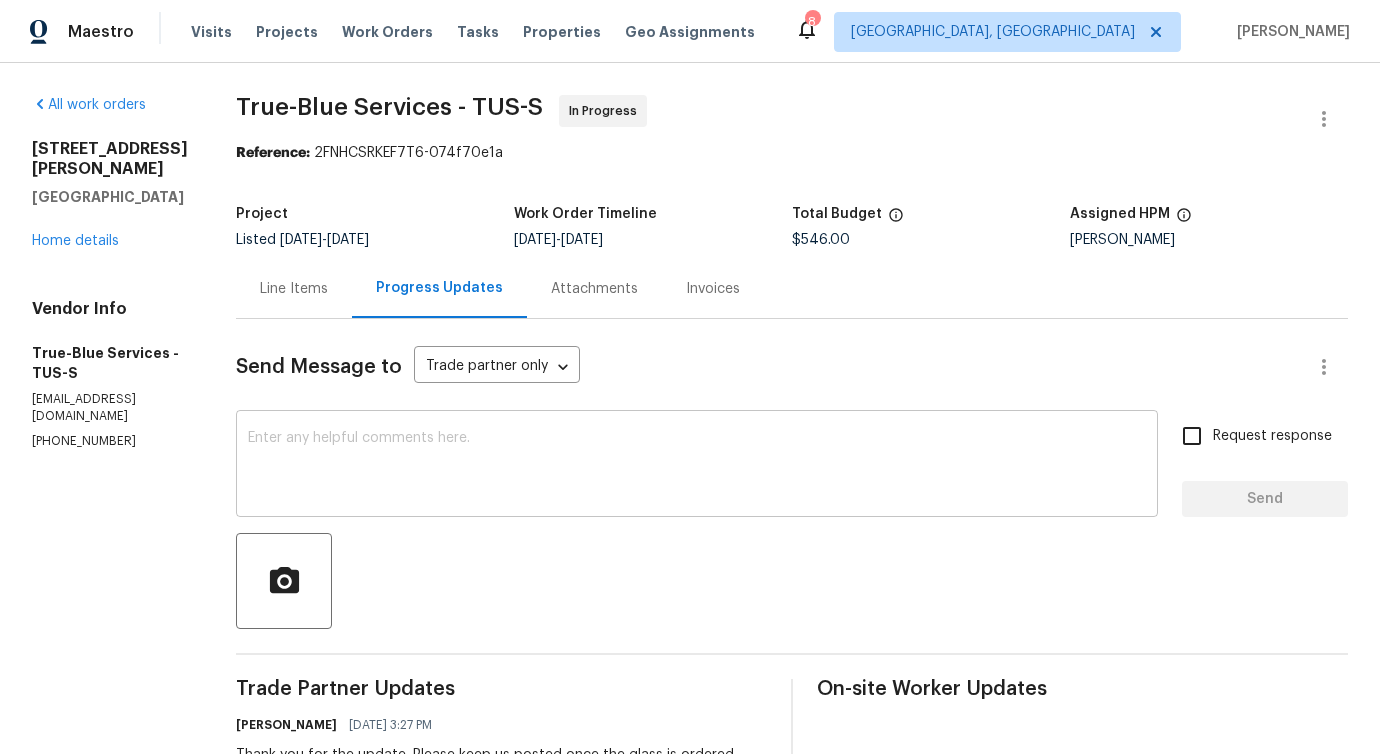 click at bounding box center [697, 466] 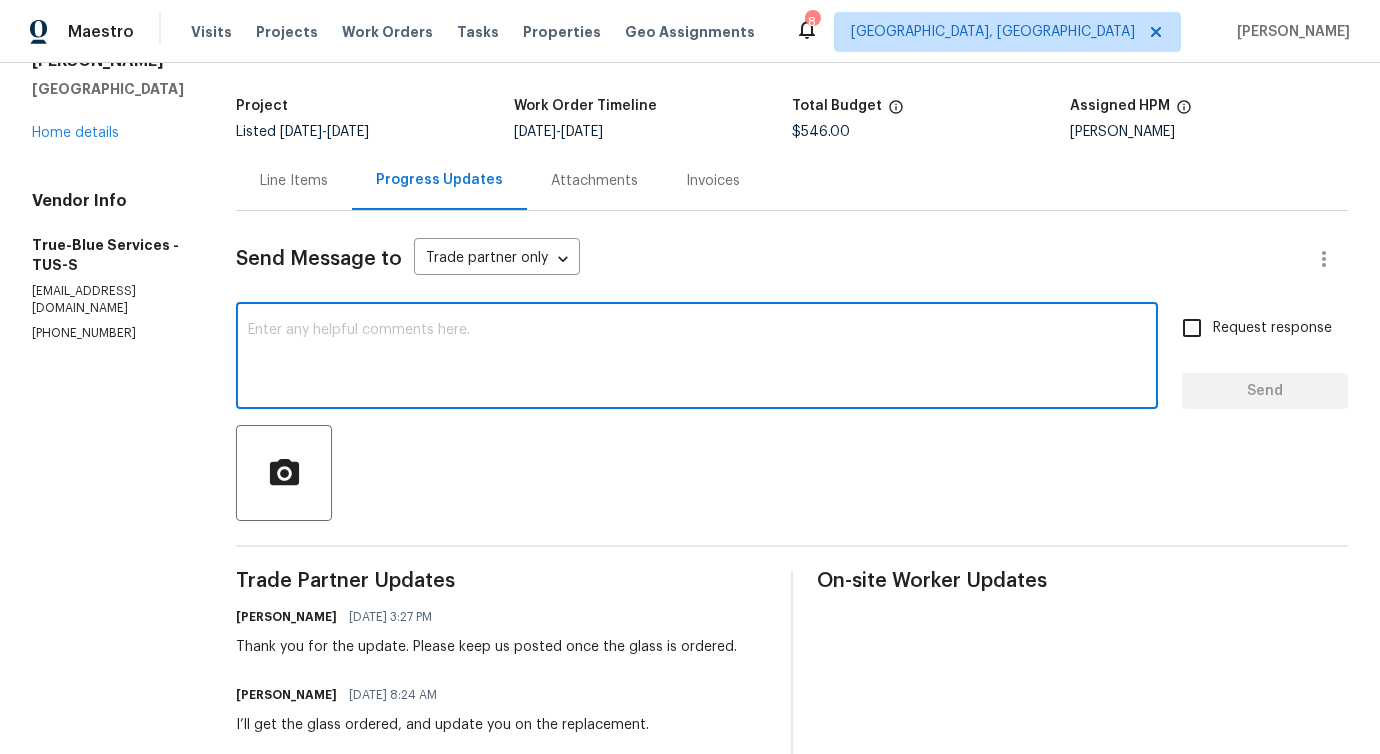 scroll, scrollTop: 111, scrollLeft: 0, axis: vertical 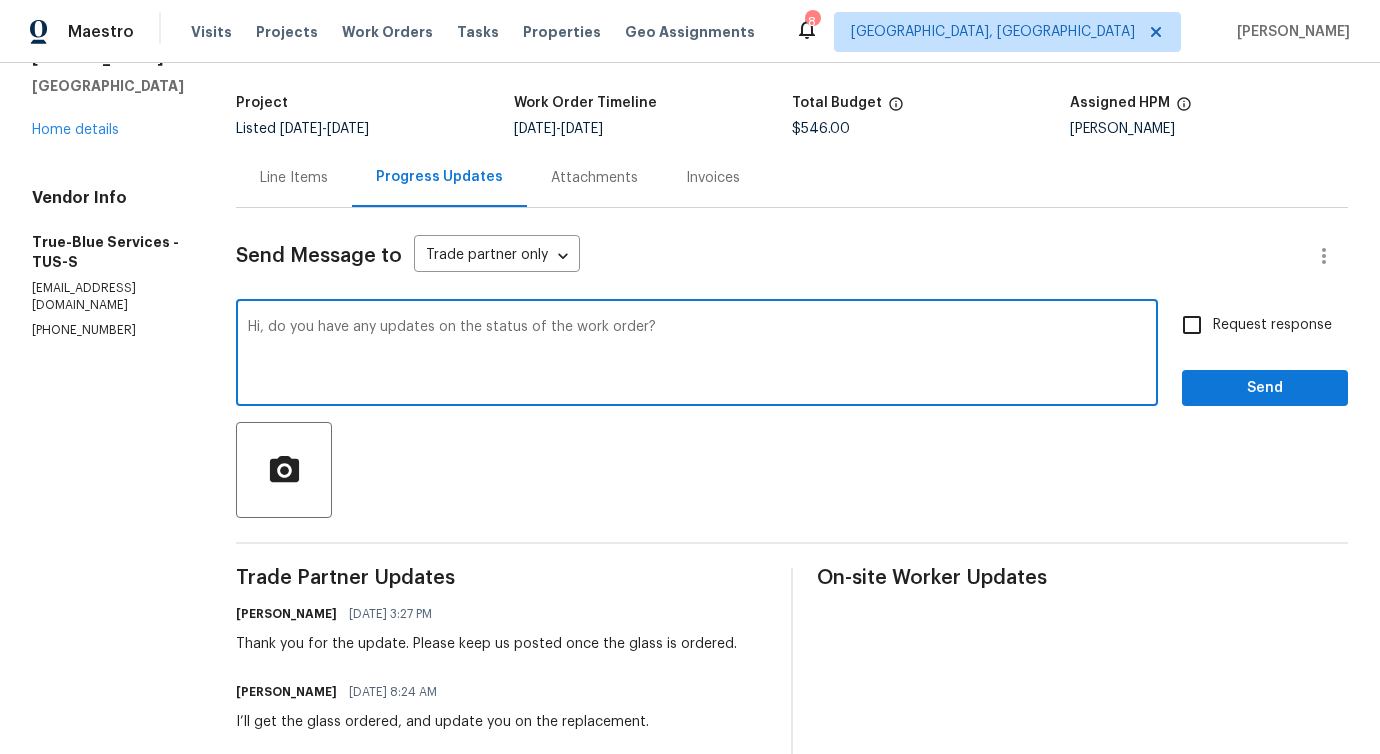 drag, startPoint x: 439, startPoint y: 326, endPoint x: 720, endPoint y: 326, distance: 281 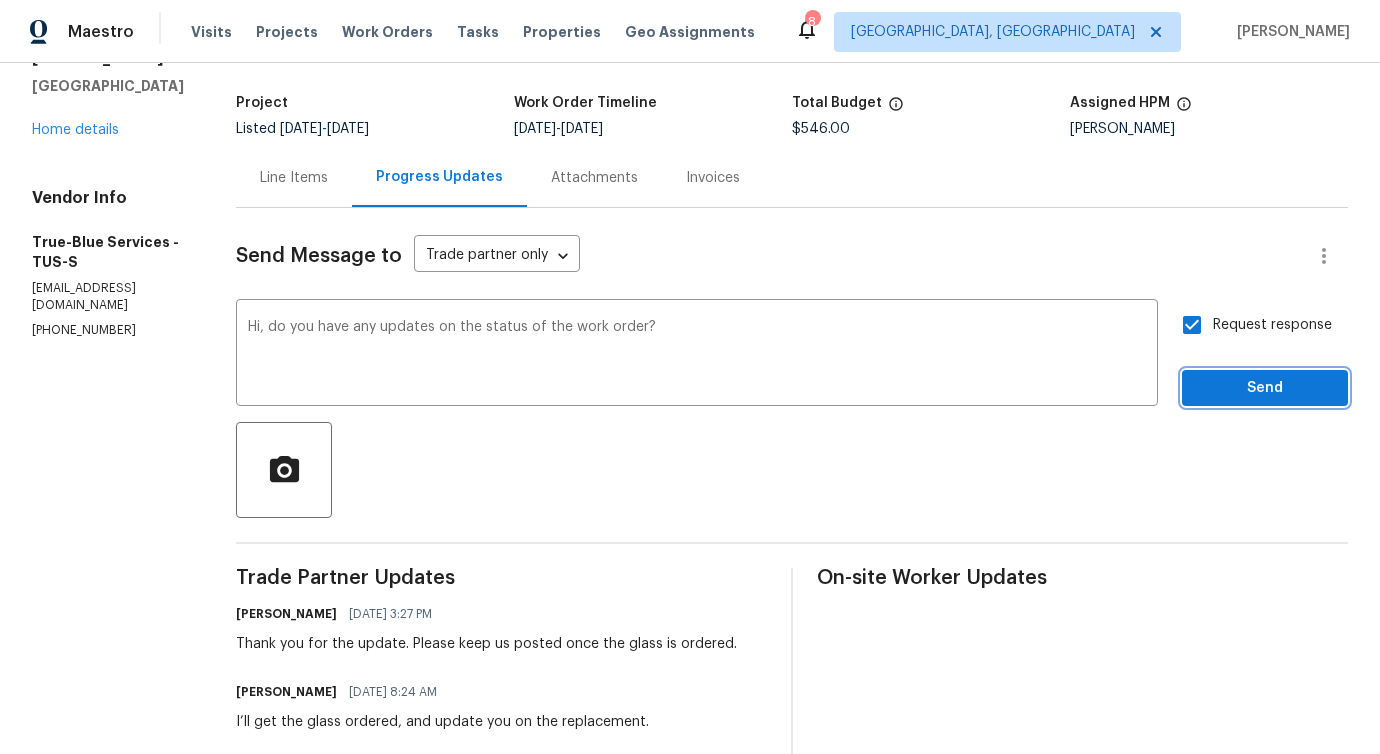click on "Send" at bounding box center [1265, 388] 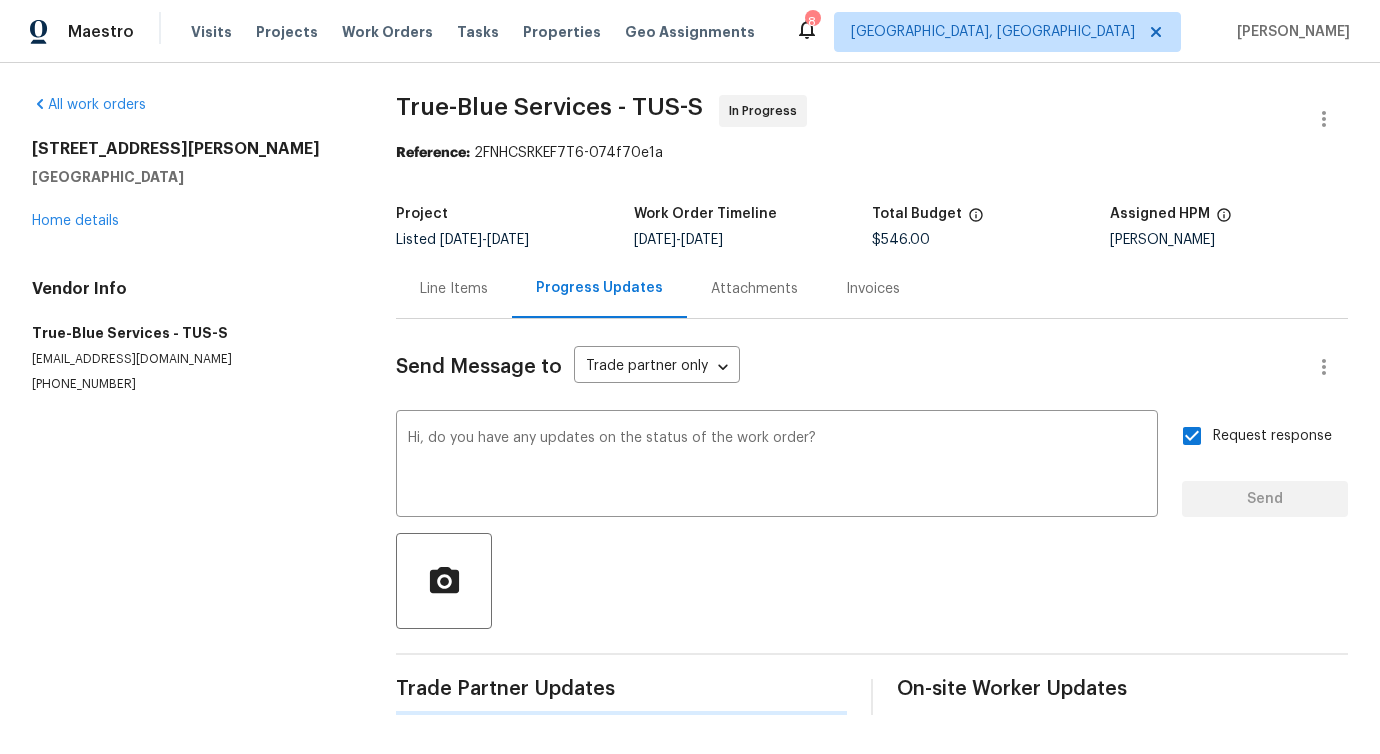 scroll, scrollTop: 0, scrollLeft: 0, axis: both 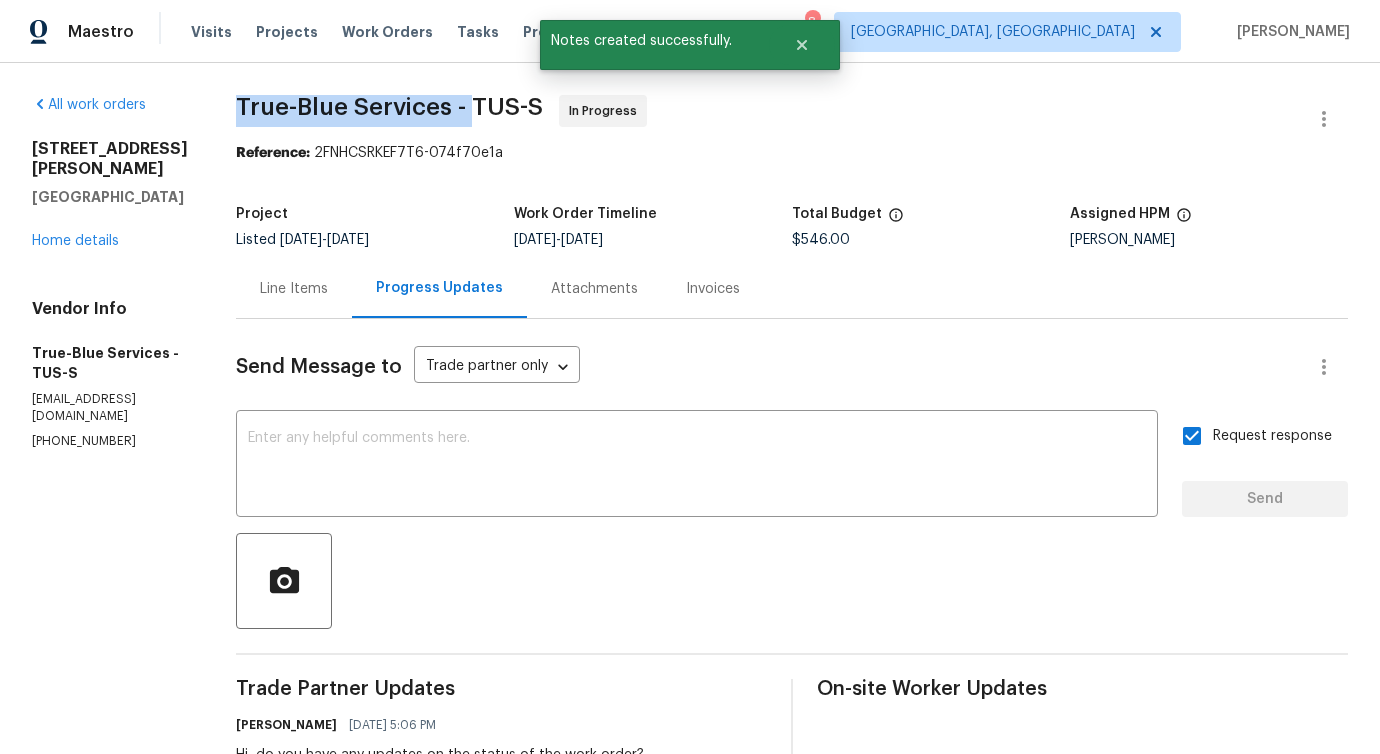 drag, startPoint x: 250, startPoint y: 102, endPoint x: 496, endPoint y: 102, distance: 246 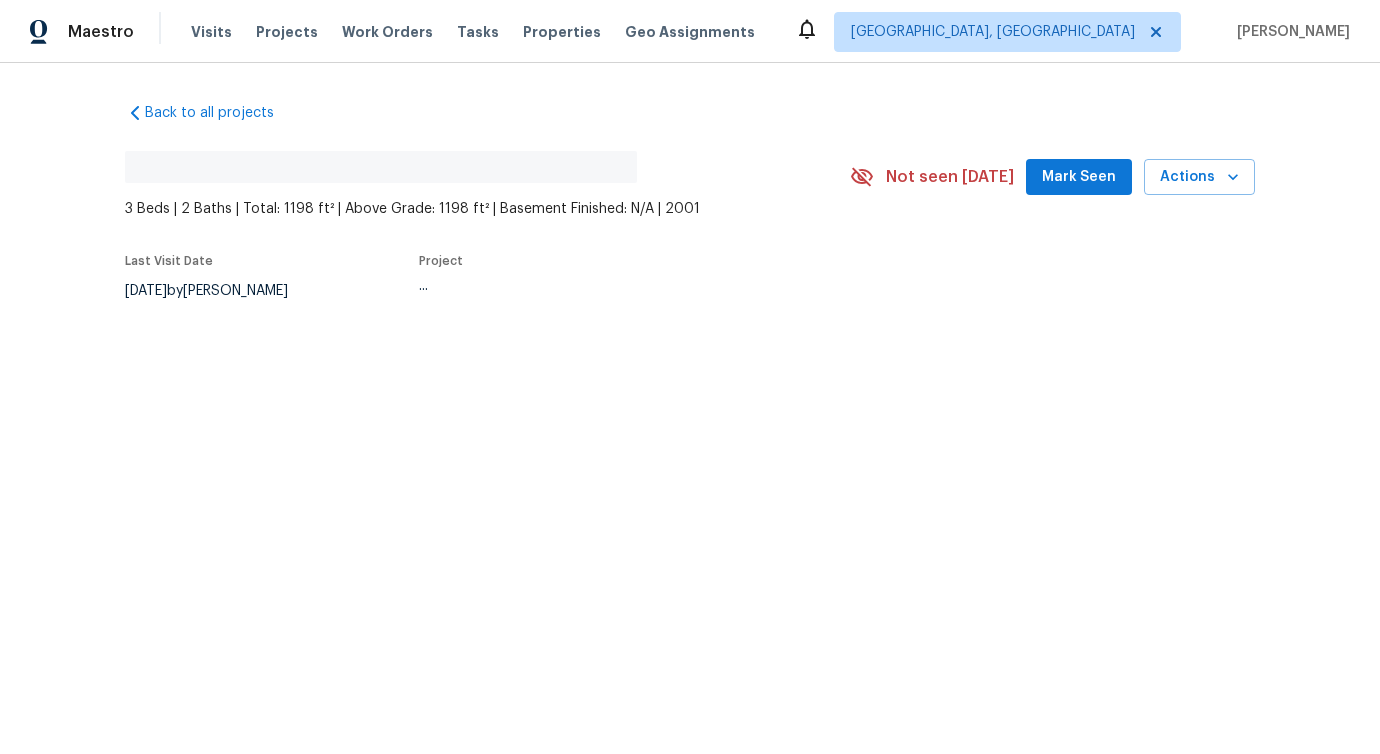 scroll, scrollTop: 0, scrollLeft: 0, axis: both 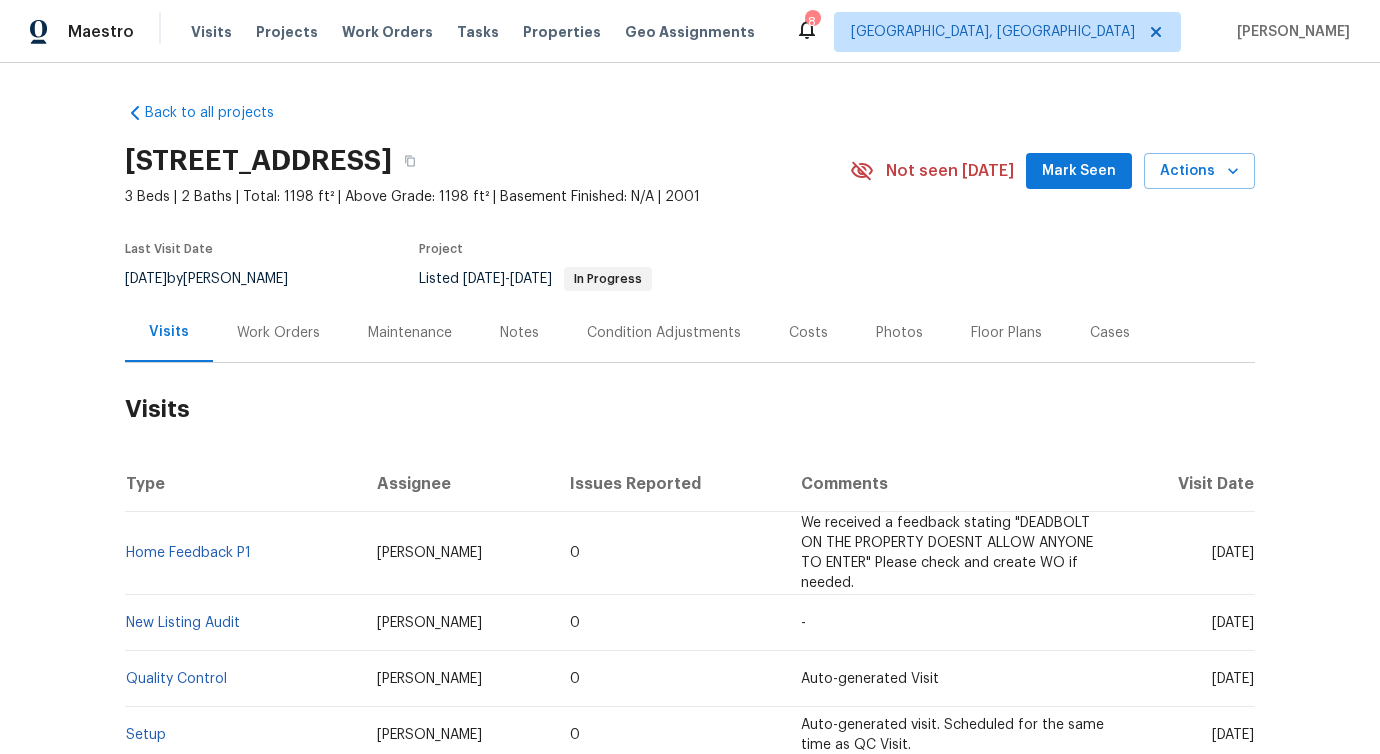 click on "Work Orders" at bounding box center [278, 332] 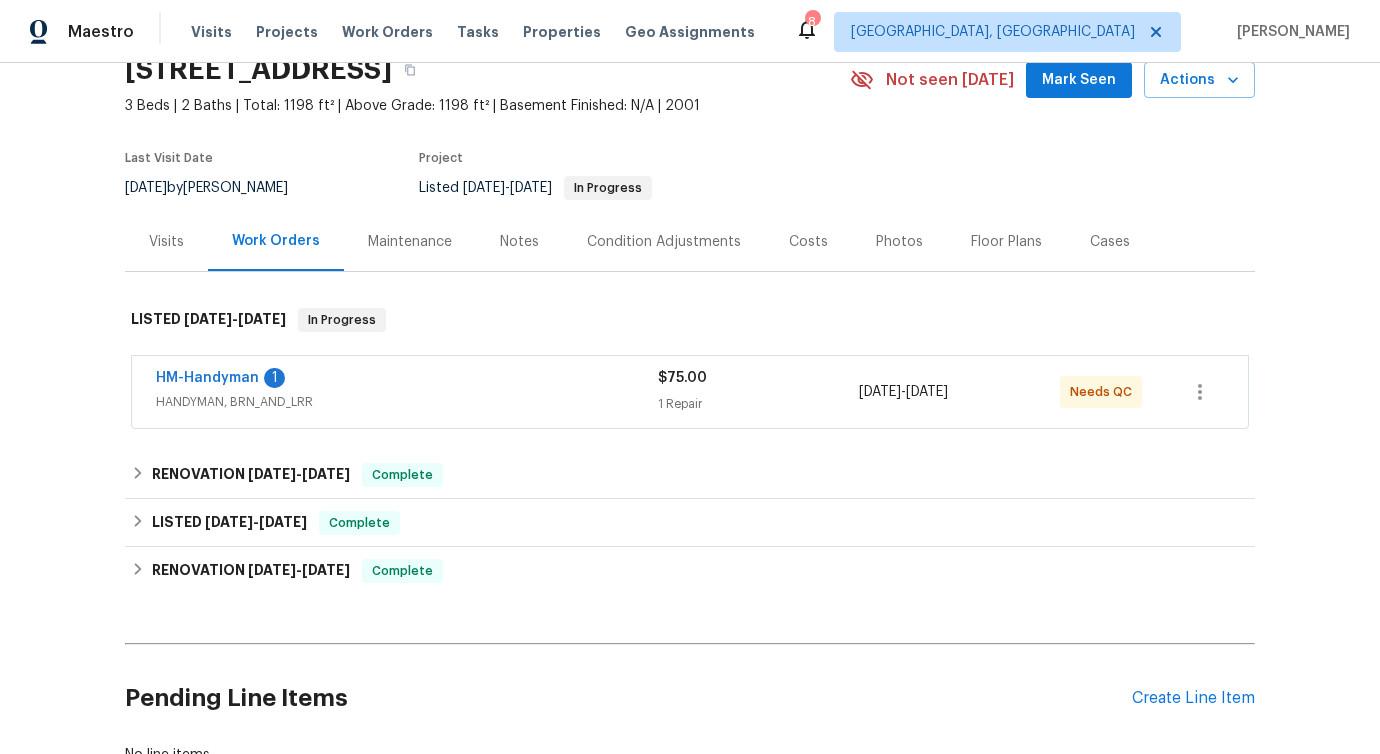 scroll, scrollTop: 137, scrollLeft: 0, axis: vertical 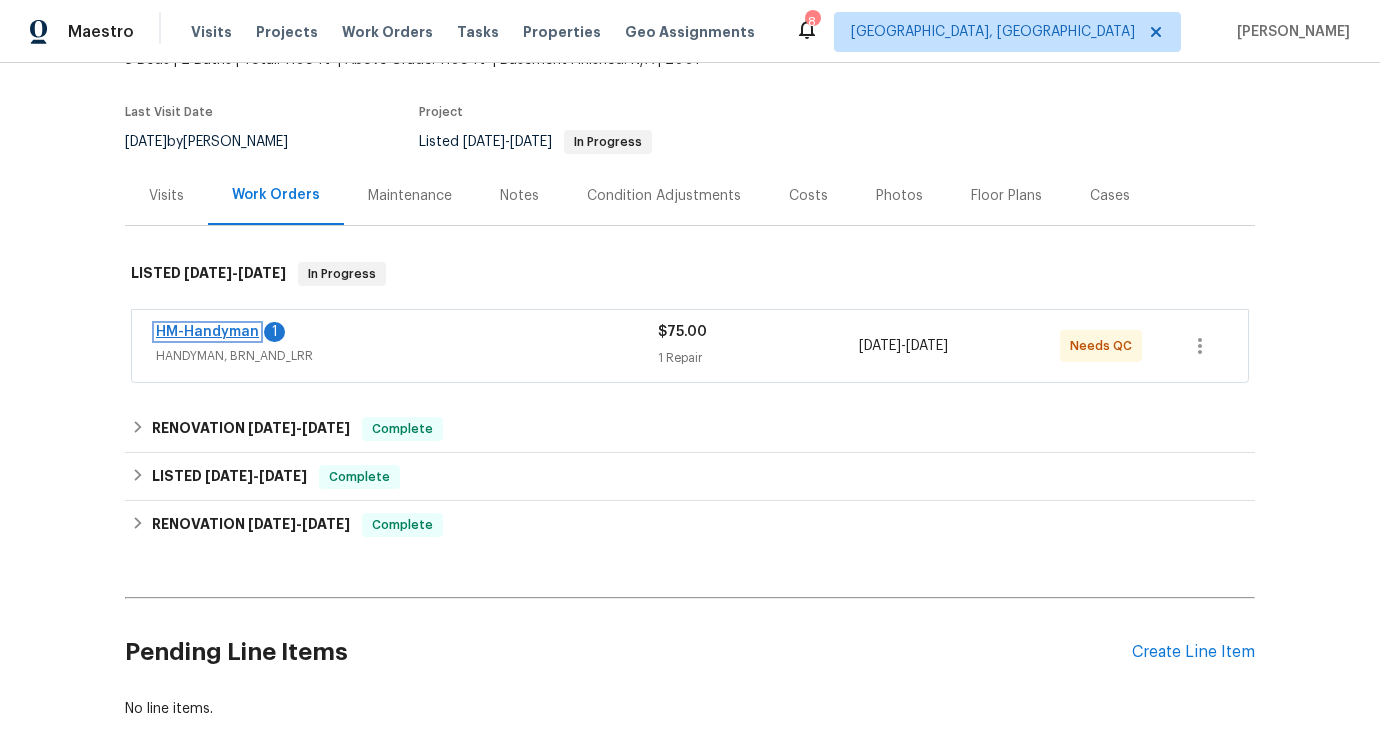 click on "HM-Handyman" at bounding box center [207, 332] 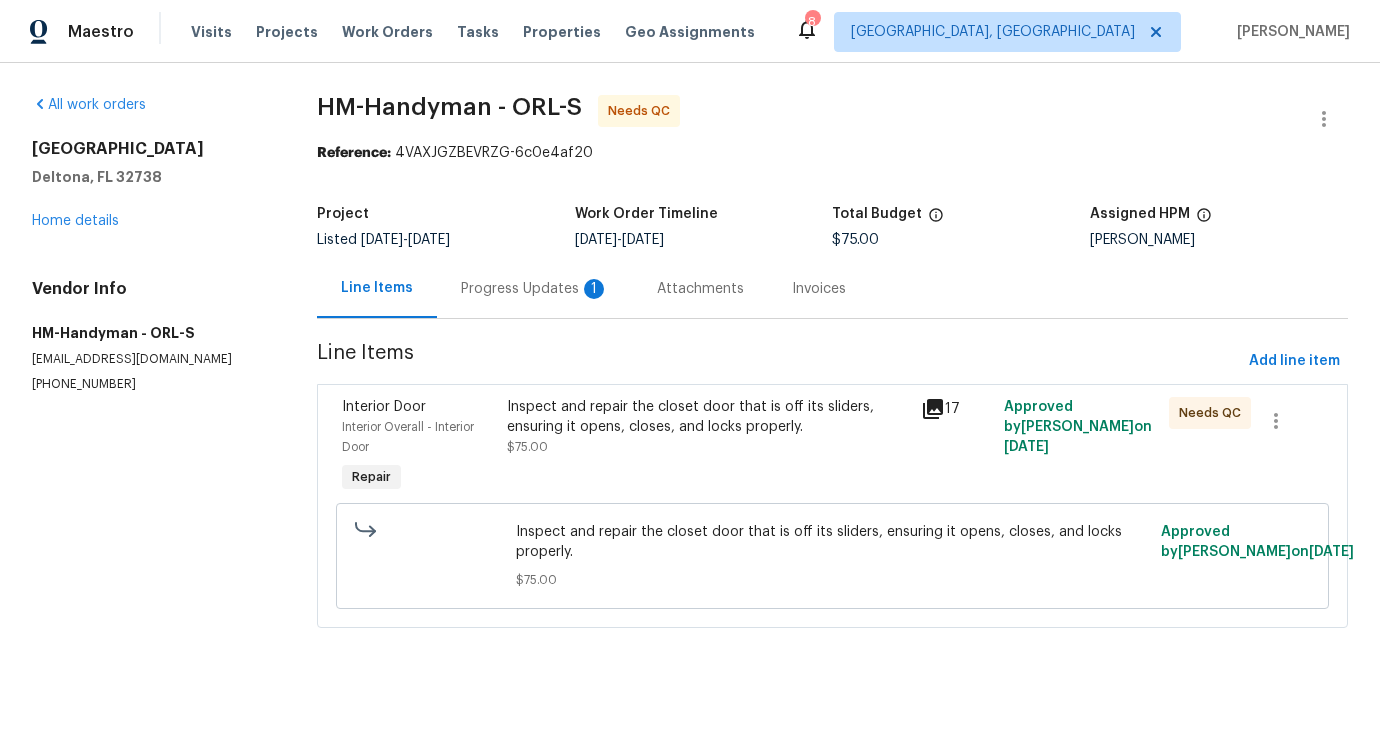 click on "Progress Updates 1" at bounding box center (535, 289) 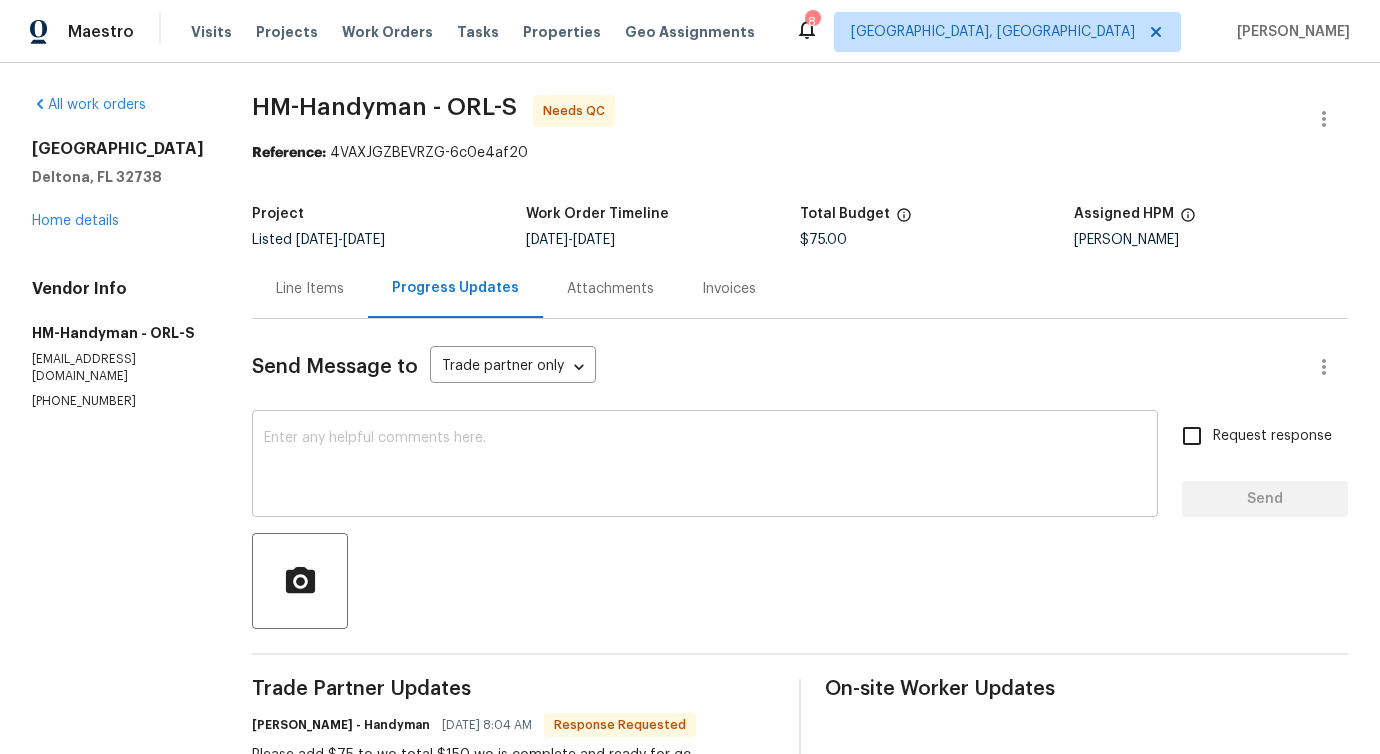click at bounding box center (705, 466) 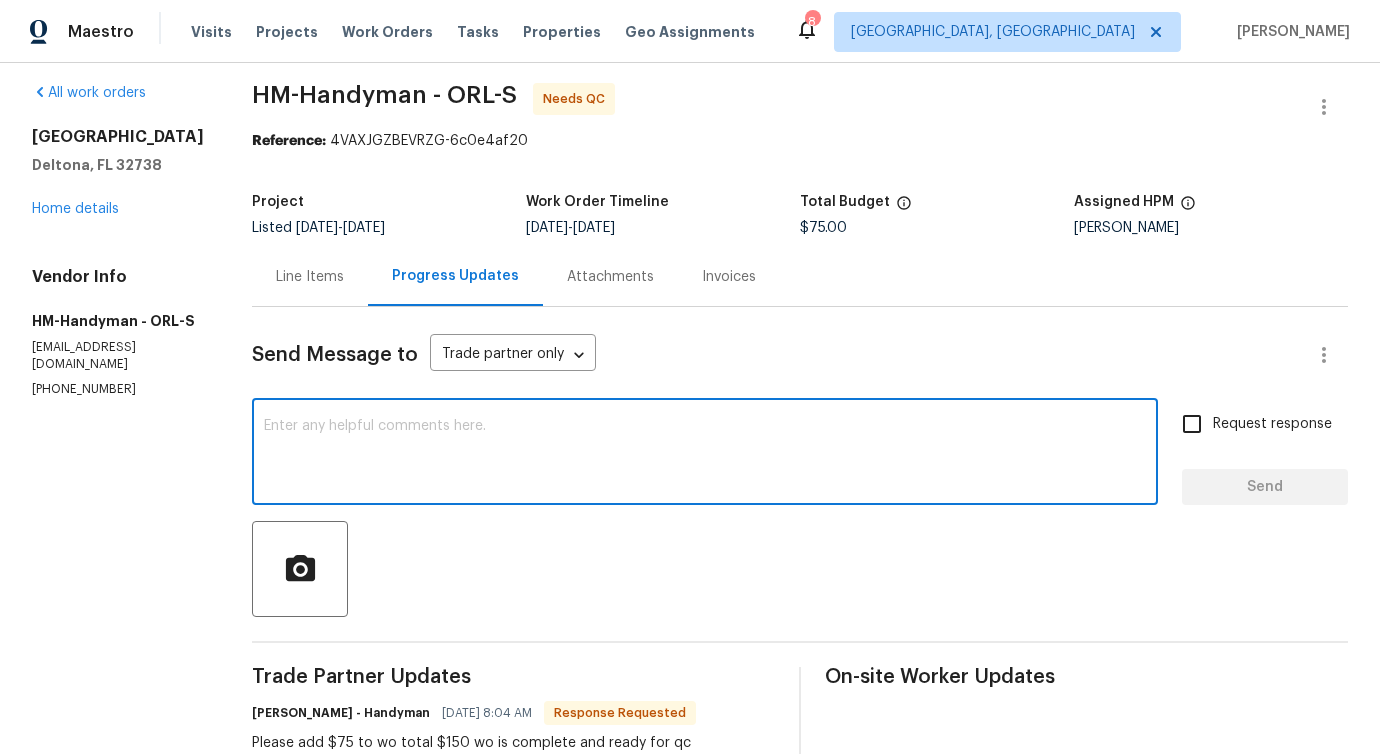scroll, scrollTop: 0, scrollLeft: 0, axis: both 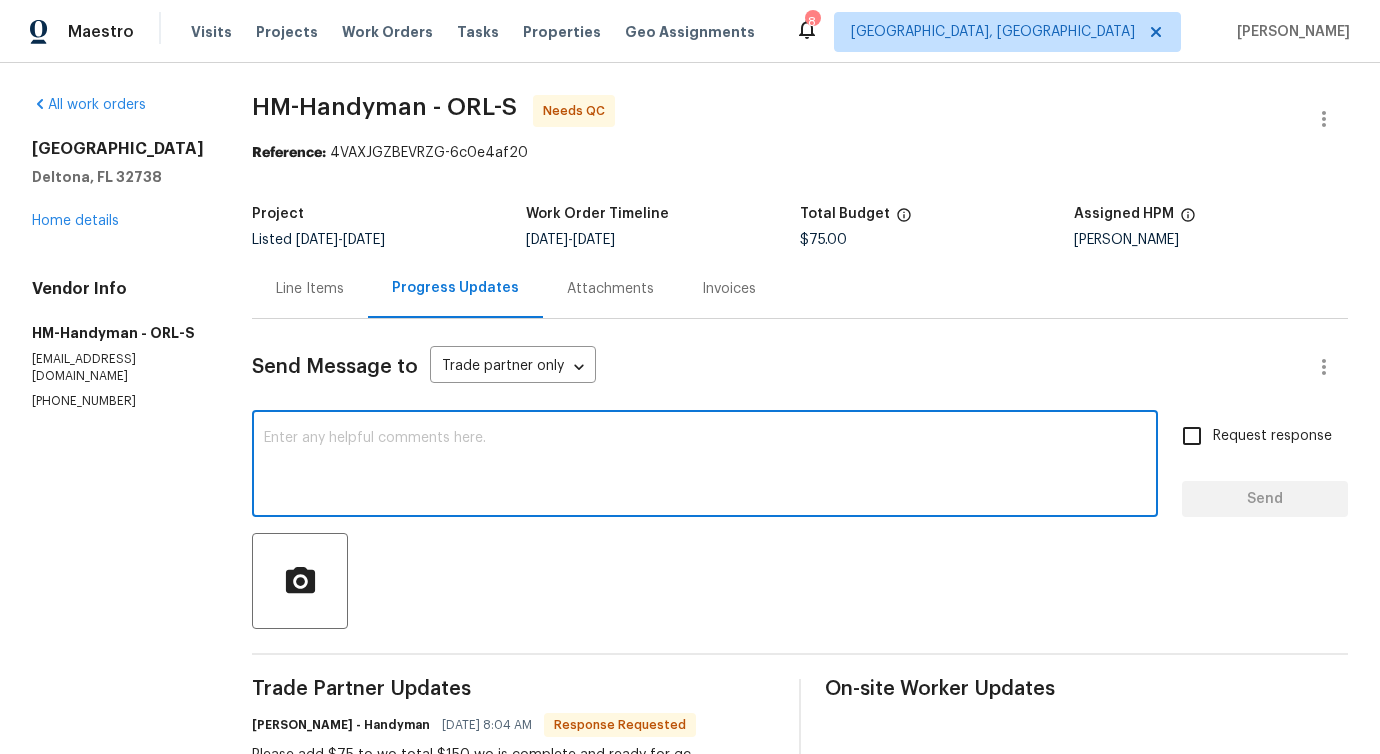 click at bounding box center (705, 466) 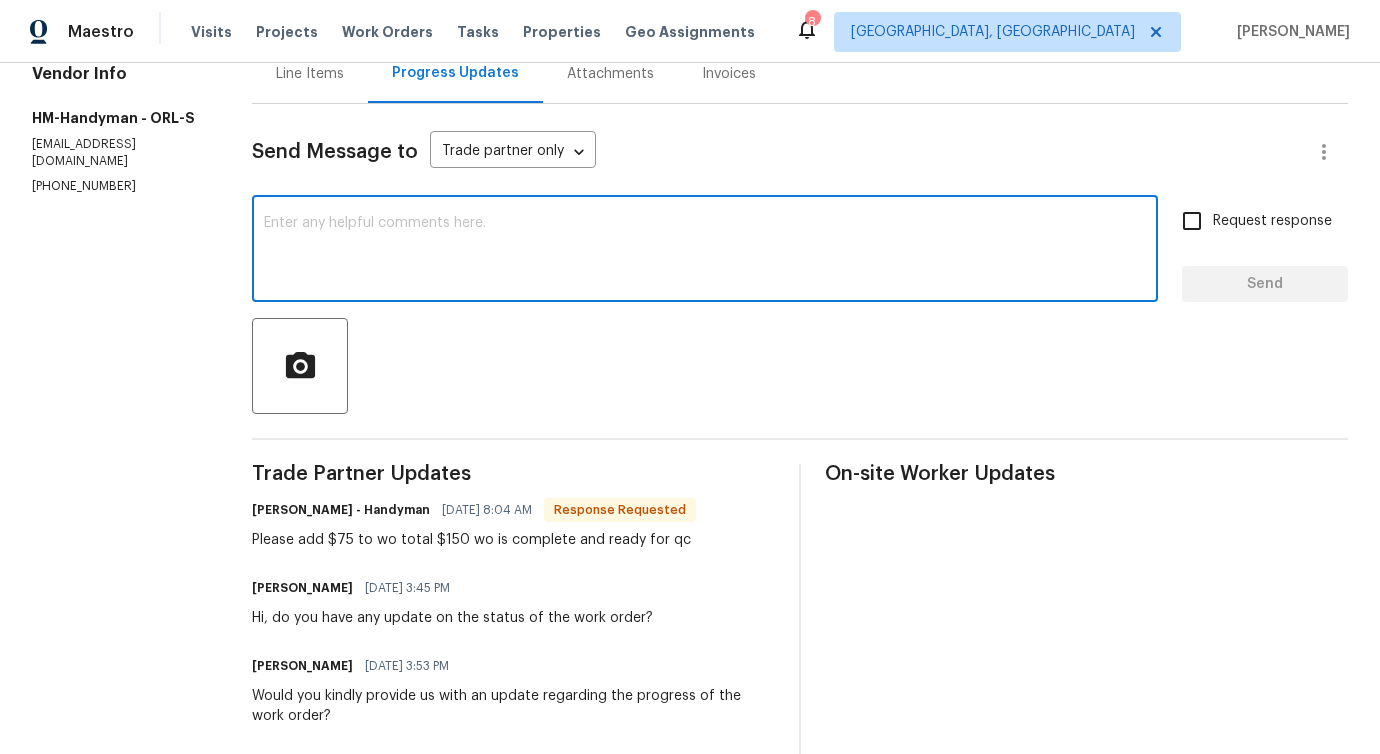 scroll, scrollTop: 0, scrollLeft: 0, axis: both 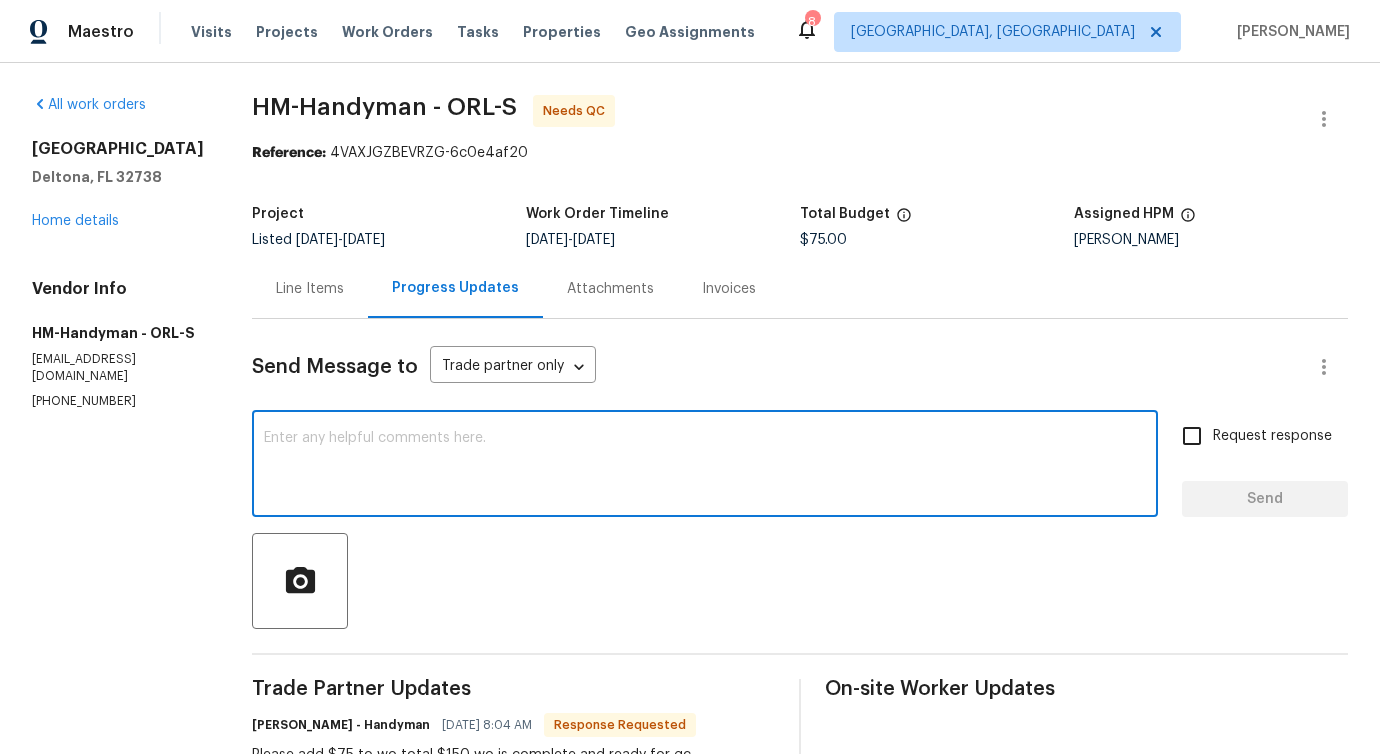 click on "Line Items" at bounding box center [310, 289] 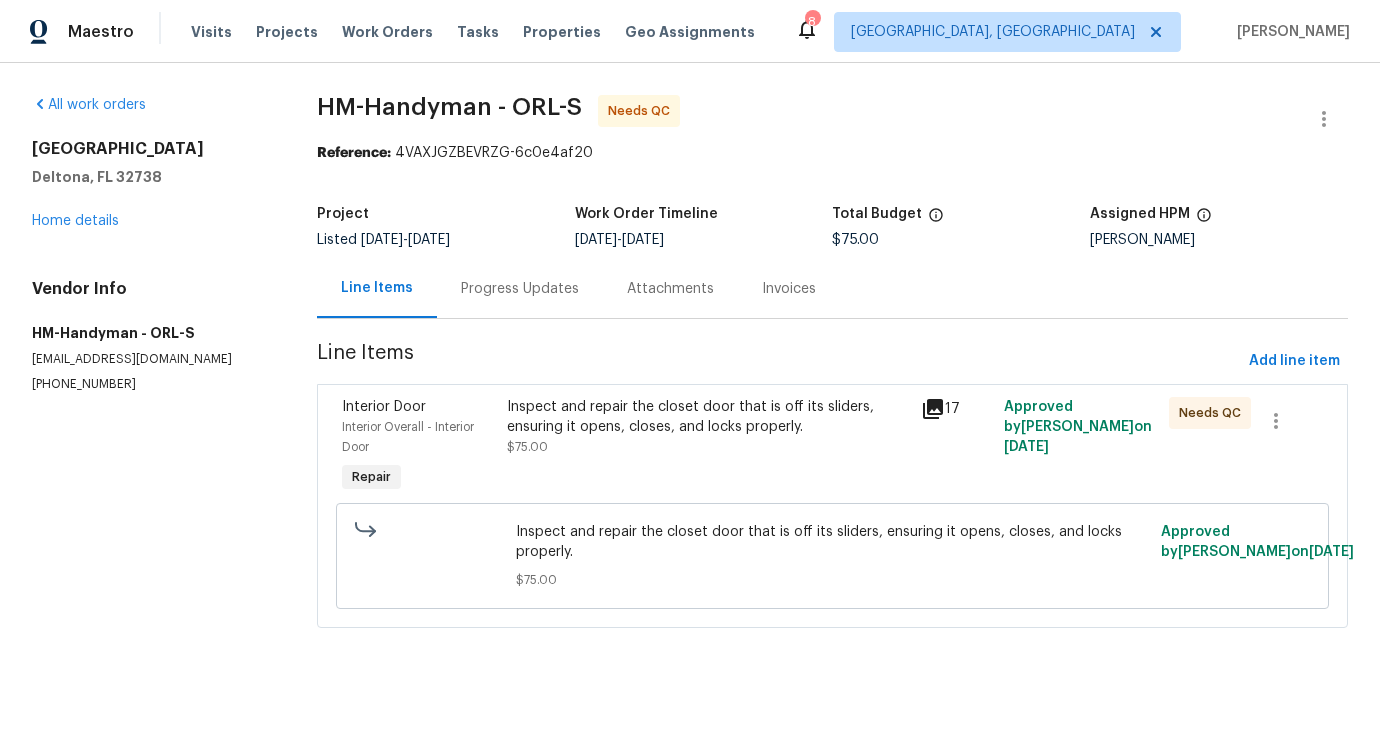 click on "Inspect and repair the closet door that is off its sliders, ensuring it opens, closes, and locks properly. $75.00" at bounding box center (708, 427) 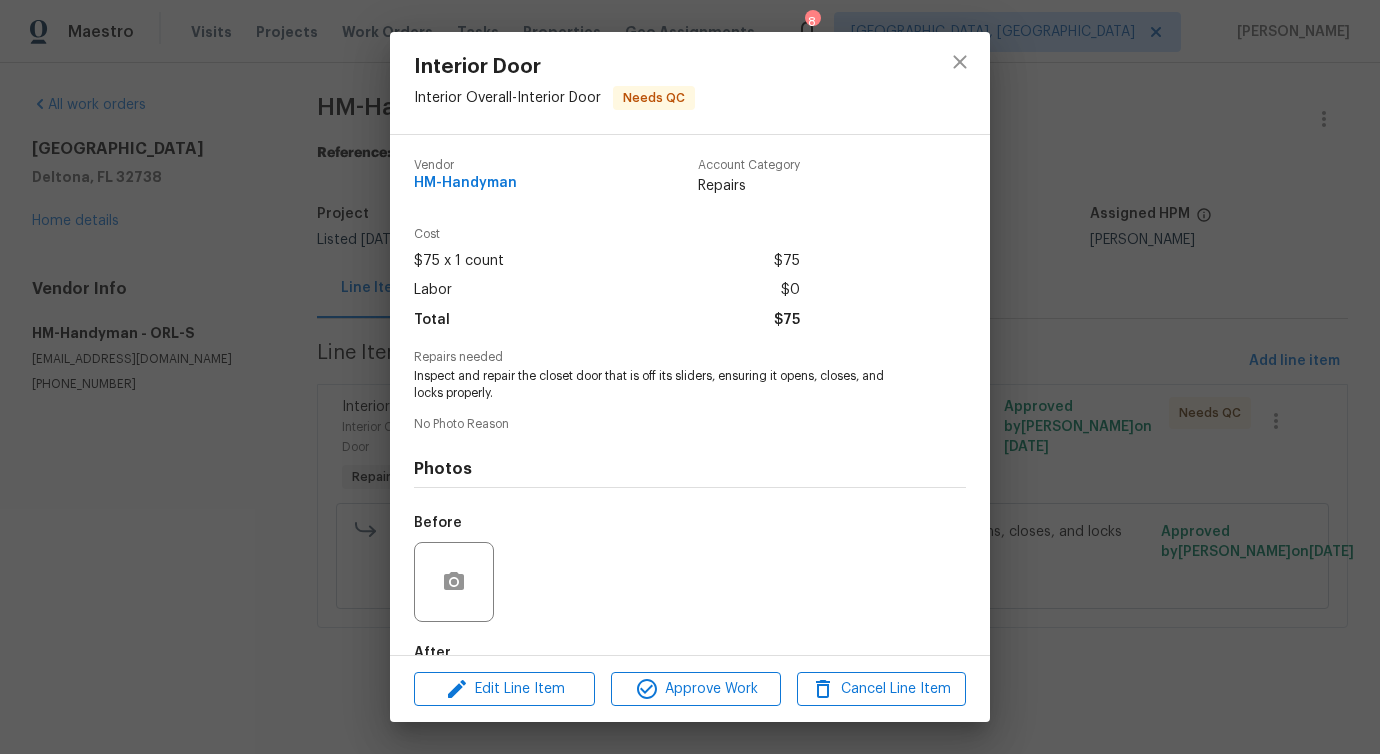 scroll, scrollTop: 117, scrollLeft: 0, axis: vertical 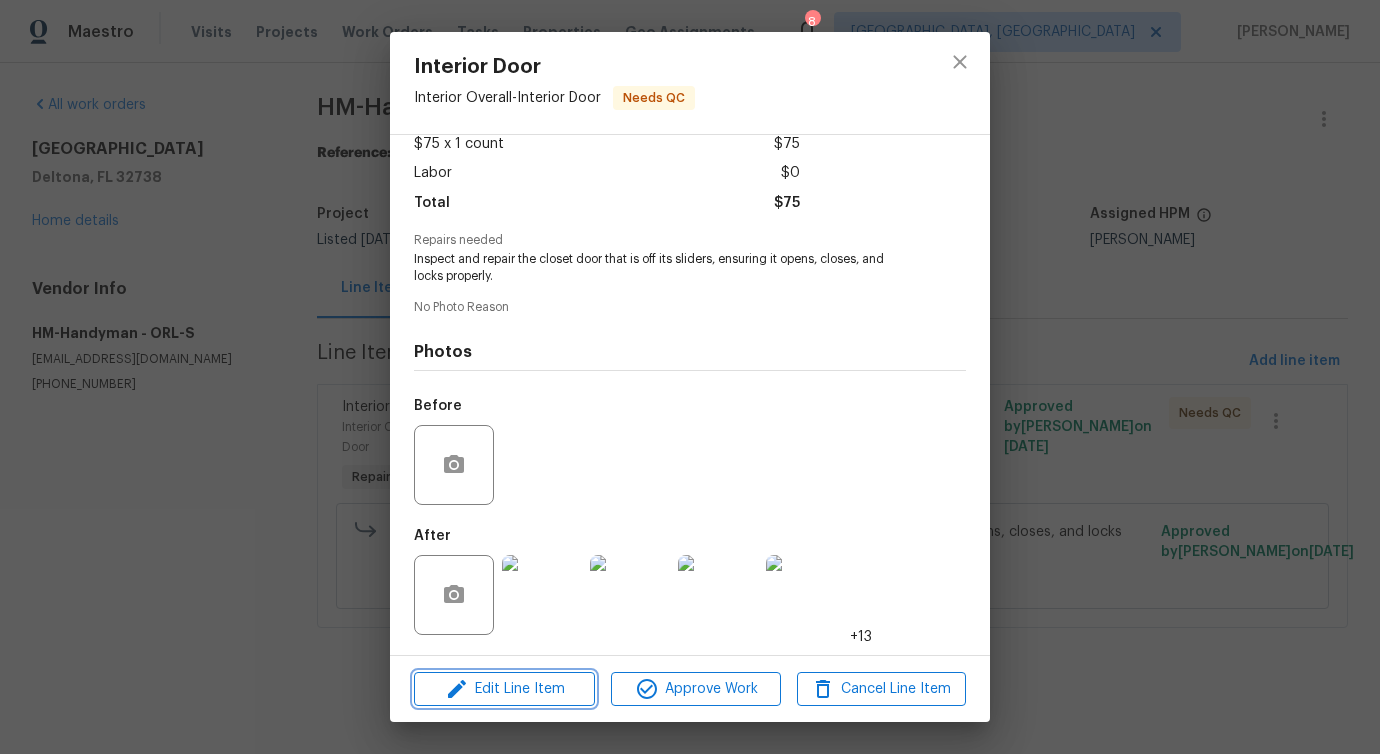 click on "Edit Line Item" at bounding box center (504, 689) 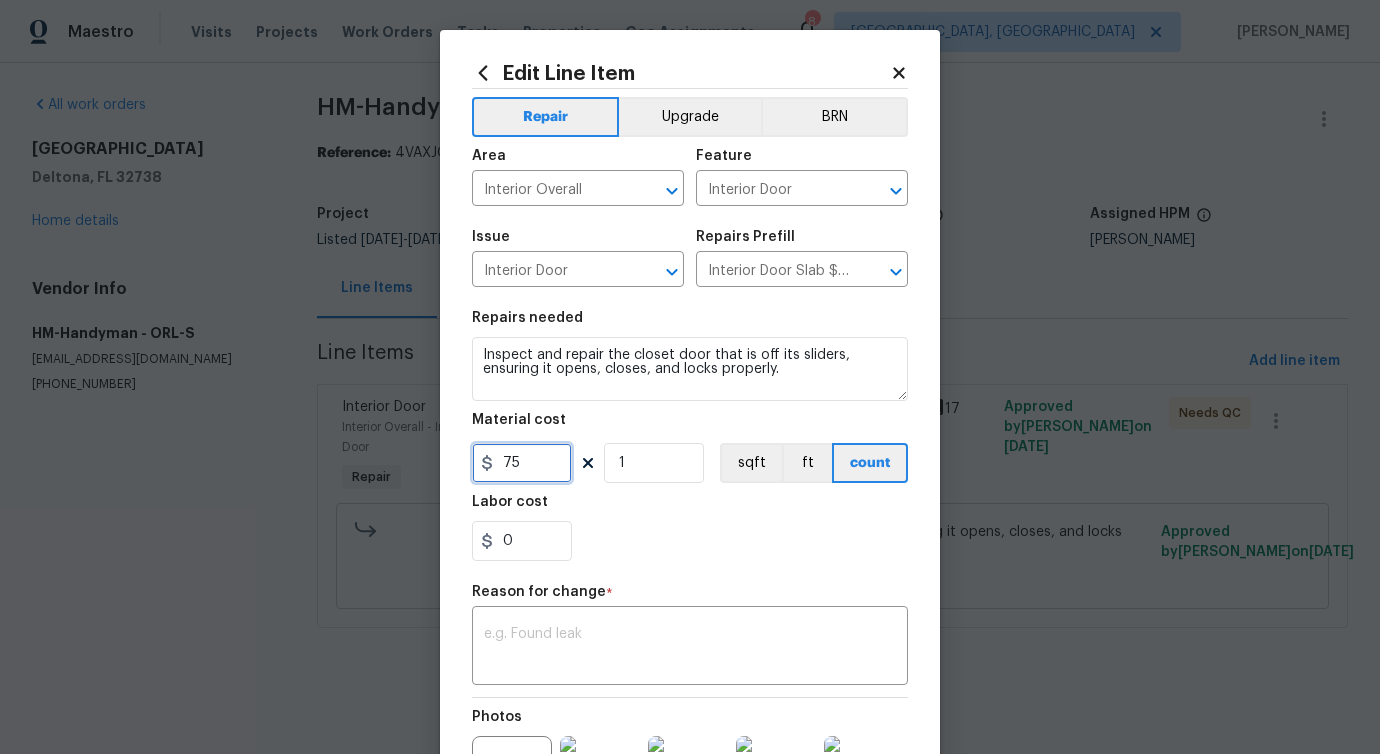 click on "75" at bounding box center [522, 463] 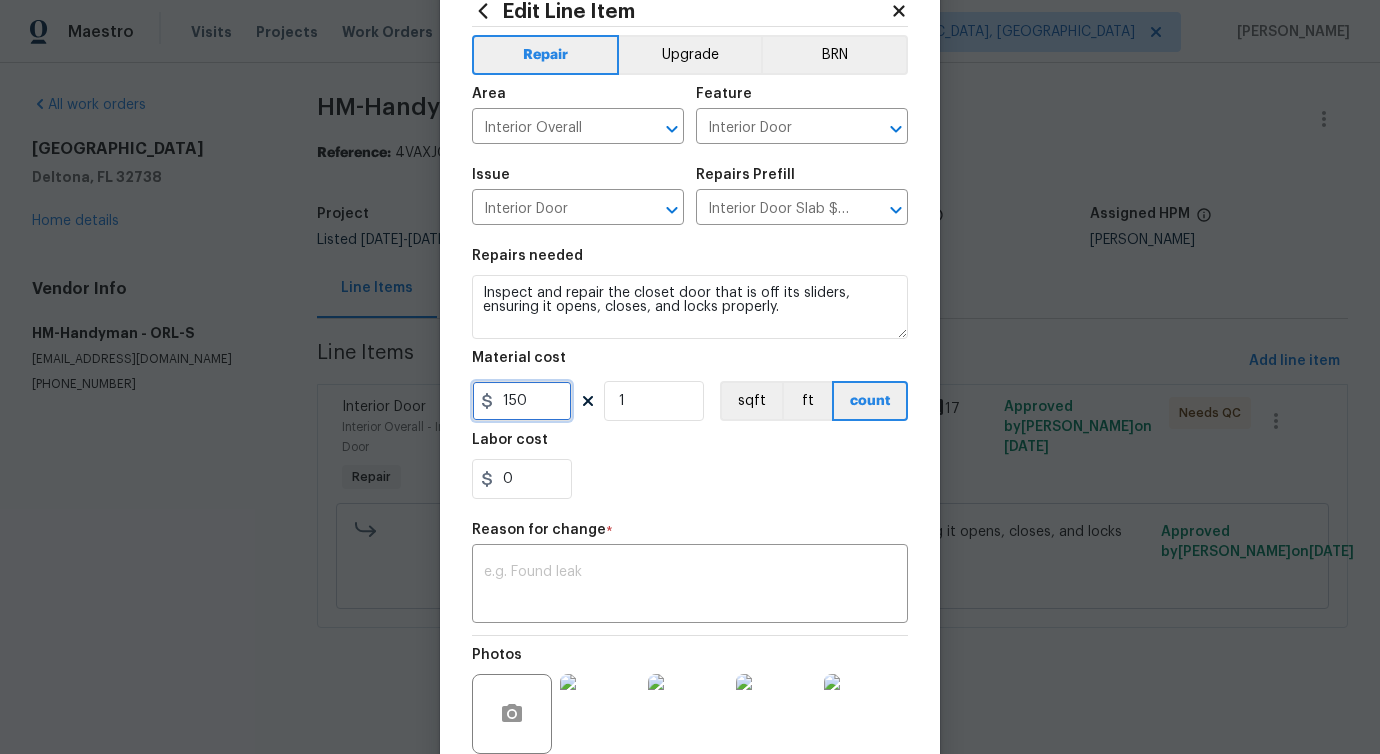 scroll, scrollTop: 103, scrollLeft: 0, axis: vertical 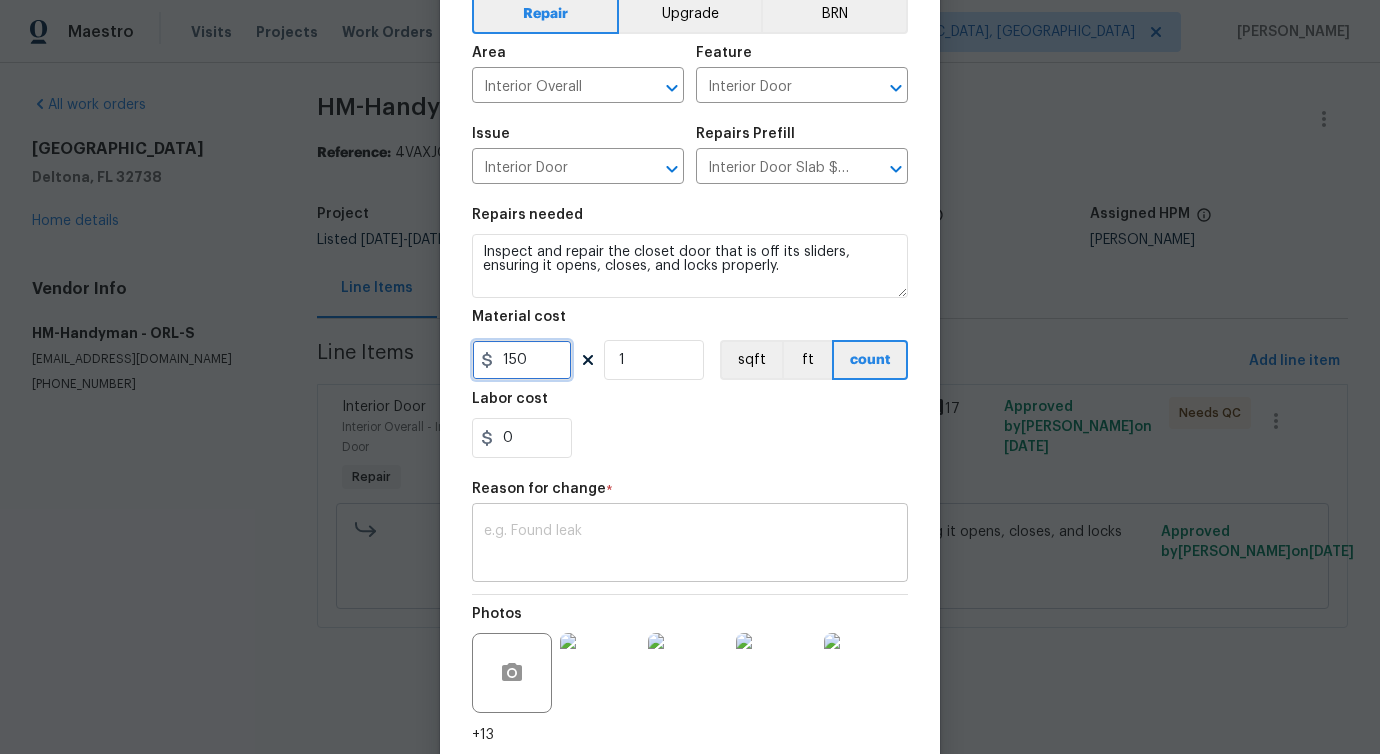 type on "150" 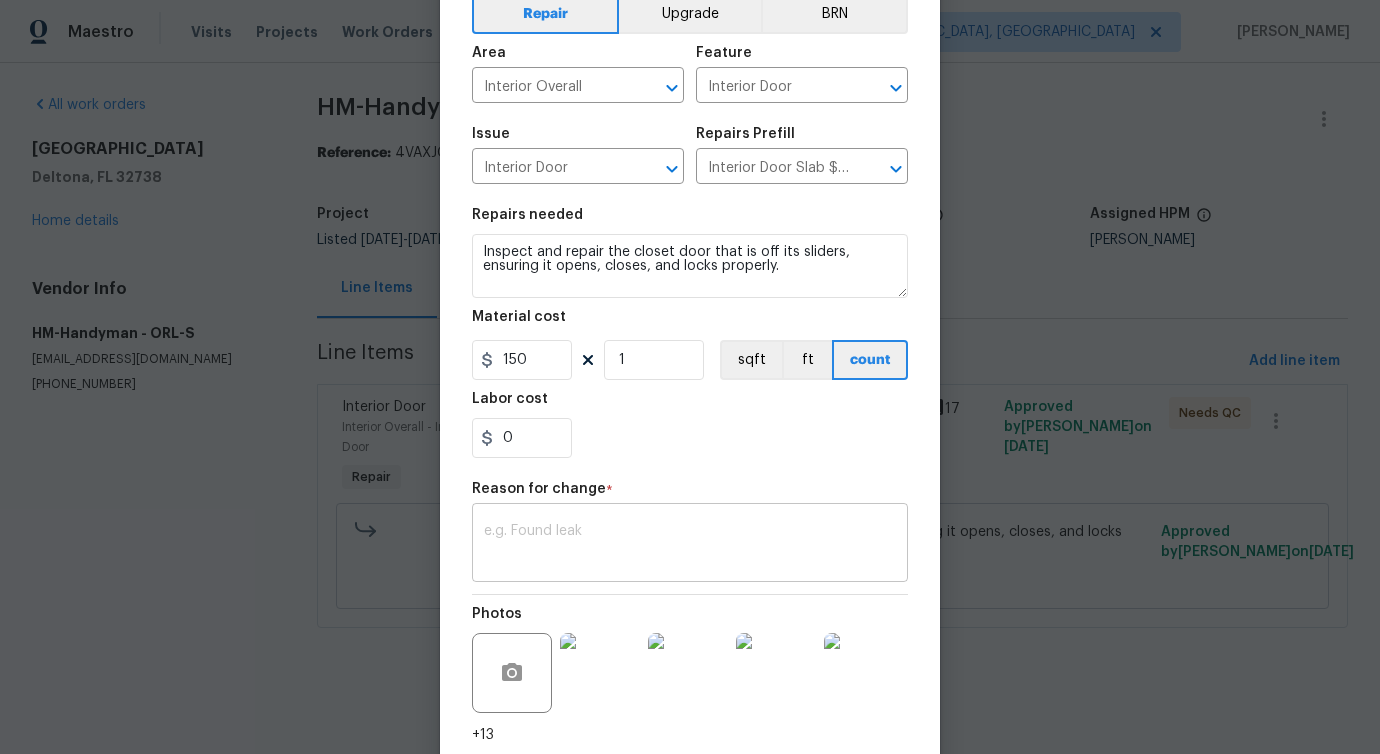 click at bounding box center (690, 545) 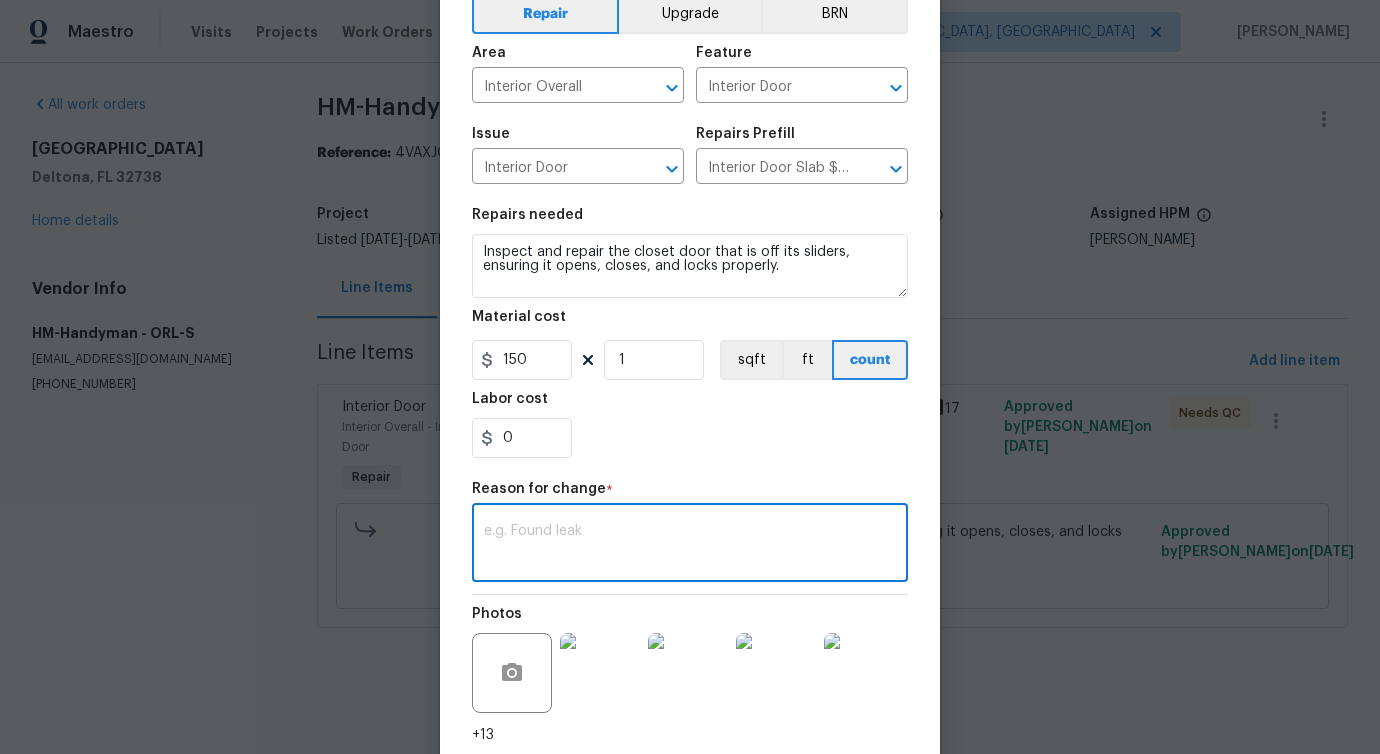 paste on "(PS) Updated per vendor's final cost." 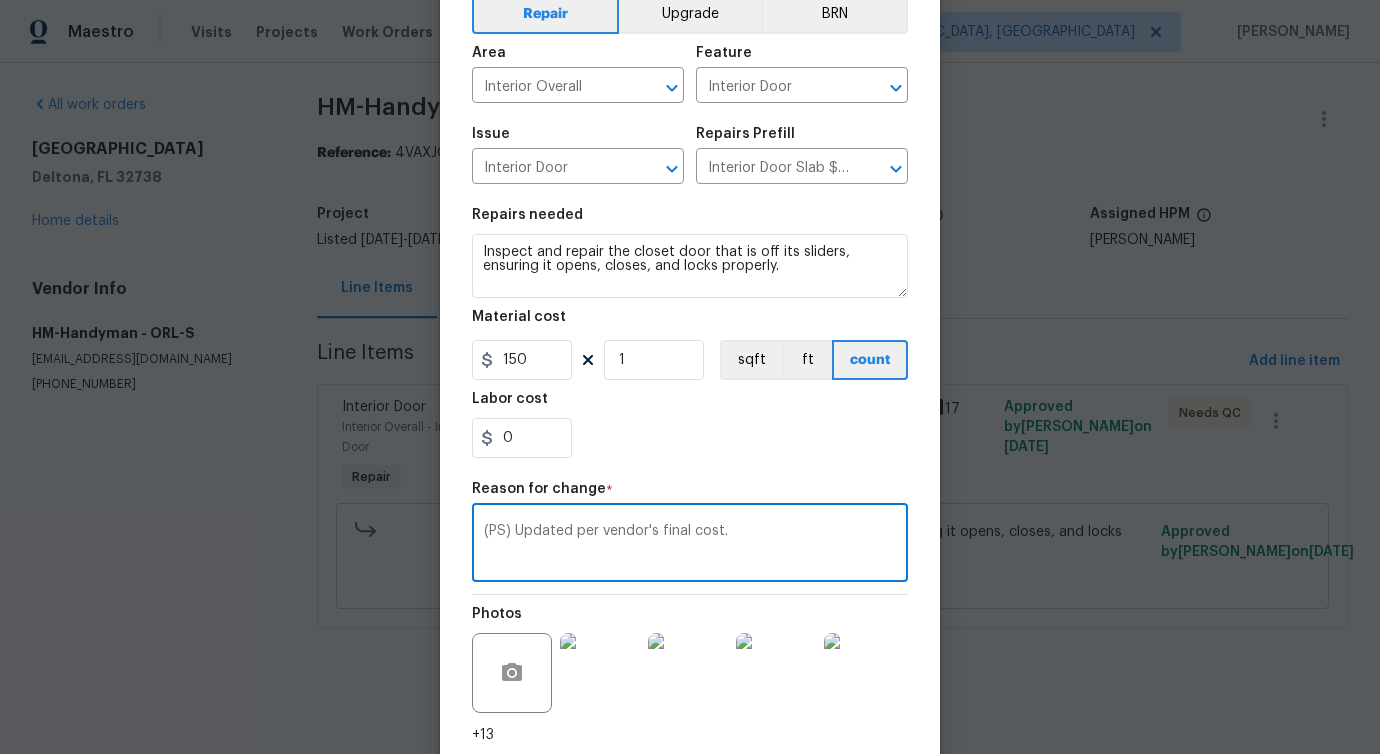 scroll, scrollTop: 252, scrollLeft: 0, axis: vertical 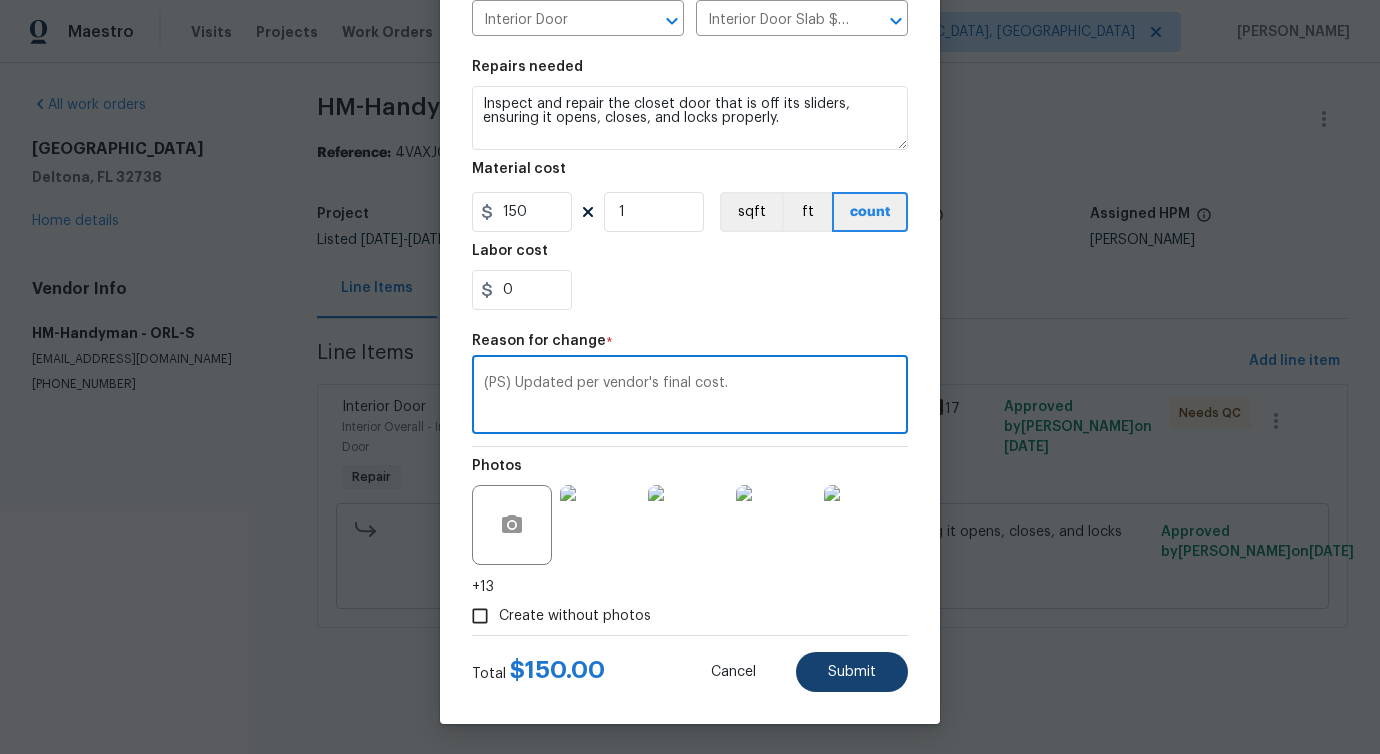 type on "(PS) Updated per vendor's final cost." 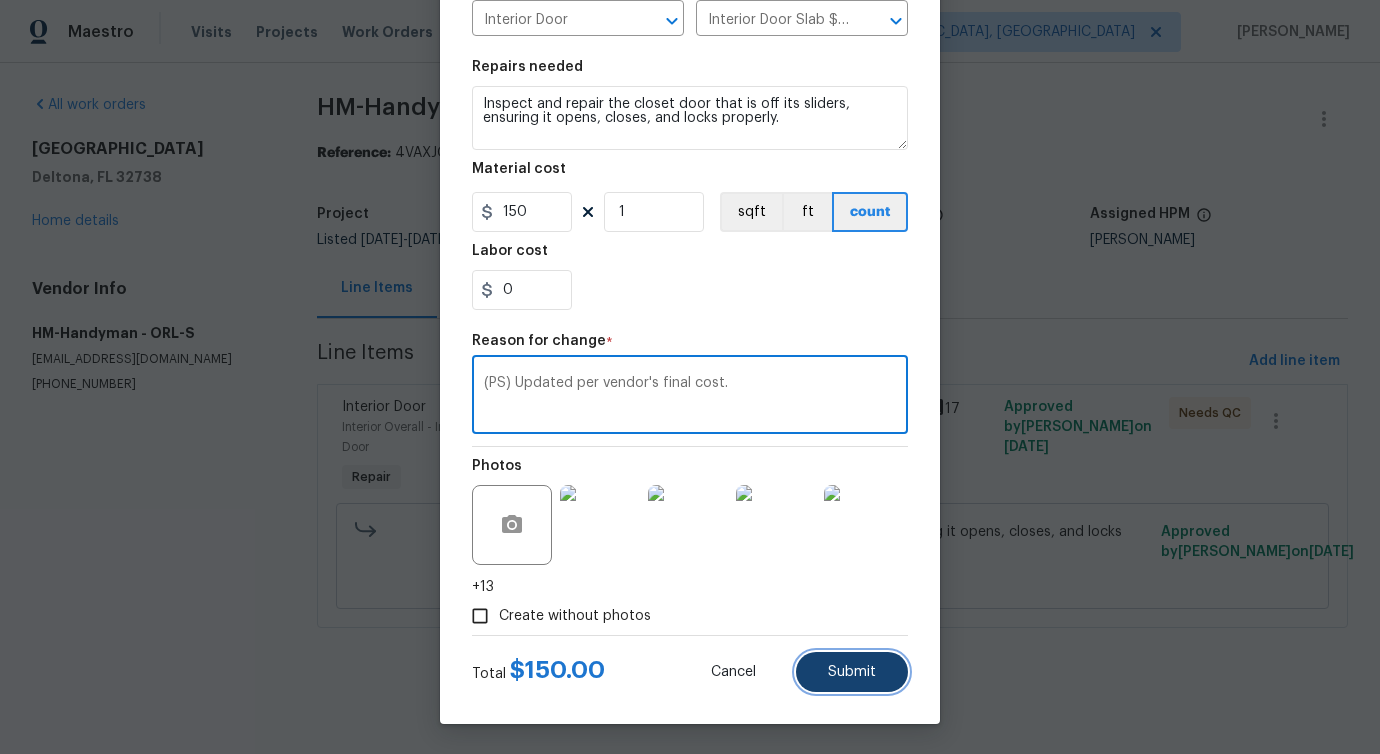click on "Submit" at bounding box center (852, 672) 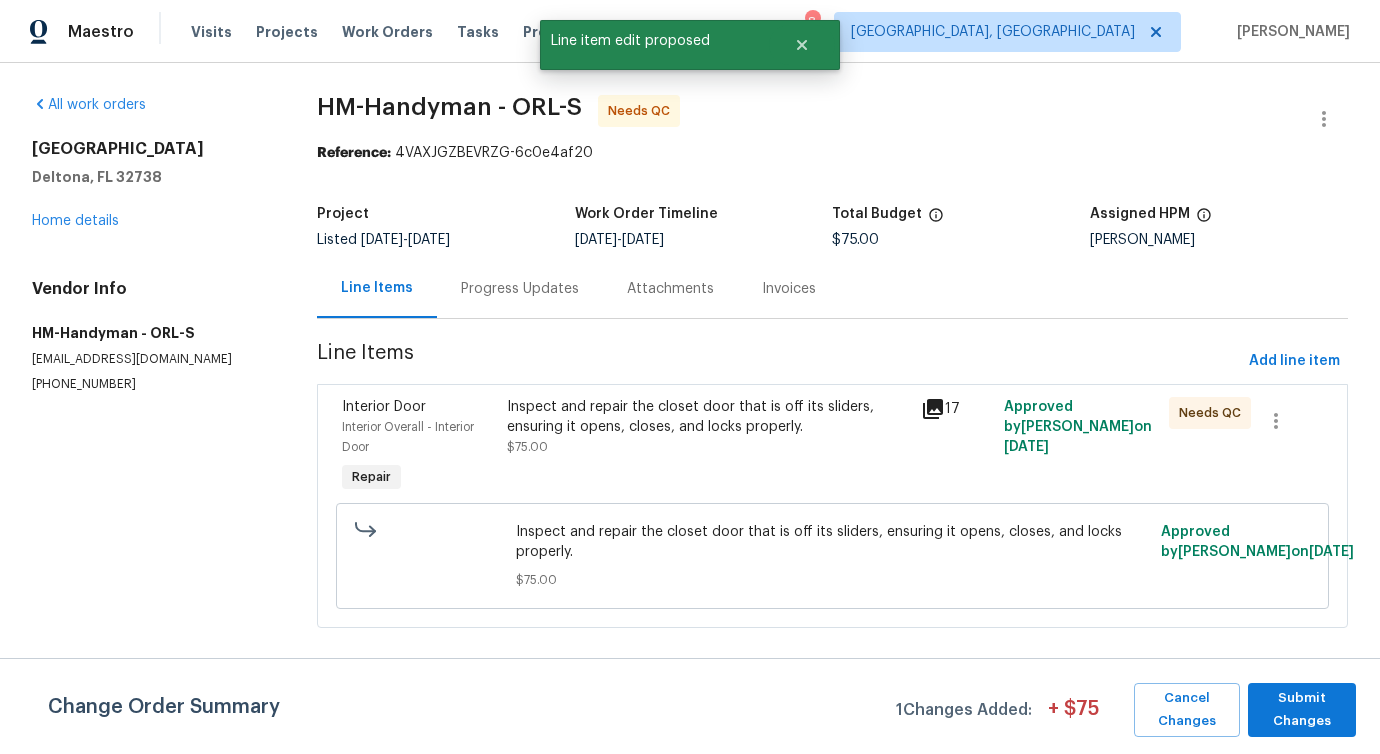 scroll, scrollTop: 0, scrollLeft: 0, axis: both 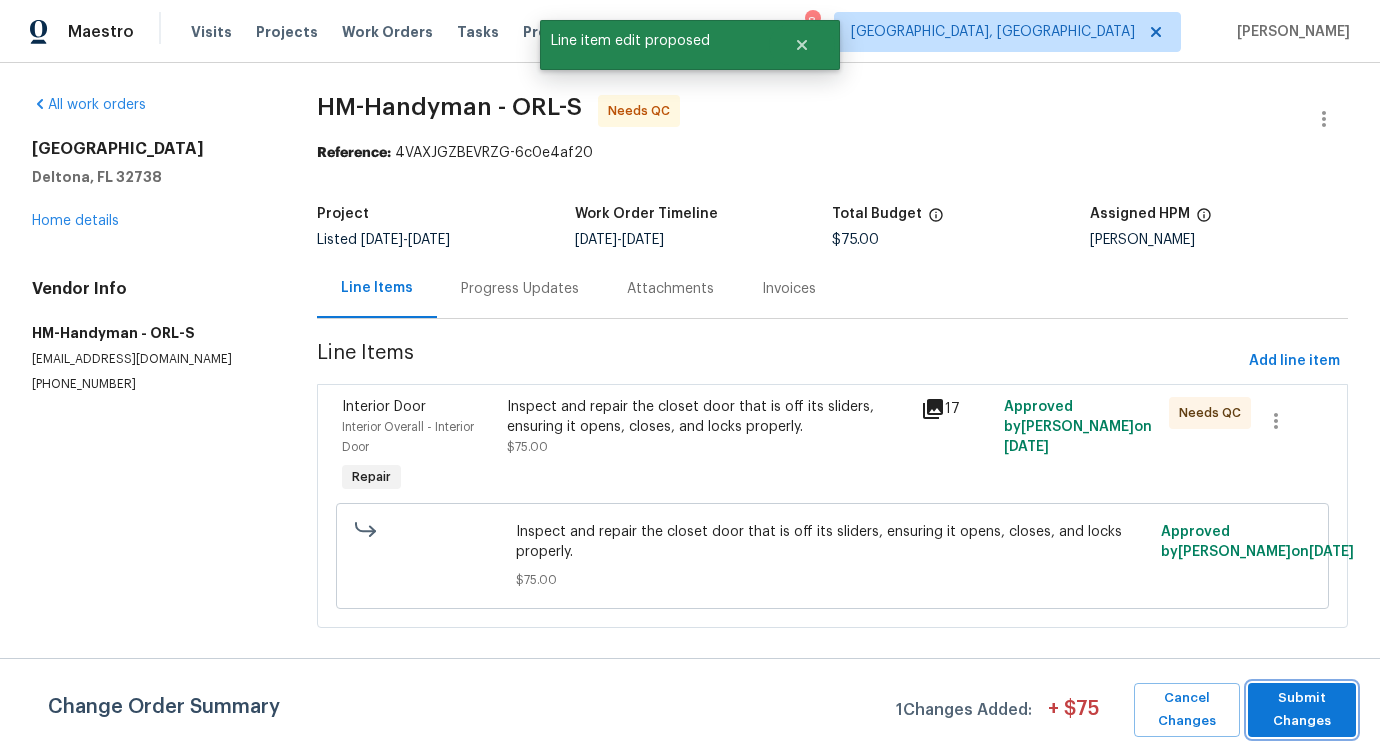 click on "Submit Changes" at bounding box center (1302, 710) 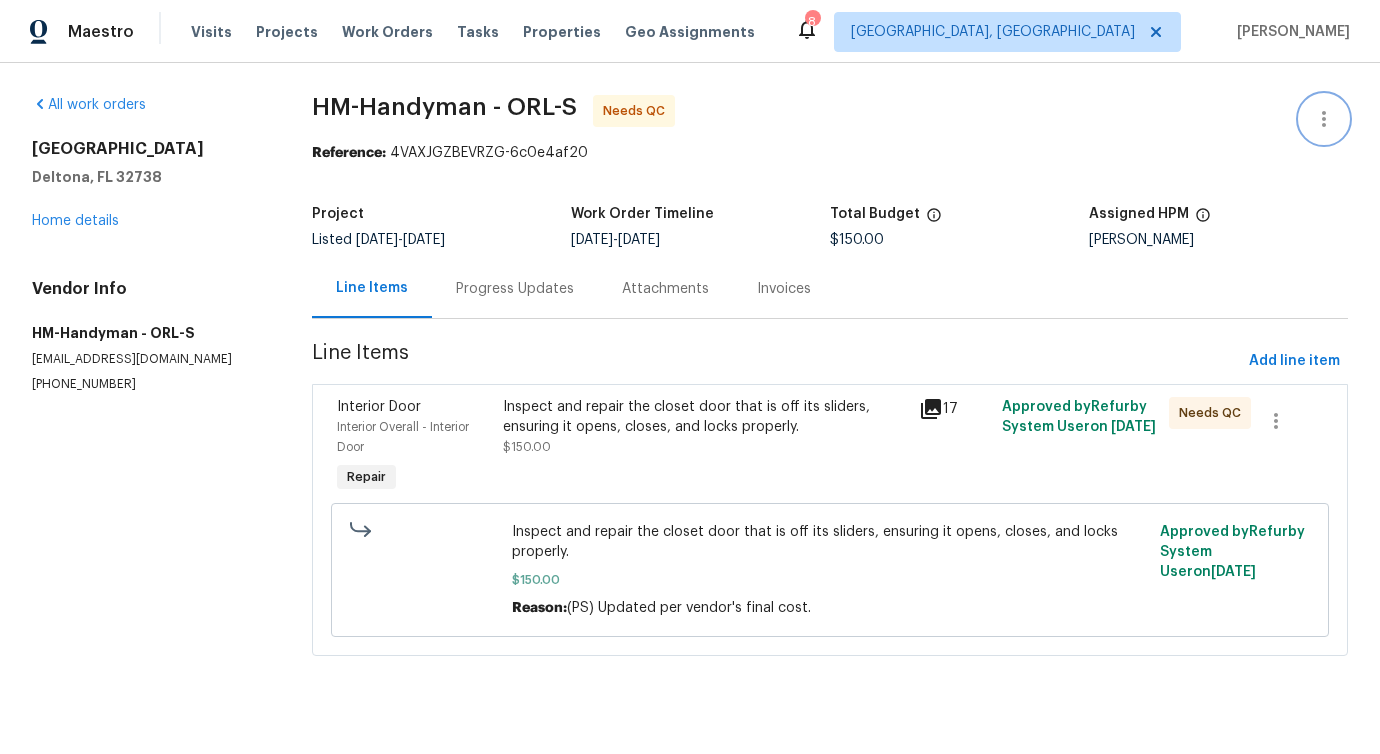 click 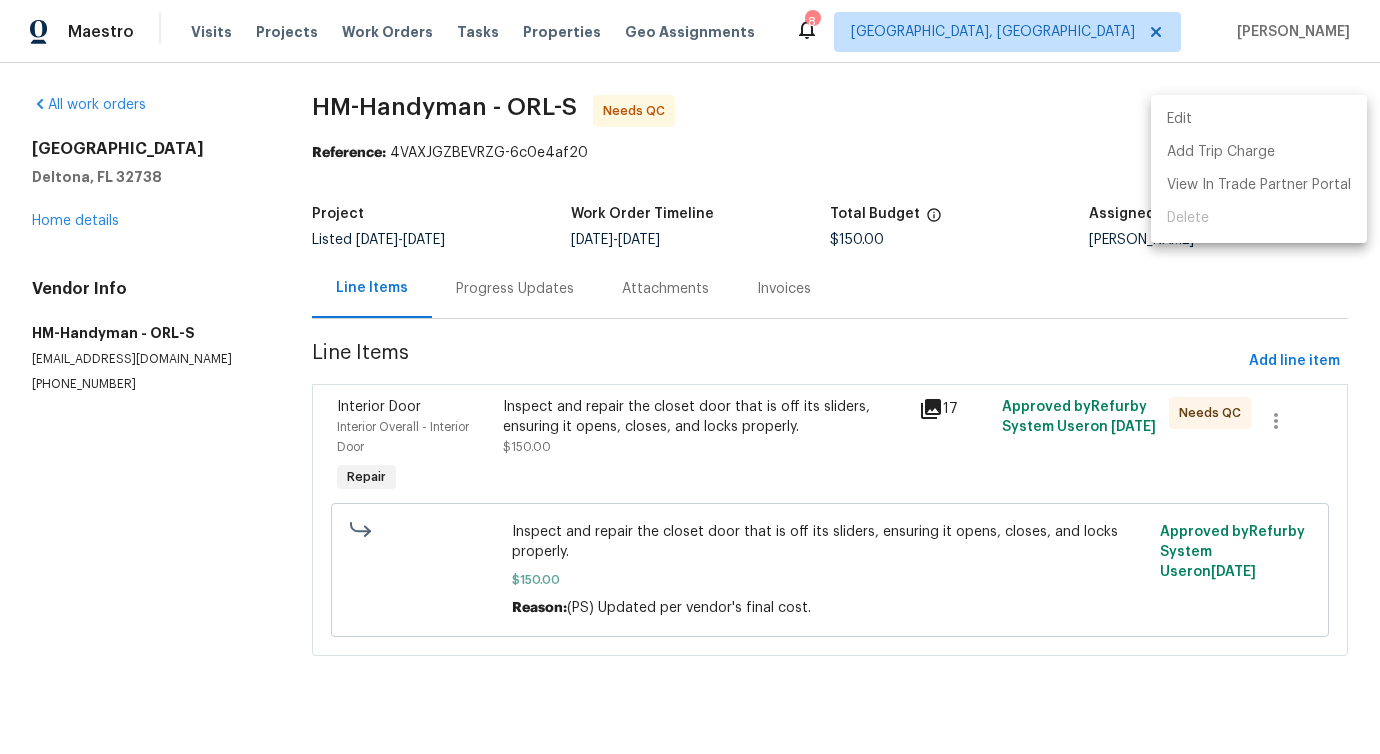 click on "Edit" at bounding box center [1259, 119] 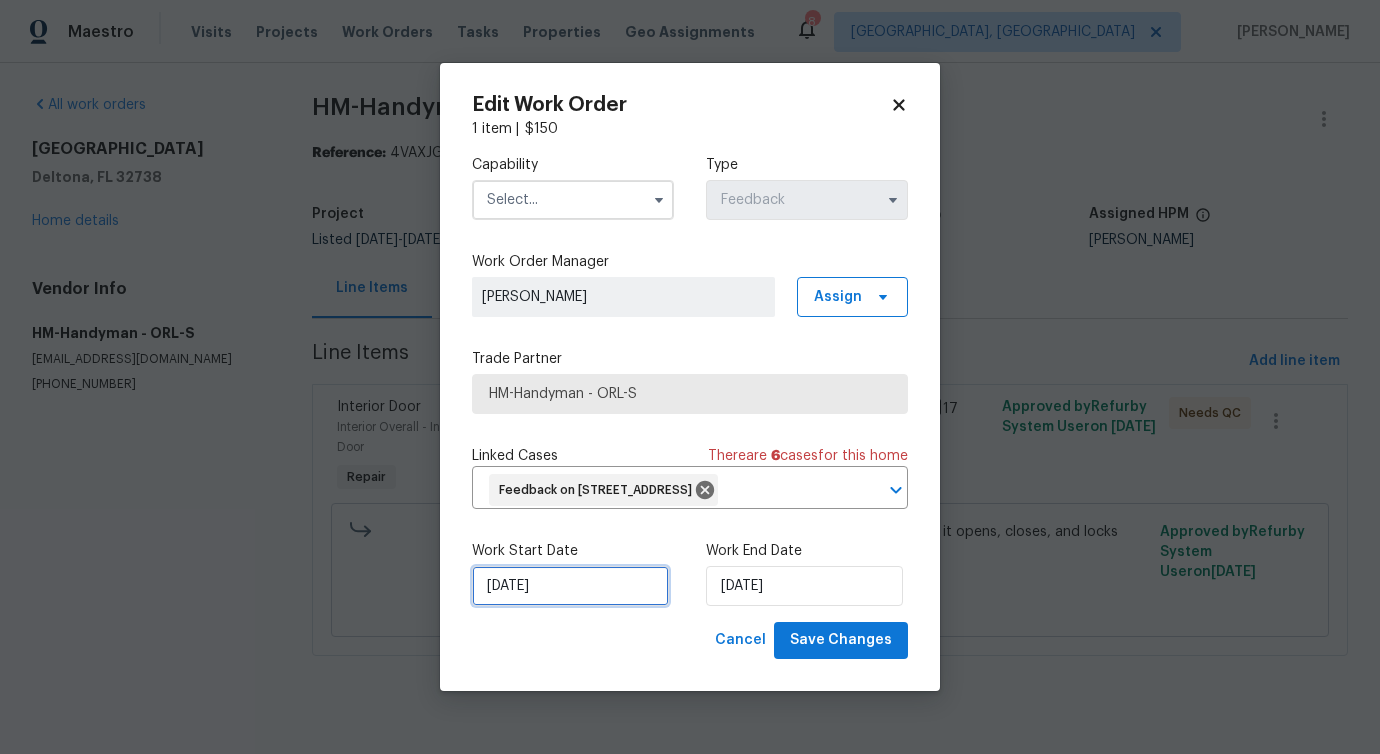 click on "7/8/2025" at bounding box center (570, 586) 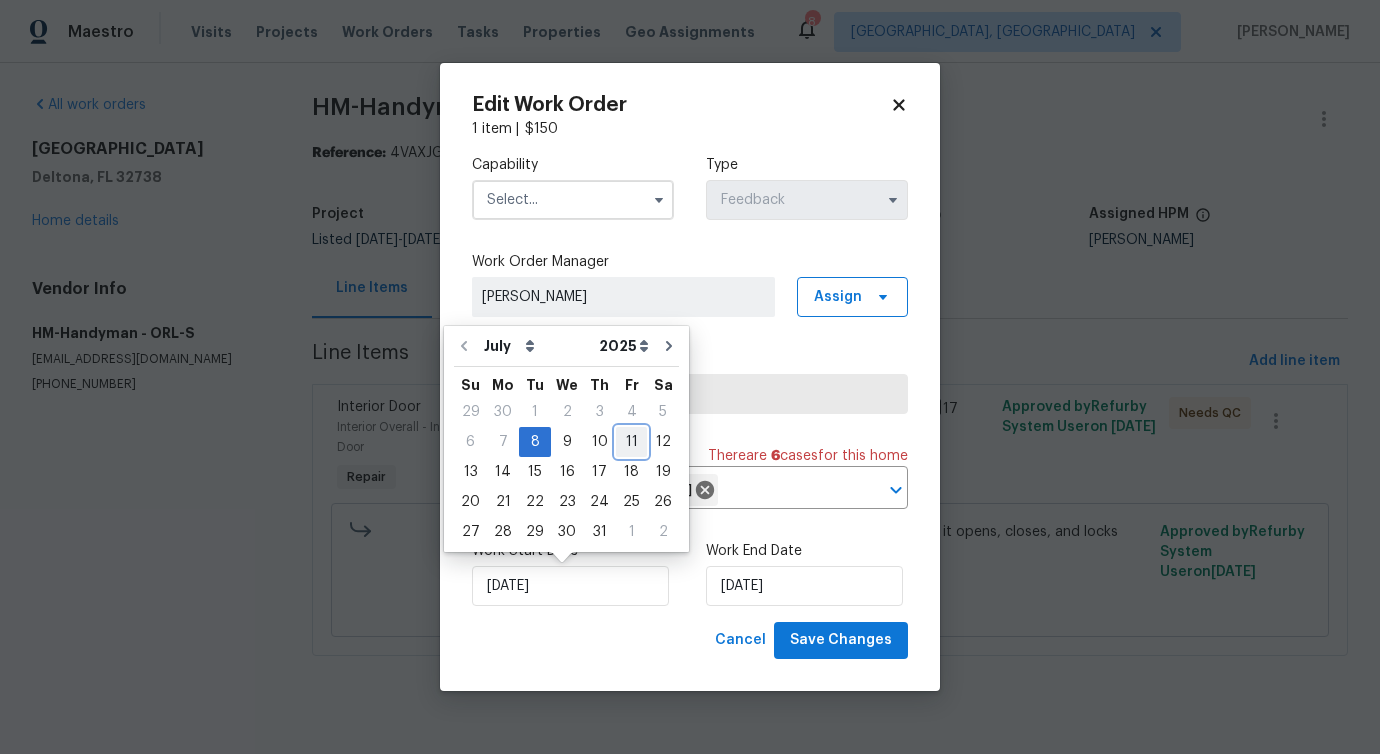click on "11" at bounding box center [631, 442] 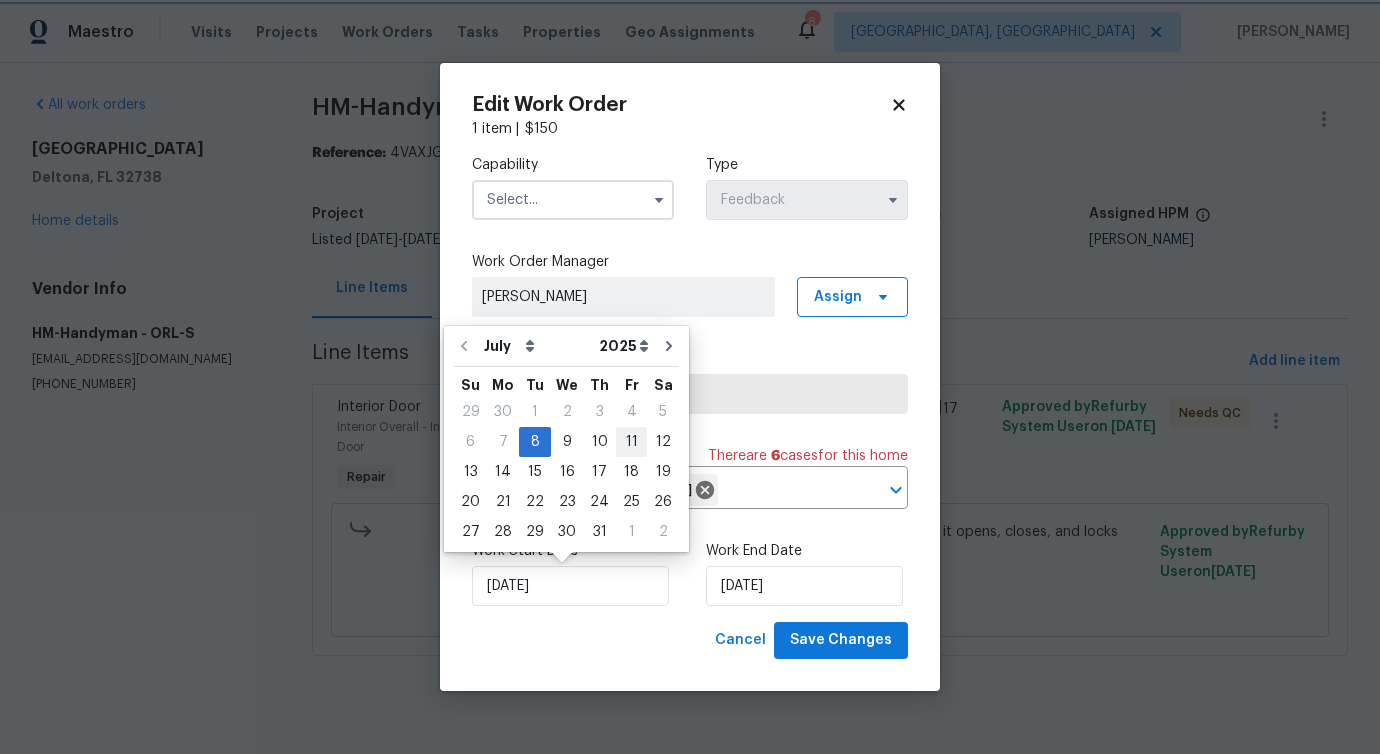 type on "7/11/2025" 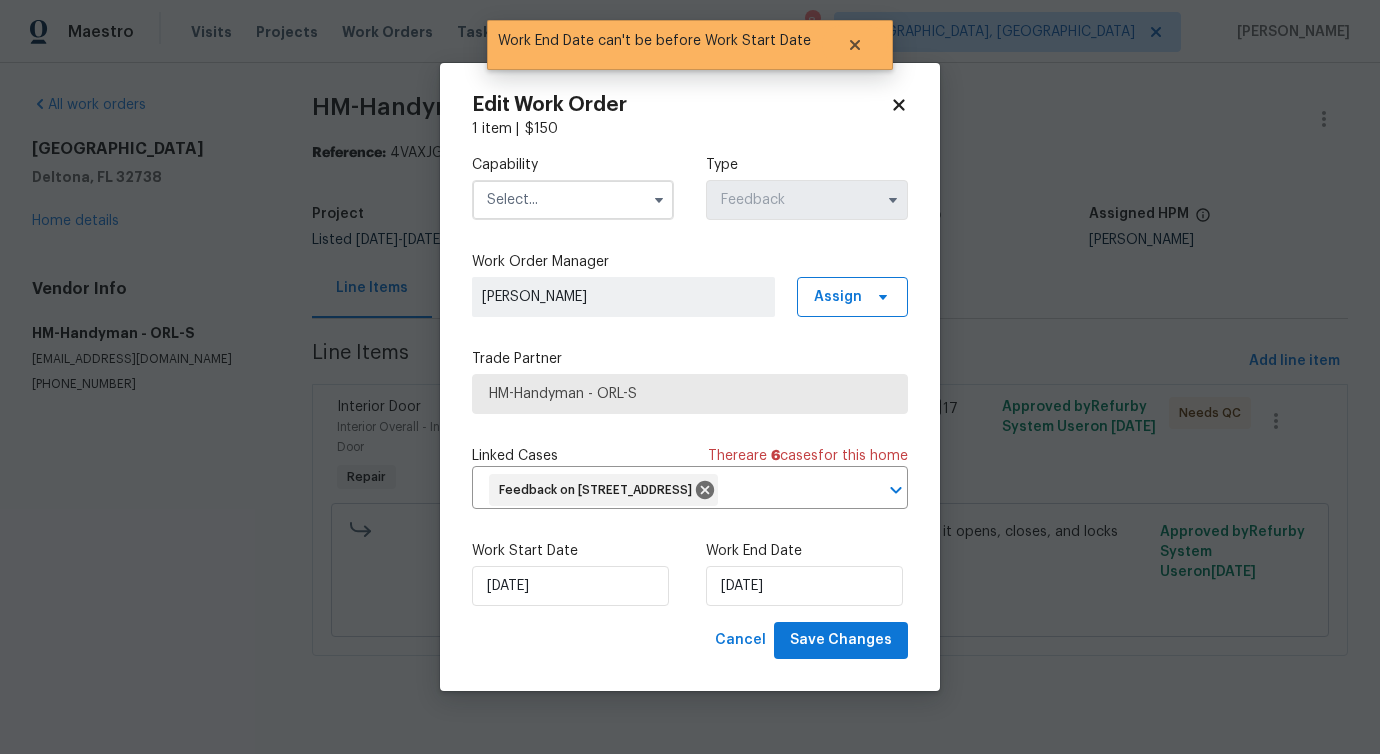 click at bounding box center (573, 200) 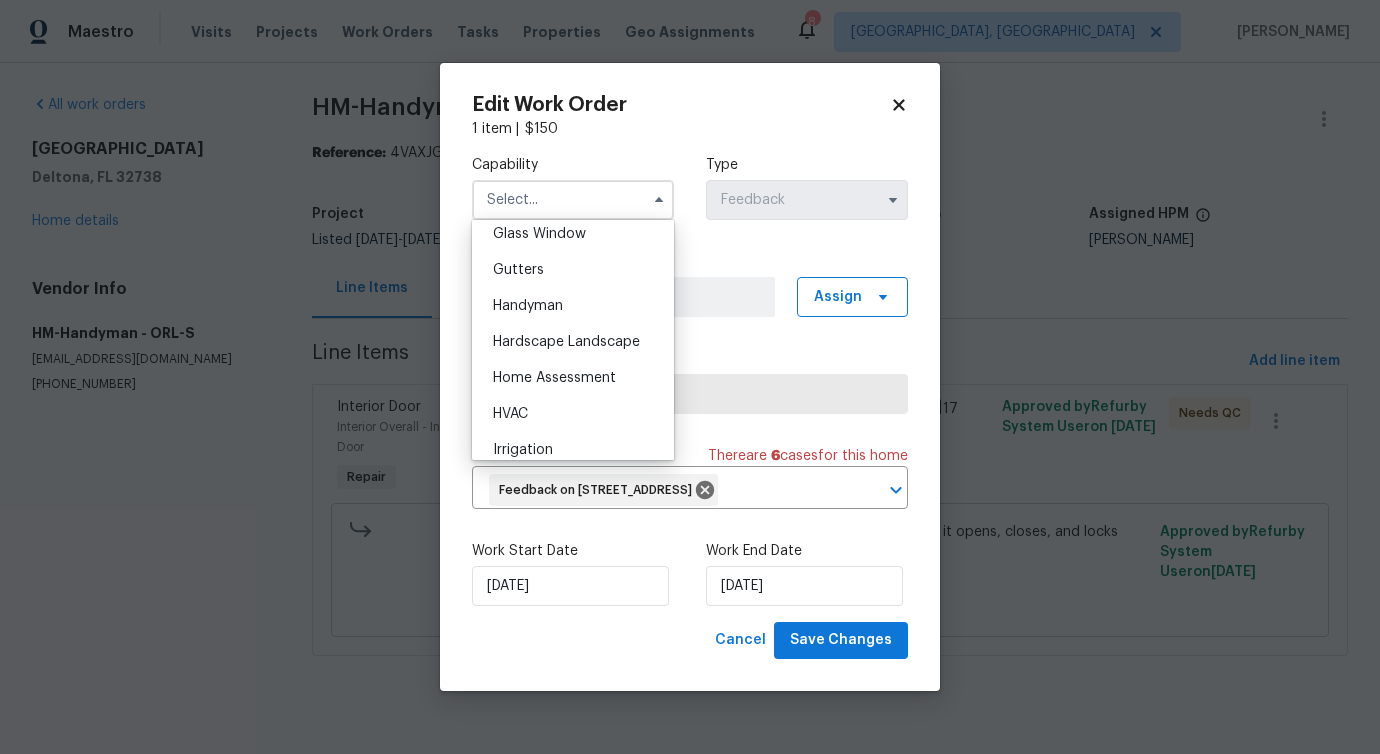 scroll, scrollTop: 1076, scrollLeft: 0, axis: vertical 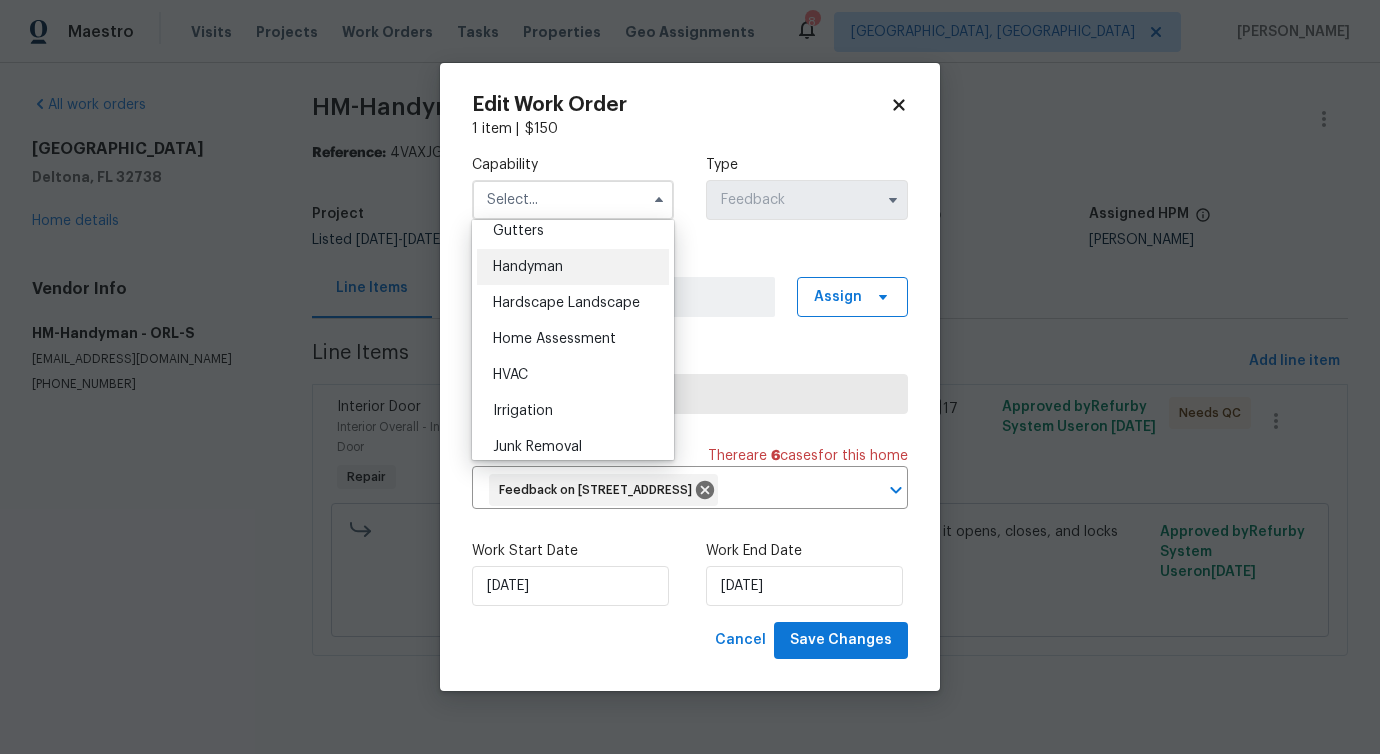 click on "Handyman" at bounding box center (573, 267) 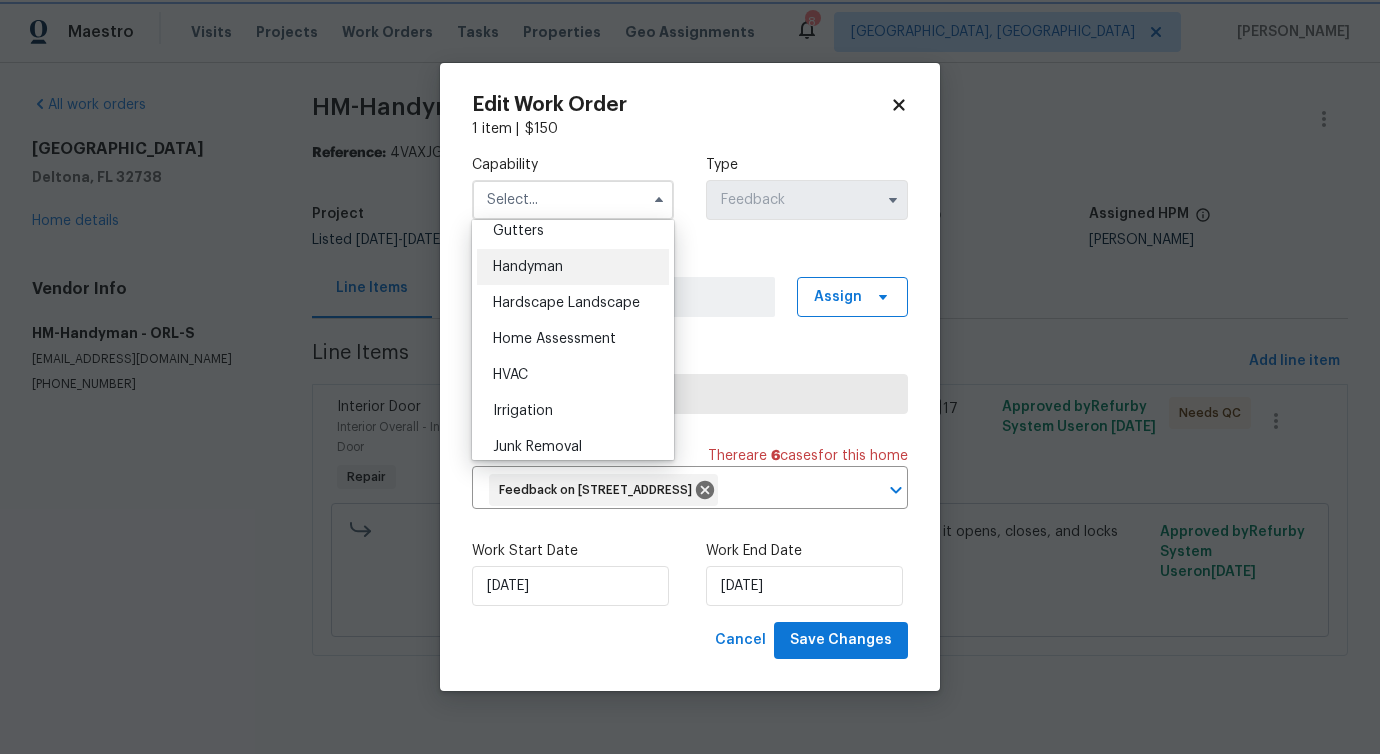 type on "Handyman" 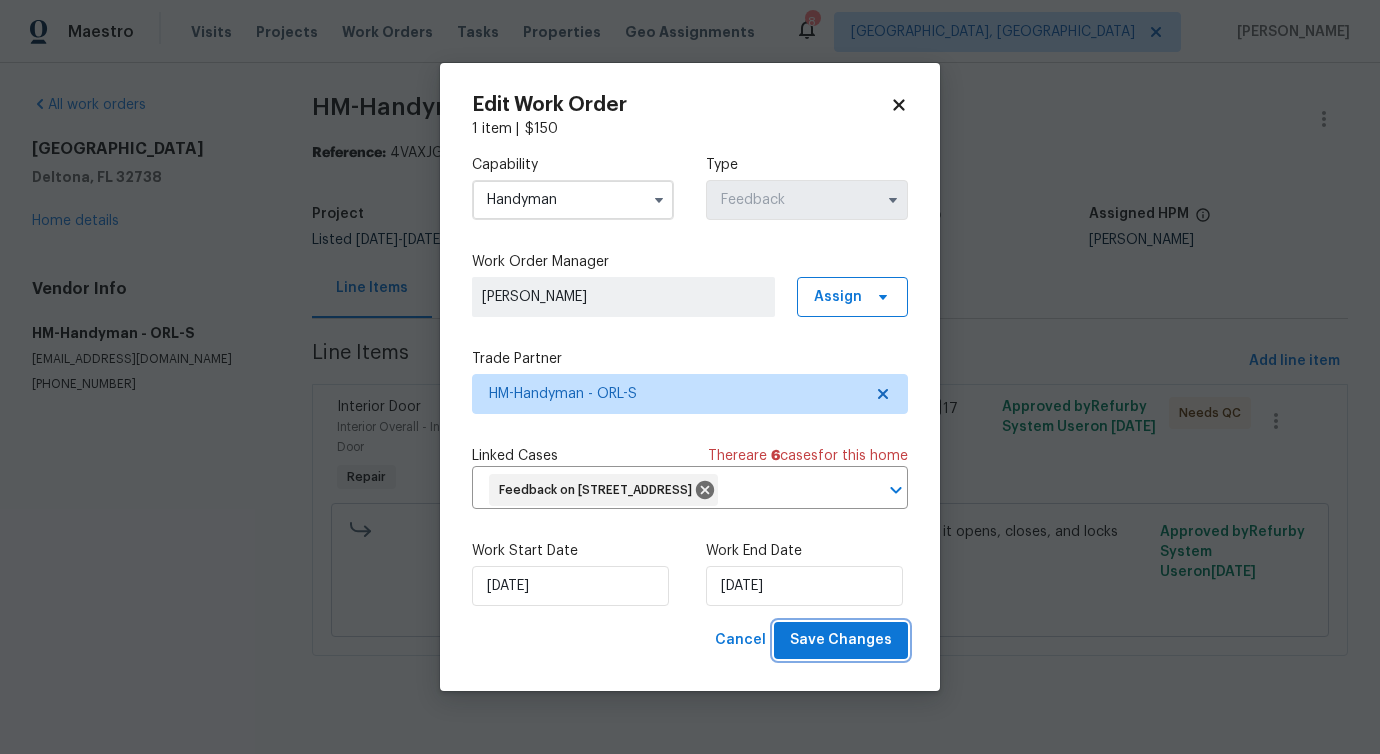 click on "Save Changes" at bounding box center (841, 640) 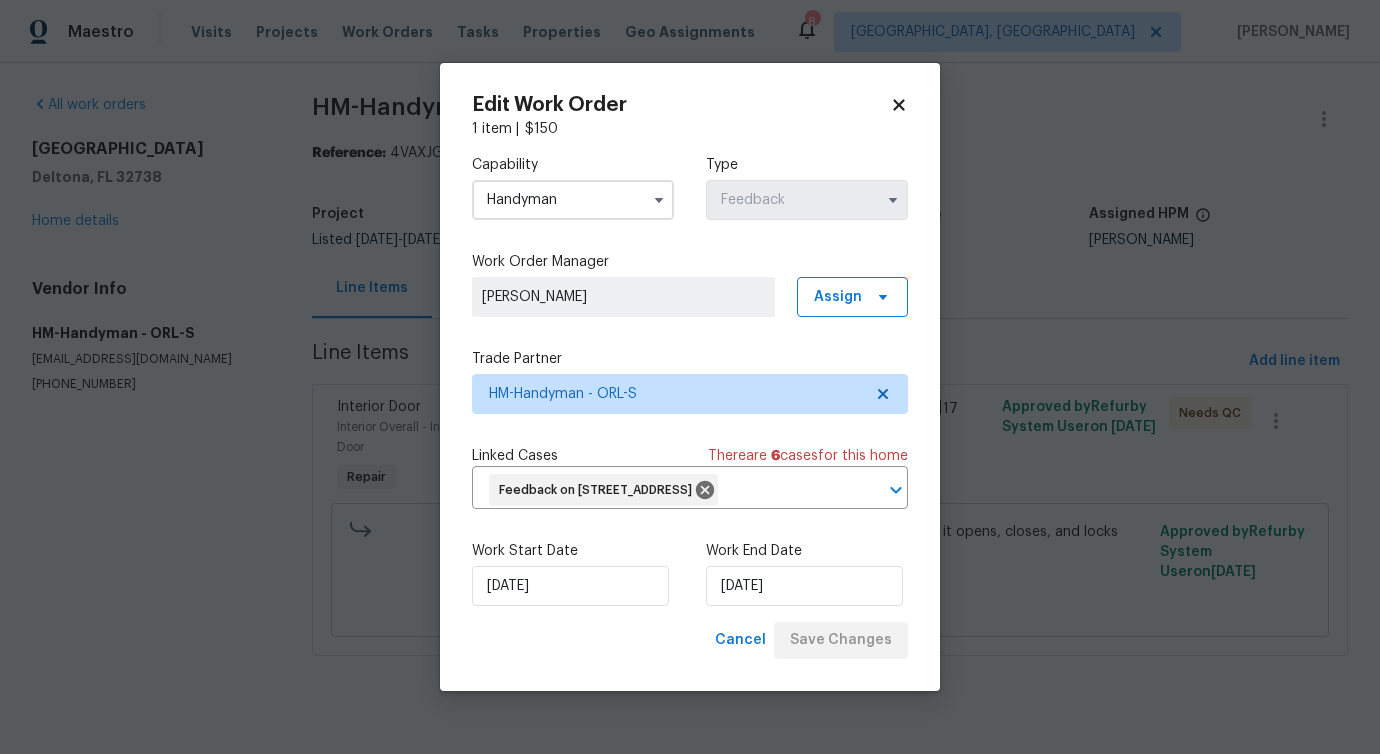click on "Maestro Visits Projects Work Orders Tasks Properties Geo Assignments 8 Albuquerque, NM Pavithra Sekar All work orders 3090 Yorkshire Dr Deltona, FL 32738 Home details Vendor Info HM-Handyman - ORL-S hmcleaningrepairs@gmail.com (480) 352-4333 HM-Handyman - ORL-S Needs QC Reference:   4VAXJGZBEVRZG-6c0e4af20 Project Listed   7/8/2025  -  7/9/2025 Work Order Timeline 7/8/2025  -  7/9/2025 Total Budget $150.00 Assigned HPM Carl Biederman Line Items Progress Updates Attachments Invoices Line Items Add line item Interior Door Interior Overall - Interior Door Repair Inspect and repair the closet door that is off its sliders, ensuring it opens, closes, and locks properly. $150.00   17 Approved by  Refurby System User  on   7/11/2025 Needs QC Inspect and repair the closet door that is off its sliders, ensuring it opens, closes, and locks properly. $150.00 Reason:  (PS) Updated per vendor's final cost. Approved by  Refurby System User  on  7/11/2025
Edit Work Order 1 item | $ 150 Capability   Handyman Type" at bounding box center (690, 356) 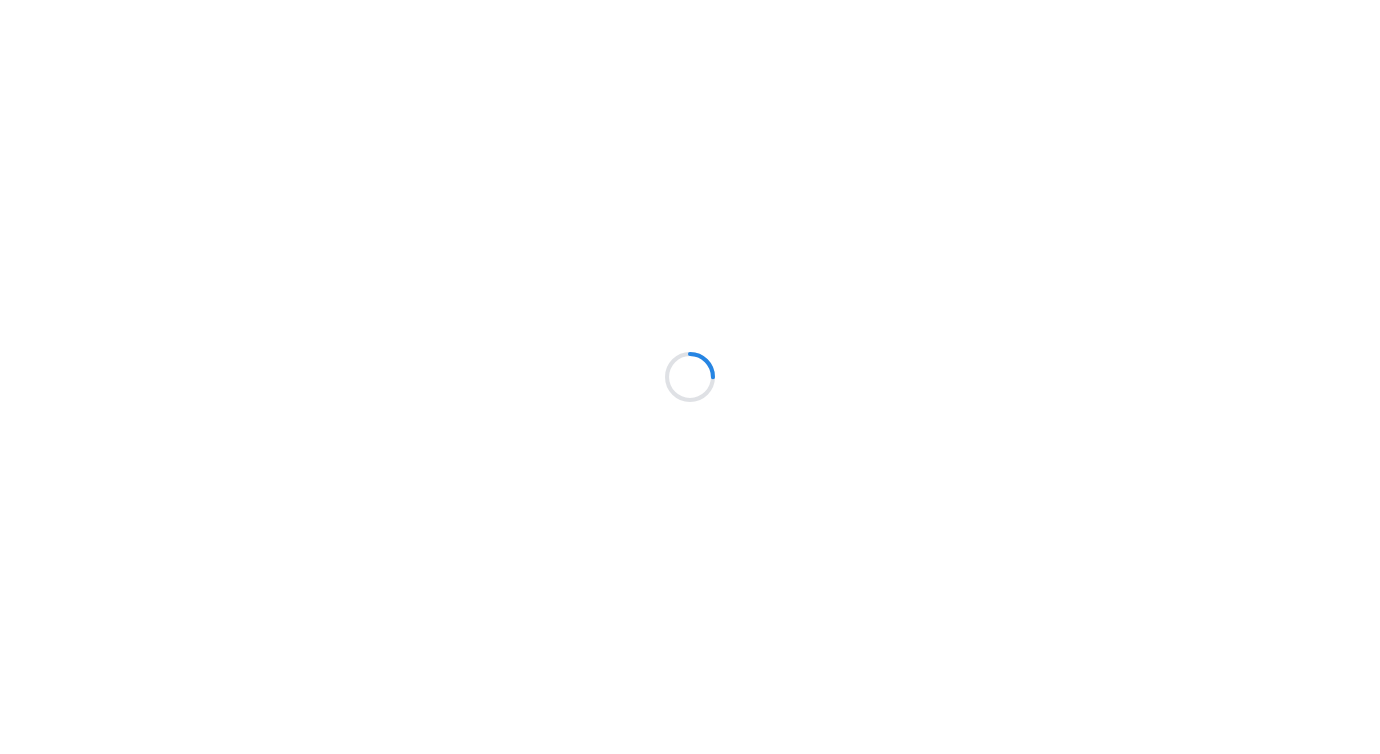 scroll, scrollTop: 0, scrollLeft: 0, axis: both 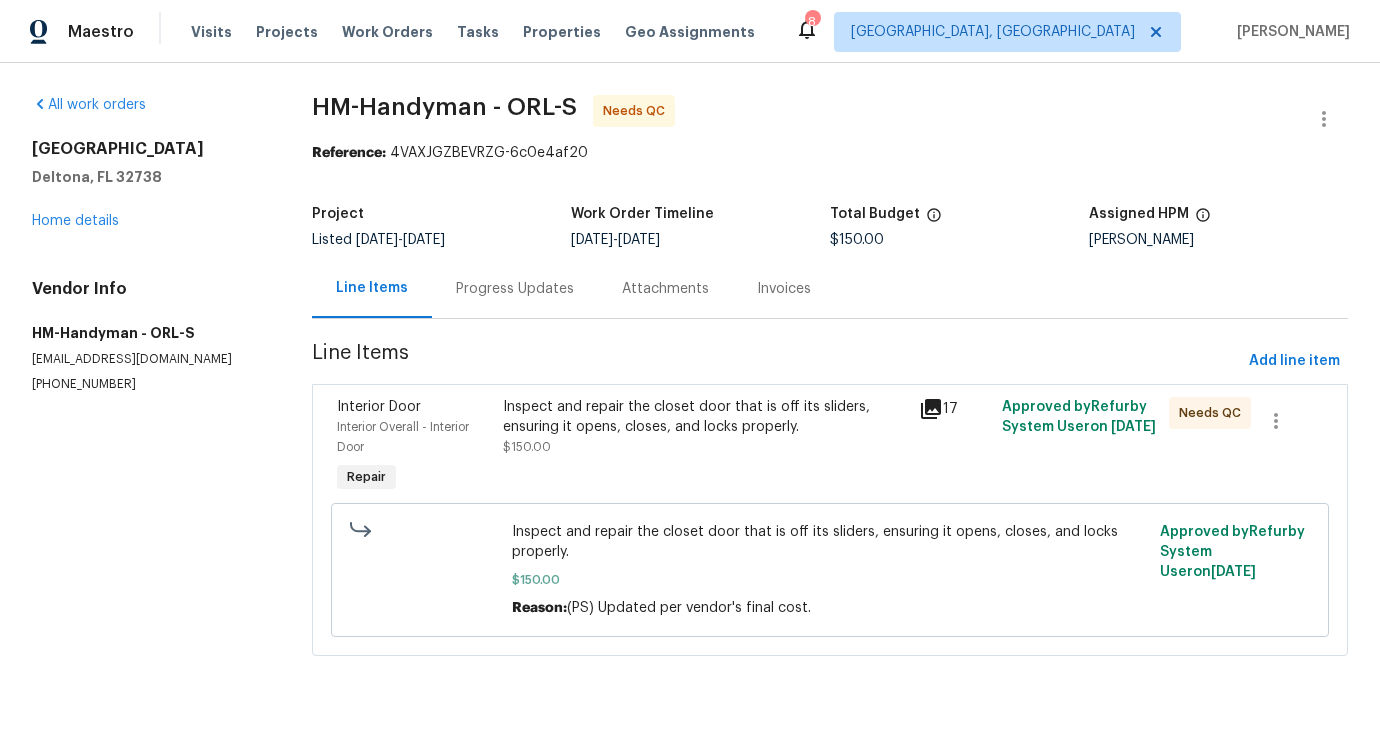 click on "Inspect and repair the closet door that is off its sliders, ensuring it opens, closes, and locks properly." 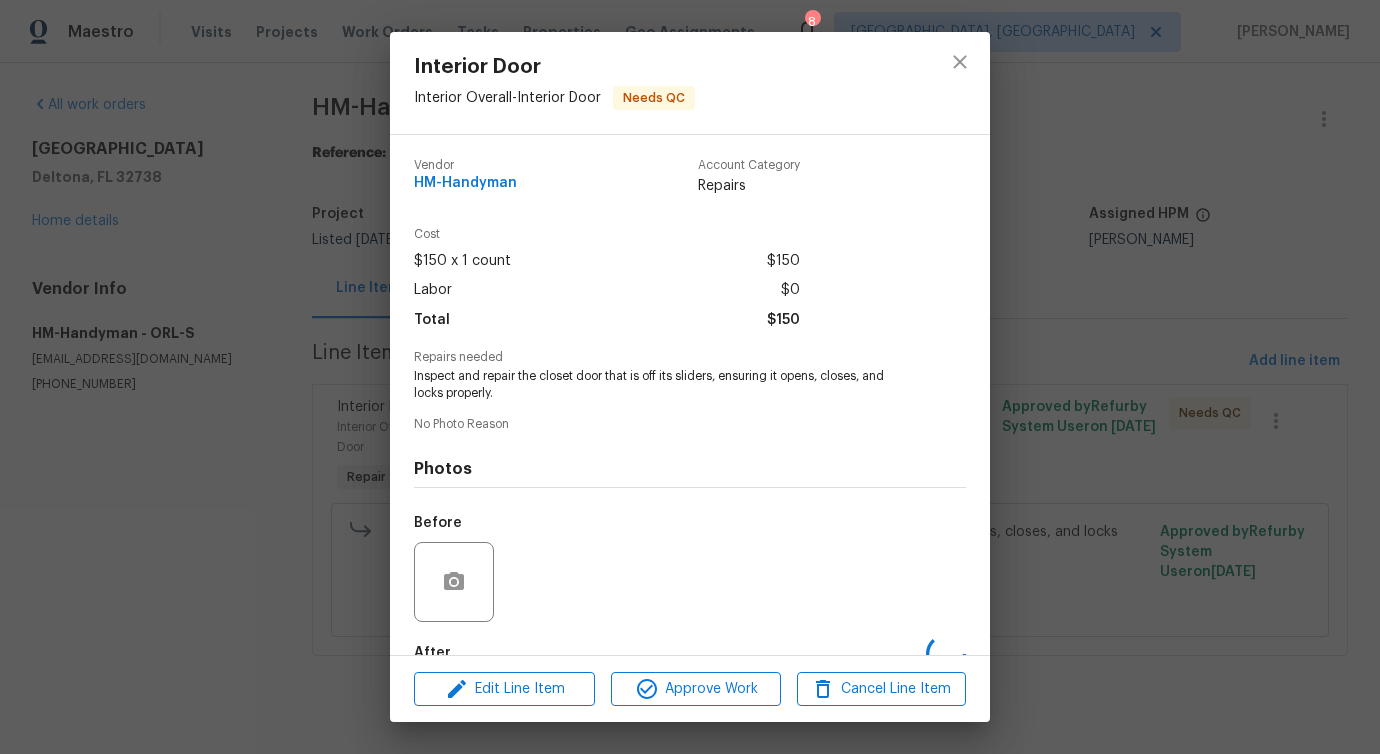 scroll, scrollTop: 117, scrollLeft: 0, axis: vertical 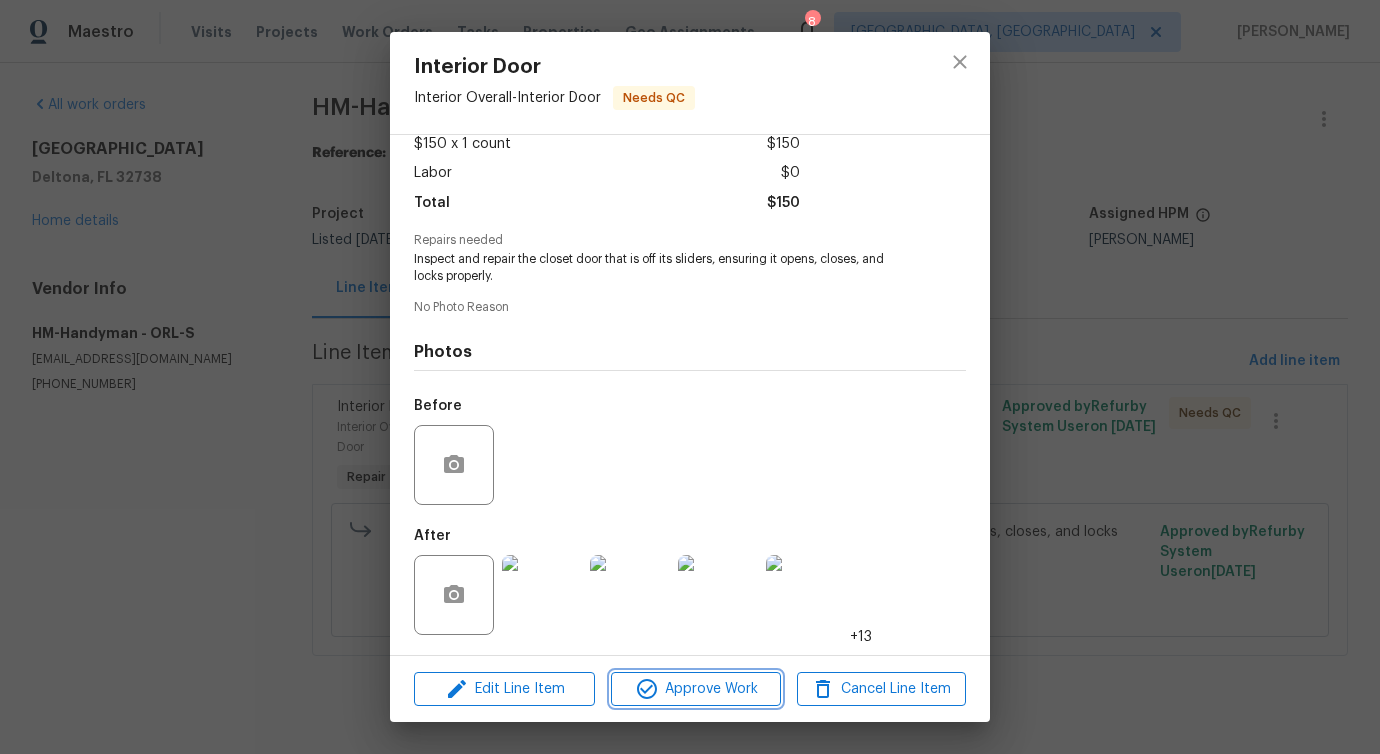 click on "Approve Work" 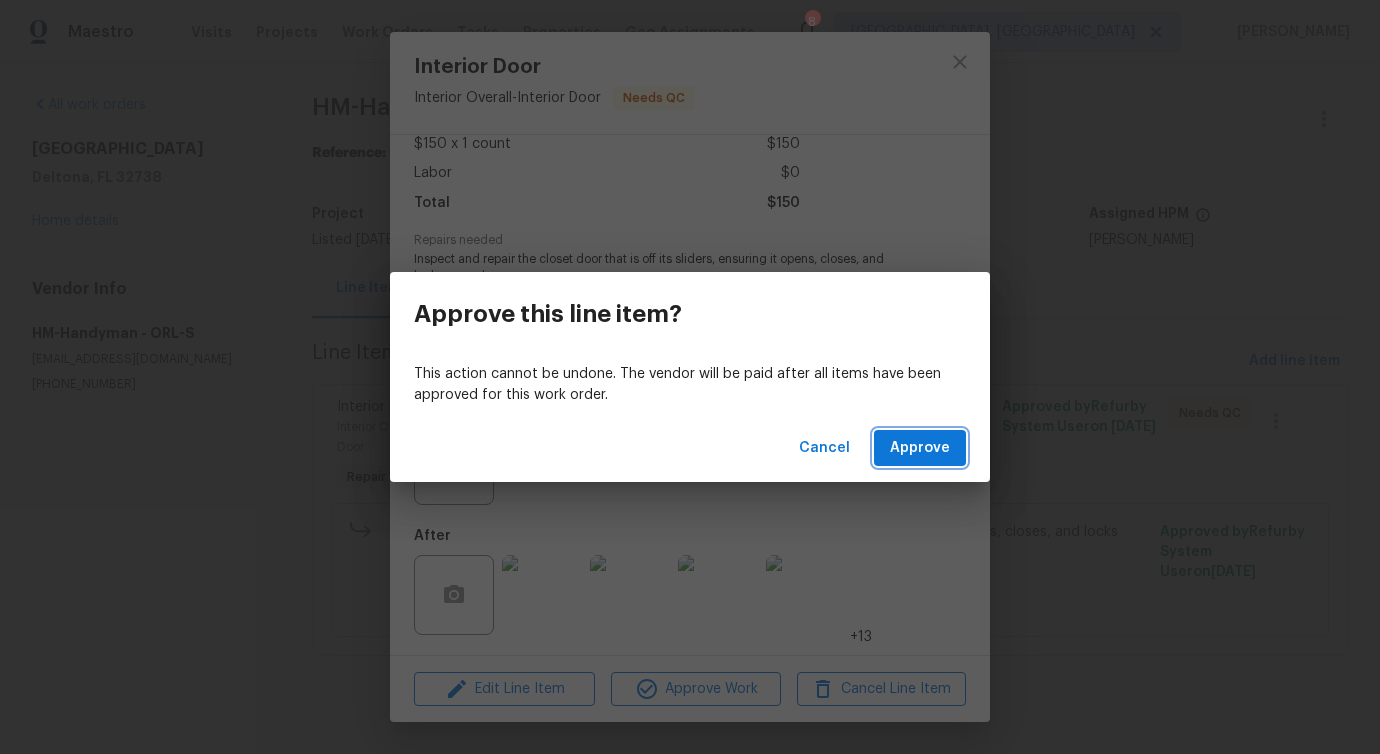 click on "Approve" 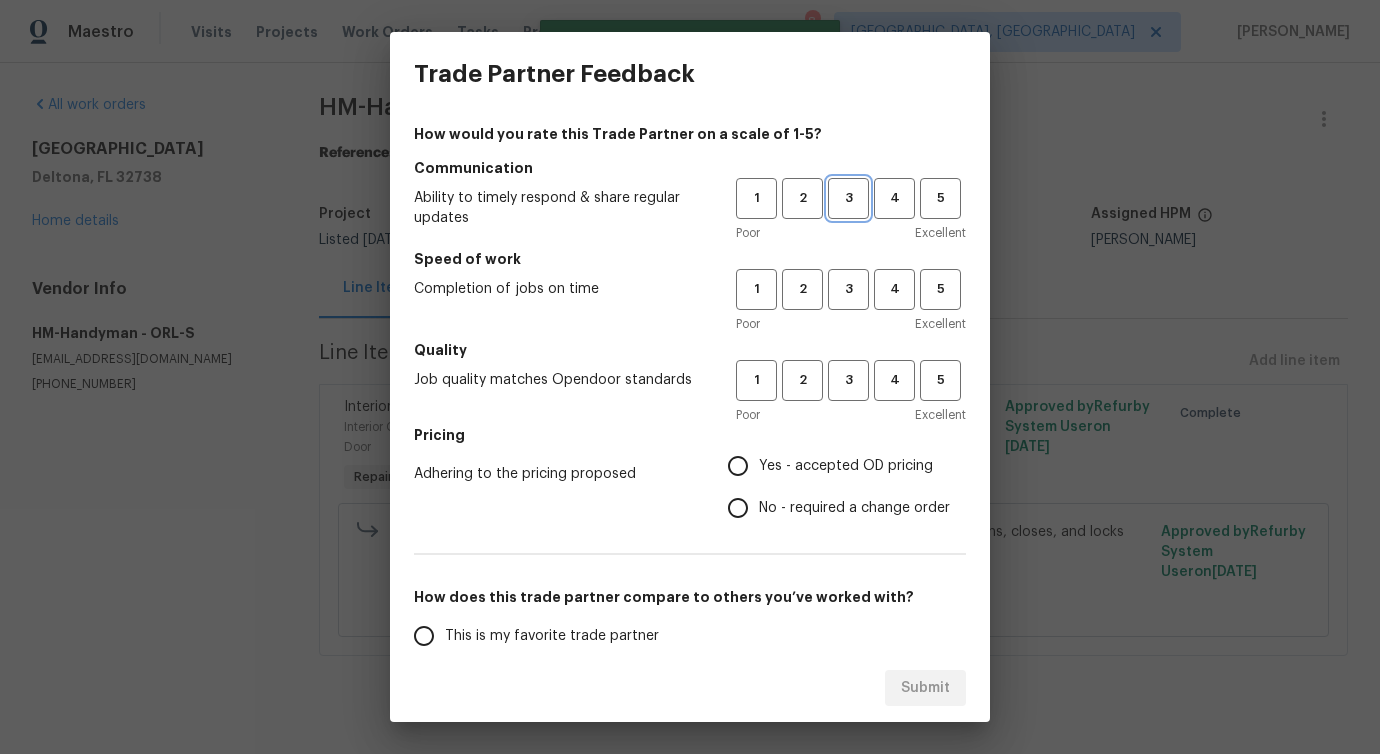 click on "3" 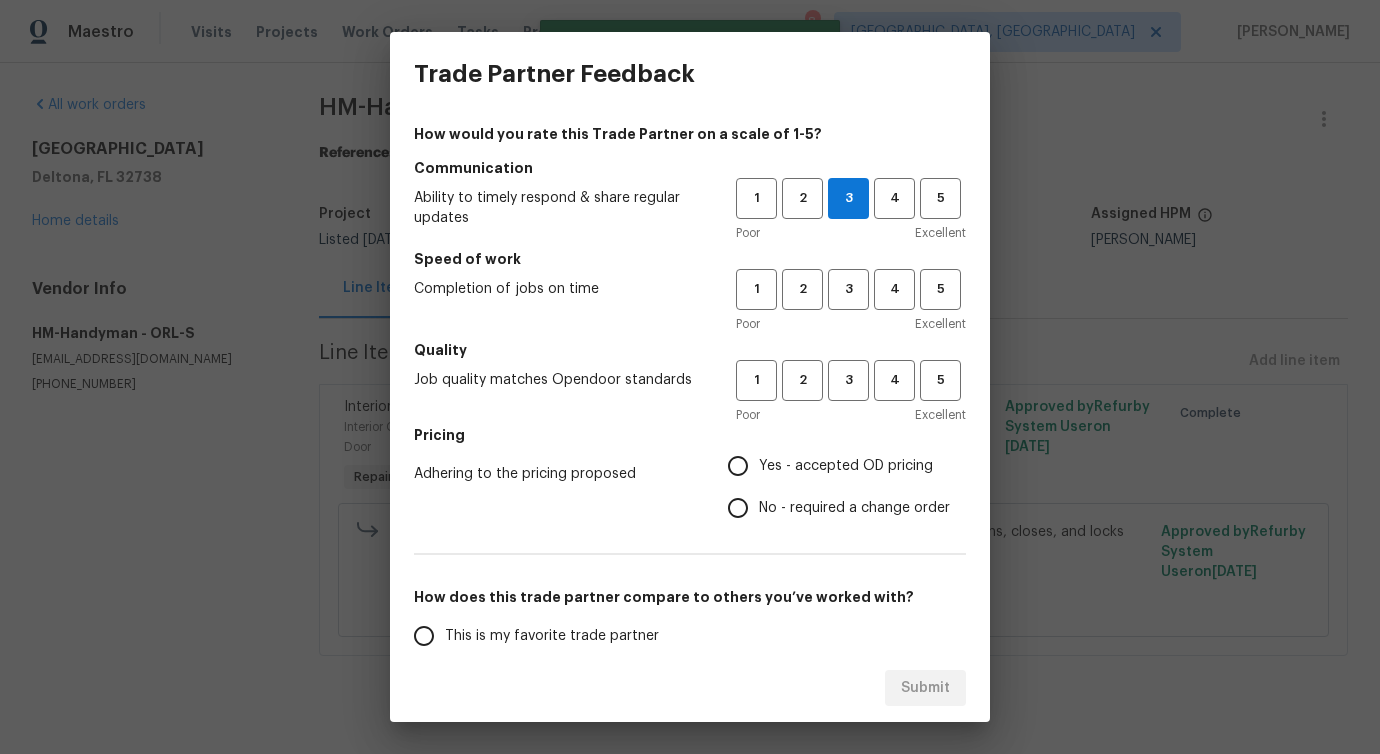 click on "1 2 3 4 5 Poor Excellent" 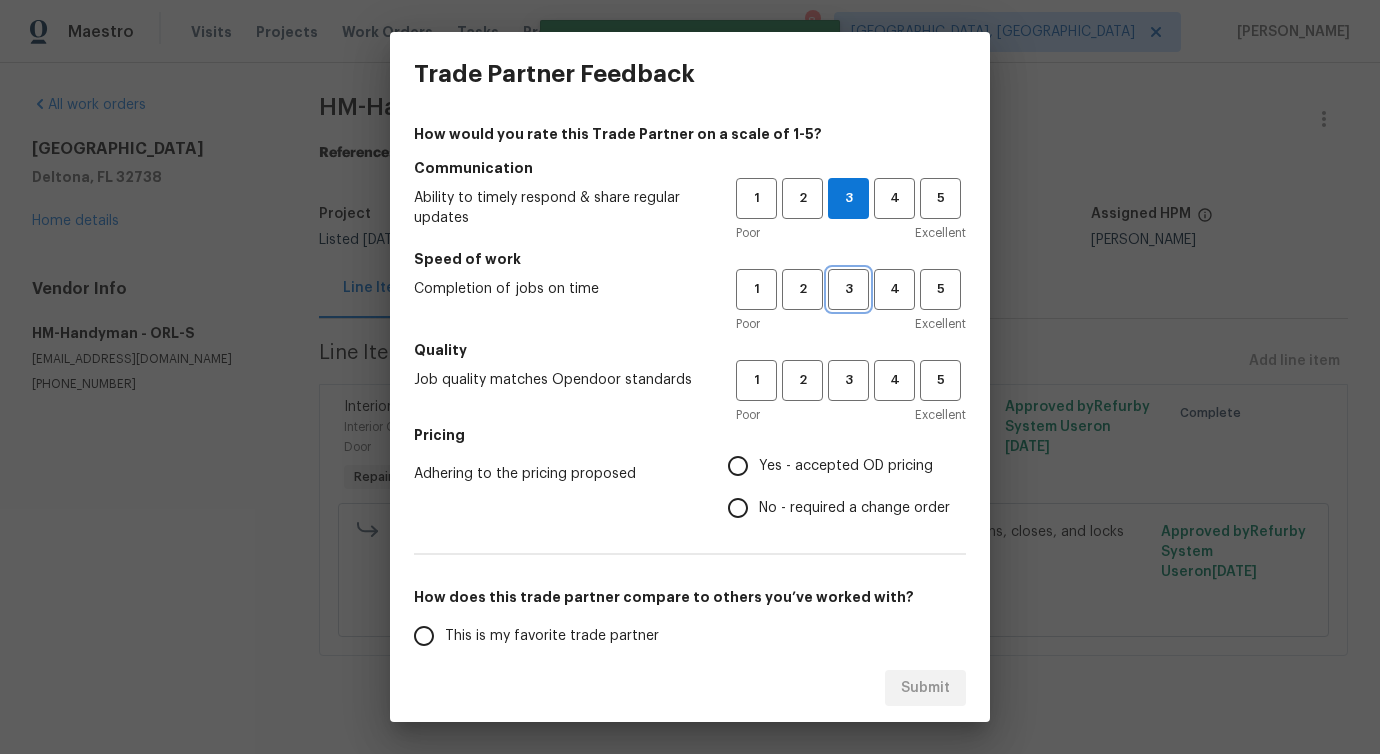 click on "3" 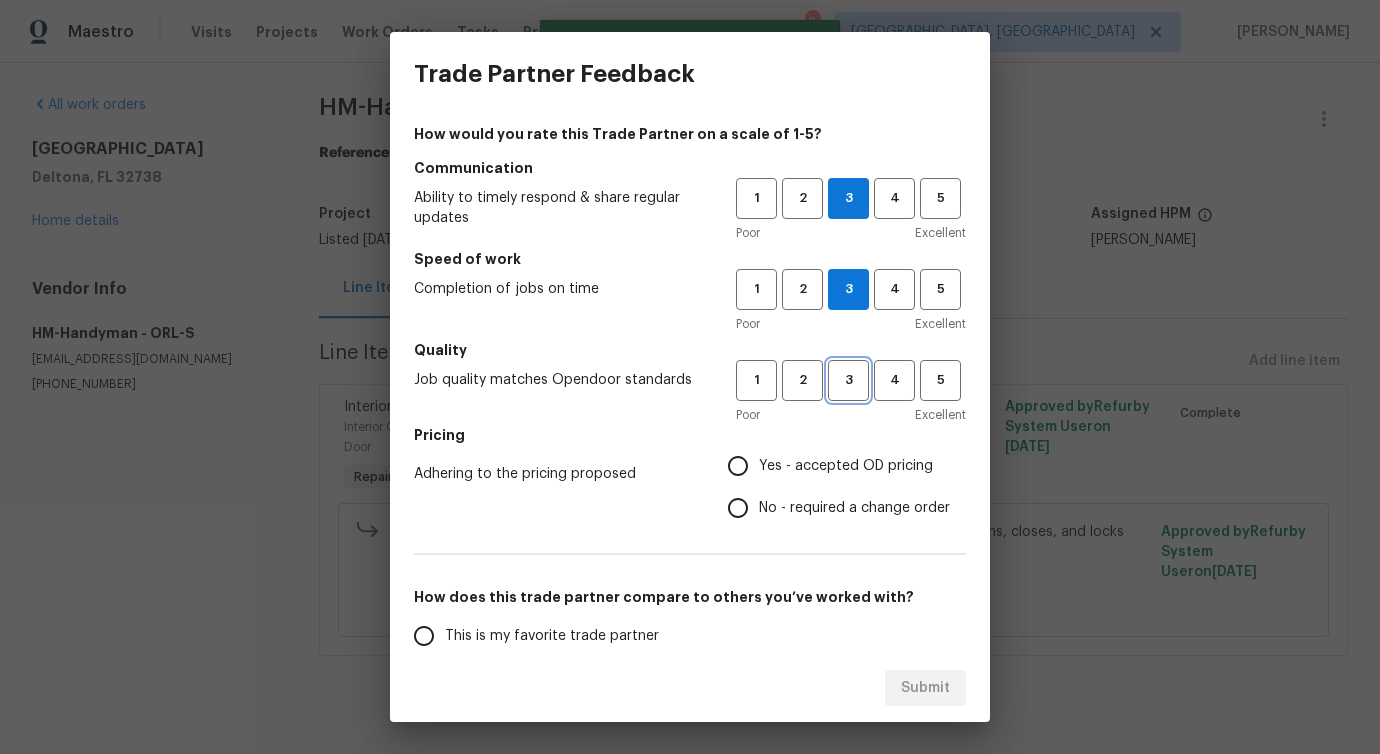 click on "3" 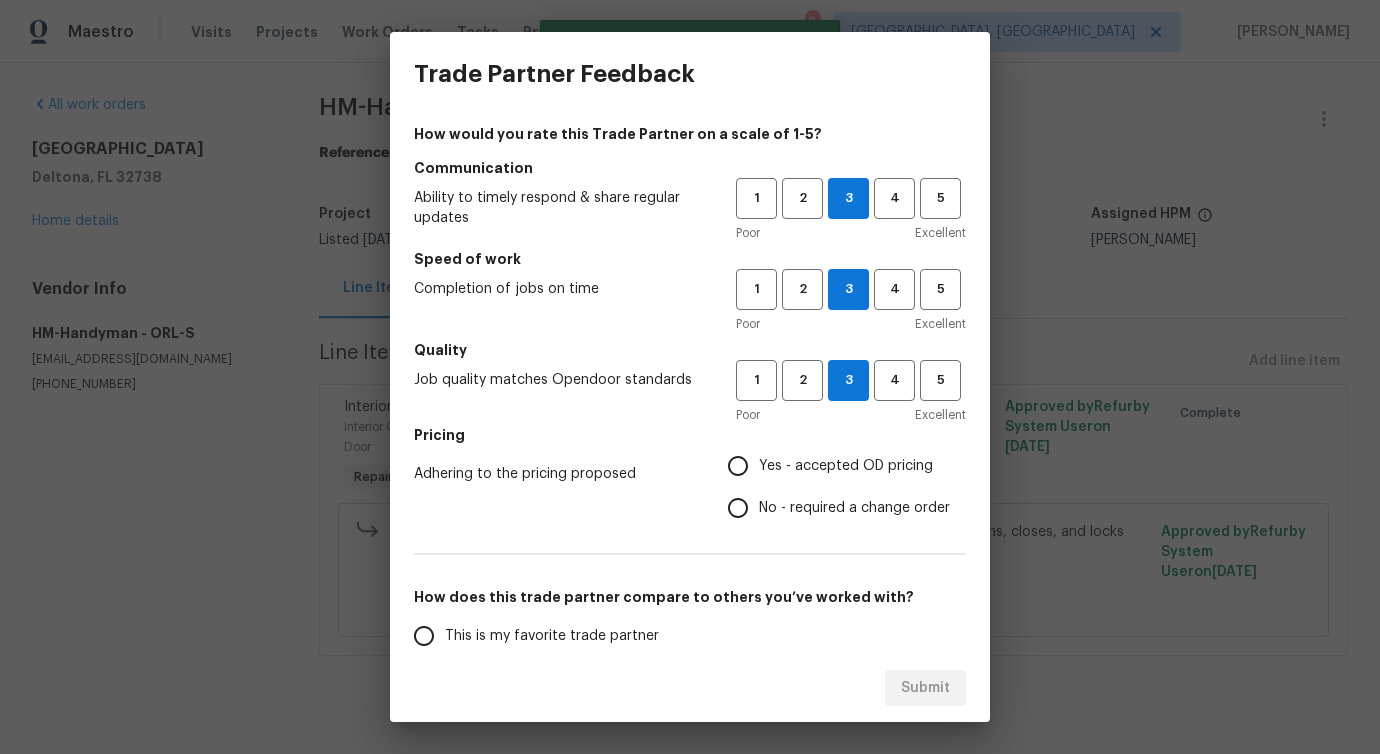 click on "No - required a change order" 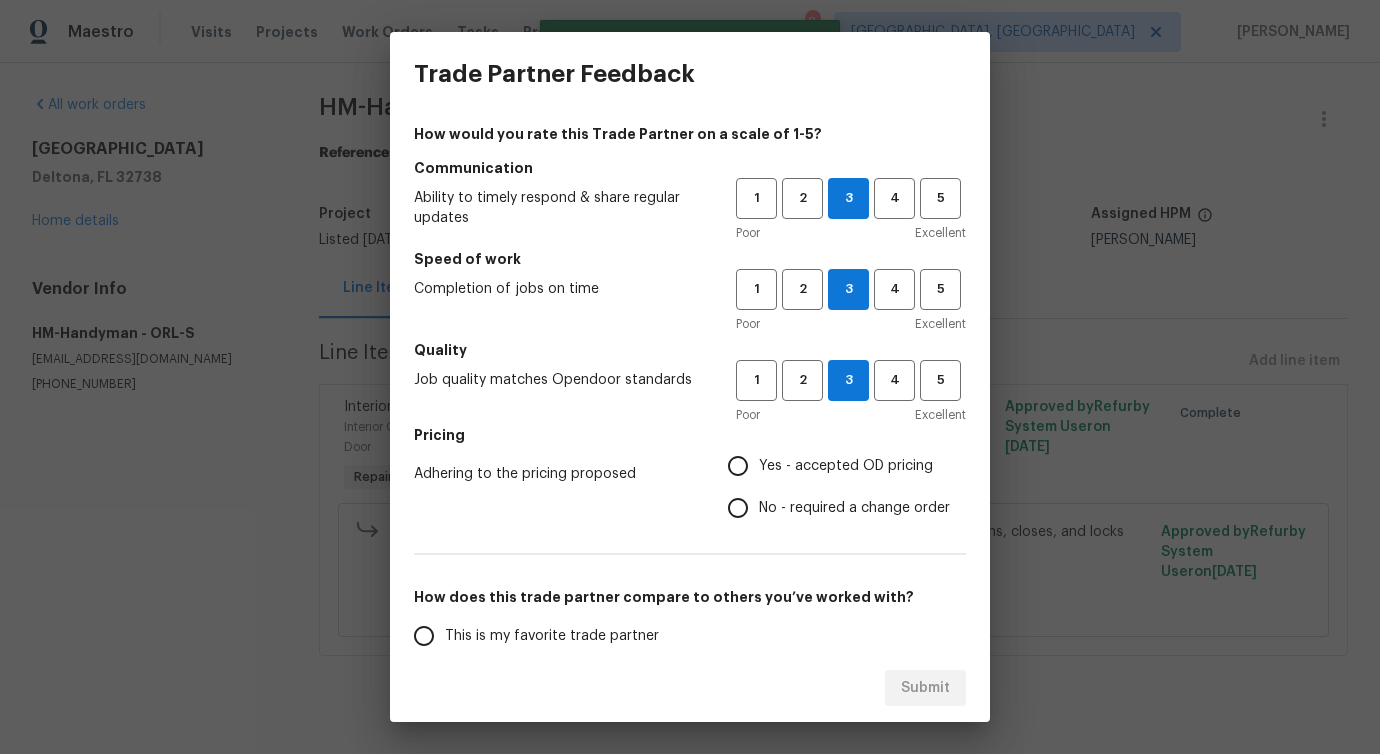 click on "No - required a change order" 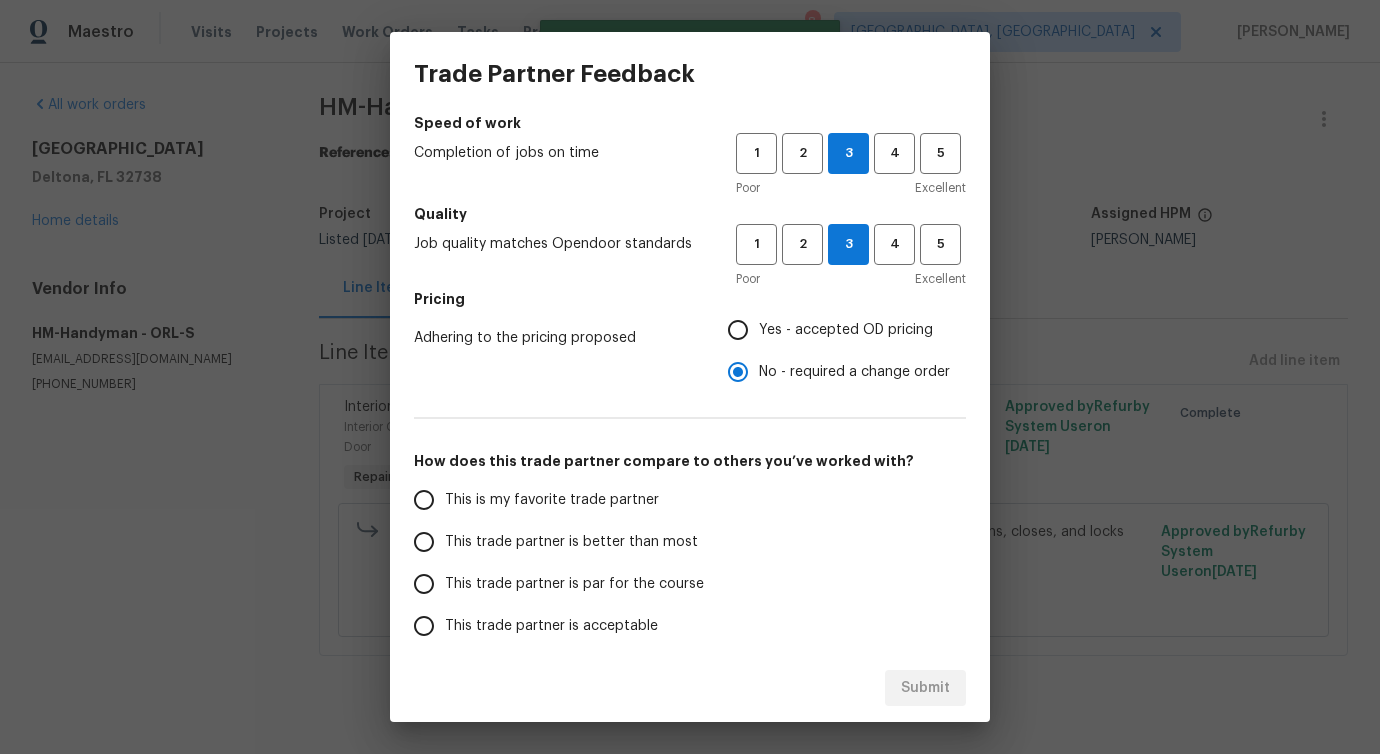 scroll, scrollTop: 188, scrollLeft: 0, axis: vertical 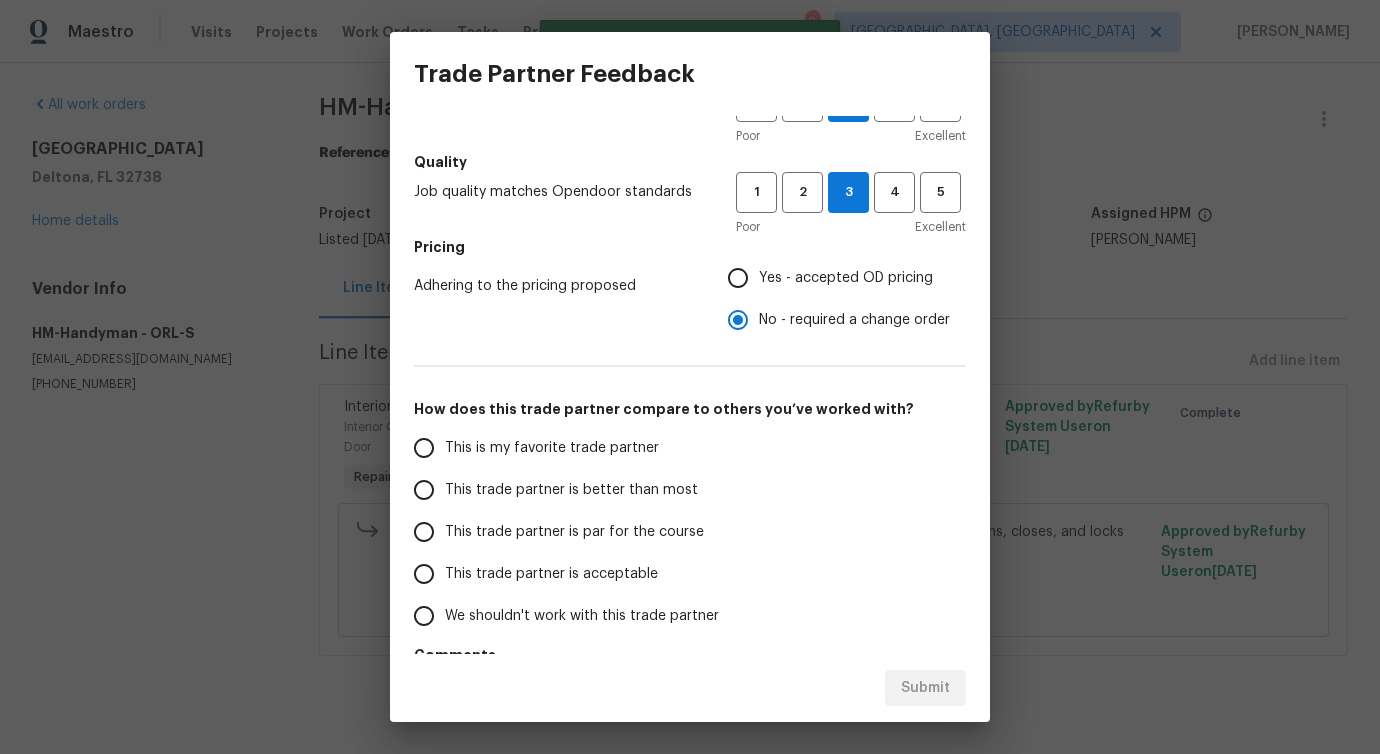 click on "This trade partner is better than most" 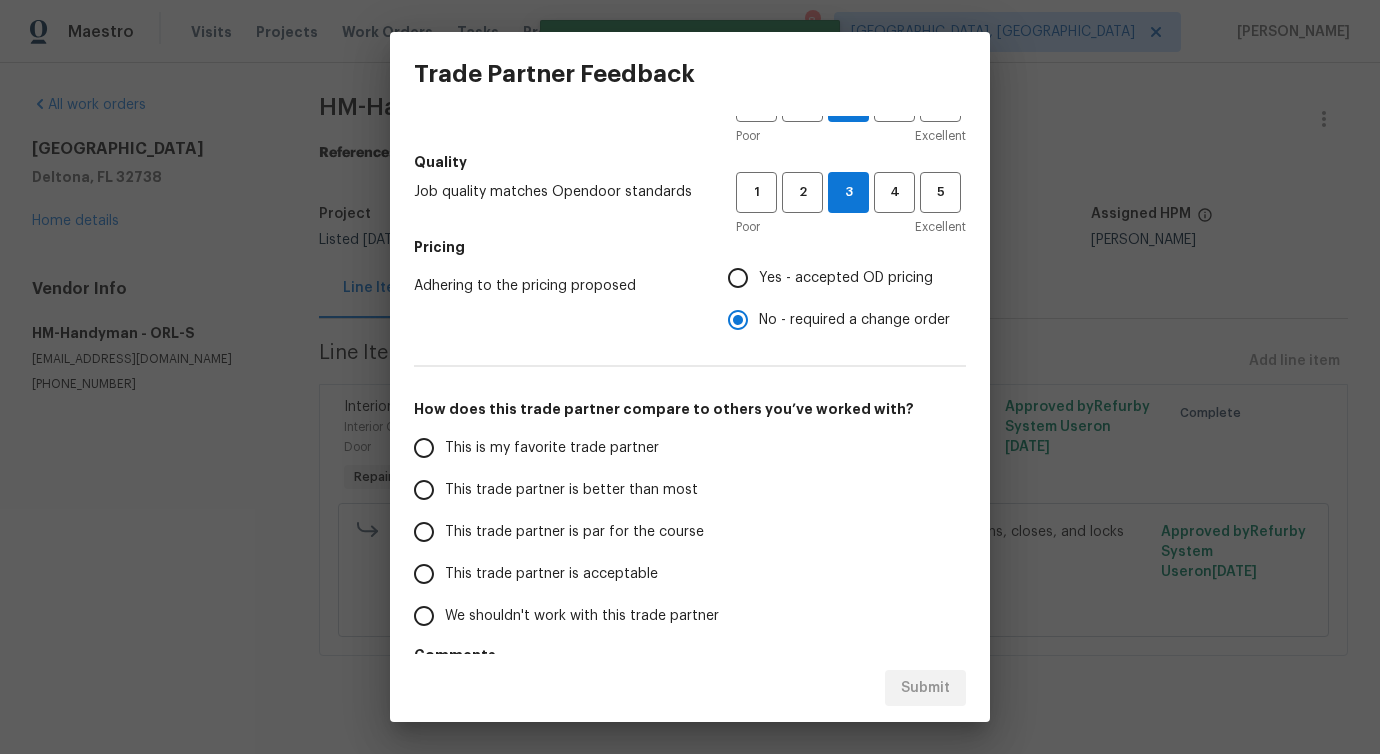 click on "This trade partner is better than most" 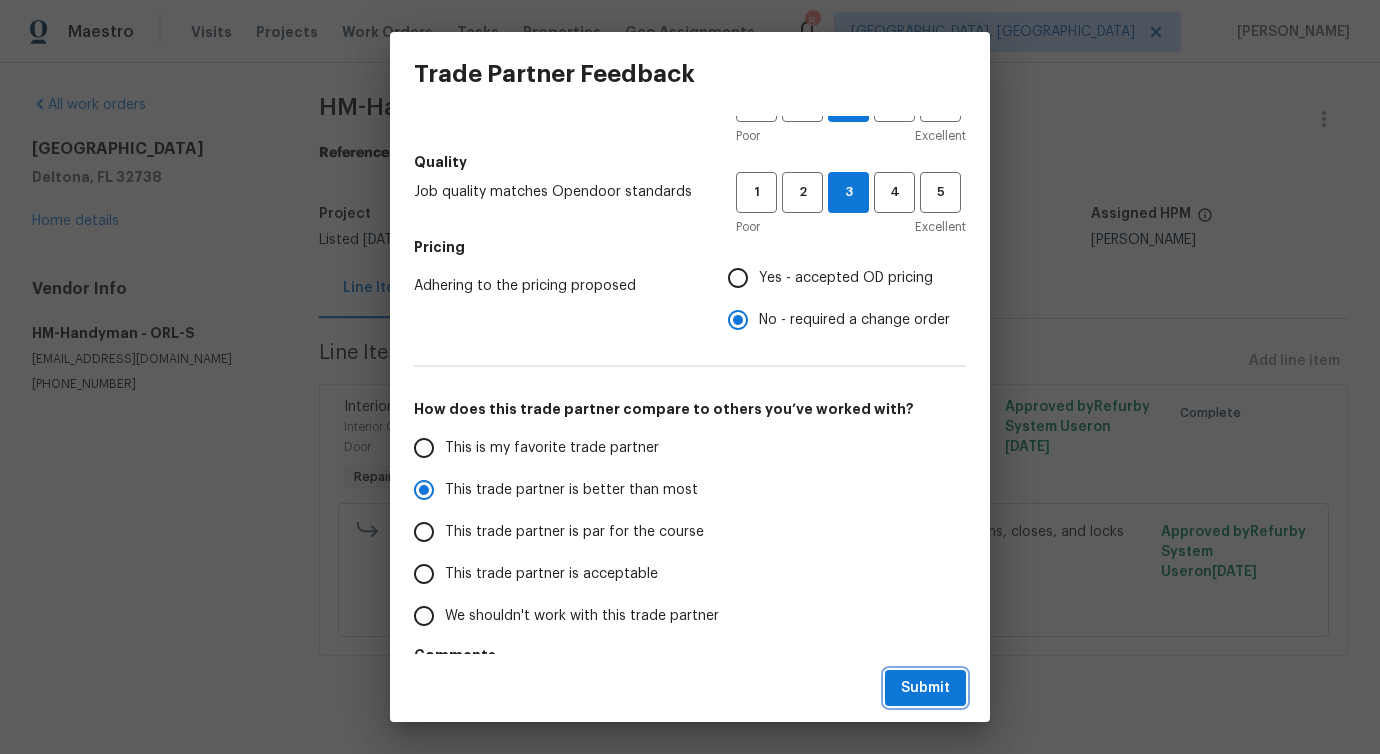 click on "Submit" 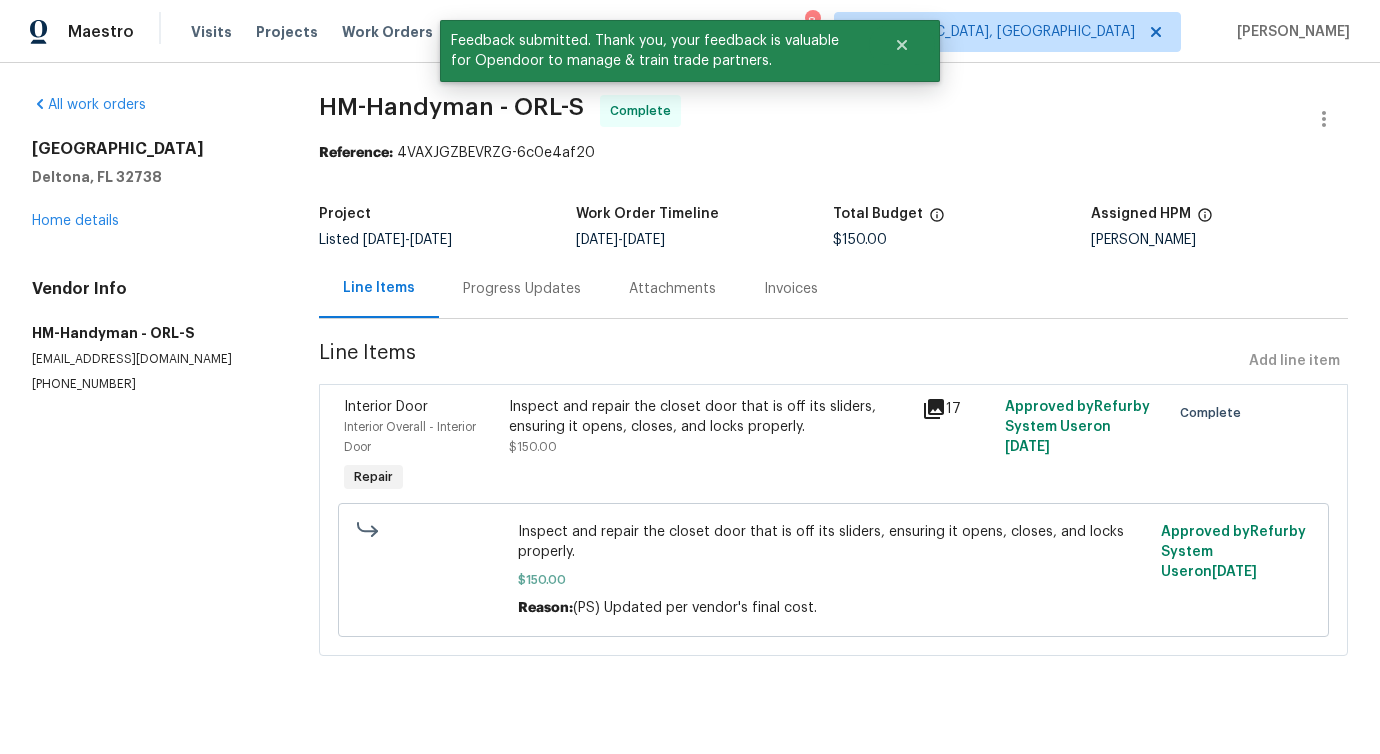 click on "Progress Updates" 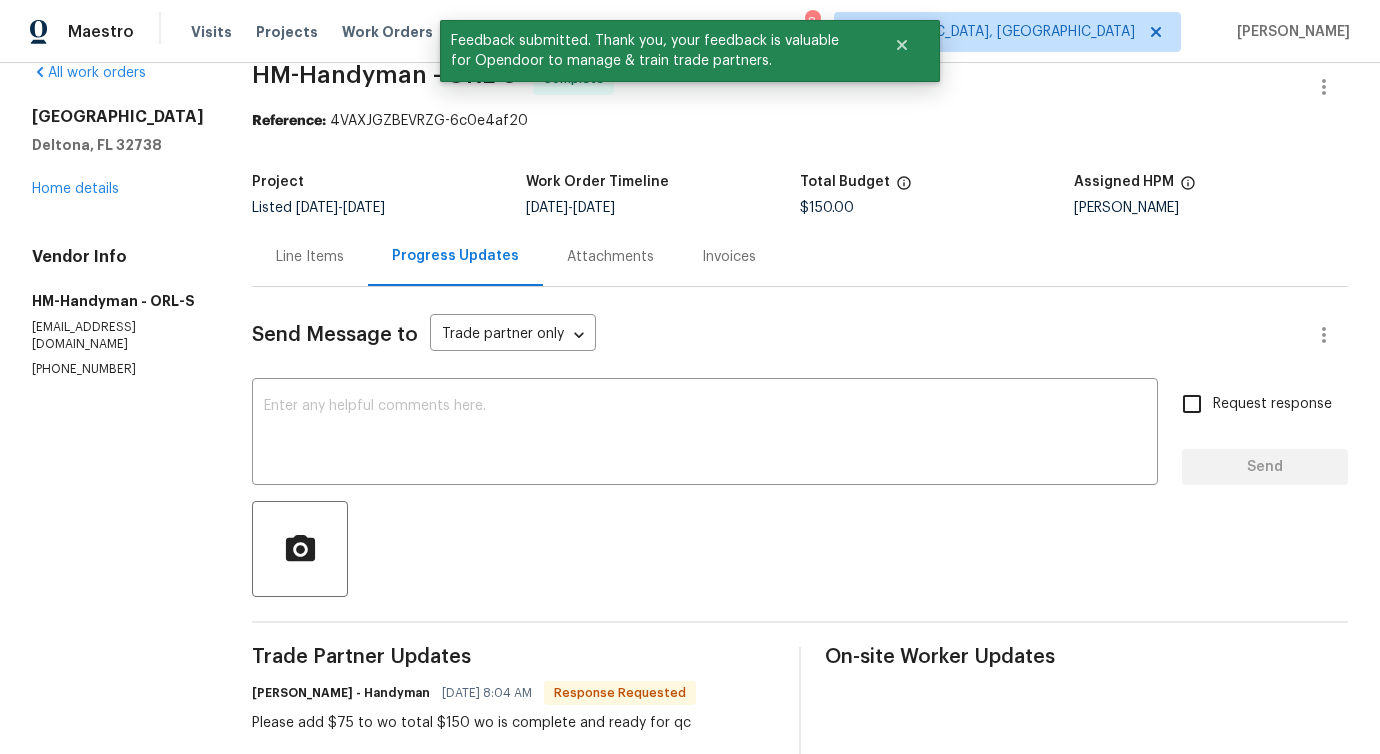scroll, scrollTop: 0, scrollLeft: 0, axis: both 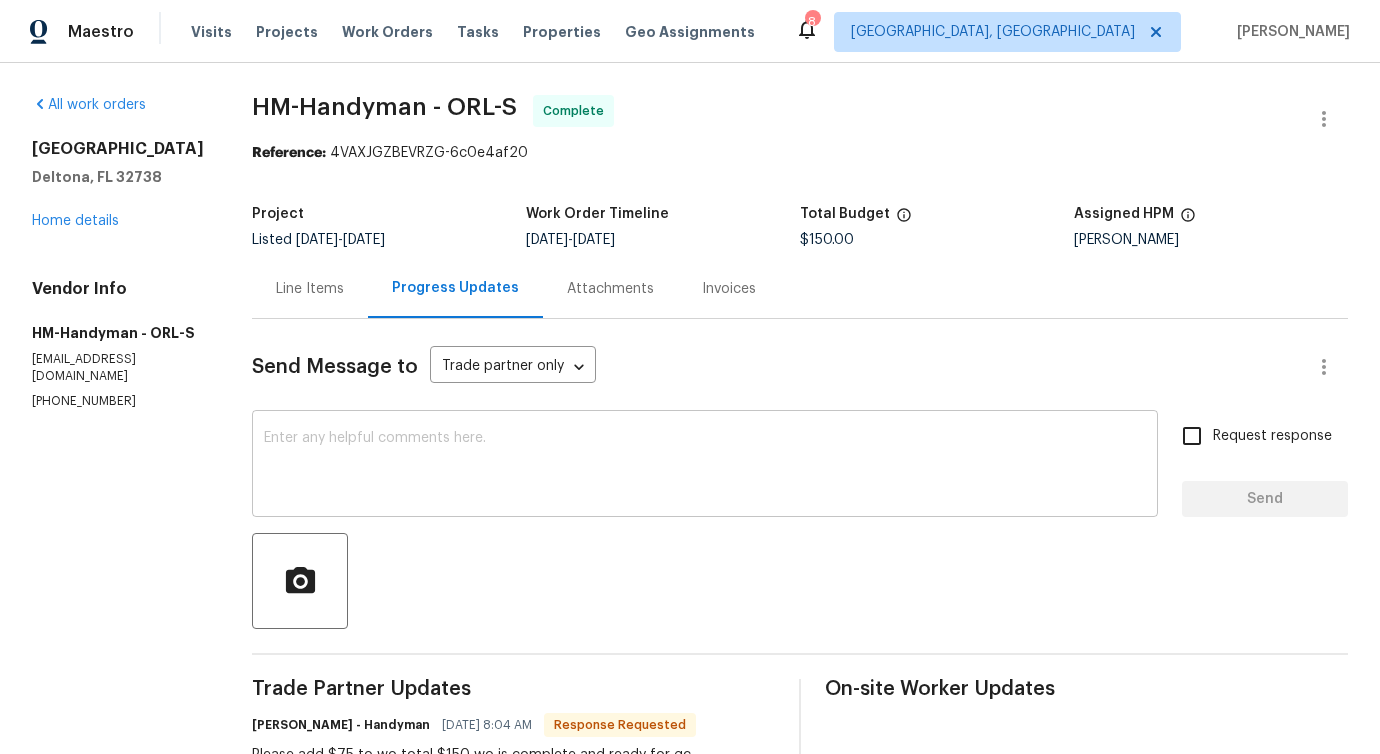 click on "x ​" 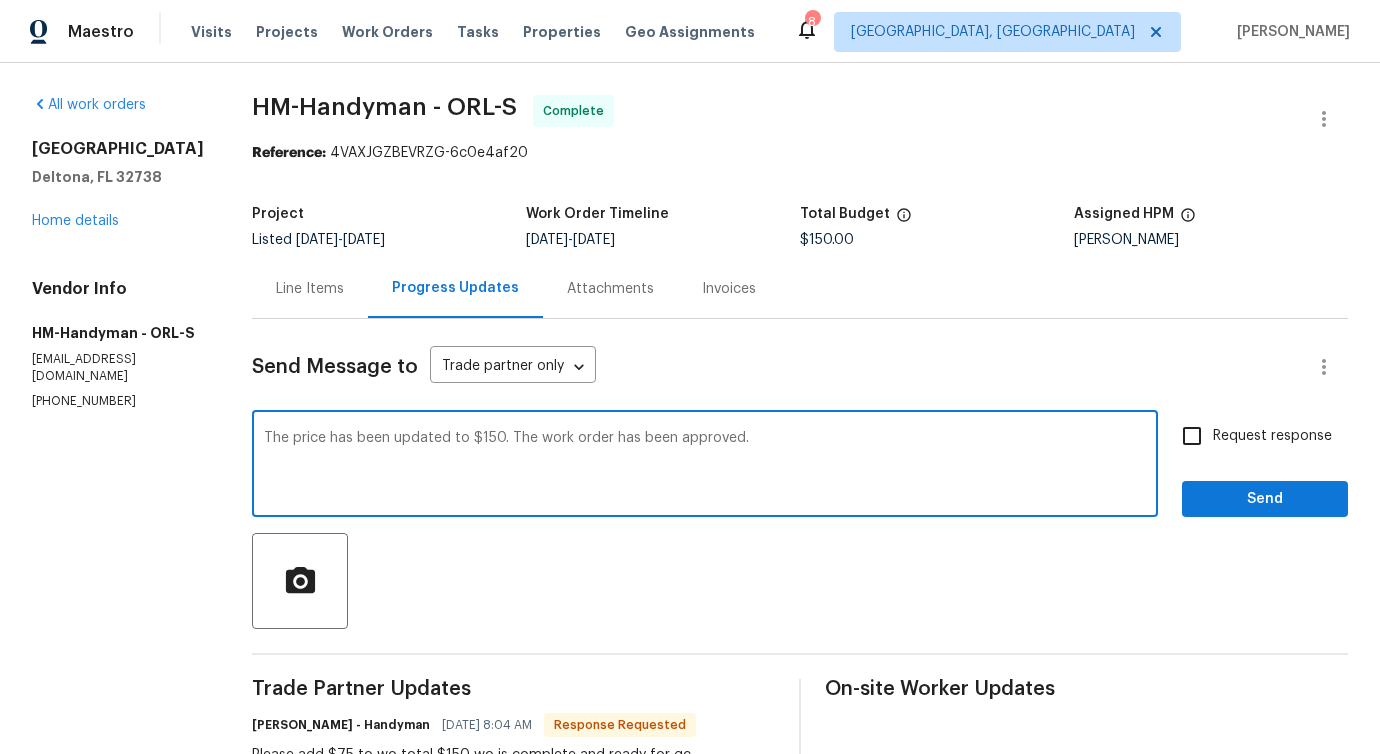 type on "The price has been updated to $150. The work order has been approved." 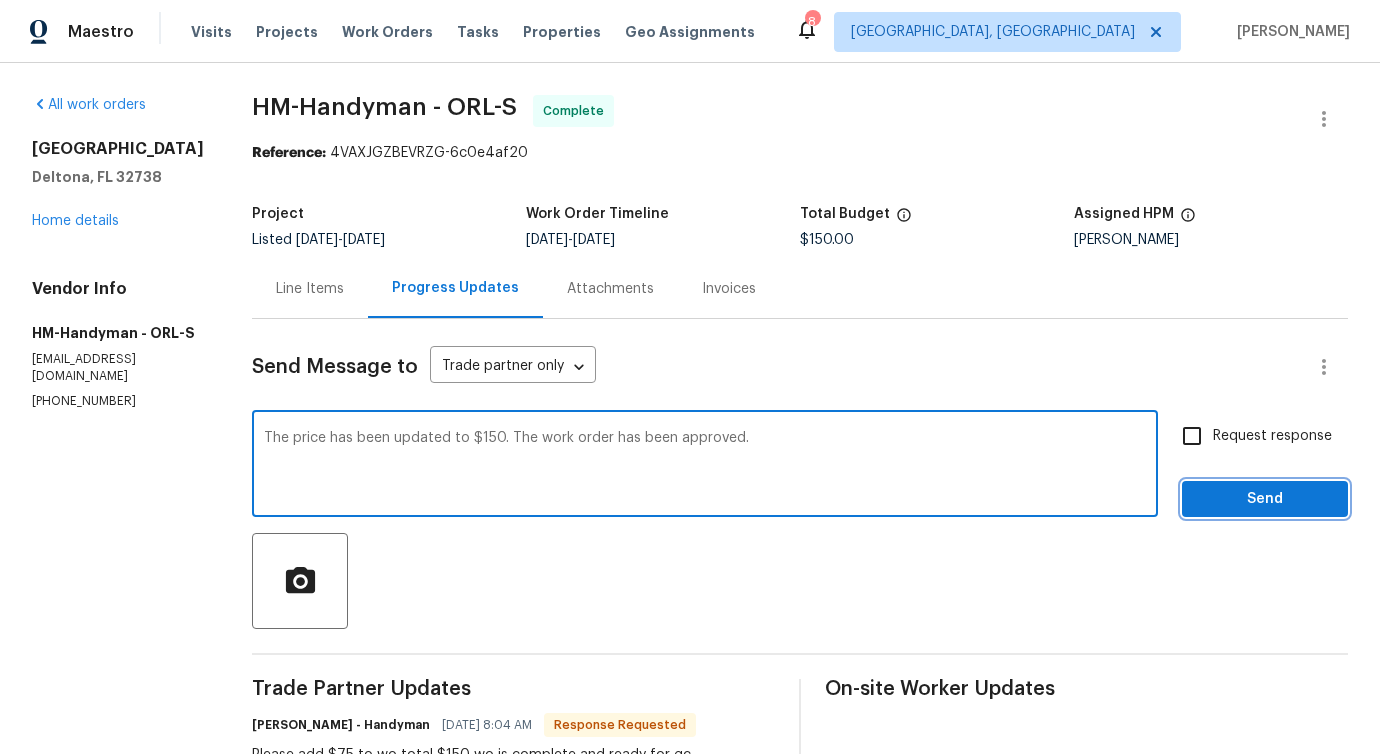 click on "Send" 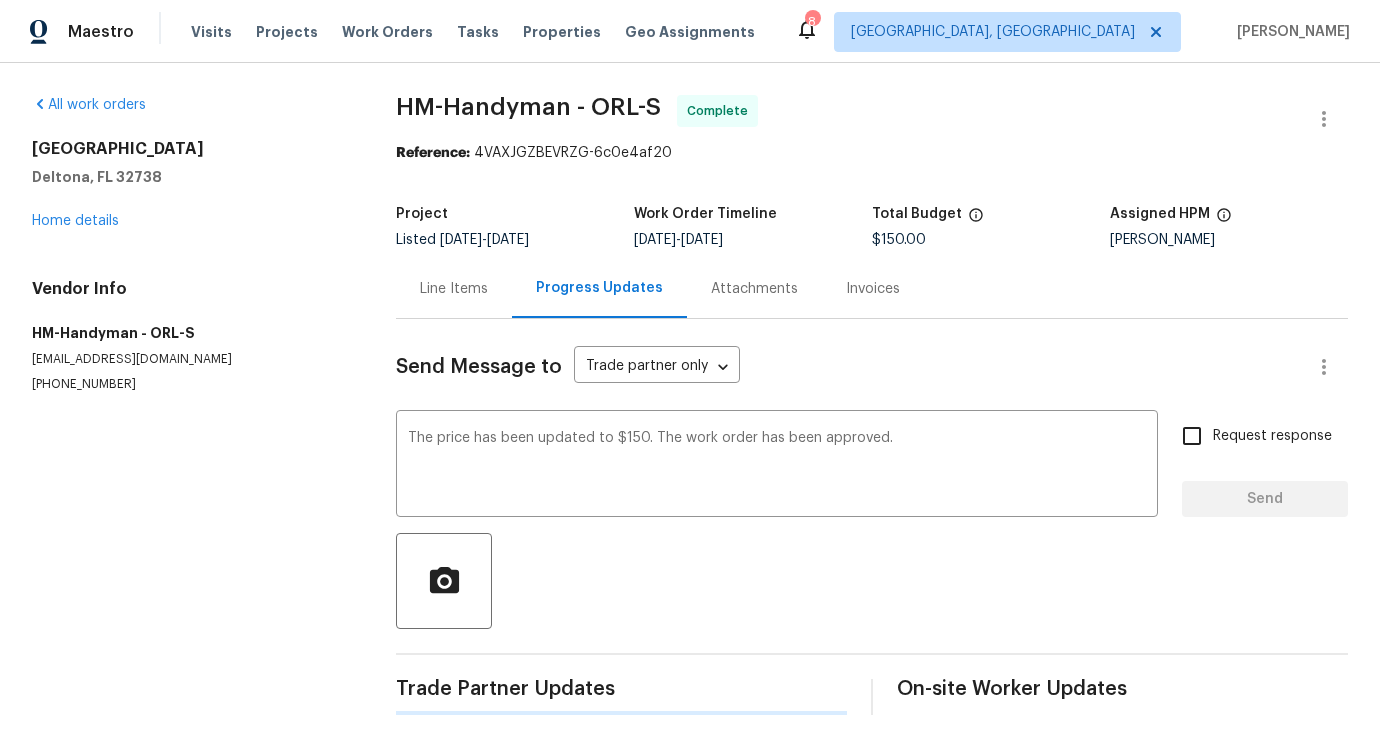 type 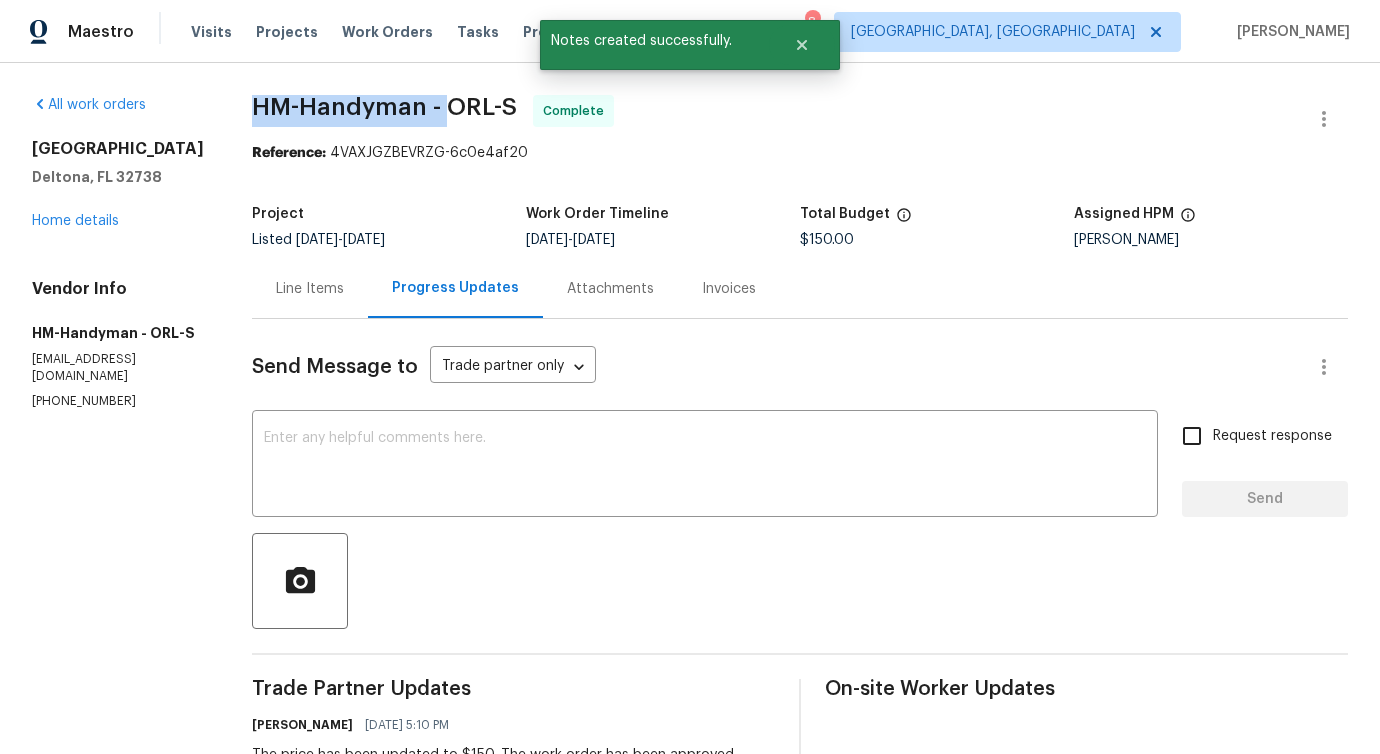 drag, startPoint x: 253, startPoint y: 105, endPoint x: 448, endPoint y: 122, distance: 195.73962 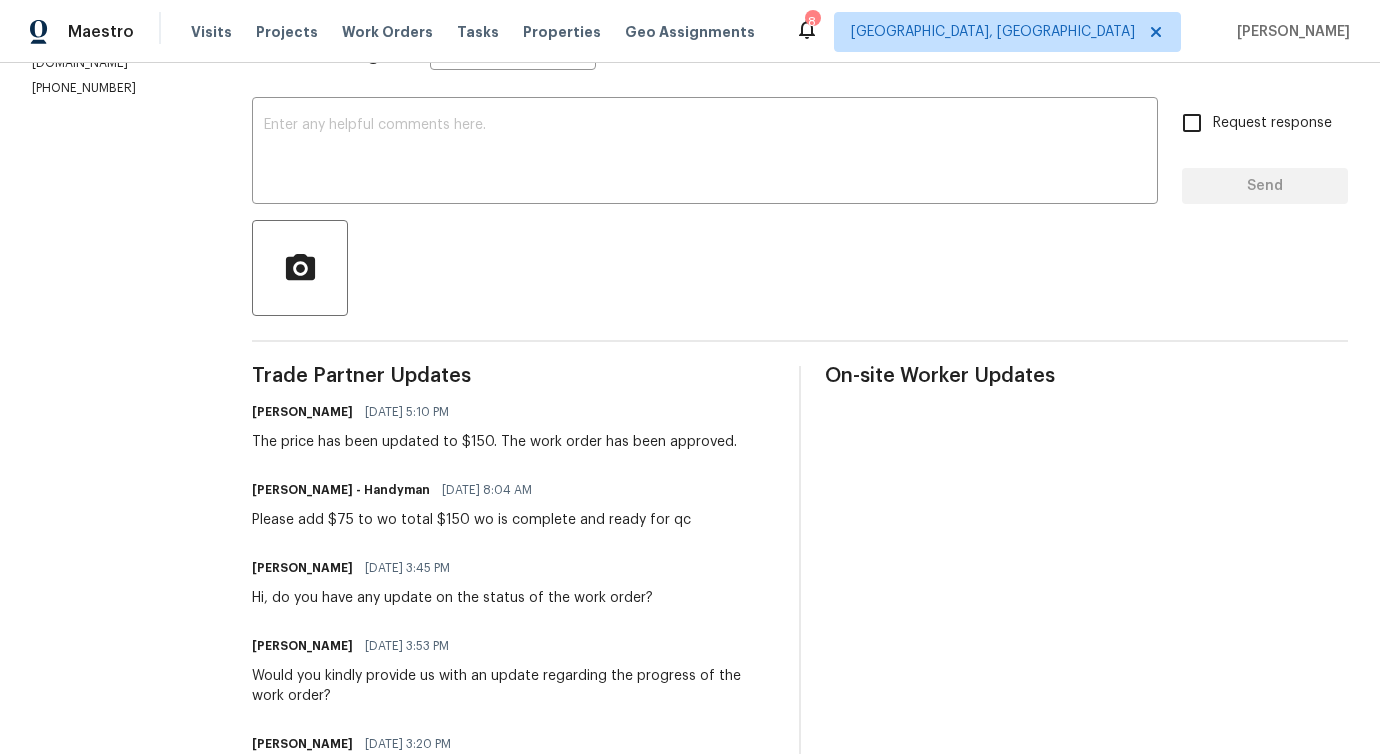 scroll, scrollTop: 291, scrollLeft: 0, axis: vertical 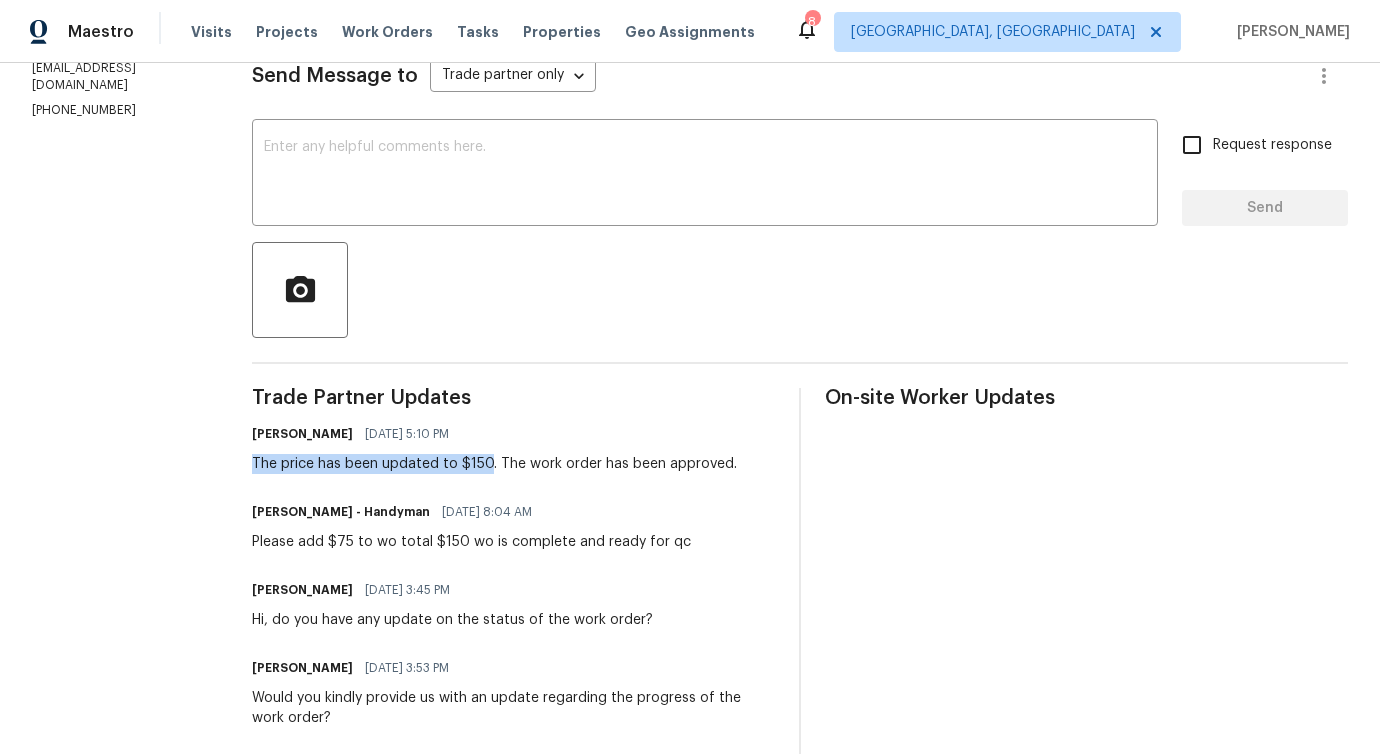 drag, startPoint x: 252, startPoint y: 462, endPoint x: 491, endPoint y: 459, distance: 239.01883 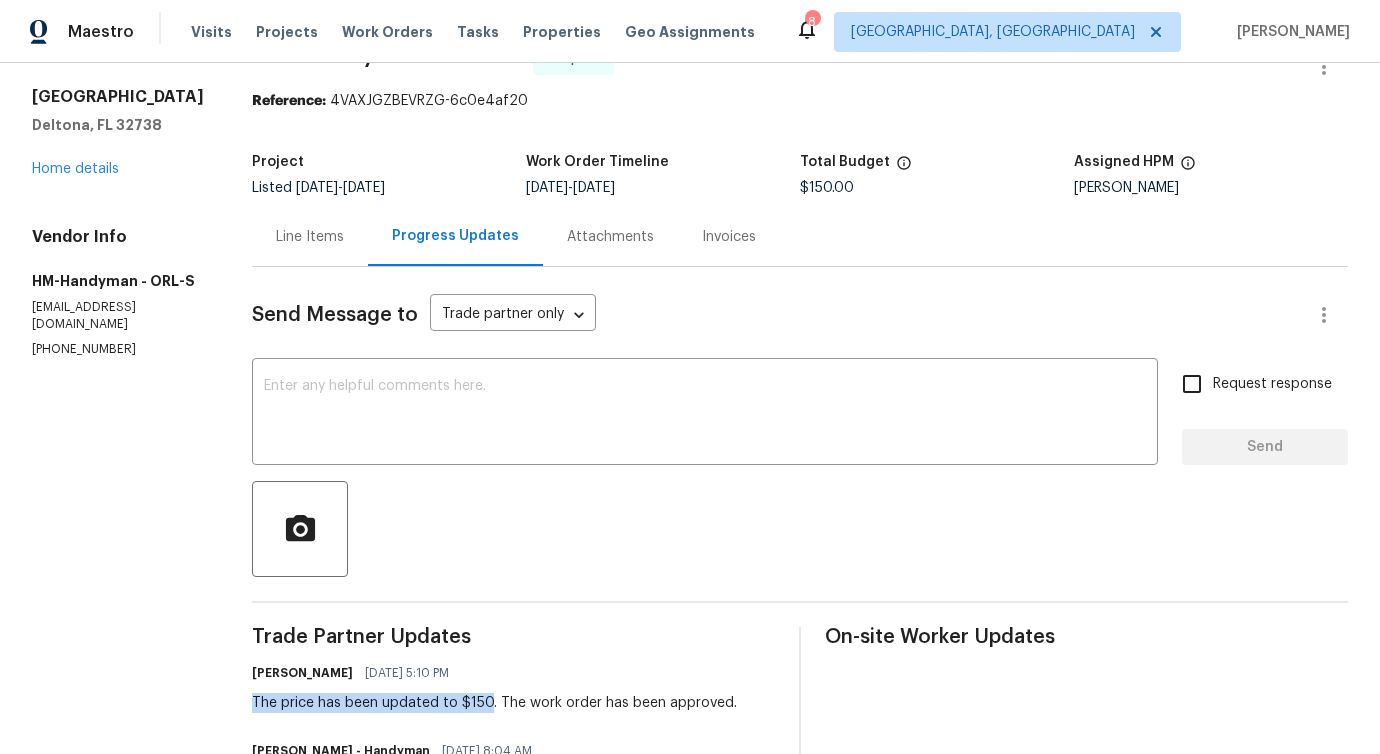 scroll, scrollTop: 0, scrollLeft: 0, axis: both 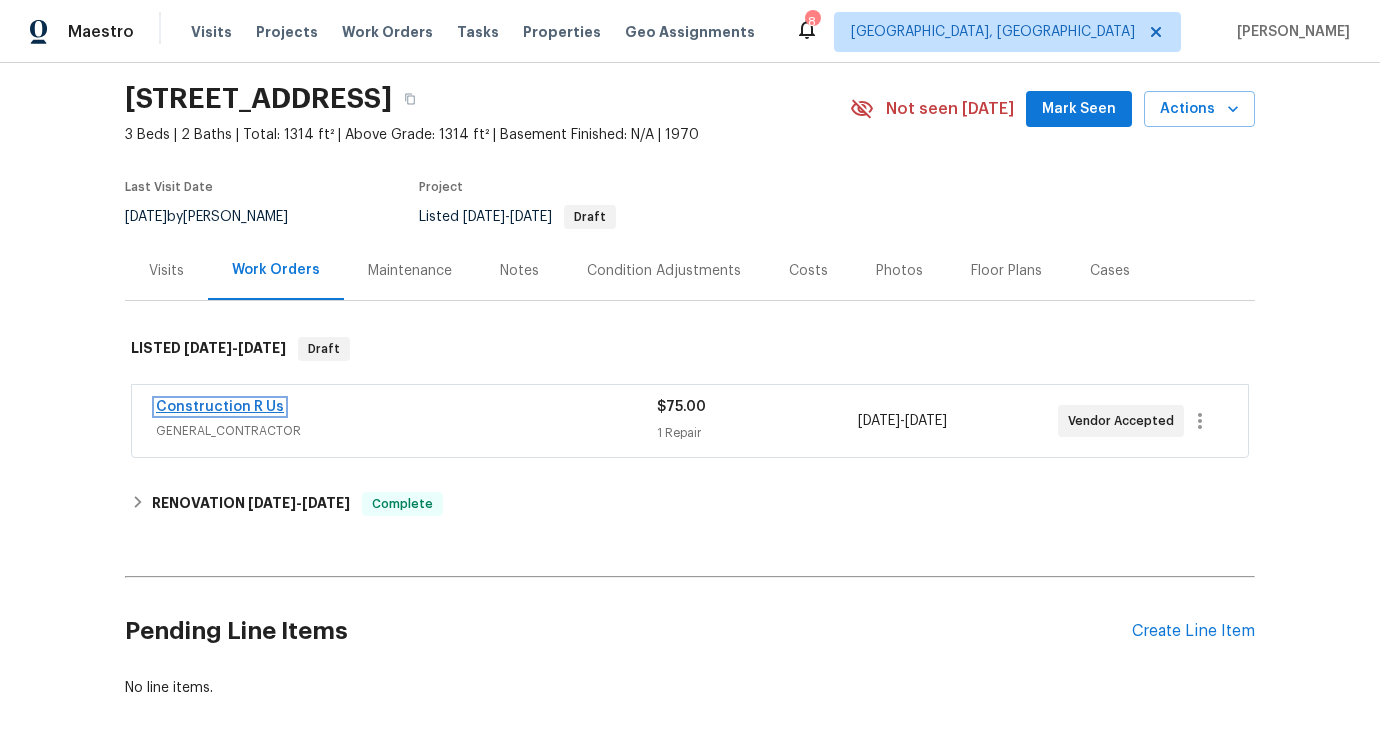 click on "Construction R Us" at bounding box center (220, 407) 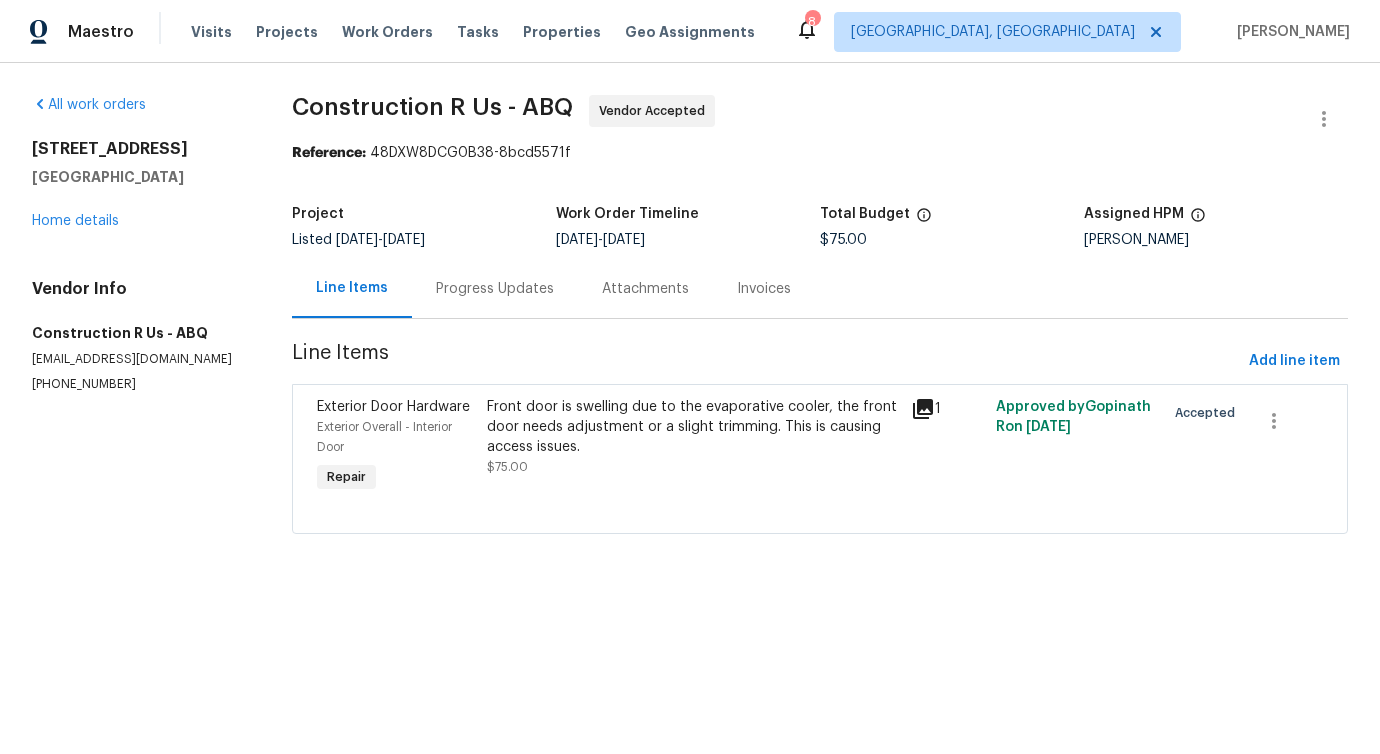 click on "Progress Updates" at bounding box center [495, 288] 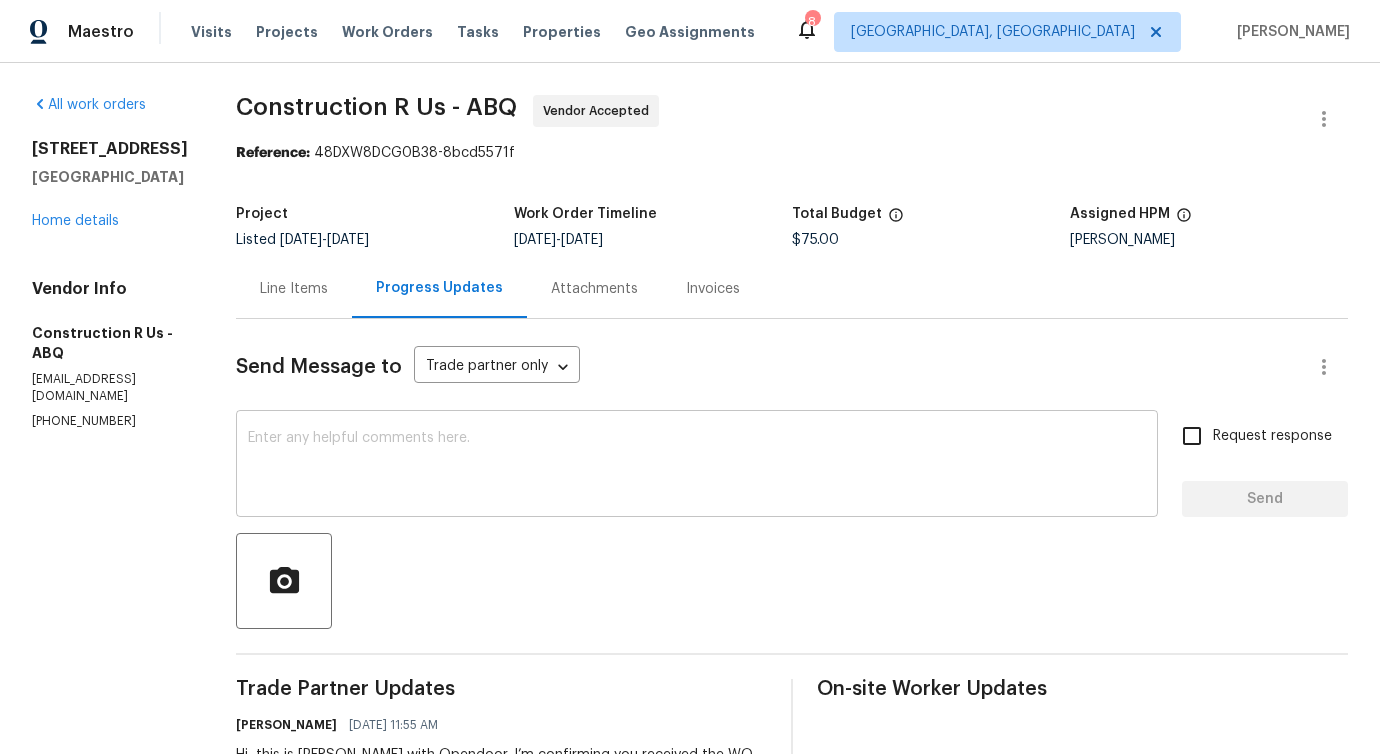 click at bounding box center (697, 466) 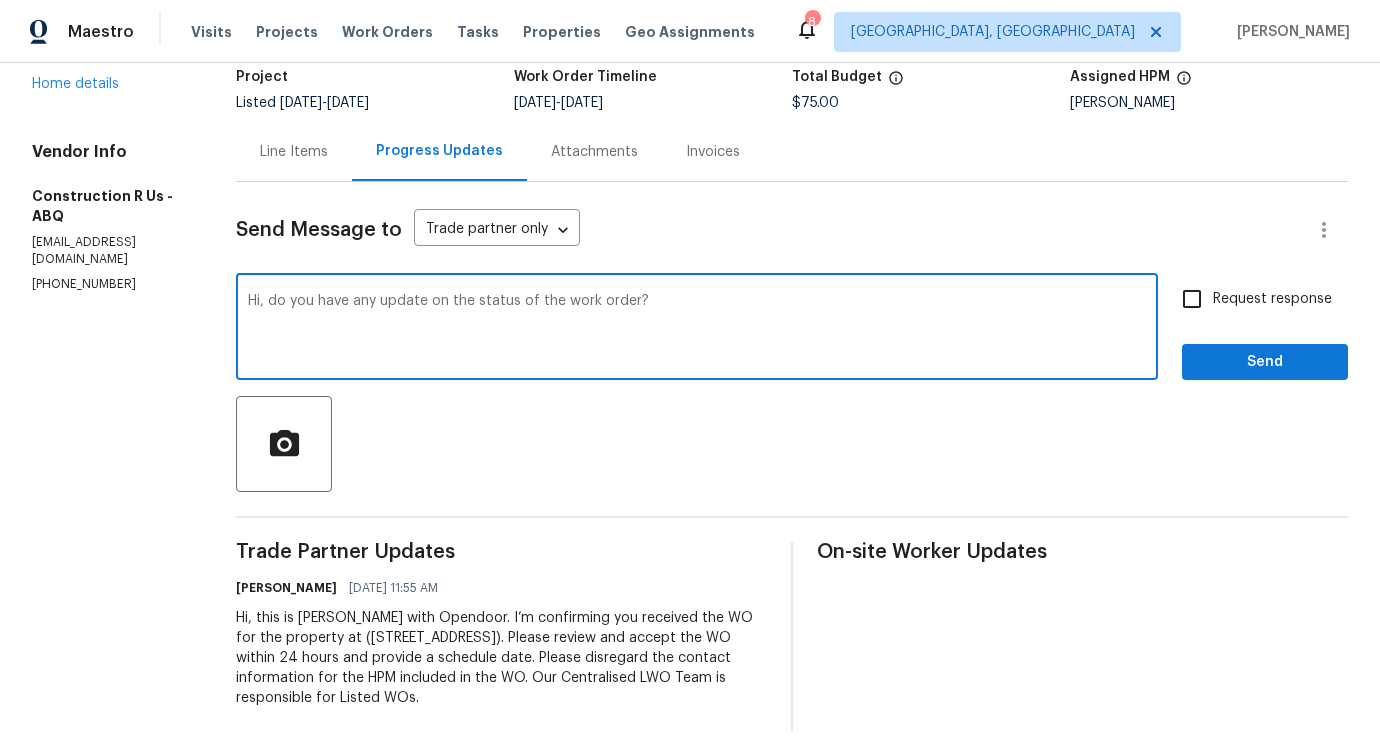 scroll, scrollTop: 102, scrollLeft: 0, axis: vertical 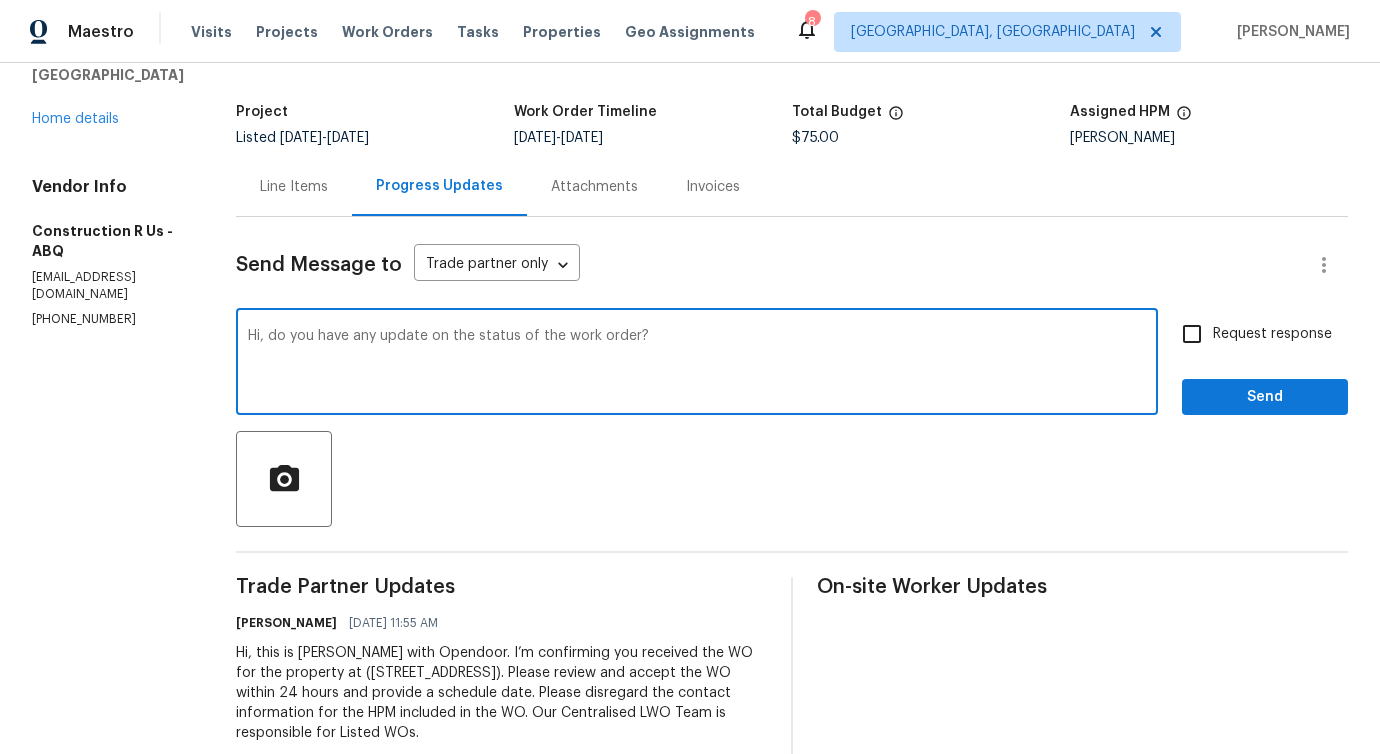 type on "Hi, do you have any update on the status of the work order?" 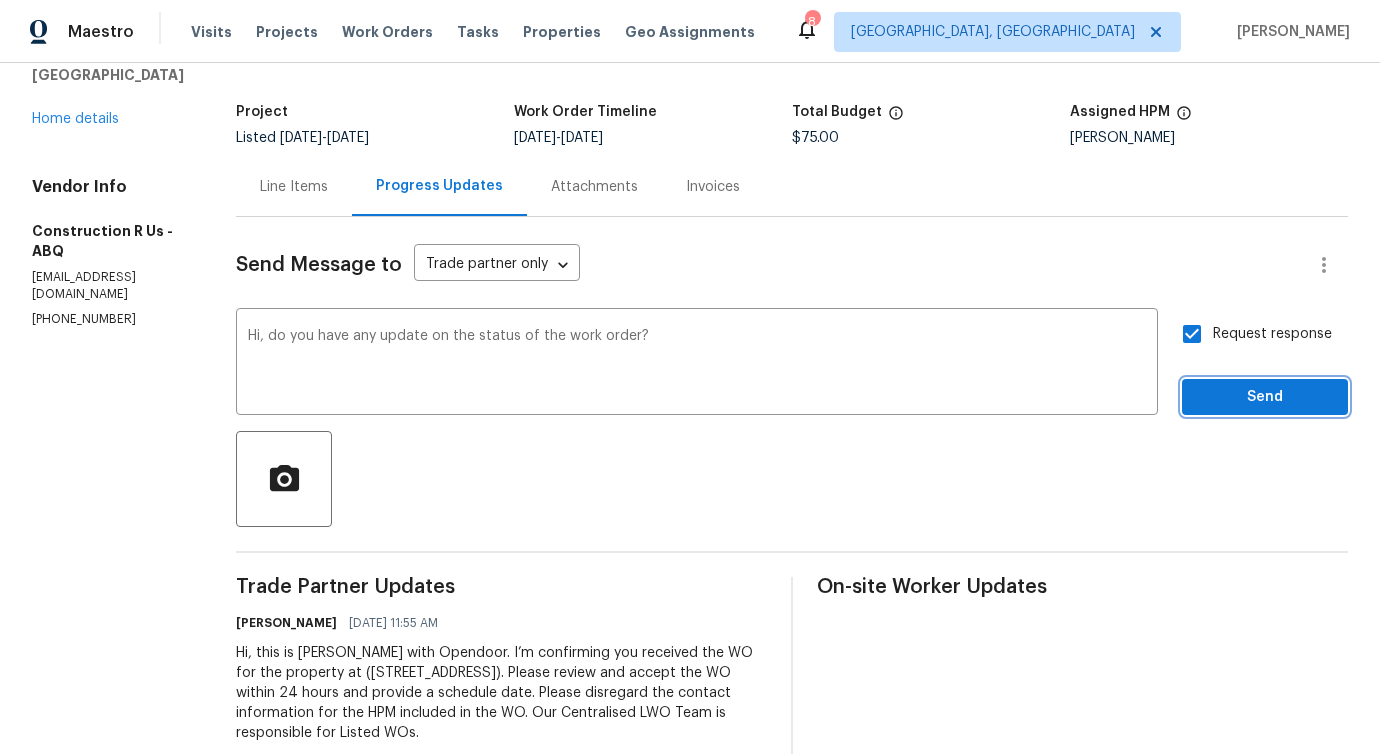 click on "Send" at bounding box center (1265, 397) 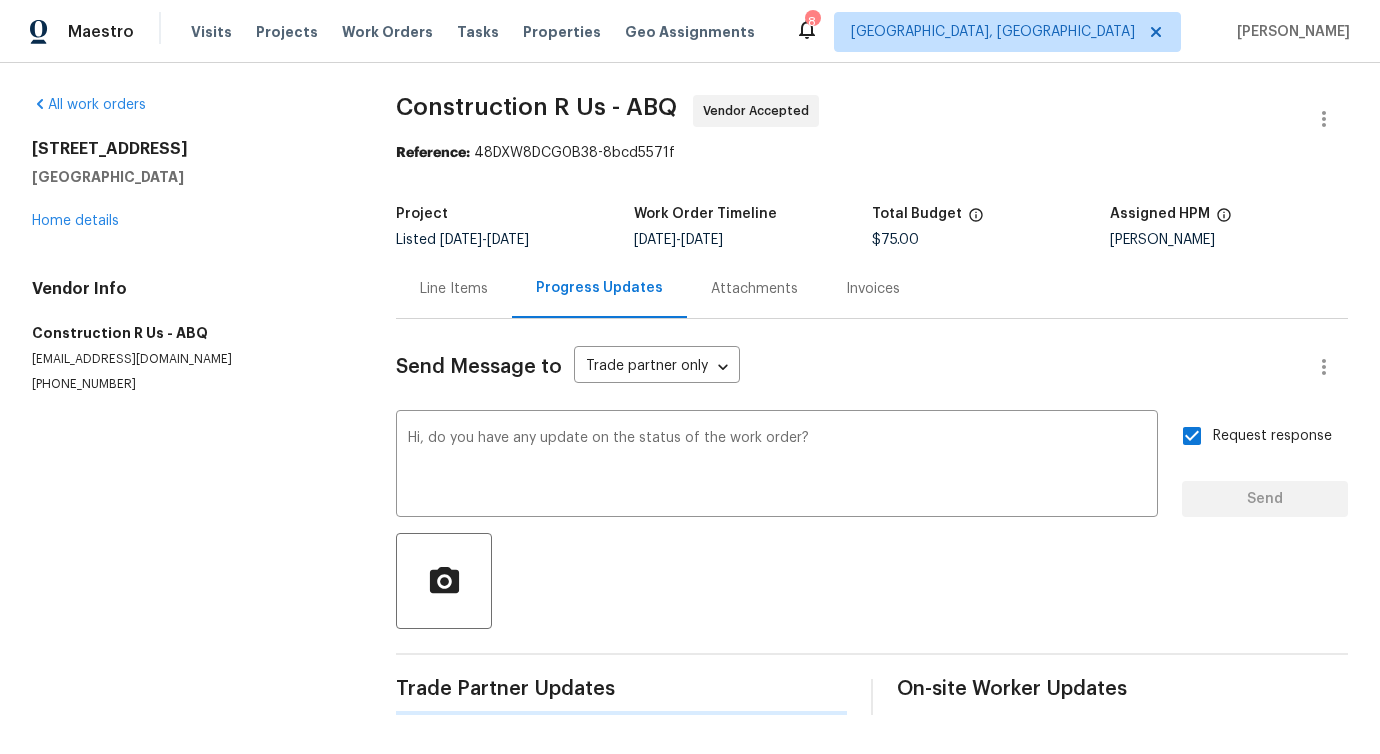 scroll, scrollTop: 0, scrollLeft: 0, axis: both 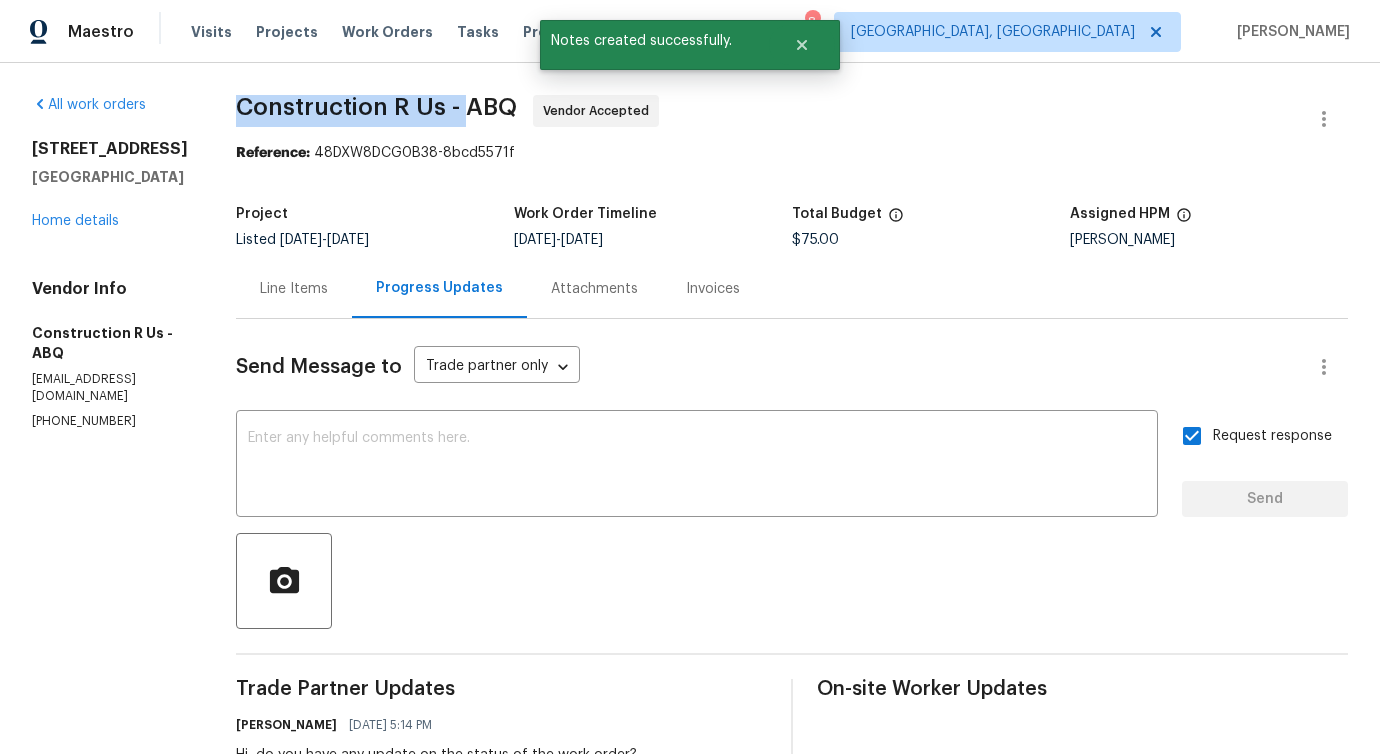 drag, startPoint x: 208, startPoint y: 98, endPoint x: 448, endPoint y: 108, distance: 240.20824 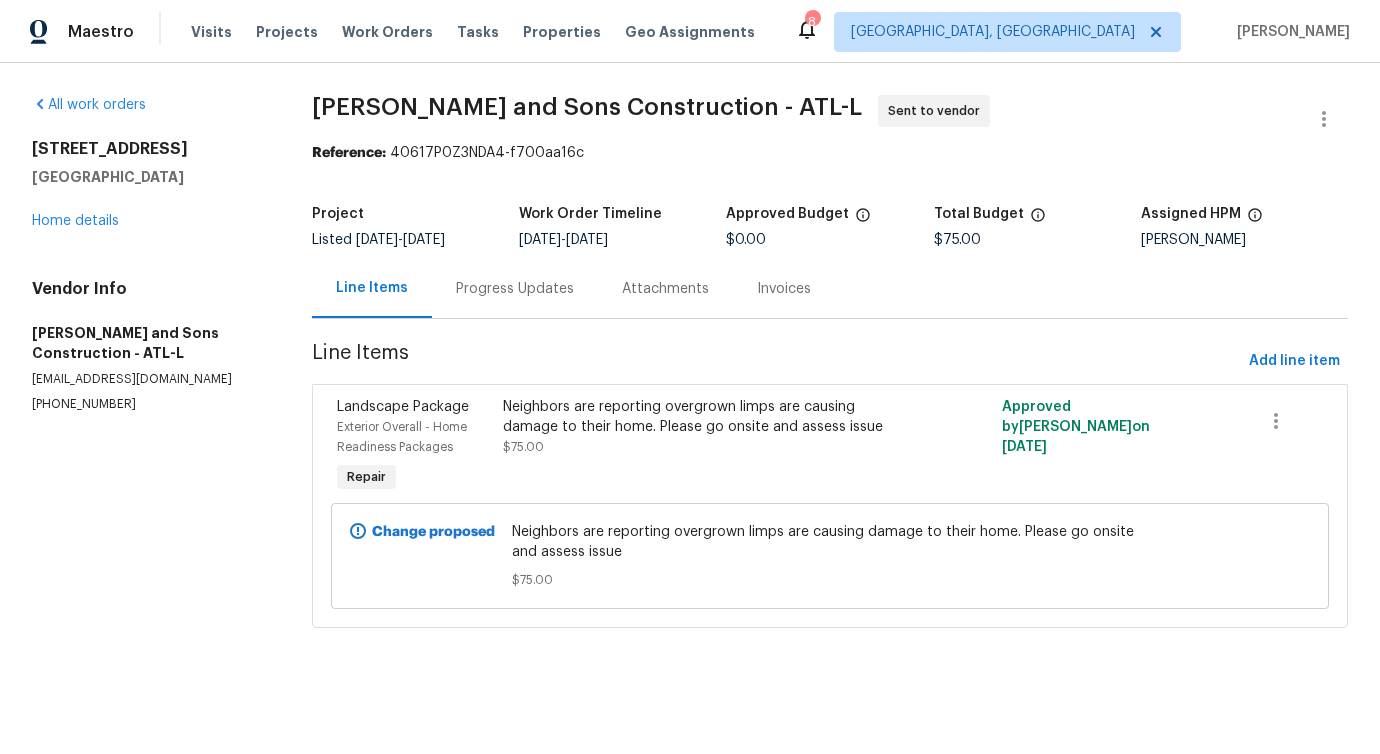 scroll, scrollTop: 0, scrollLeft: 0, axis: both 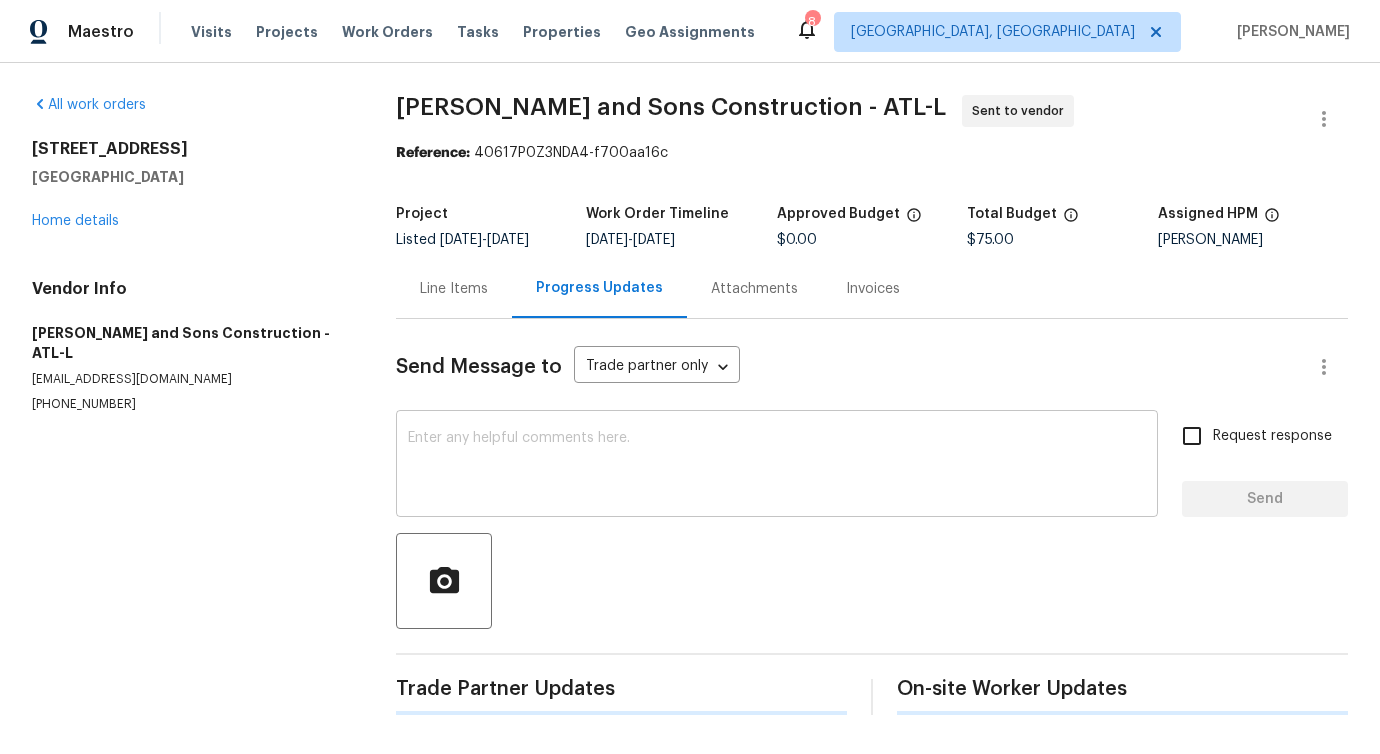 click at bounding box center (777, 466) 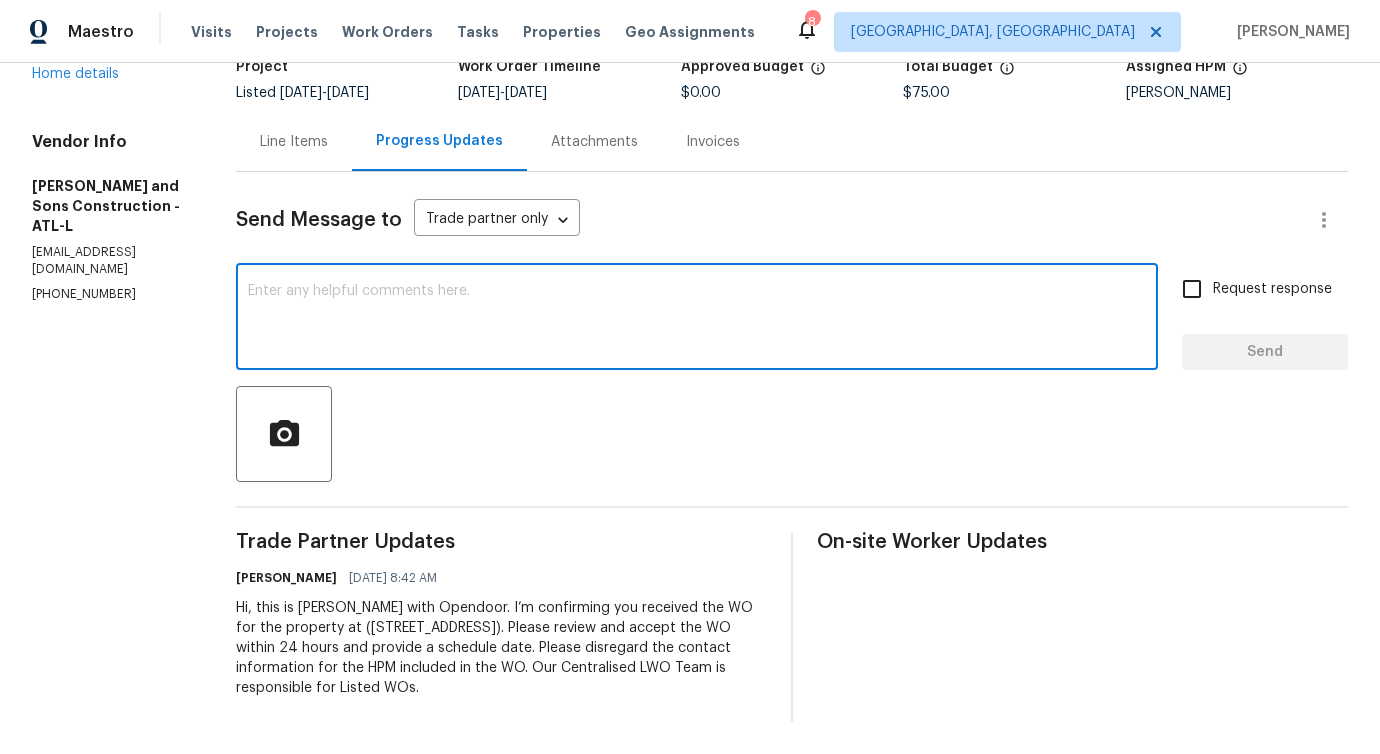 scroll, scrollTop: 0, scrollLeft: 0, axis: both 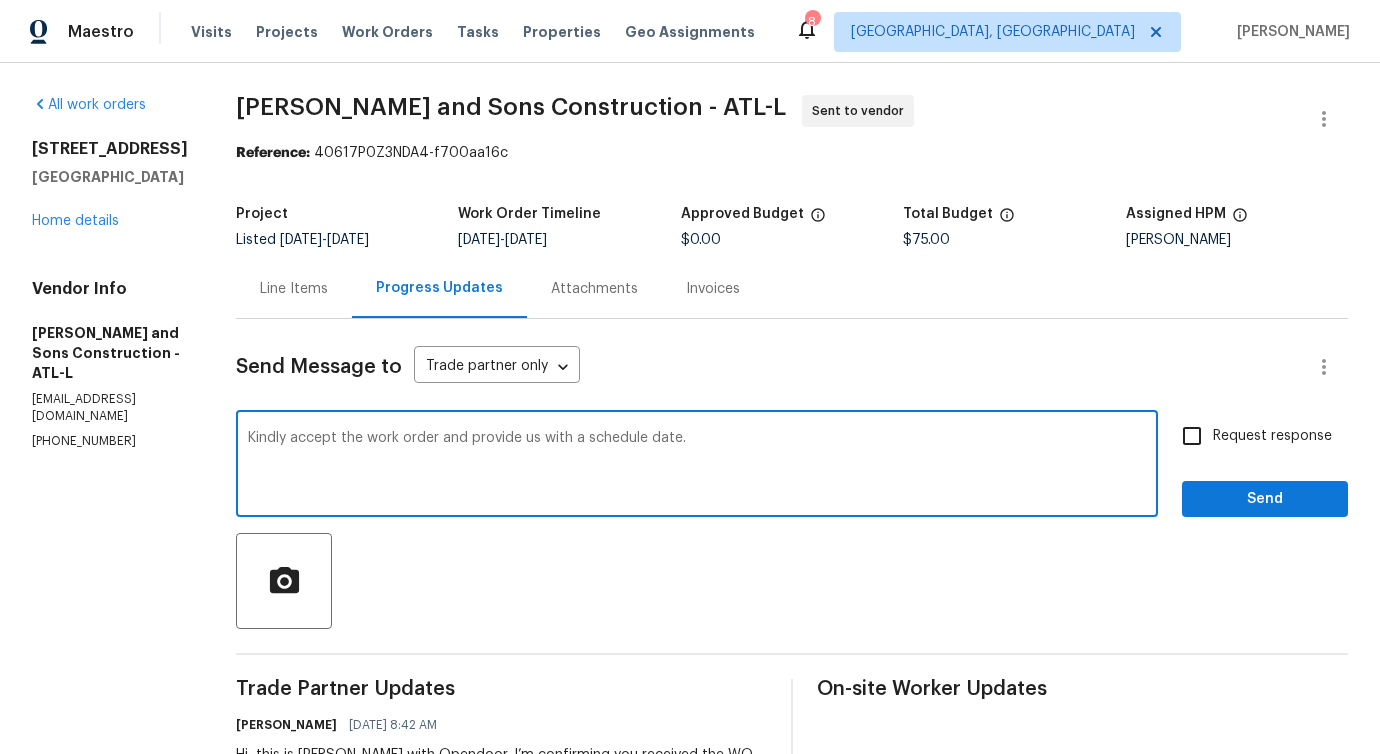 type on "Kindly accept the work order and provide us with a schedule date." 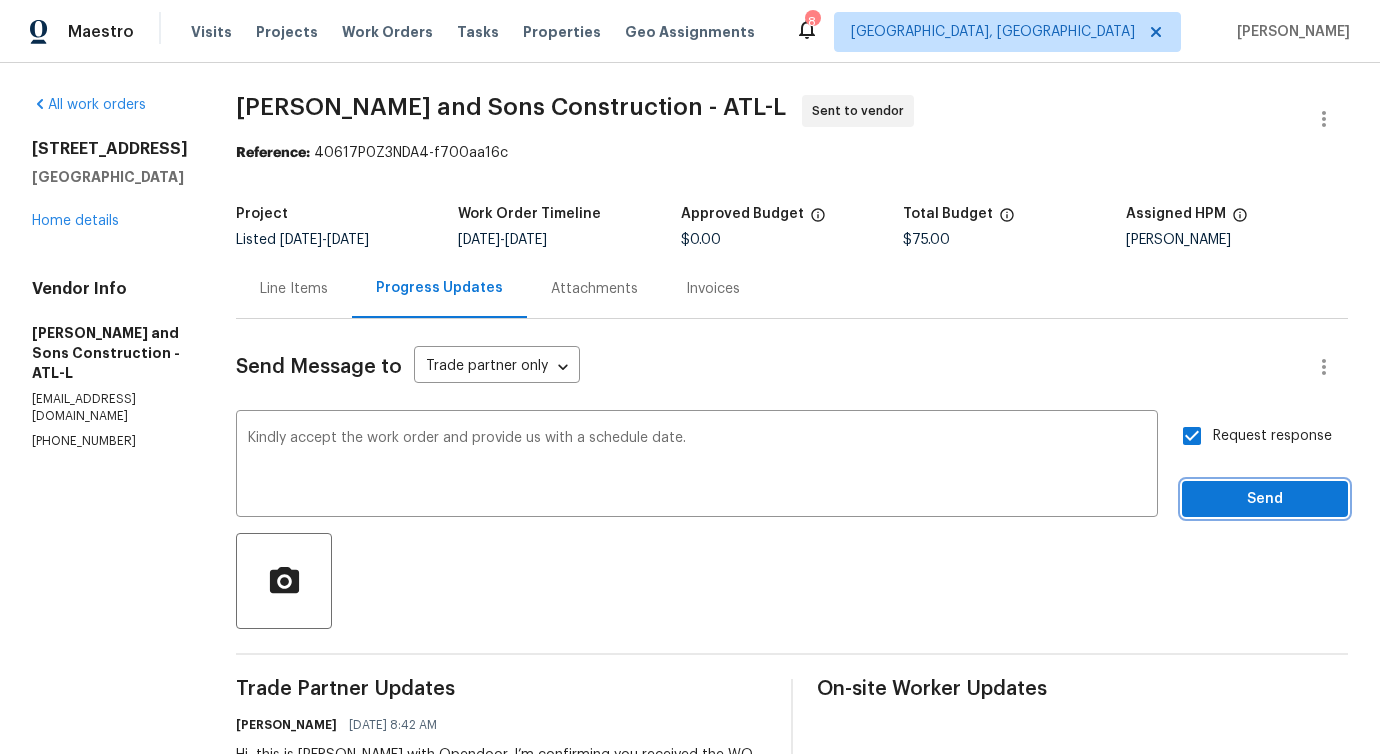 click on "Send" at bounding box center [1265, 499] 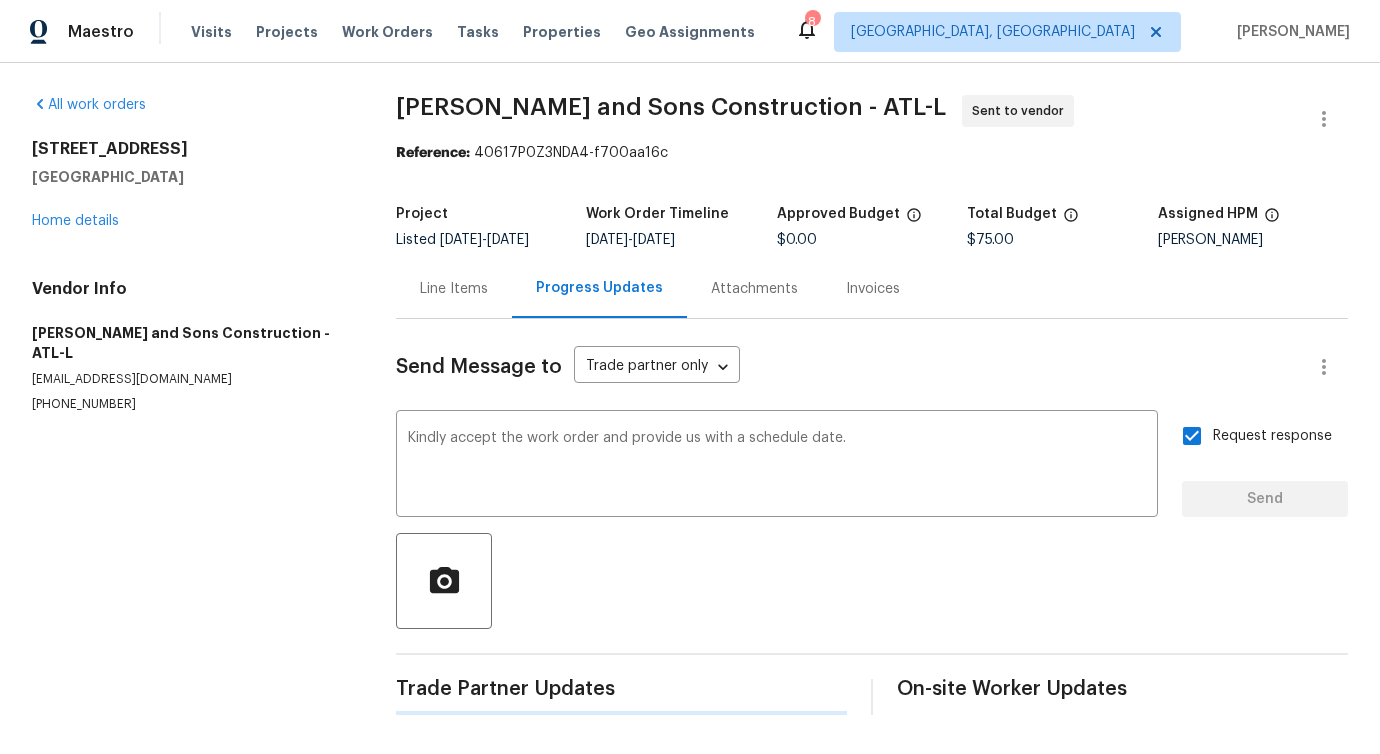 type 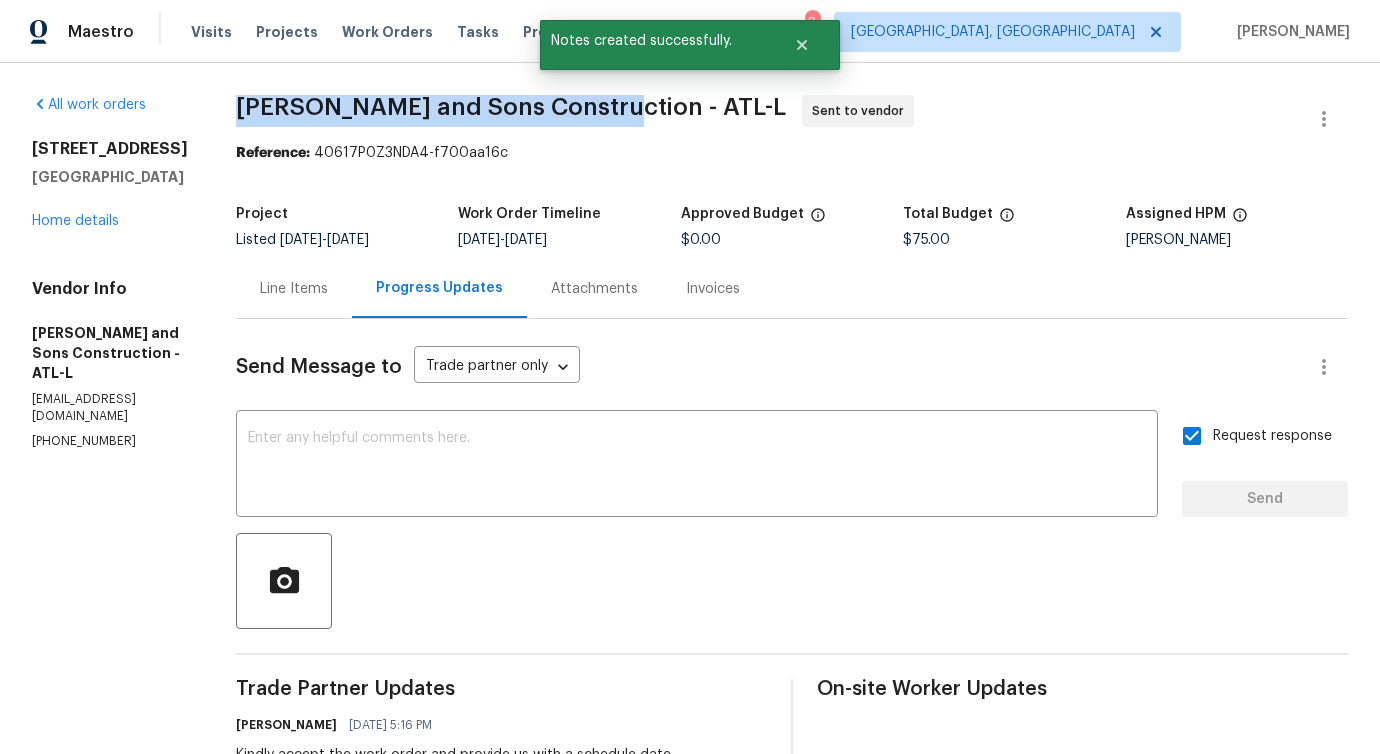 drag, startPoint x: 224, startPoint y: 107, endPoint x: 573, endPoint y: 123, distance: 349.36658 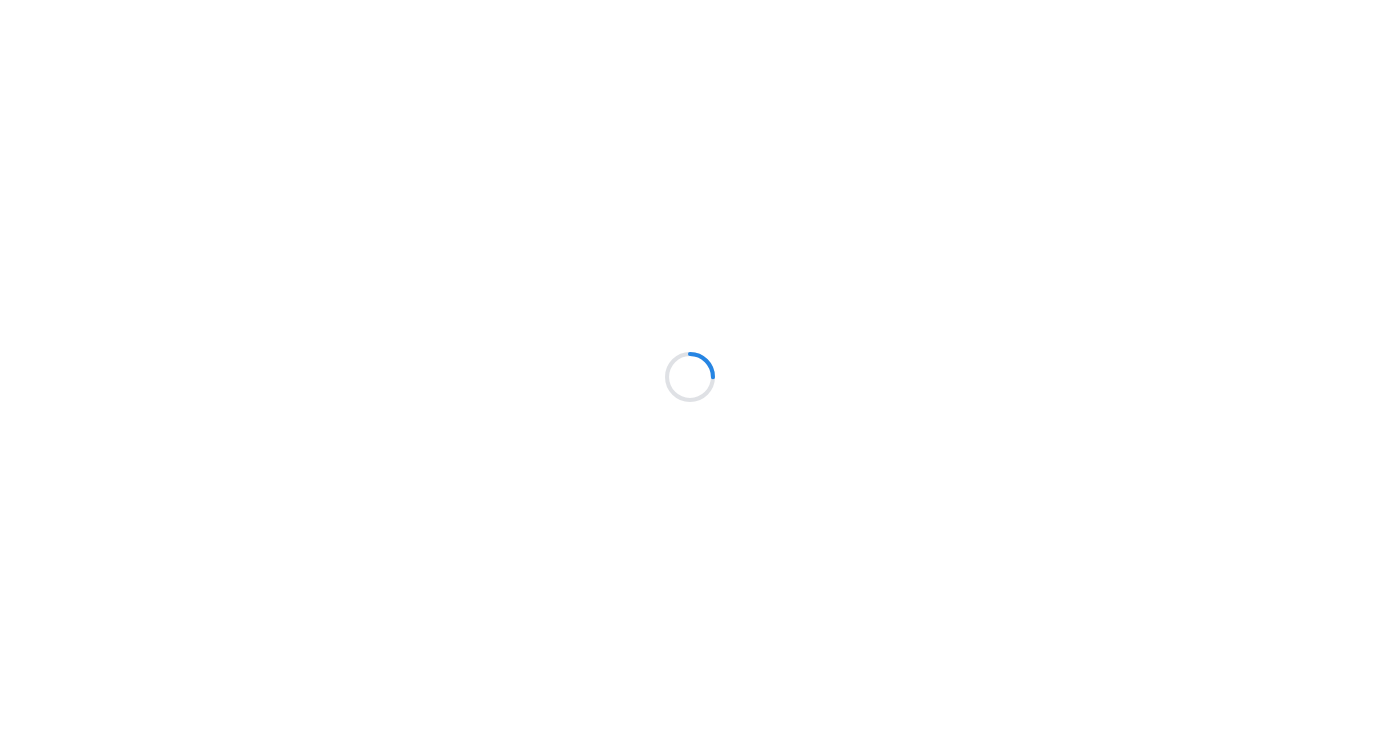 scroll, scrollTop: 0, scrollLeft: 0, axis: both 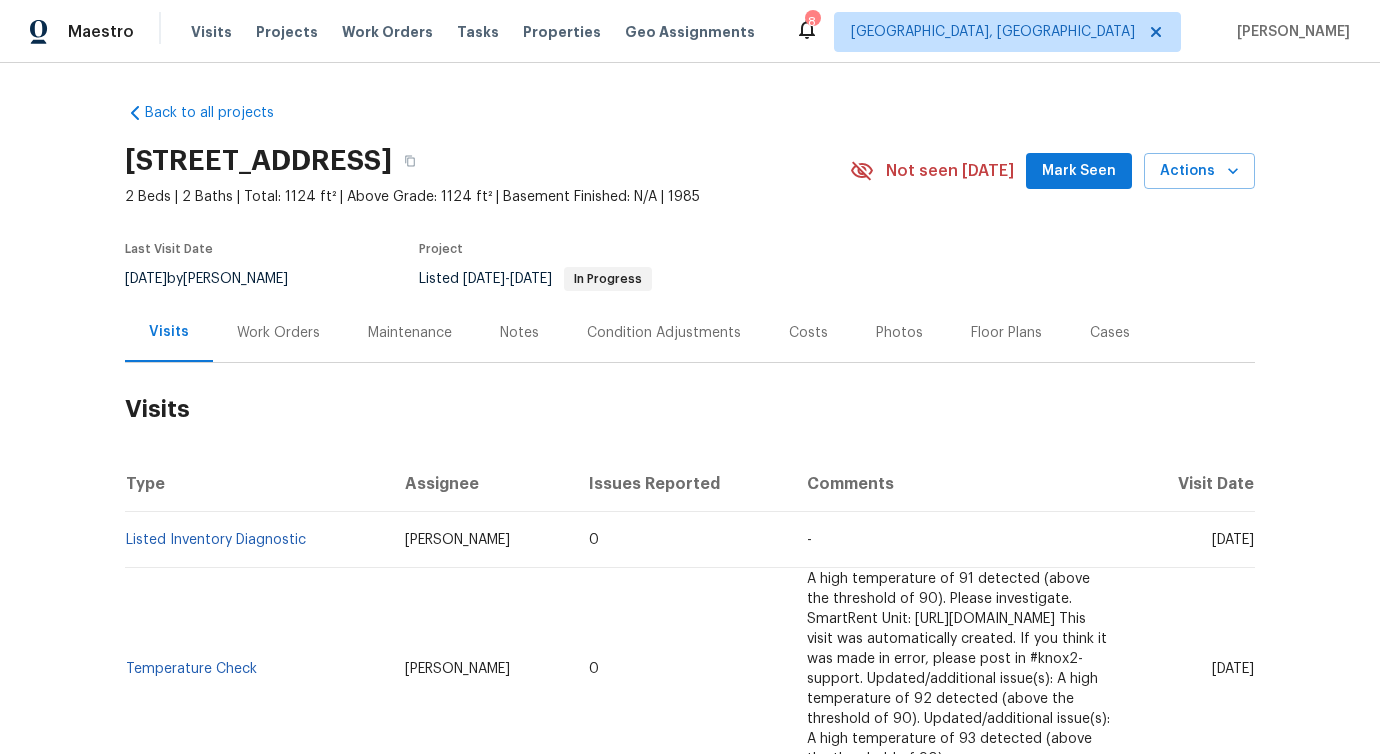 click on "Work Orders" at bounding box center [278, 333] 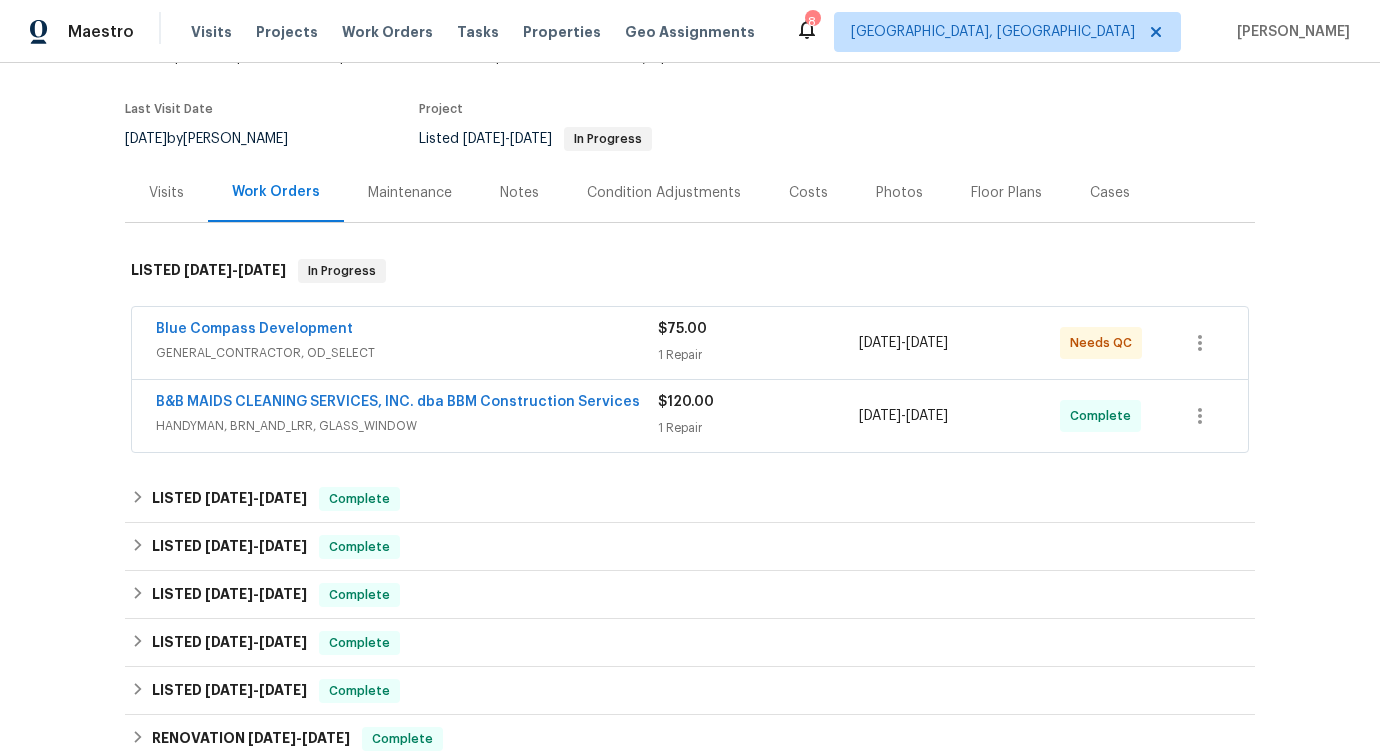 scroll, scrollTop: 182, scrollLeft: 0, axis: vertical 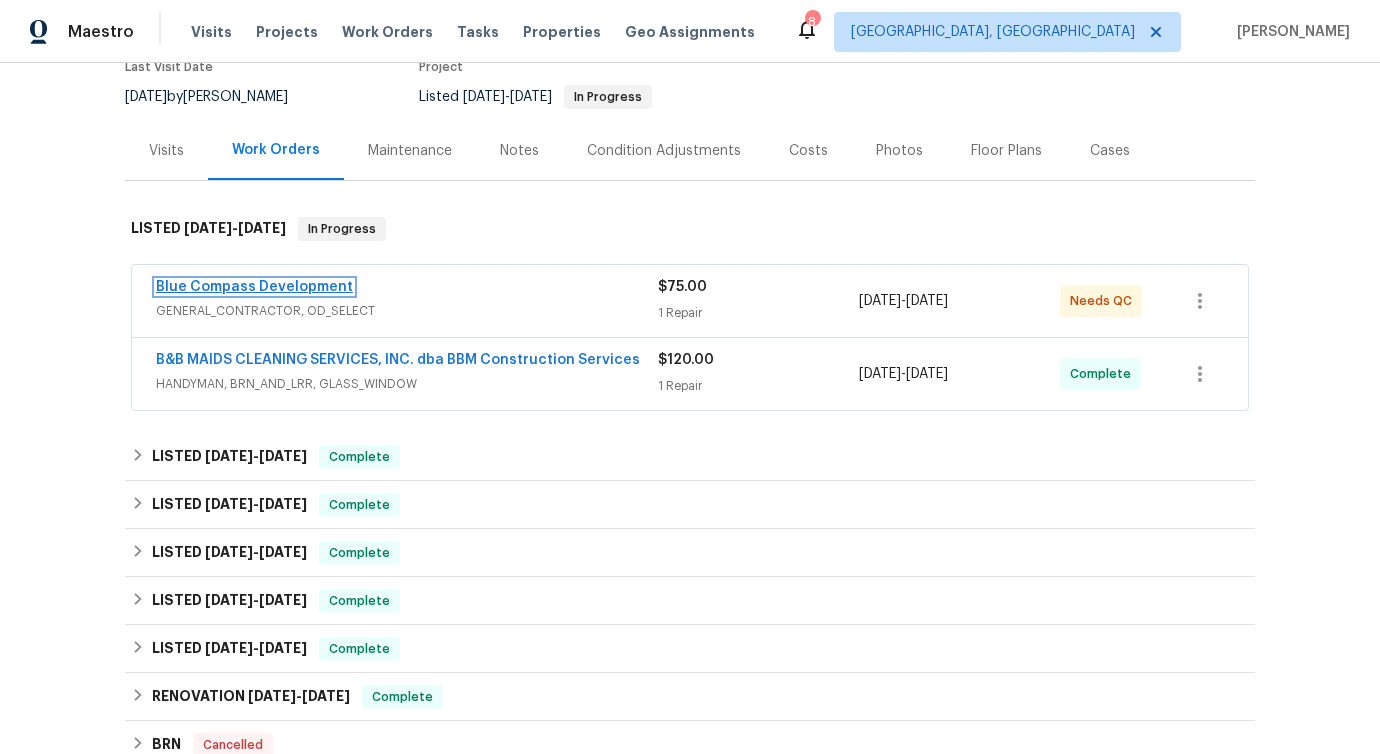 click on "Blue Compass Development" at bounding box center (254, 287) 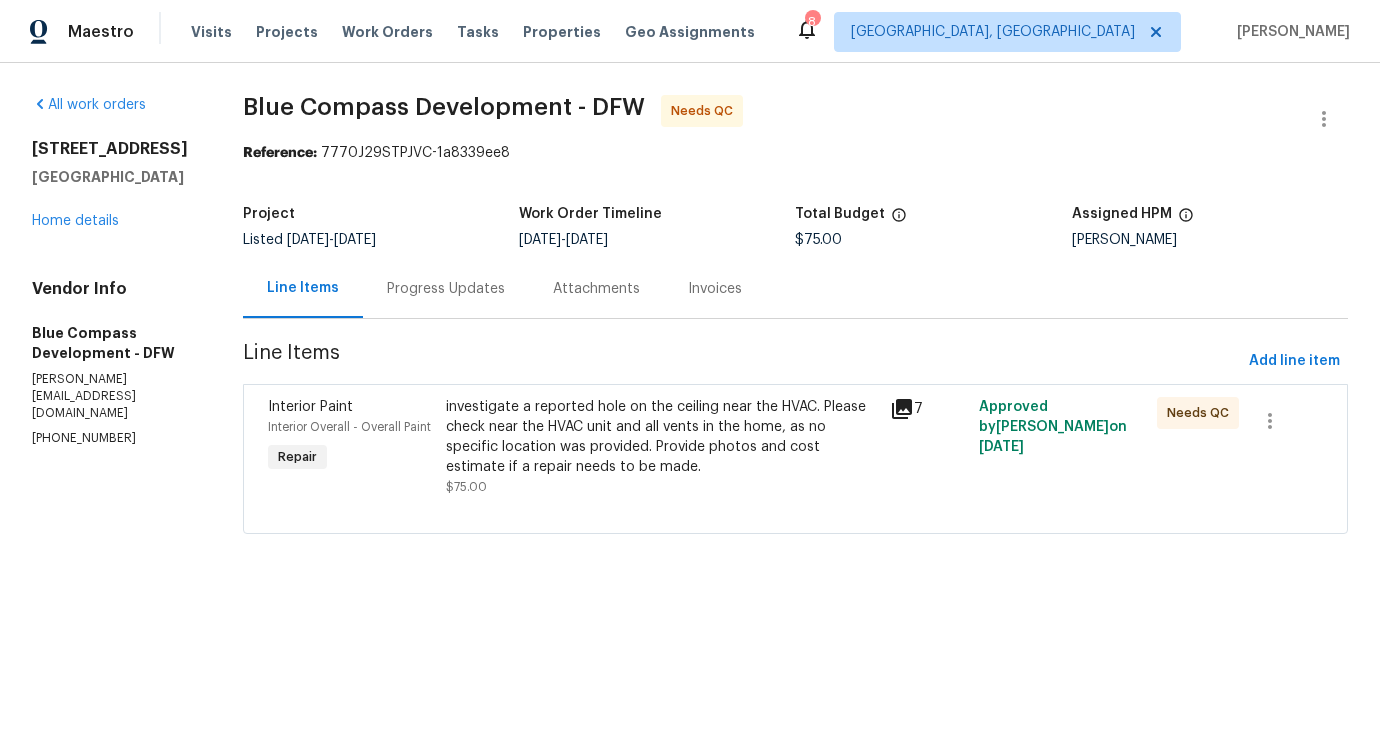 click on "Progress Updates" at bounding box center (446, 289) 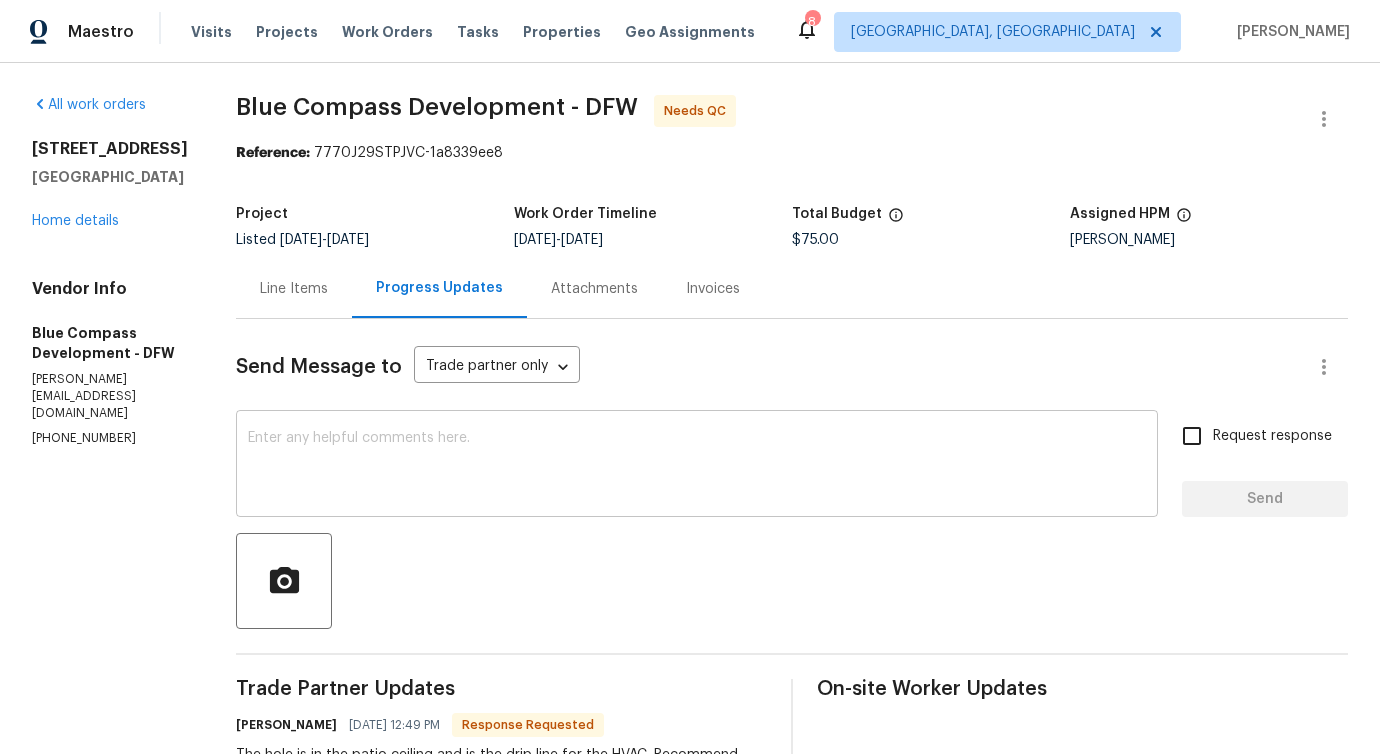click at bounding box center (697, 466) 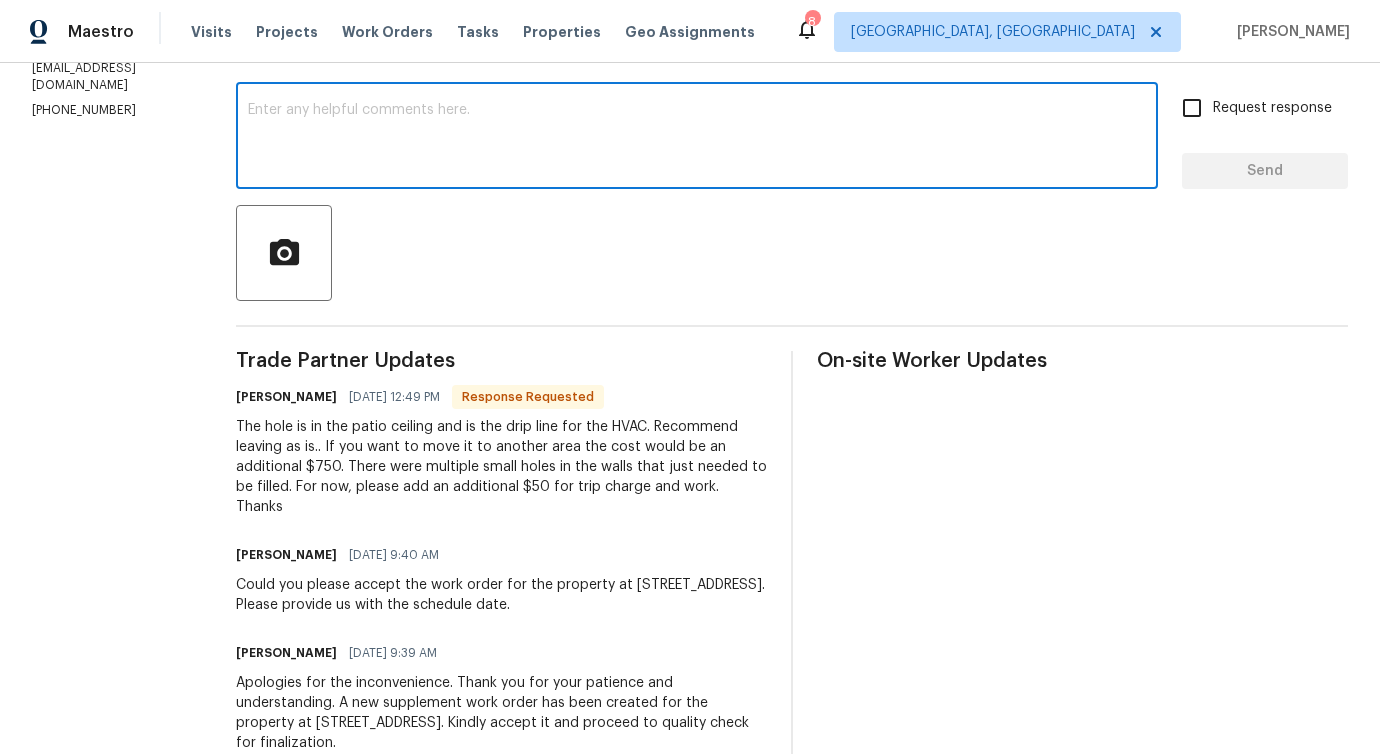 scroll, scrollTop: 0, scrollLeft: 0, axis: both 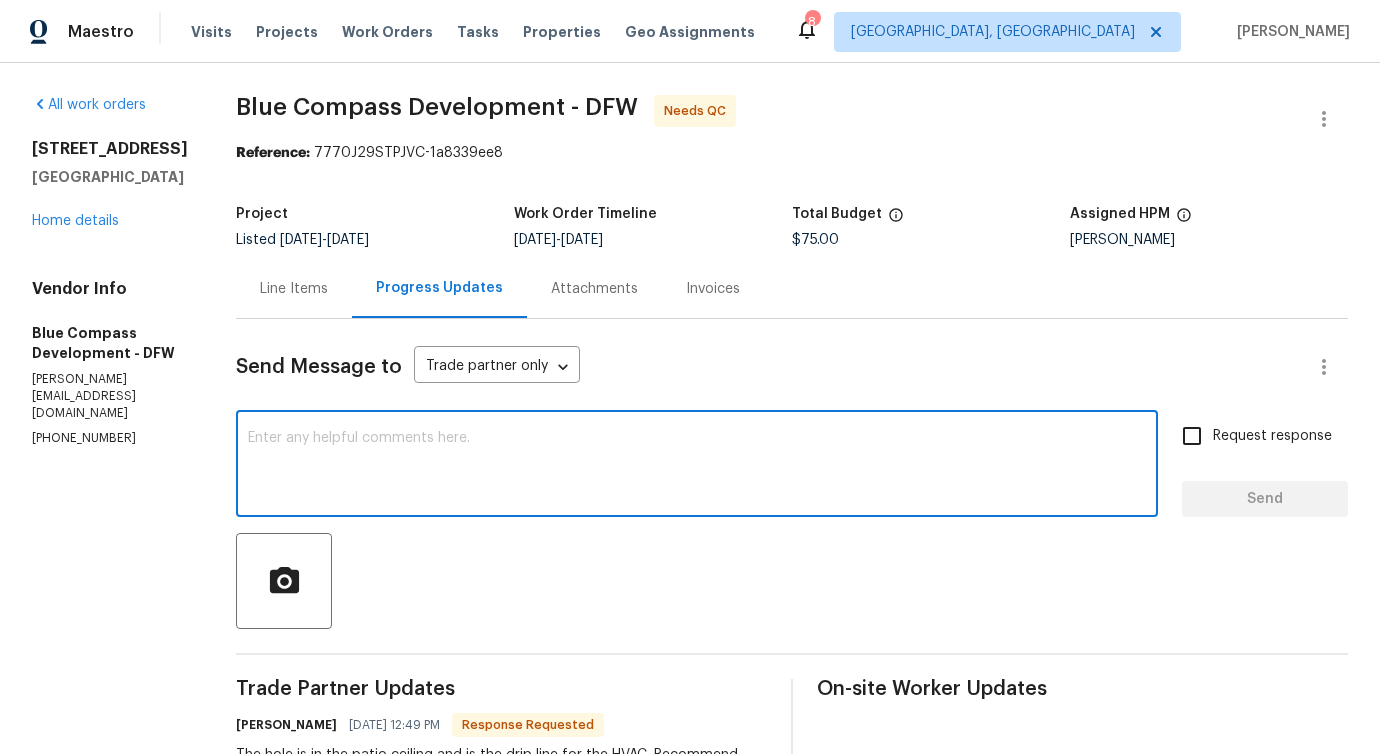 click on "Line Items" at bounding box center [294, 289] 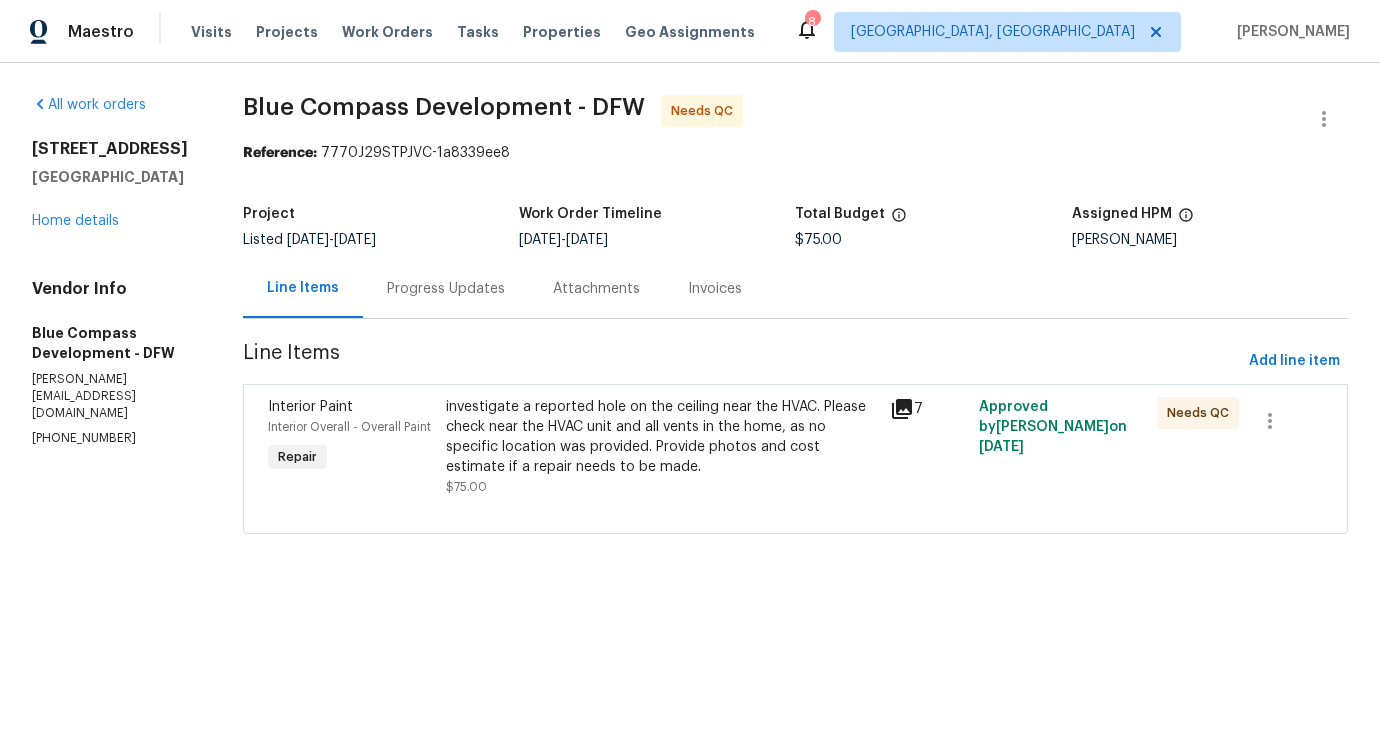 click on "Progress Updates" at bounding box center [446, 289] 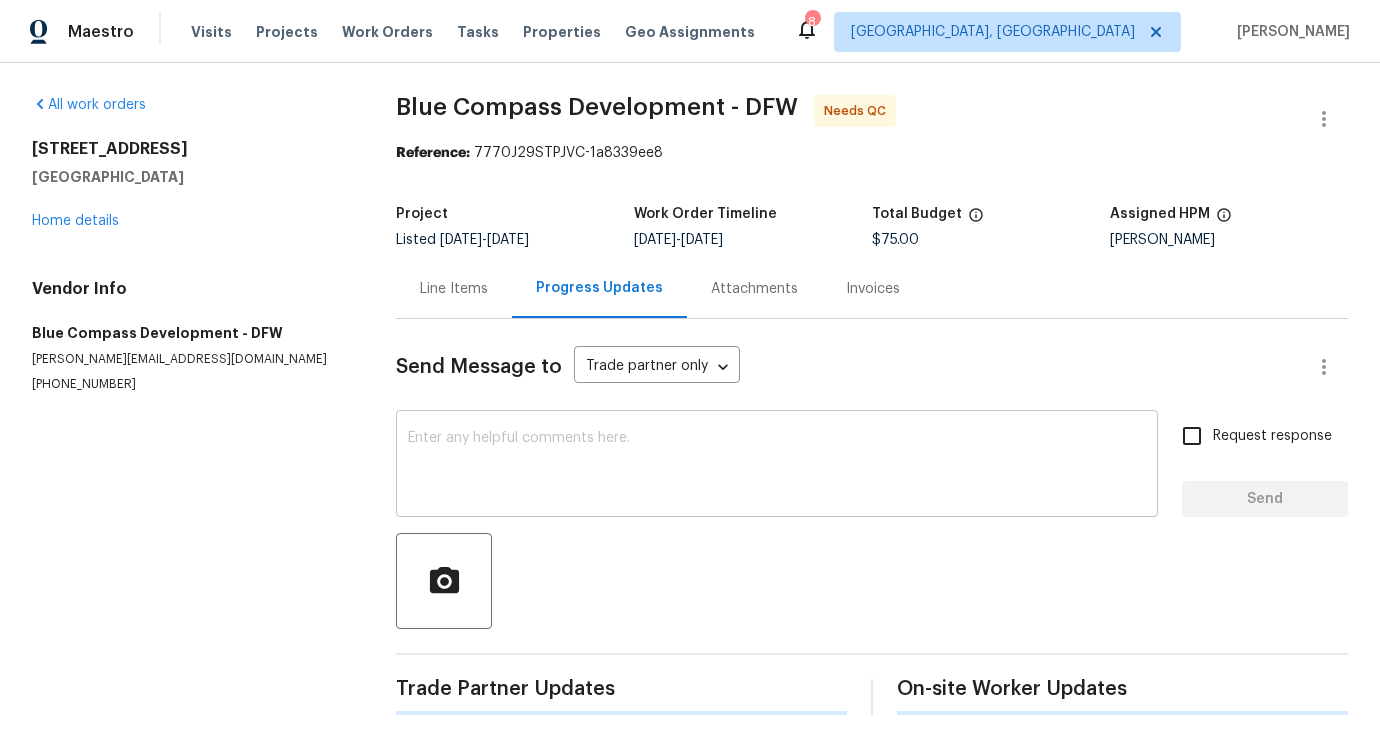 click at bounding box center [777, 466] 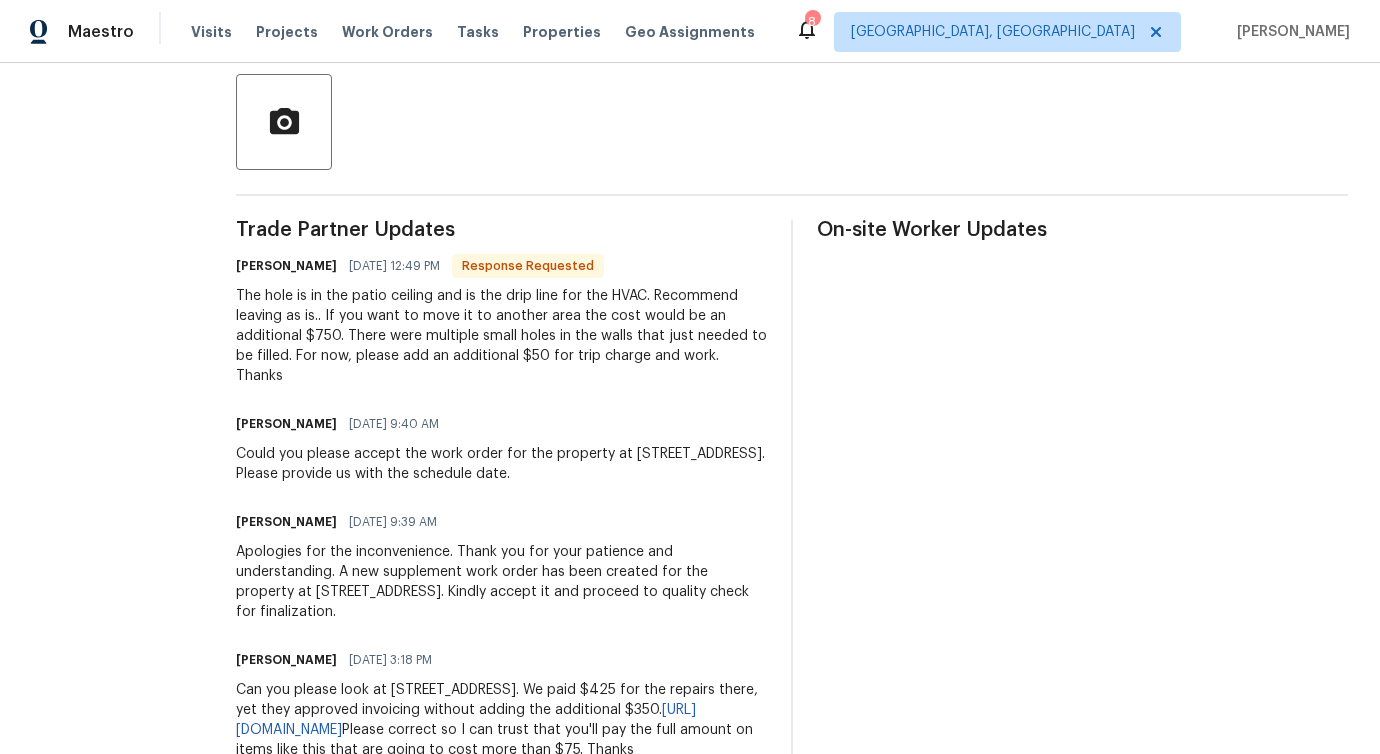 scroll, scrollTop: 0, scrollLeft: 0, axis: both 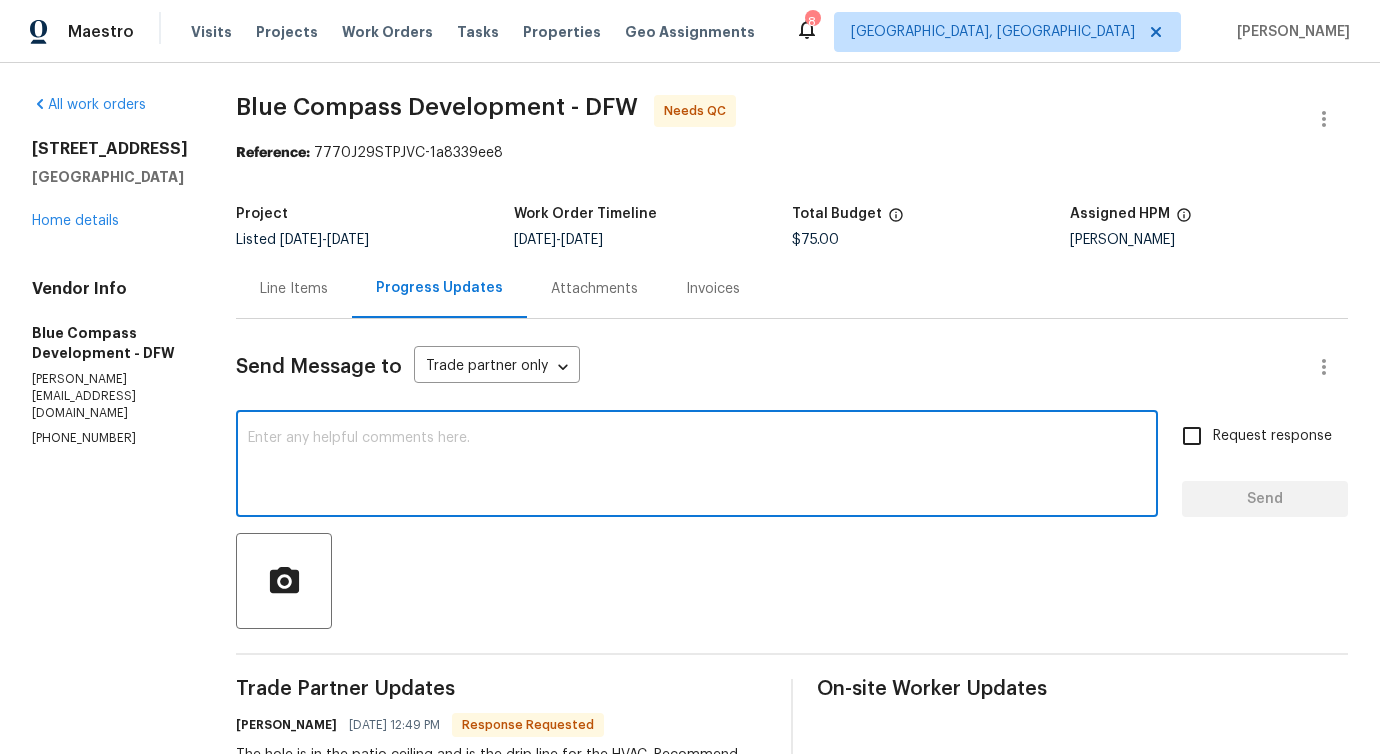 click at bounding box center [697, 466] 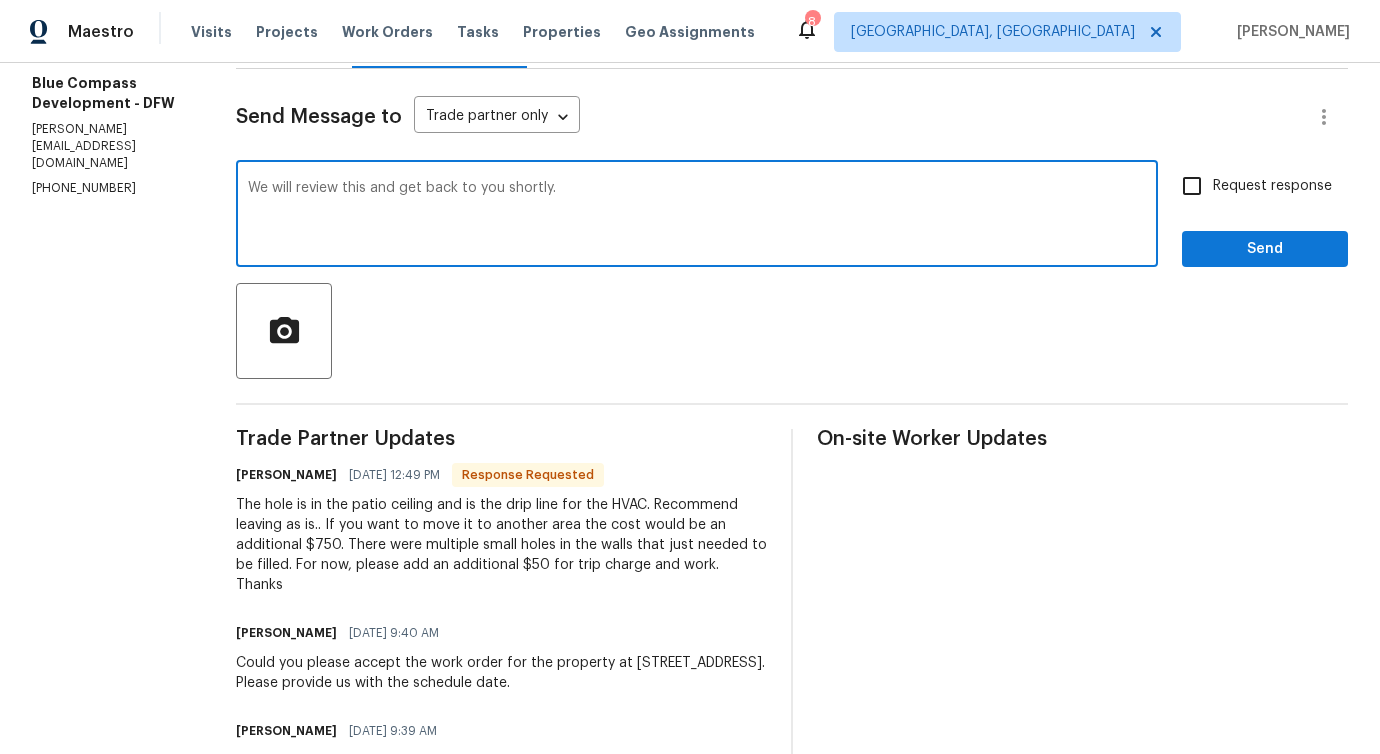 scroll, scrollTop: 0, scrollLeft: 0, axis: both 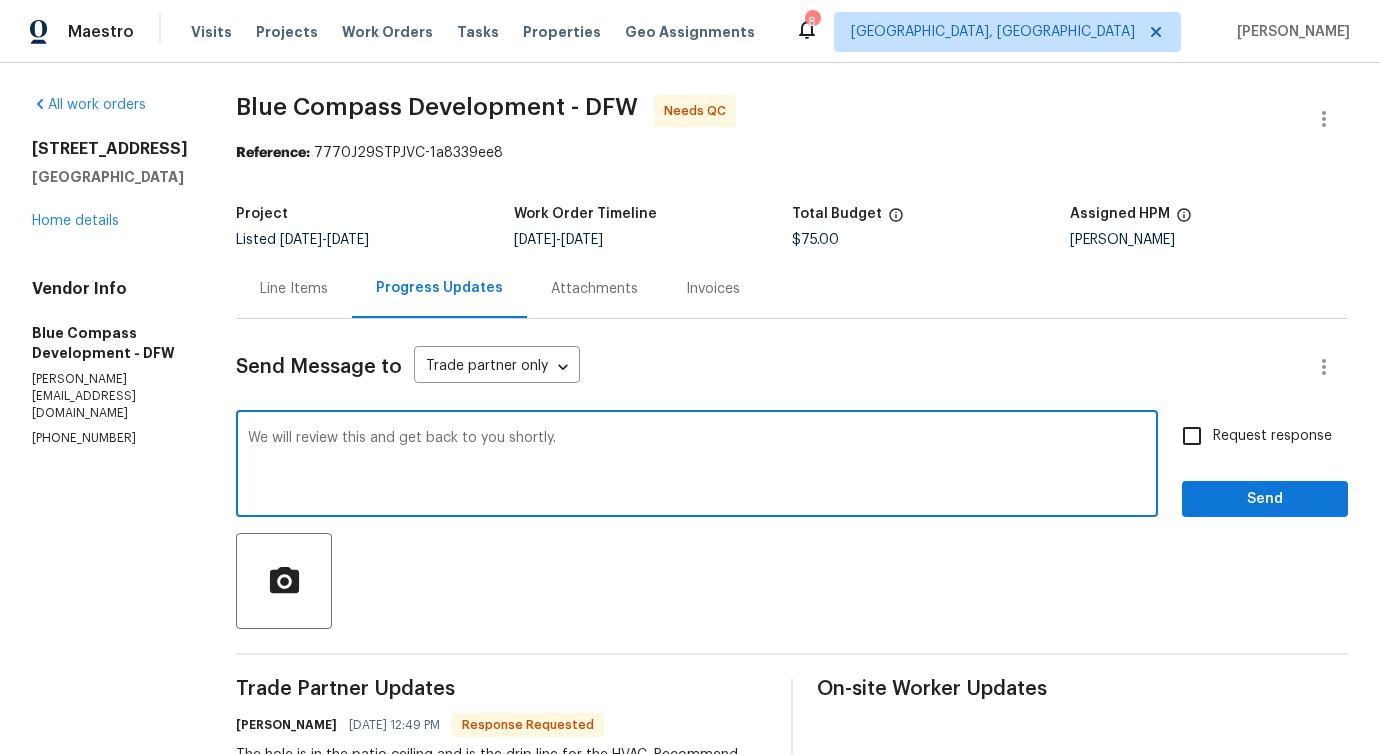 type on "We will review this and get back to you shortly." 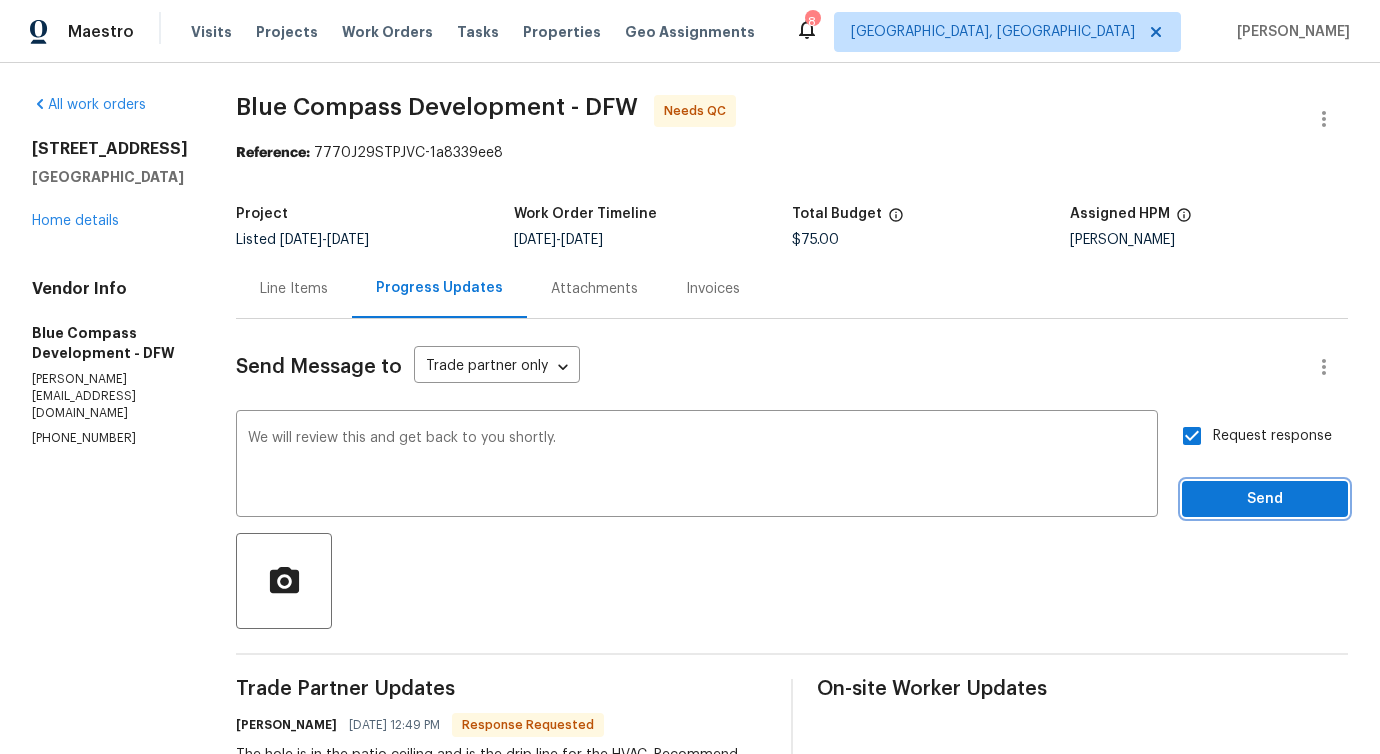 click on "Send" at bounding box center (1265, 499) 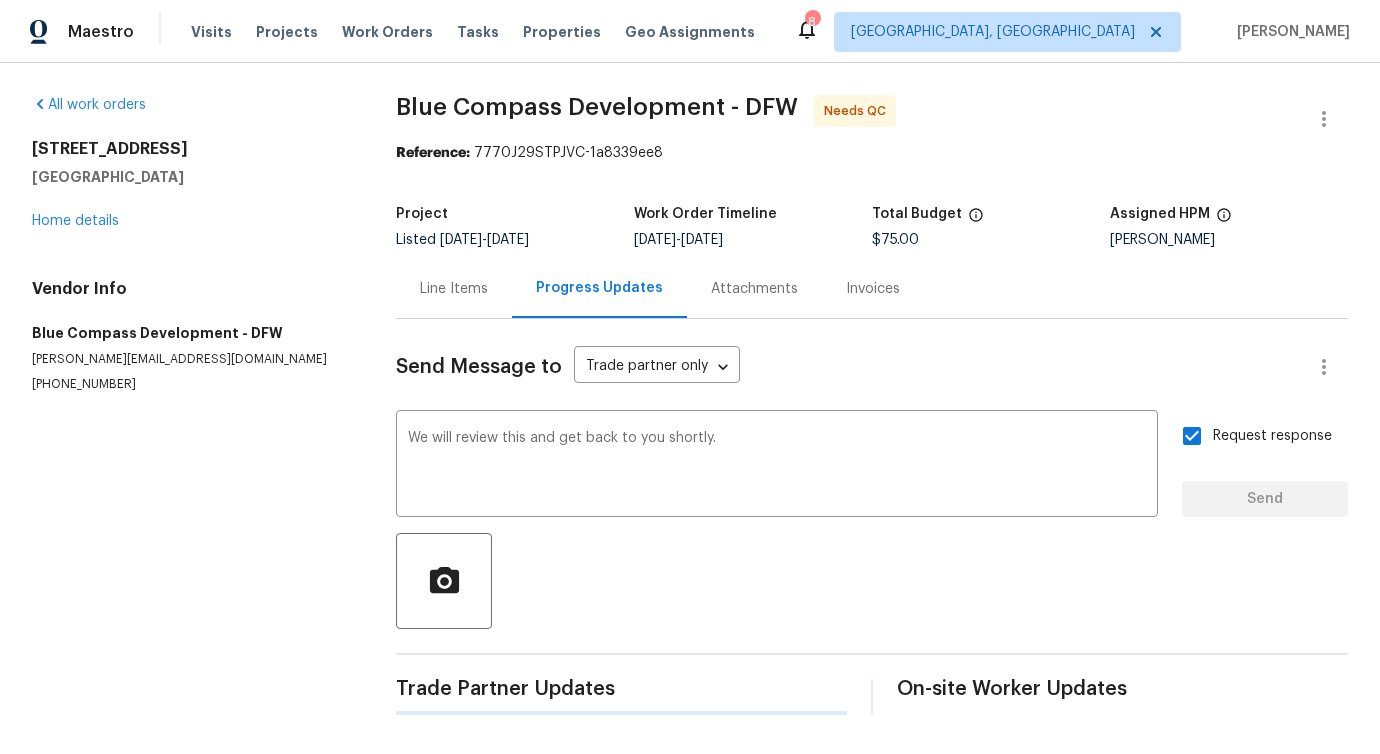 type 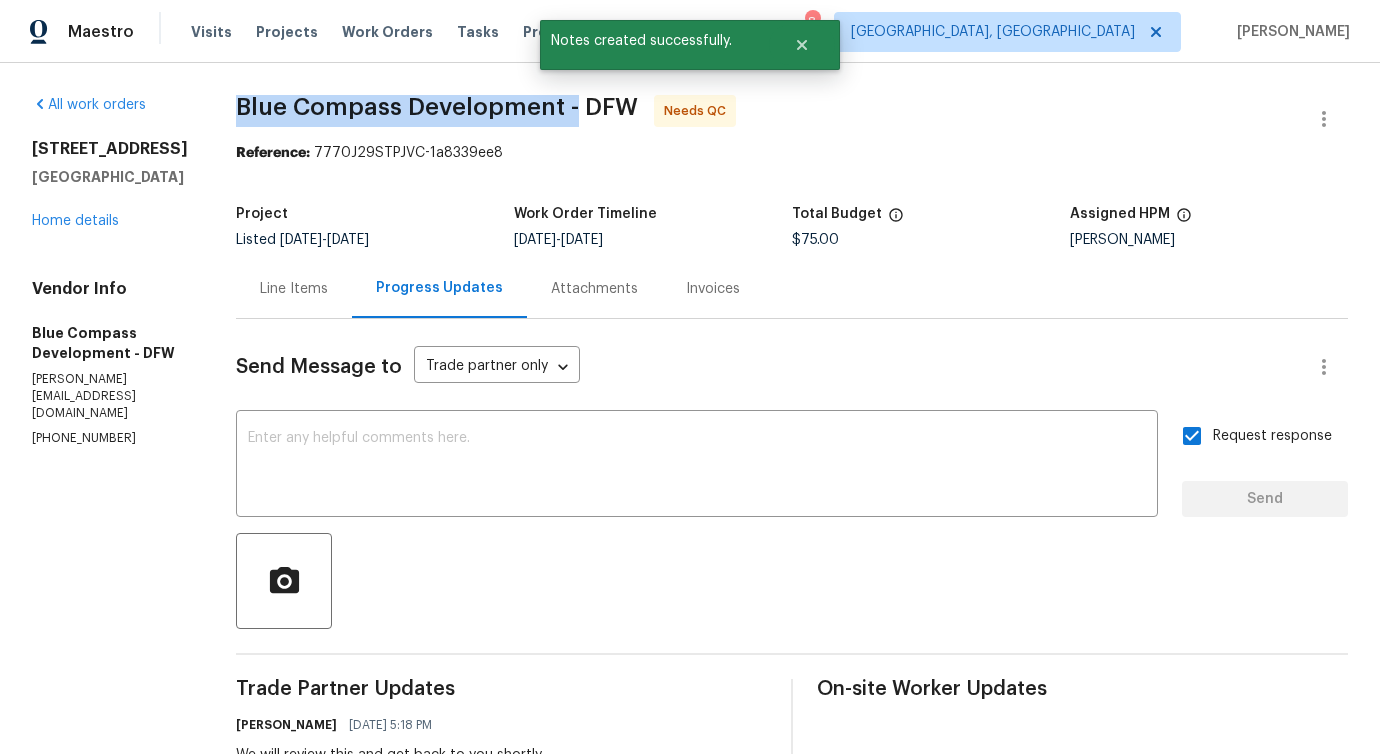 drag, startPoint x: 285, startPoint y: 105, endPoint x: 630, endPoint y: 105, distance: 345 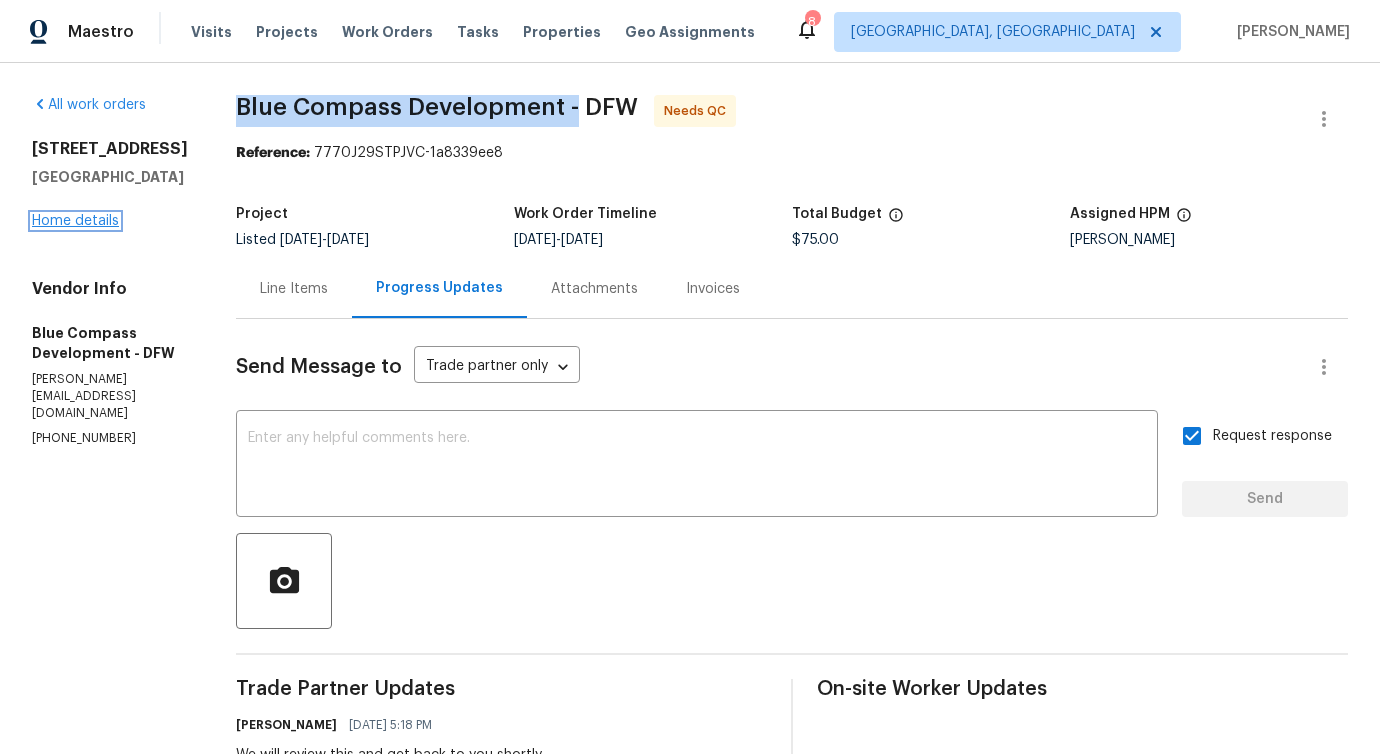 click on "Home details" at bounding box center [75, 221] 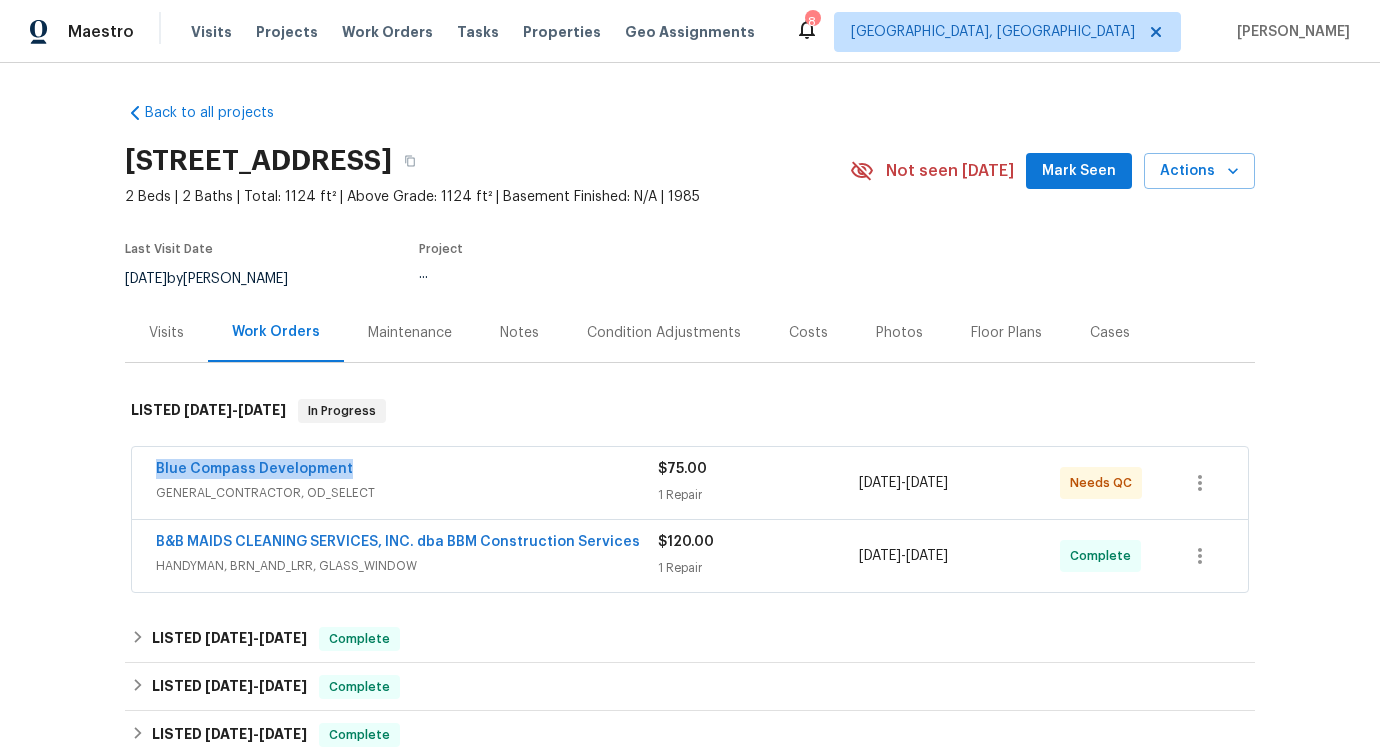 drag, startPoint x: 142, startPoint y: 469, endPoint x: 480, endPoint y: 469, distance: 338 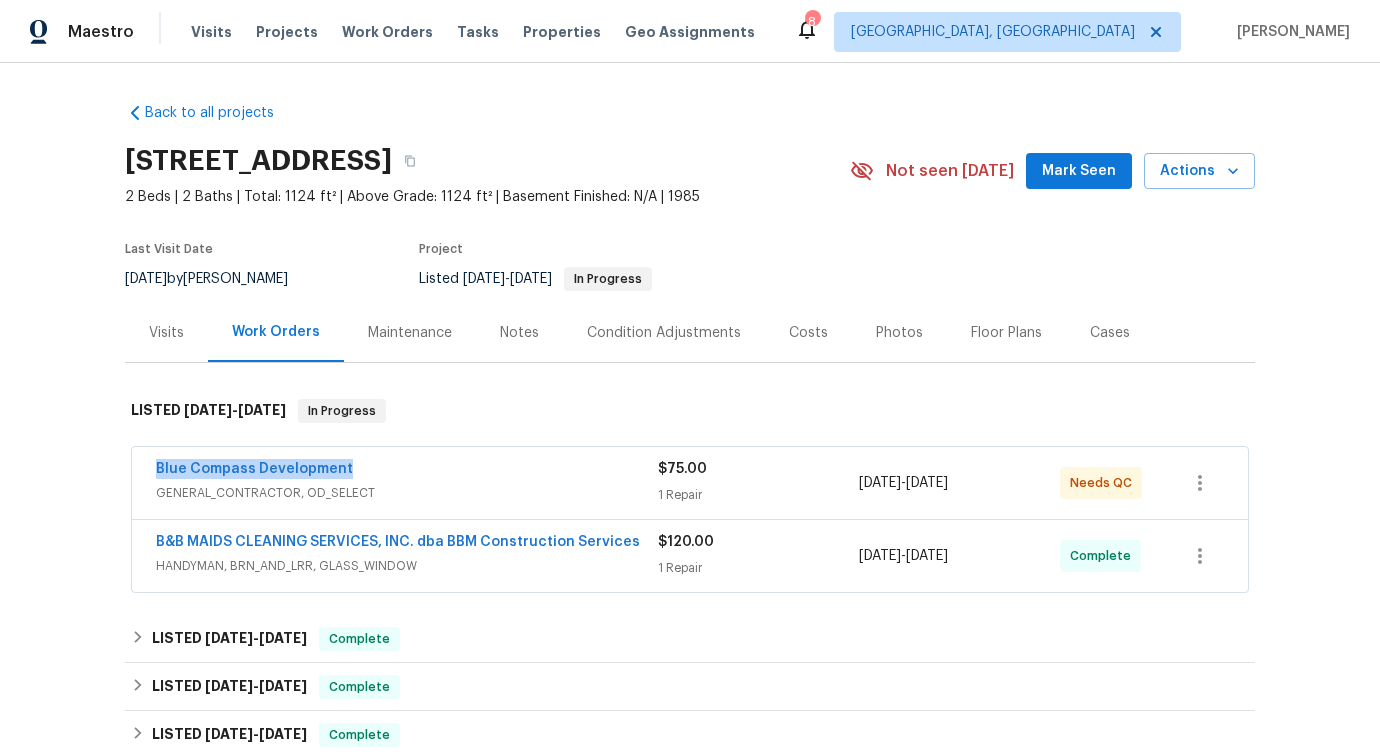 copy on "Blue Compass Development" 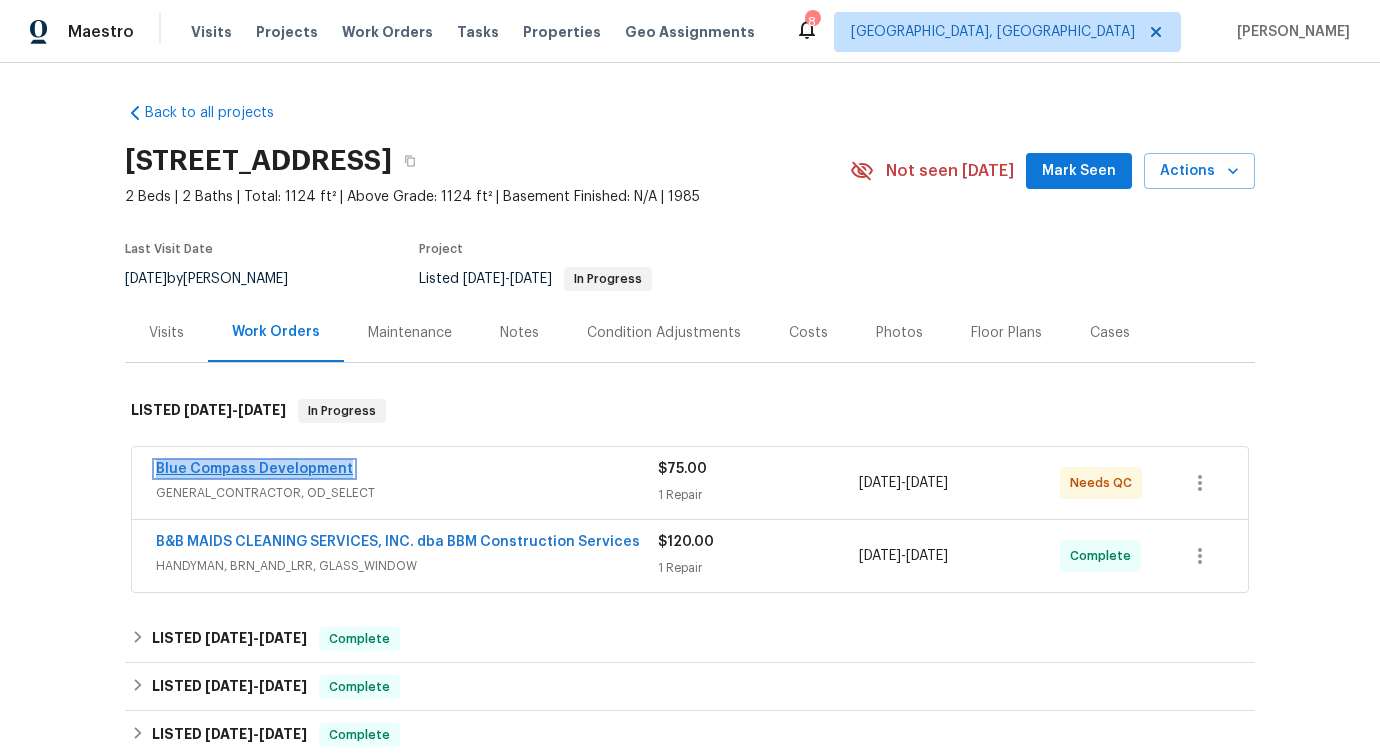 click on "Blue Compass Development" at bounding box center [254, 469] 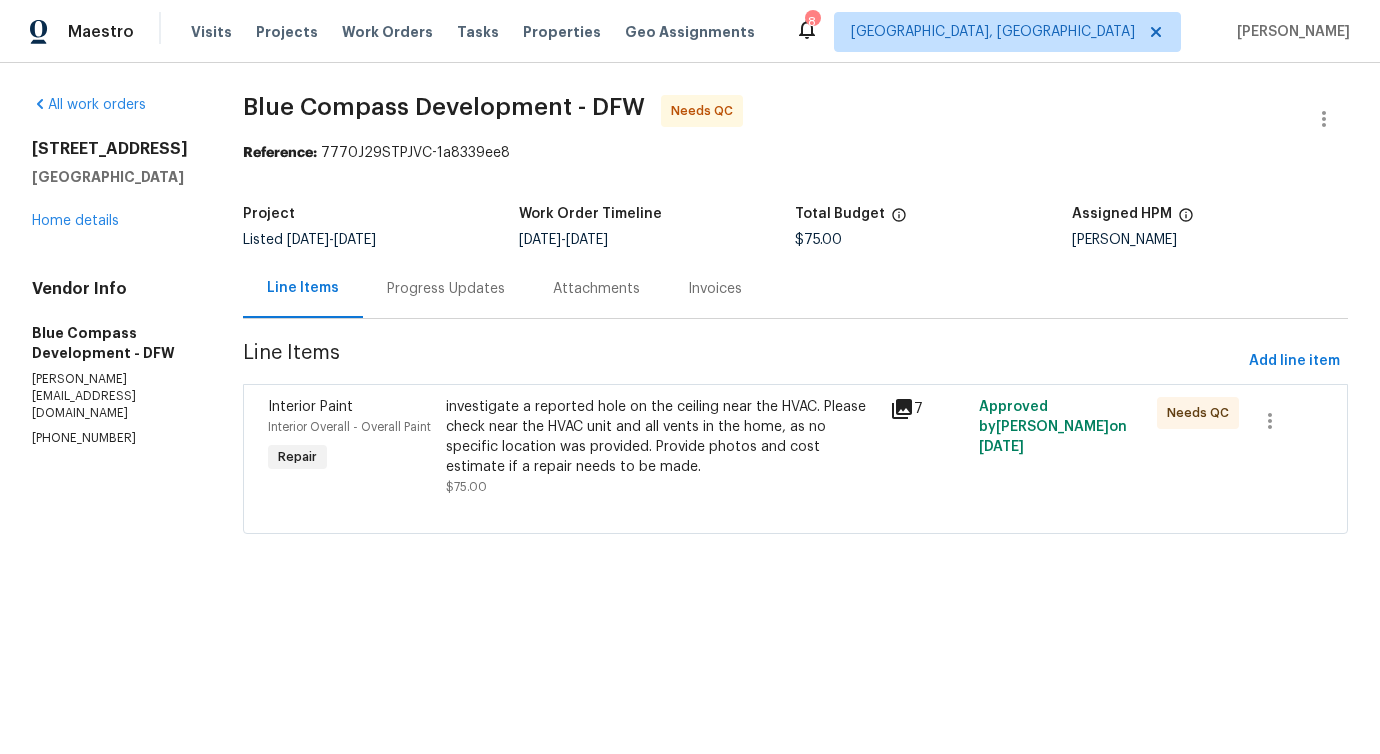 click on "Progress Updates" at bounding box center [446, 288] 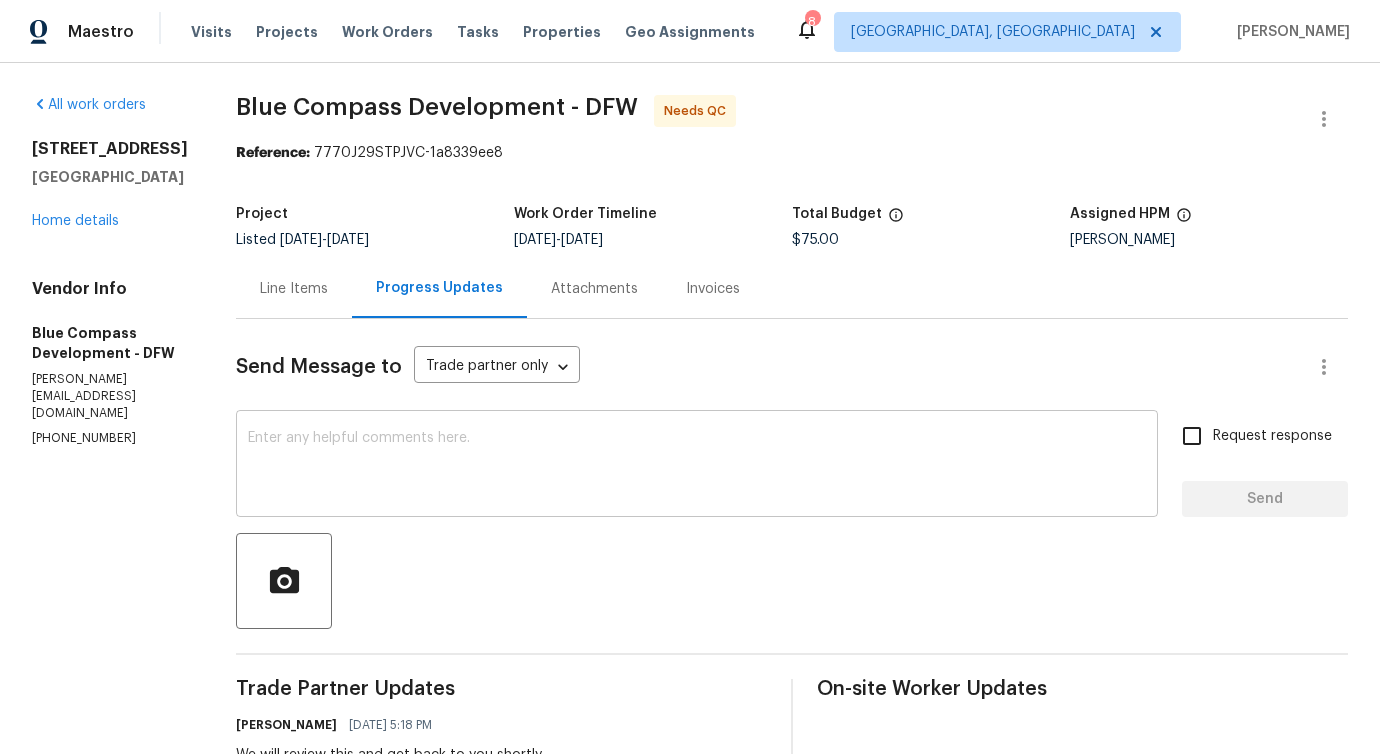 click at bounding box center [697, 466] 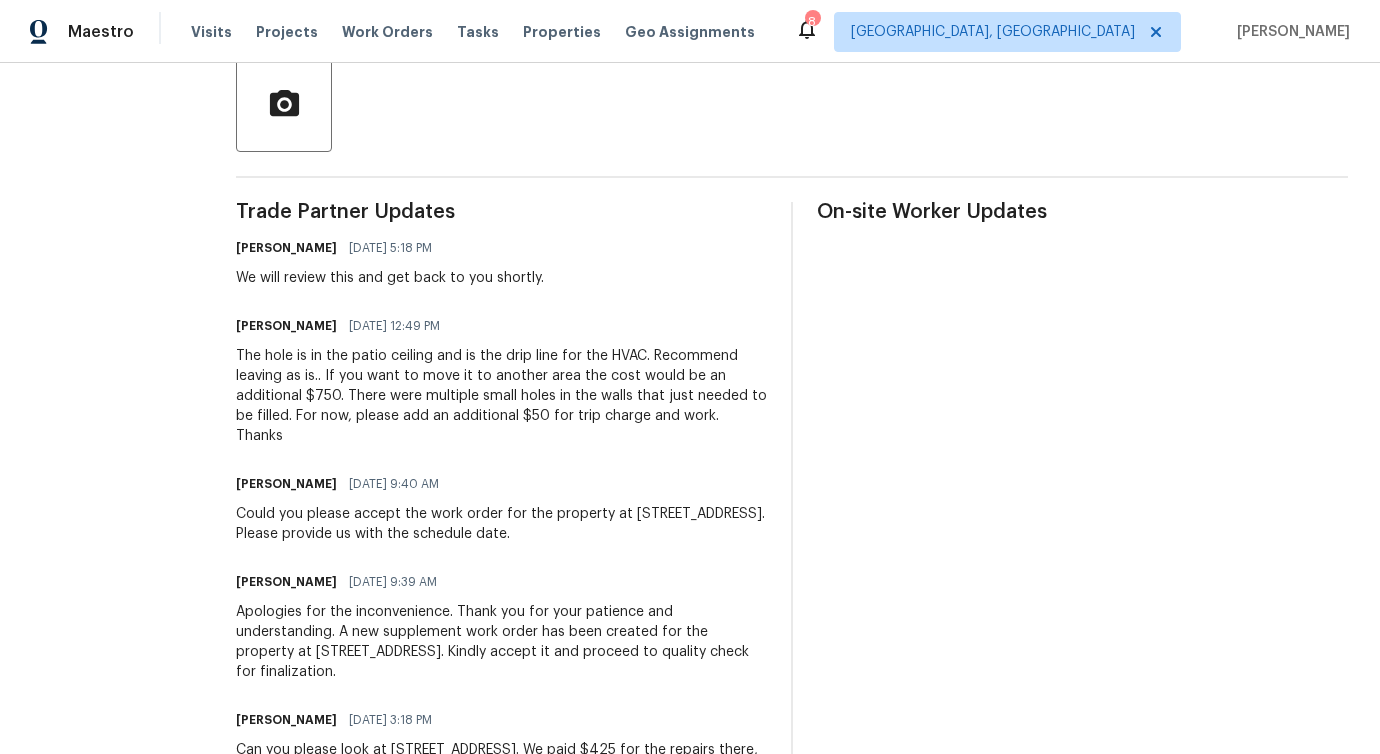 scroll, scrollTop: 490, scrollLeft: 0, axis: vertical 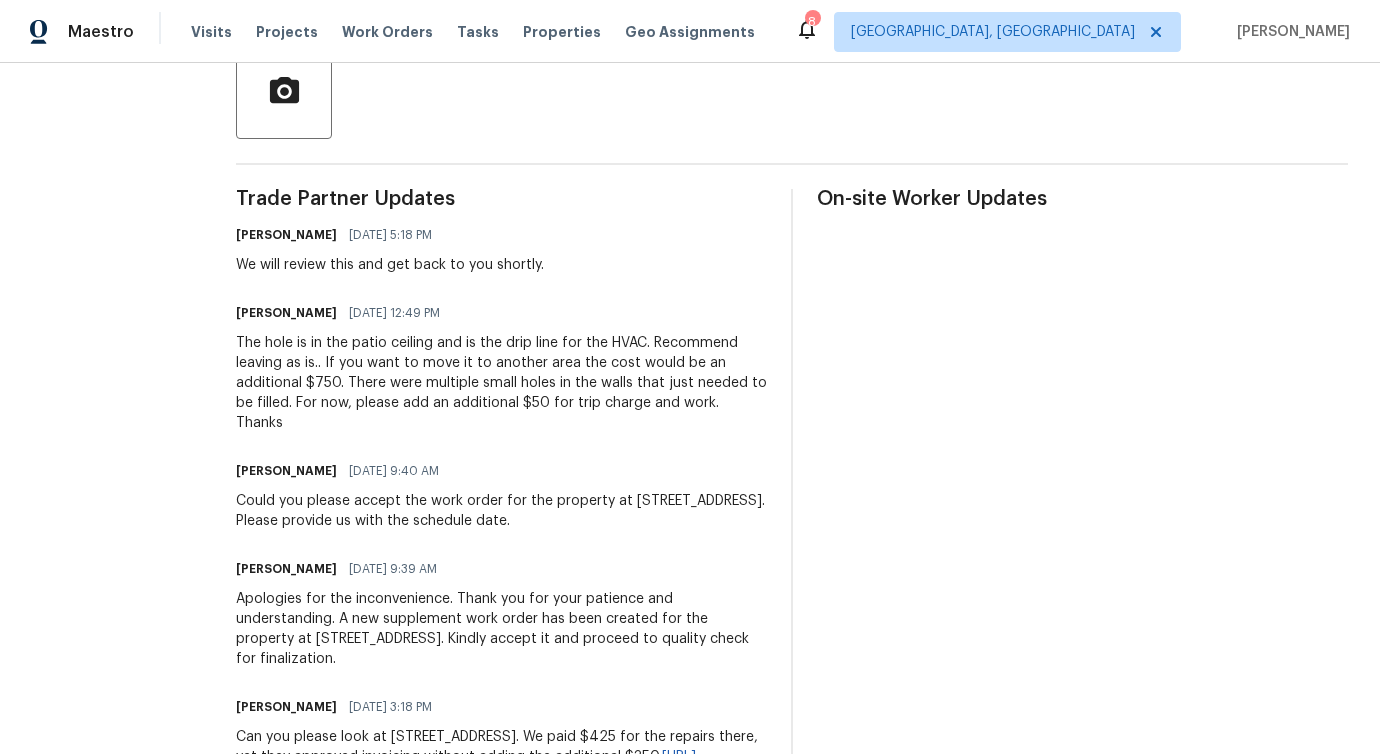 click on "The hole is in the patio ceiling and is the drip line for the HVAC. Recommend leaving as is..
If you want to move it to another area the cost would be an additional $750.
There were multiple small holes in the walls that just needed to be filled.
For now, please add an additional $50 for trip charge and work.
Thanks" at bounding box center [501, 383] 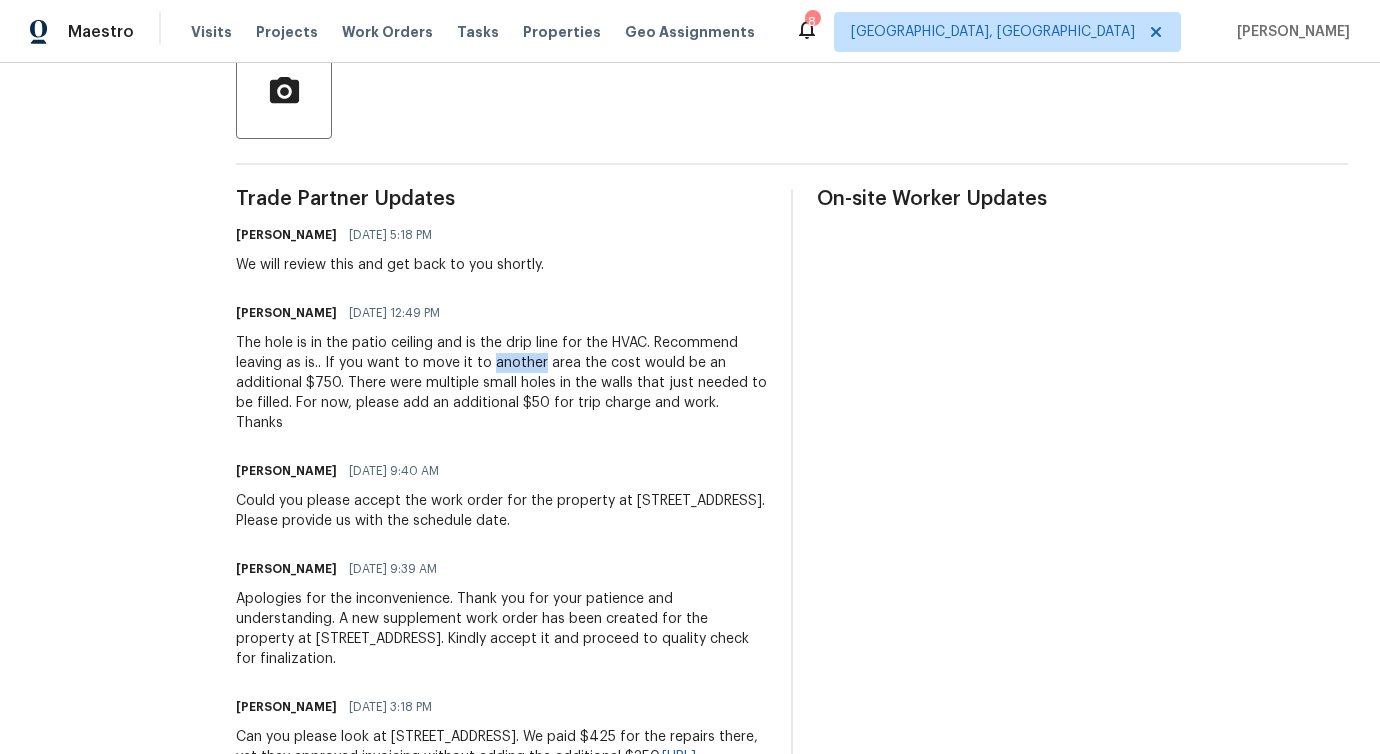 click on "The hole is in the patio ceiling and is the drip line for the HVAC. Recommend leaving as is..
If you want to move it to another area the cost would be an additional $750.
There were multiple small holes in the walls that just needed to be filled.
For now, please add an additional $50 for trip charge and work.
Thanks" at bounding box center (501, 383) 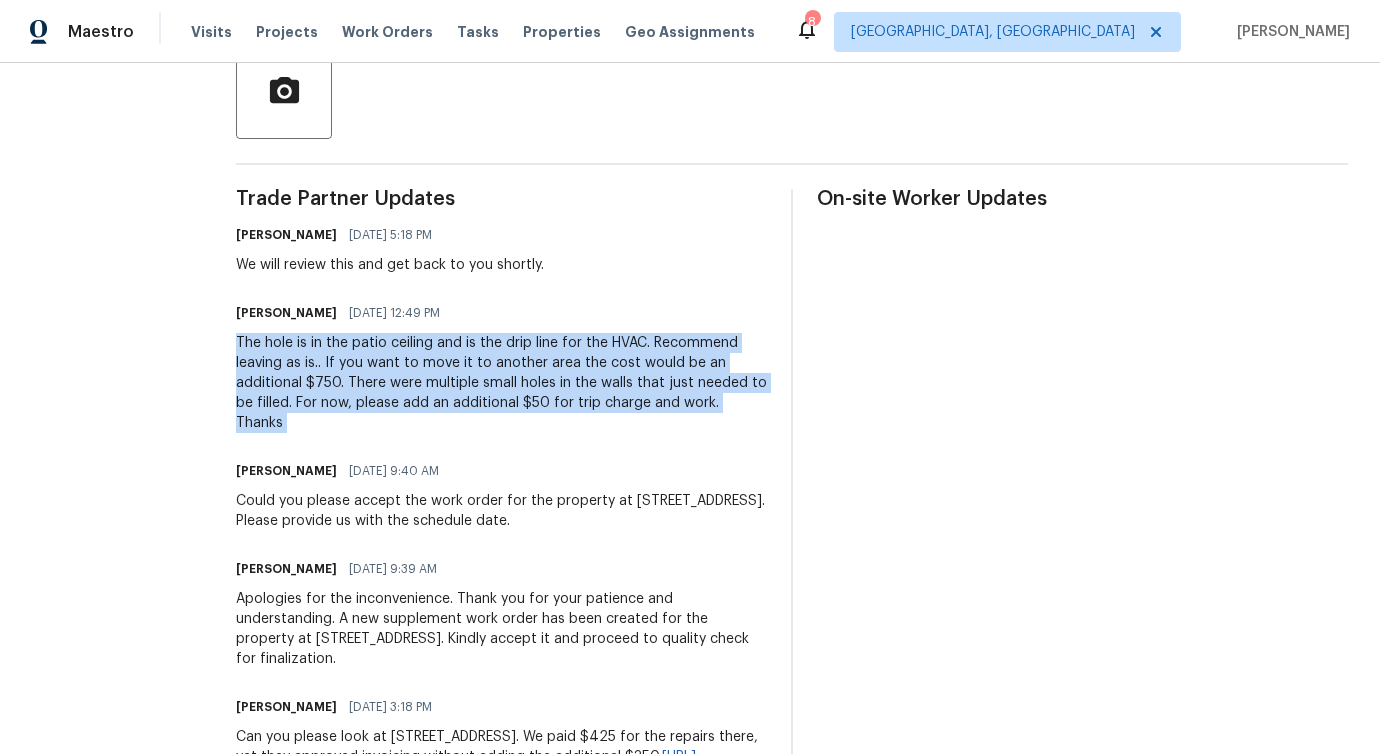 copy on "The hole is in the patio ceiling and is the drip line for the HVAC. Recommend leaving as is..
If you want to move it to another area the cost would be an additional $750.
There were multiple small holes in the walls that just needed to be filled.
For now, please add an additional $50 for trip charge and work.
Thanks" 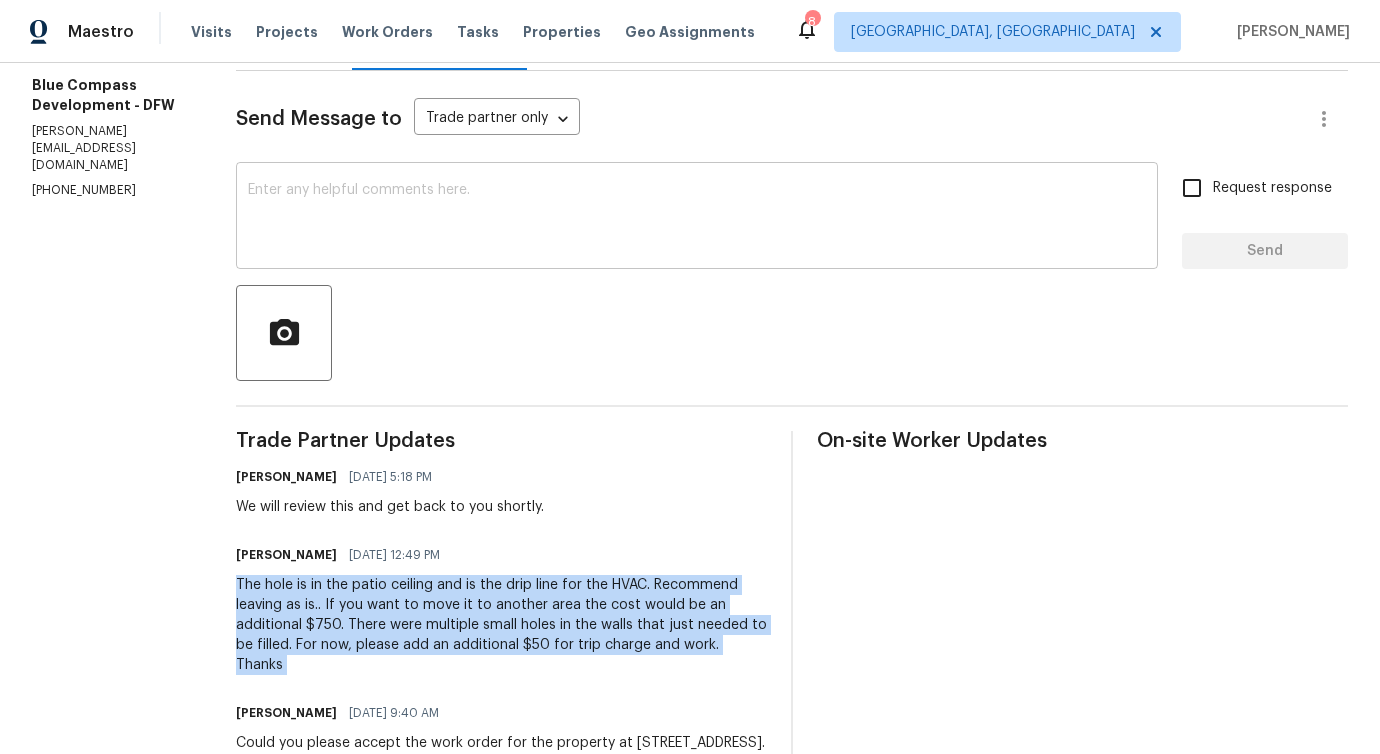 scroll, scrollTop: 192, scrollLeft: 0, axis: vertical 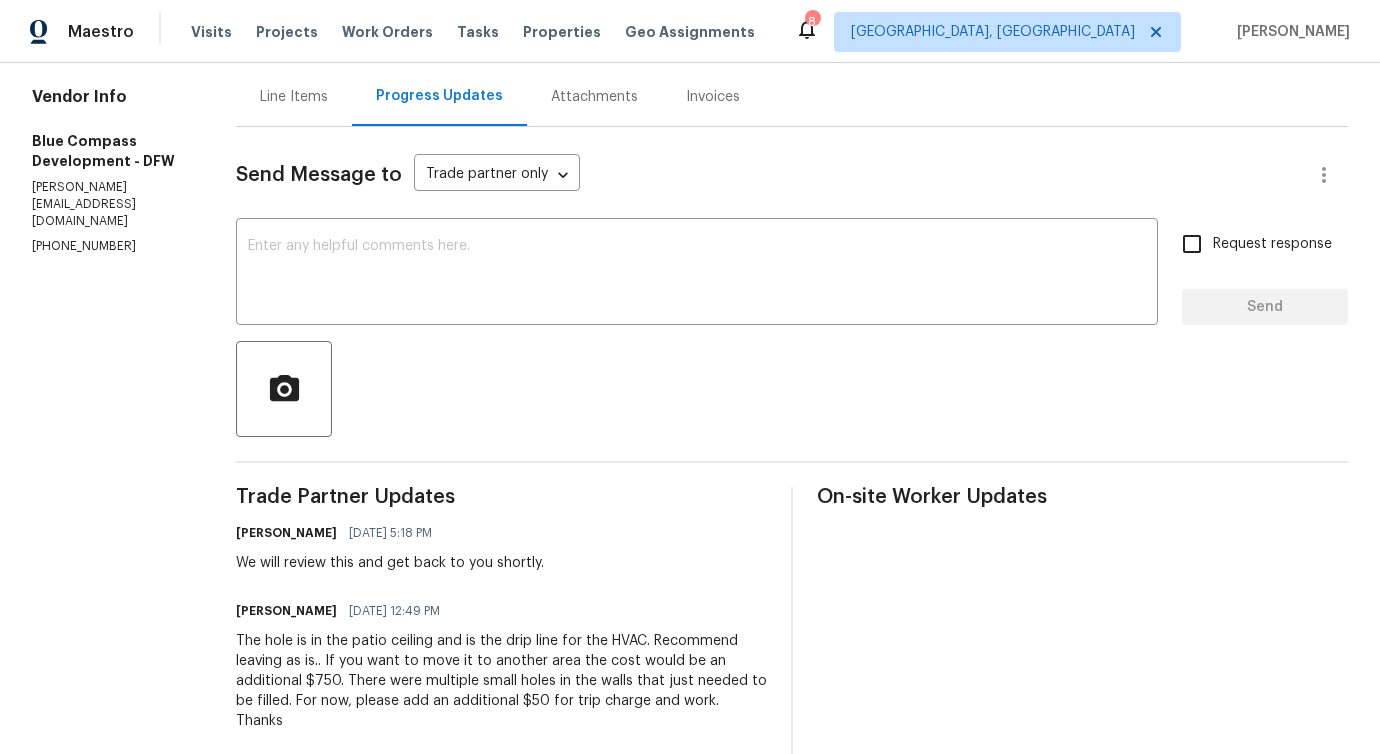 click on "Line Items" at bounding box center [294, 96] 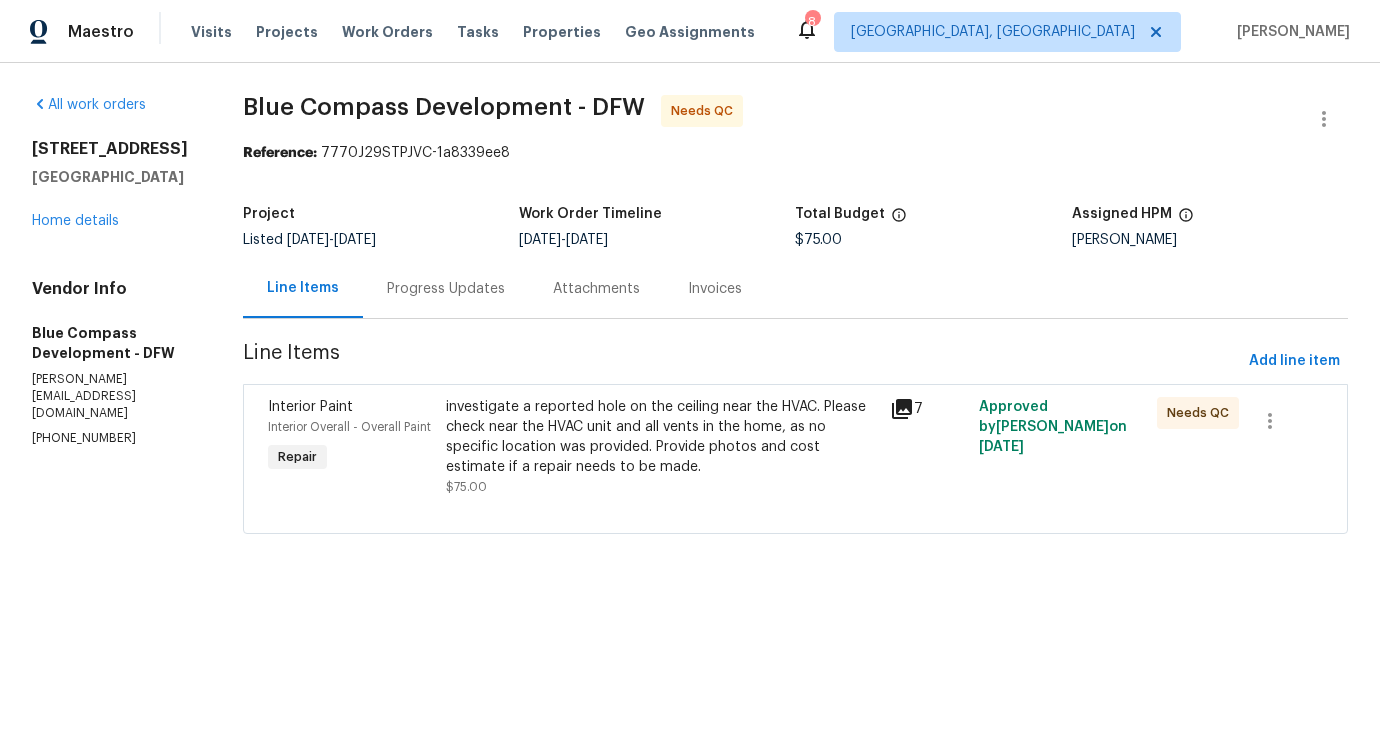 click on "investigate a reported hole on the ceiling near the HVAC. Please check near the HVAC unit and all vents in the home, as no specific location was provided. Provide photos and cost estimate if a repair needs to be made." at bounding box center [662, 437] 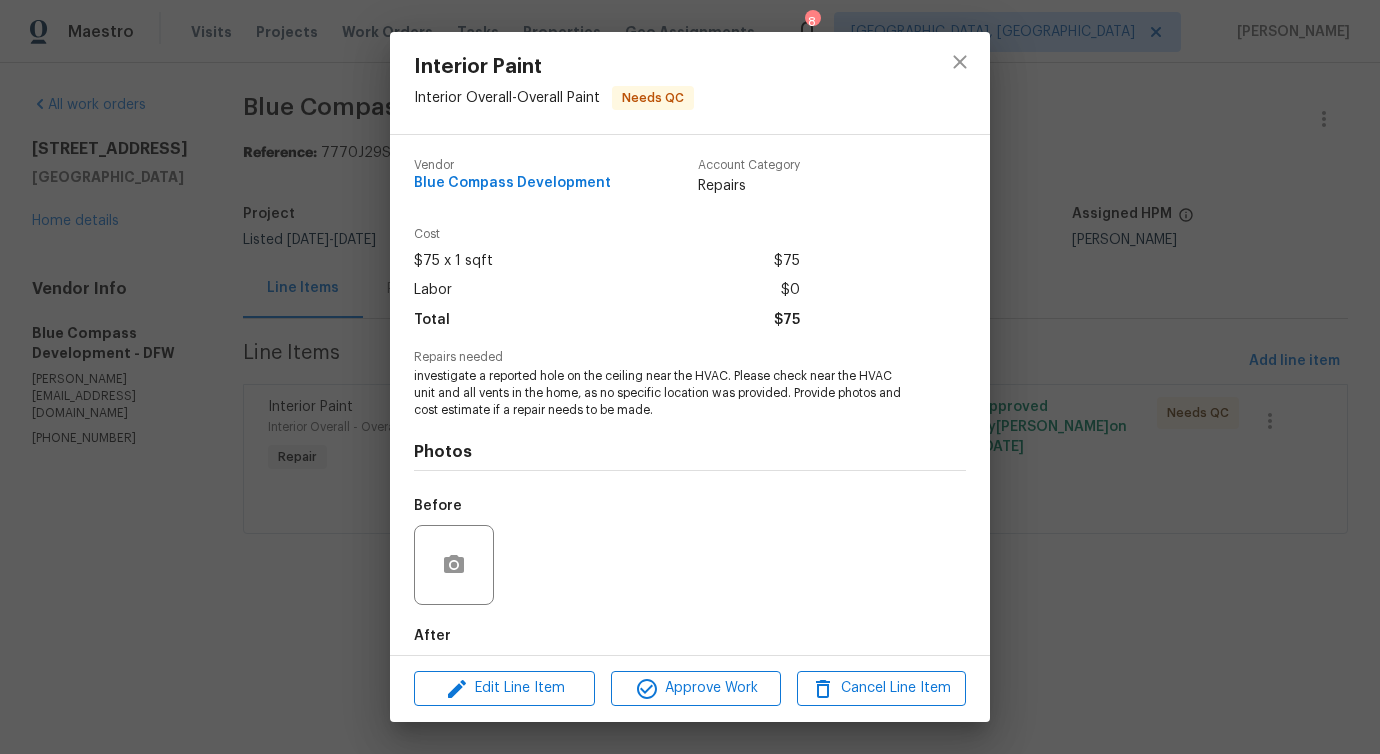 click on "investigate a reported hole on the ceiling near the HVAC. Please check near the HVAC unit and all vents in the home, as no specific location was provided. Provide photos and cost estimate if a repair needs to be made." at bounding box center [662, 393] 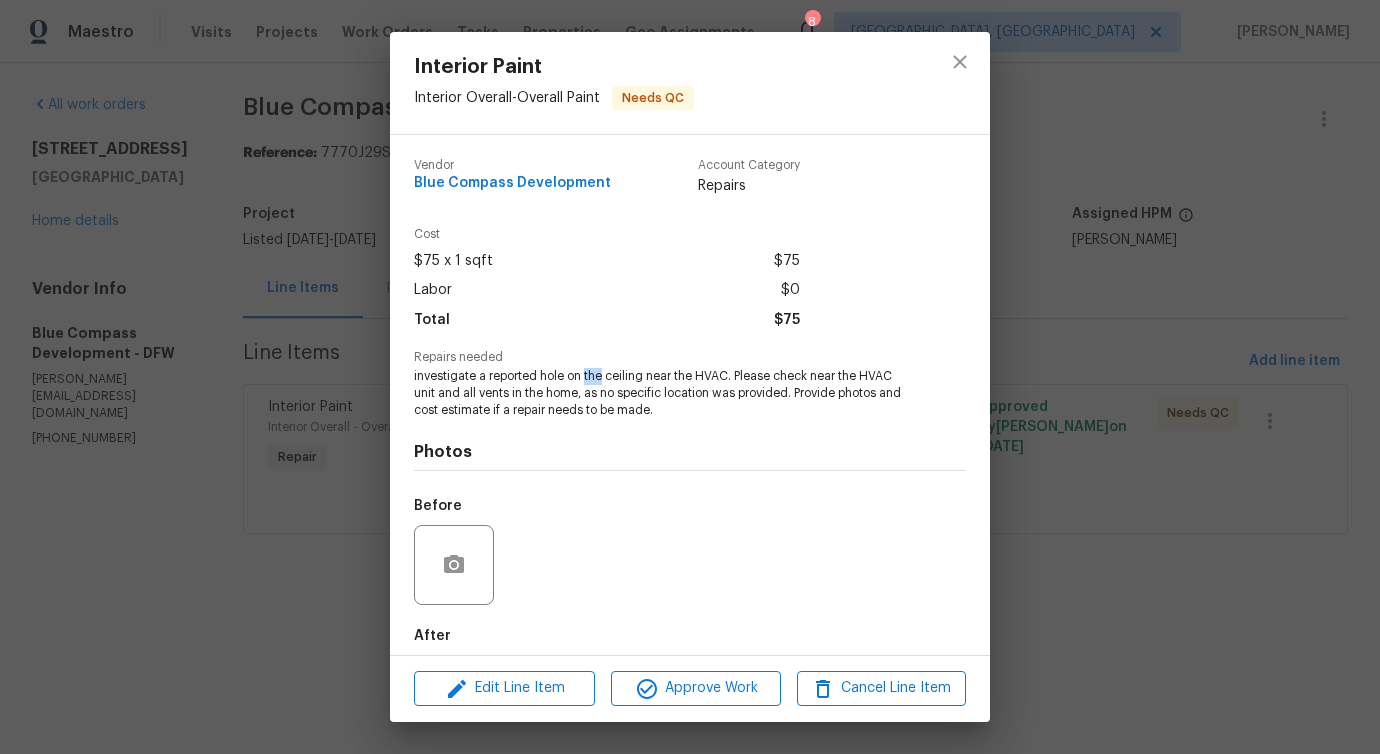 click on "investigate a reported hole on the ceiling near the HVAC. Please check near the HVAC unit and all vents in the home, as no specific location was provided. Provide photos and cost estimate if a repair needs to be made." at bounding box center (662, 393) 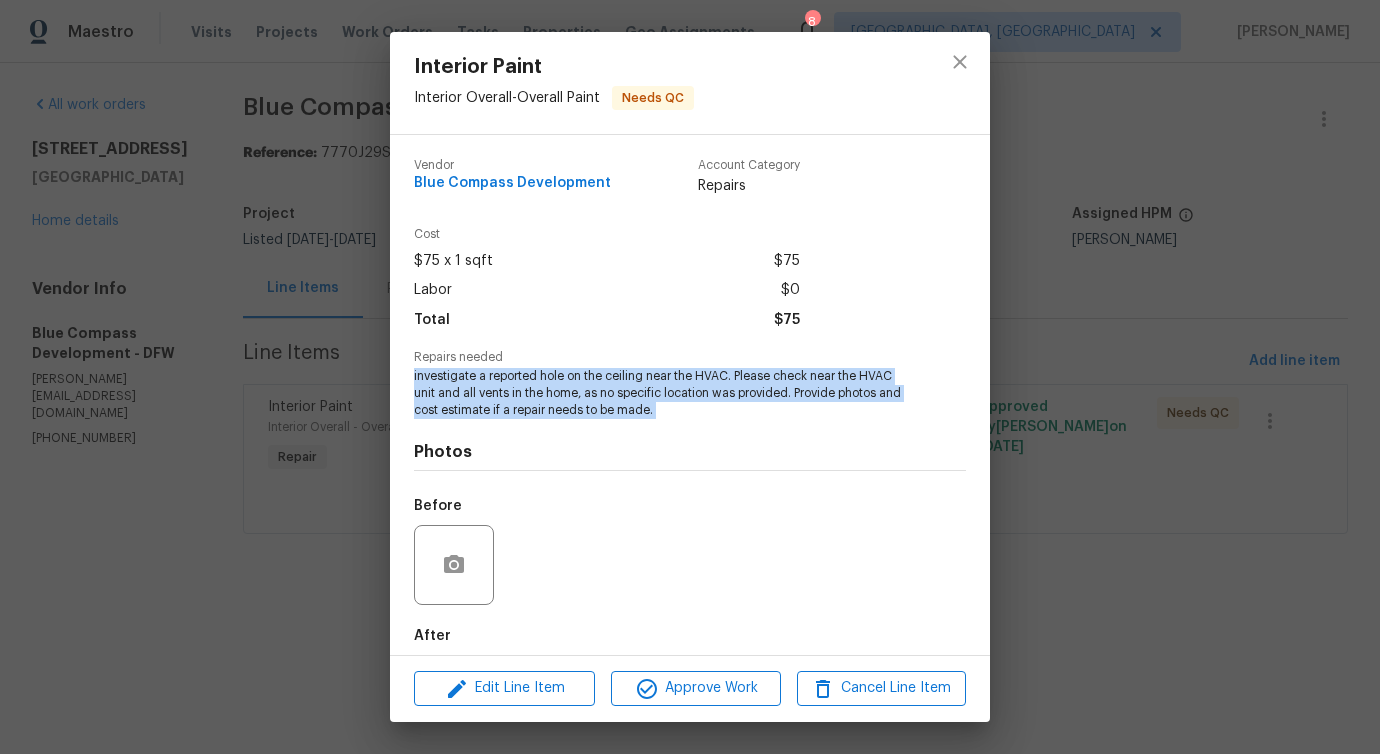 copy on "investigate a reported hole on the ceiling near the HVAC. Please check near the HVAC unit and all vents in the home, as no specific location was provided. Provide photos and cost estimate if a repair needs to be made." 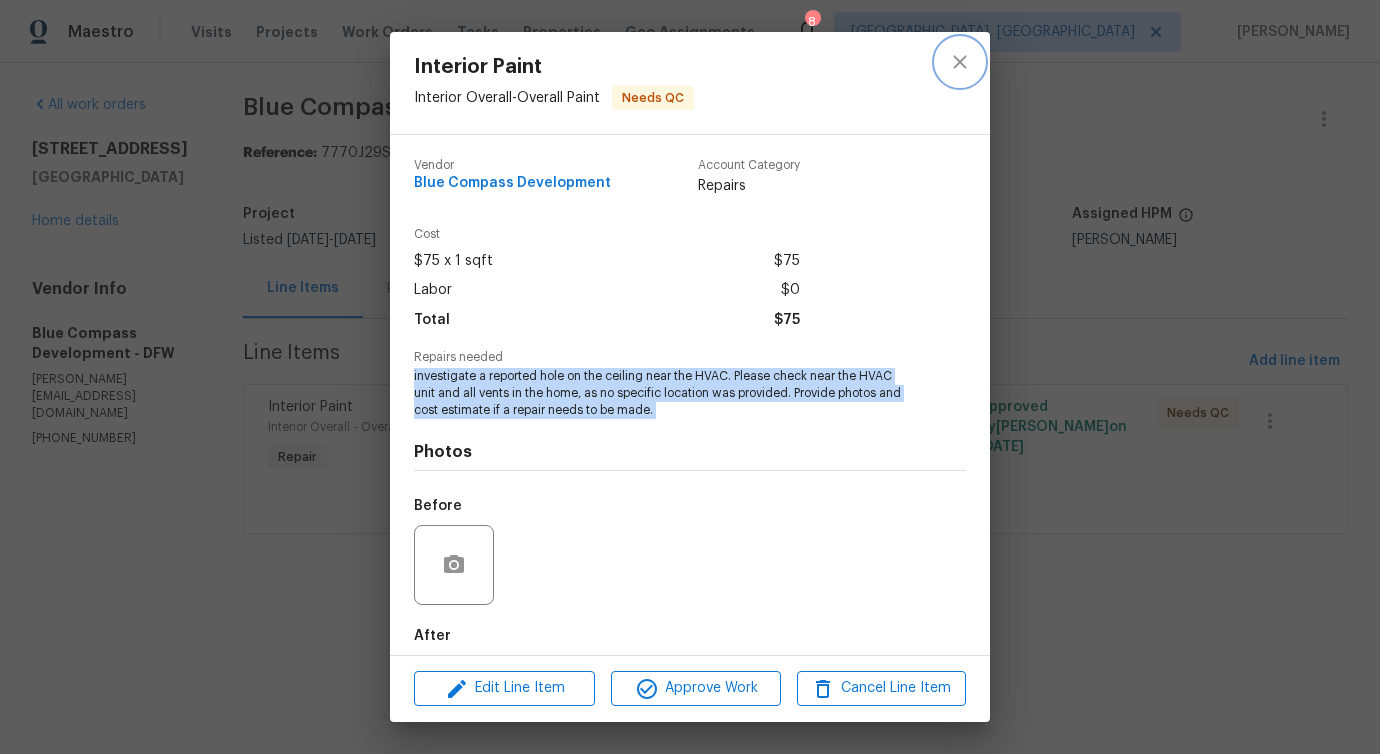 click 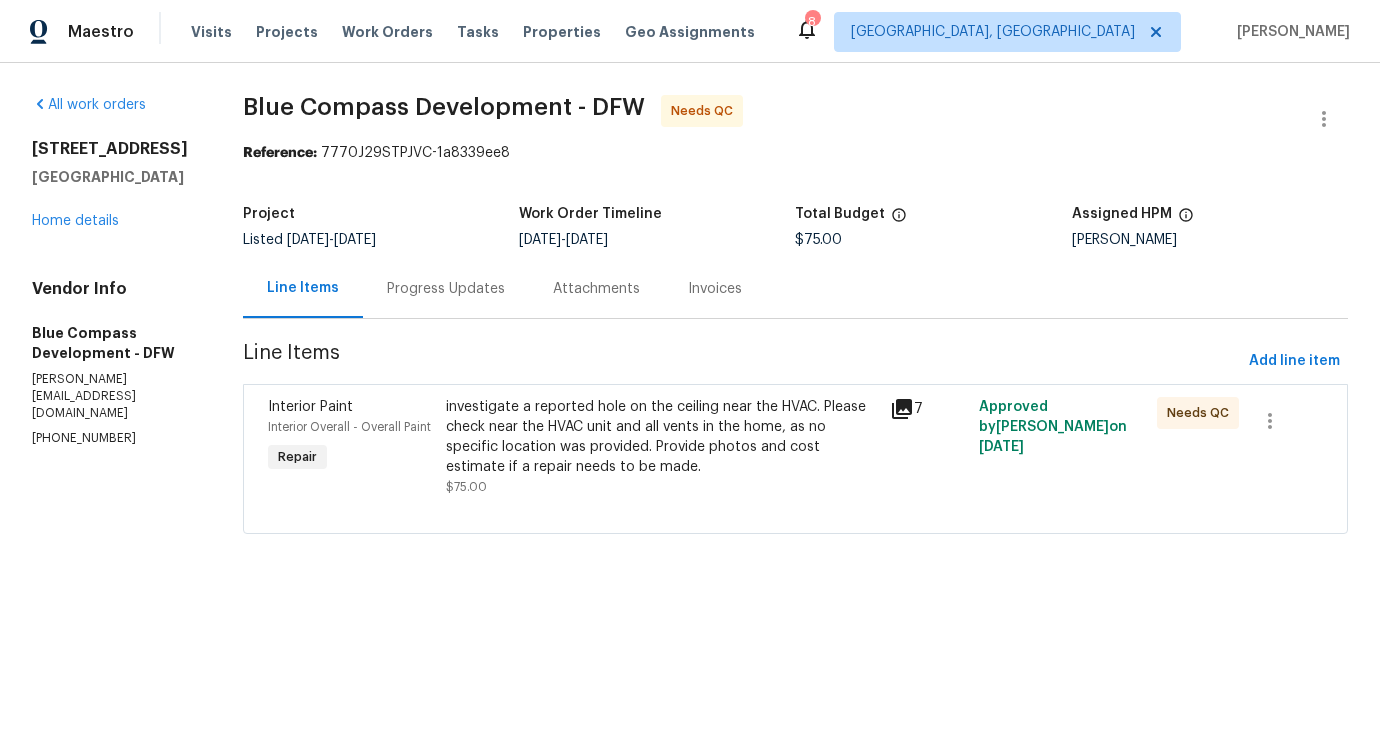 click on "$75.00" at bounding box center (818, 240) 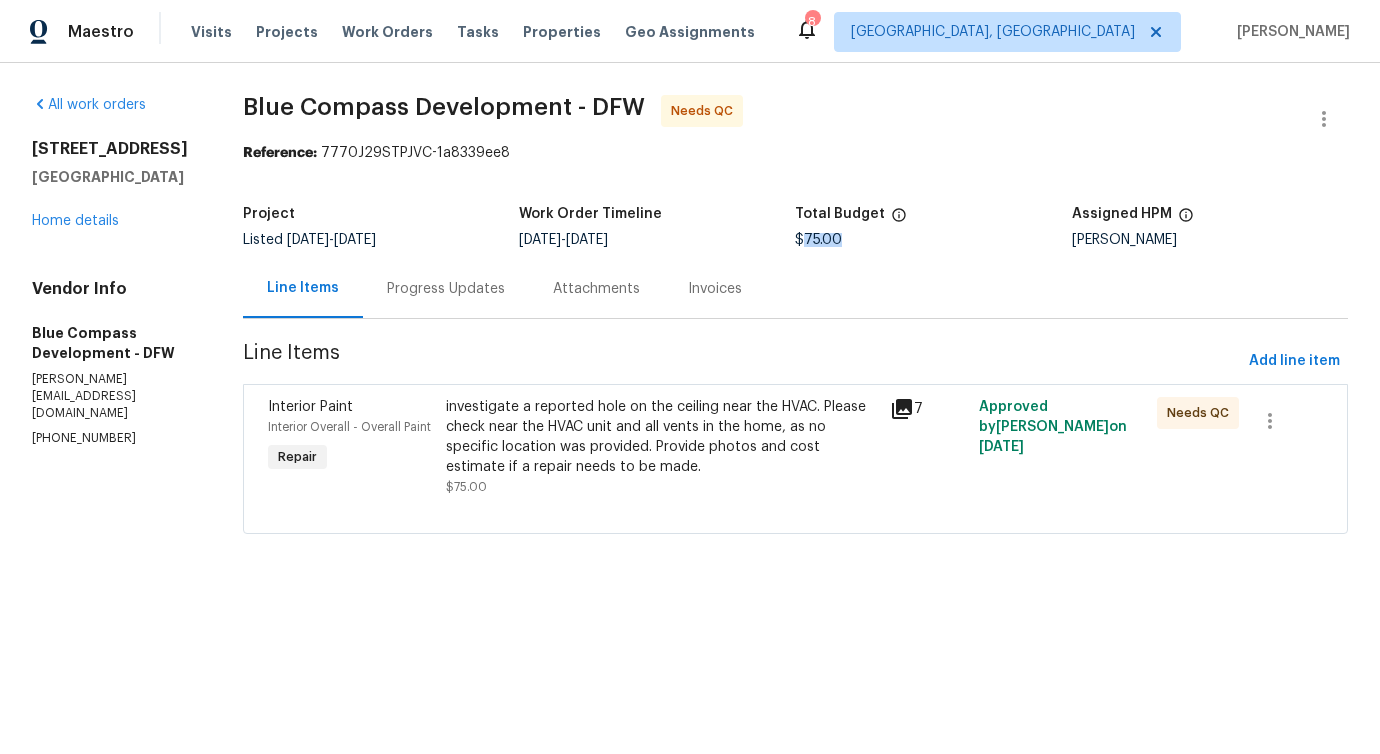 click on "$75.00" at bounding box center [818, 240] 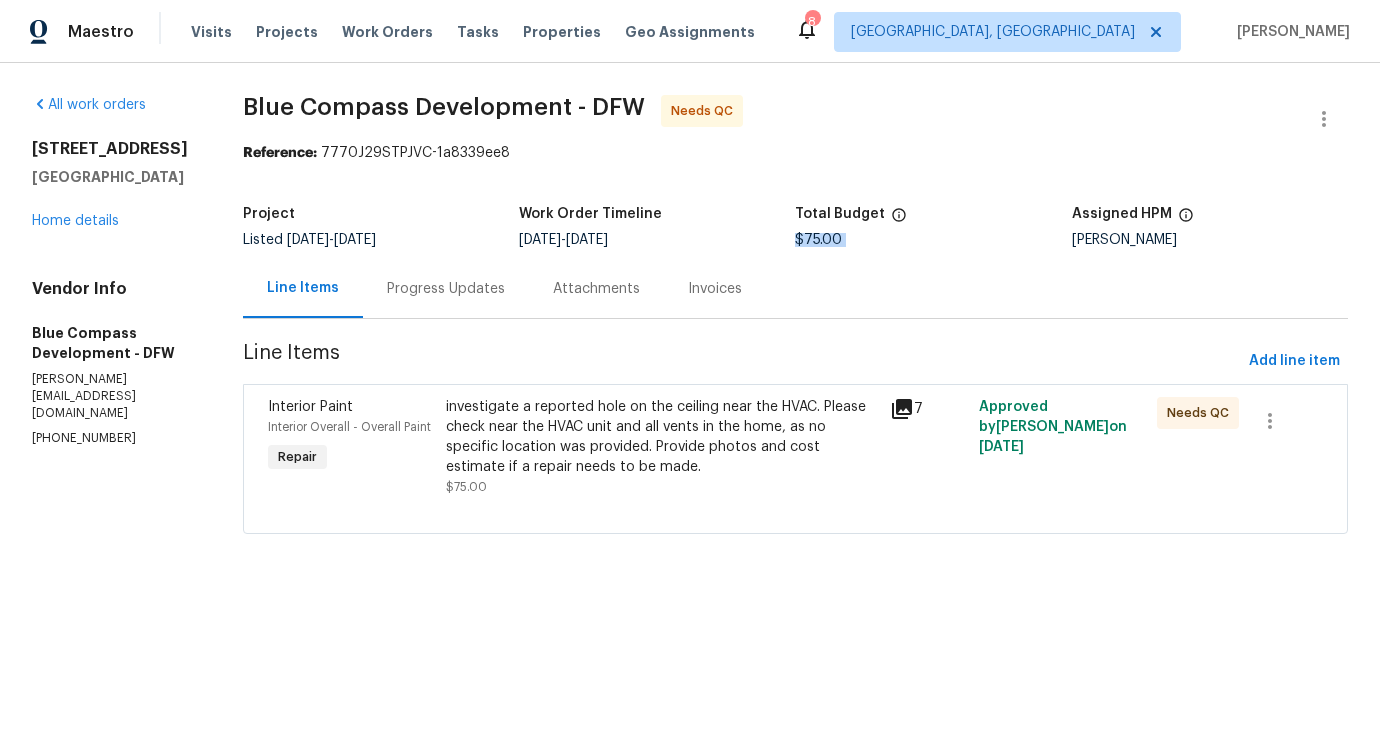 copy on "$75.00" 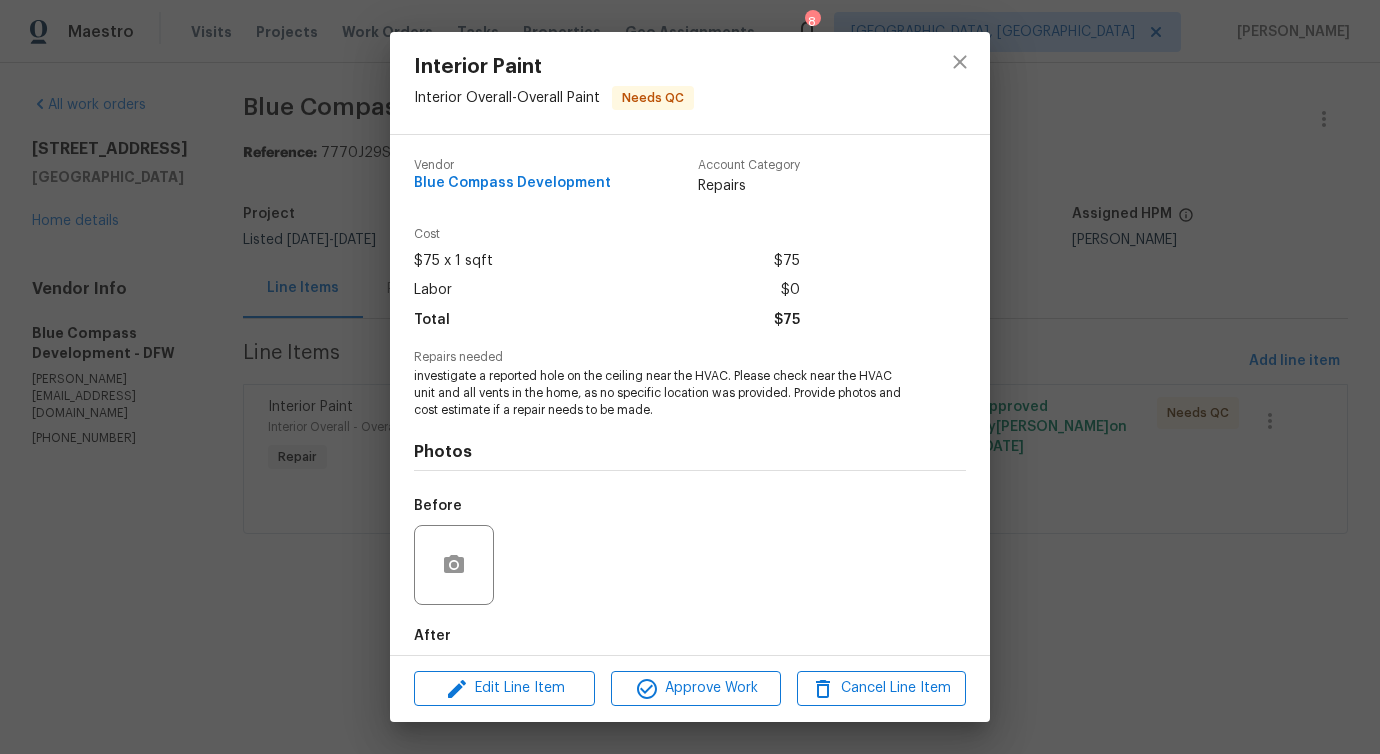 scroll, scrollTop: 100, scrollLeft: 0, axis: vertical 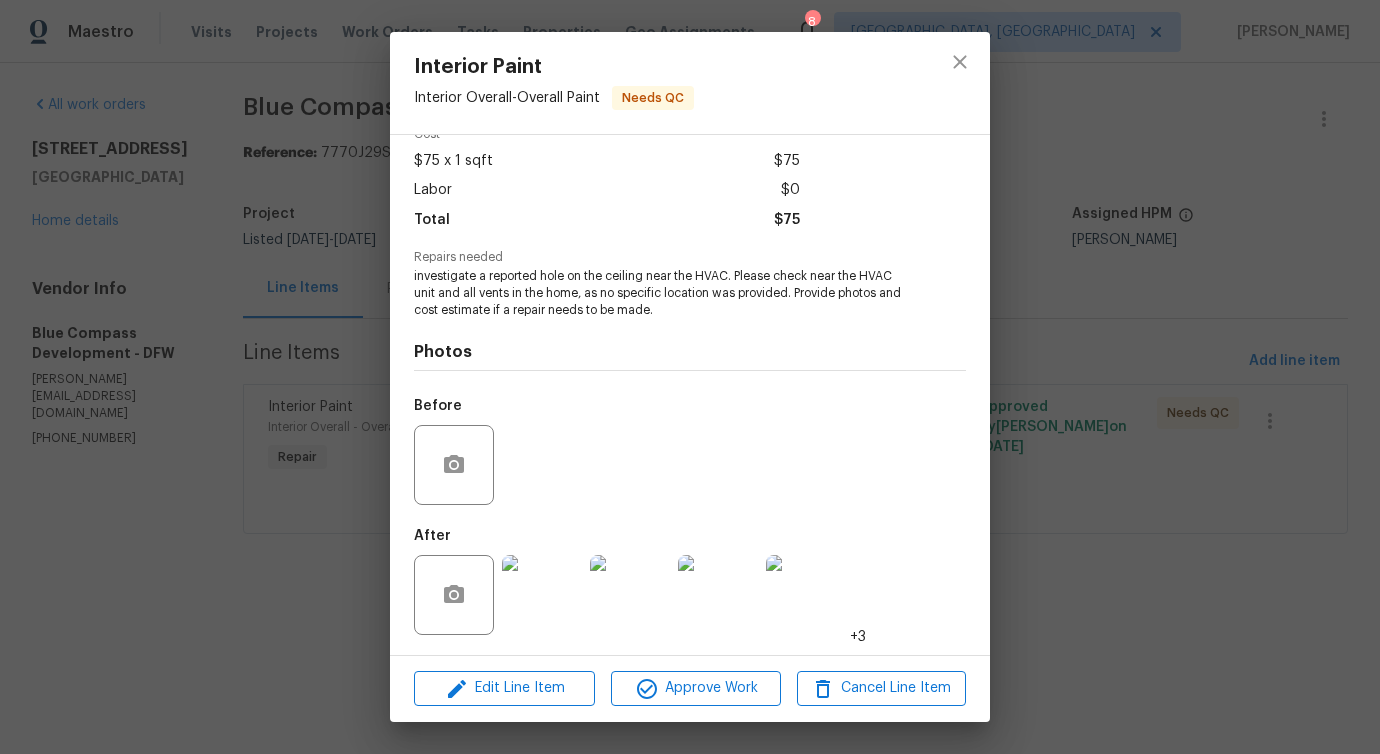 click at bounding box center [542, 595] 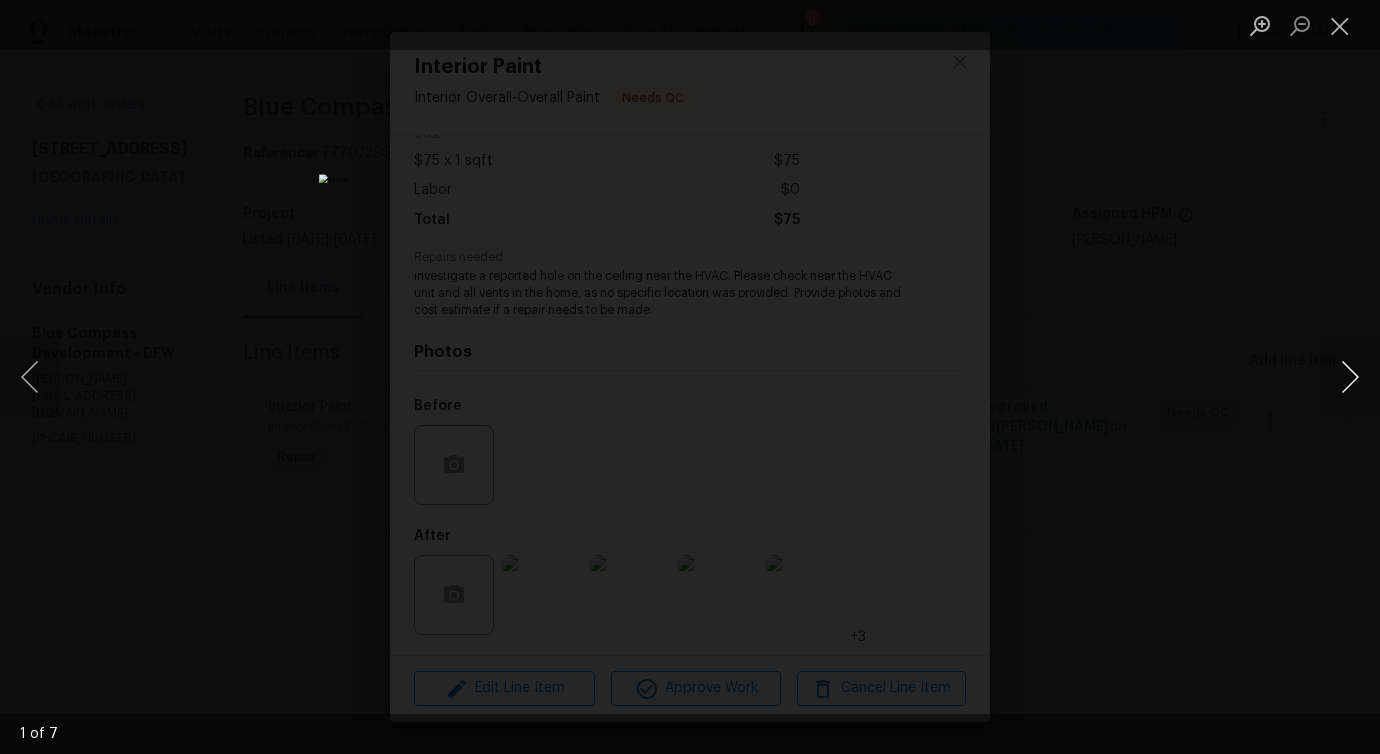 click at bounding box center (1350, 377) 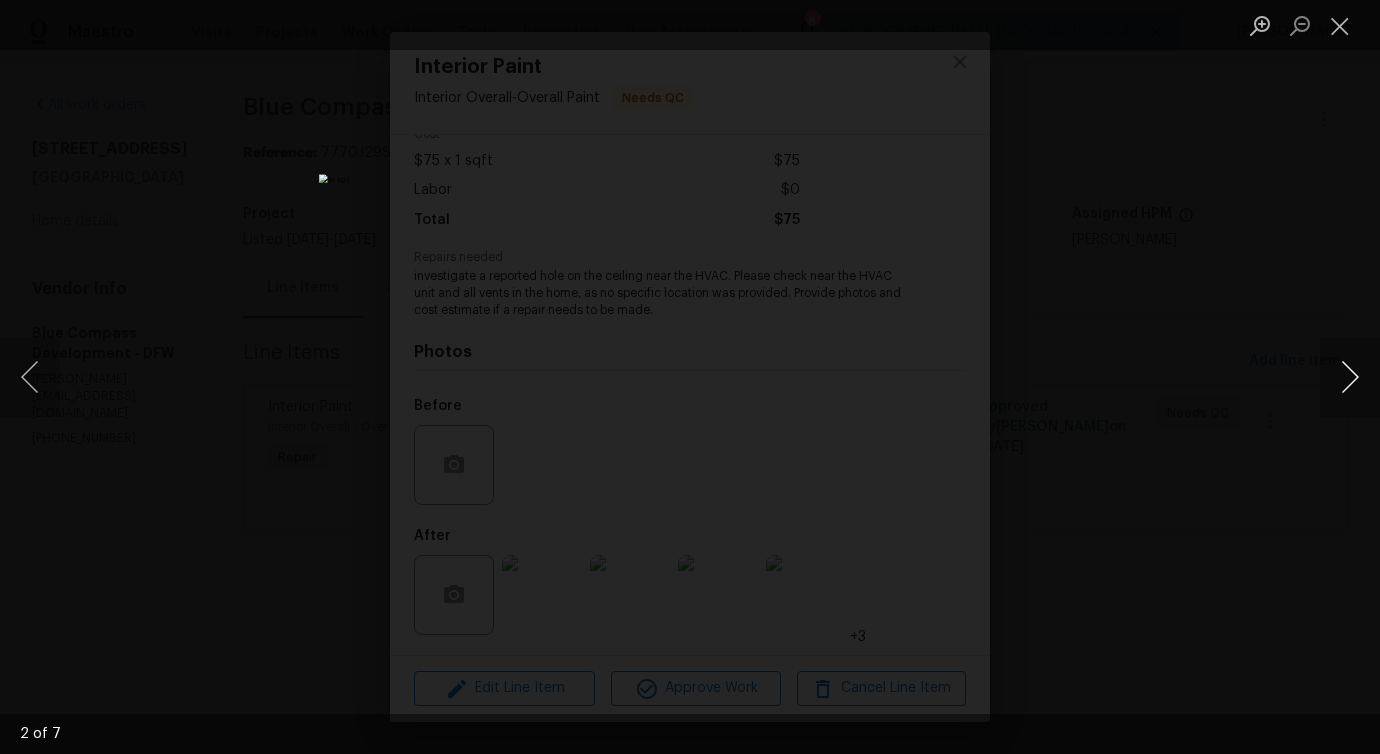 click at bounding box center [1350, 377] 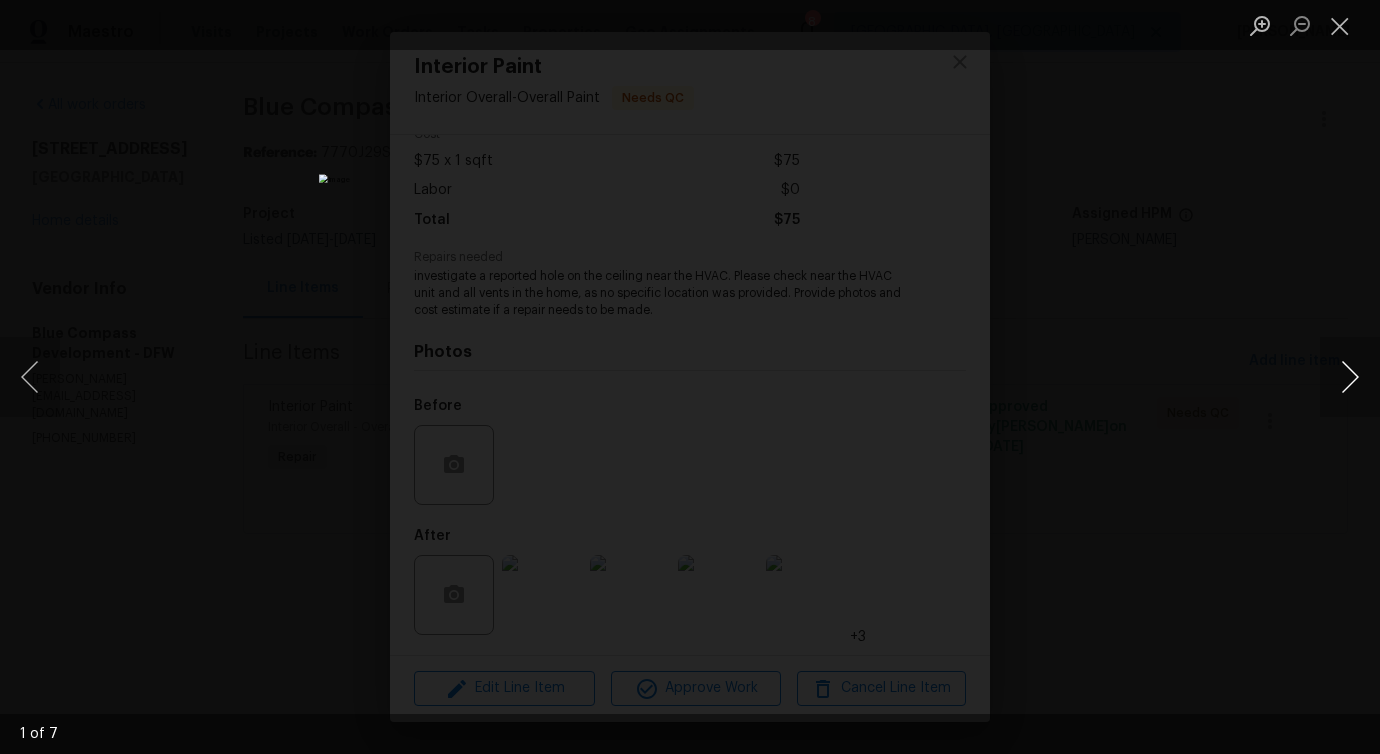 click at bounding box center [1350, 377] 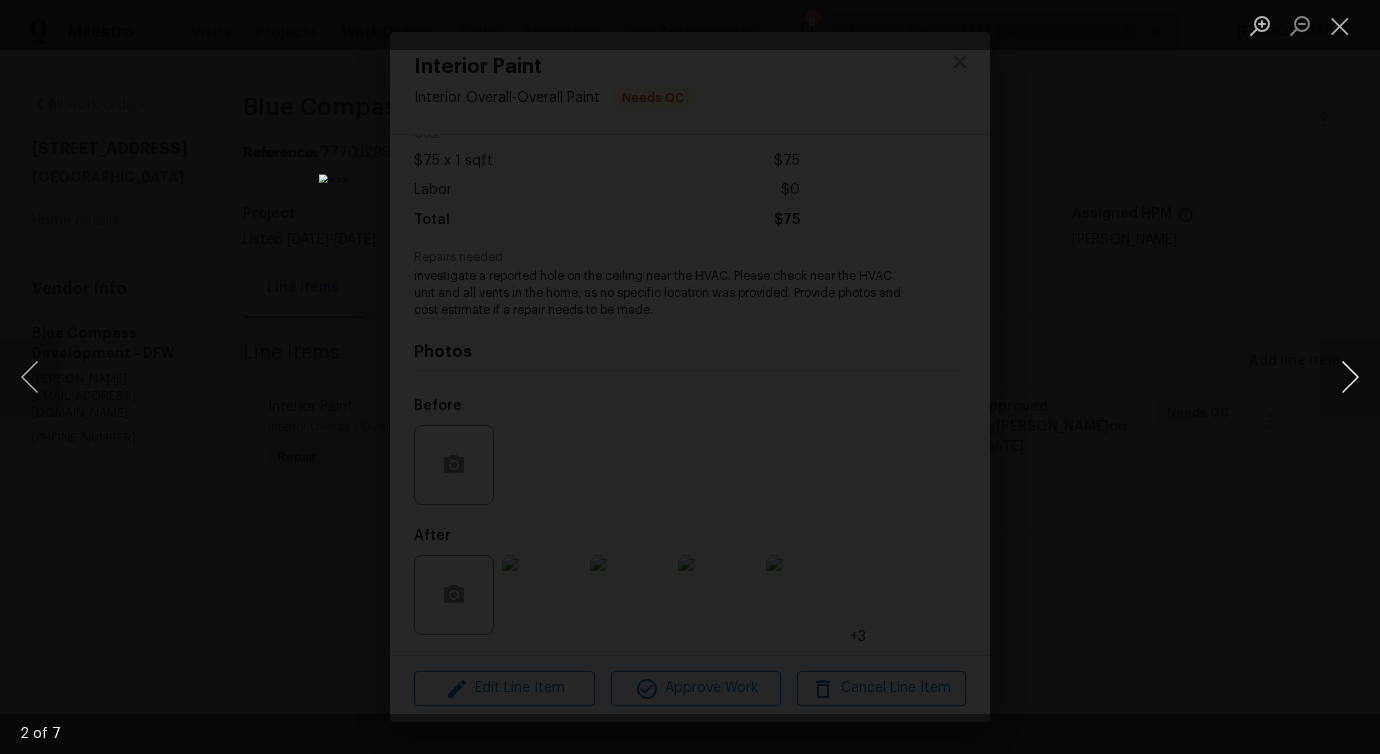 click at bounding box center (1350, 377) 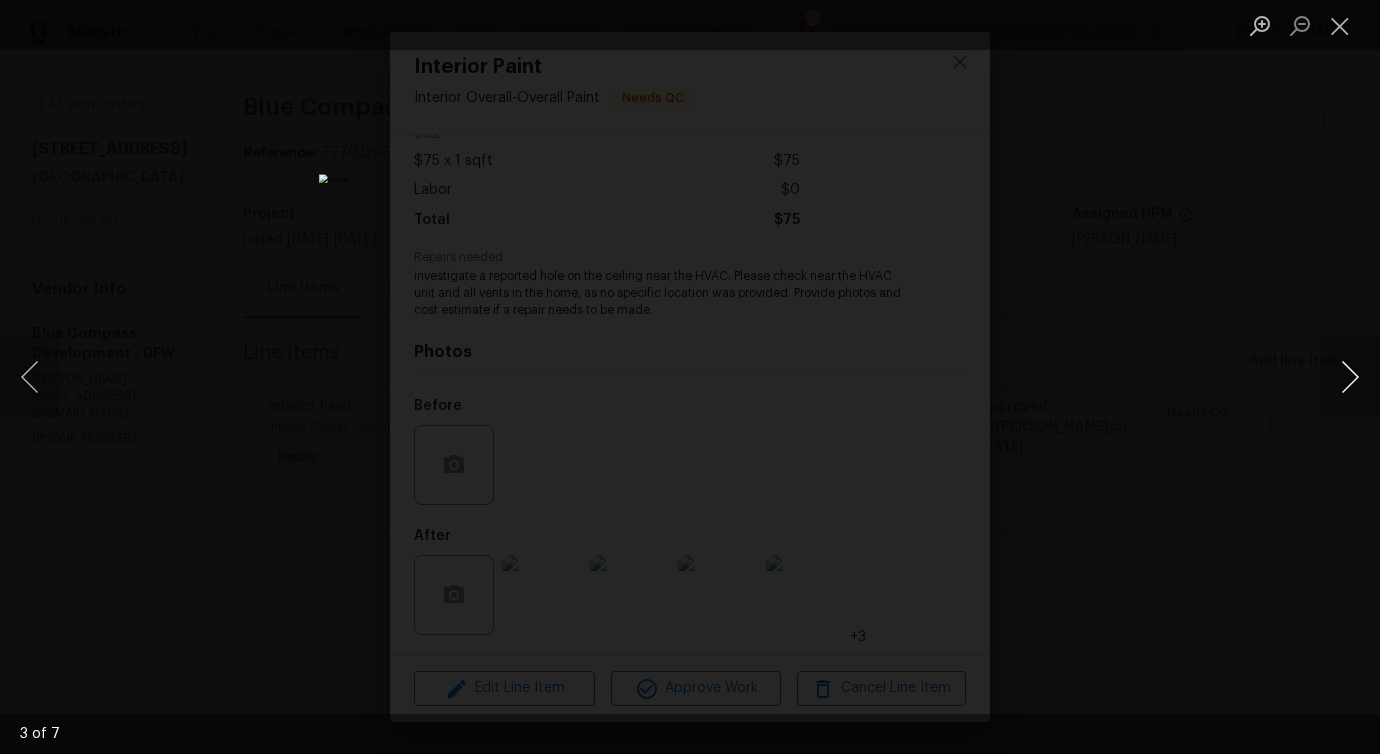 click at bounding box center [1350, 377] 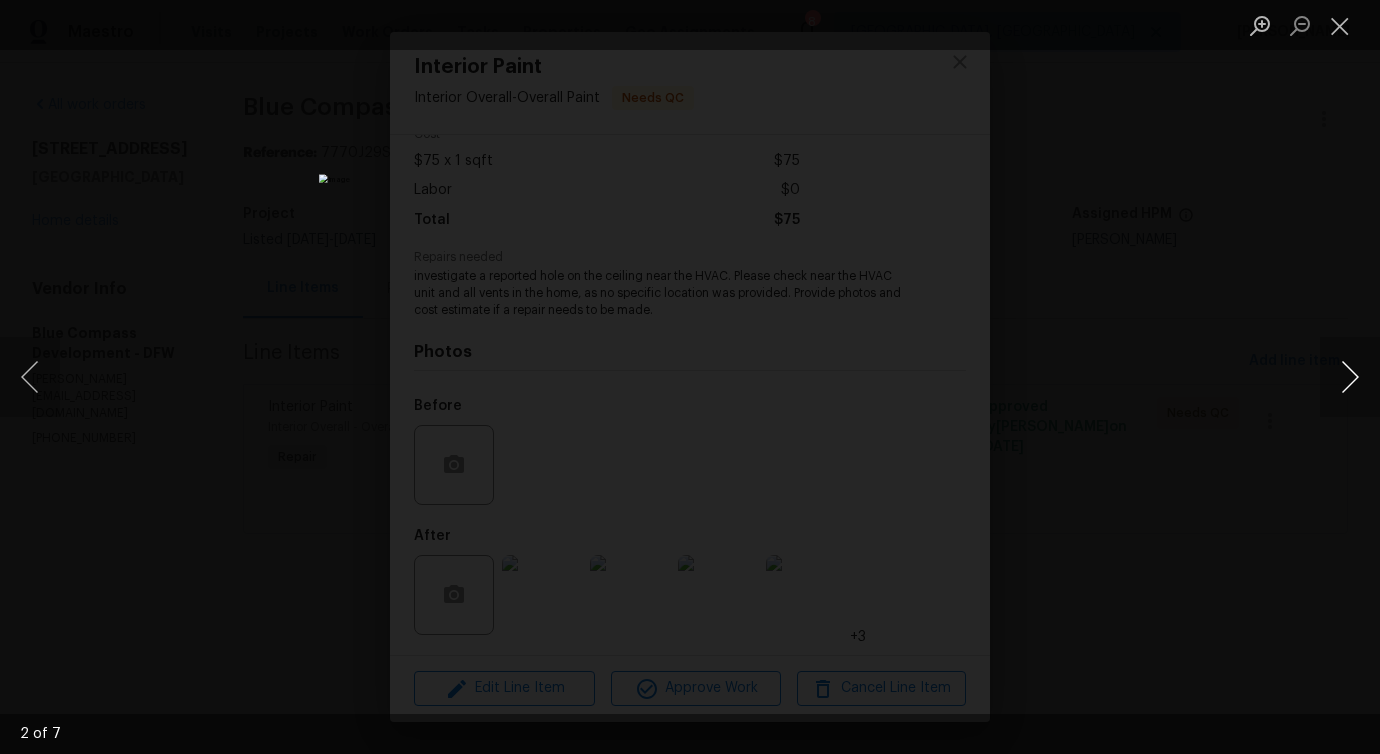 click at bounding box center [1350, 377] 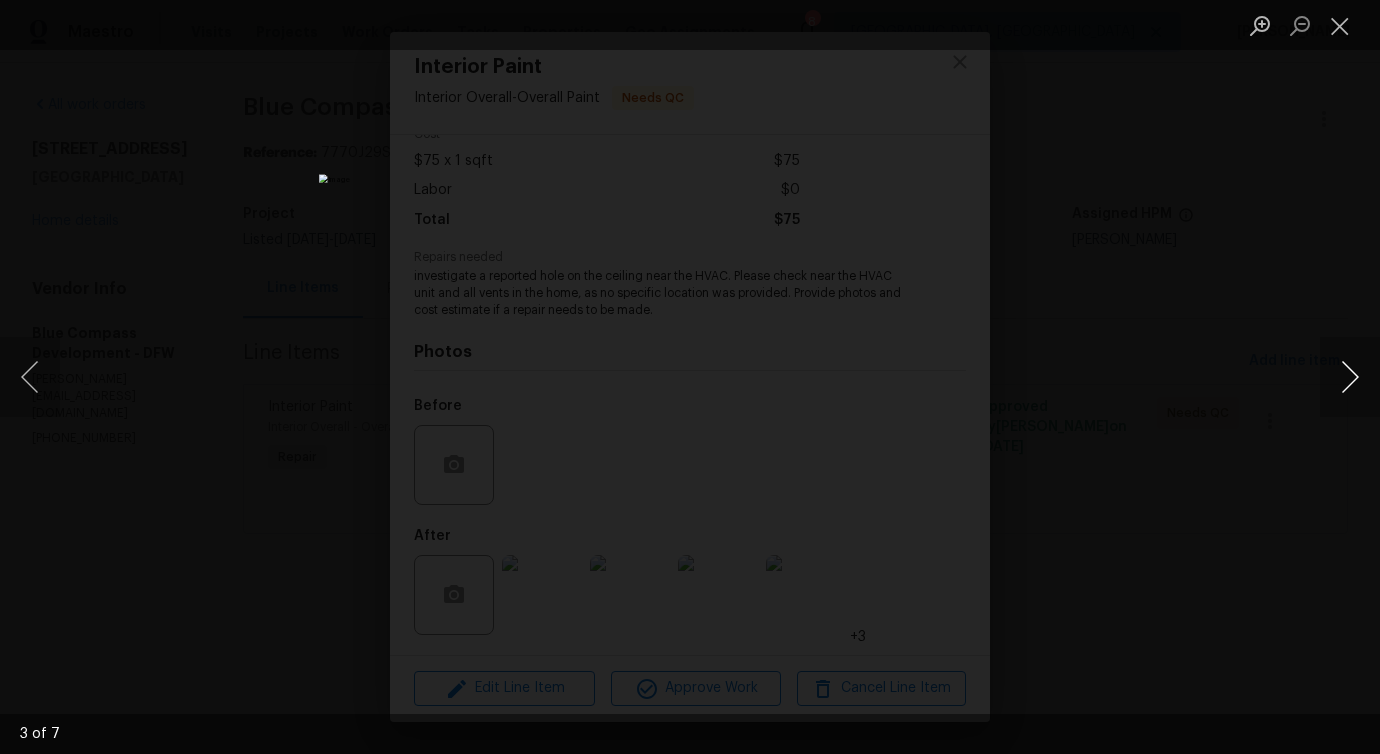 click at bounding box center (1350, 377) 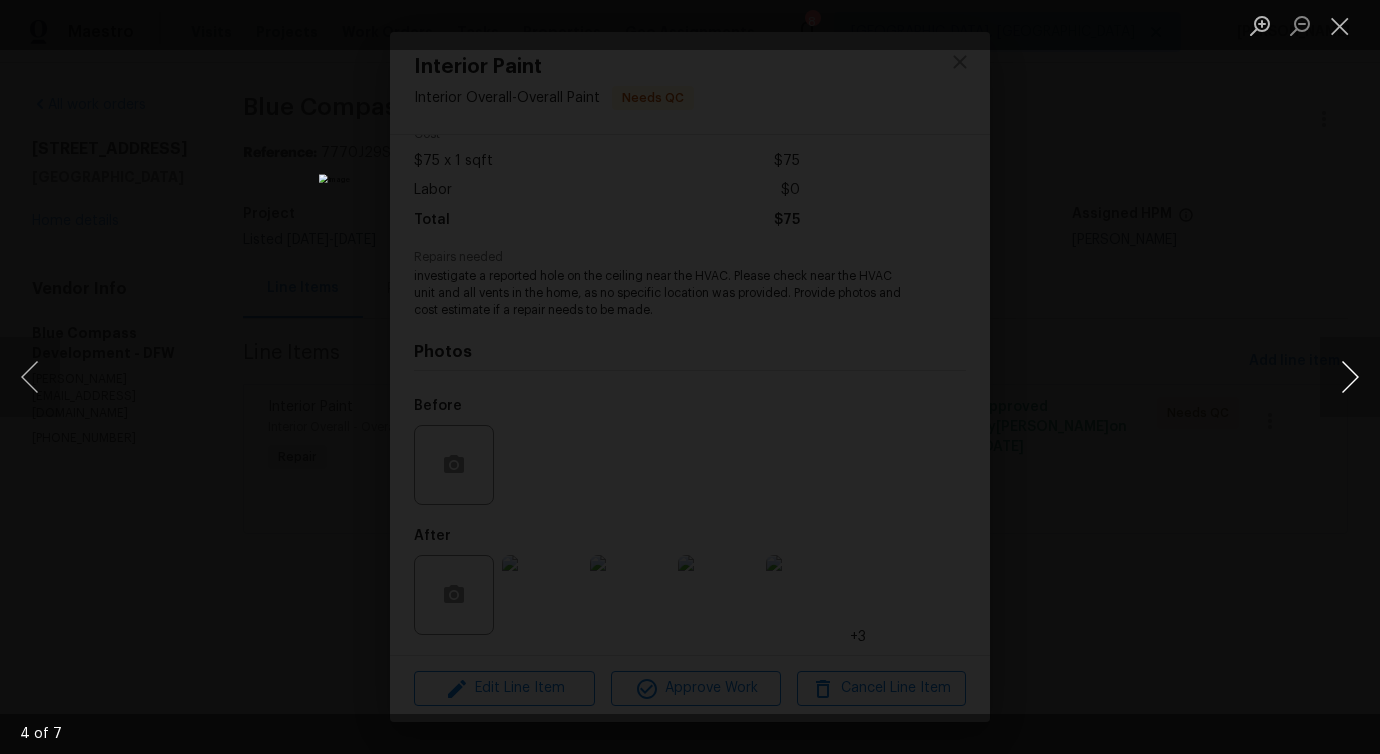 click at bounding box center [1350, 377] 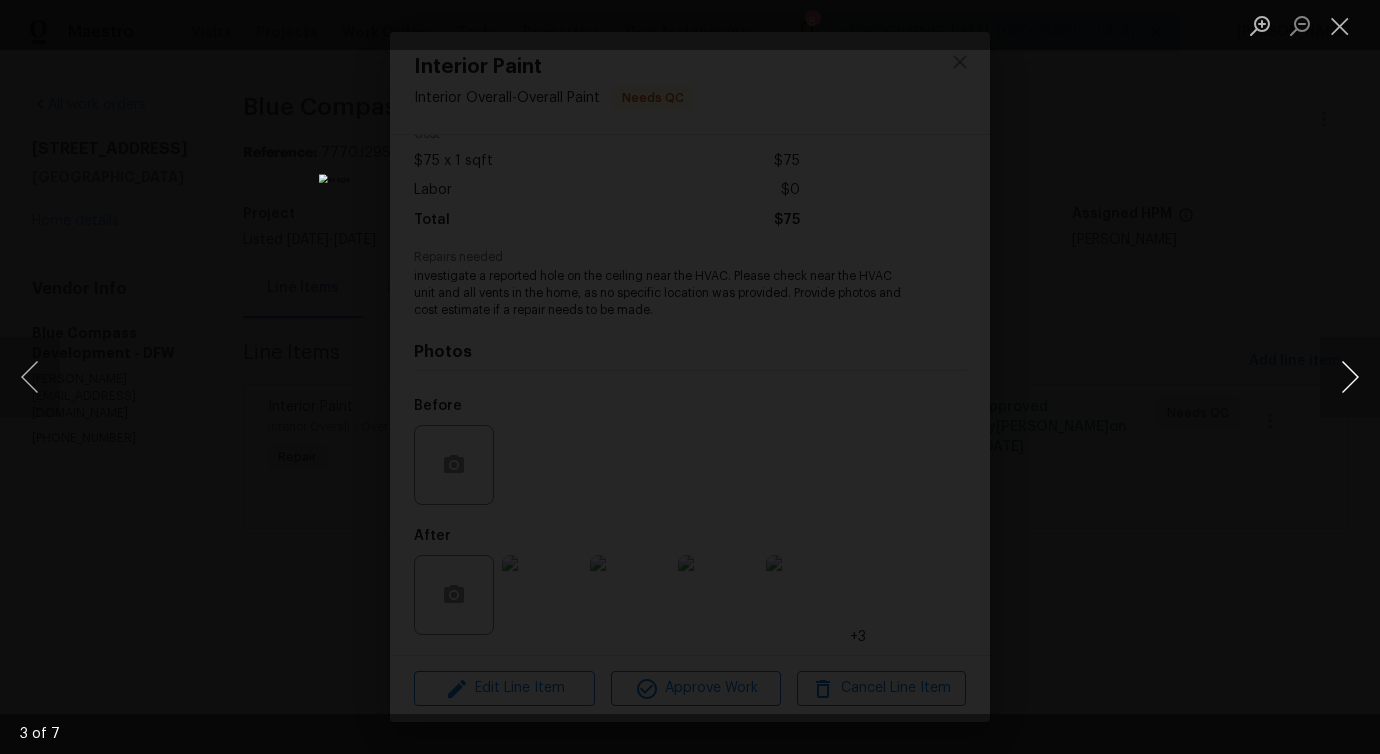 click at bounding box center [1350, 377] 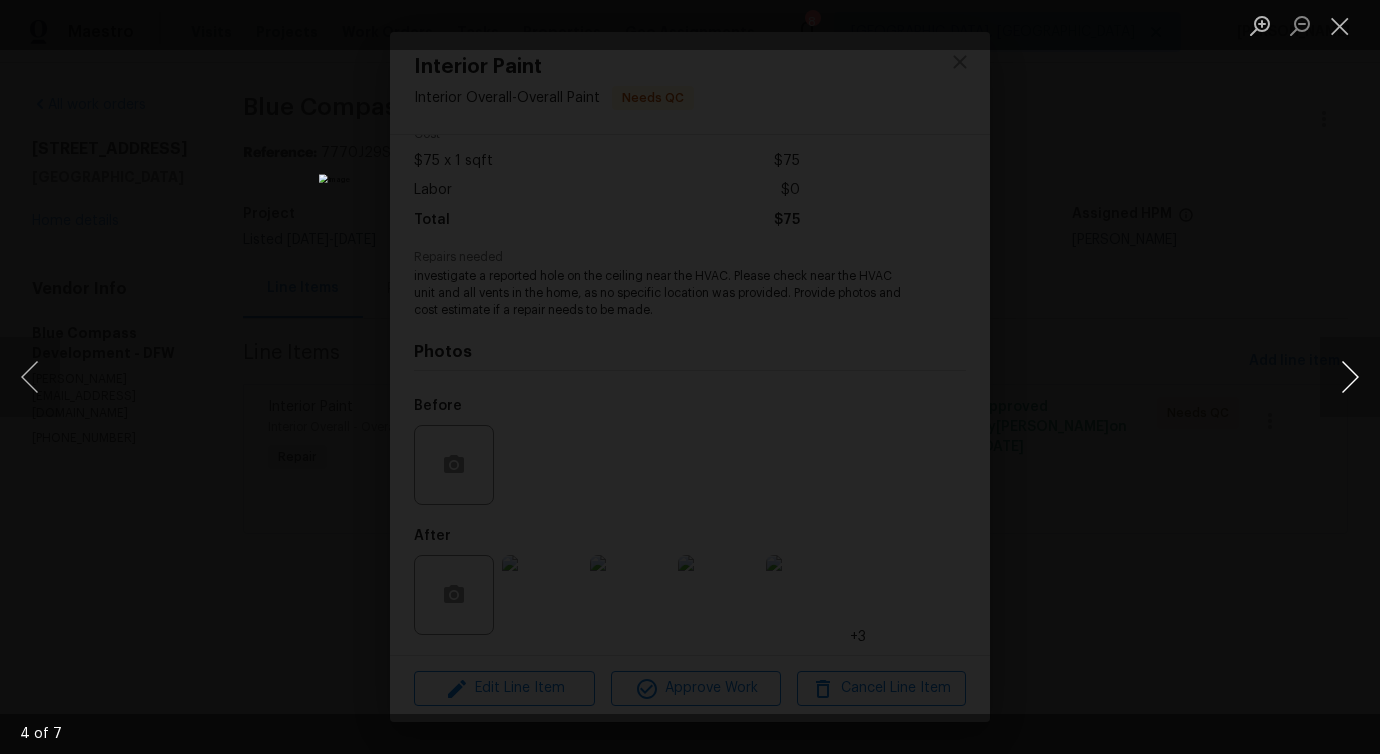 click at bounding box center [1350, 377] 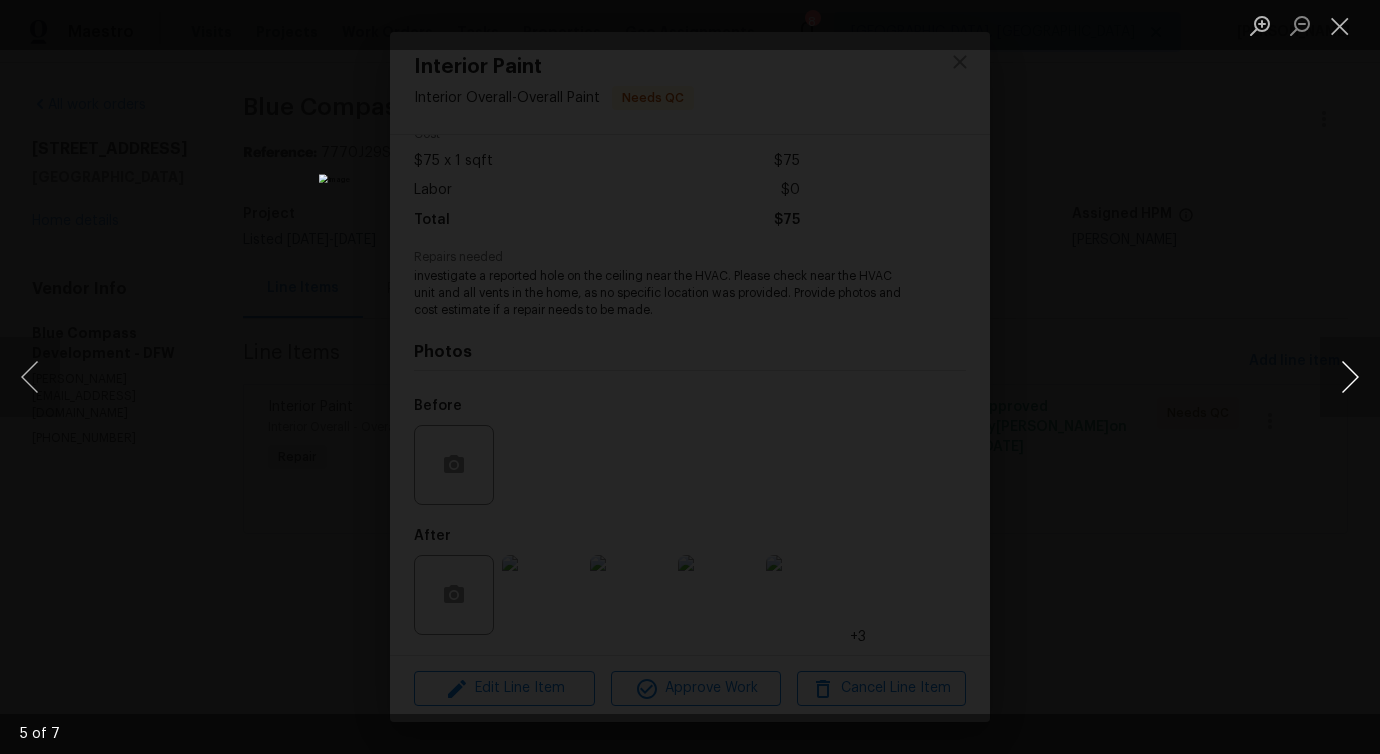 click at bounding box center [1350, 377] 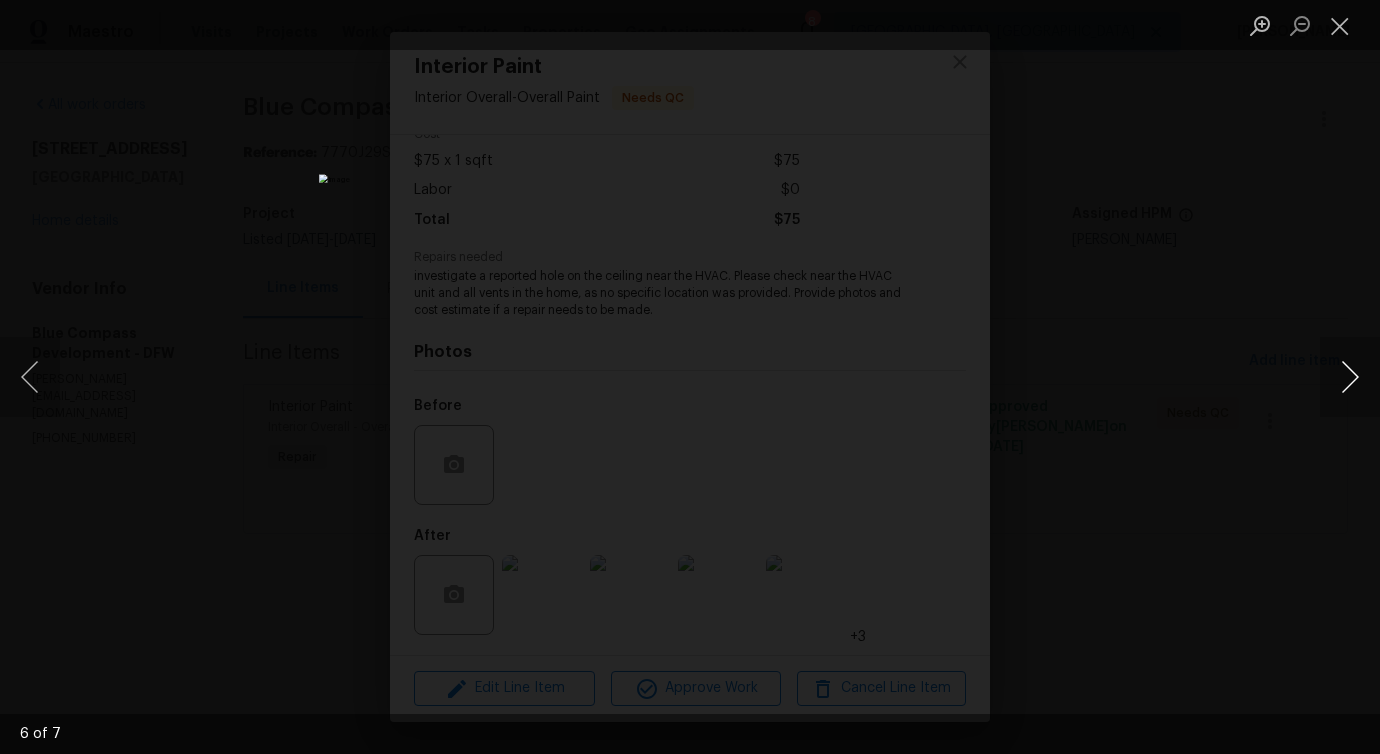 click at bounding box center [1350, 377] 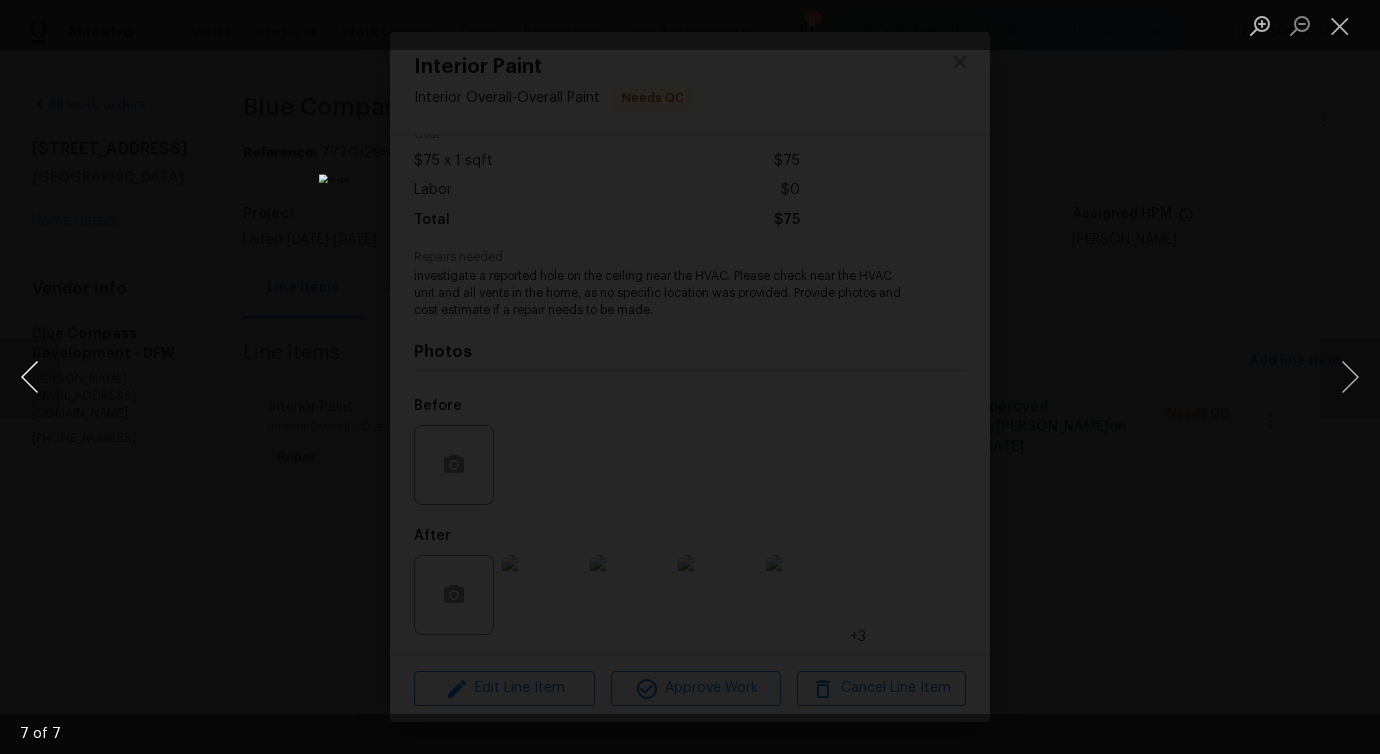 click at bounding box center (30, 377) 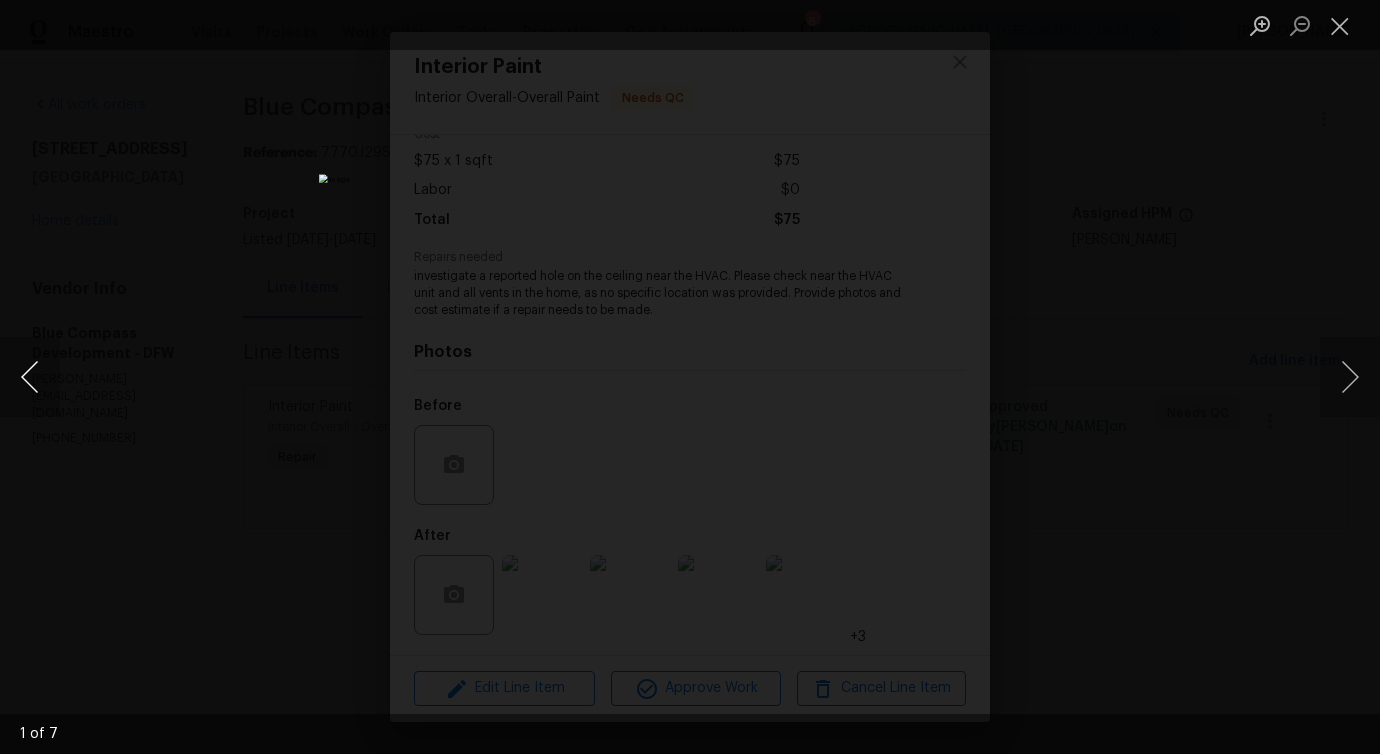 click at bounding box center (30, 377) 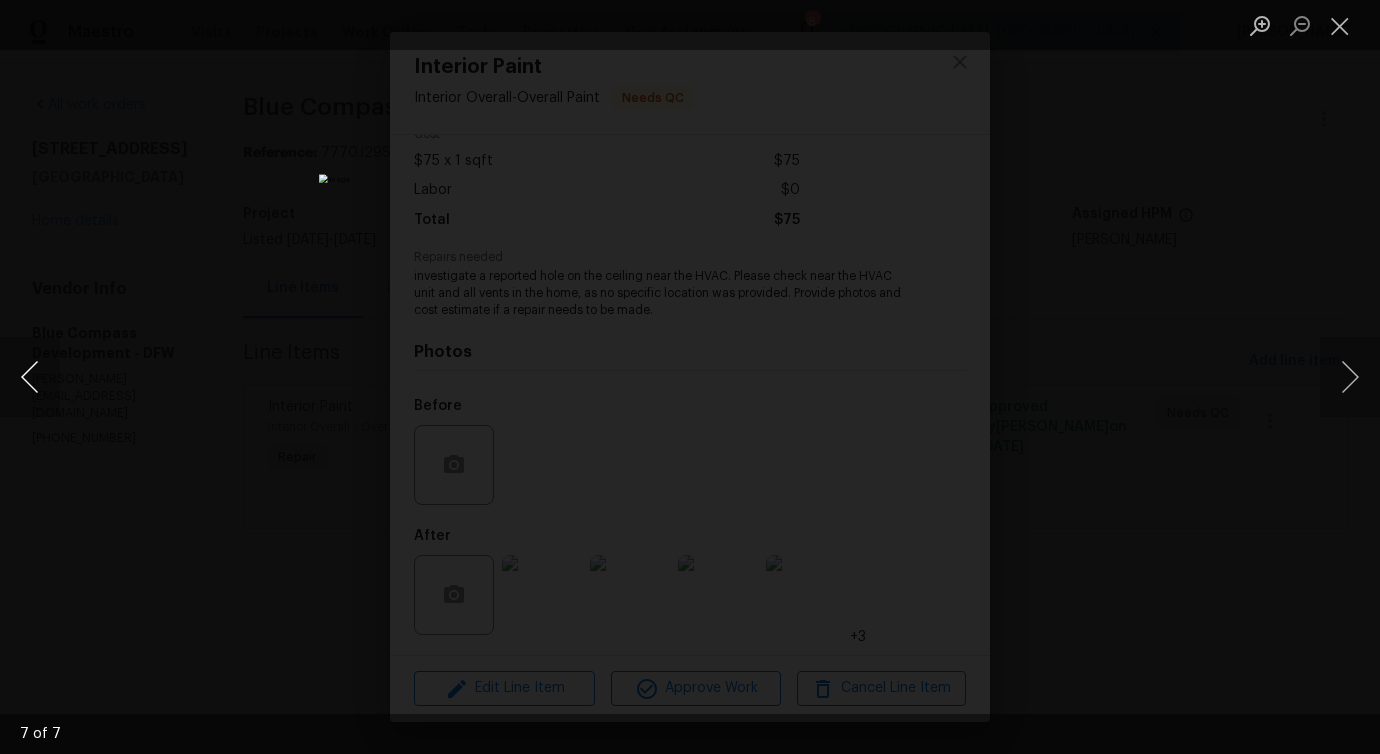 click at bounding box center [30, 377] 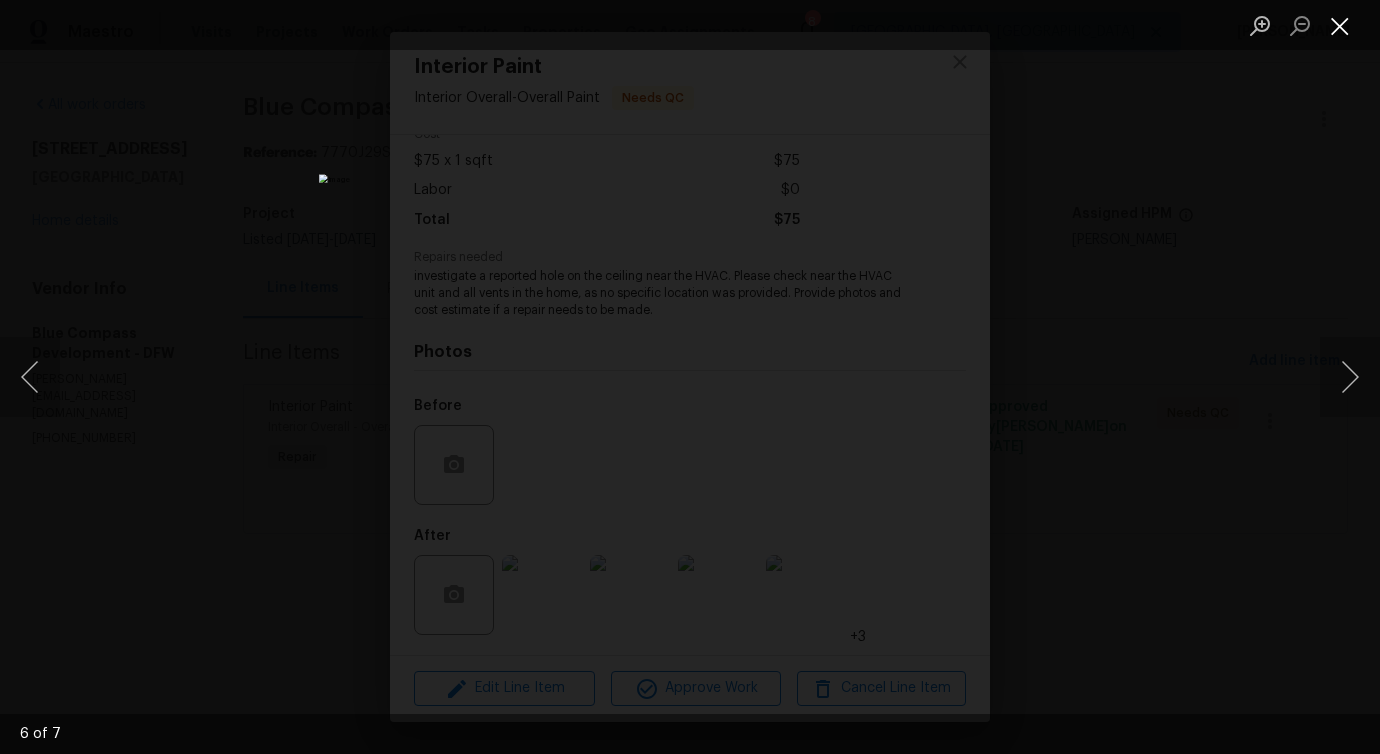 click at bounding box center (1340, 25) 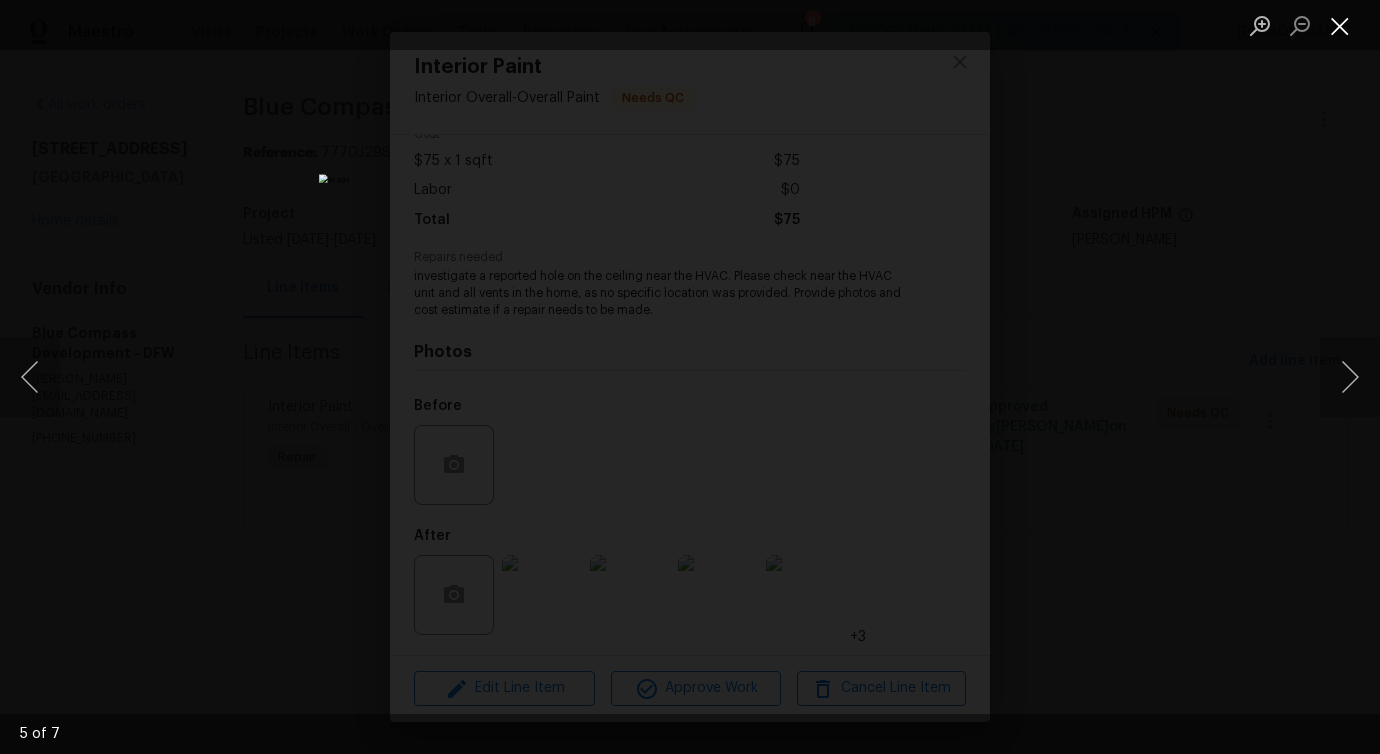 click at bounding box center (1340, 25) 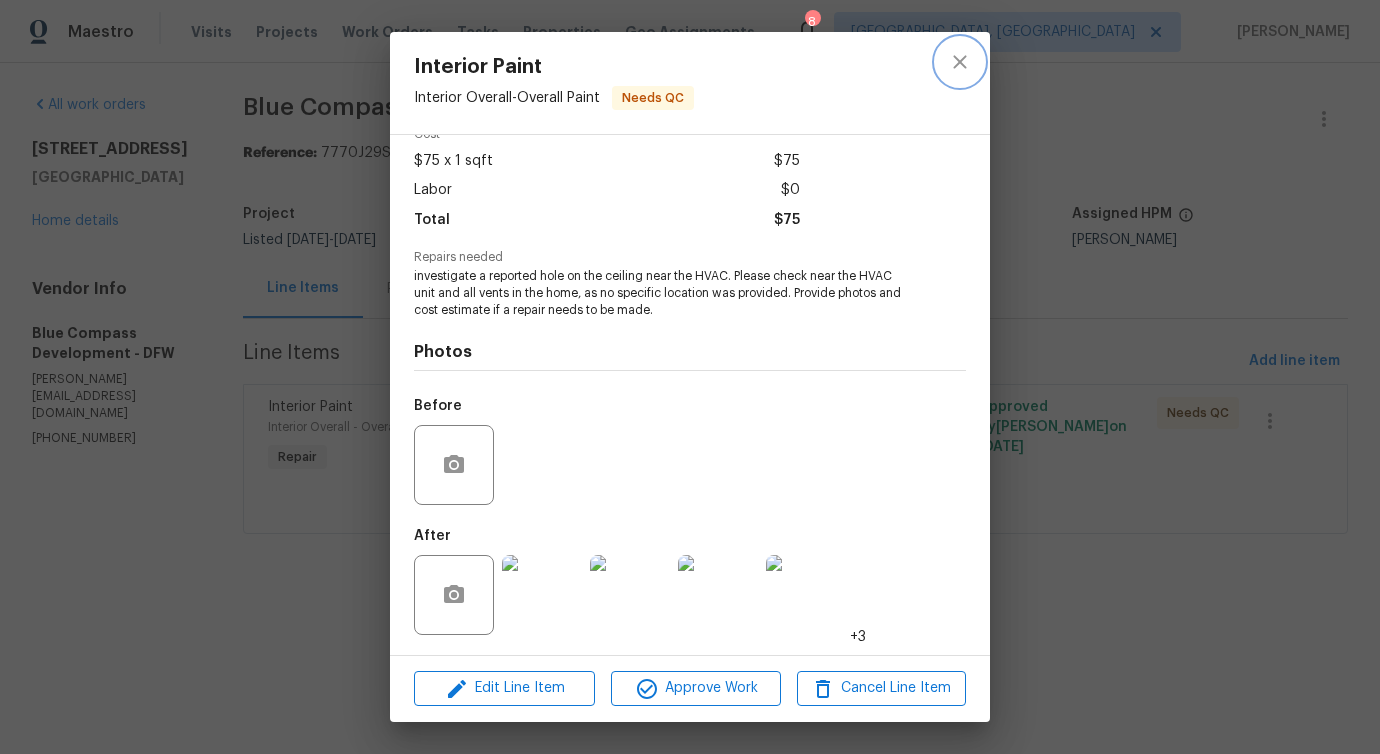 click at bounding box center [960, 62] 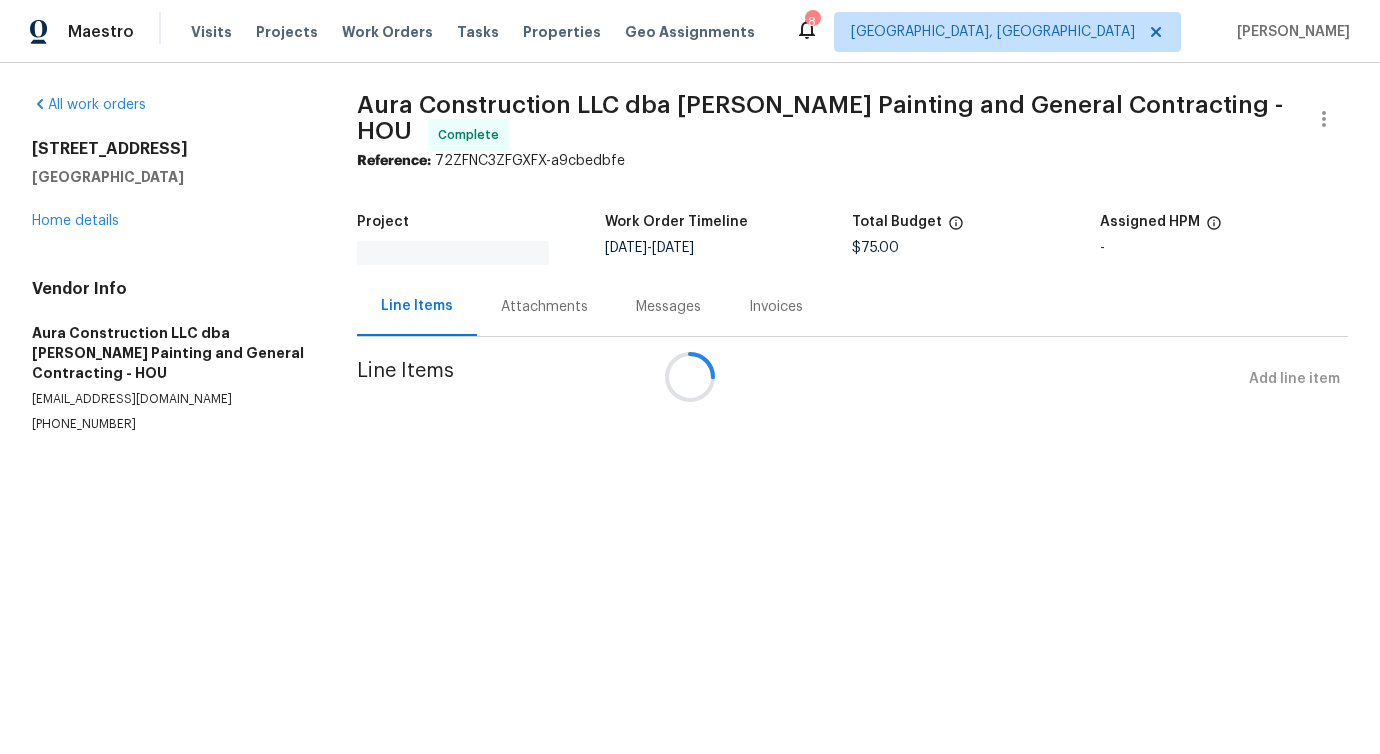 scroll, scrollTop: 0, scrollLeft: 0, axis: both 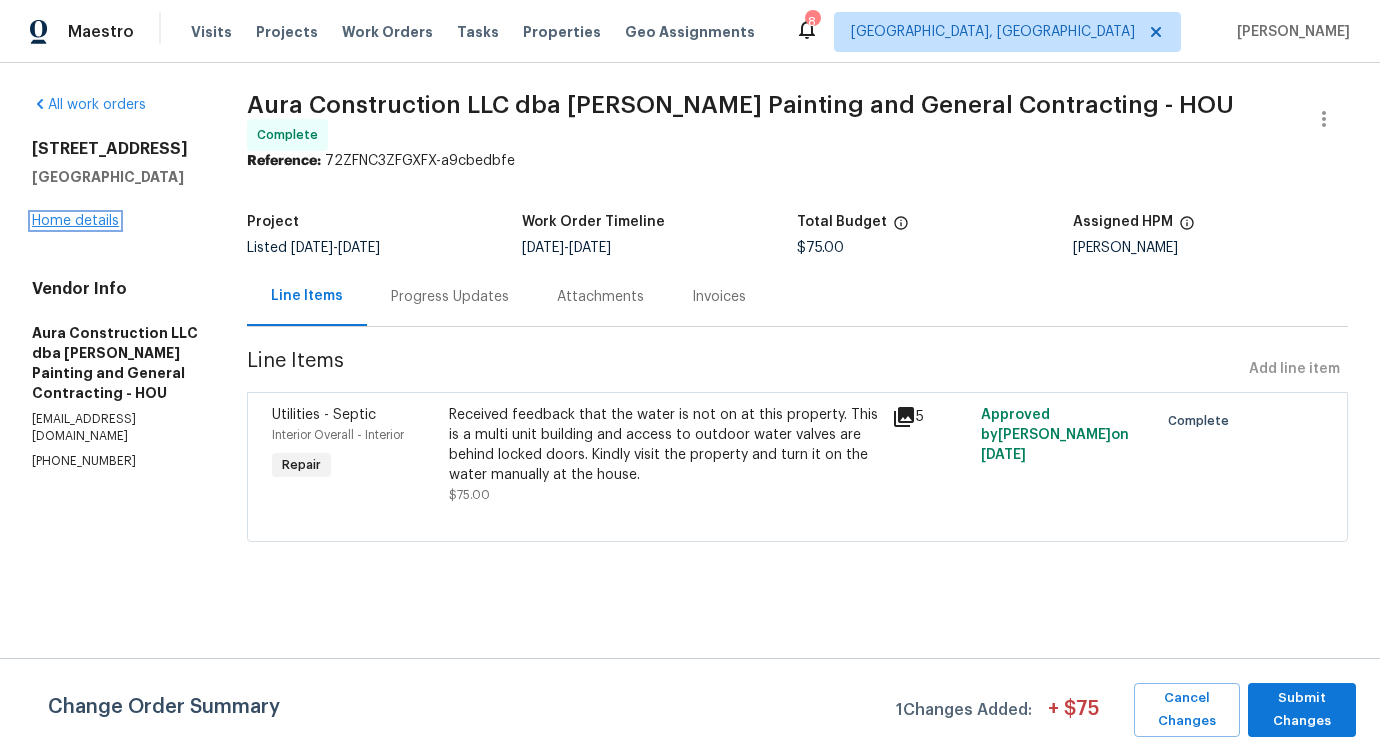 click on "Home details" at bounding box center (75, 221) 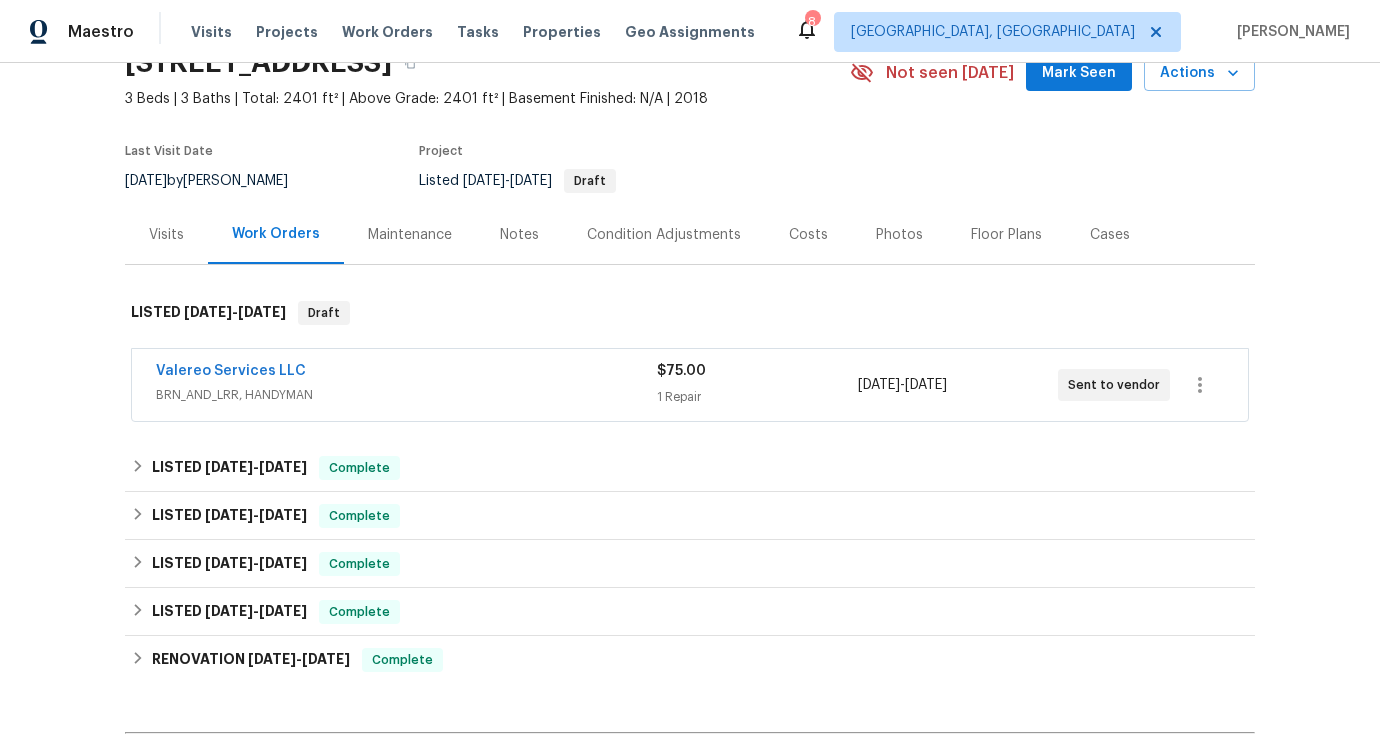 scroll, scrollTop: 111, scrollLeft: 0, axis: vertical 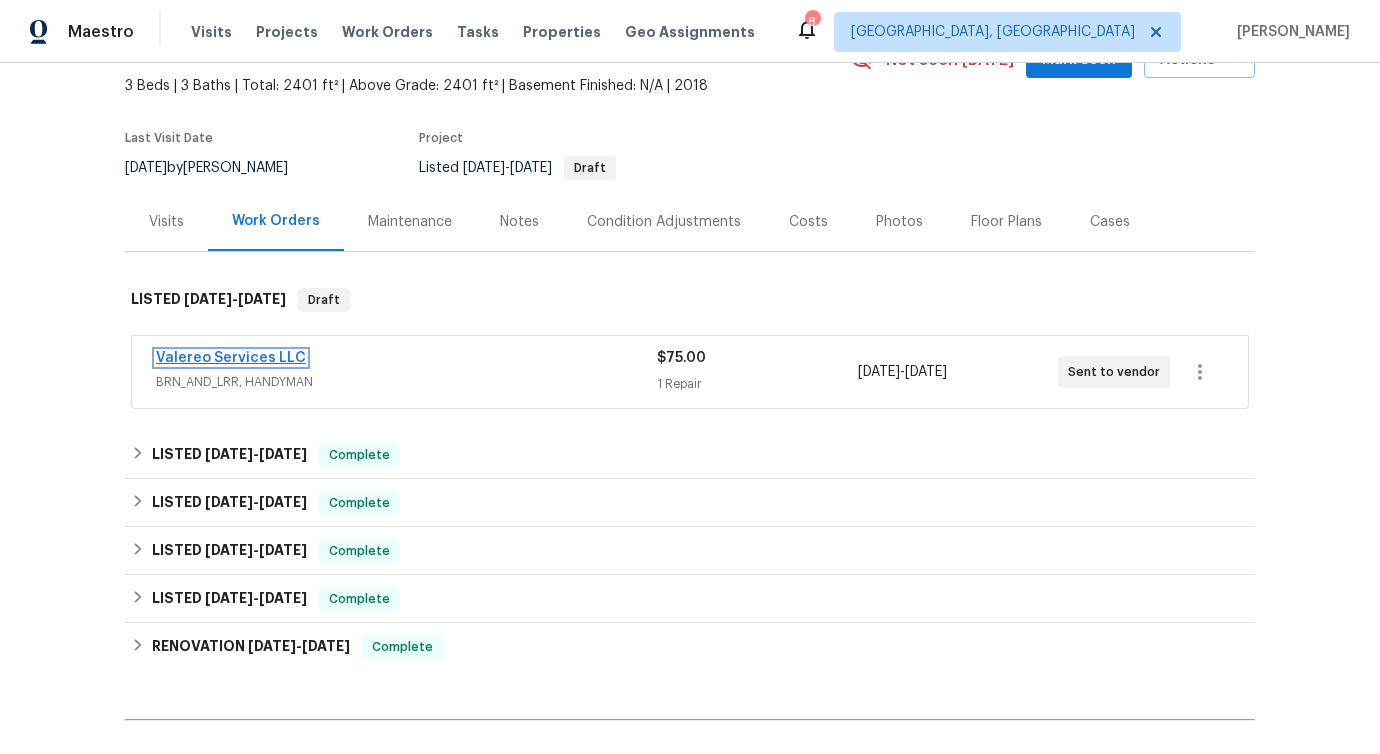 click on "Valereo Services LLC" at bounding box center (231, 358) 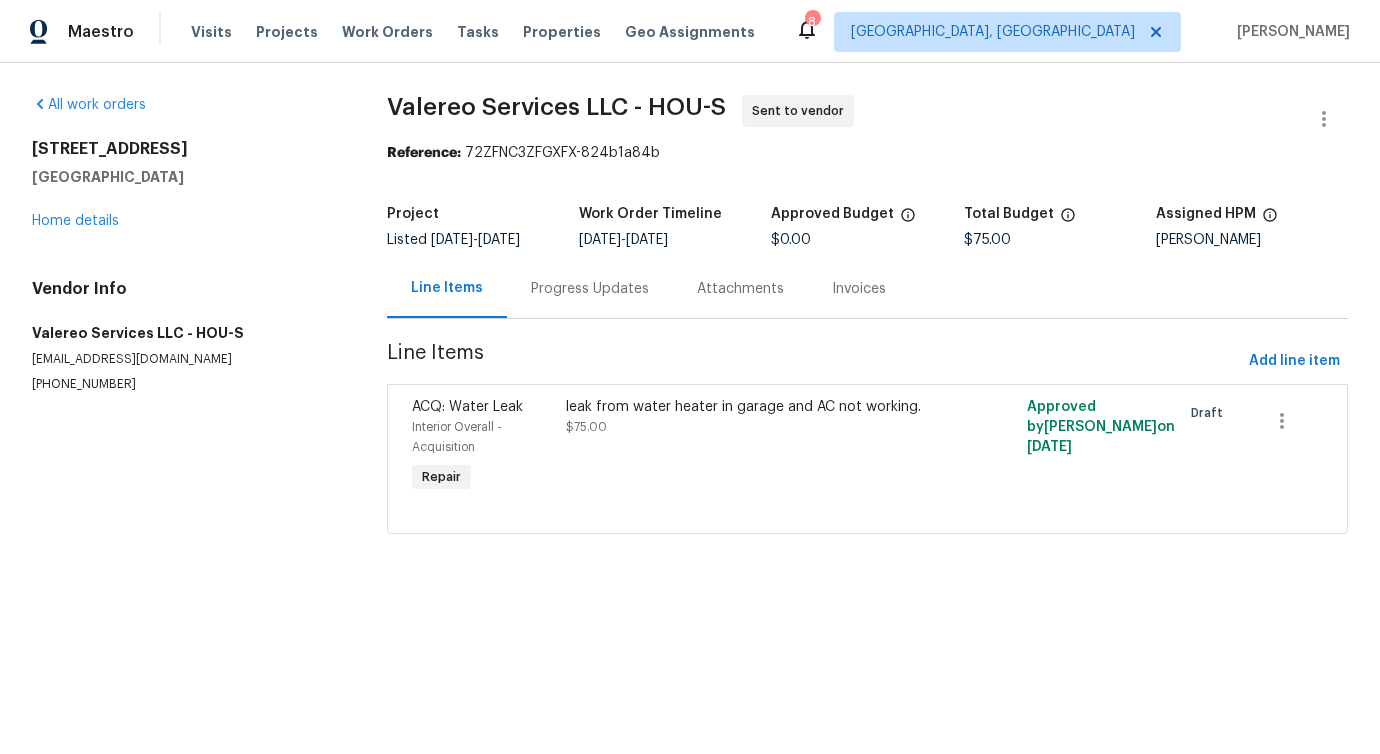 click on "Progress Updates" at bounding box center [590, 289] 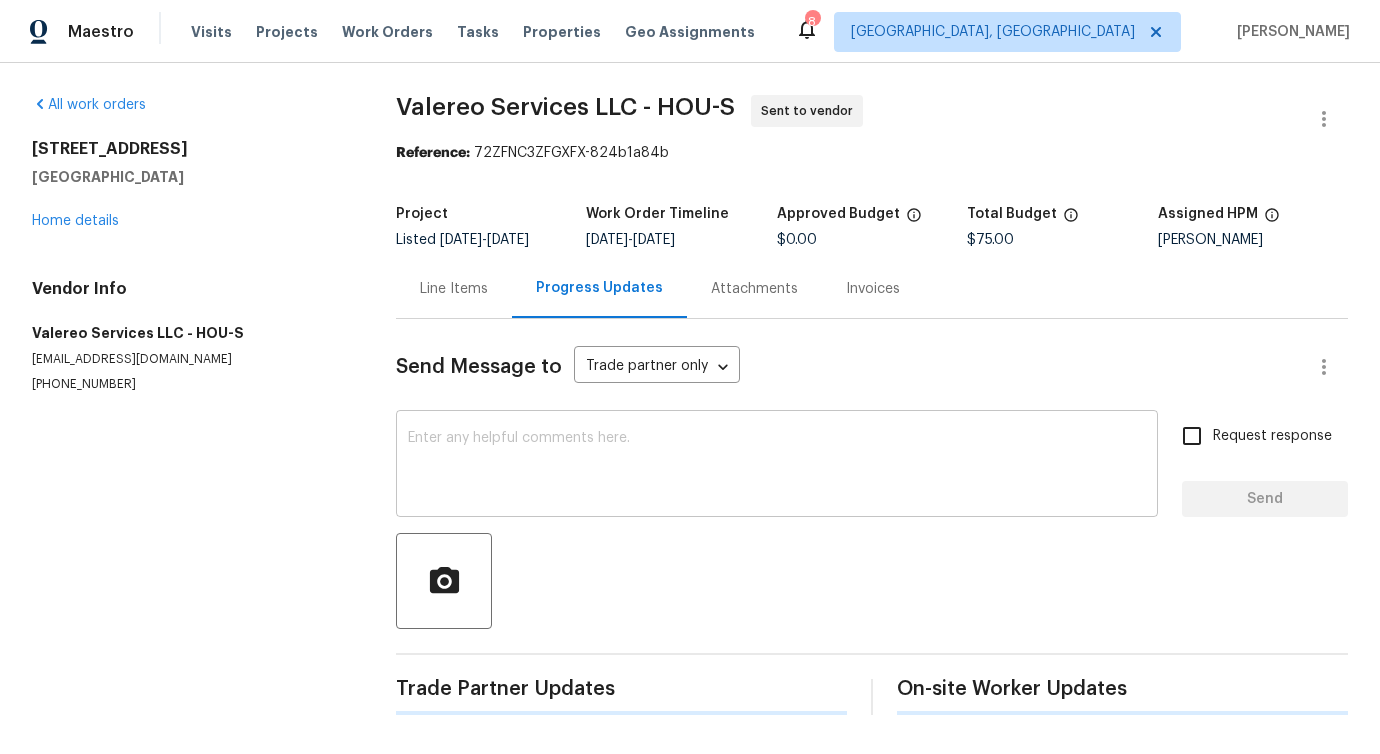 click at bounding box center (777, 466) 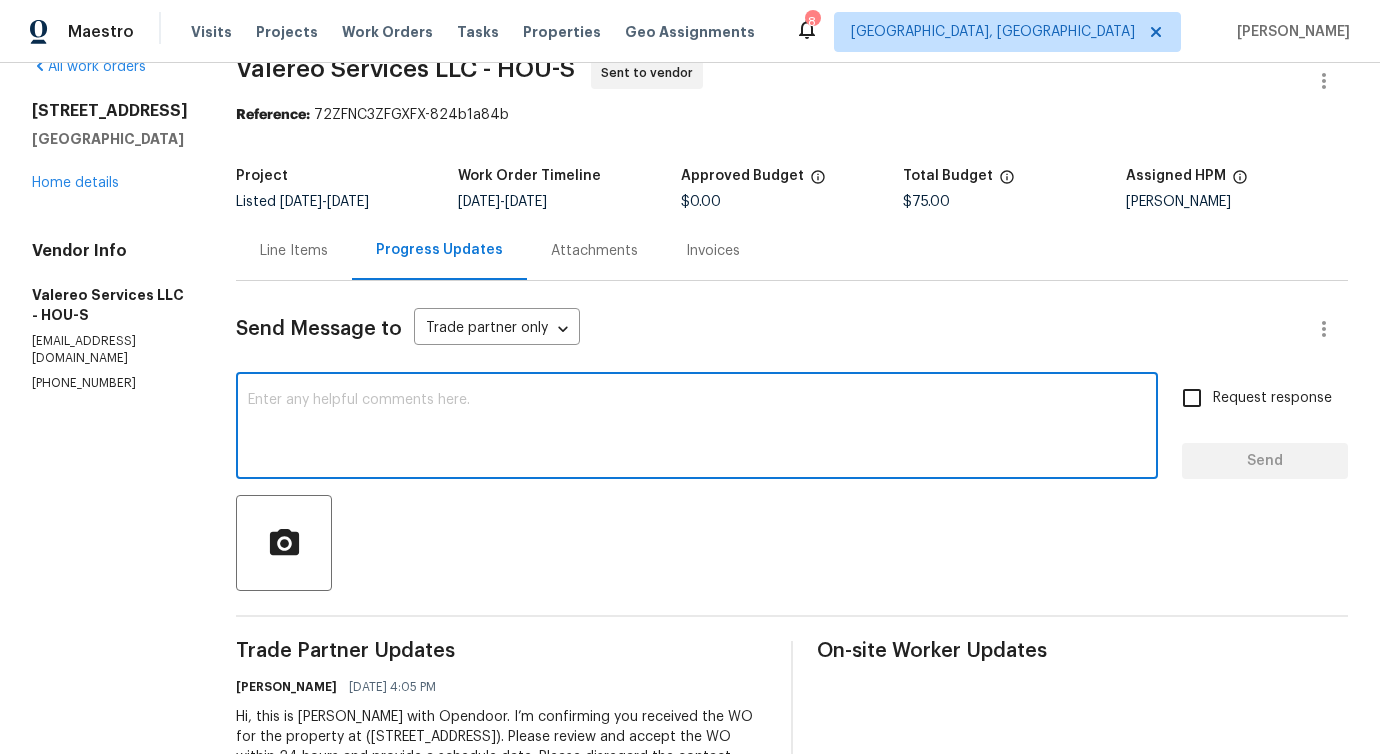 scroll, scrollTop: 14, scrollLeft: 0, axis: vertical 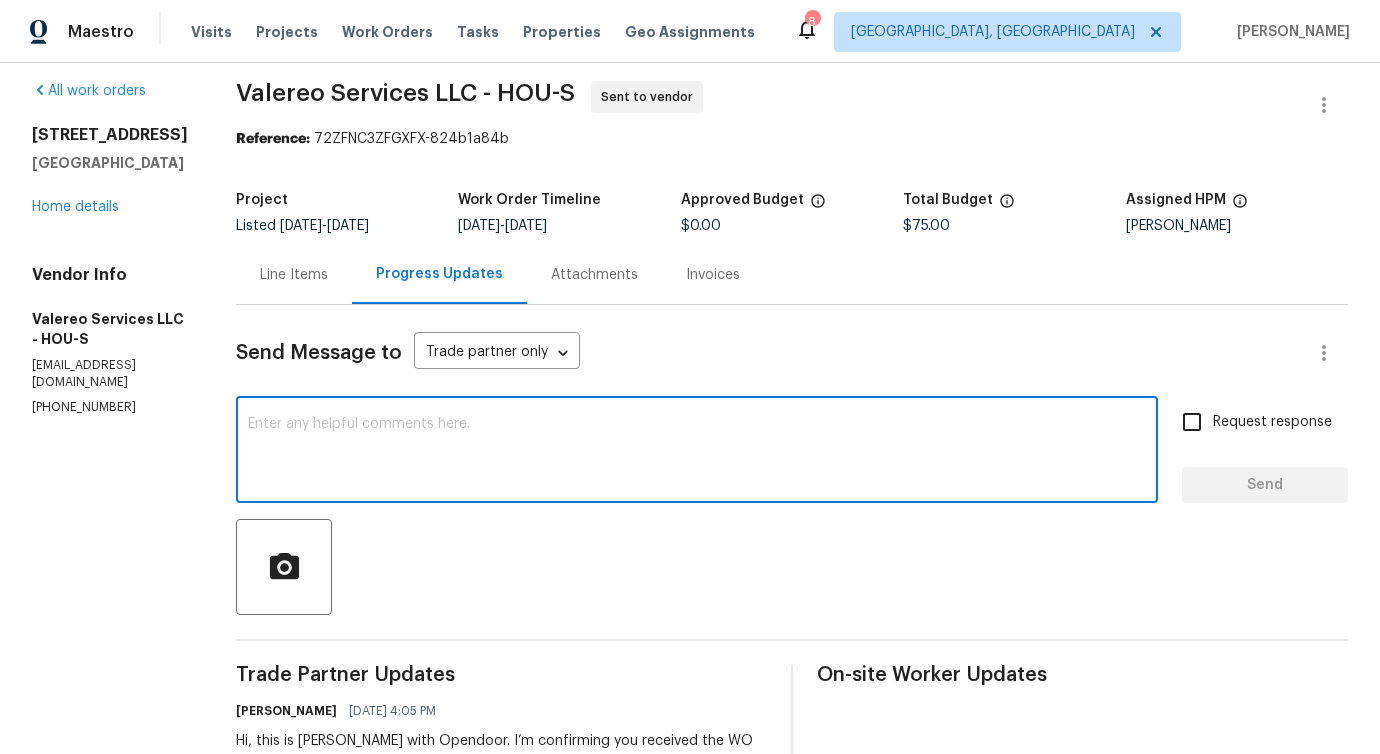 click at bounding box center [697, 452] 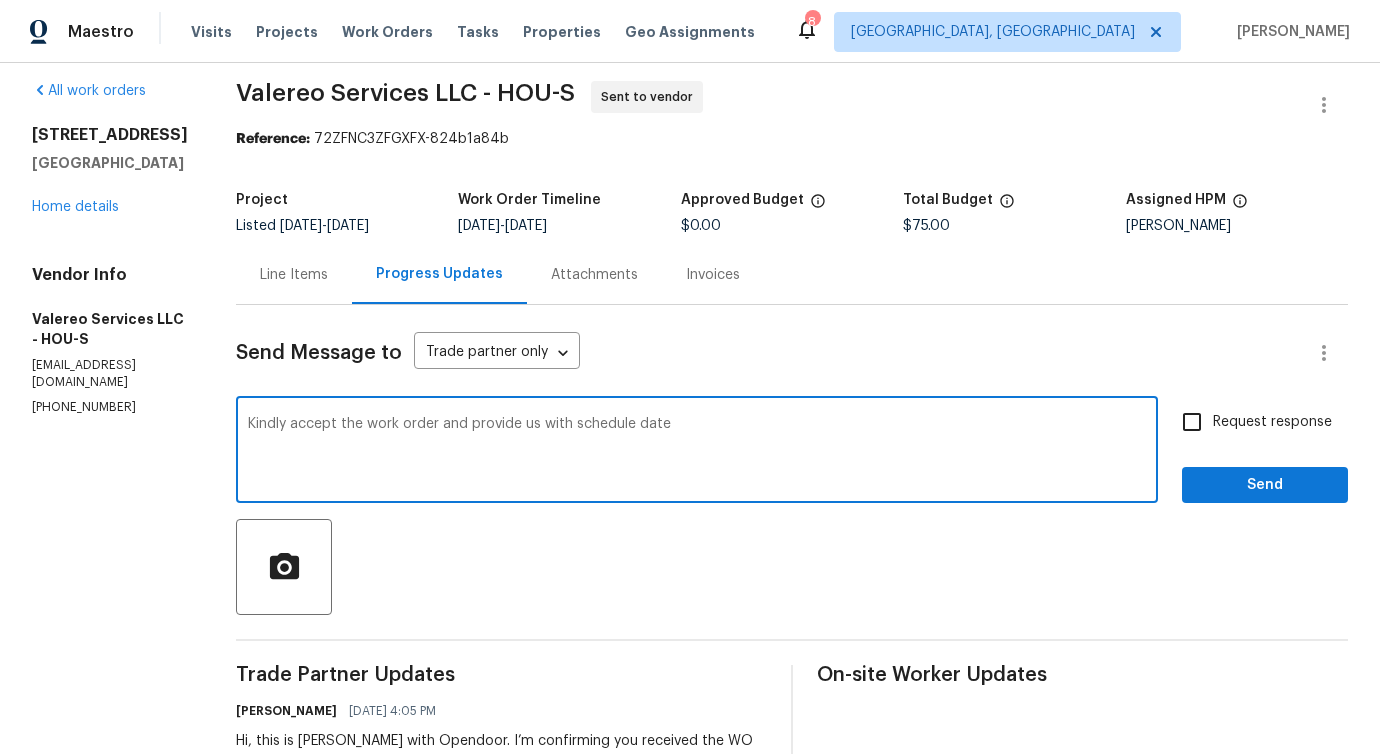 click on "schedule" at bounding box center [0, 0] 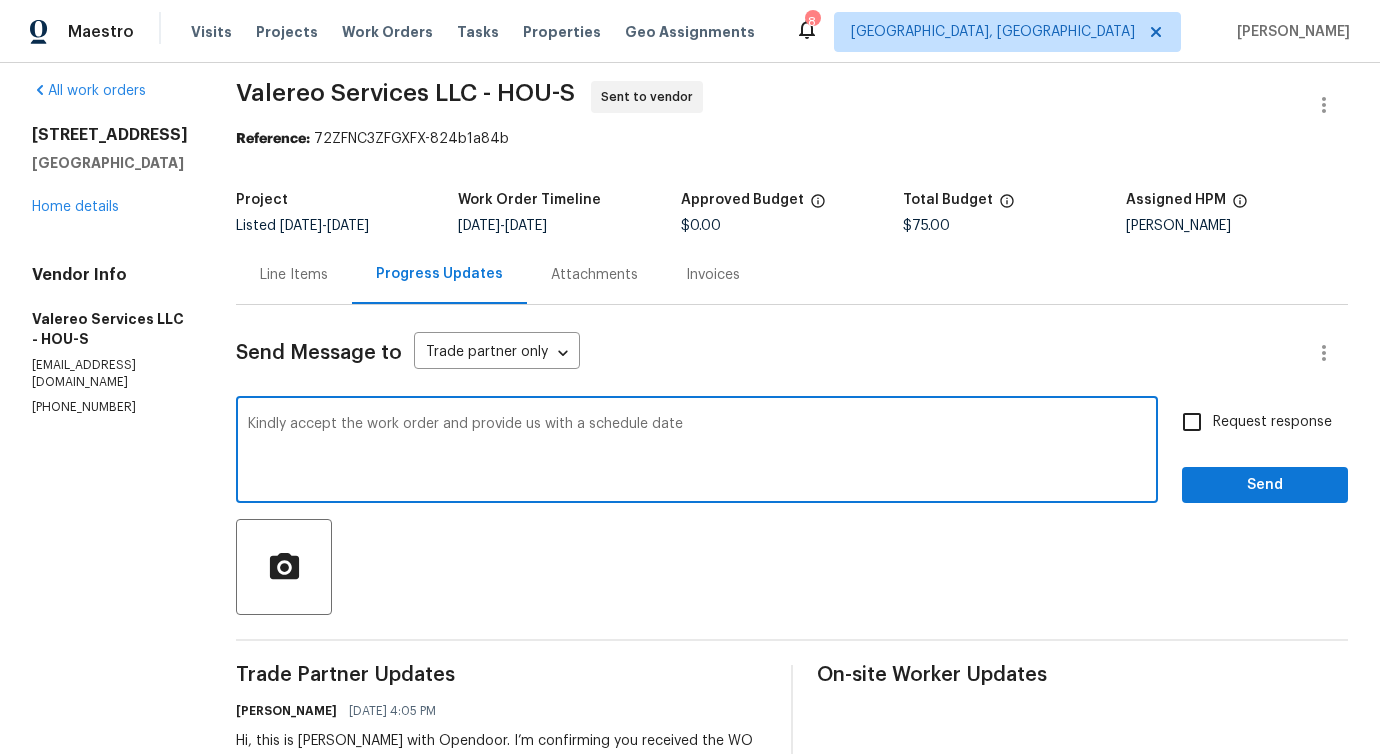 click on "Kindly accept the work order and provide us with a schedule date" at bounding box center (697, 452) 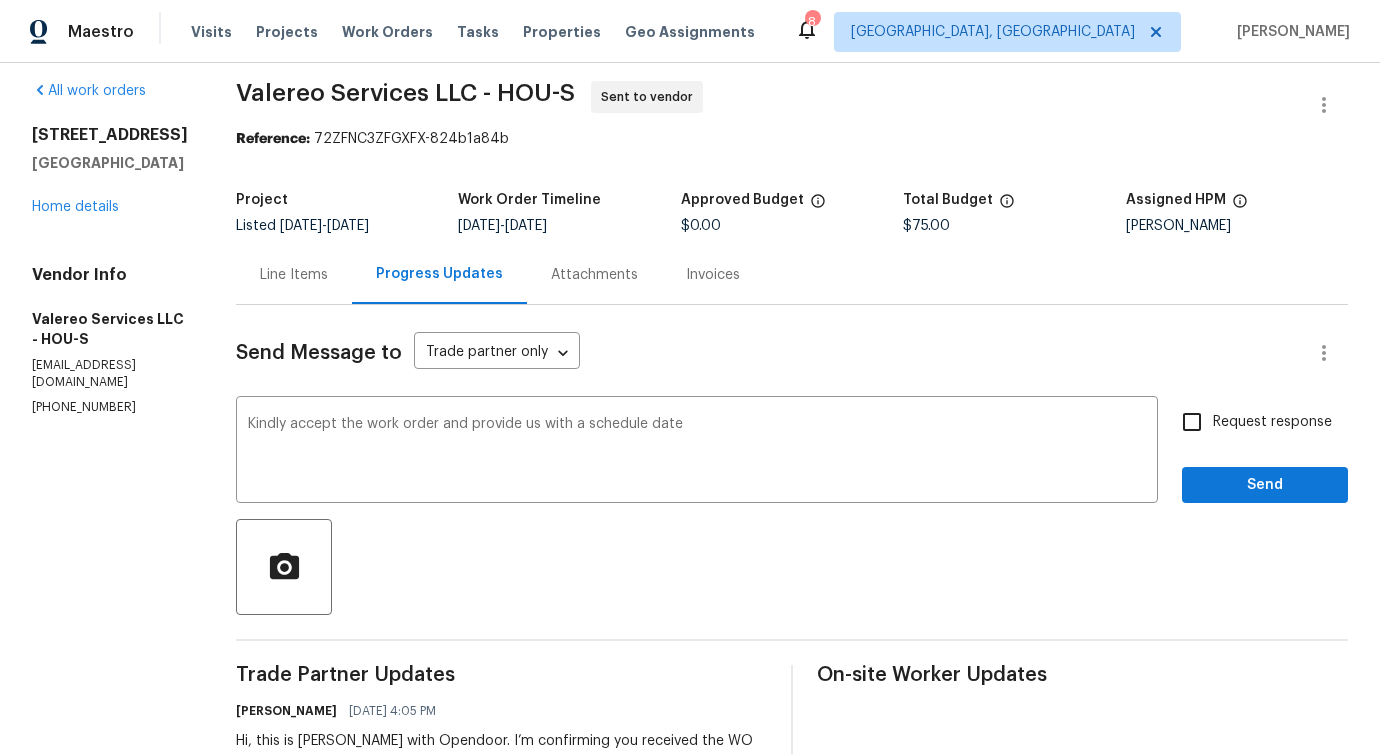 click on "date" at bounding box center [0, 0] 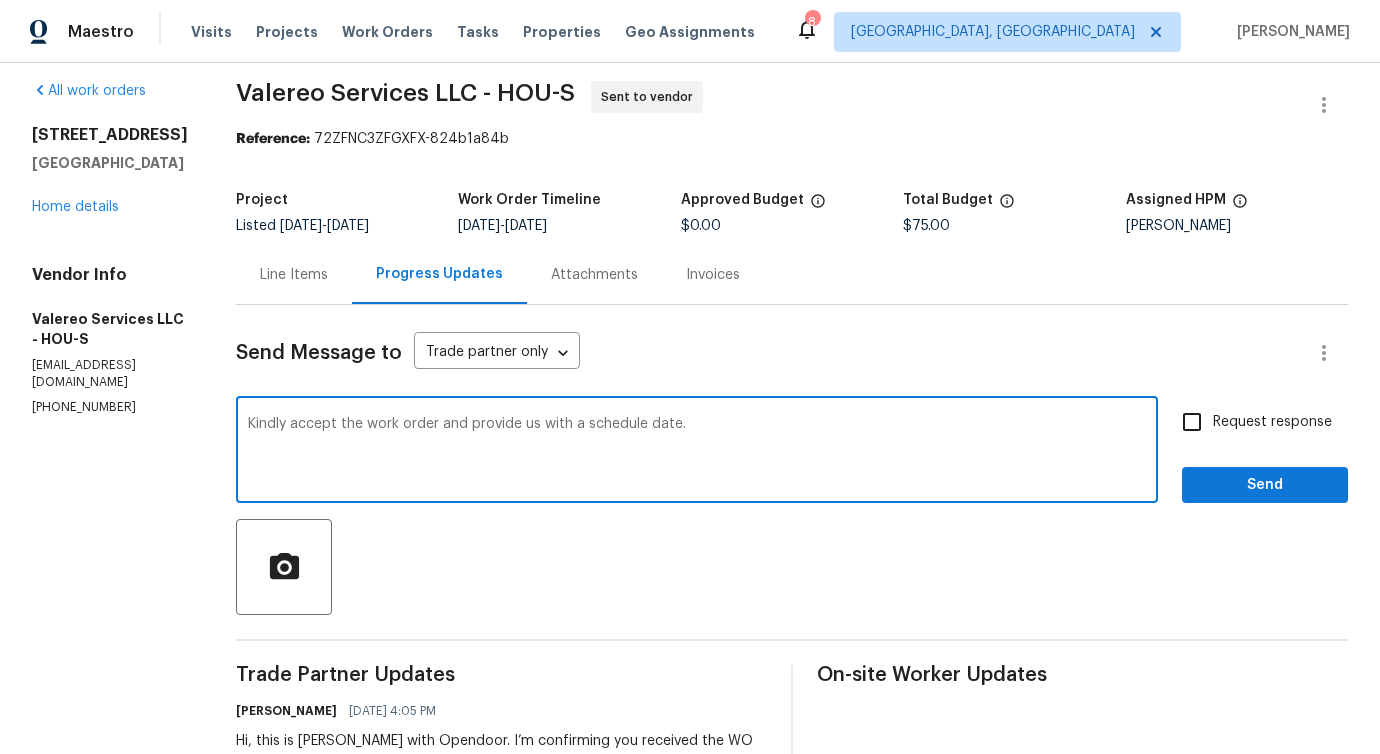 type on "Kindly accept the work order and provide us with a schedule date." 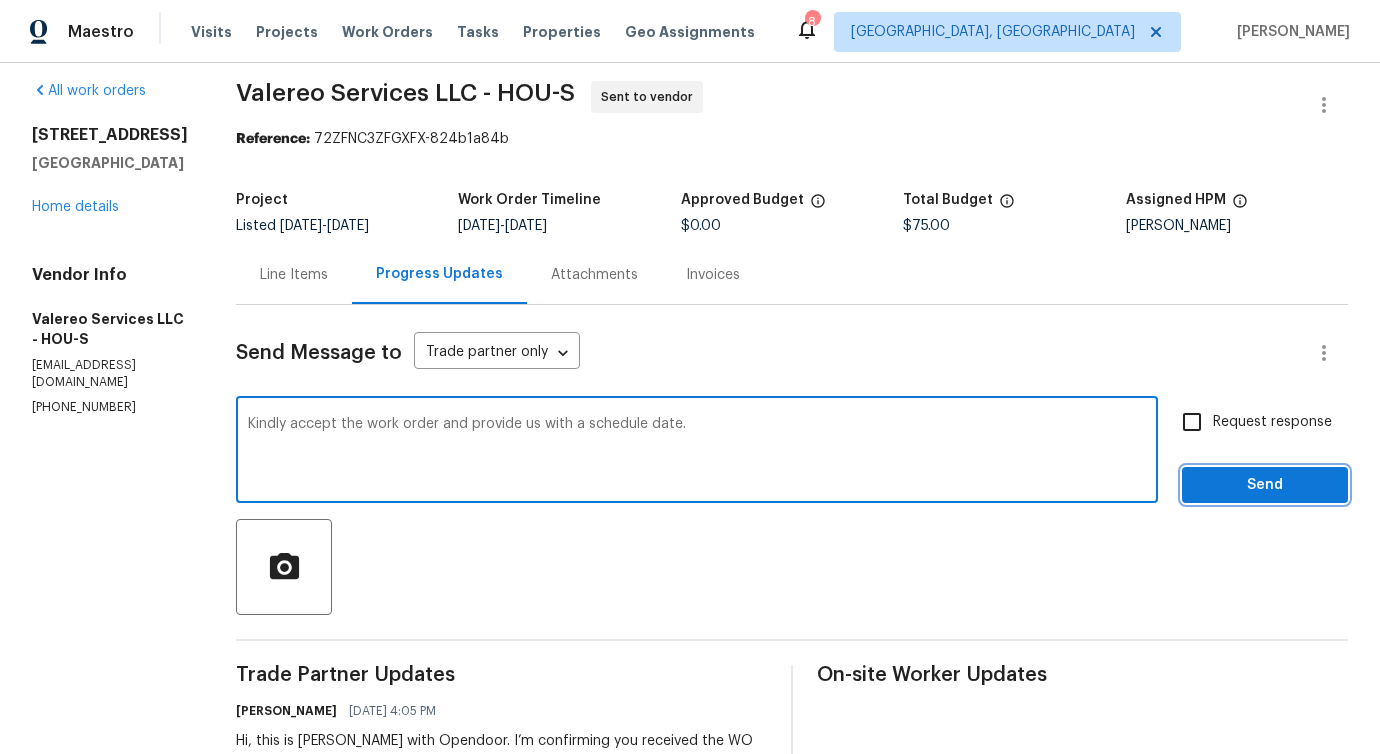 click on "Send" at bounding box center [1265, 485] 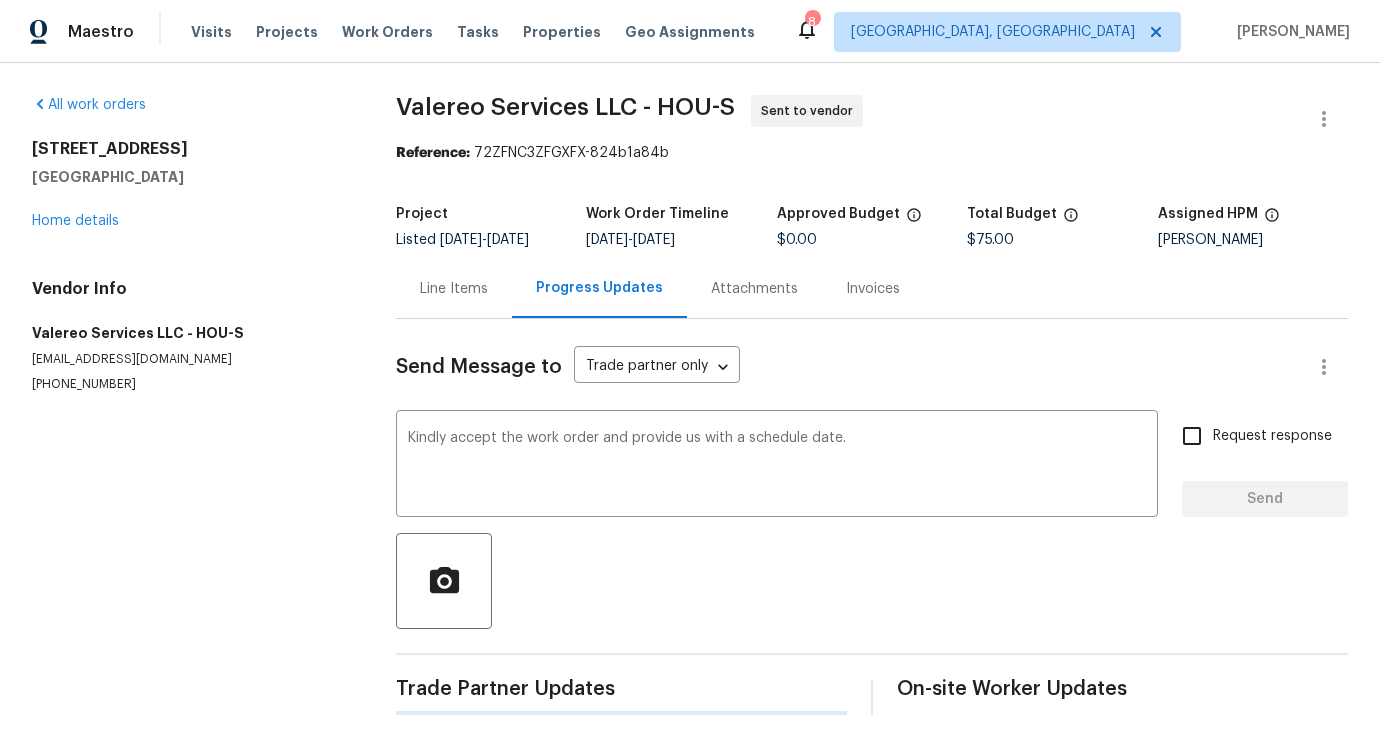 scroll, scrollTop: 0, scrollLeft: 0, axis: both 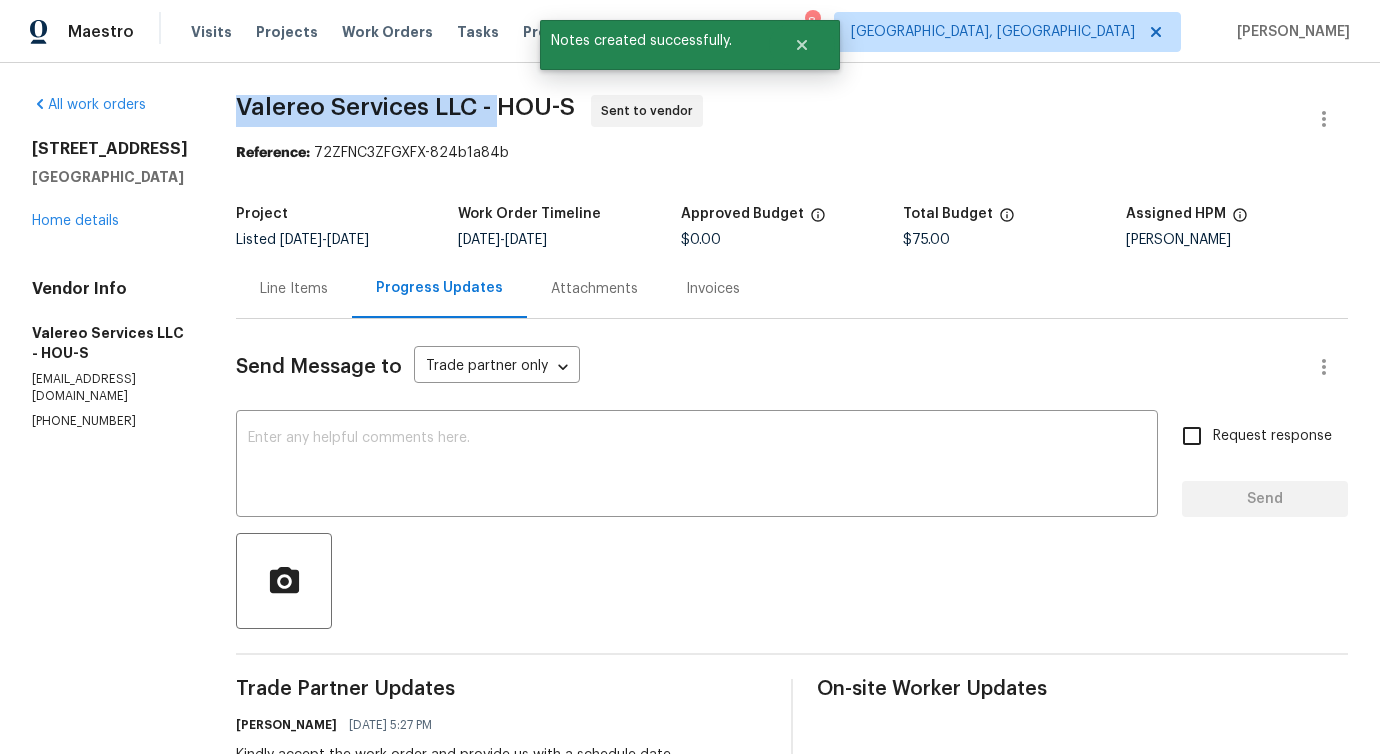 drag, startPoint x: 224, startPoint y: 102, endPoint x: 480, endPoint y: 106, distance: 256.03125 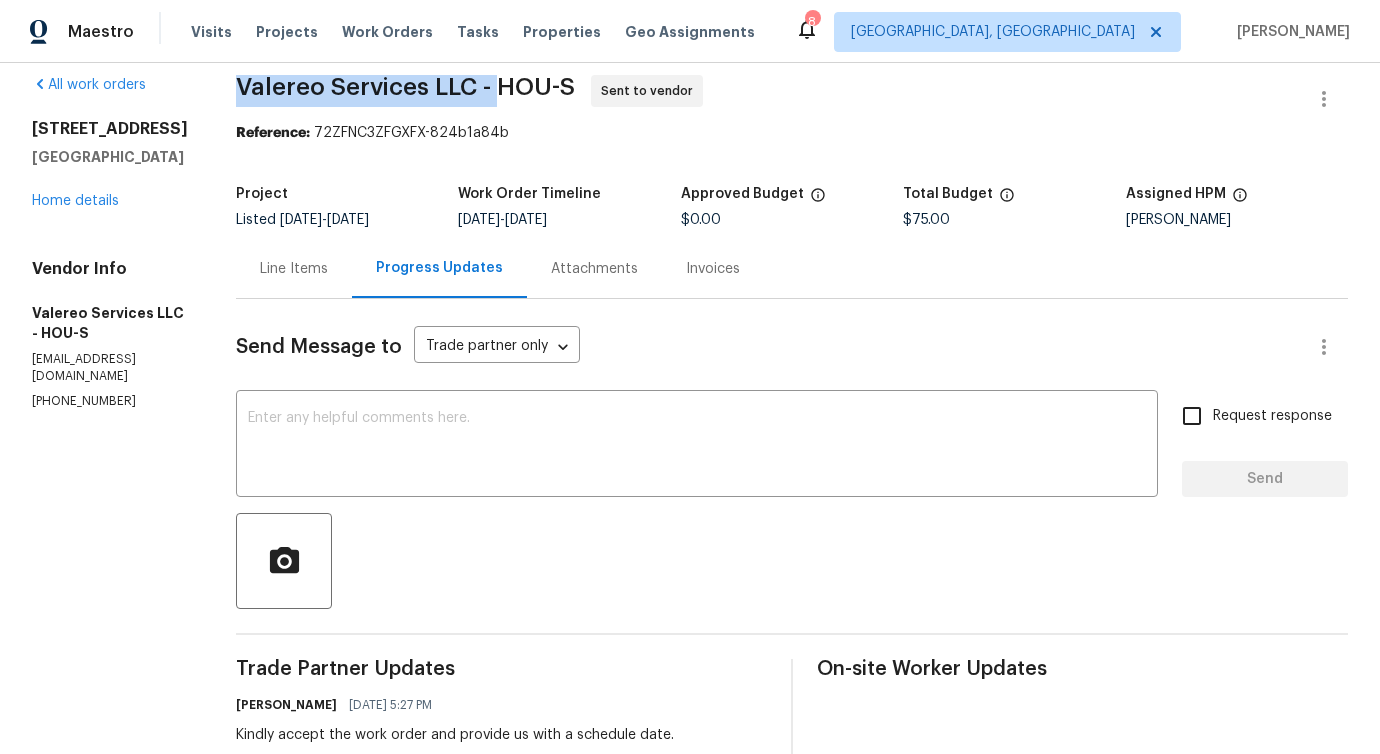 scroll, scrollTop: 0, scrollLeft: 0, axis: both 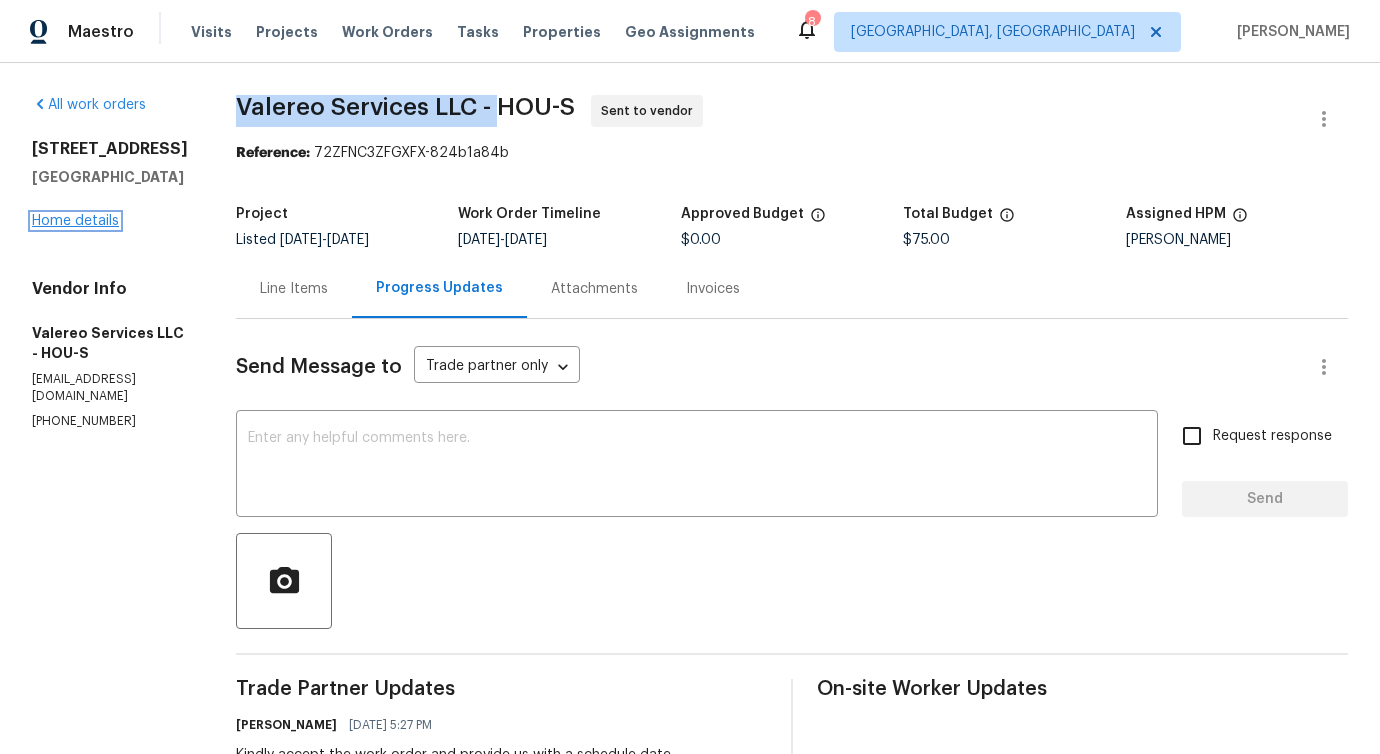 click on "Home details" at bounding box center (75, 221) 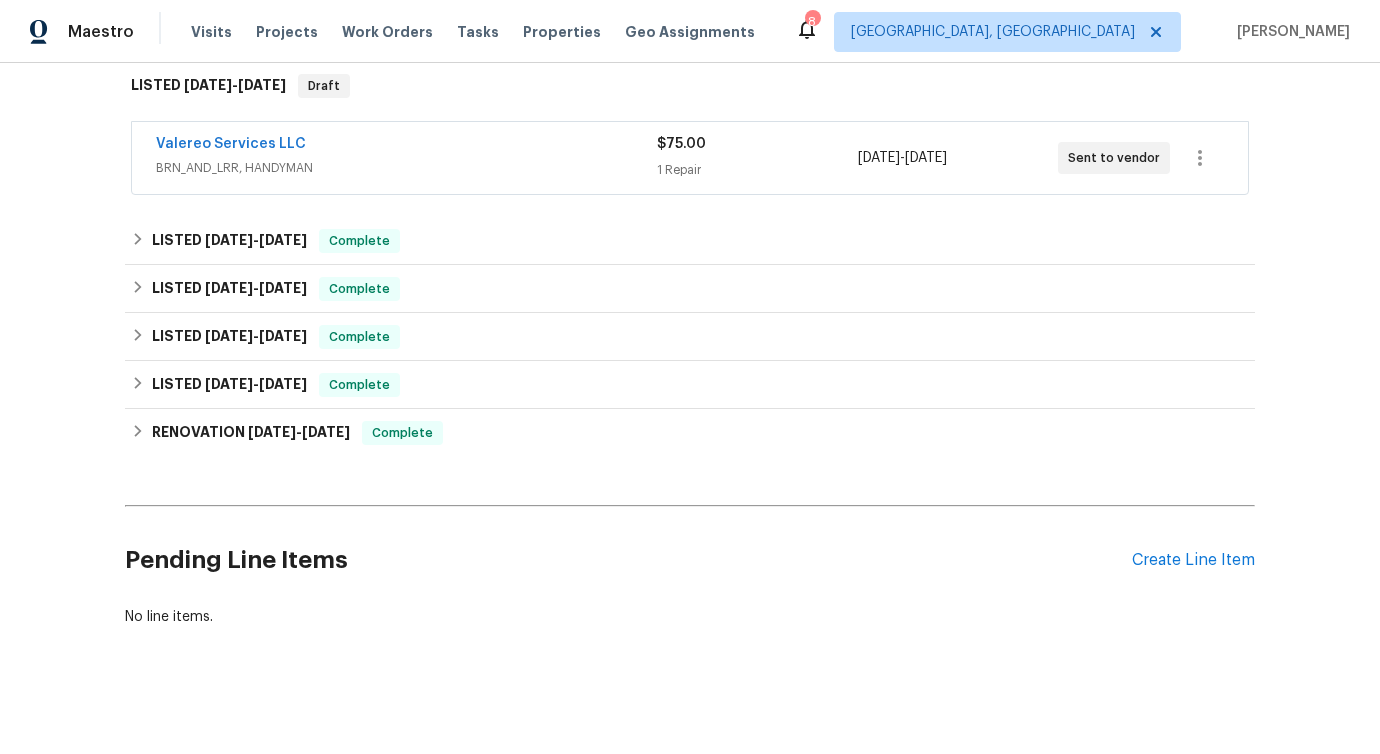 scroll, scrollTop: 331, scrollLeft: 0, axis: vertical 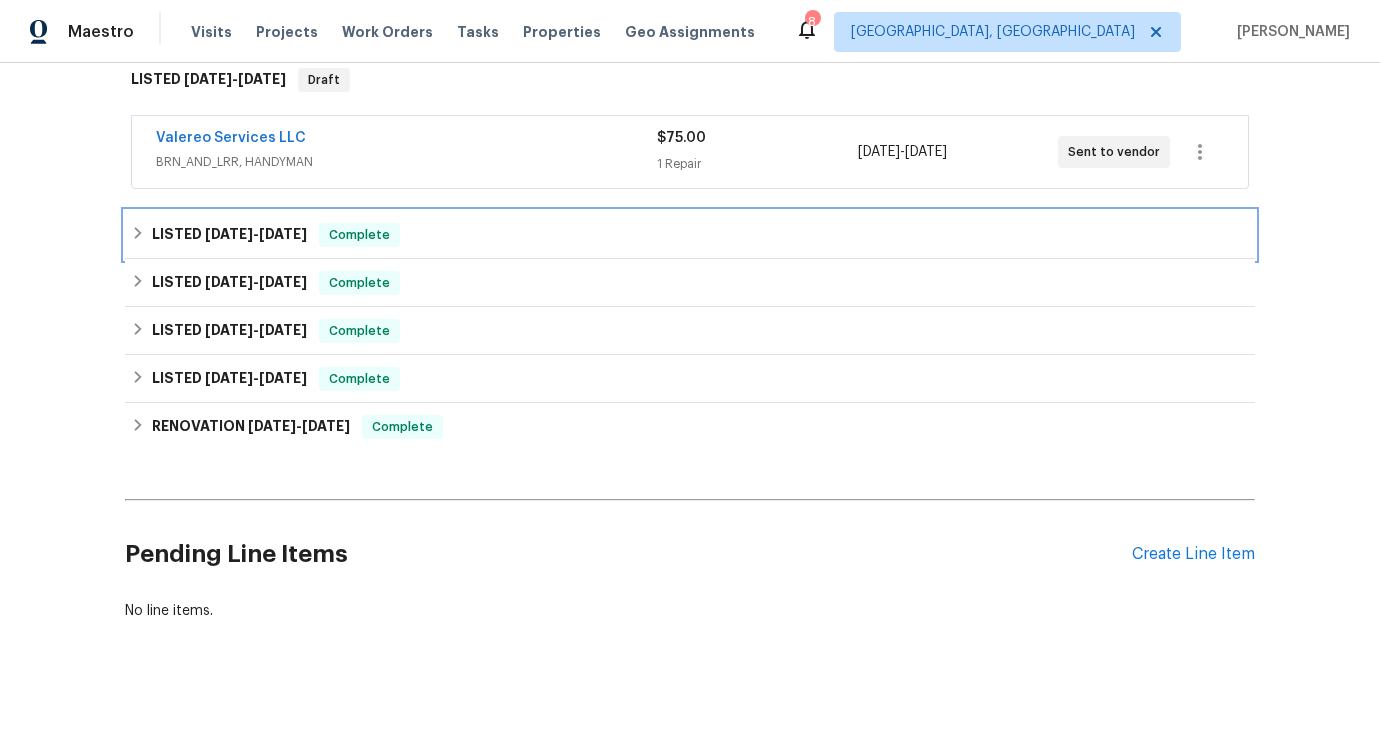 click on "7/7/25" at bounding box center (283, 234) 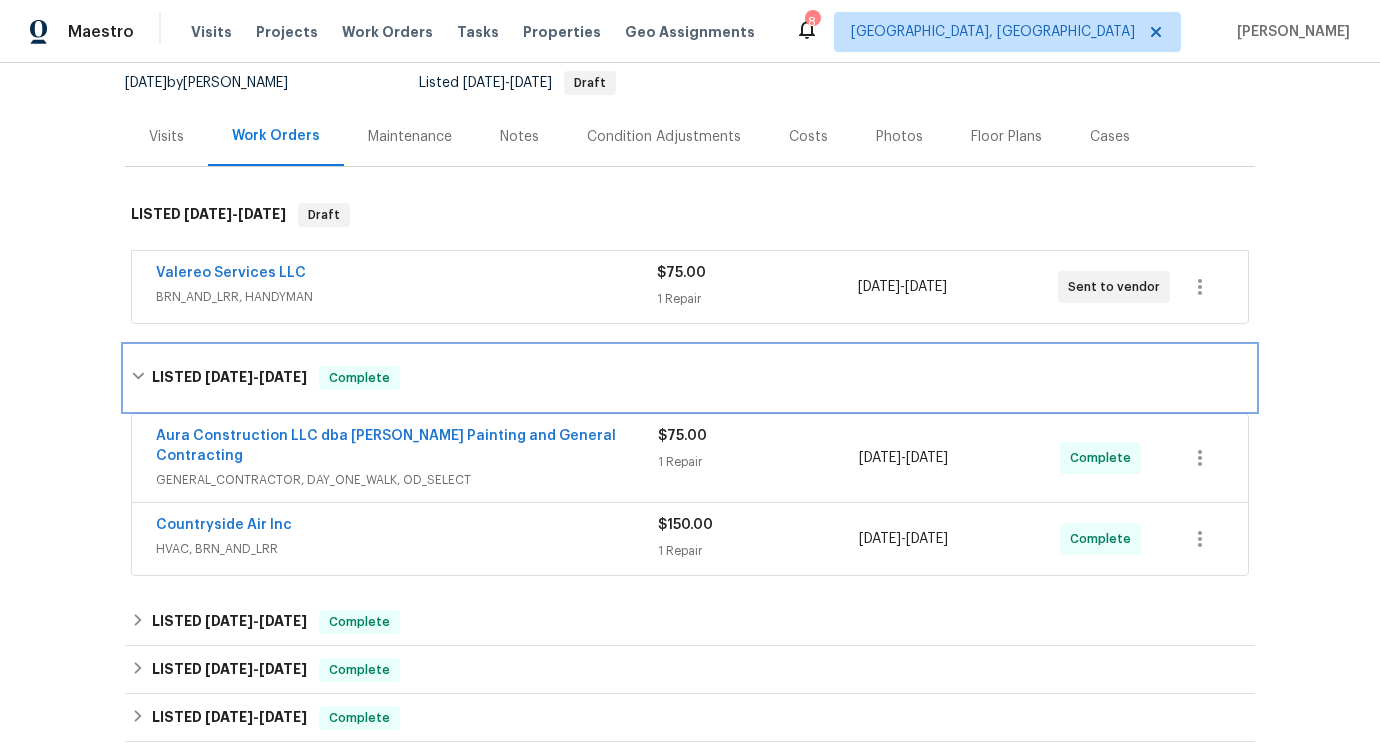 scroll, scrollTop: 0, scrollLeft: 0, axis: both 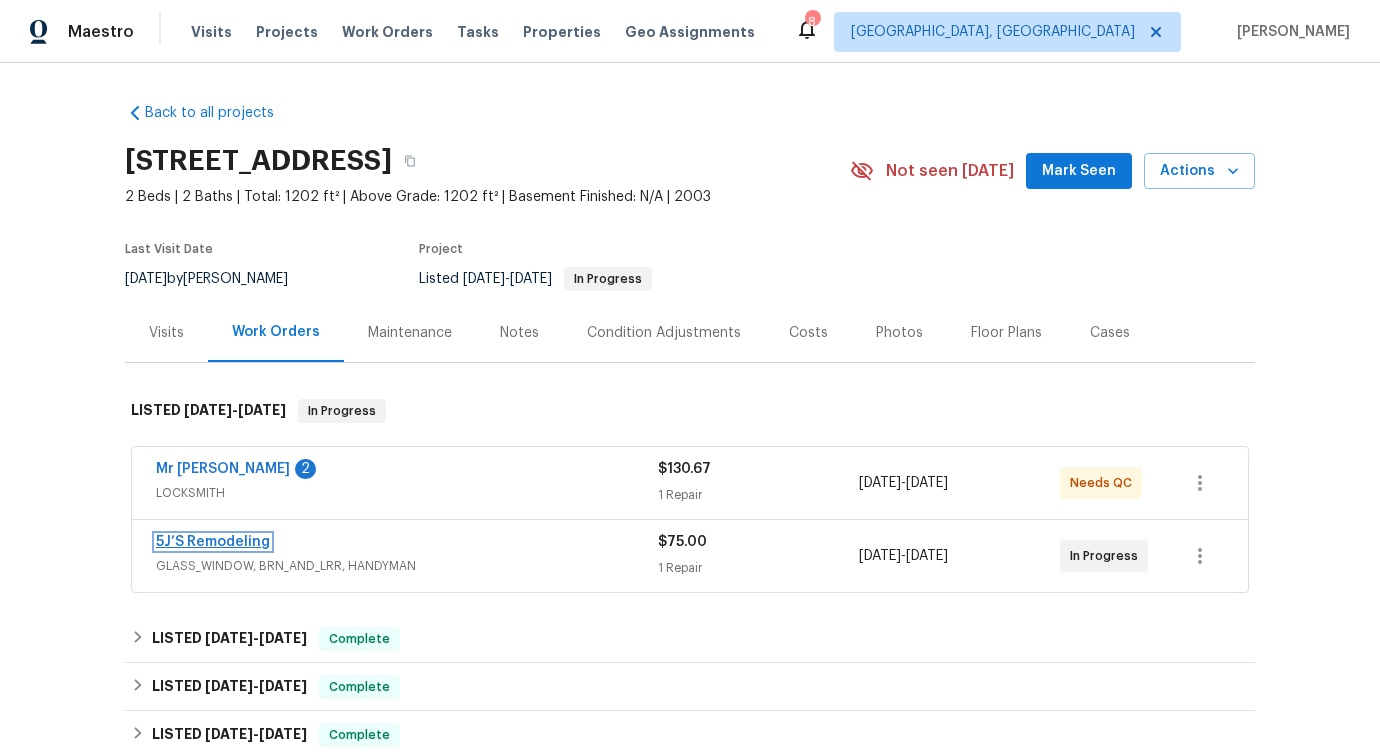 click on "5J’S Remodeling" at bounding box center (213, 542) 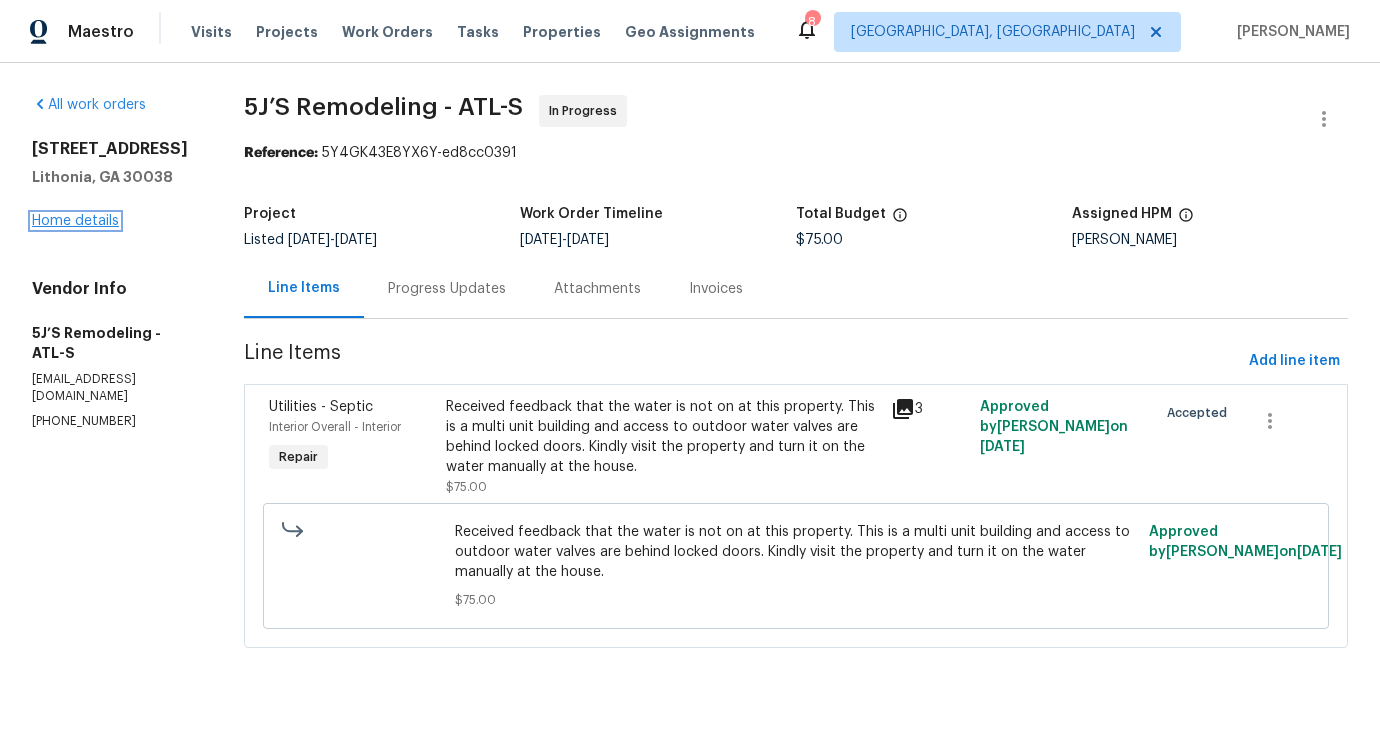click on "Home details" at bounding box center [75, 221] 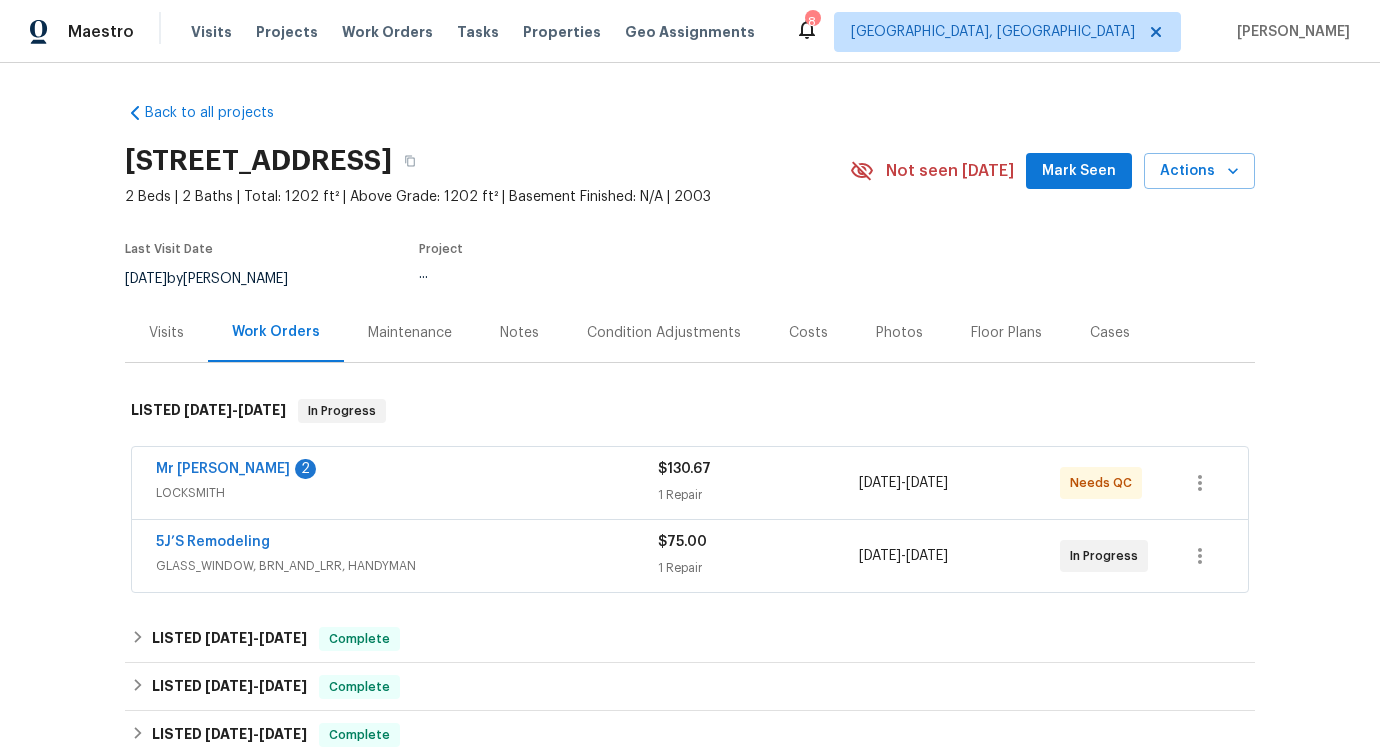 click on "Mr Rekey Locksmith" at bounding box center (223, 469) 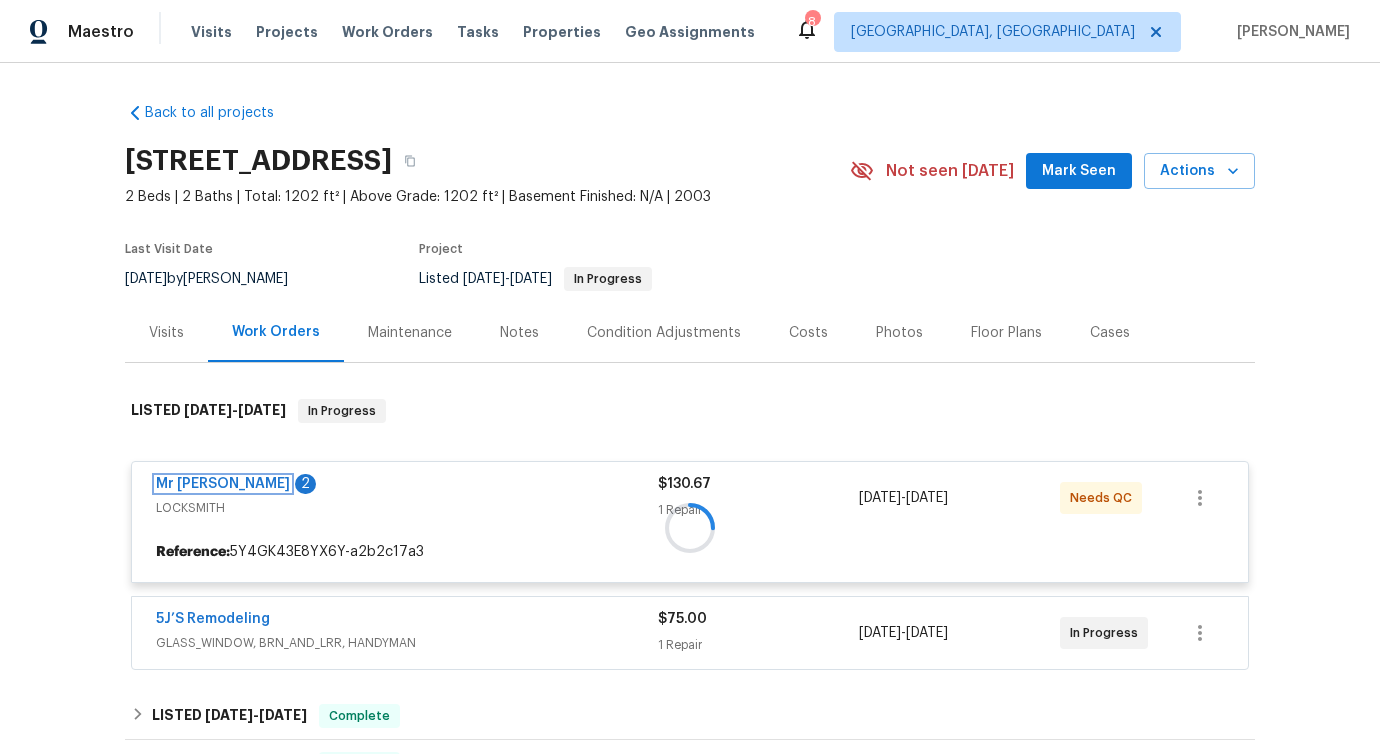 click on "Mr Rekey Locksmith" at bounding box center [223, 484] 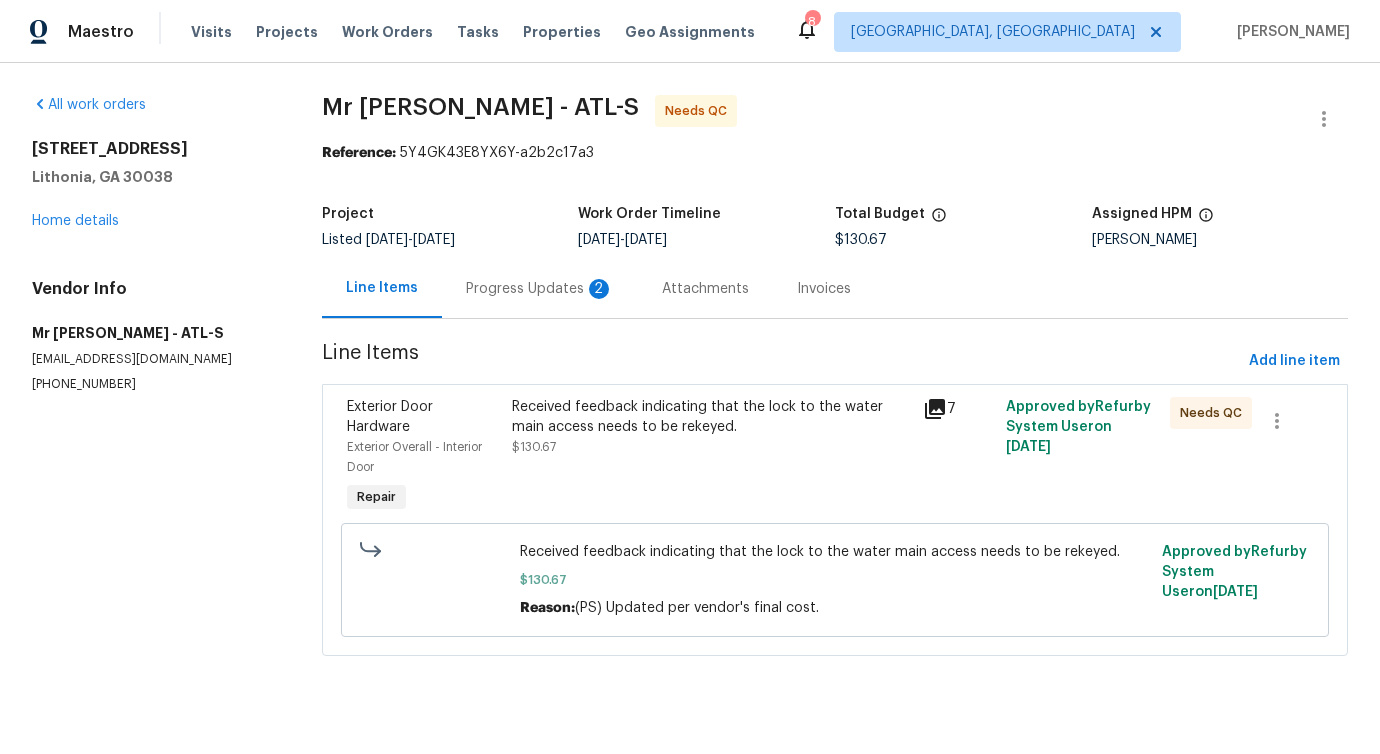 click on "Progress Updates 2" at bounding box center (540, 289) 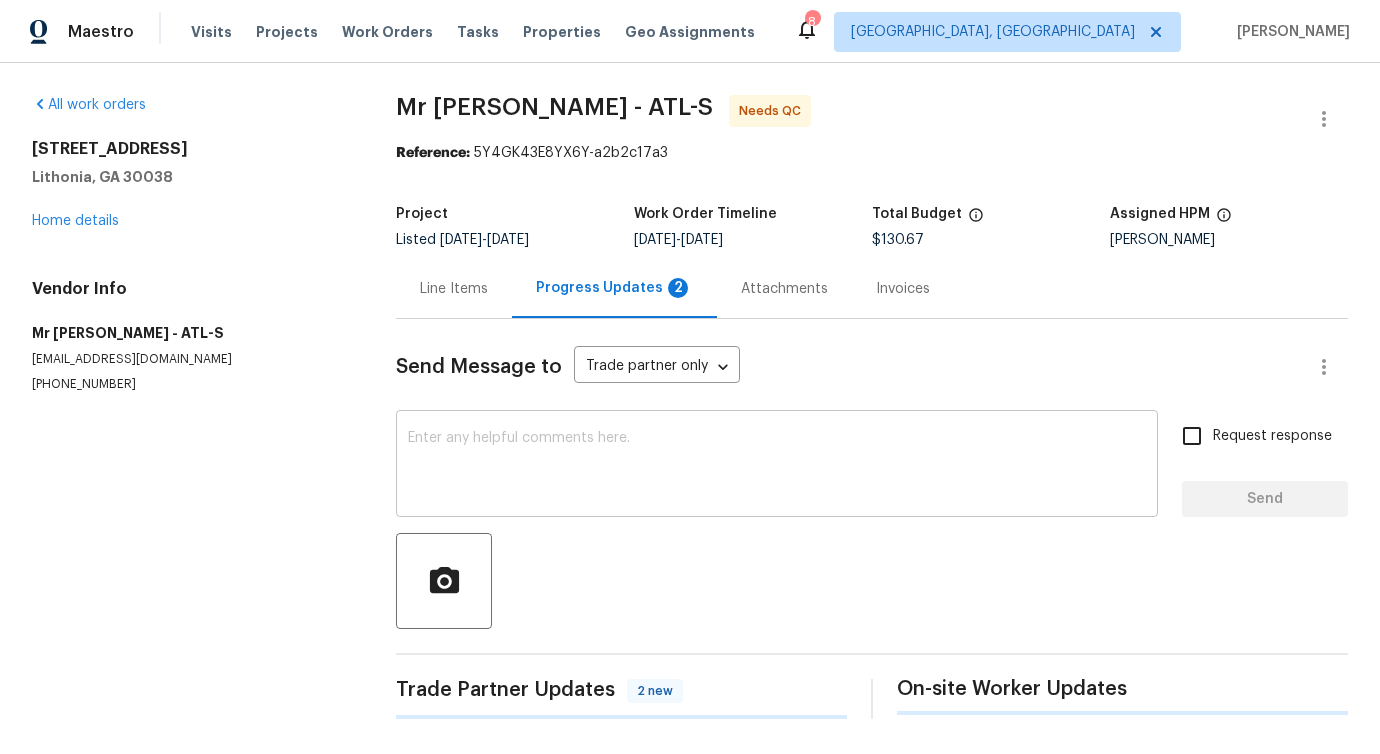 click at bounding box center [777, 466] 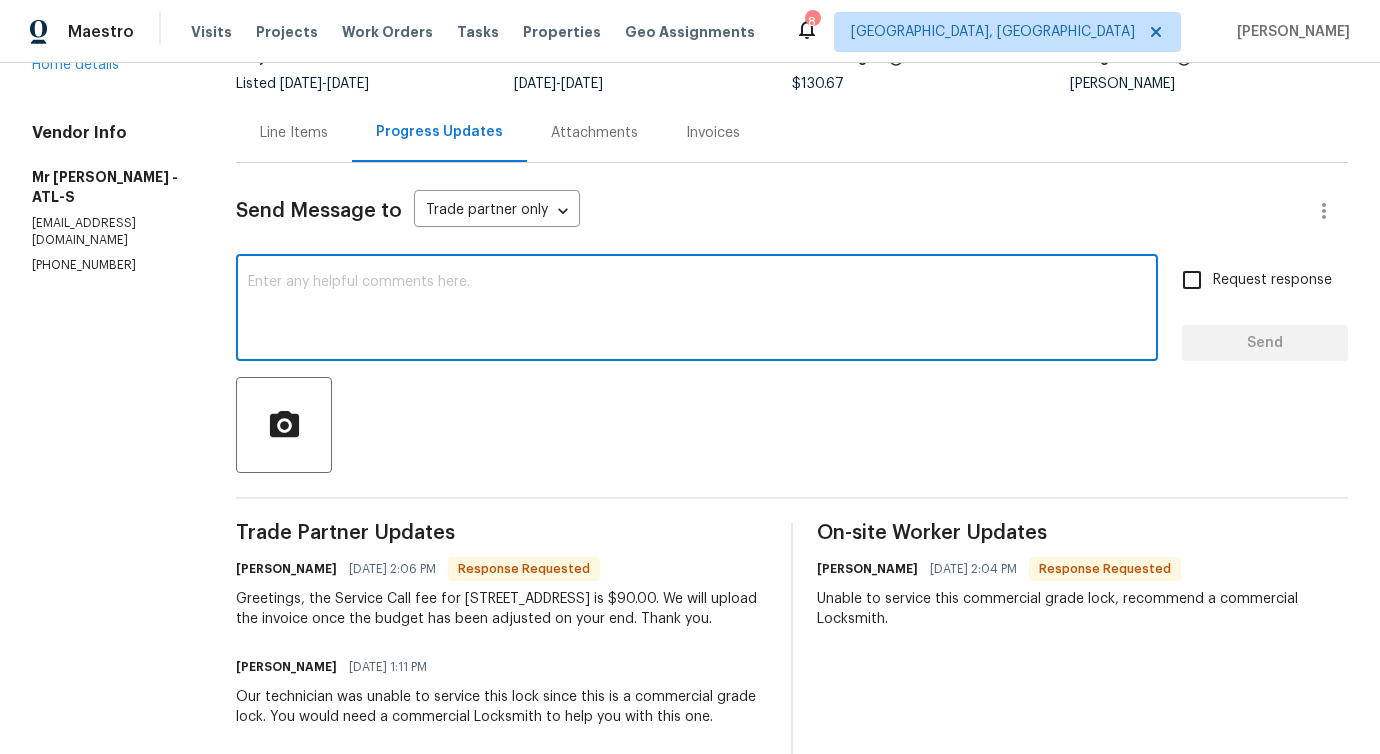 scroll, scrollTop: 0, scrollLeft: 0, axis: both 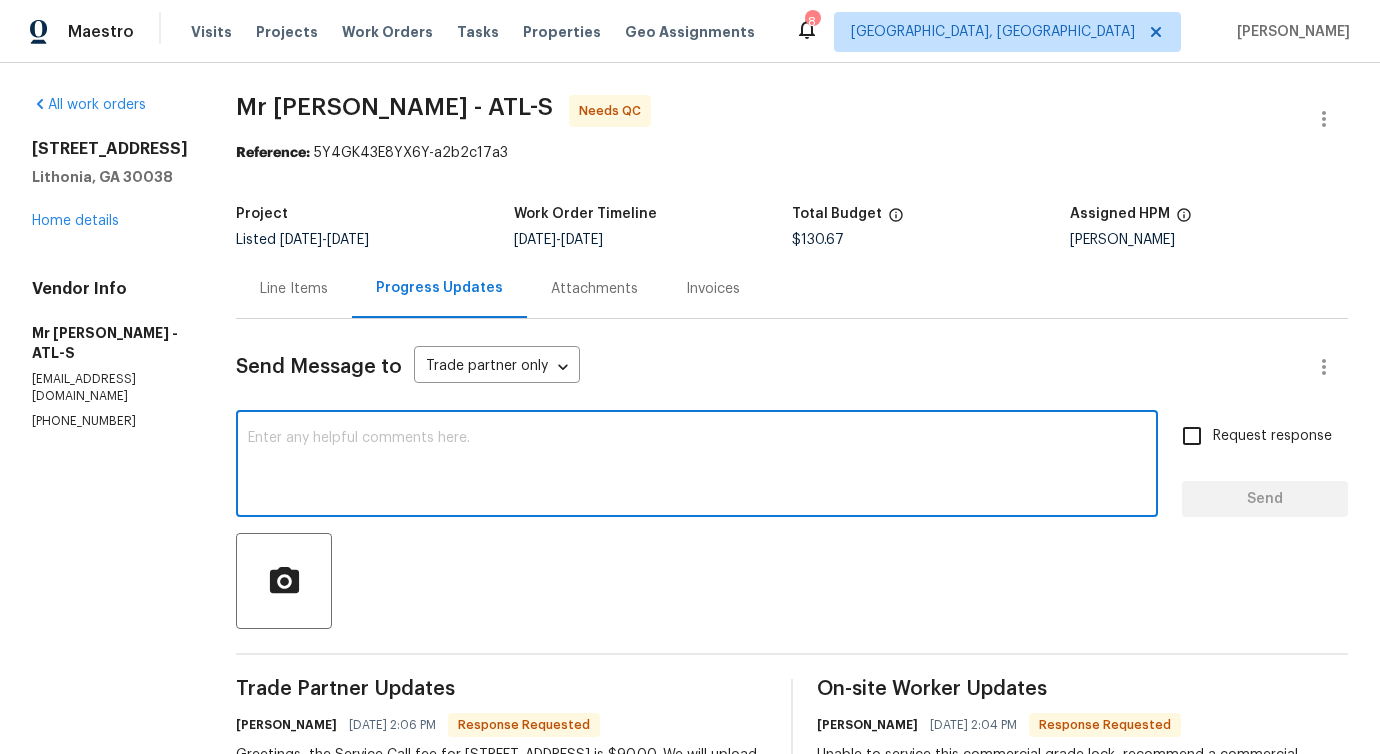 click on "Line Items" at bounding box center [294, 289] 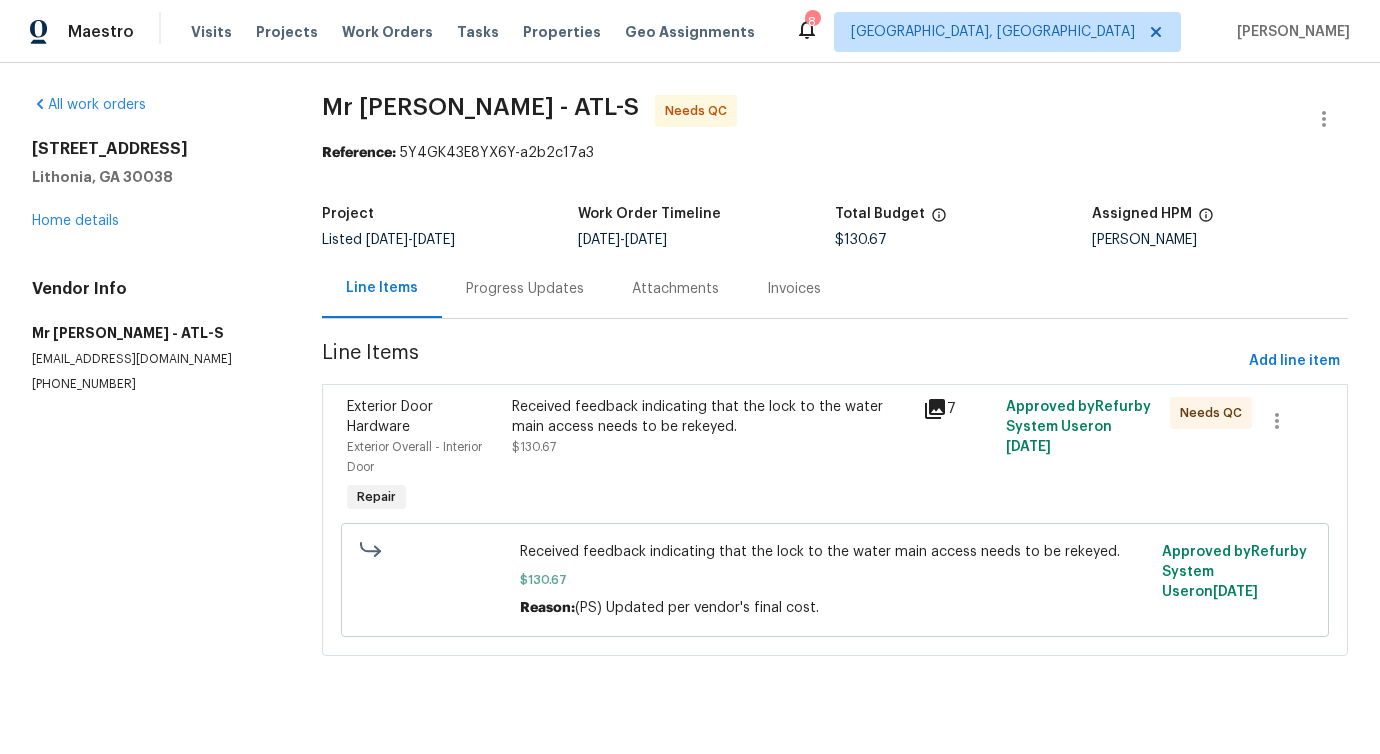 click on "Progress Updates" at bounding box center [525, 289] 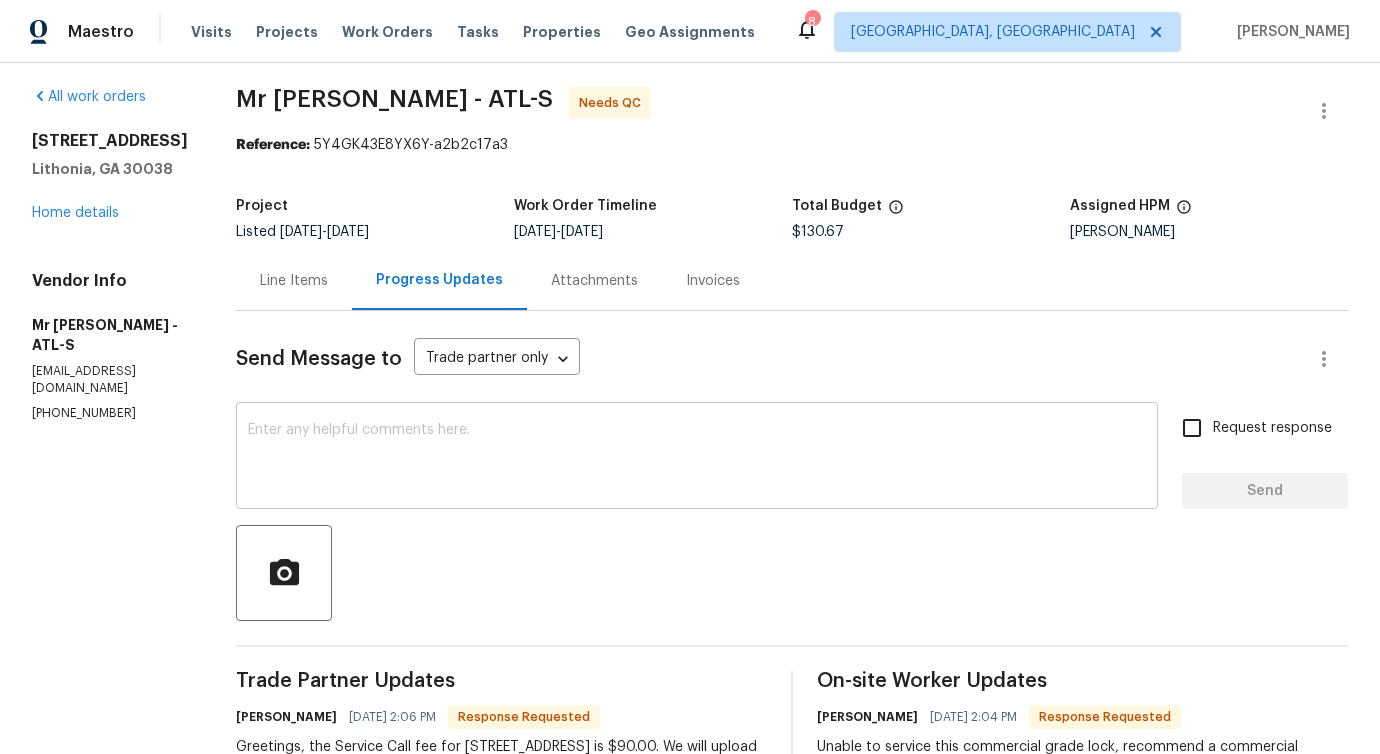 scroll, scrollTop: 0, scrollLeft: 0, axis: both 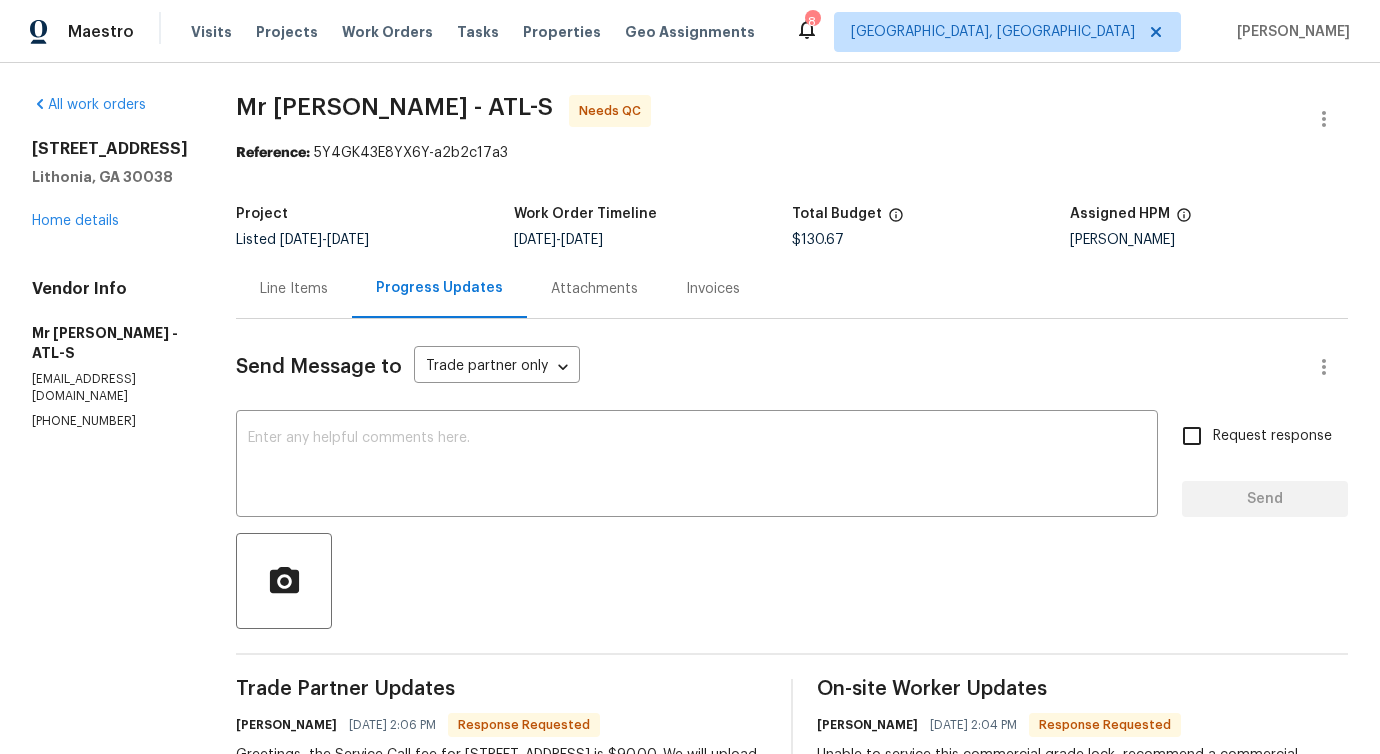 click on "Line Items" at bounding box center (294, 289) 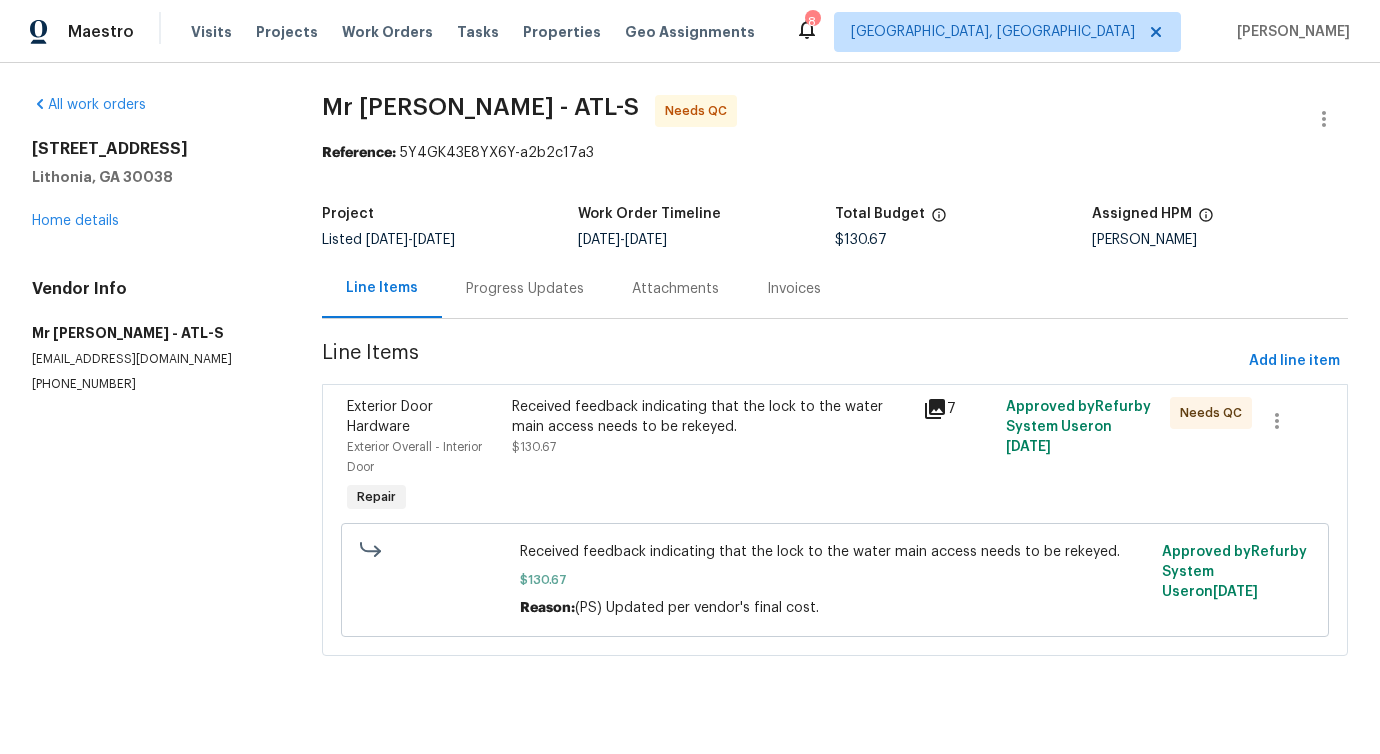 click on "Received feedback indicating that the lock to the water main access needs to be rekeyed." at bounding box center (712, 417) 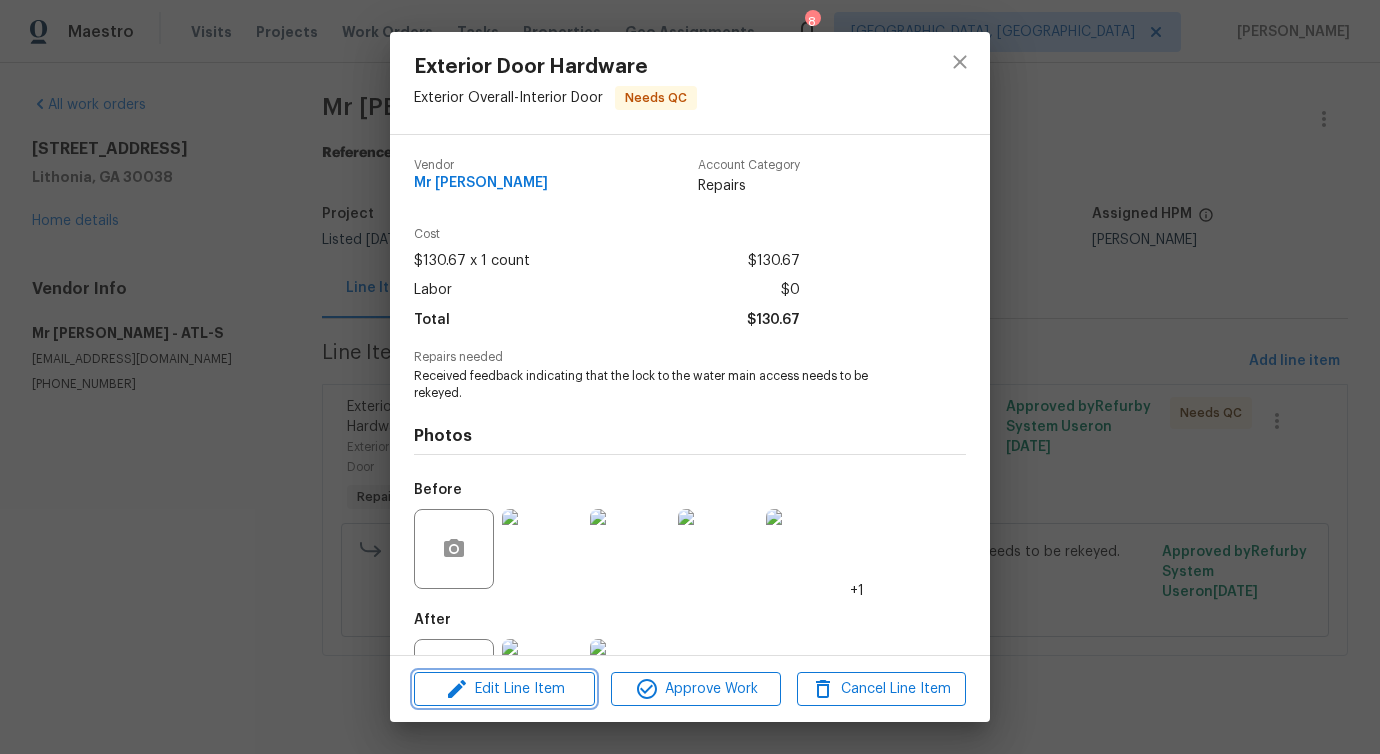 click on "Edit Line Item" at bounding box center [504, 689] 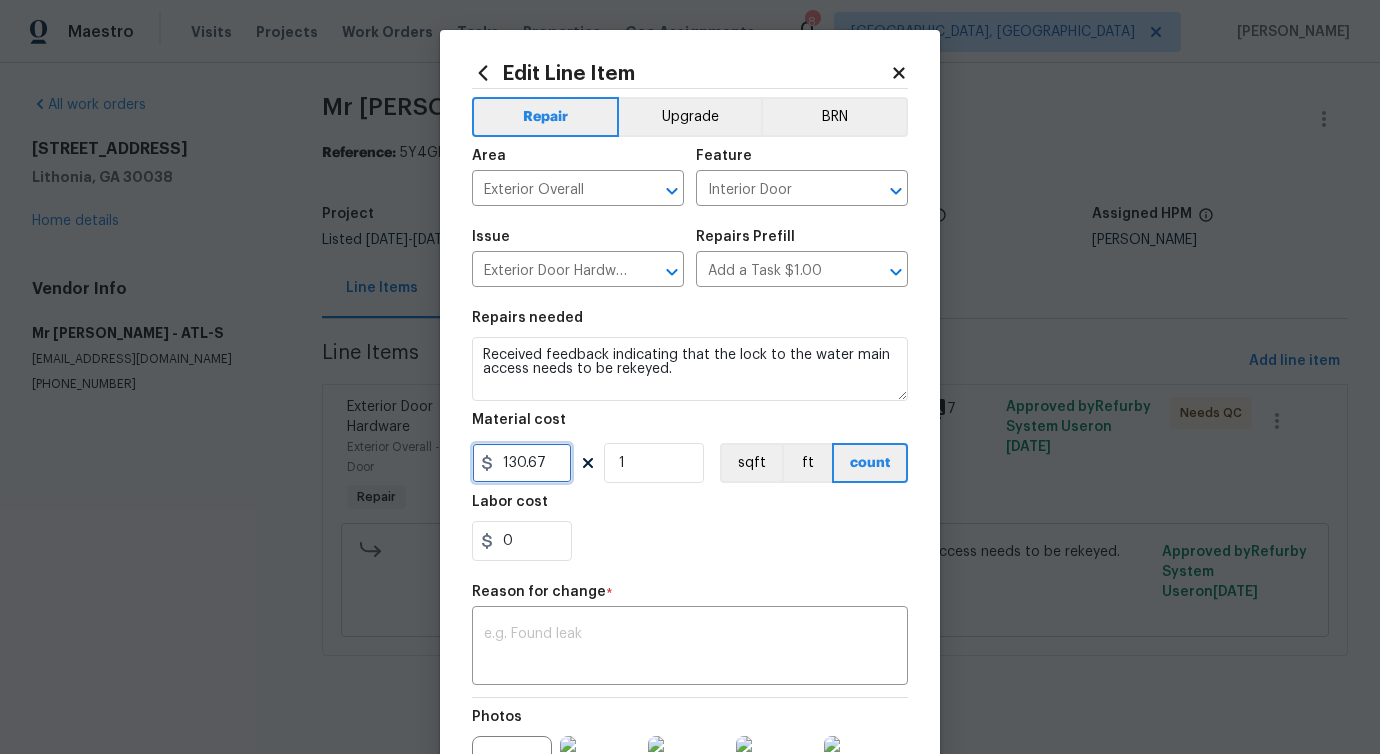 click on "130.67" at bounding box center [522, 463] 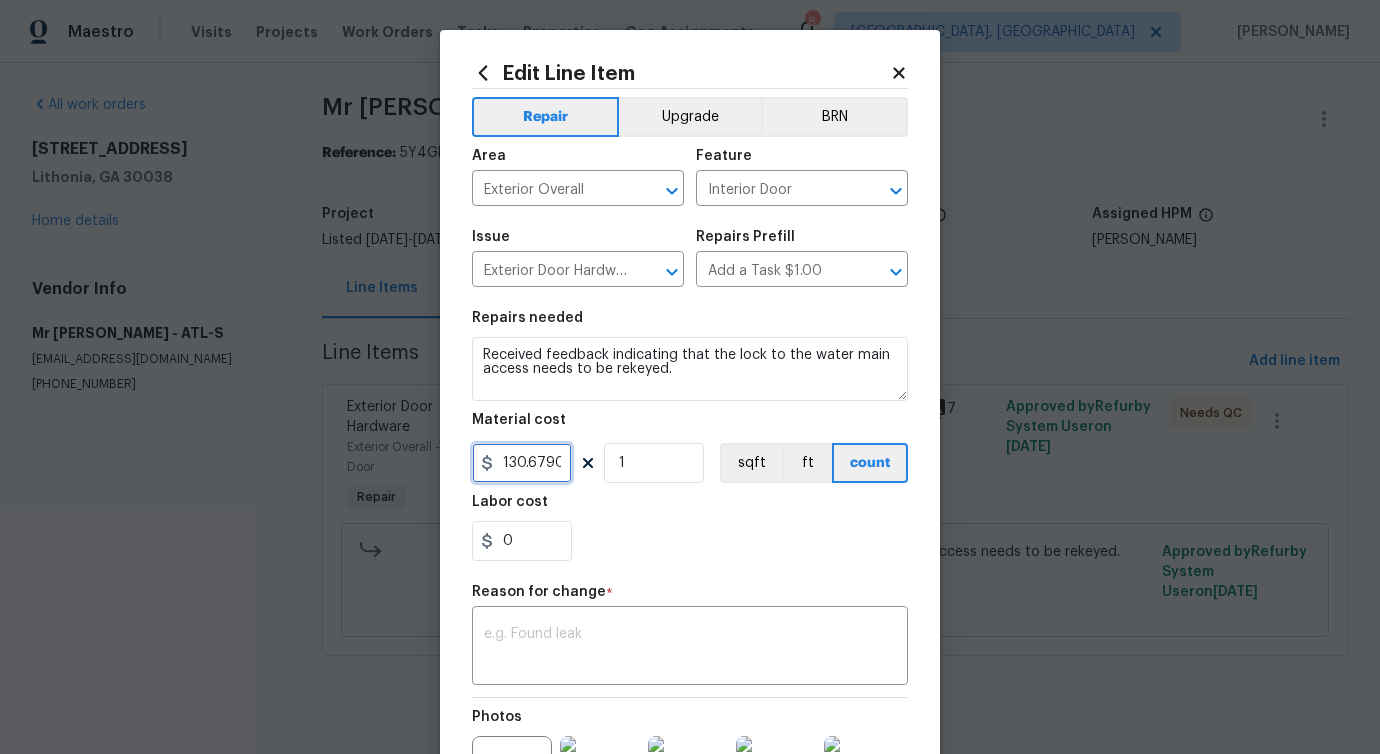 scroll, scrollTop: 0, scrollLeft: 2, axis: horizontal 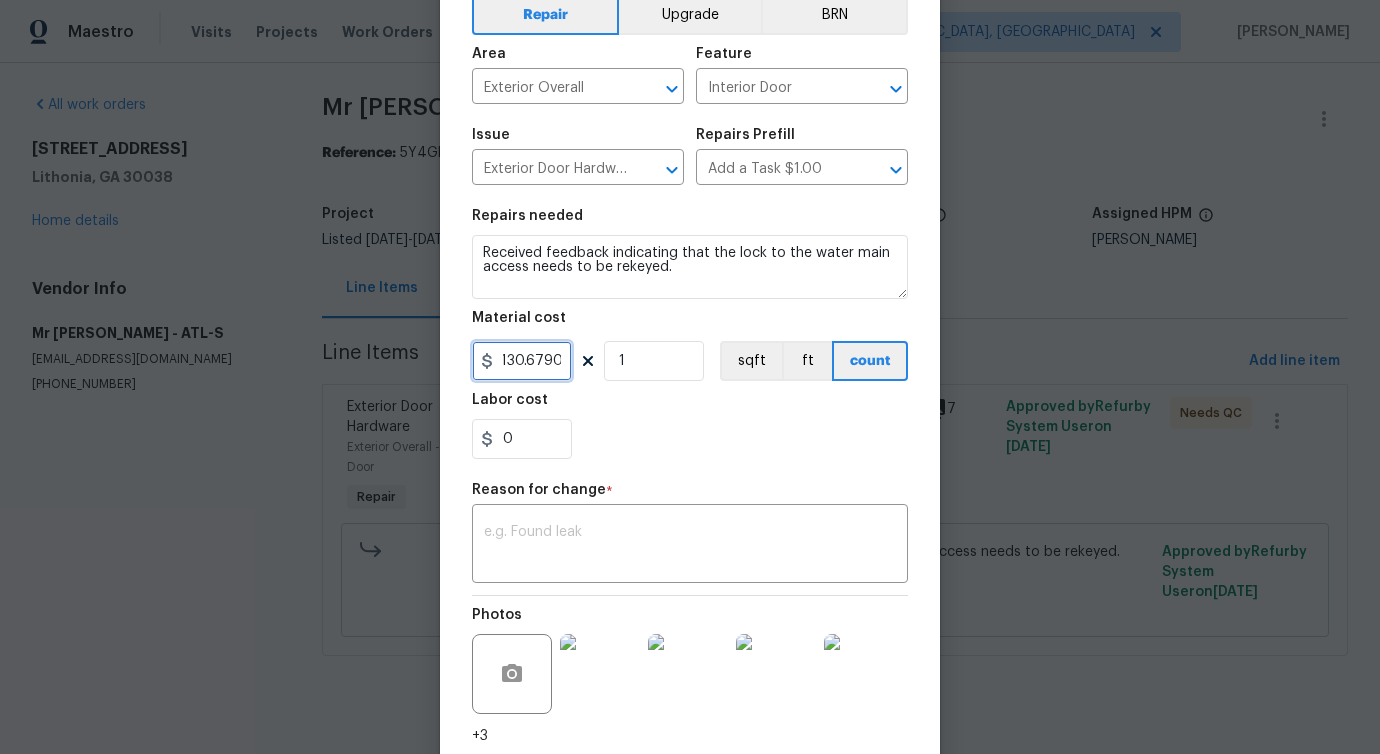 click on "130.6790" at bounding box center [522, 361] 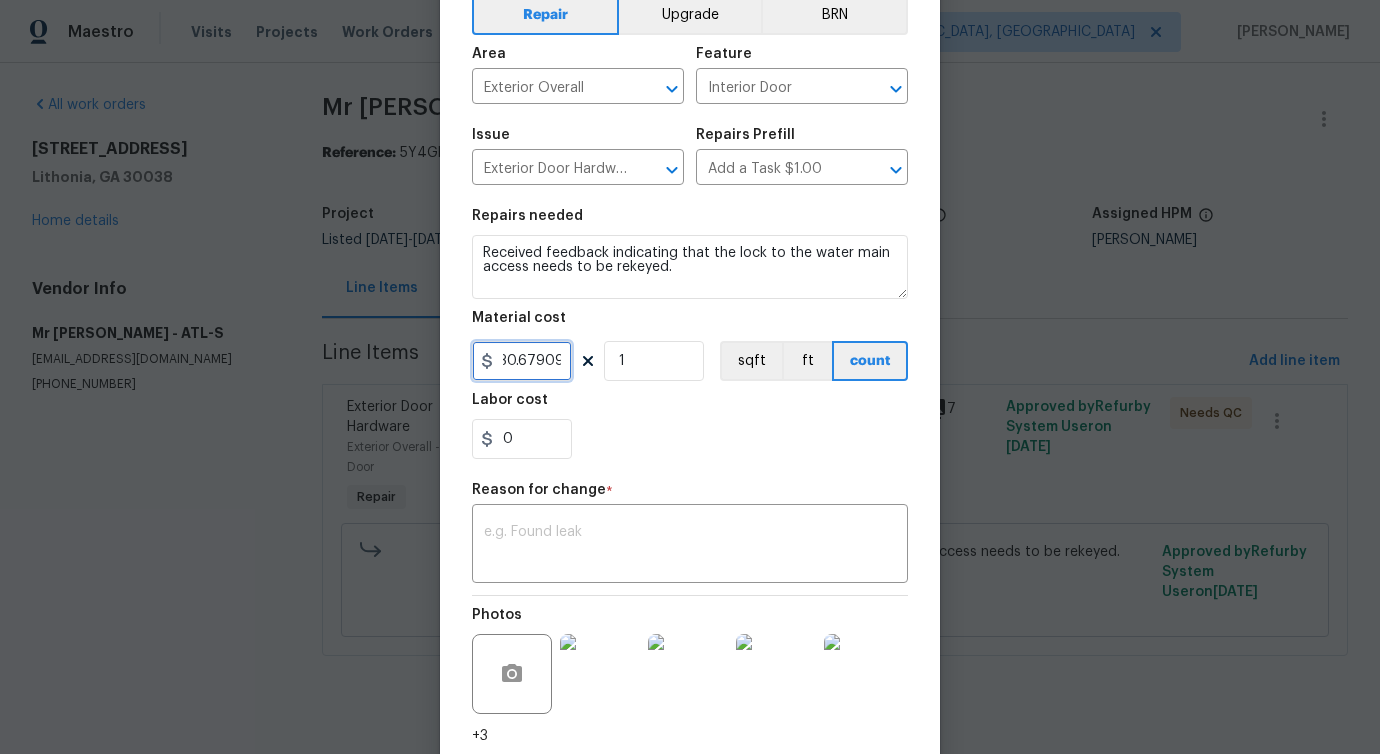 scroll, scrollTop: 0, scrollLeft: 20, axis: horizontal 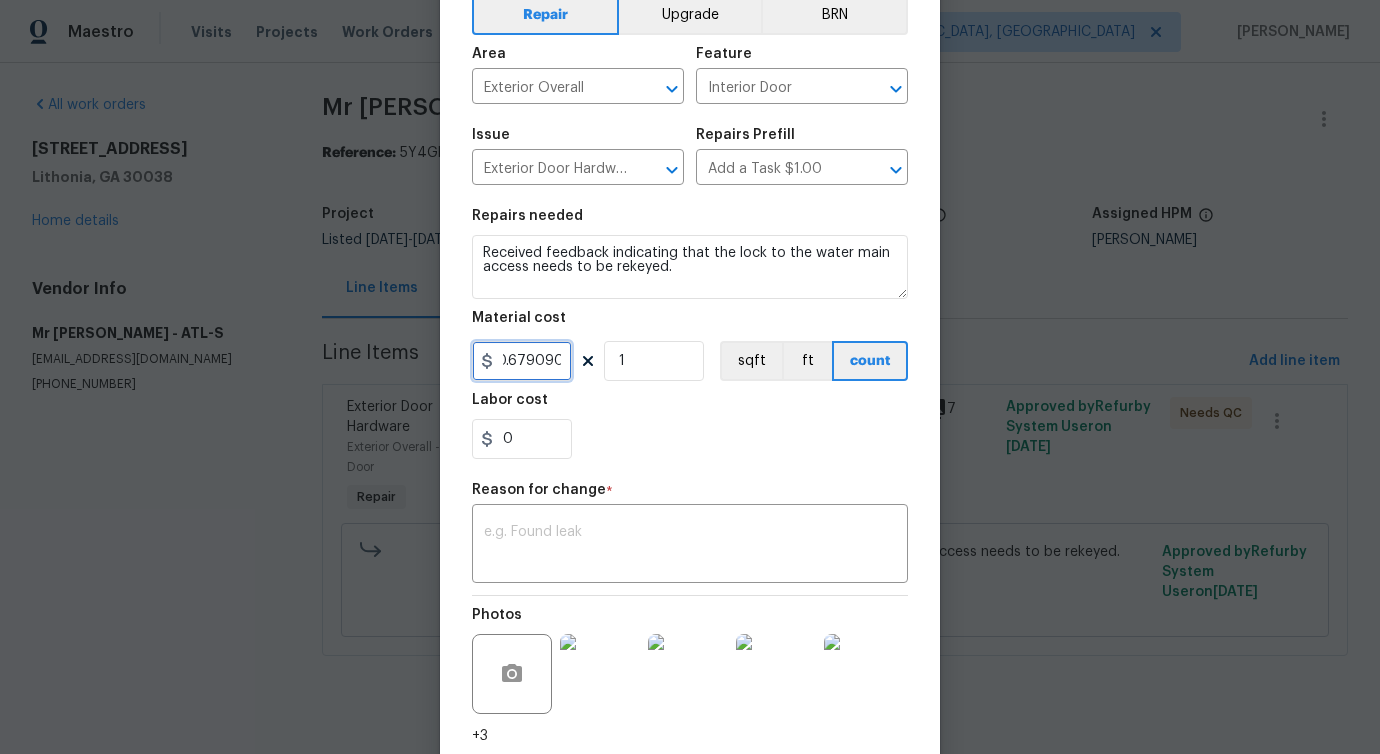 click on "130.679090" at bounding box center [522, 361] 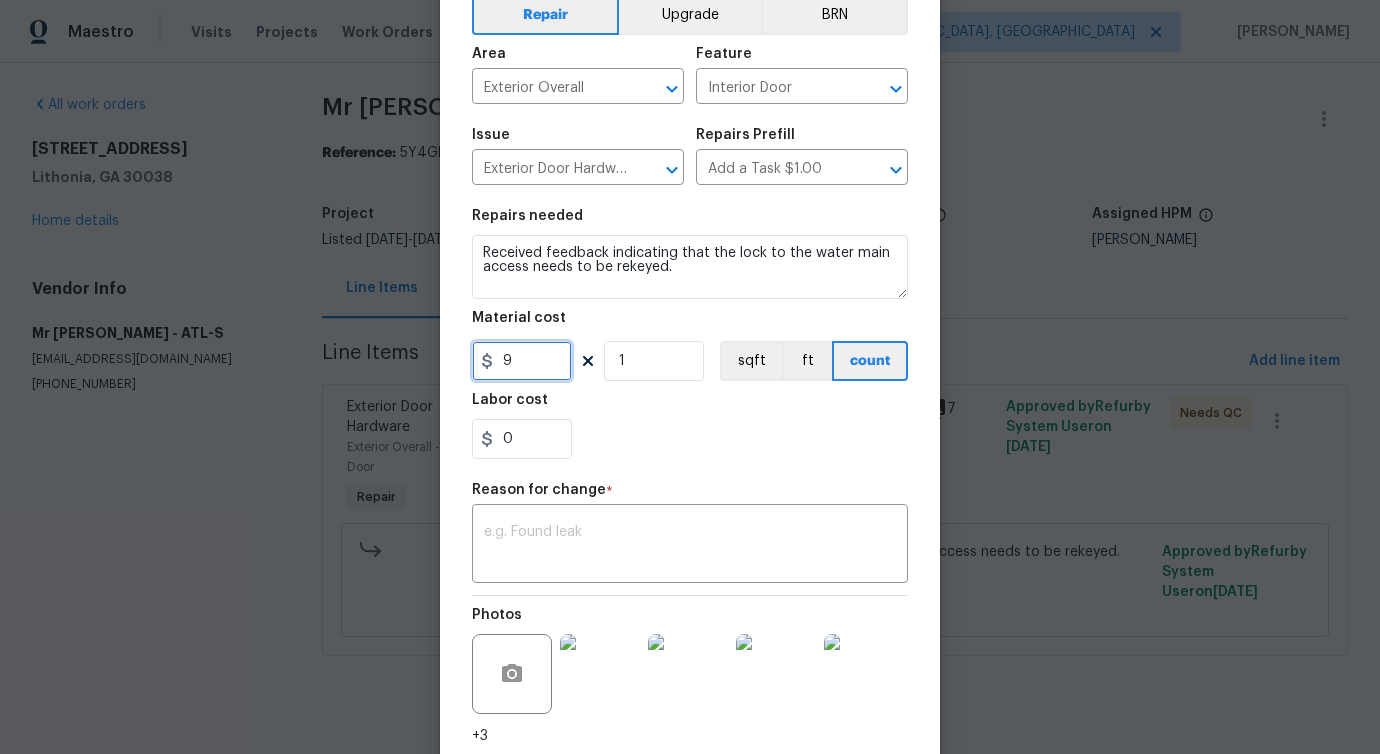 scroll, scrollTop: 0, scrollLeft: 0, axis: both 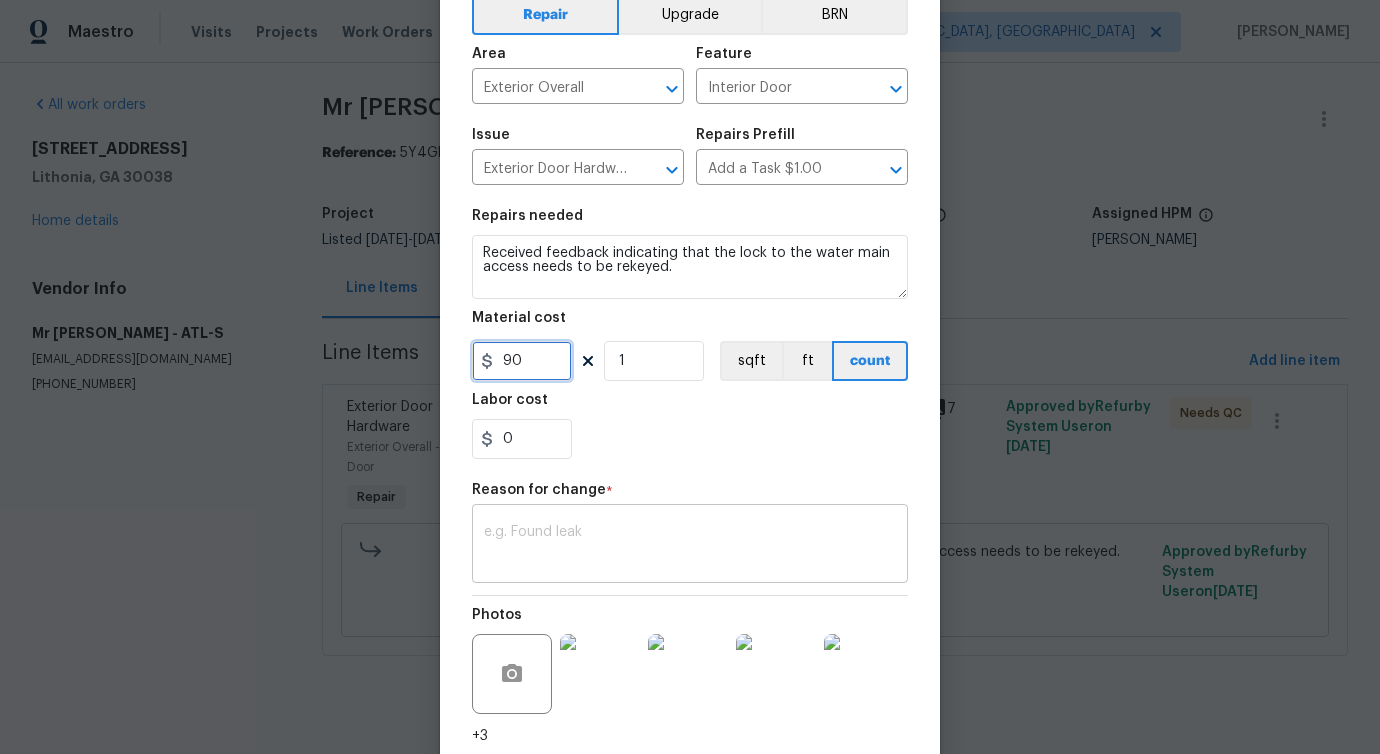 type on "90" 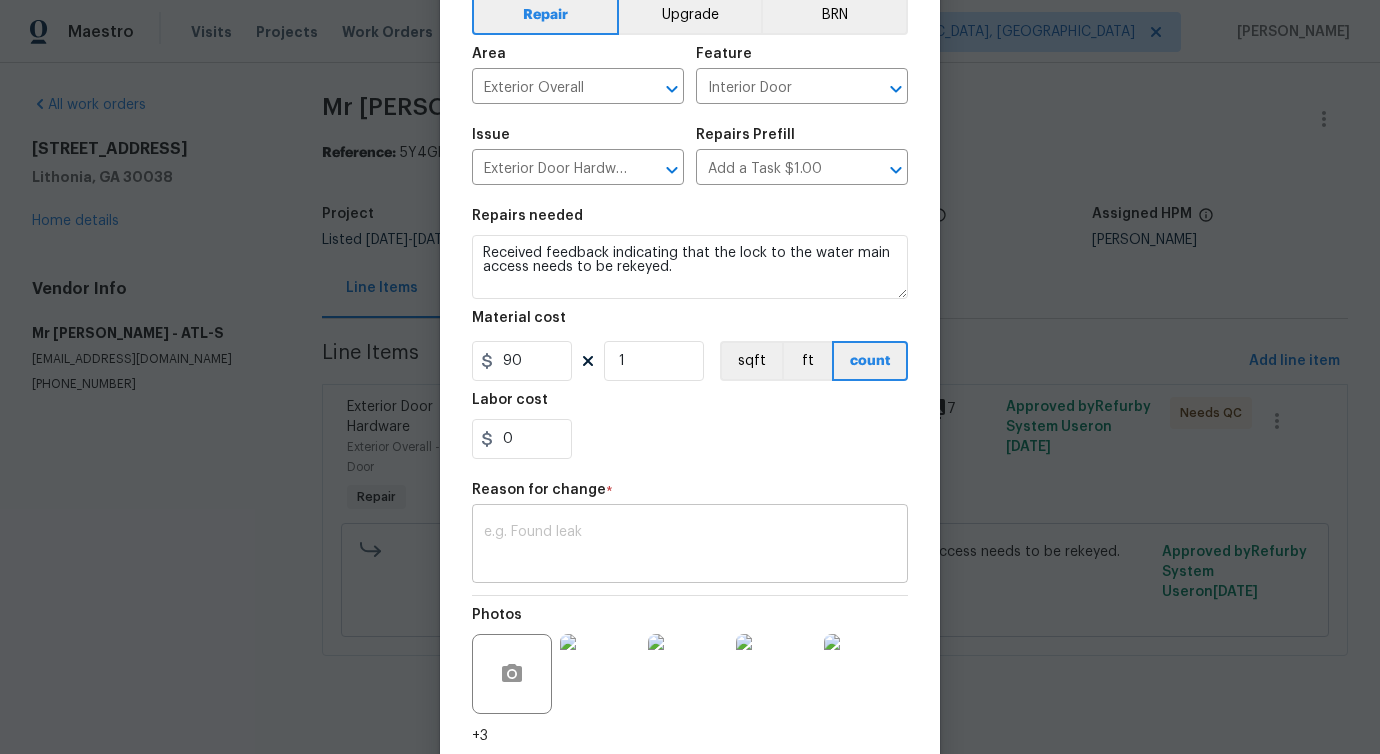 click at bounding box center [690, 546] 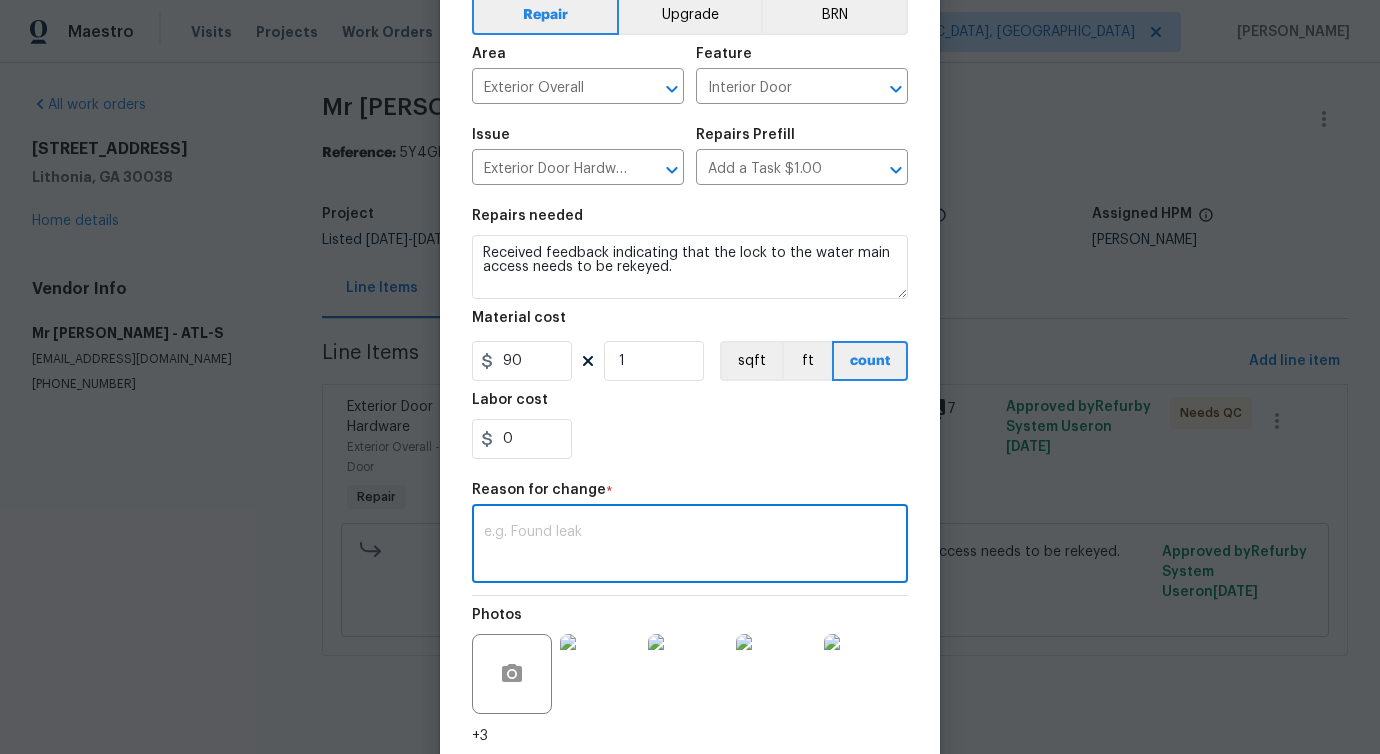 click at bounding box center (690, 546) 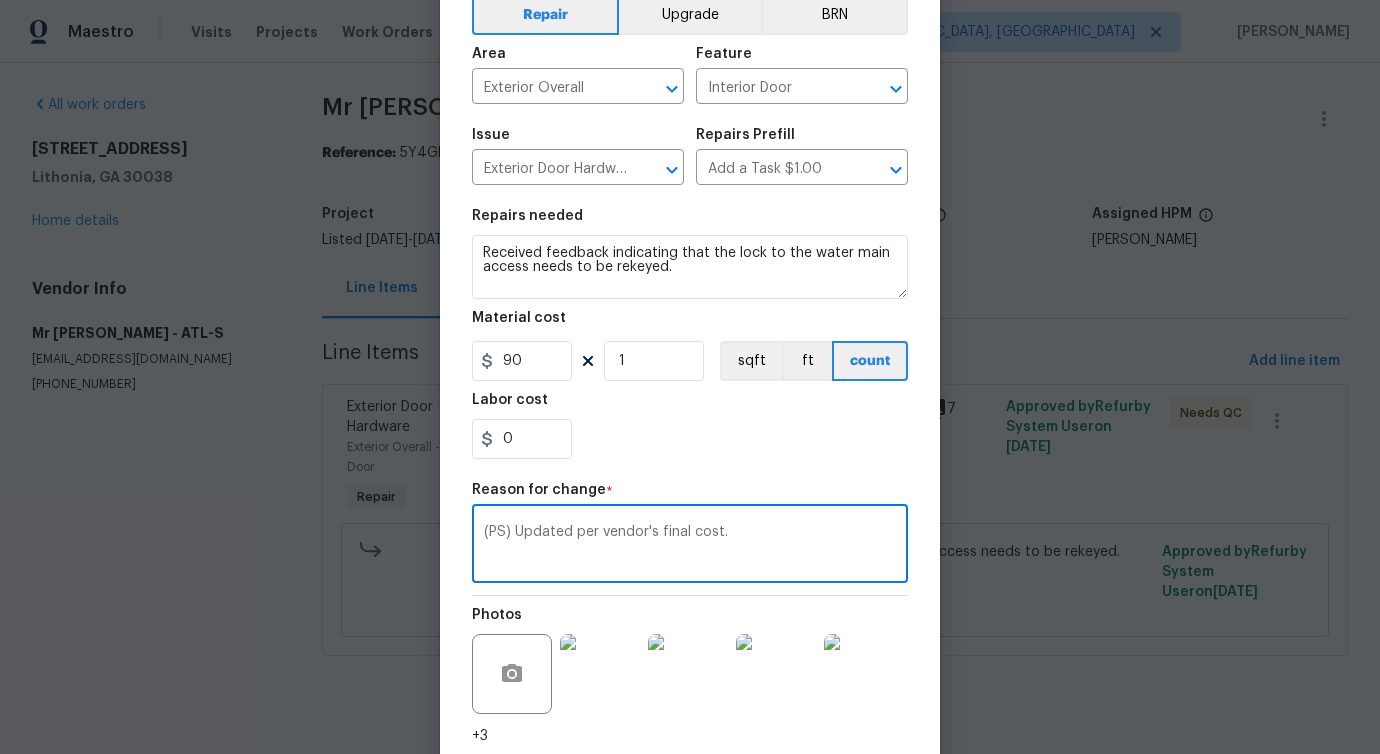 scroll, scrollTop: 252, scrollLeft: 0, axis: vertical 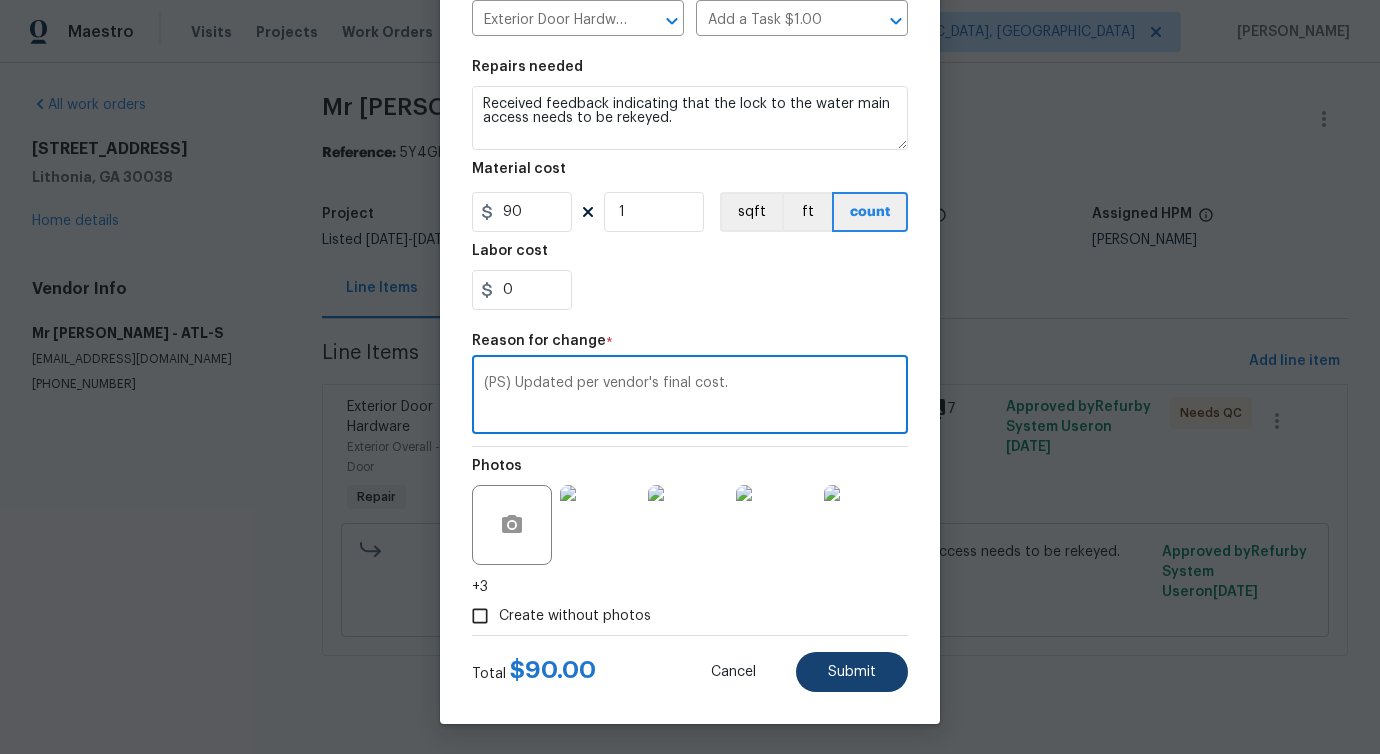 type on "(PS) Updated per vendor's final cost." 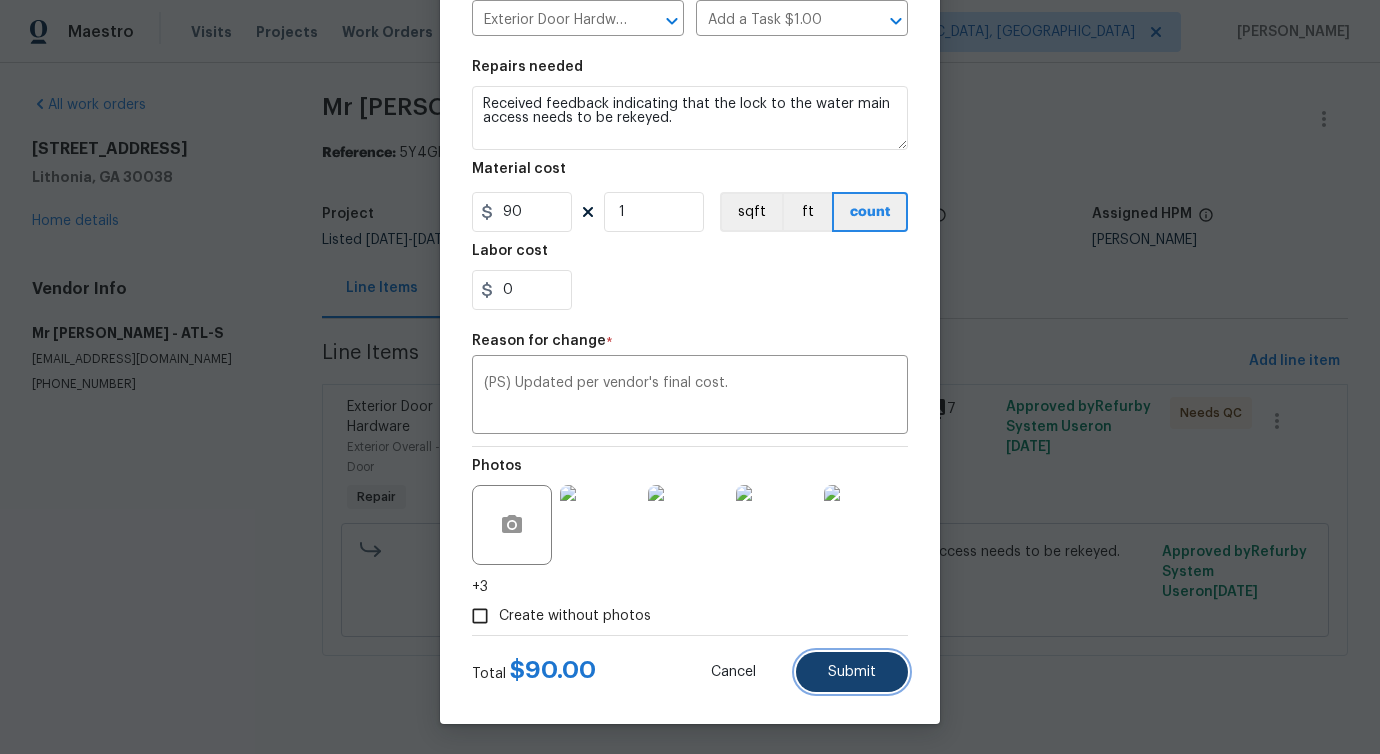 click on "Submit" at bounding box center (852, 672) 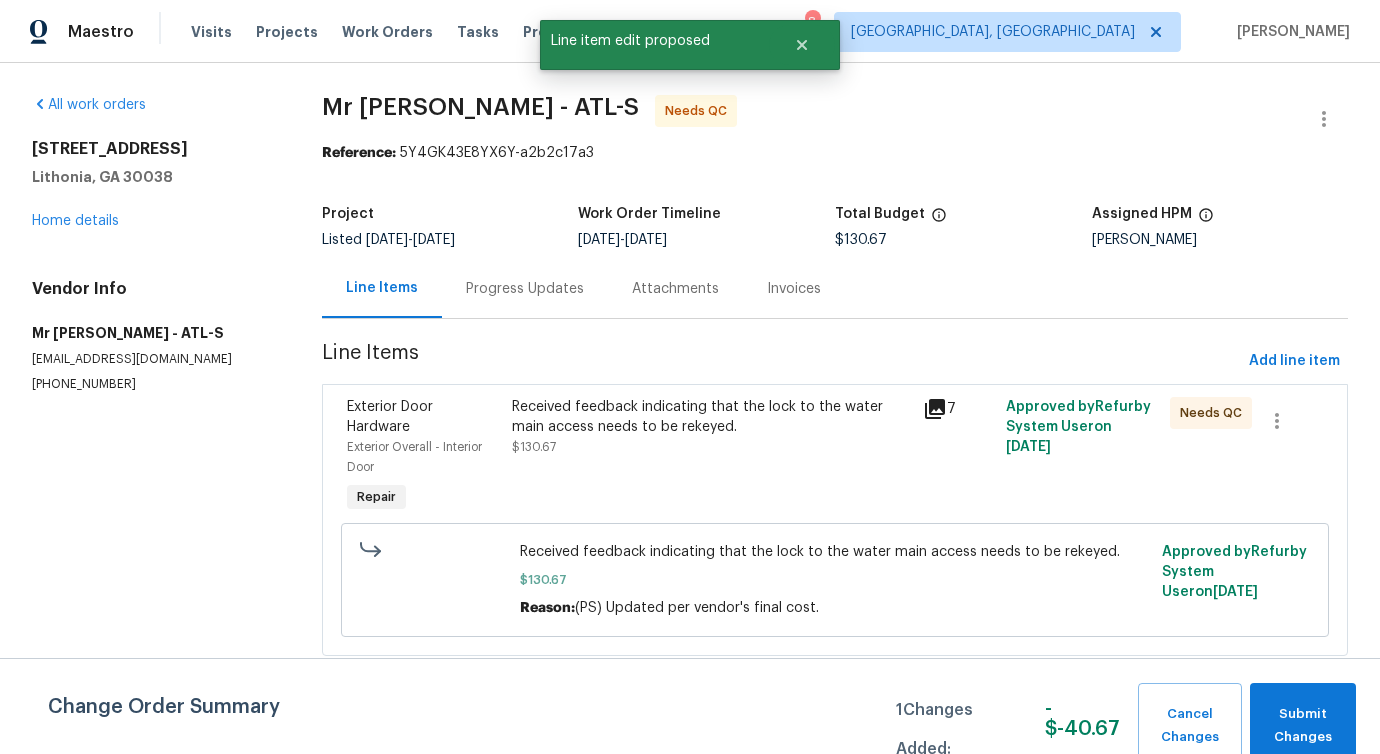 scroll, scrollTop: 0, scrollLeft: 0, axis: both 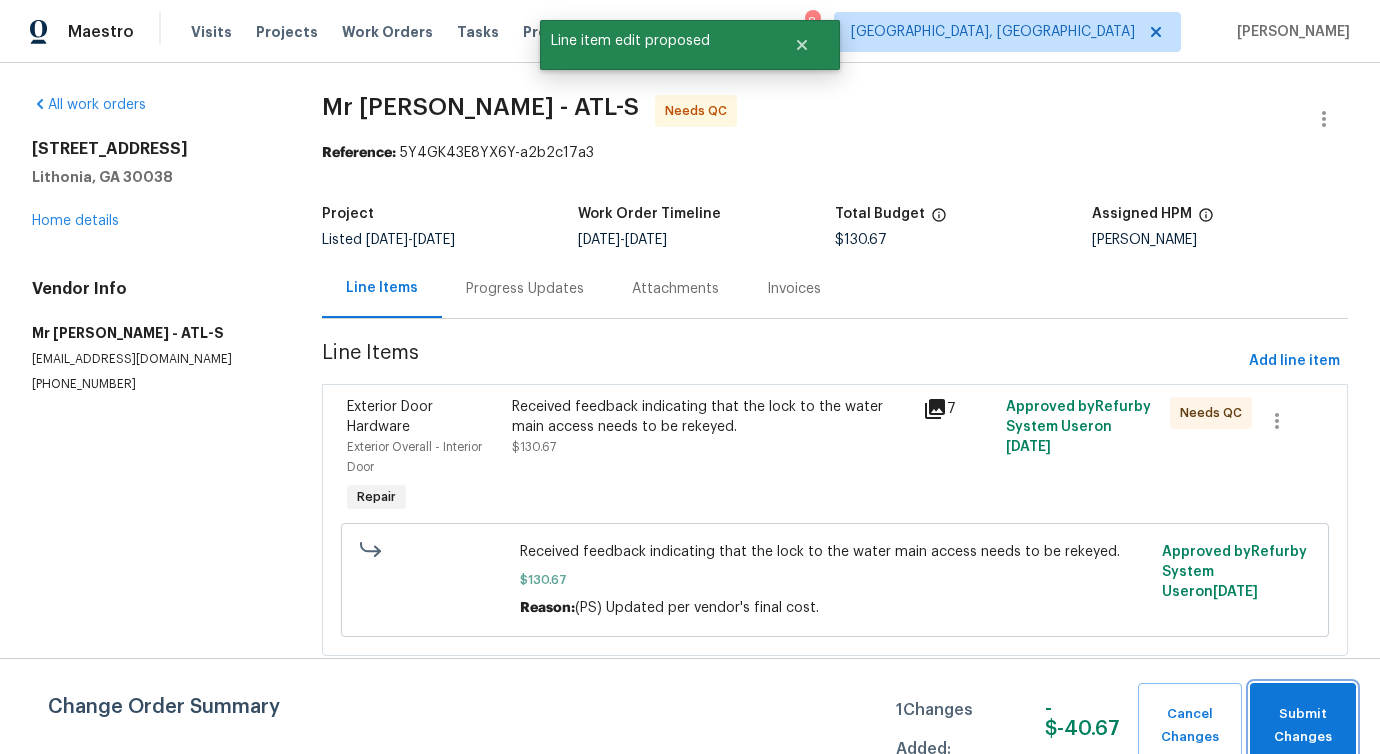 click on "Submit Changes" at bounding box center [1303, 726] 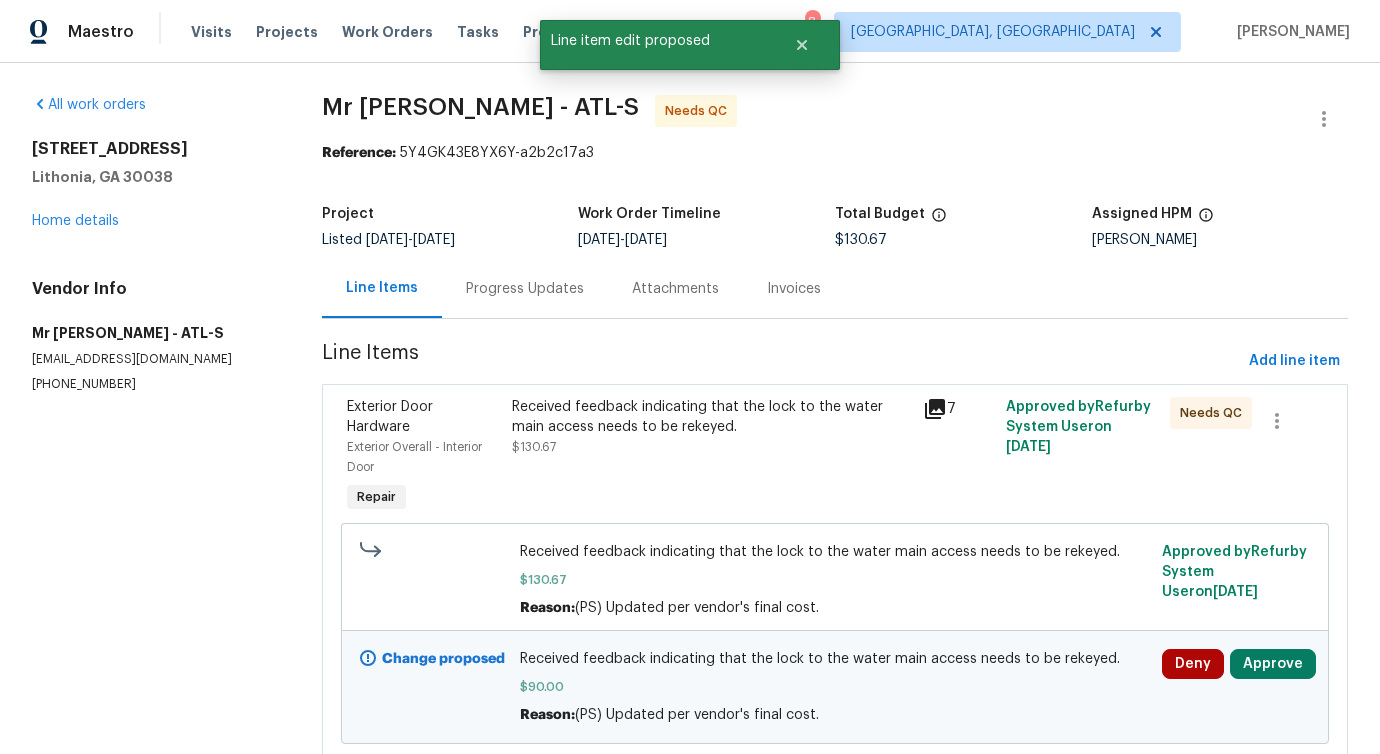 scroll, scrollTop: 67, scrollLeft: 0, axis: vertical 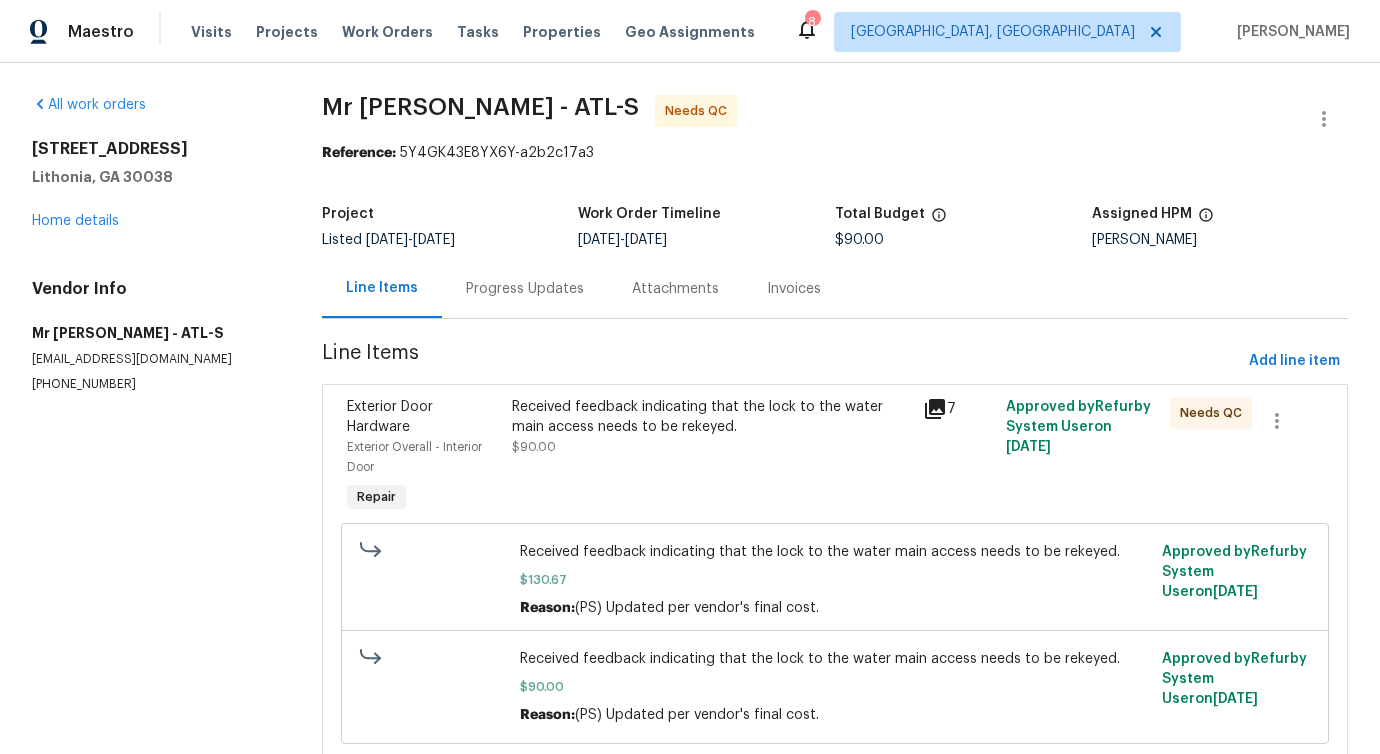 click on "Progress Updates" at bounding box center (525, 289) 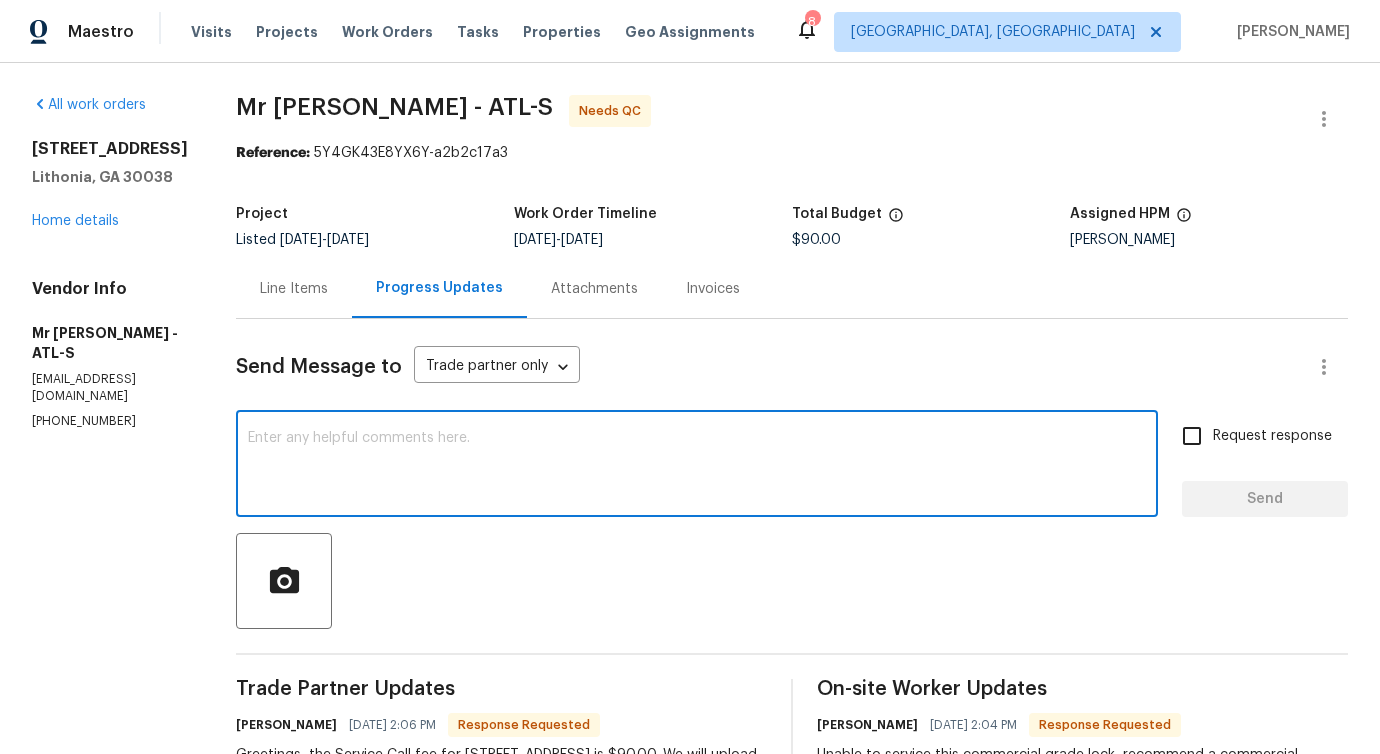 click at bounding box center (697, 466) 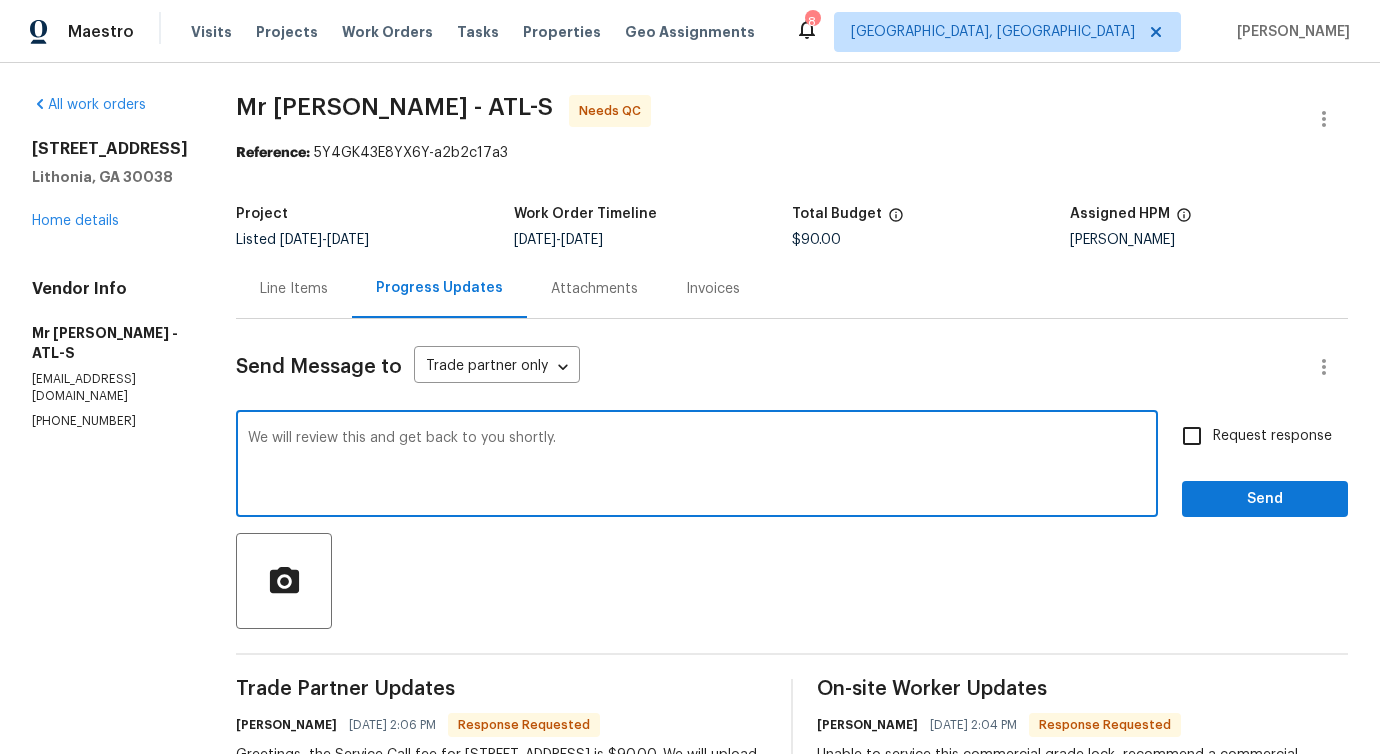 type on "We will review this and get back to you shortly." 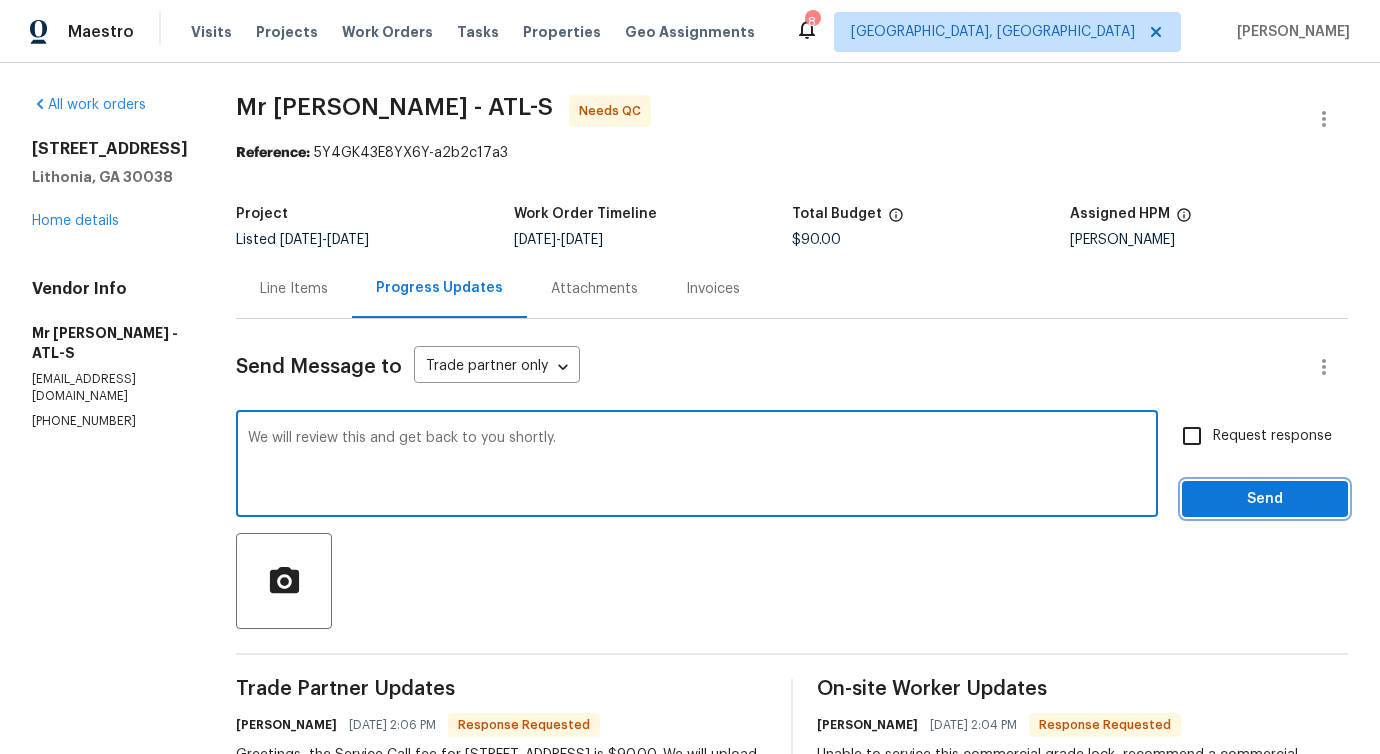 click on "Send" at bounding box center [1265, 499] 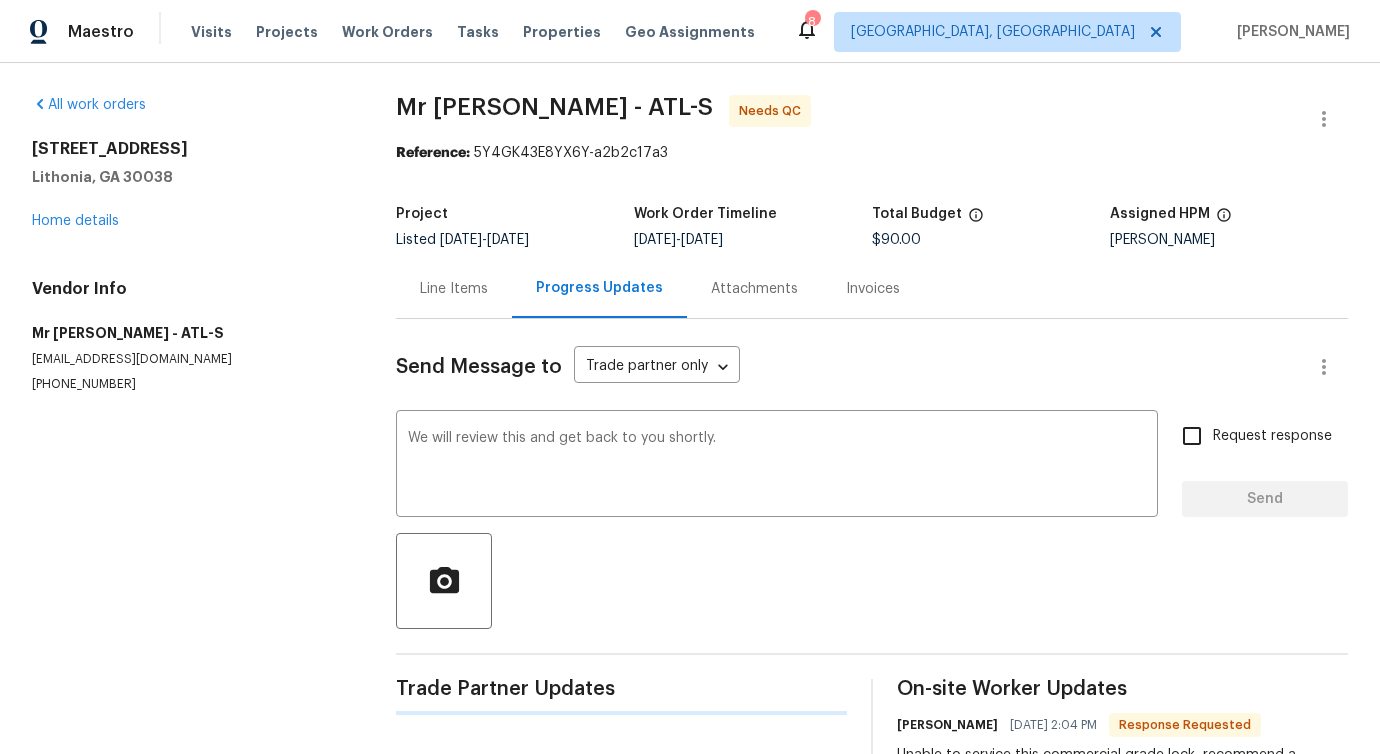 type 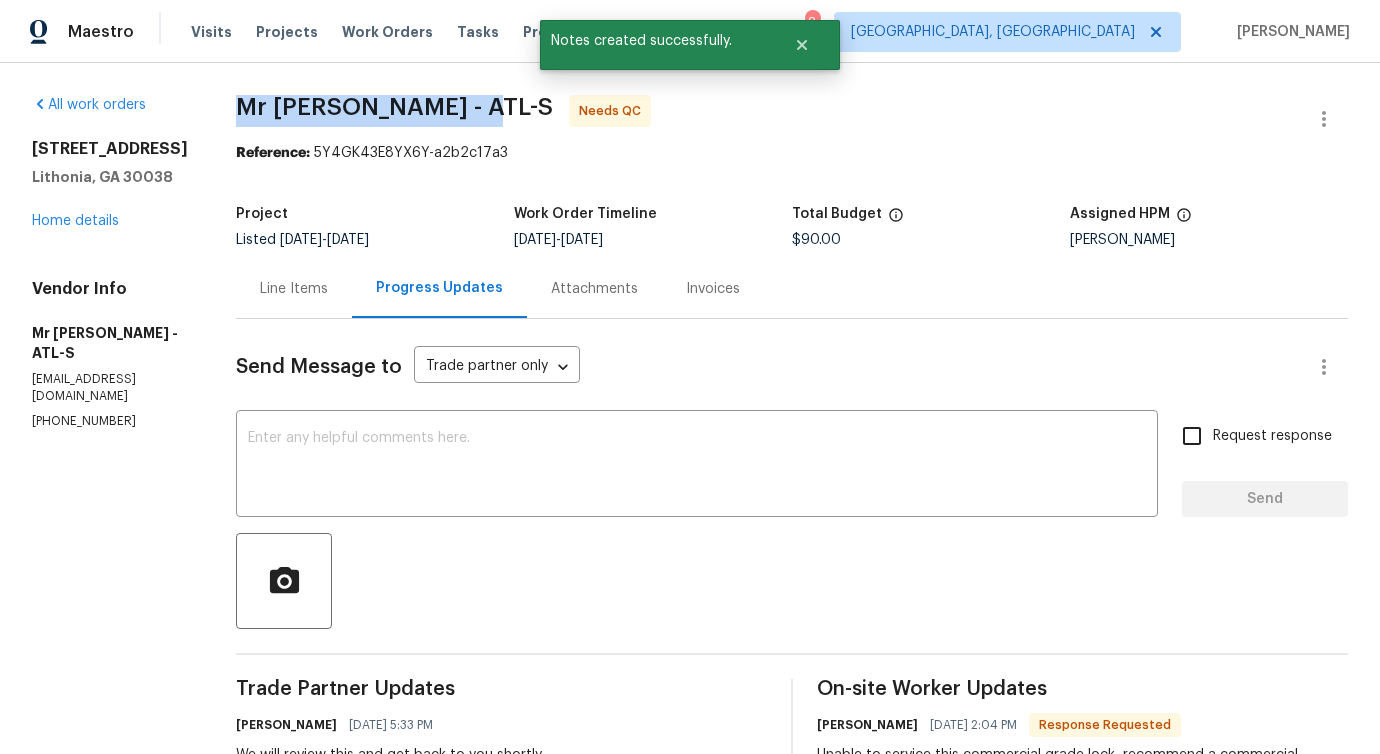 drag, startPoint x: 199, startPoint y: 106, endPoint x: 449, endPoint y: 113, distance: 250.09798 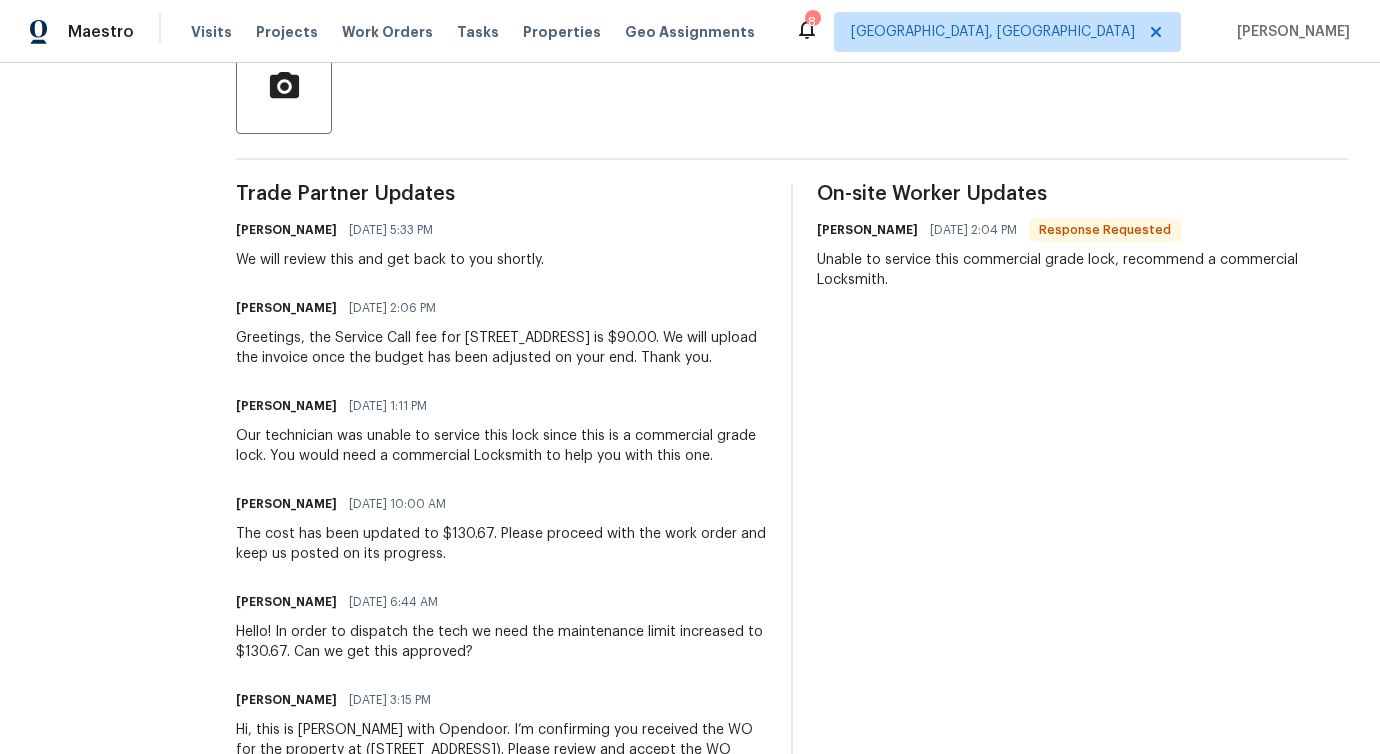 scroll, scrollTop: 494, scrollLeft: 0, axis: vertical 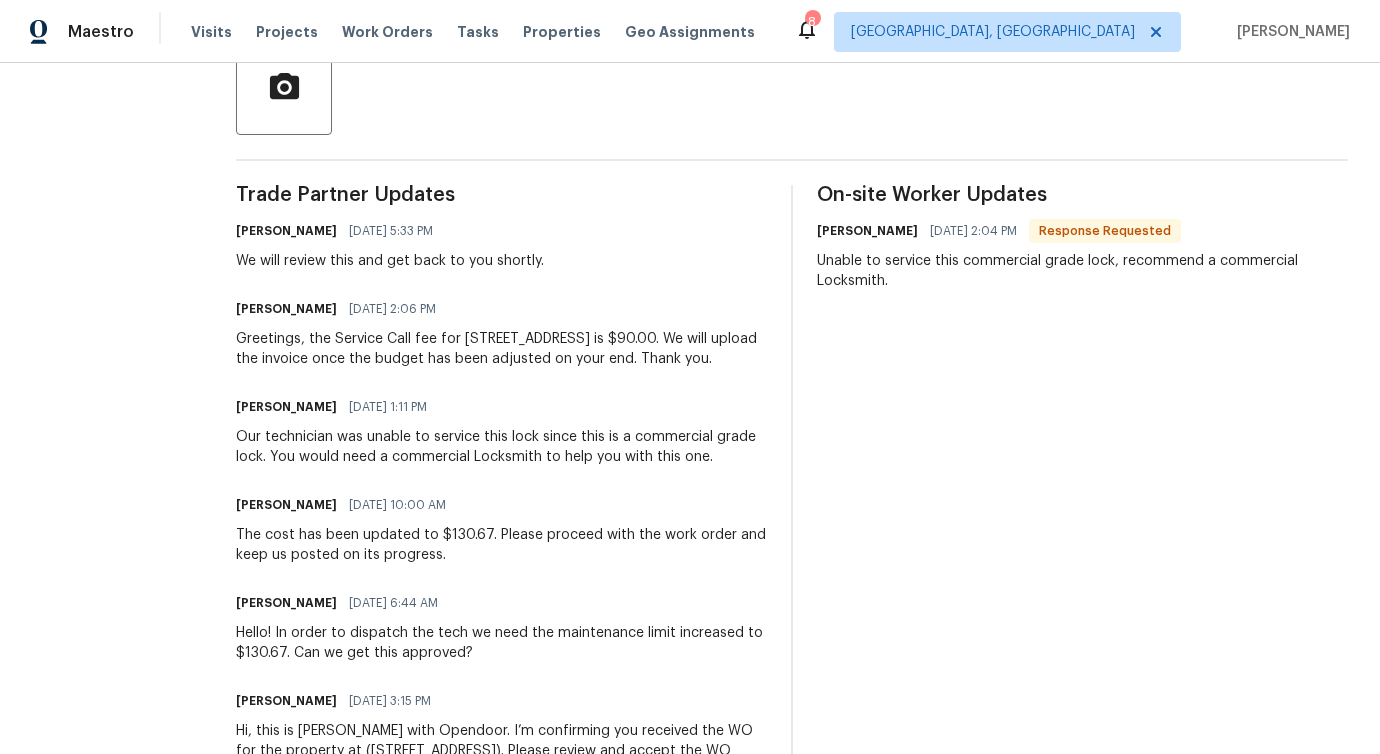 click on "Our technician was unable to service this lock since this is a commercial grade lock. You would need a commercial Locksmith to help you with this one." at bounding box center (501, 447) 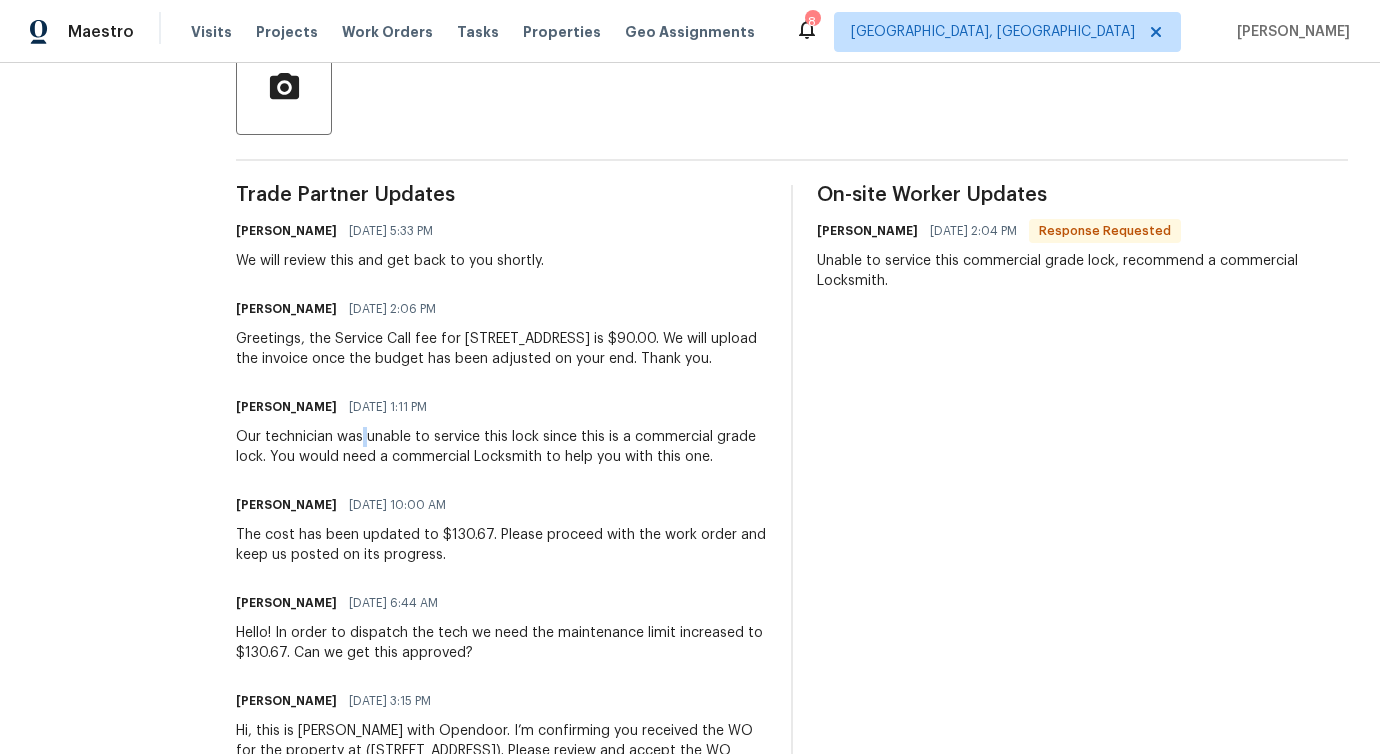 click on "Our technician was unable to service this lock since this is a commercial grade lock. You would need a commercial Locksmith to help you with this one." at bounding box center (501, 447) 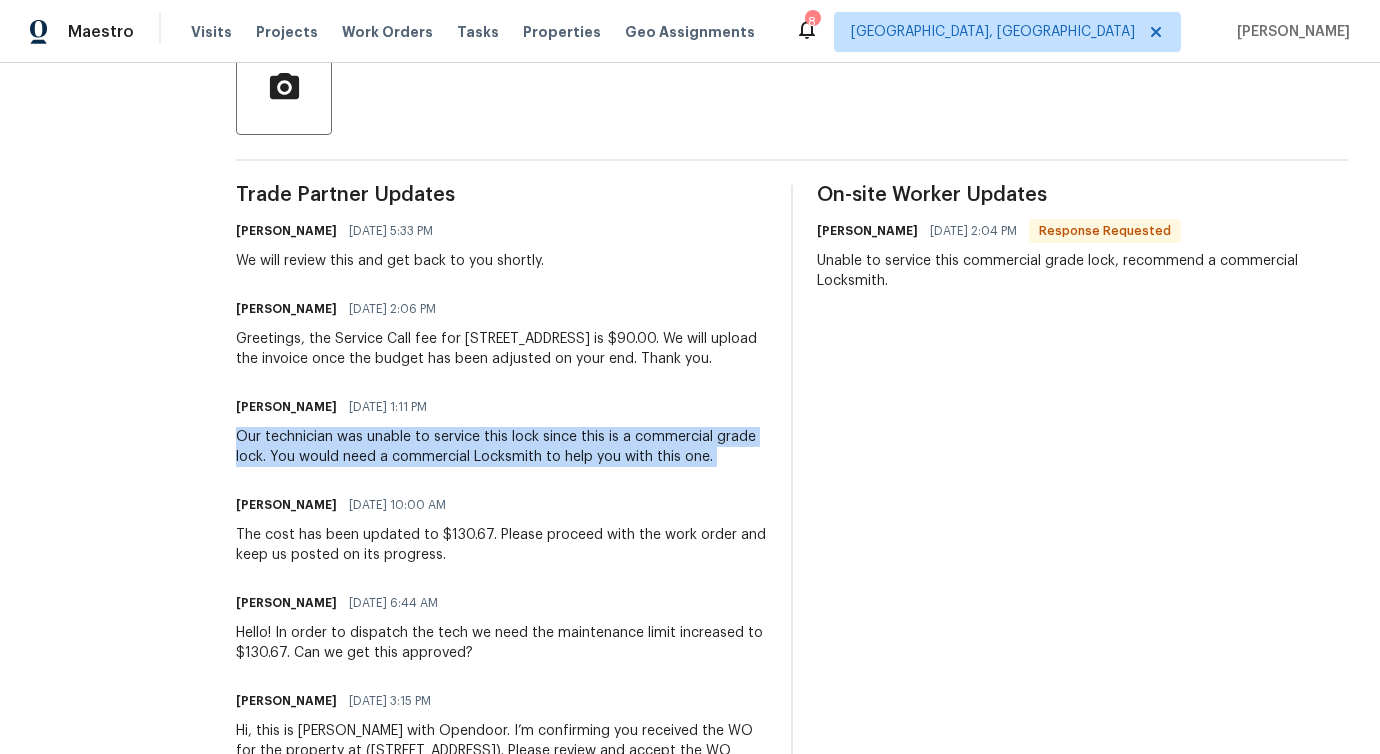 copy on "Our technician was unable to service this lock since this is a commercial grade lock. You would need a commercial Locksmith to help you with this one." 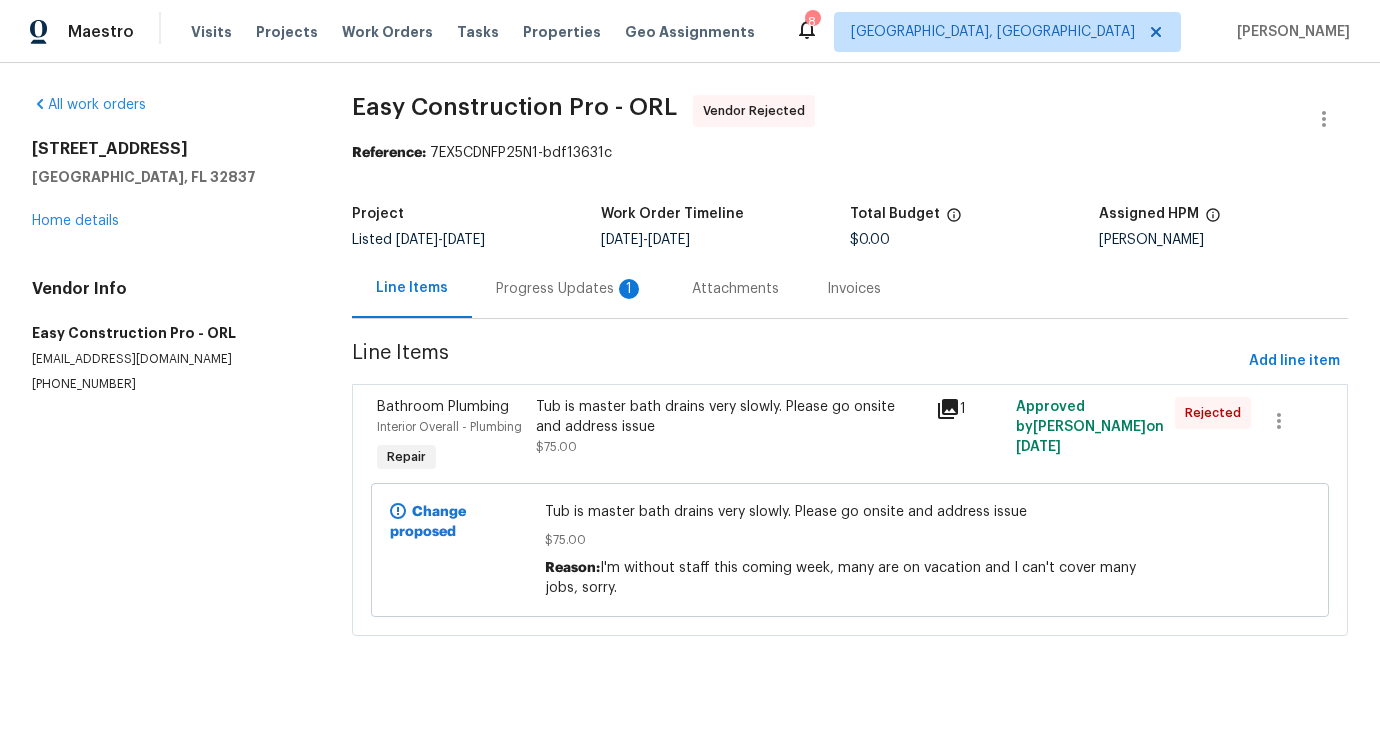 scroll, scrollTop: 0, scrollLeft: 0, axis: both 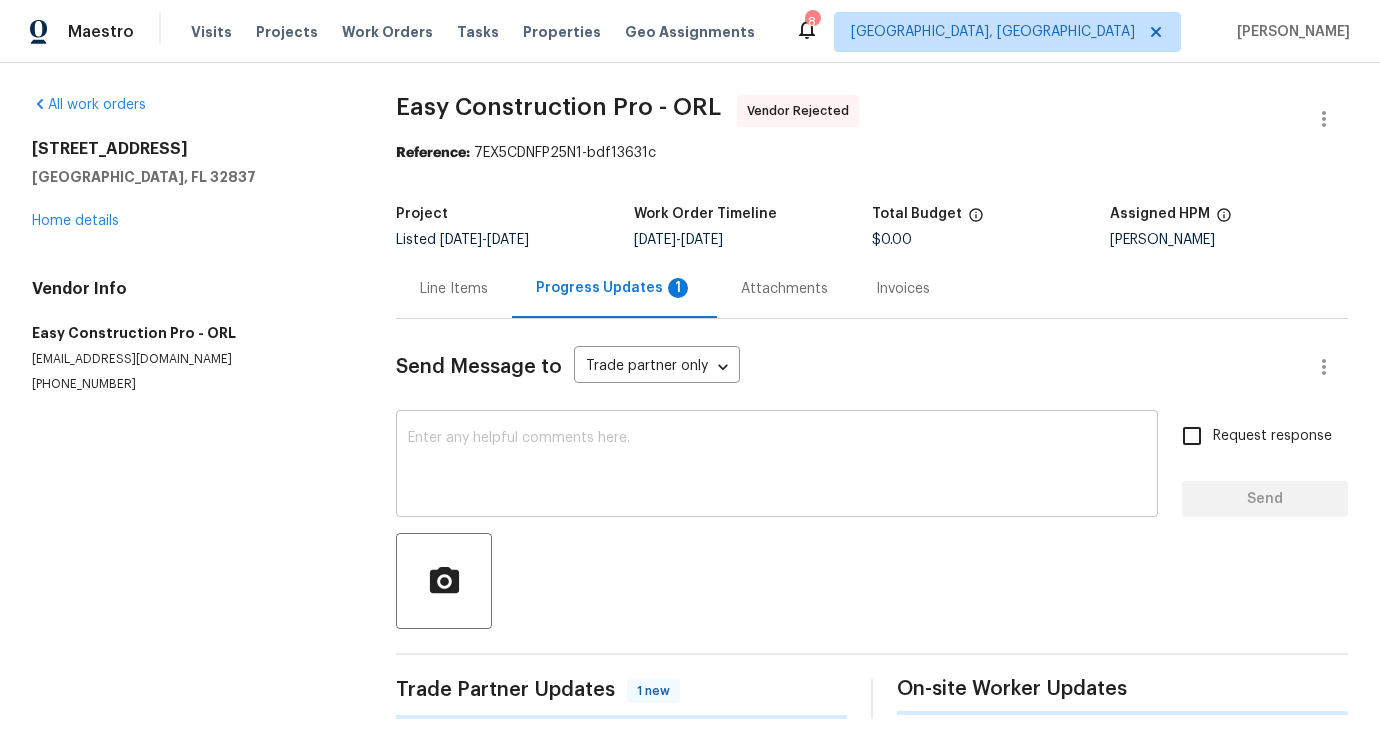 click at bounding box center (777, 466) 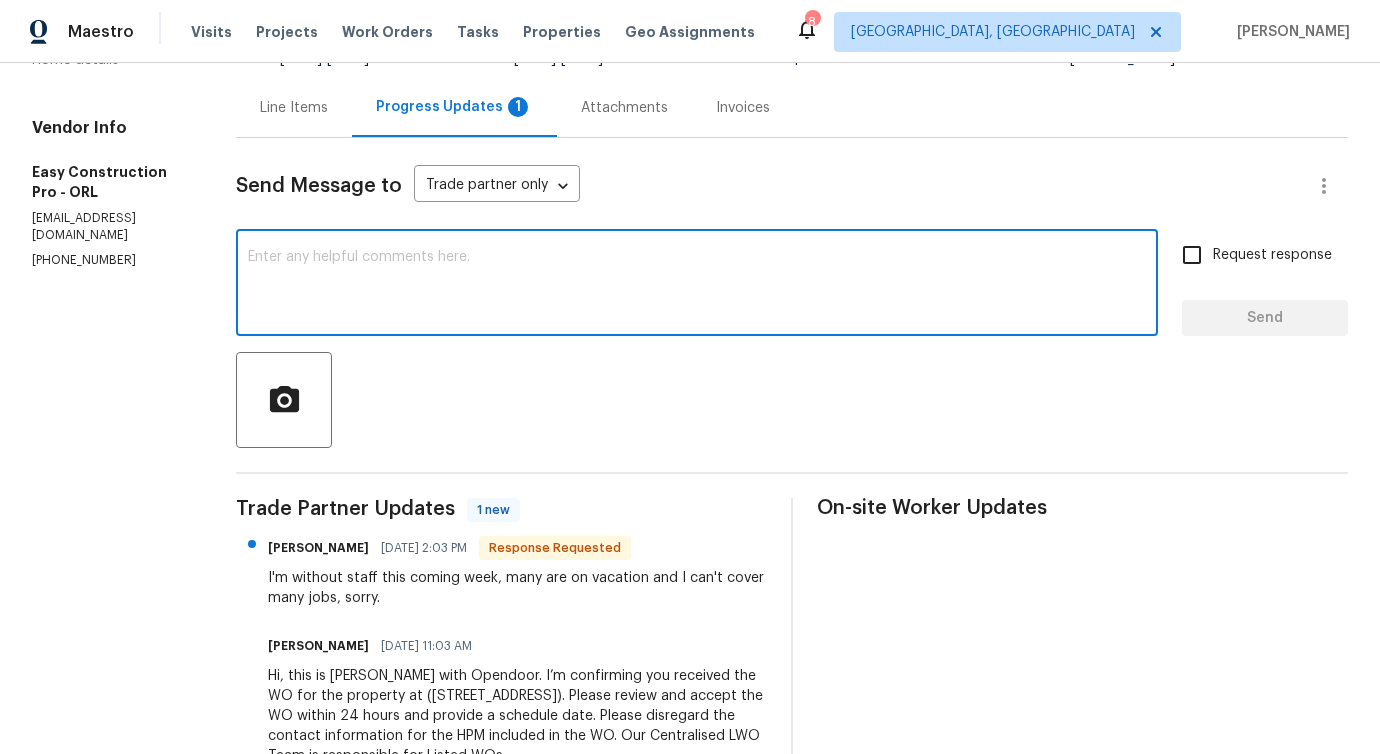 scroll, scrollTop: 245, scrollLeft: 0, axis: vertical 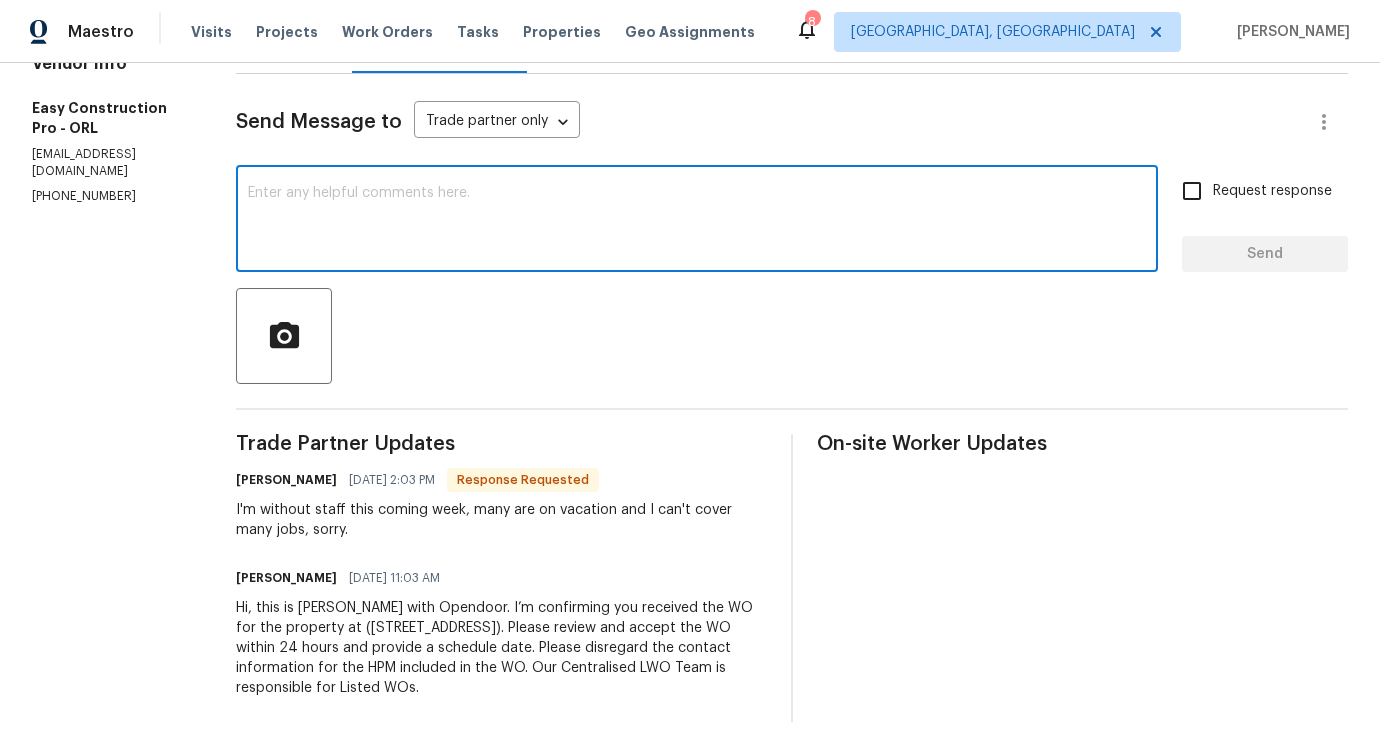 click at bounding box center (697, 221) 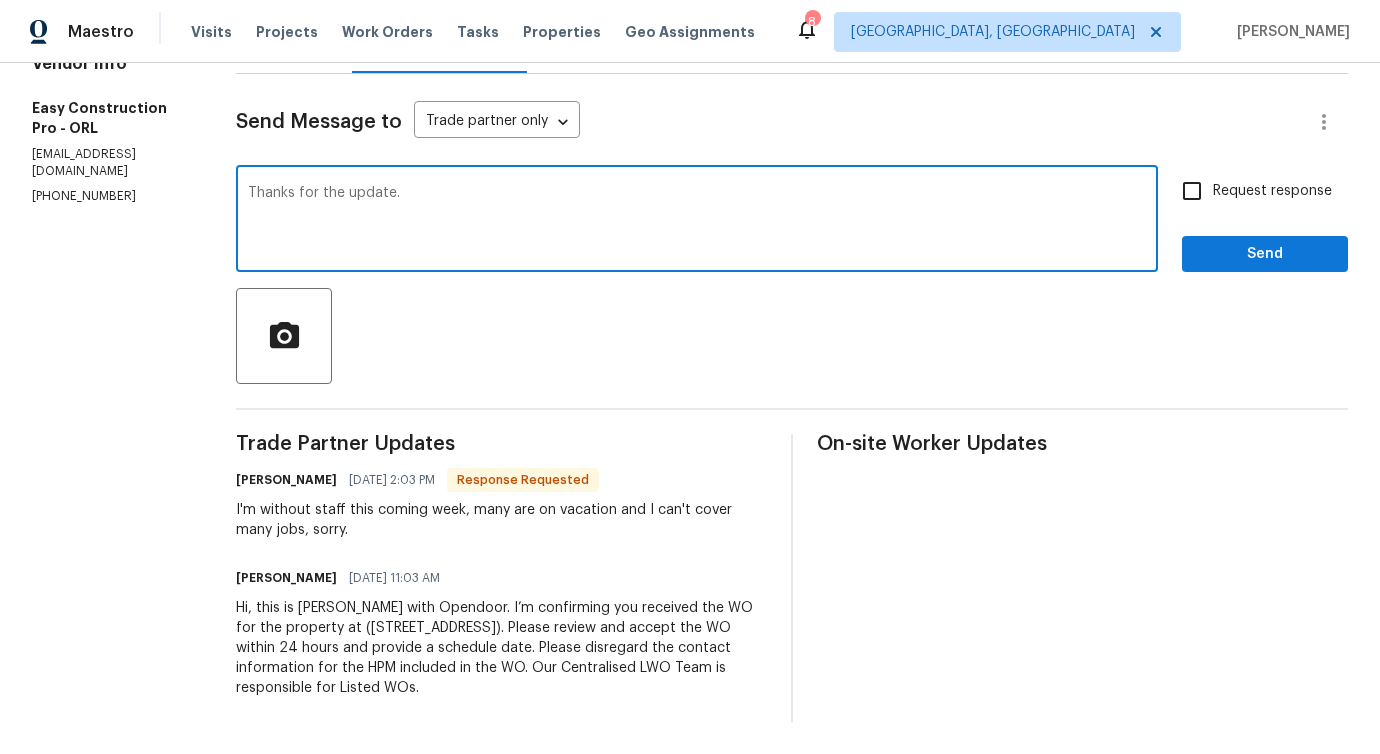 type on "Thanks for the update." 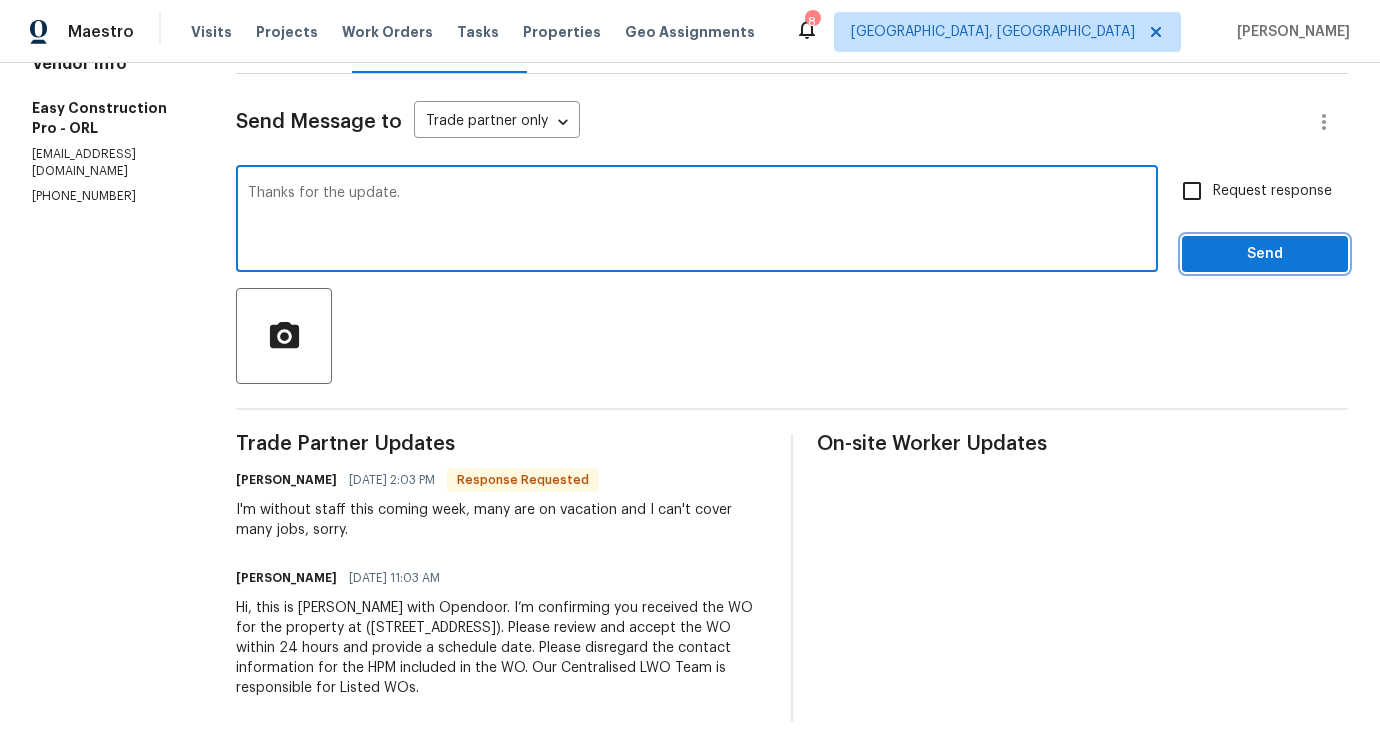 click on "Send" at bounding box center (1265, 254) 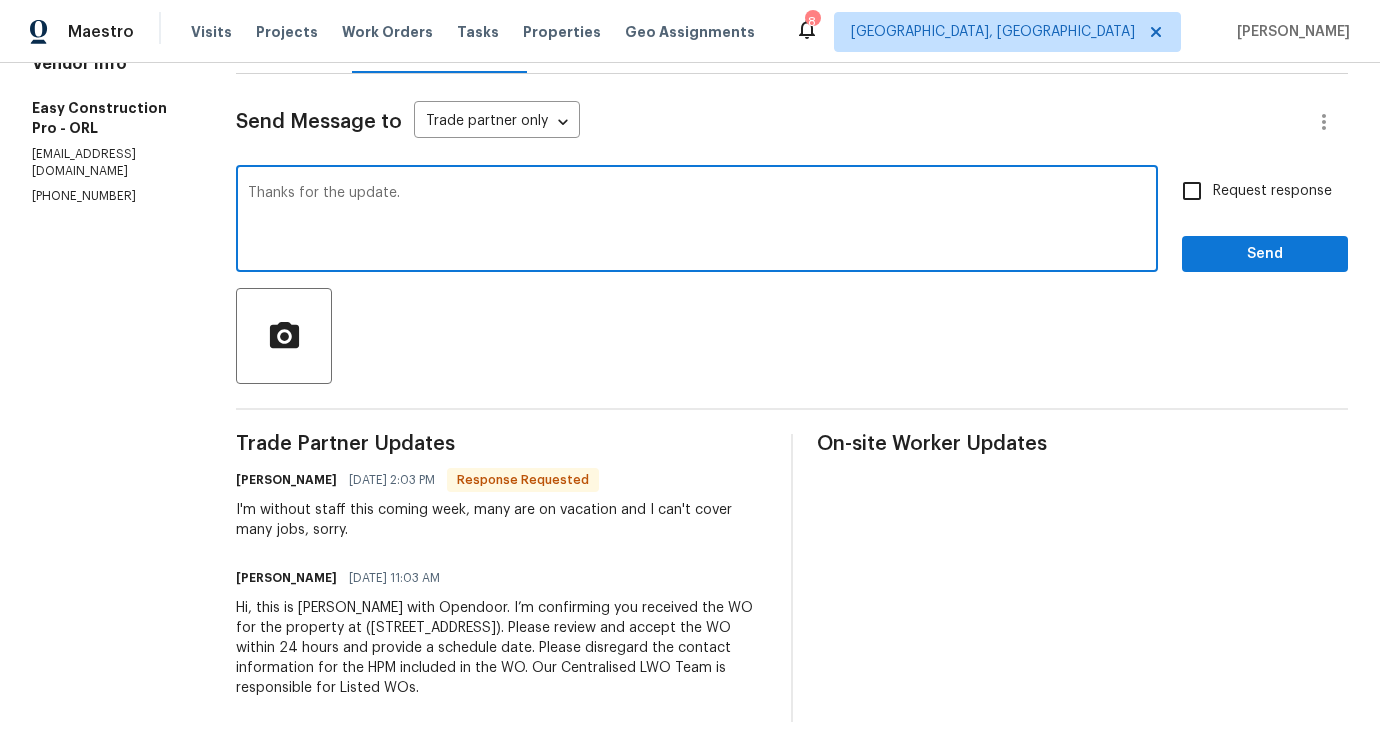 scroll, scrollTop: 0, scrollLeft: 0, axis: both 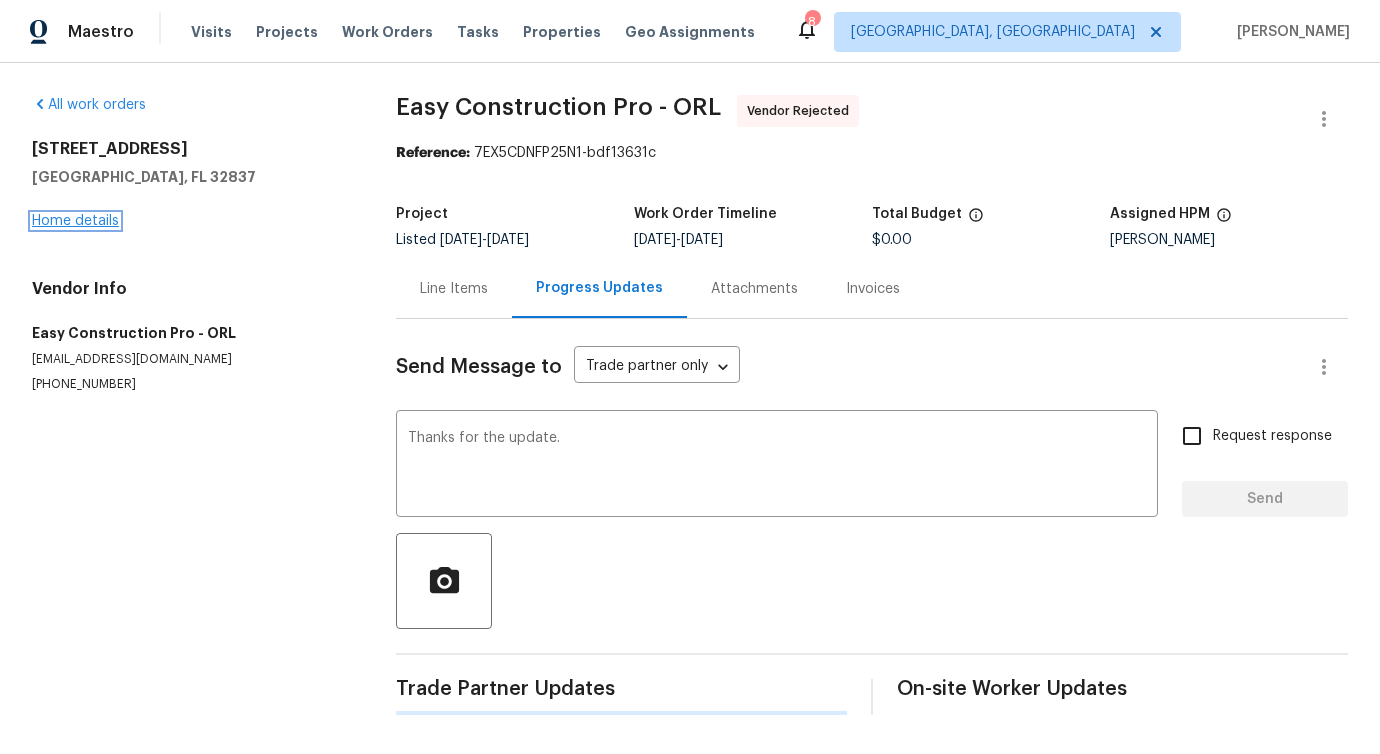 click on "Home details" at bounding box center [75, 221] 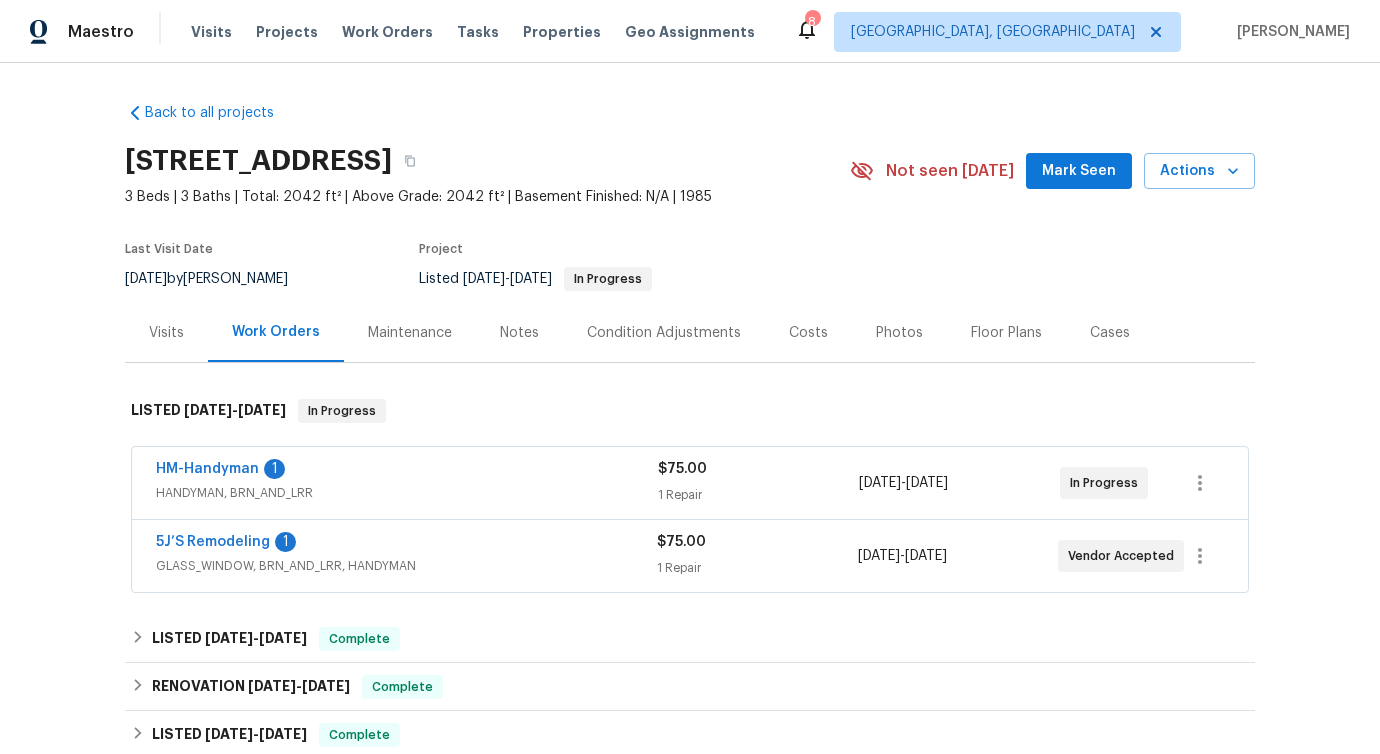 scroll, scrollTop: 0, scrollLeft: 0, axis: both 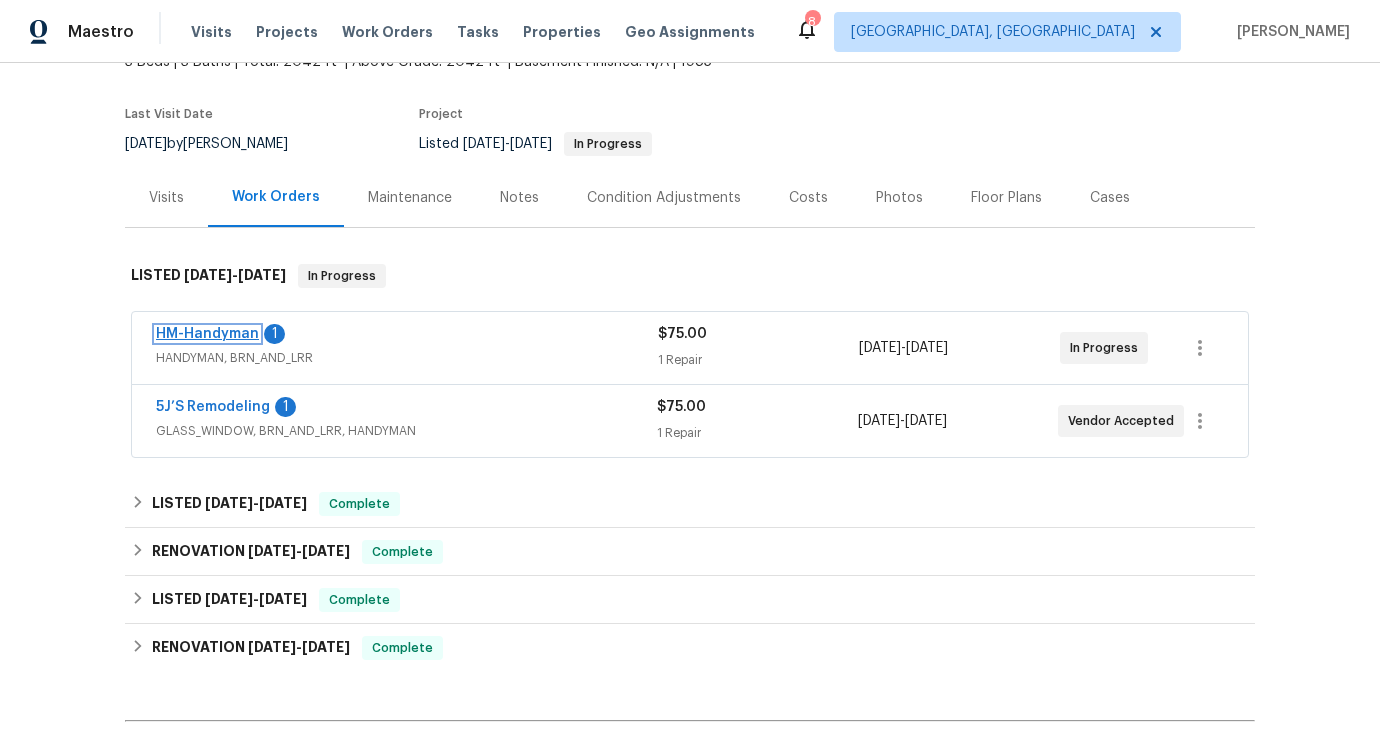 click on "HM-Handyman" at bounding box center (207, 334) 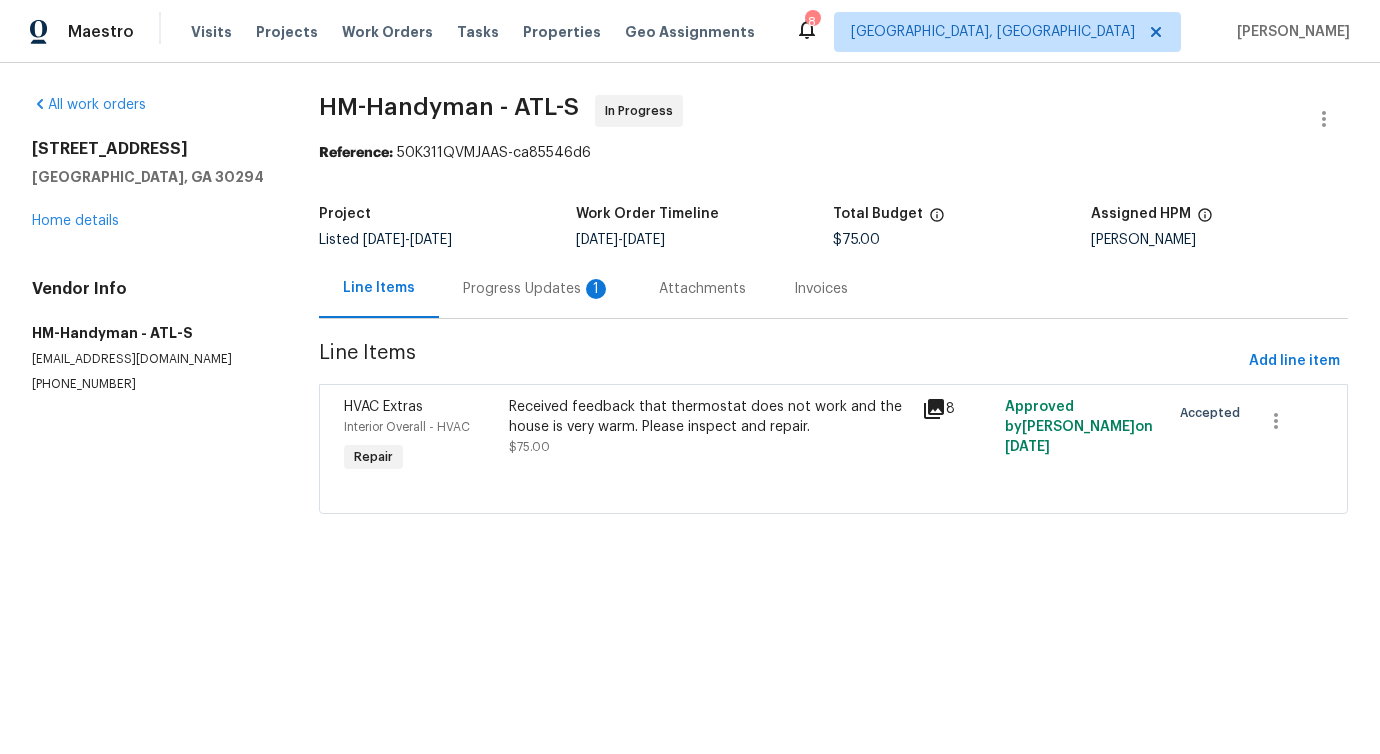 click on "Progress Updates 1" at bounding box center [537, 289] 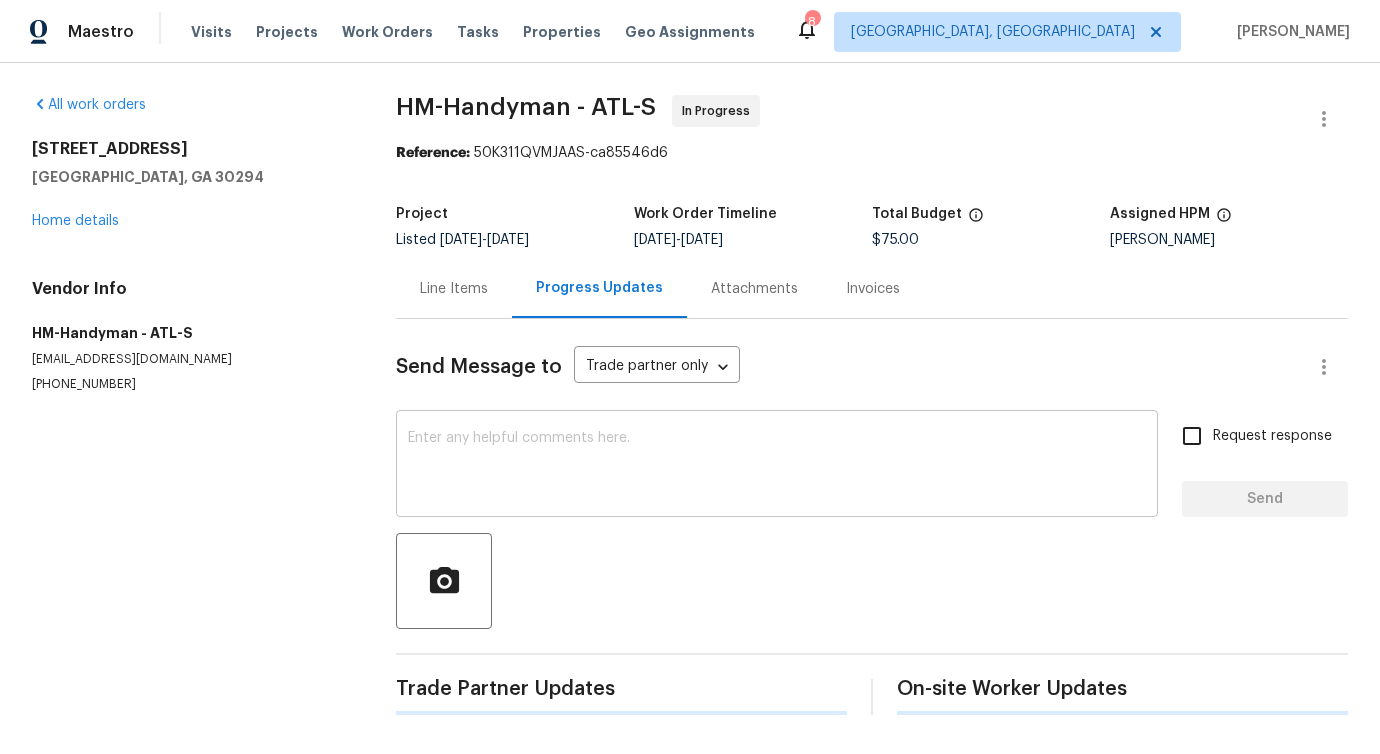 click at bounding box center [777, 466] 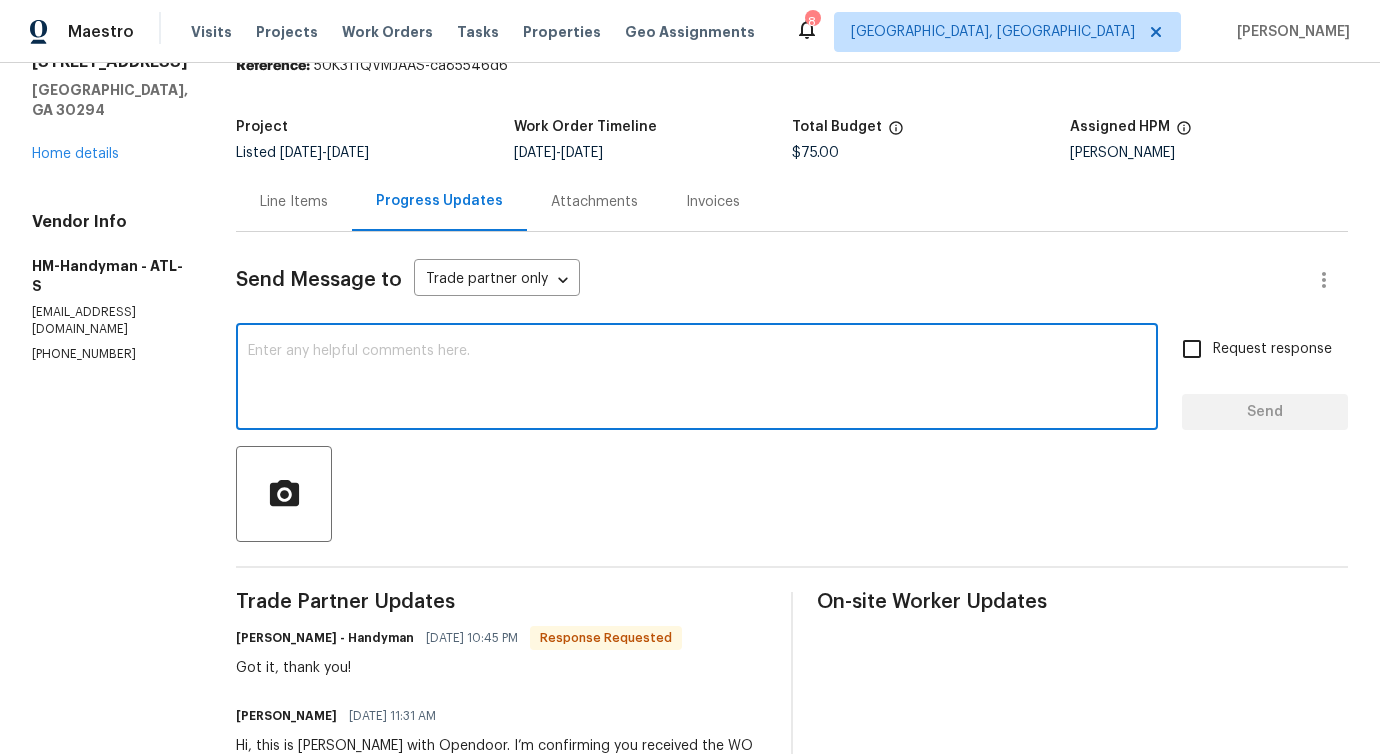 scroll, scrollTop: 0, scrollLeft: 0, axis: both 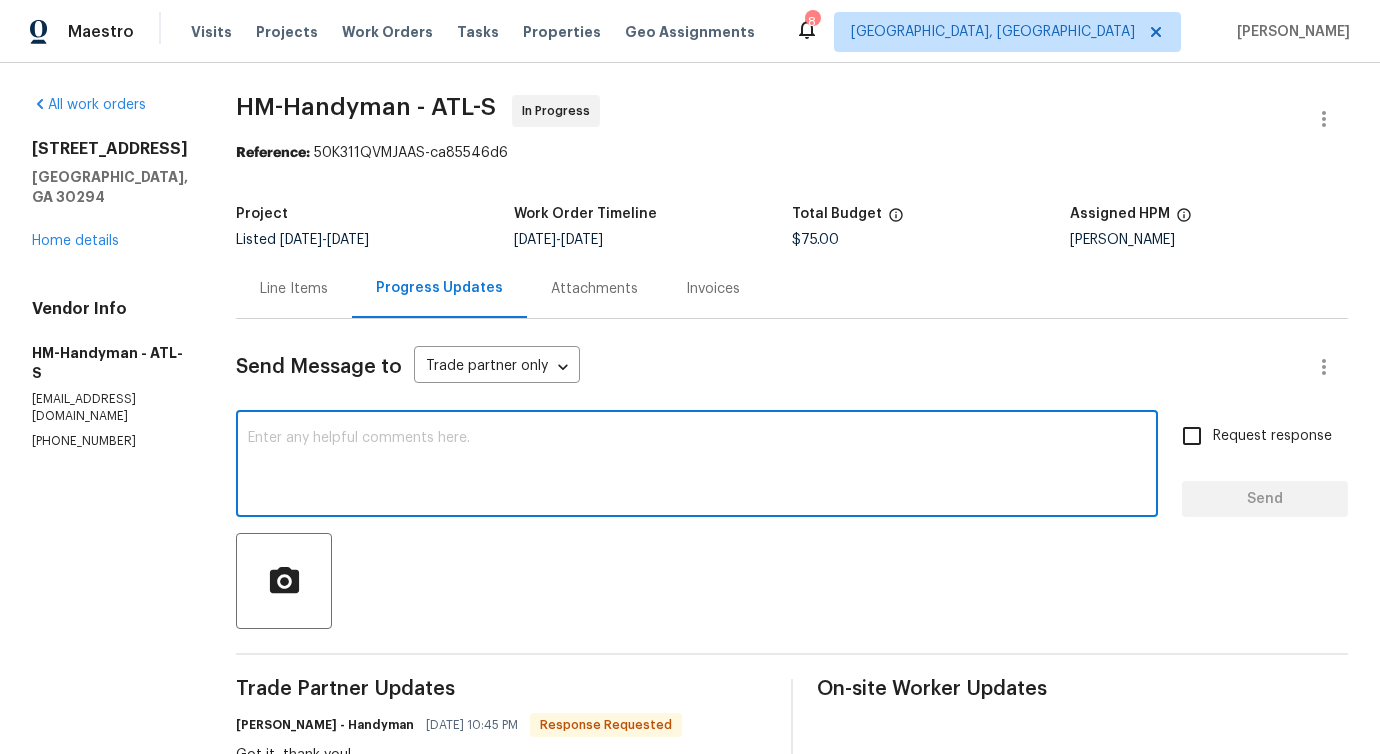 click at bounding box center (697, 466) 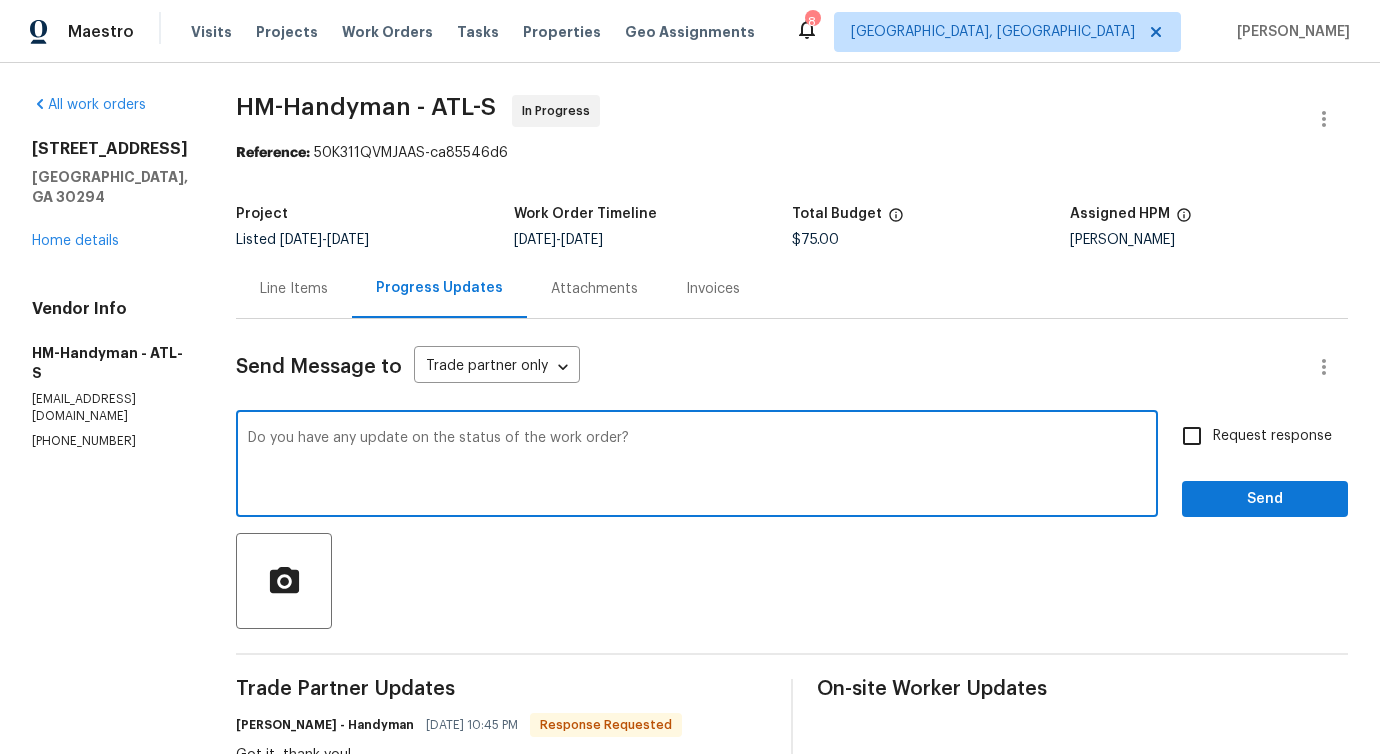 type on "Do you have any update on the status of the work order?" 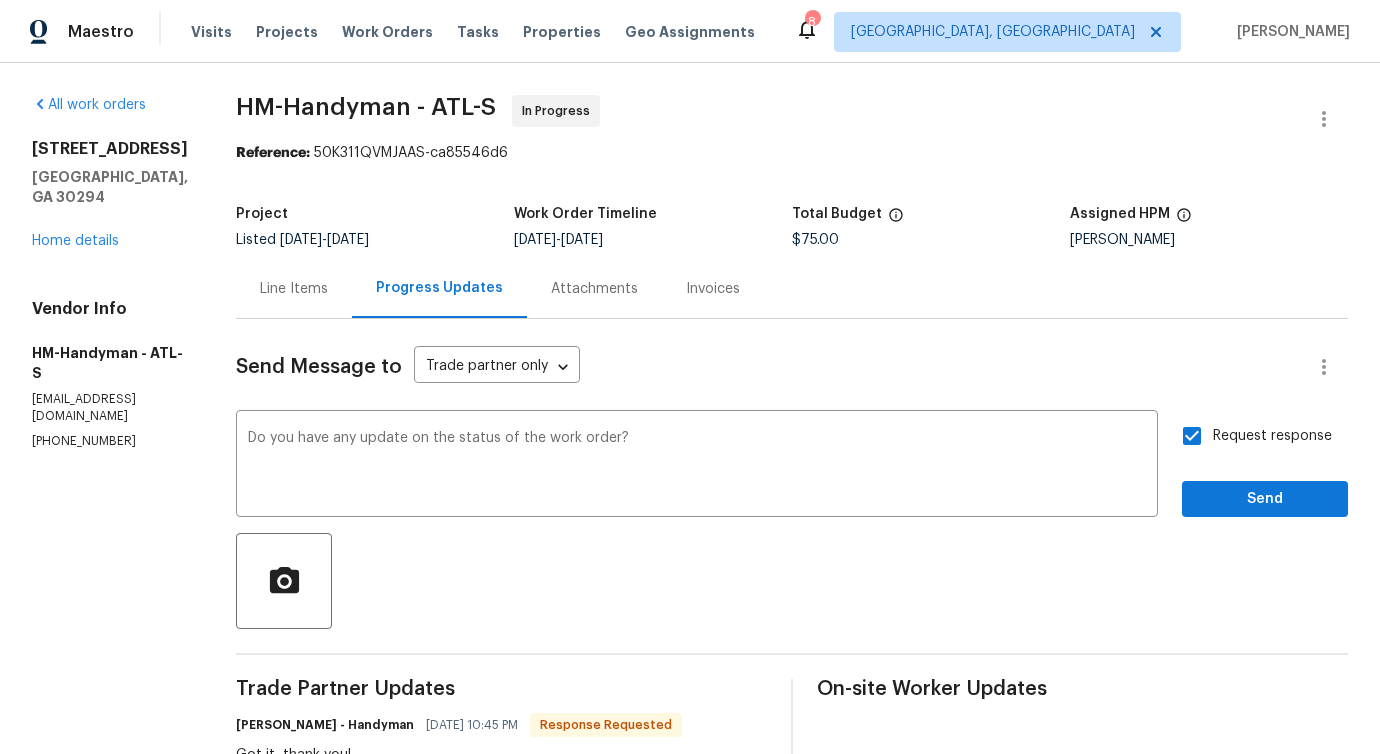 click on "Send Message to Trade partner only Trade partner only ​ Do you have any update on the status of the work order? x ​ Request response Send Trade Partner Updates [PERSON_NAME] - Handyman [DATE] 10:45 PM Response Requested Got it, thank you! [PERSON_NAME] [DATE] 11:31 AM Hi, this is [PERSON_NAME] with Opendoor. I’m confirming you received the WO for the property at ([STREET_ADDRESS]). Please review and accept the WO within 24 hours and provide a schedule date. Please disregard the contact information for the HPM included in the WO. Our Centralised LWO Team is responsible for Listed WOs. On-site Worker Updates" at bounding box center (792, 633) 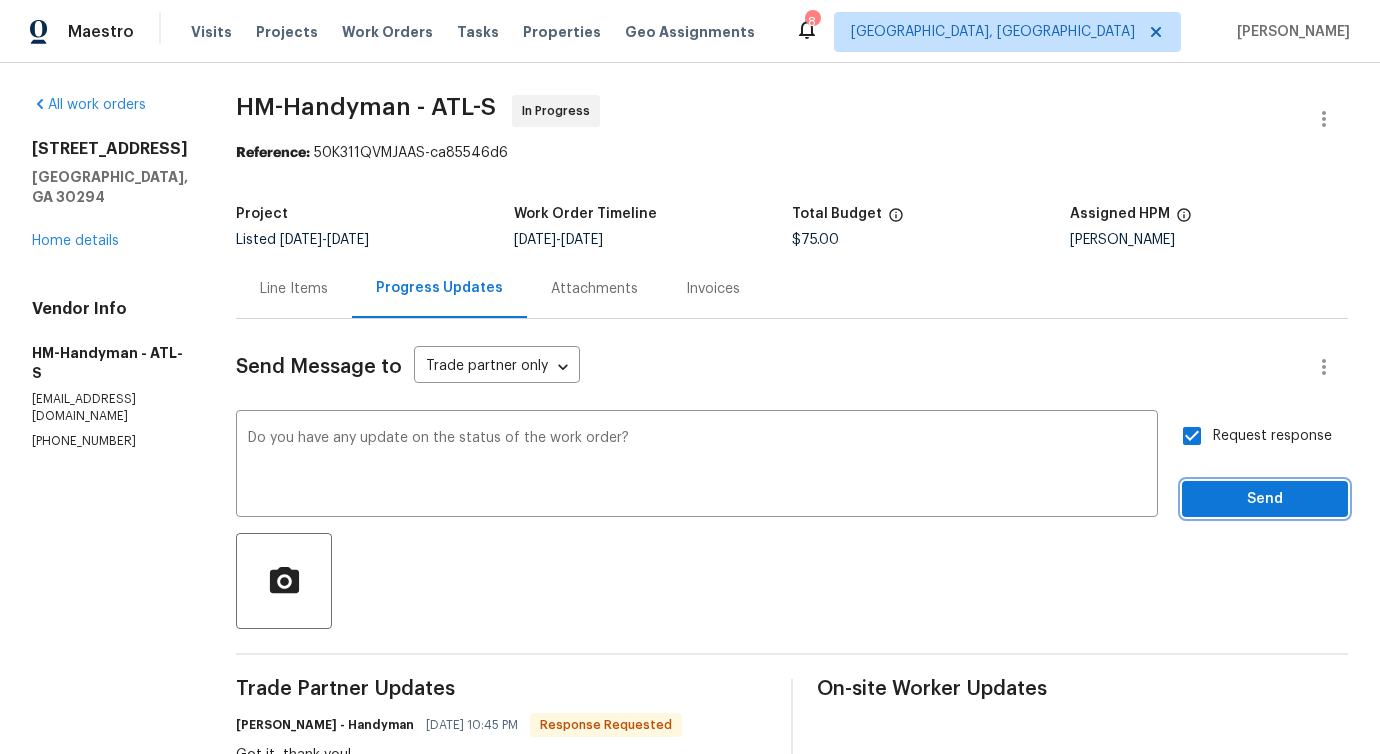 click on "Send" at bounding box center (1265, 499) 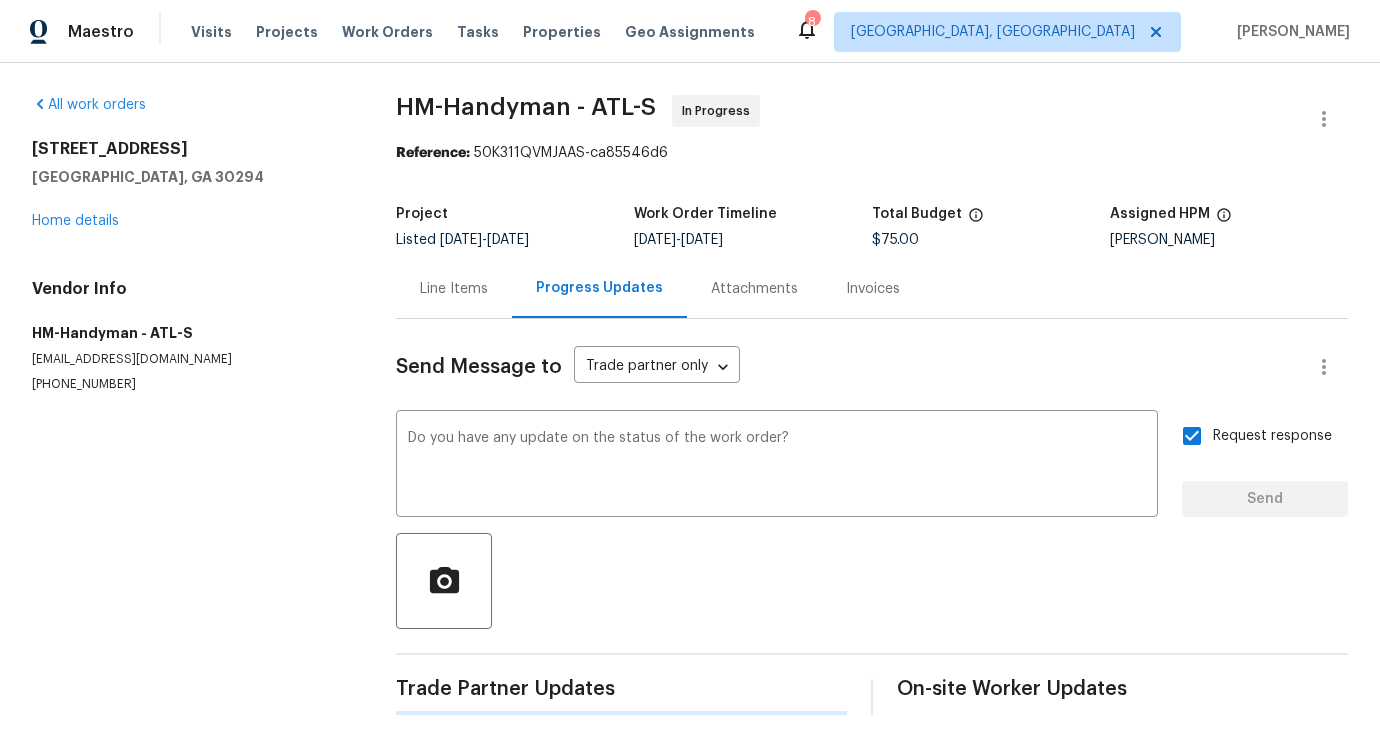 type 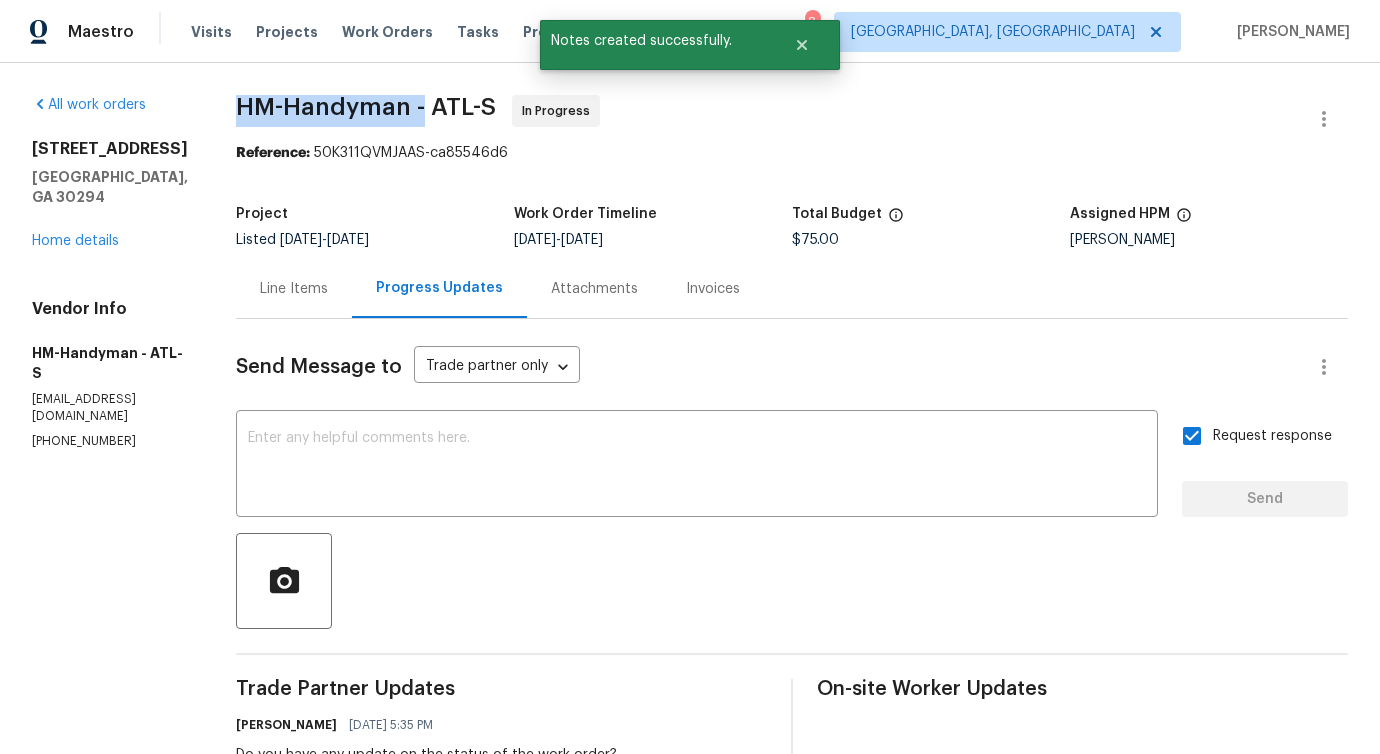 drag, startPoint x: 239, startPoint y: 98, endPoint x: 443, endPoint y: 104, distance: 204.08821 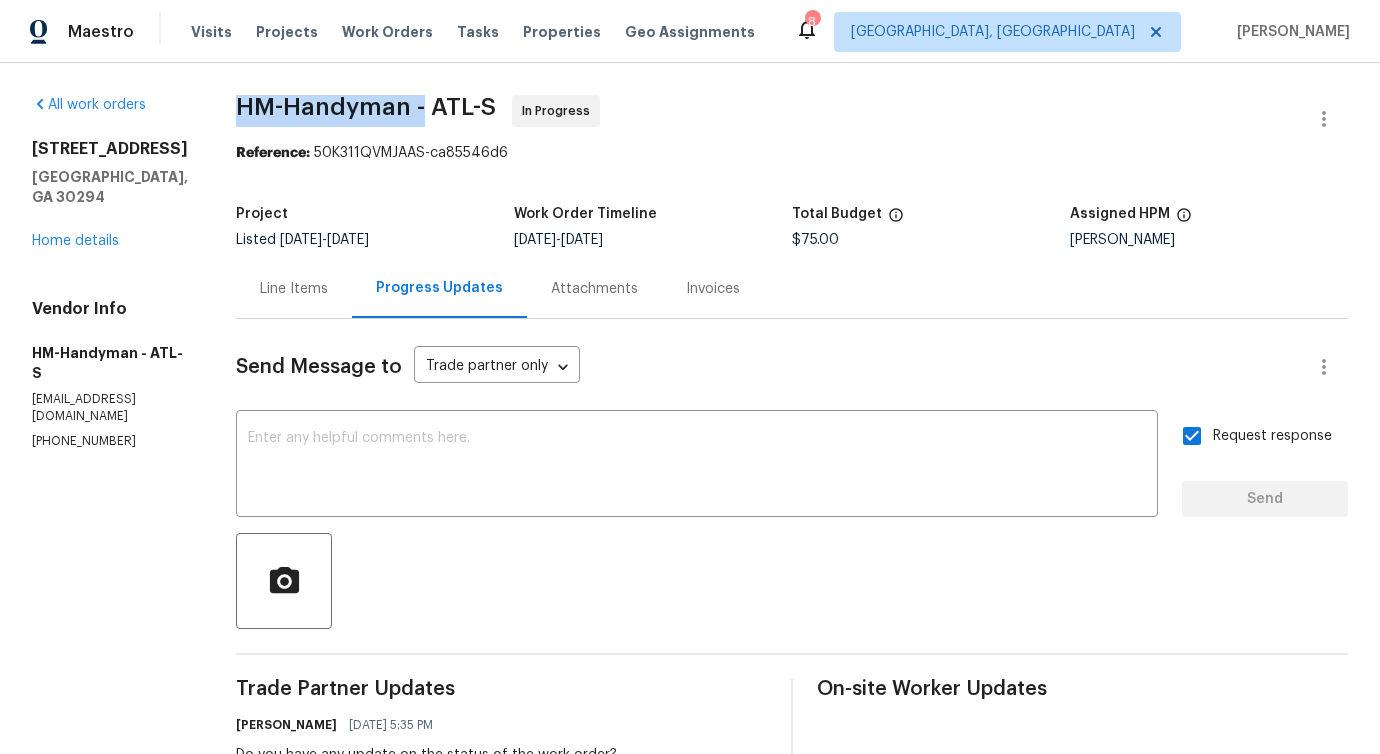 copy on "HM-Handyman -" 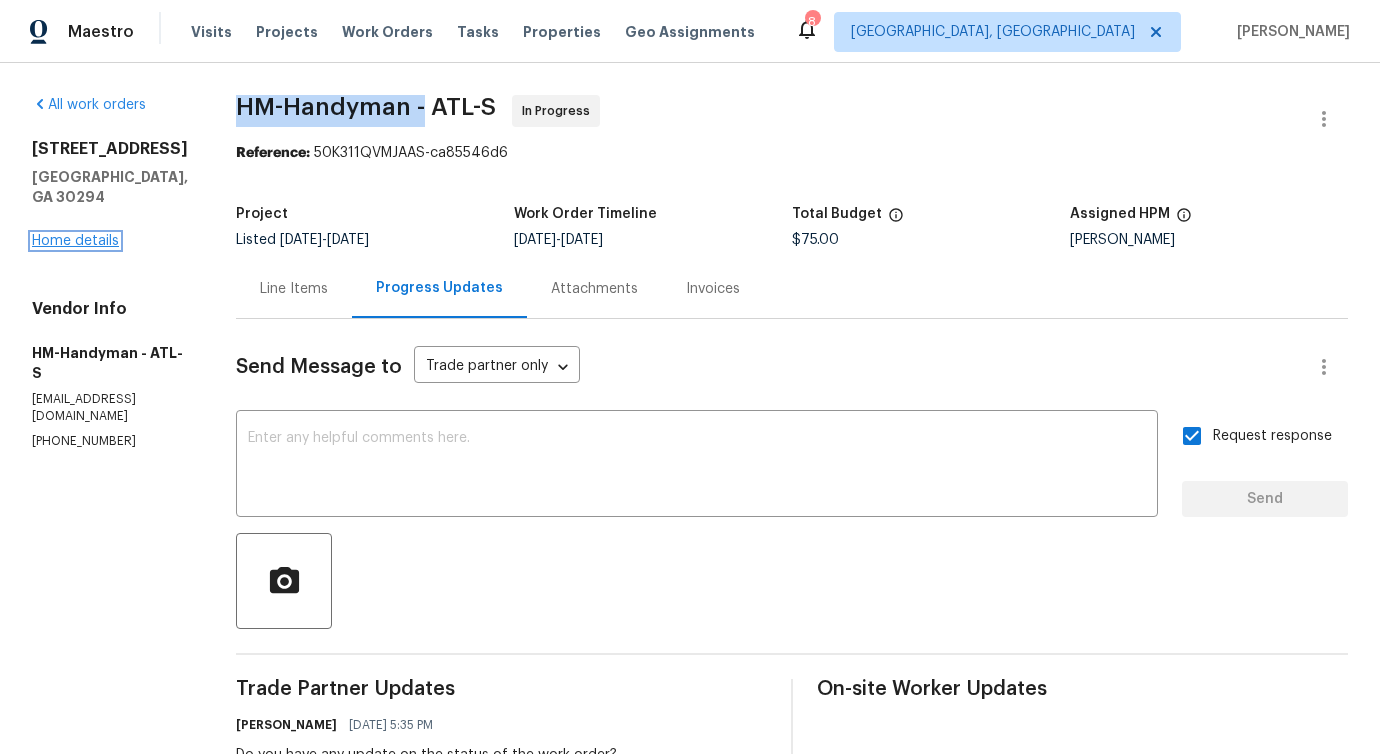 click on "Home details" at bounding box center (75, 241) 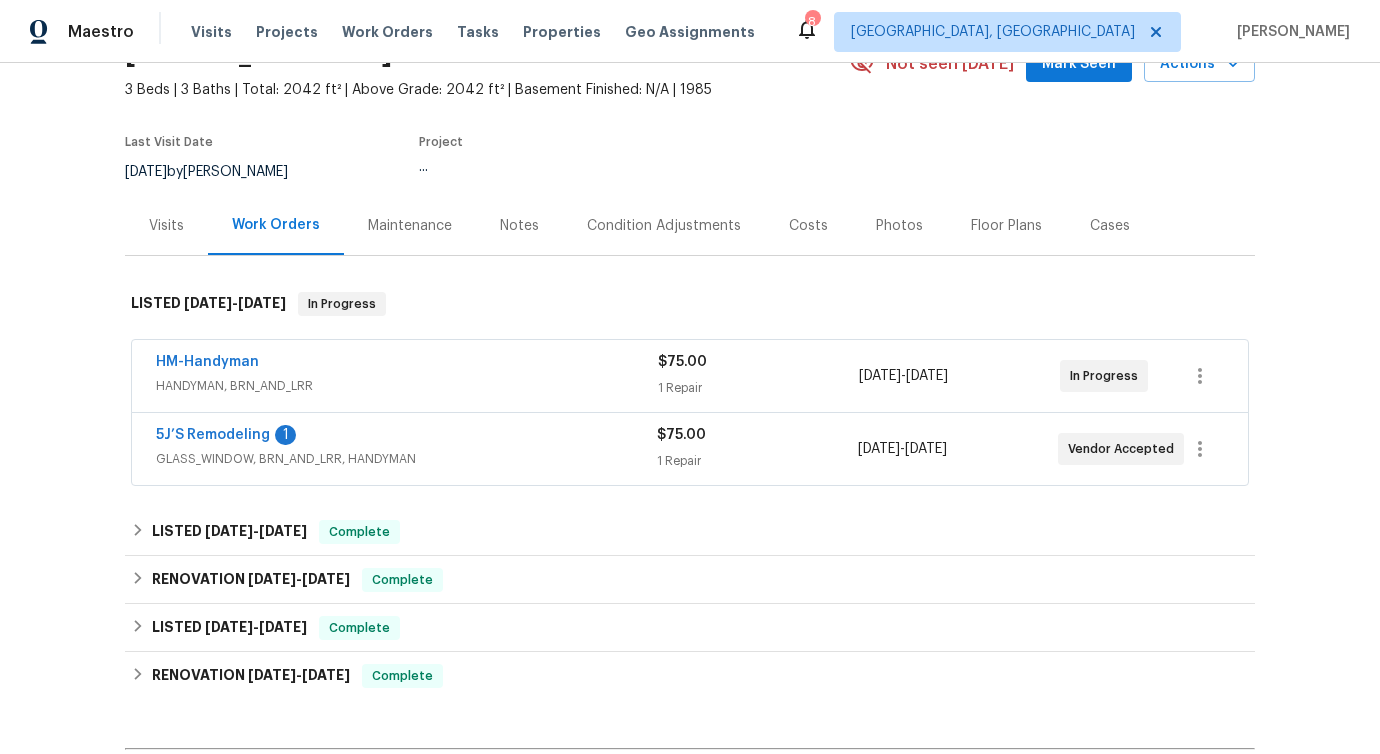 scroll, scrollTop: 160, scrollLeft: 0, axis: vertical 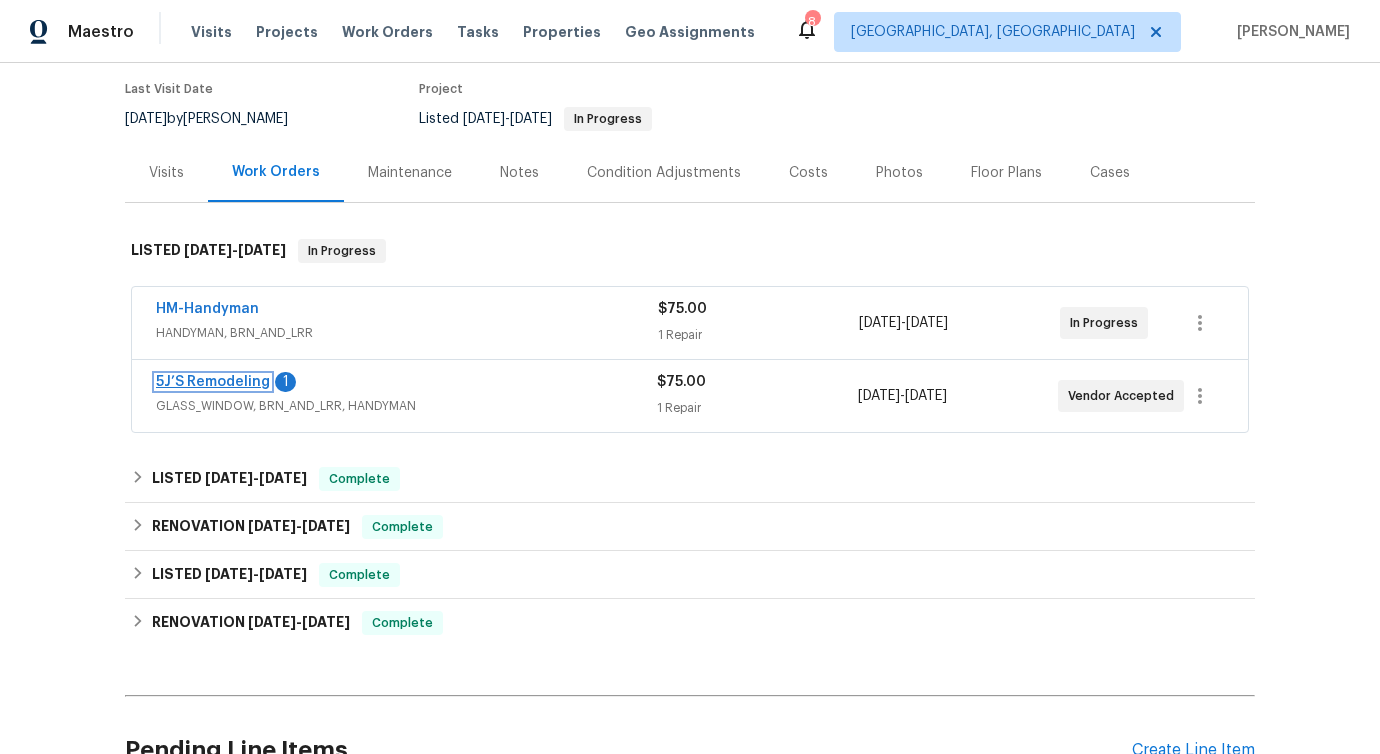 click on "5J’S Remodeling" at bounding box center [213, 382] 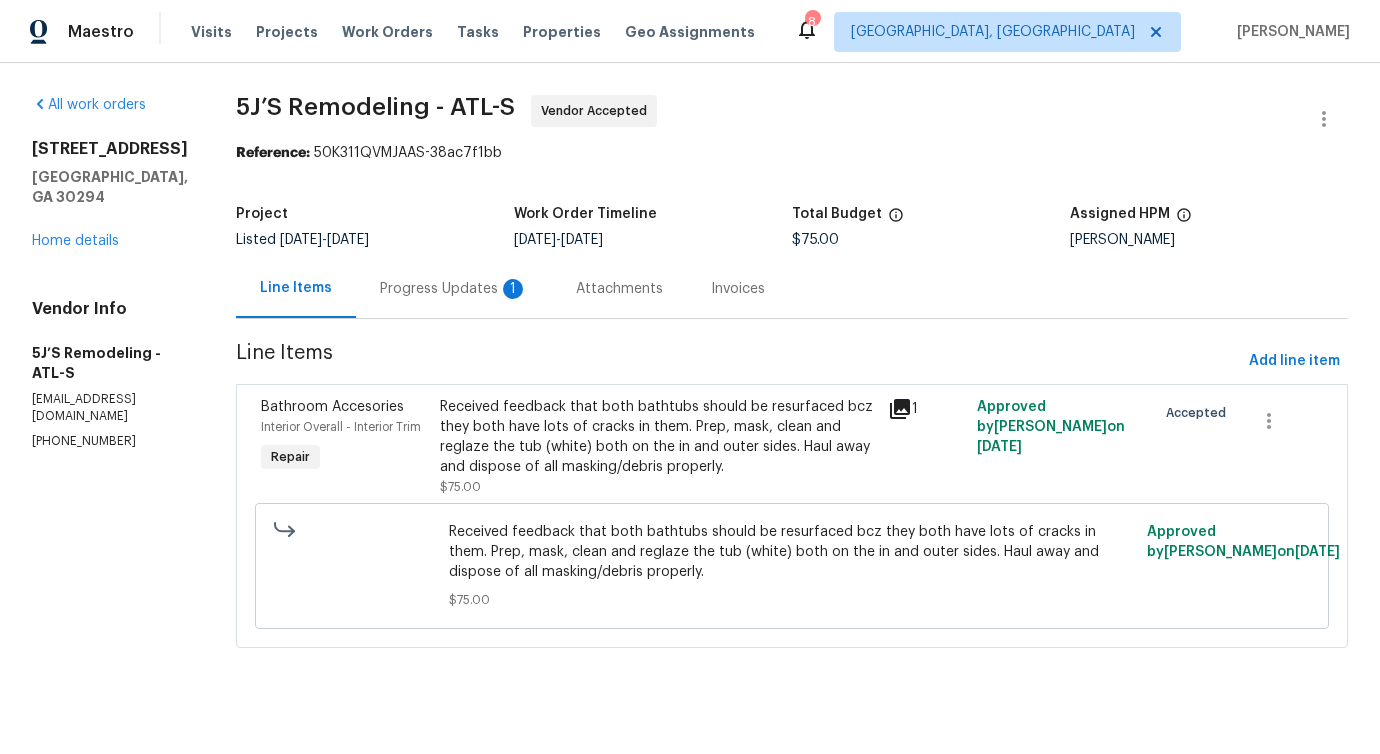 click on "Progress Updates 1" at bounding box center [454, 289] 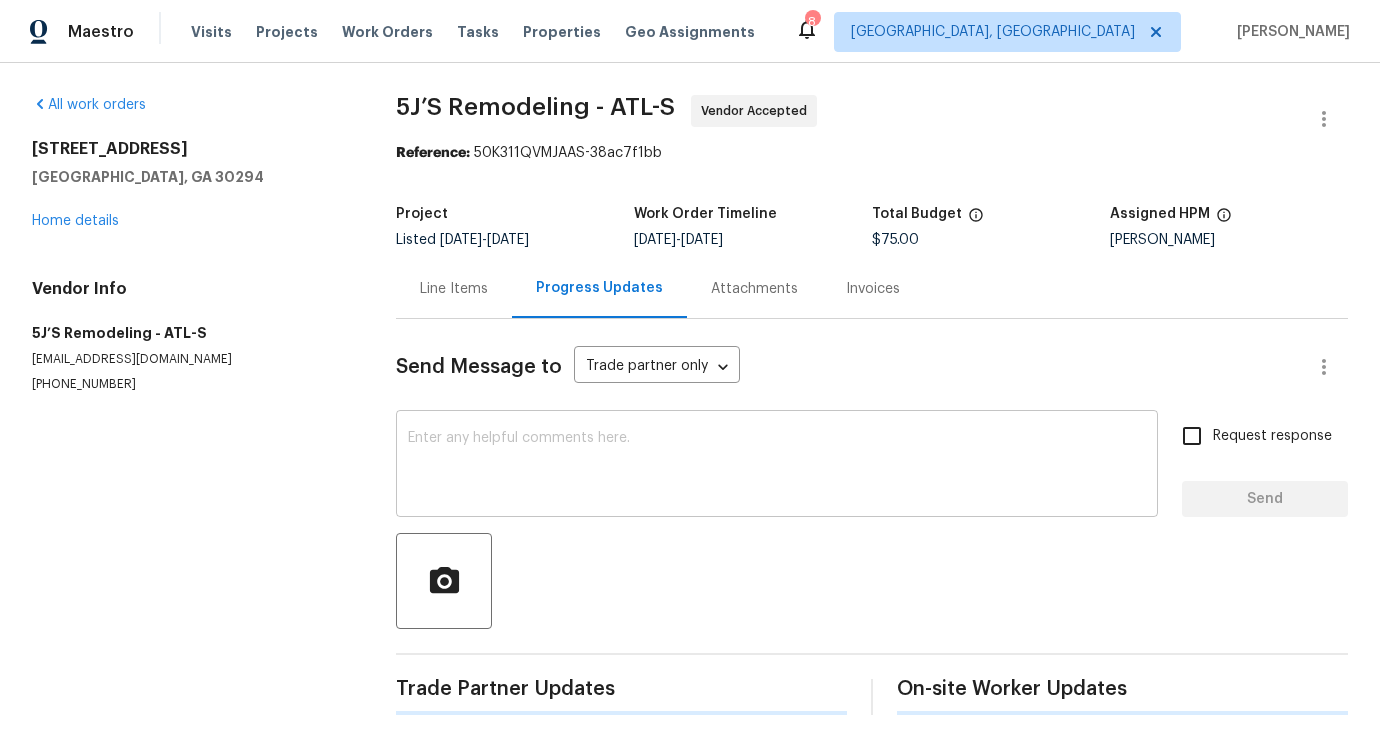 click at bounding box center [777, 466] 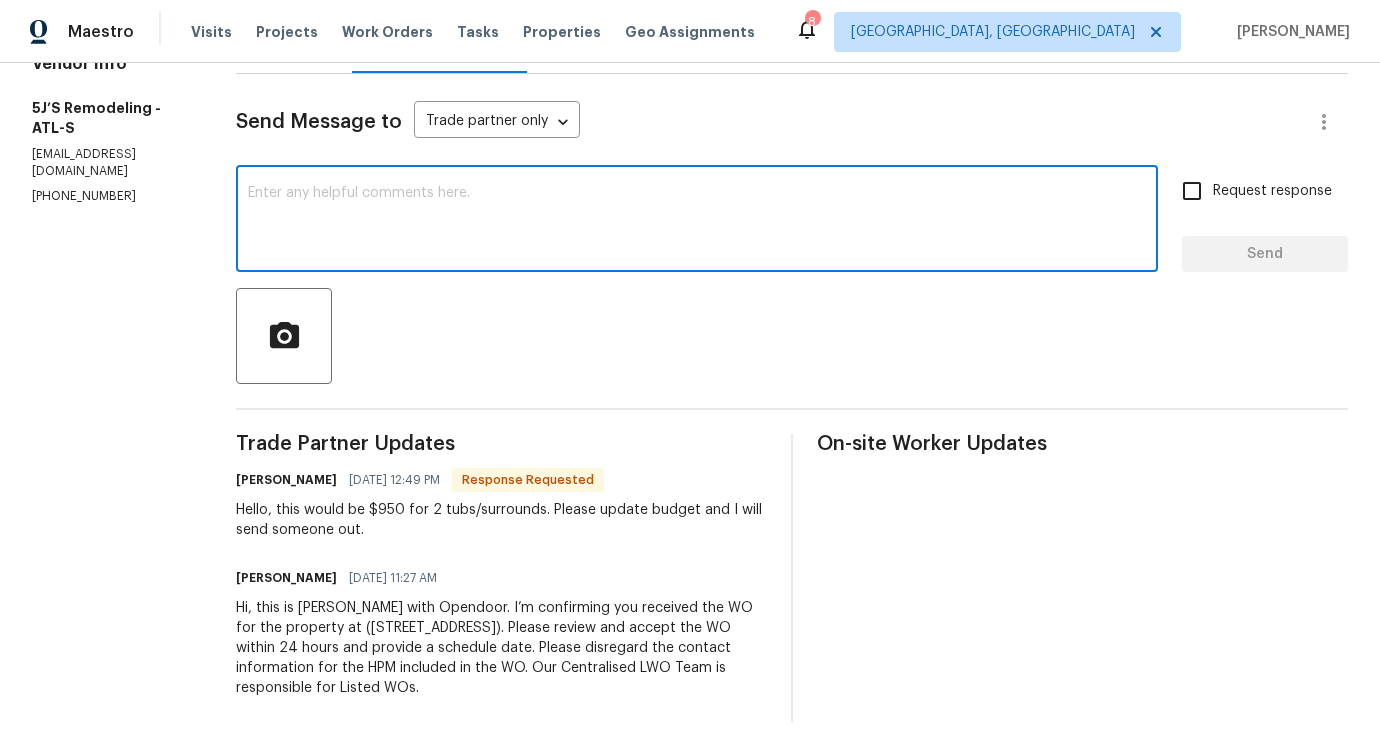 scroll, scrollTop: 0, scrollLeft: 0, axis: both 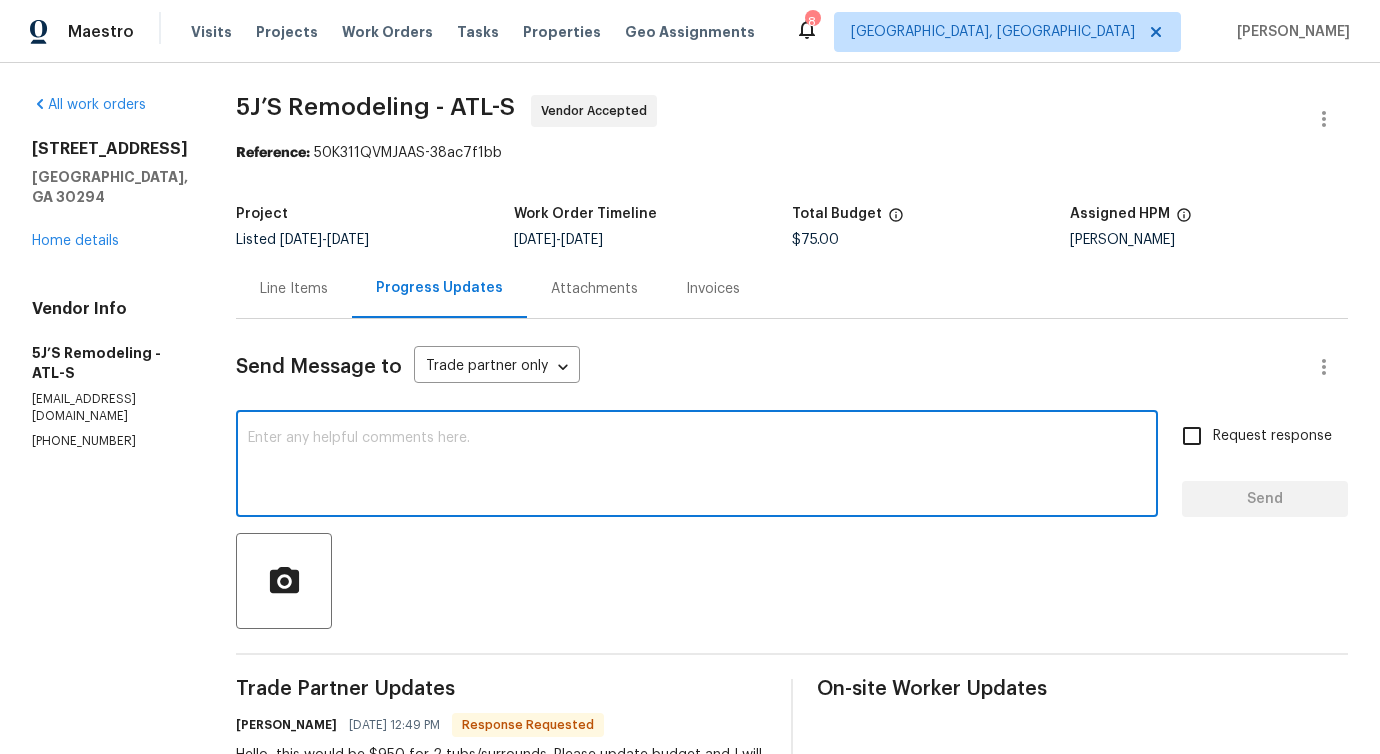 click at bounding box center (697, 466) 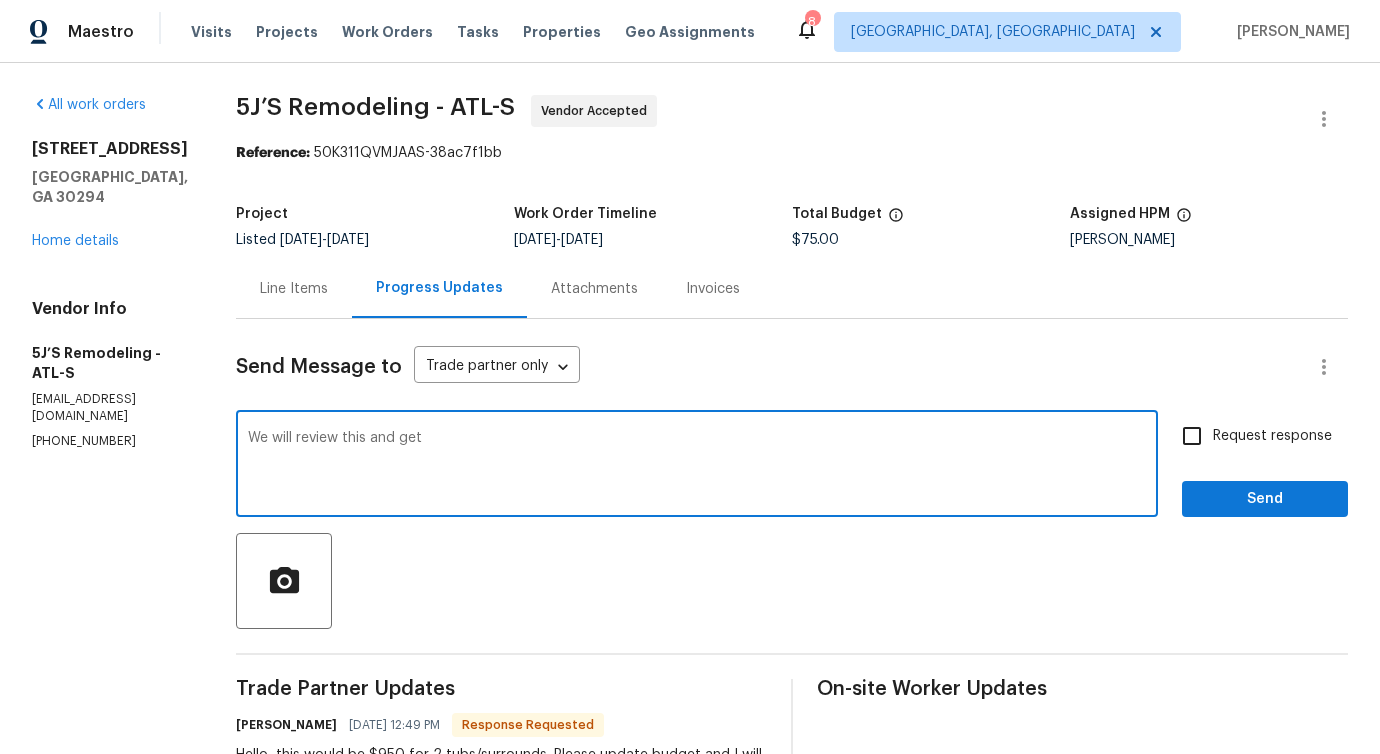 type on "We will review this and get" 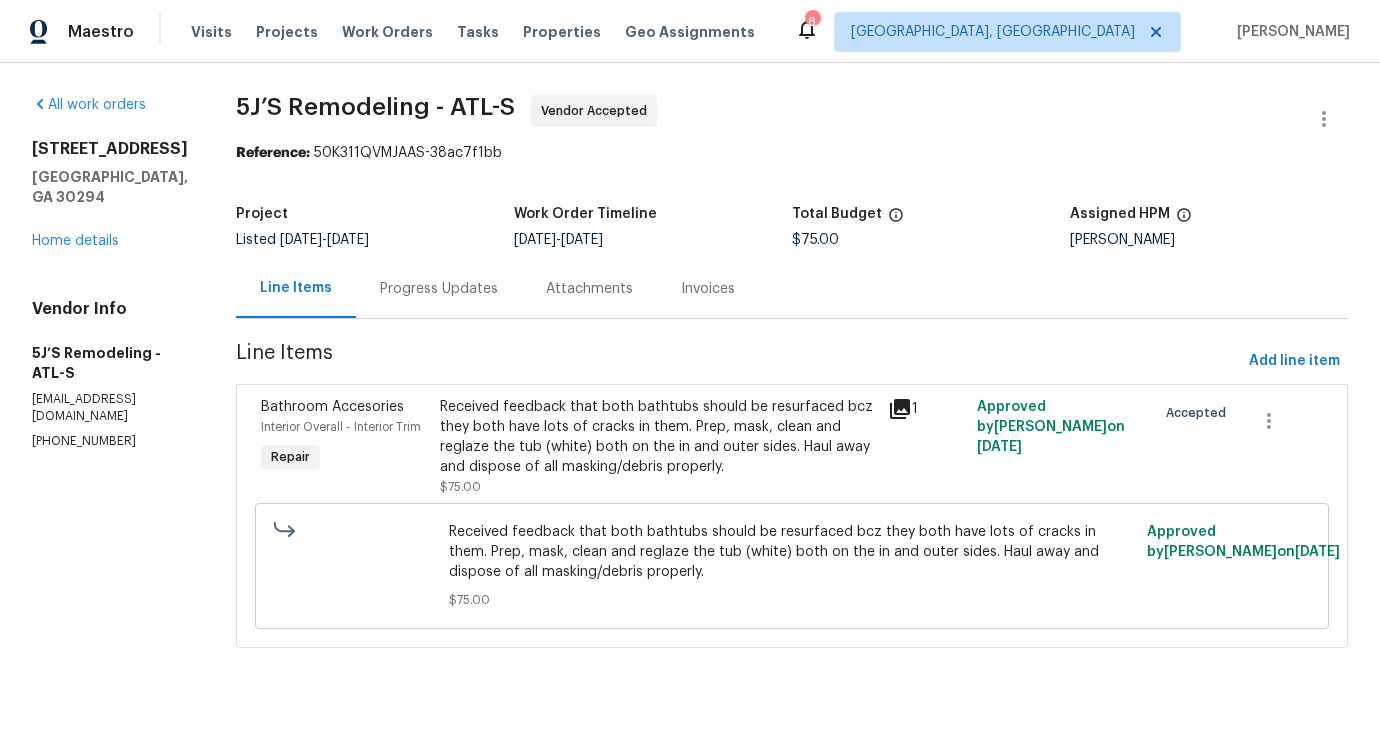 click on "Received feedback that both bathtubs should be resurfaced bcz they both have lots of cracks in them. Prep, mask, clean and reglaze the tub (white) both on the in and outer sides. Haul away and dispose of all masking/debris properly." at bounding box center (658, 437) 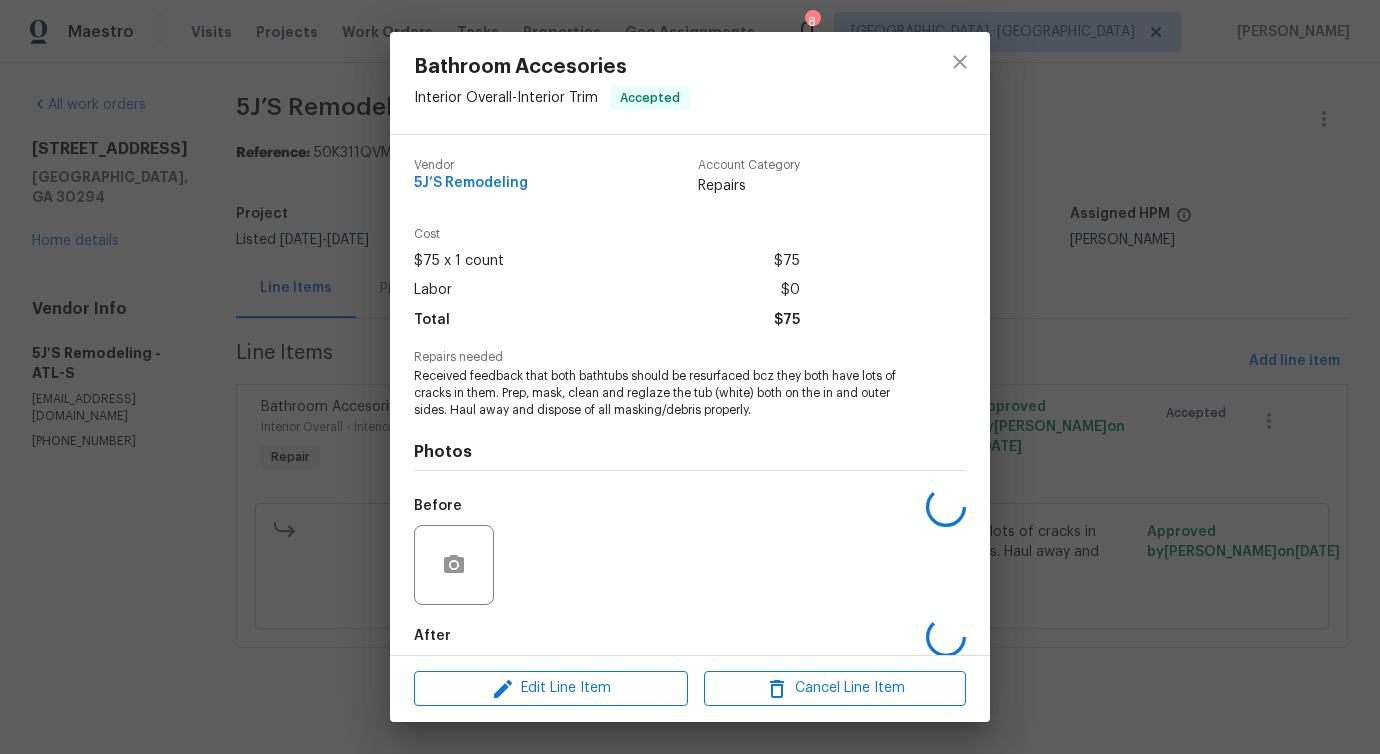 scroll, scrollTop: 100, scrollLeft: 0, axis: vertical 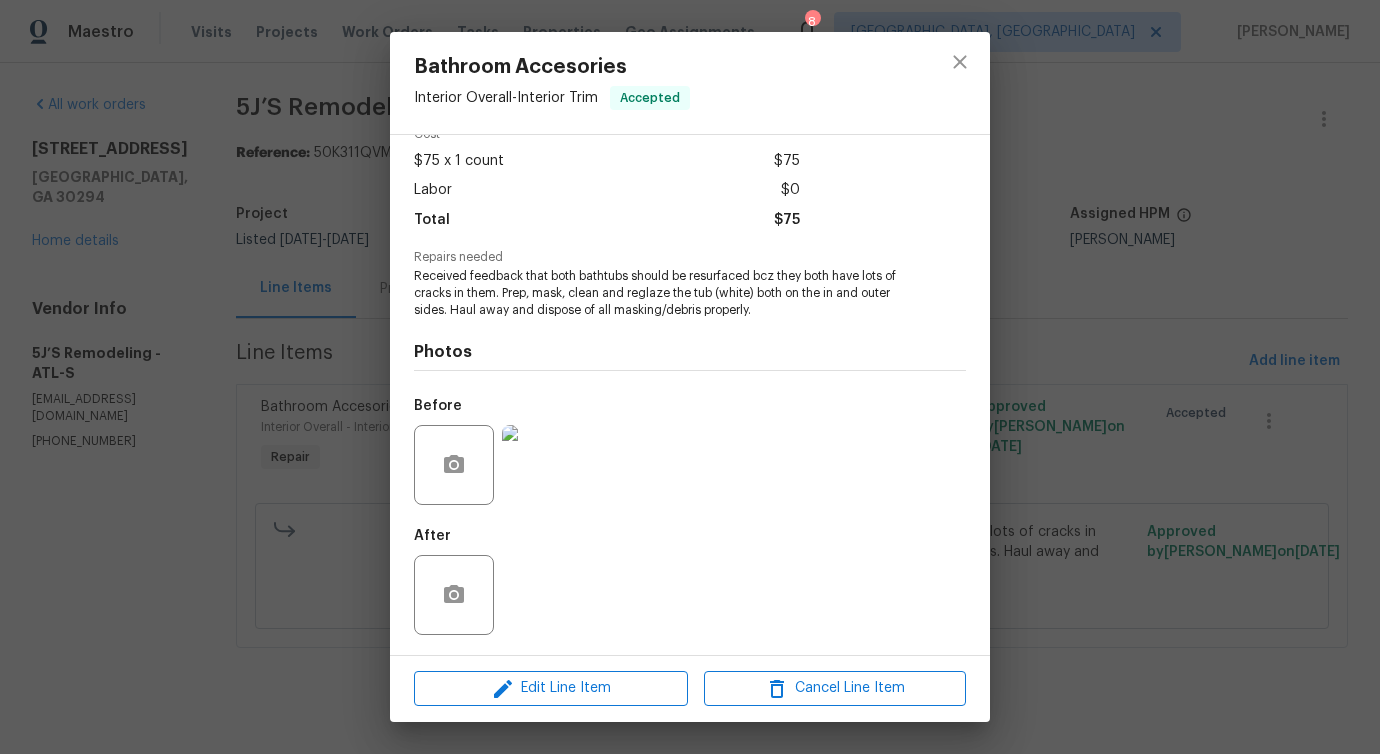 click at bounding box center [542, 465] 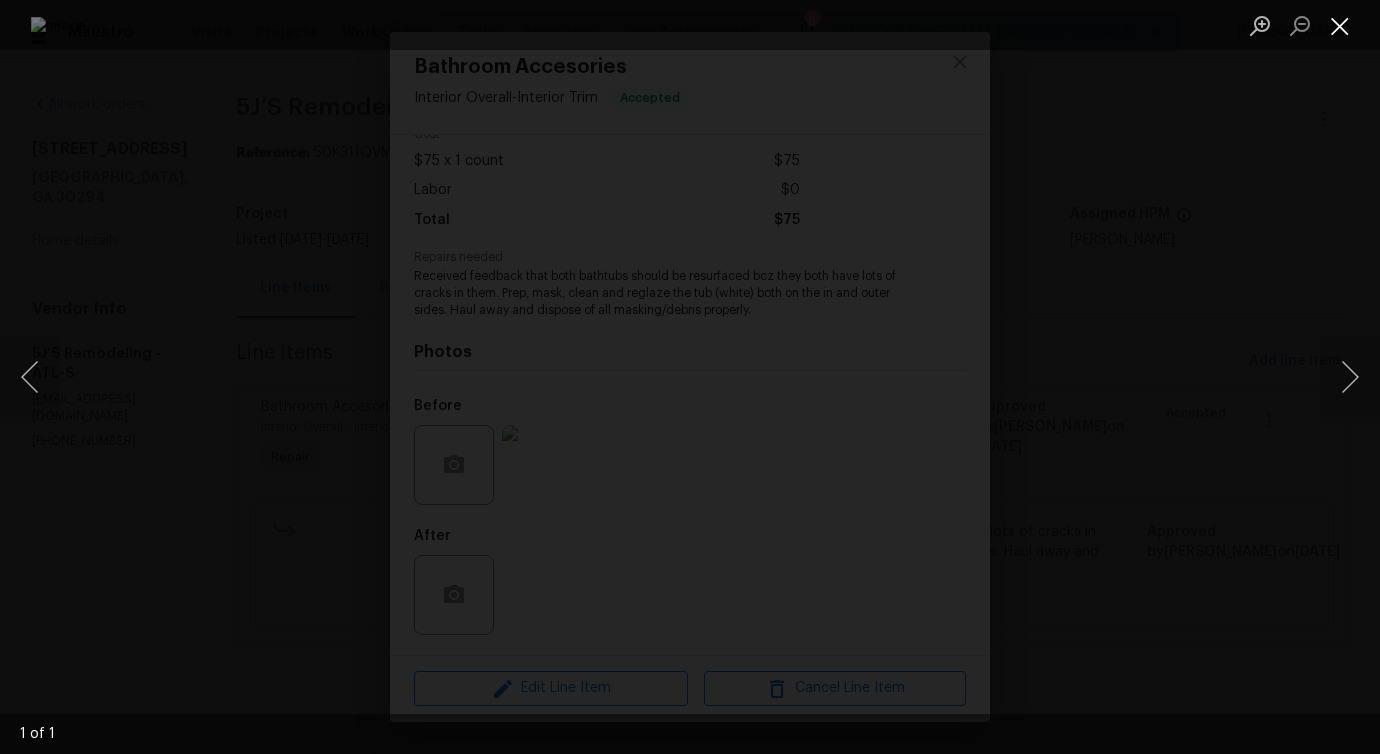 click at bounding box center (1340, 25) 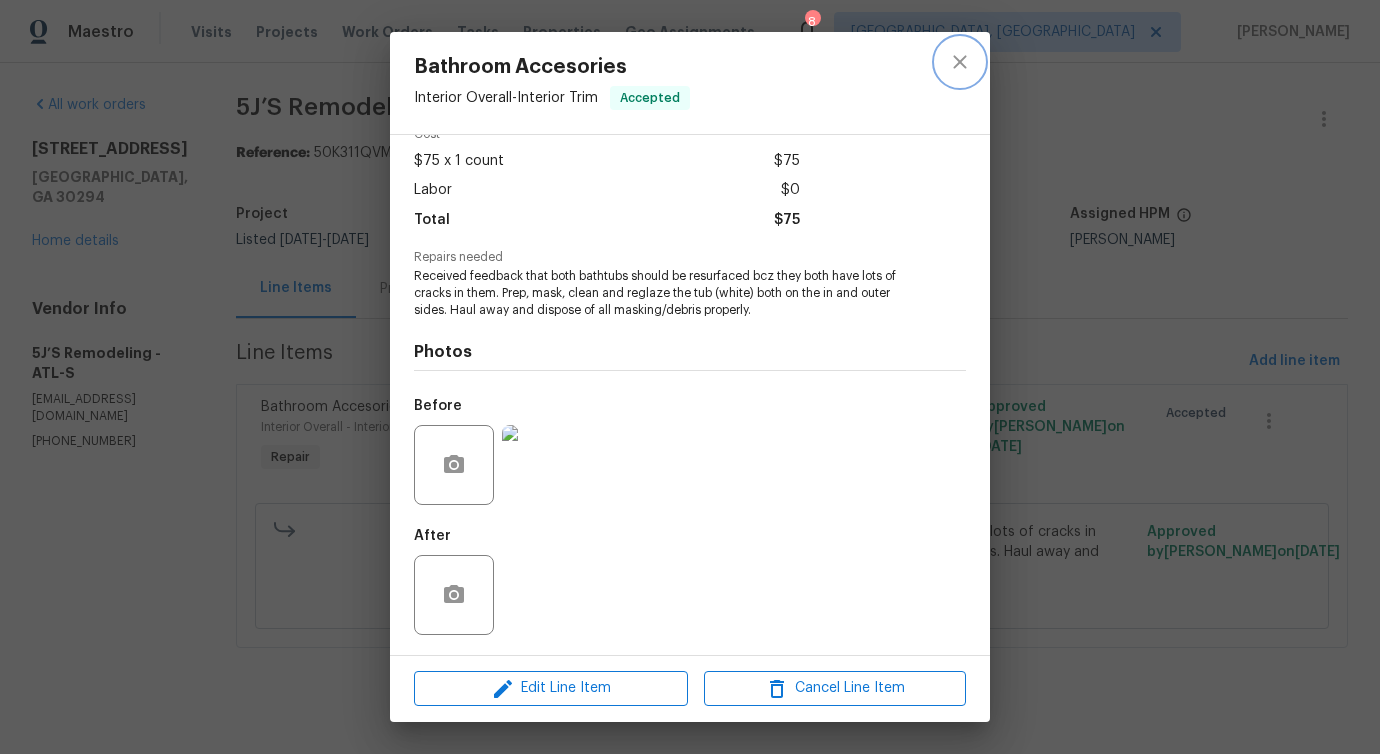 click 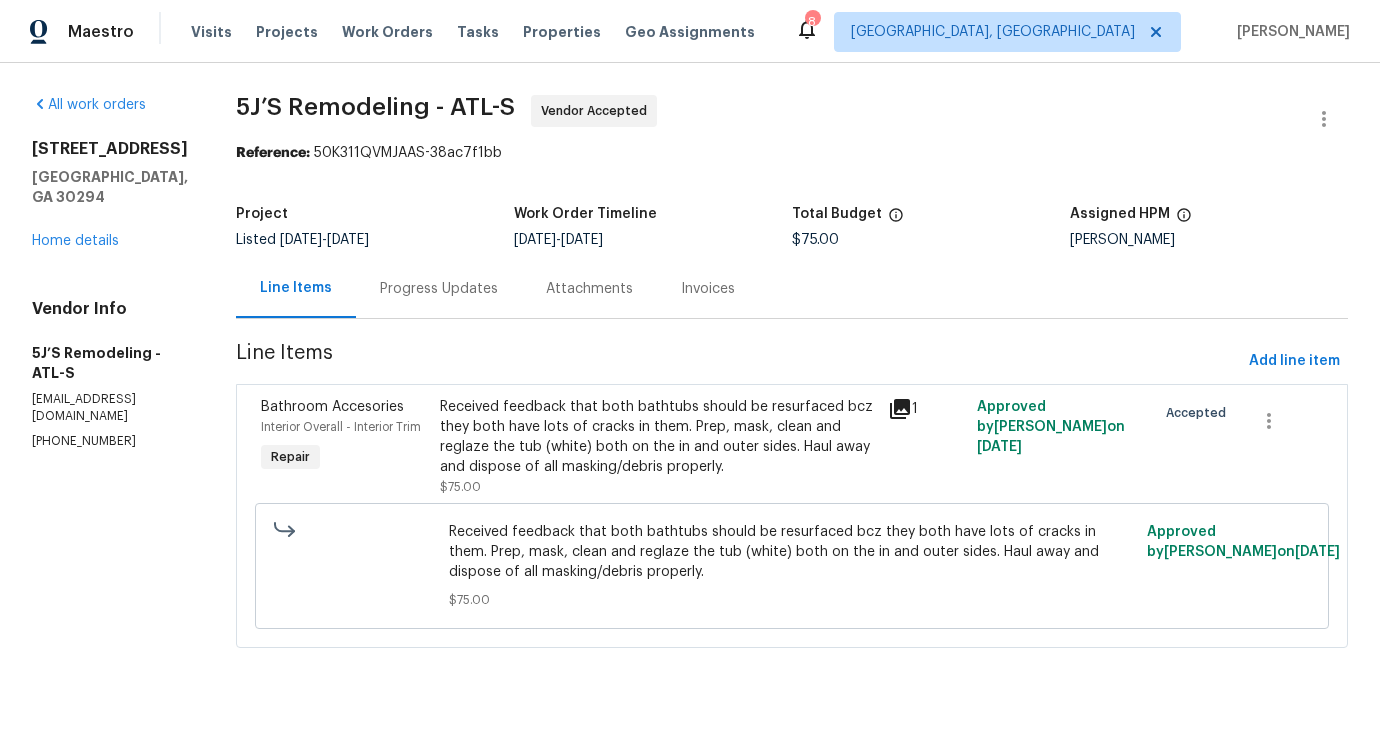 click on "Progress Updates" at bounding box center (439, 288) 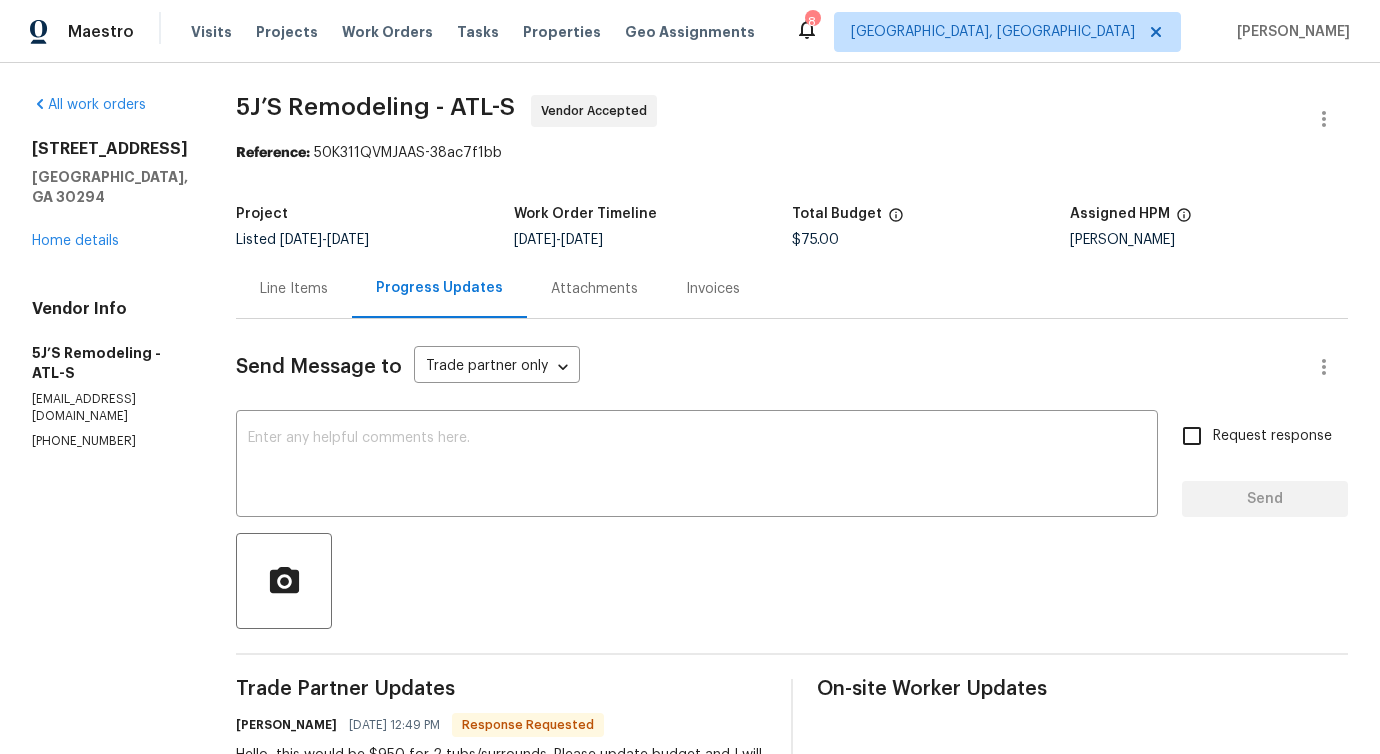 click on "Send Message to Trade partner only Trade partner only ​ x ​ Request response Send Trade Partner Updates Ray Engheben 07/10/2025 12:49 PM Response Requested Hello, this would be $950 for 2 tubs/surrounds. Please update budget and I will send someone out. Pavithra Sekar 07/10/2025 11:27 AM Hi, this is Pavithra with Opendoor. I’m confirming you received the WO for the property at (5926 Brassie Ridge Ln, Ellenwood, GA 30294). Please review and accept the WO within 24 hours and provide a schedule date. Please disregard the contact information for the HPM included in the WO. Our Centralised LWO Team is responsible for Listed WOs. On-site Worker Updates" at bounding box center (792, 643) 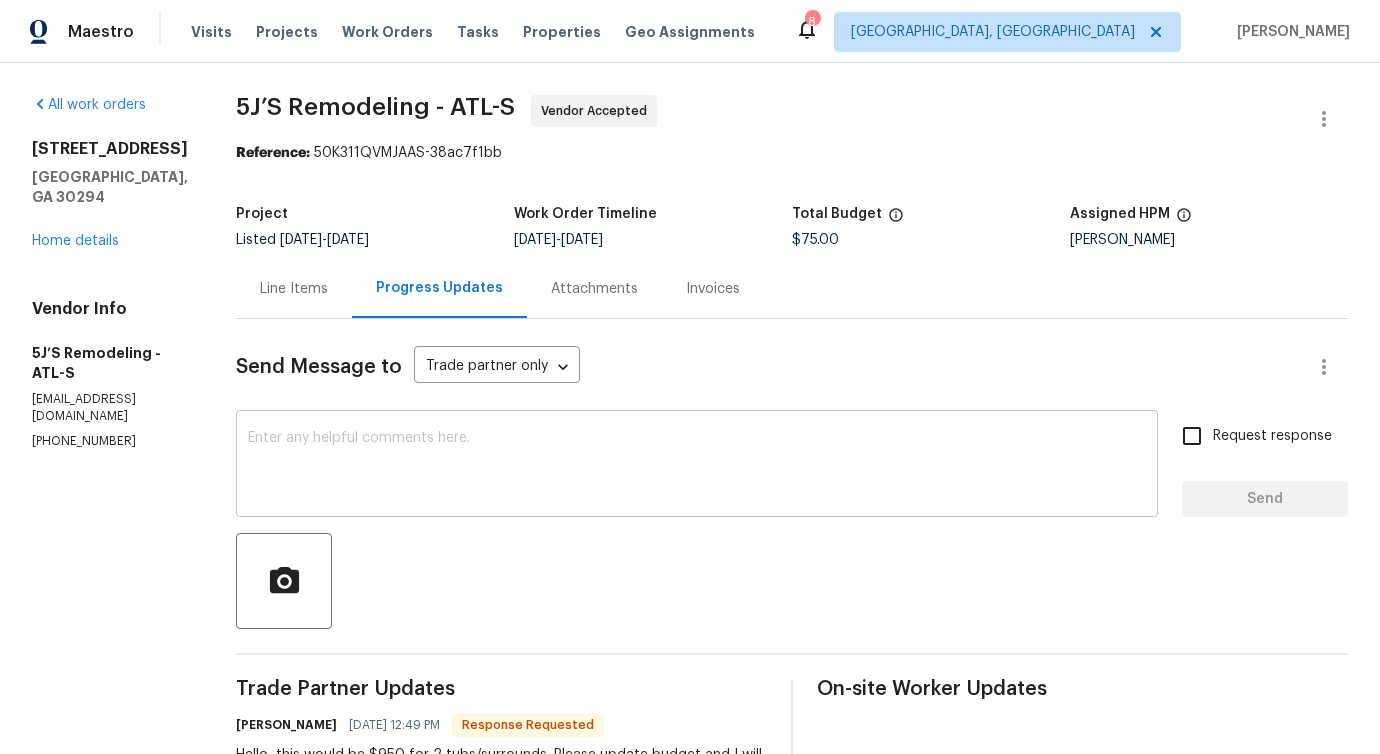 click at bounding box center (697, 466) 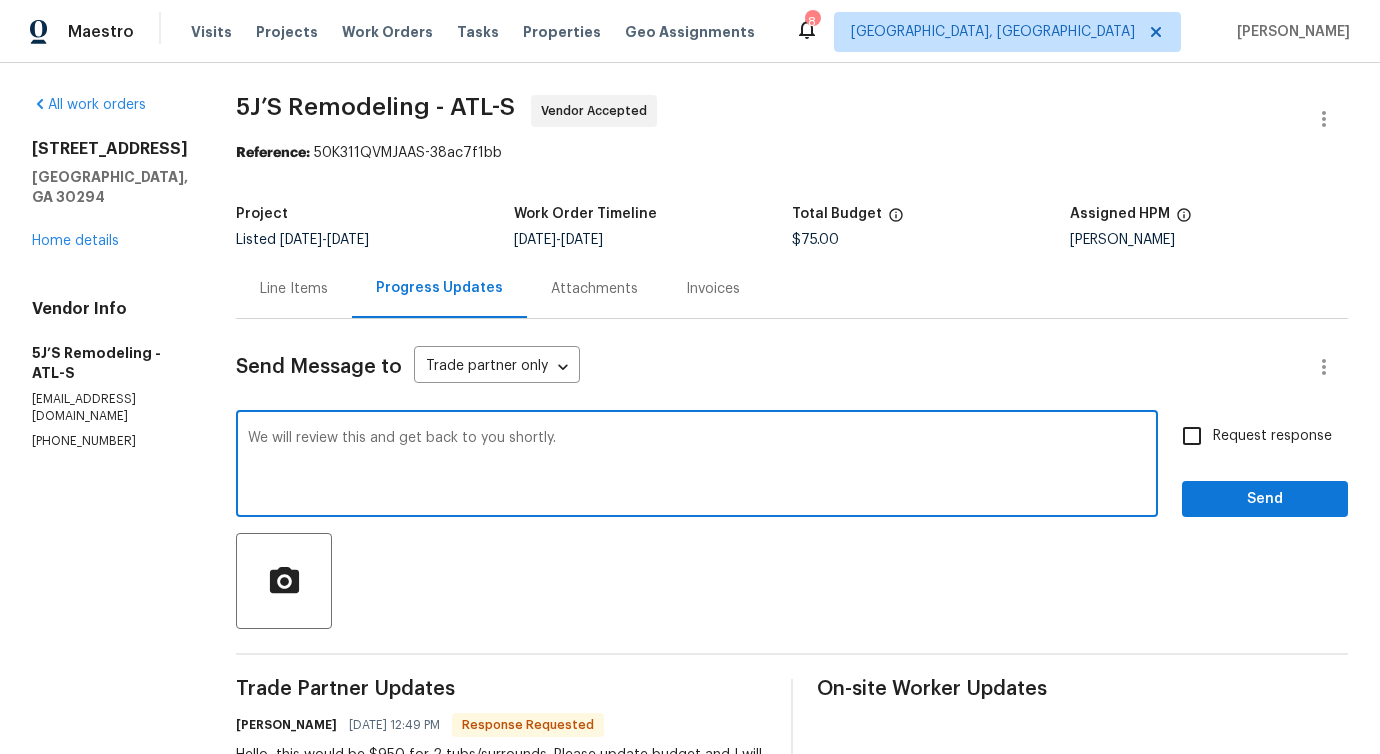 type on "We will review this and get back to you shortly." 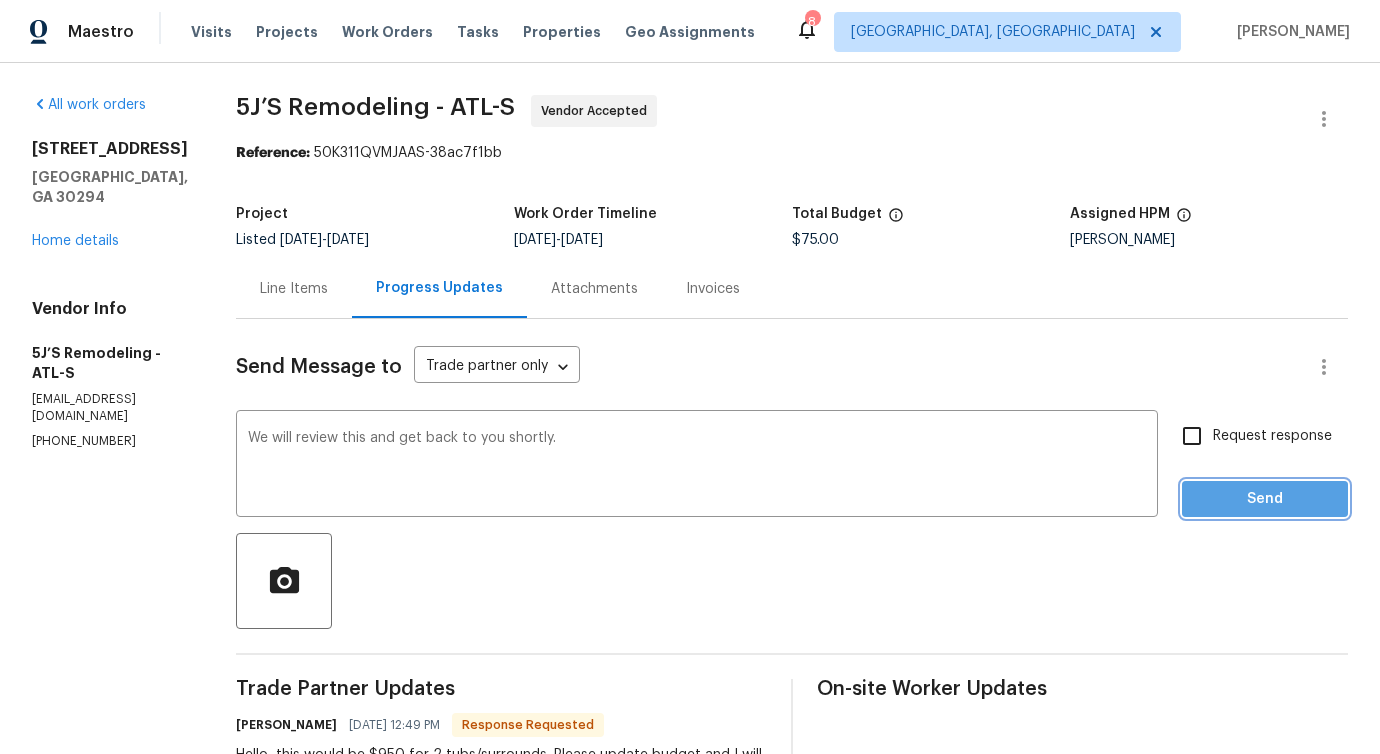 click on "Send" at bounding box center [1265, 499] 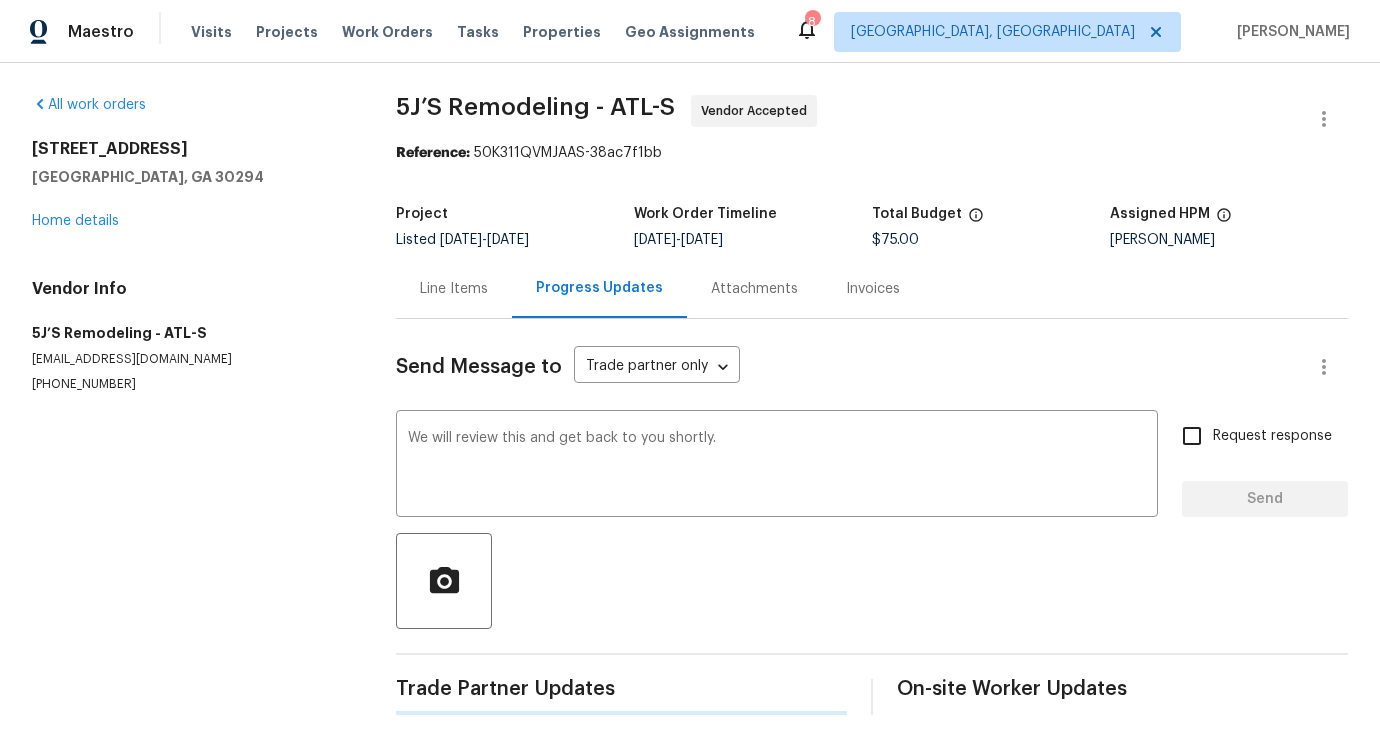 type 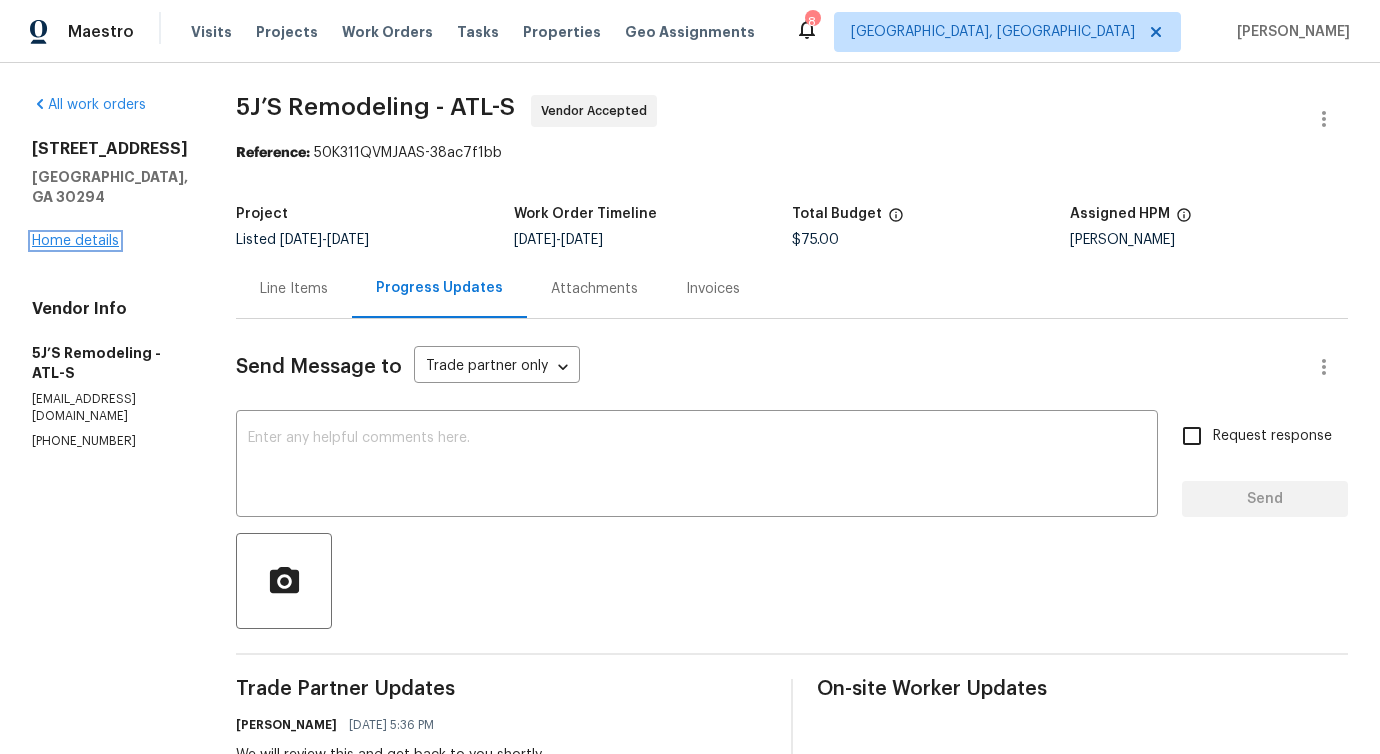 click on "Home details" at bounding box center [75, 241] 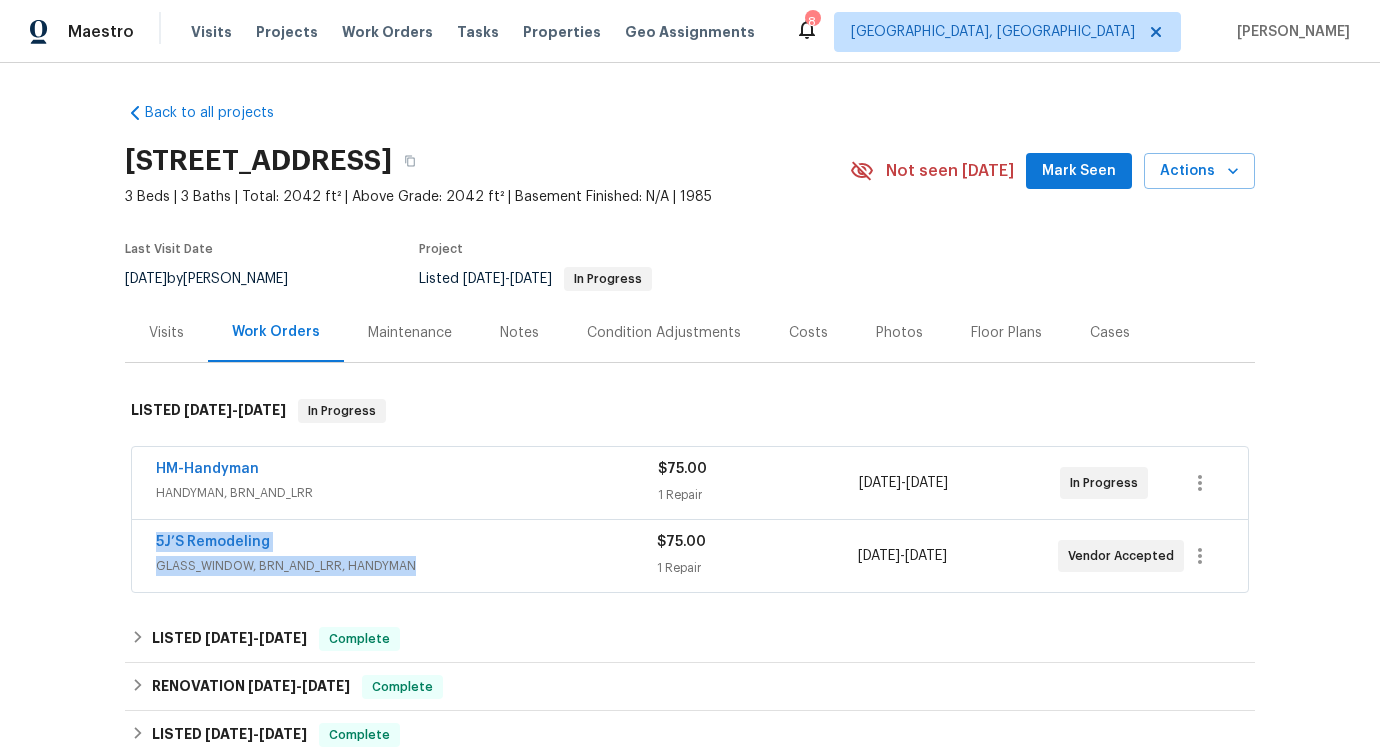drag, startPoint x: 131, startPoint y: 548, endPoint x: 461, endPoint y: 564, distance: 330.38766 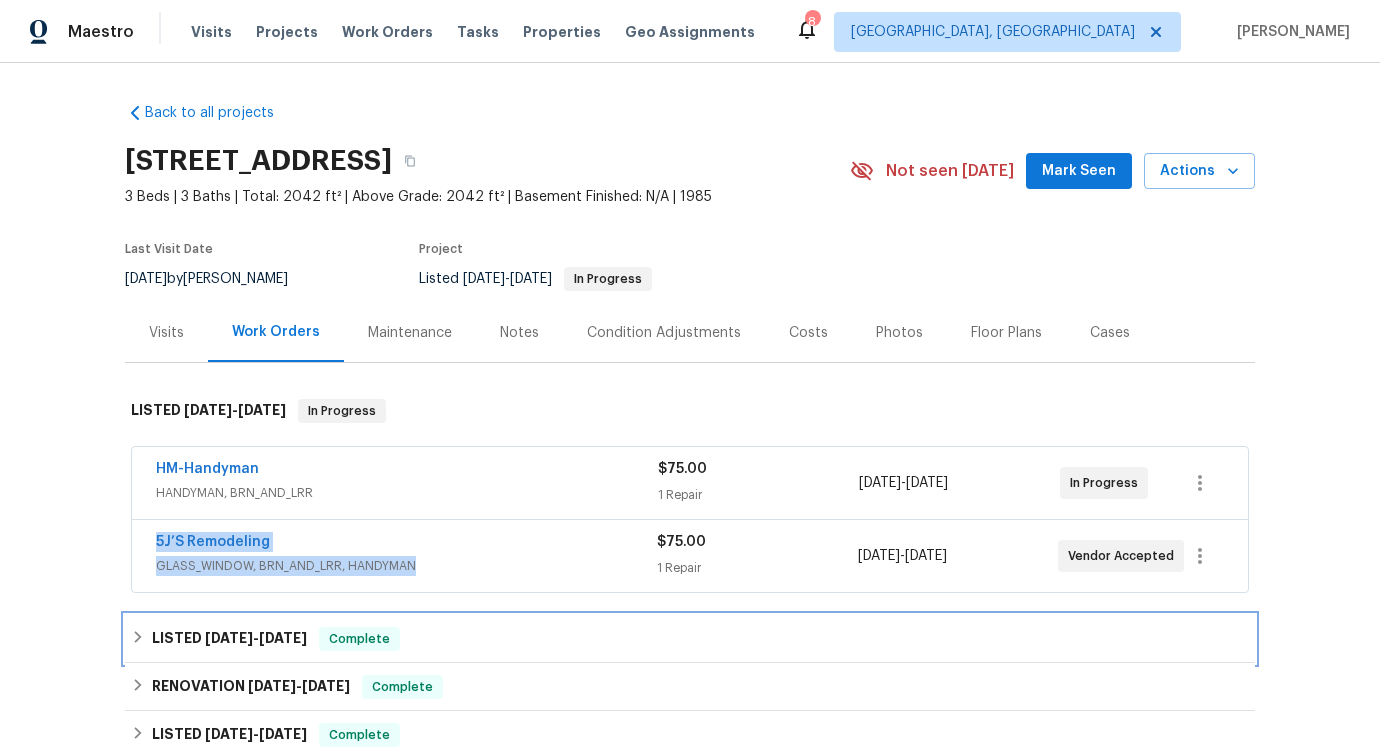 click on "LISTED   6/26/25  -  6/30/25 Complete" at bounding box center [690, 639] 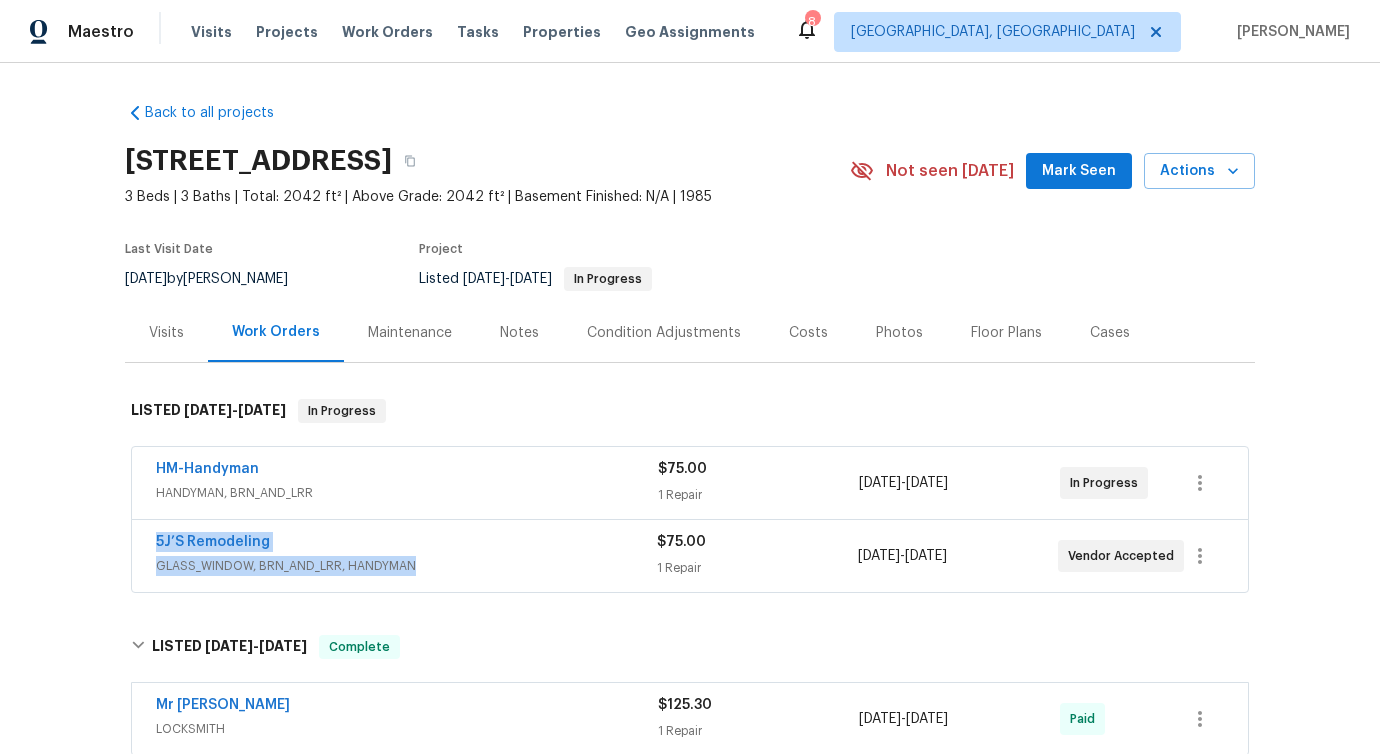 click on "Back to all projects 5926 Brassie Ridge Ln, Ellenwood, GA 30294 3 Beds | 3 Baths | Total: 2042 ft² | Above Grade: 2042 ft² | Basement Finished: N/A | 1985 Not seen today Mark Seen Actions Last Visit Date 6/13/2025  by  Juan Lozano   Project Listed   7/10/2025  -  7/12/2025 In Progress Visits Work Orders Maintenance Notes Condition Adjustments Costs Photos Floor Plans Cases LISTED   7/10/25  -  7/12/25 In Progress HM-Handyman HANDYMAN, BRN_AND_LRR $75.00 1 Repair 7/10/2025  -  7/12/2025 In Progress 5J’S Remodeling GLASS_WINDOW, BRN_AND_LRR, HANDYMAN $75.00 1 Repair 7/10/2025  -  7/12/2025 Vendor Accepted LISTED   6/26/25  -  6/30/25 Complete Mr Rekey Locksmith LOCKSMITH $125.30 1 Repair 6/27/2025  -  6/30/2025 Paid RENOVATION   3/5/25  -  3/7/25 Complete MayFor Construction LLC GENERAL_CONTRACTOR, OD_SELECT $2,801.50 1 Repair 3/5/2025  -  3/7/2025 Paid LISTED   2/27/25  -  2/28/25 Complete VRX Photography PHOTOGRAPHY $120.00 1 Repair 2/27/2025  -  2/28/2025 Paid RENOVATION   2/10/25  -  2/21/25 Complete" at bounding box center (690, 408) 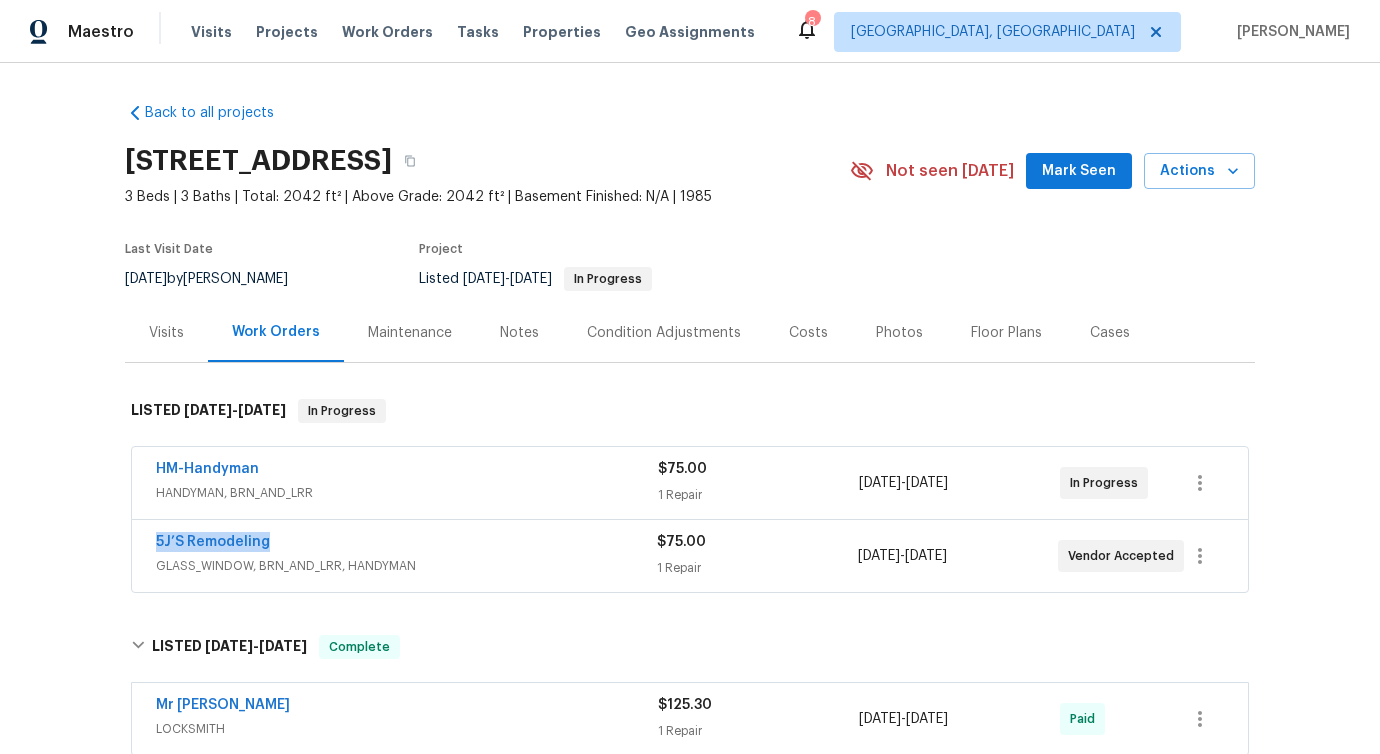 drag, startPoint x: 152, startPoint y: 541, endPoint x: 368, endPoint y: 539, distance: 216.00926 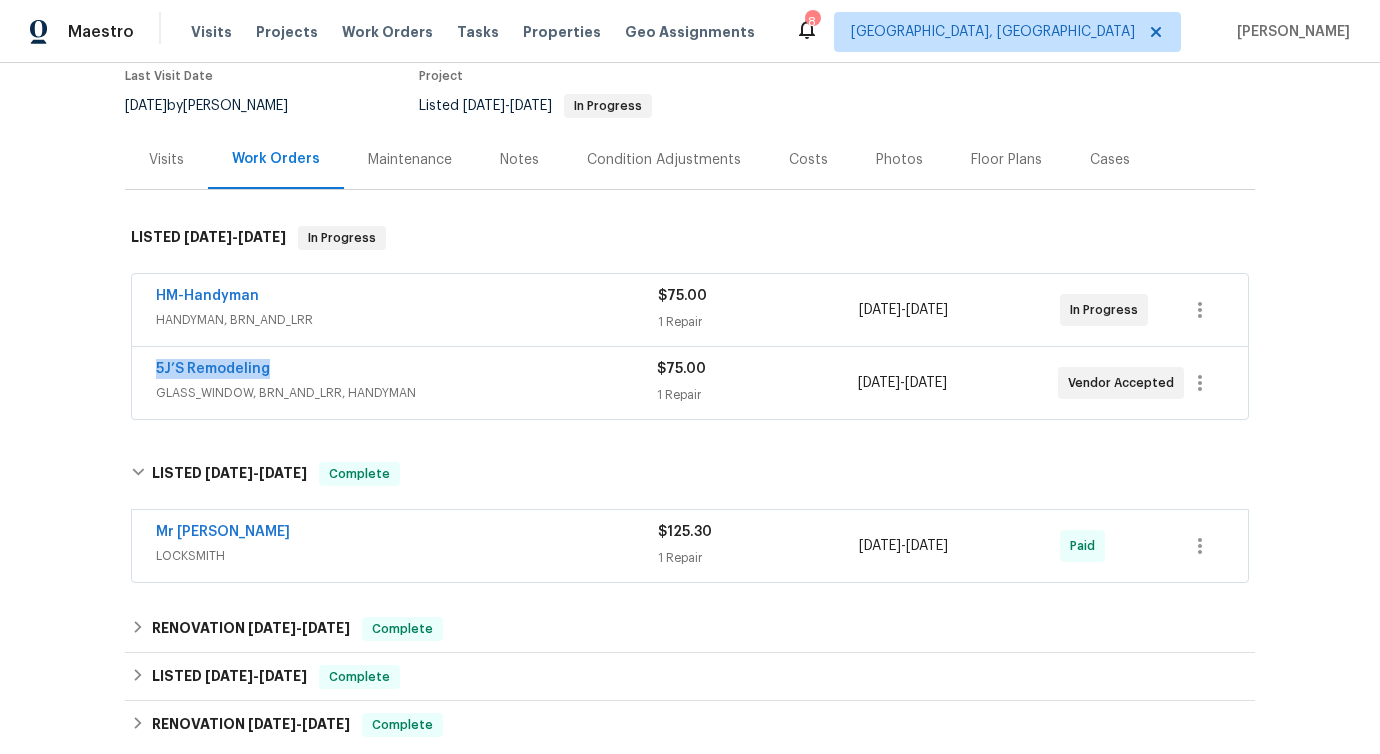 scroll, scrollTop: 238, scrollLeft: 0, axis: vertical 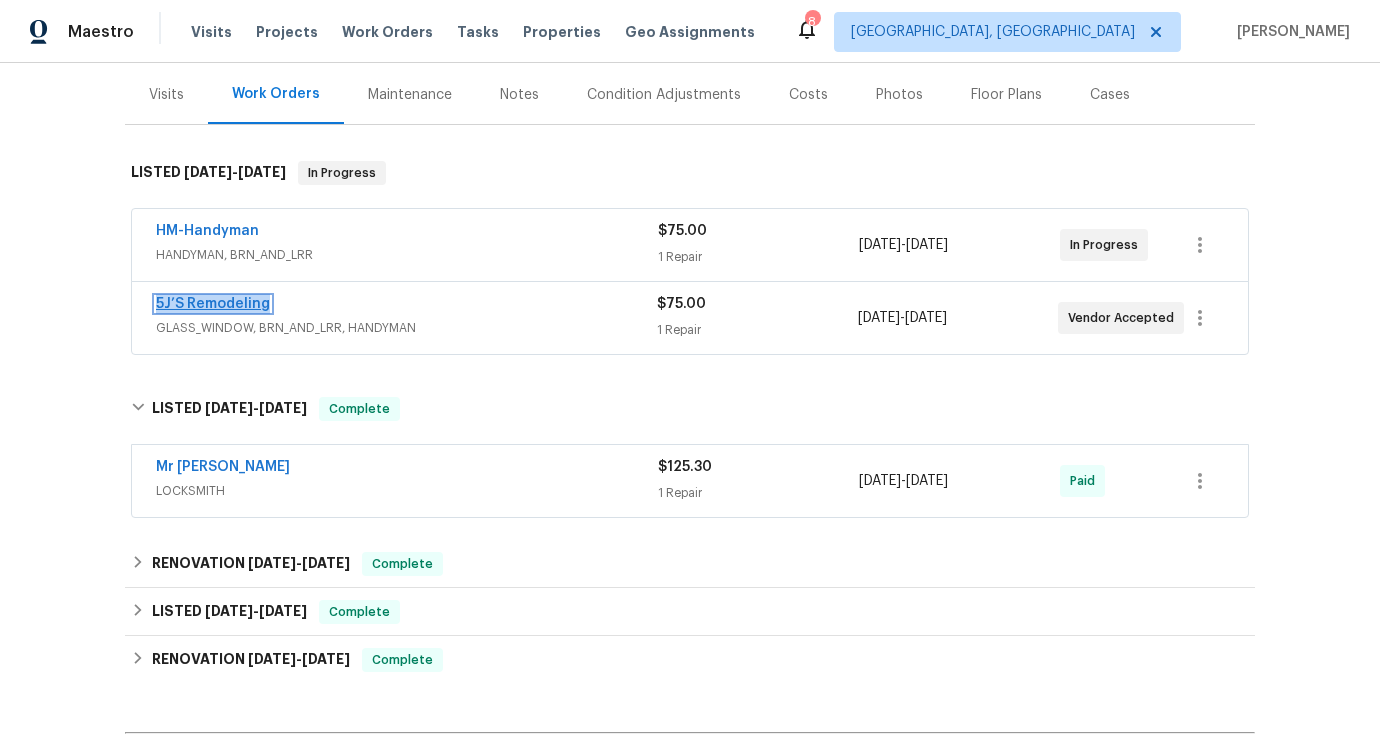 click on "5J’S Remodeling" at bounding box center (213, 304) 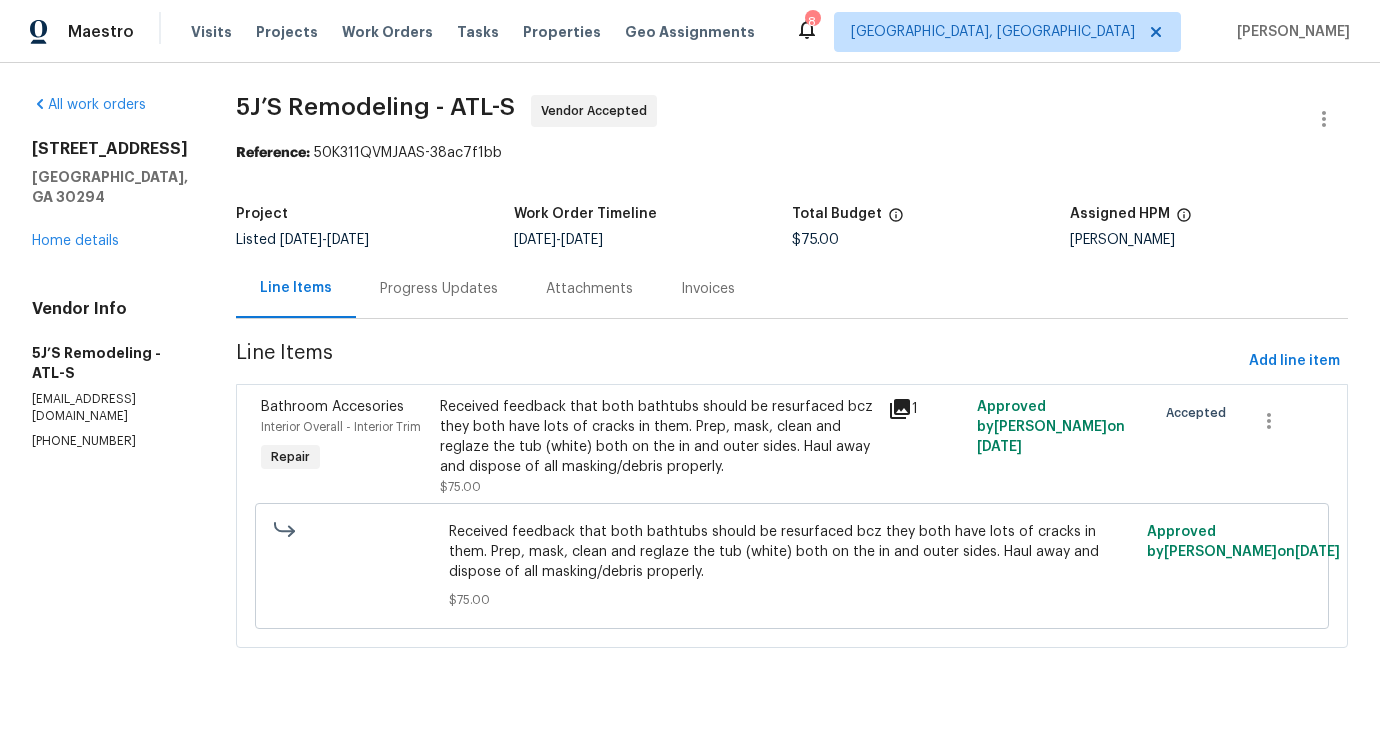 click on "Progress Updates" at bounding box center [439, 288] 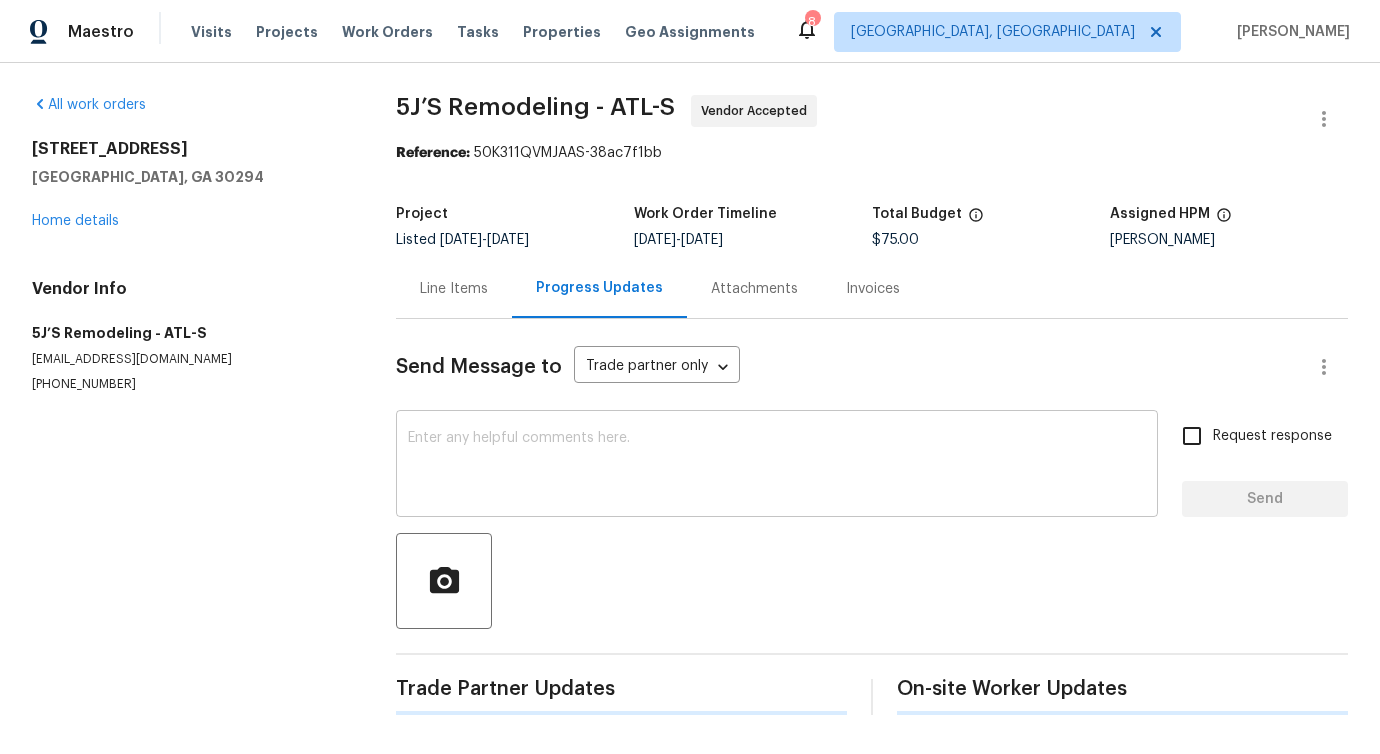 click on "x ​" at bounding box center (777, 466) 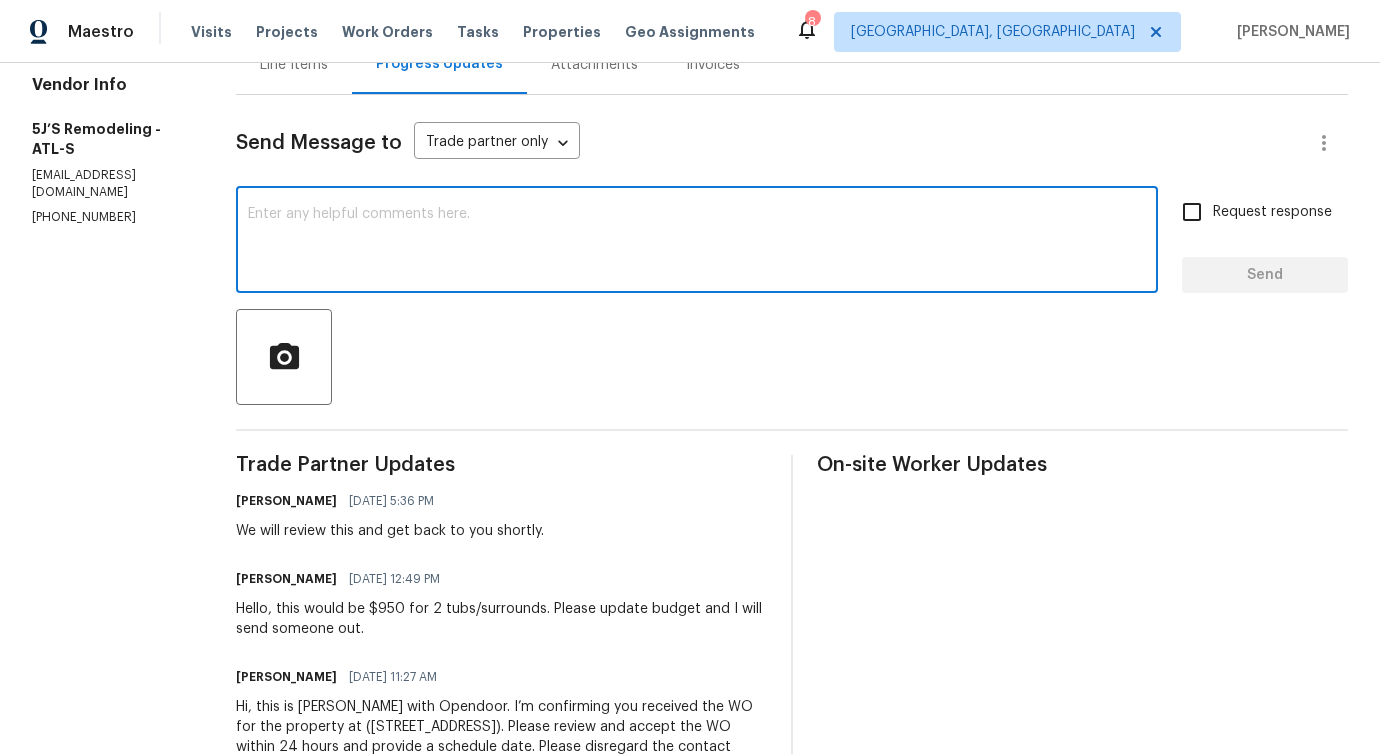 scroll, scrollTop: 323, scrollLeft: 0, axis: vertical 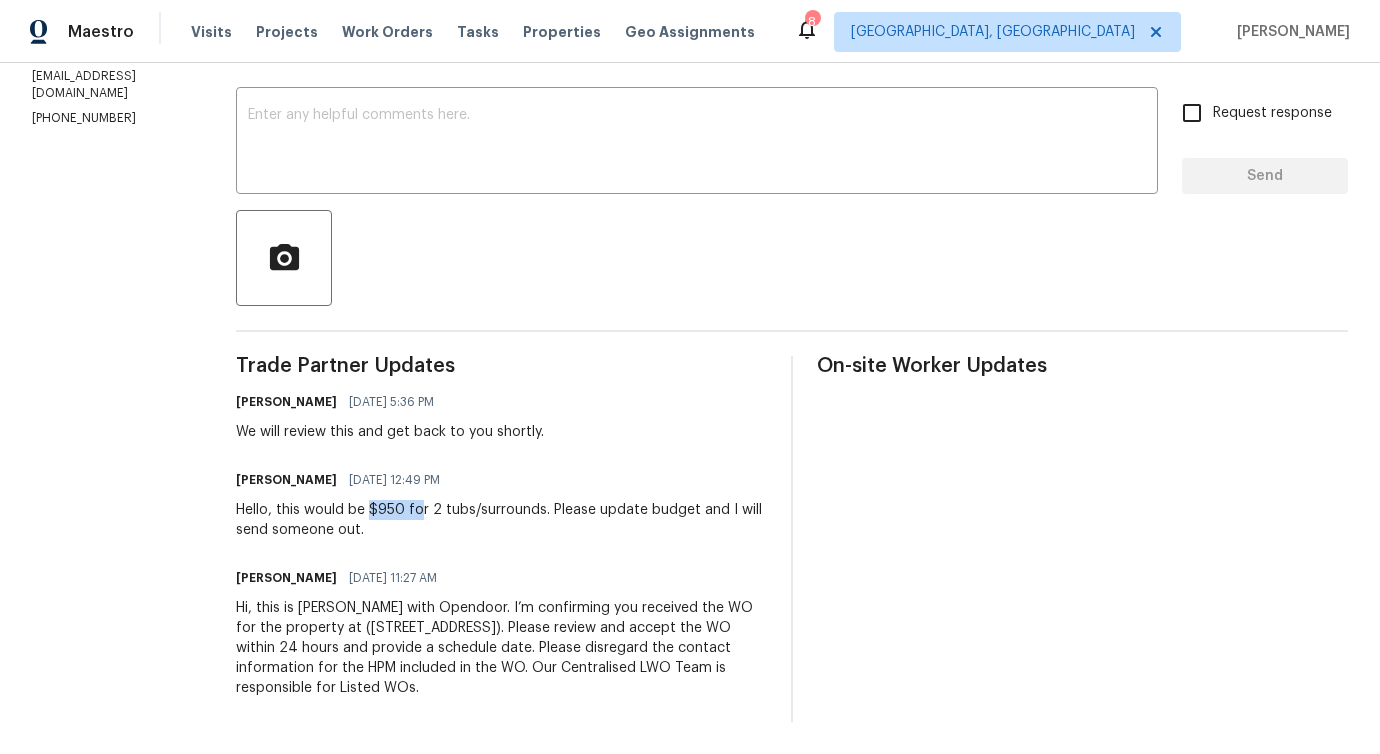 drag, startPoint x: 373, startPoint y: 506, endPoint x: 413, endPoint y: 510, distance: 40.1995 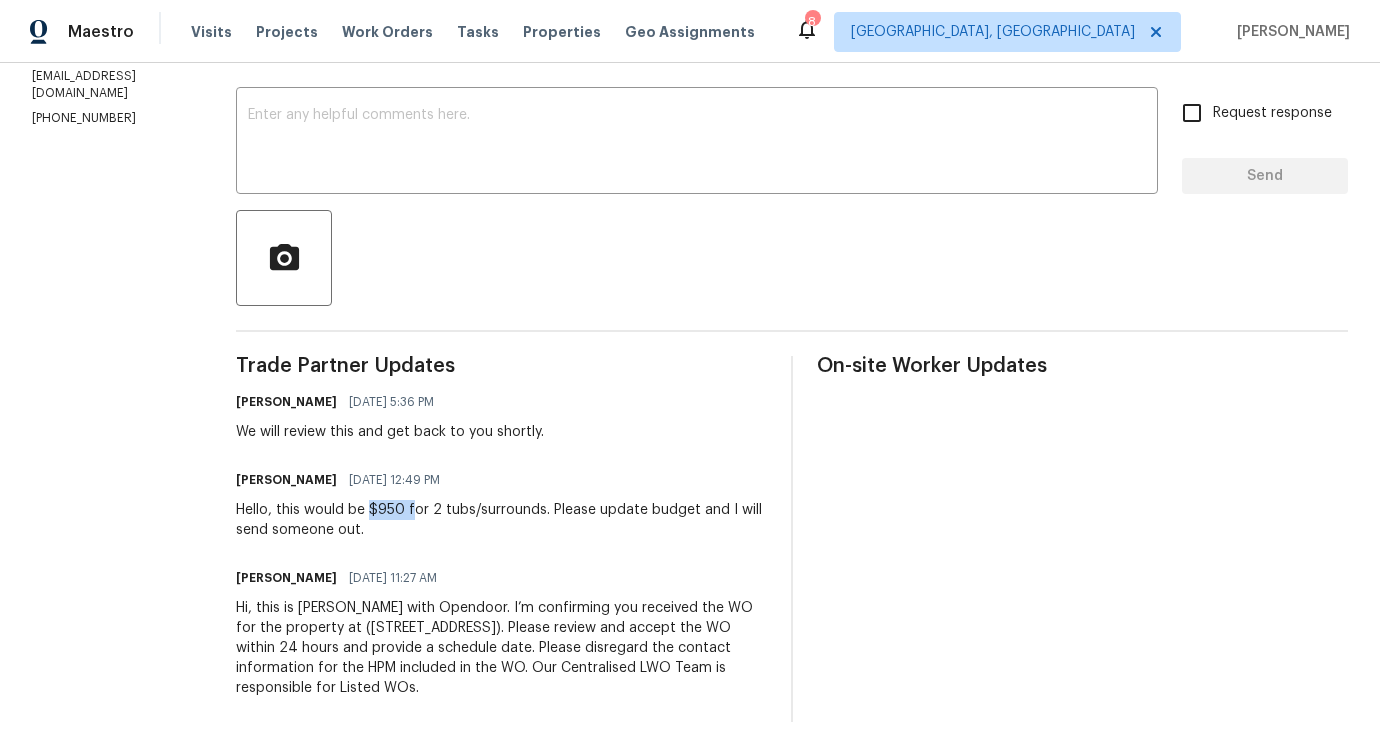 copy on "$950 f" 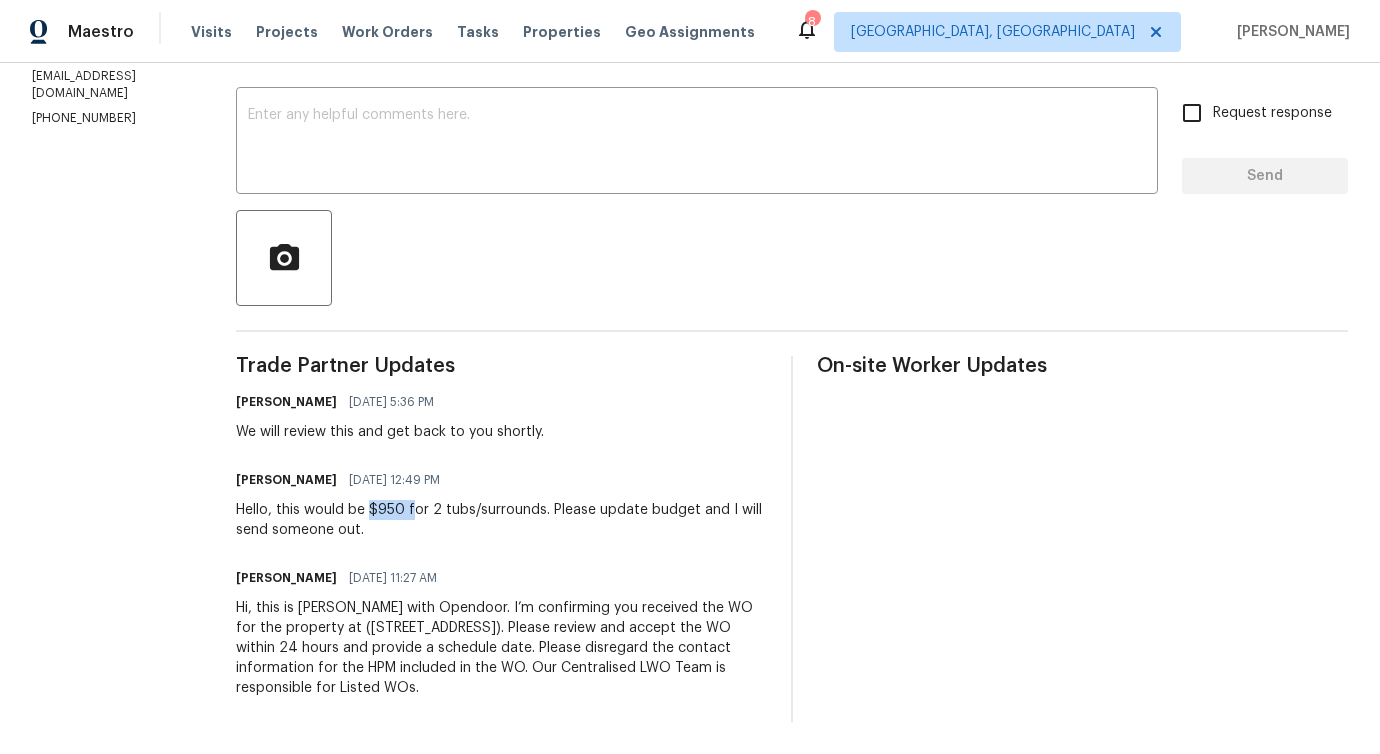 click on "Hello, this would be $950 for 2 tubs/surrounds. Please update budget and I will send someone out." at bounding box center (501, 520) 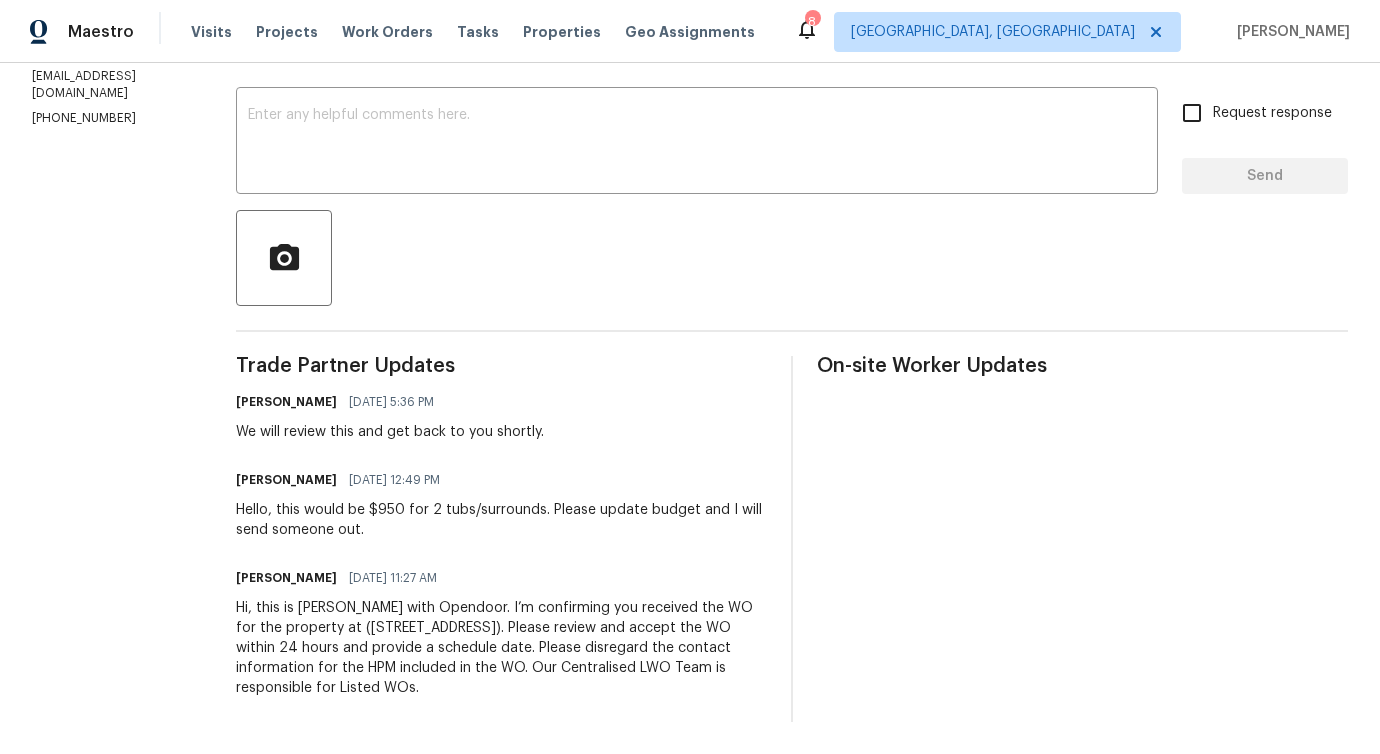 click on "Hello, this would be $950 for 2 tubs/surrounds. Please update budget and I will send someone out." at bounding box center (501, 520) 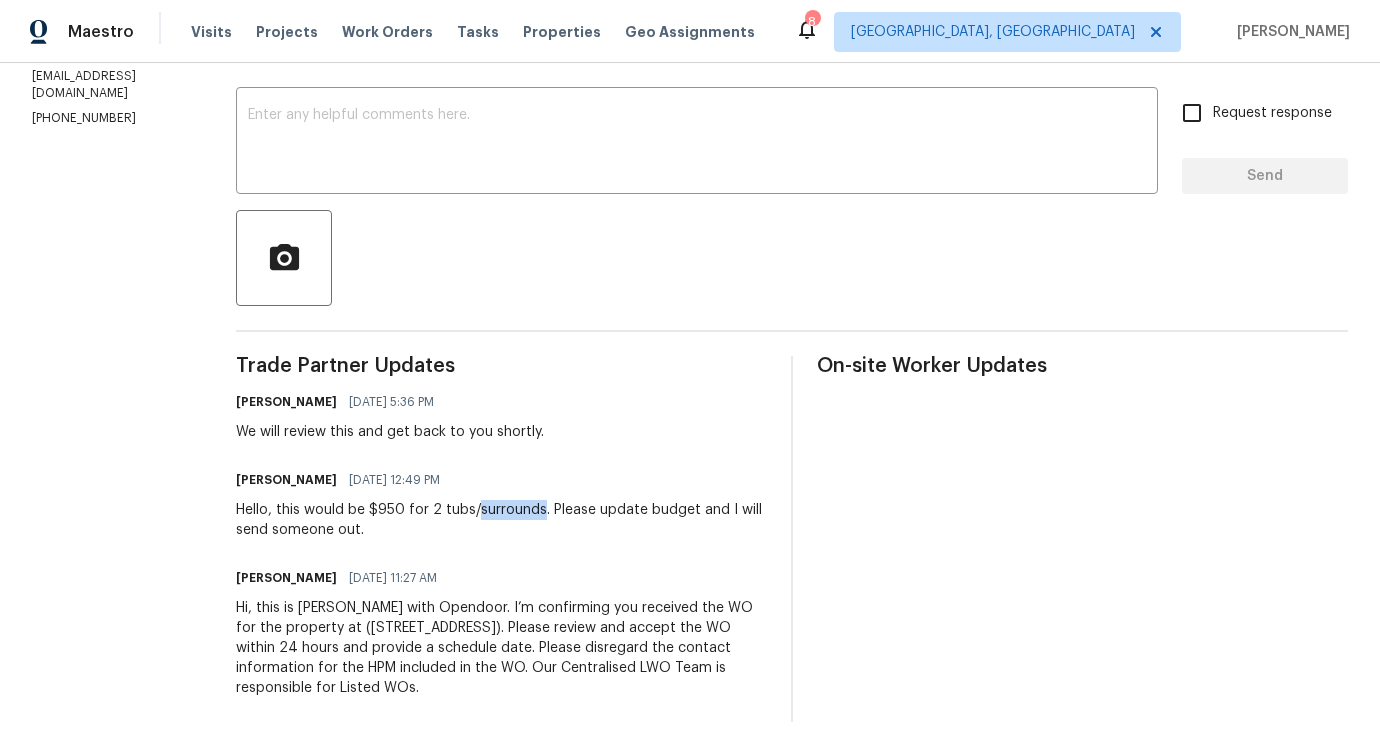 click on "Hello, this would be $950 for 2 tubs/surrounds. Please update budget and I will send someone out." at bounding box center [501, 520] 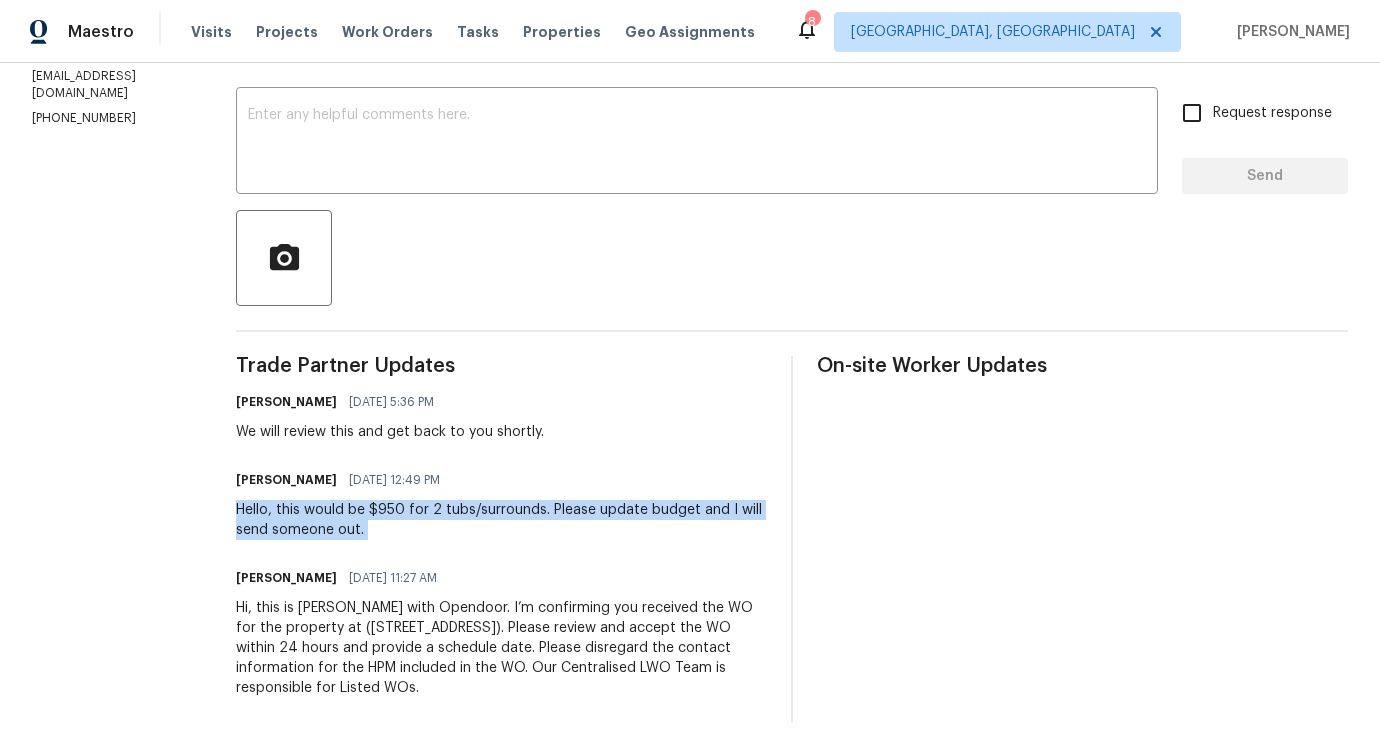 copy on "Hello, this would be $950 for 2 tubs/surrounds. Please update budget and I will send someone out." 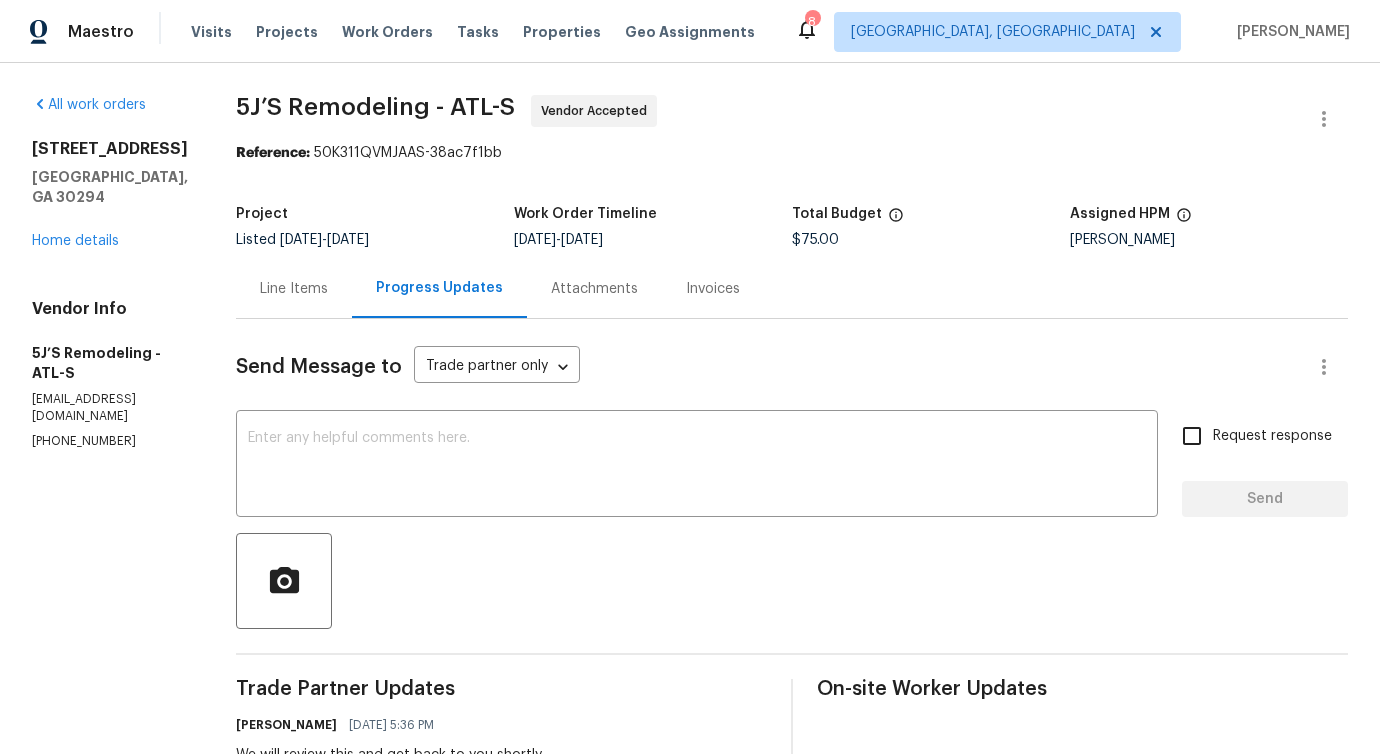 click on "Line Items" at bounding box center (294, 288) 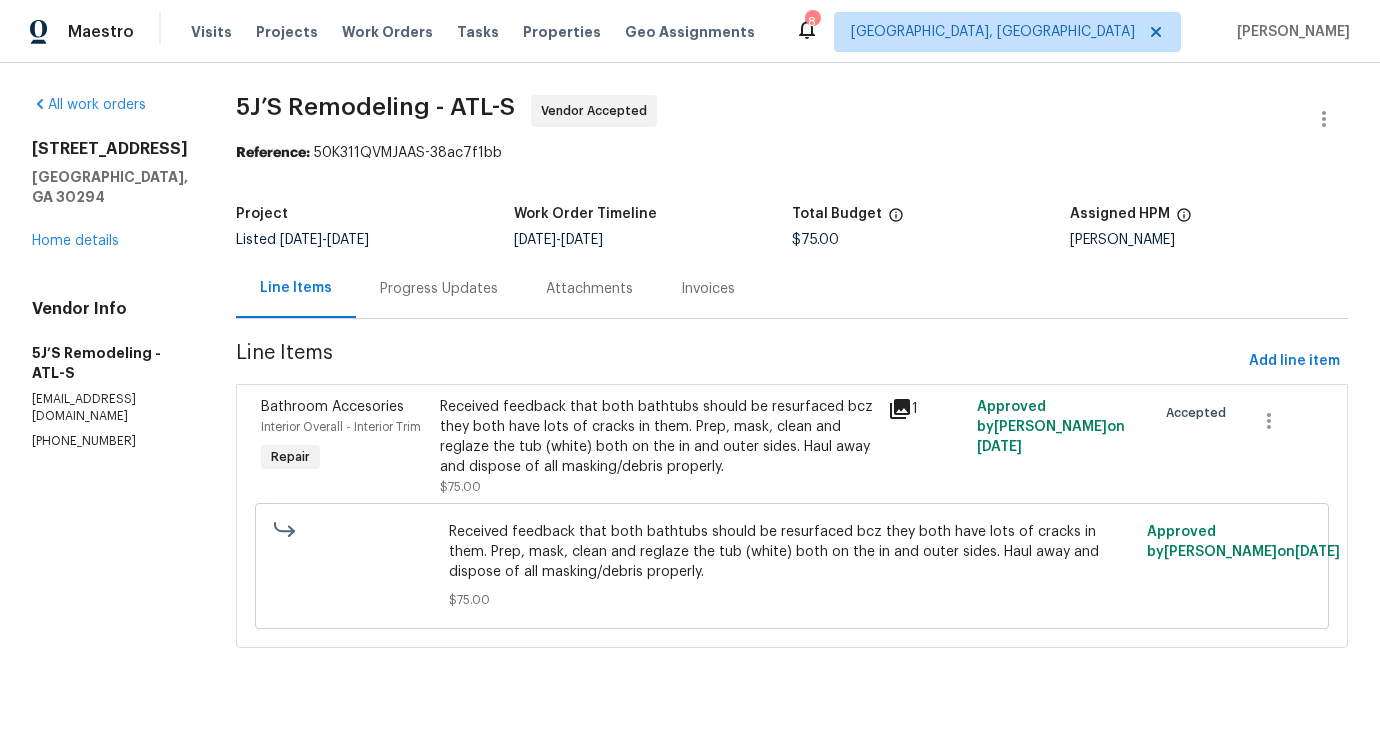 click on "Received feedback that both bathtubs should be resurfaced bcz they both have lots of cracks in them. Prep, mask, clean and reglaze the tub (white) both on the in and outer sides. Haul away and dispose of all masking/debris properly." at bounding box center (792, 552) 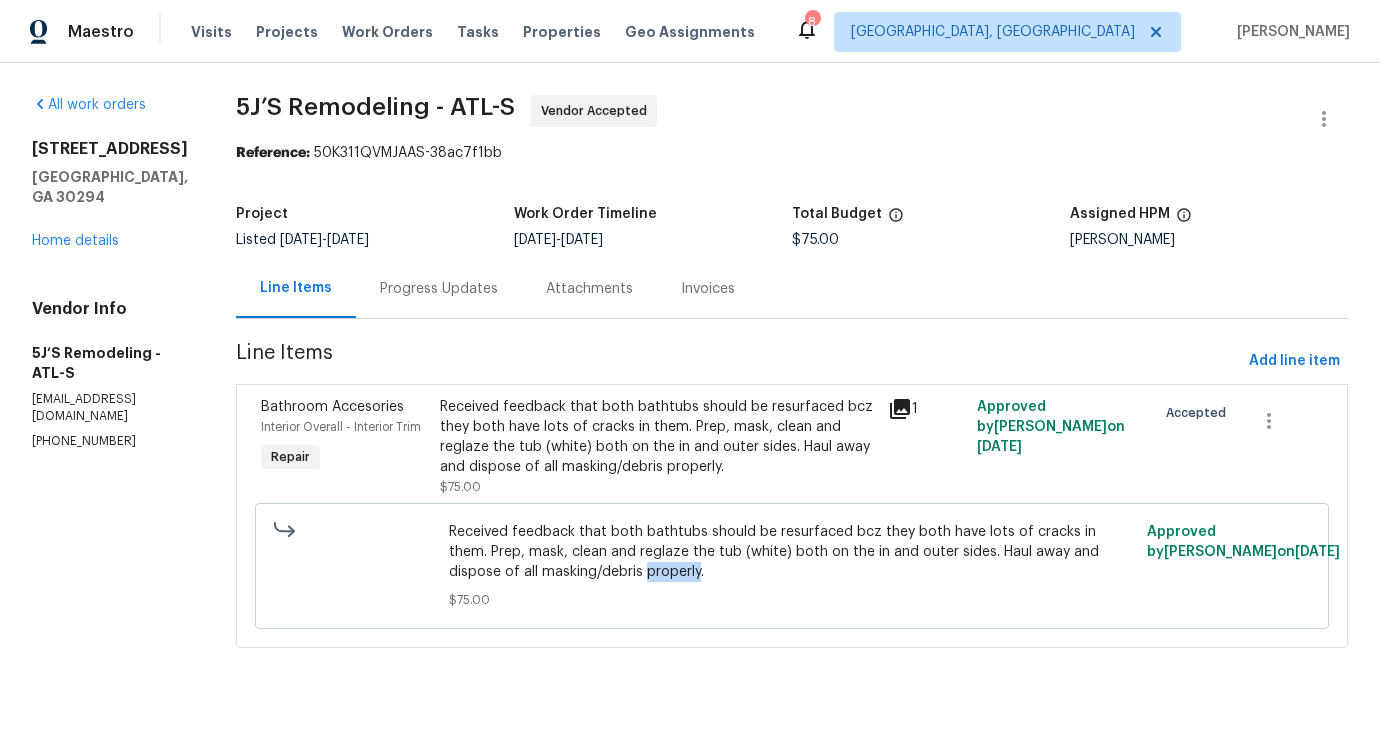click on "Received feedback that both bathtubs should be resurfaced bcz they both have lots of cracks in them. Prep, mask, clean and reglaze the tub (white) both on the in and outer sides. Haul away and dispose of all masking/debris properly." at bounding box center [792, 552] 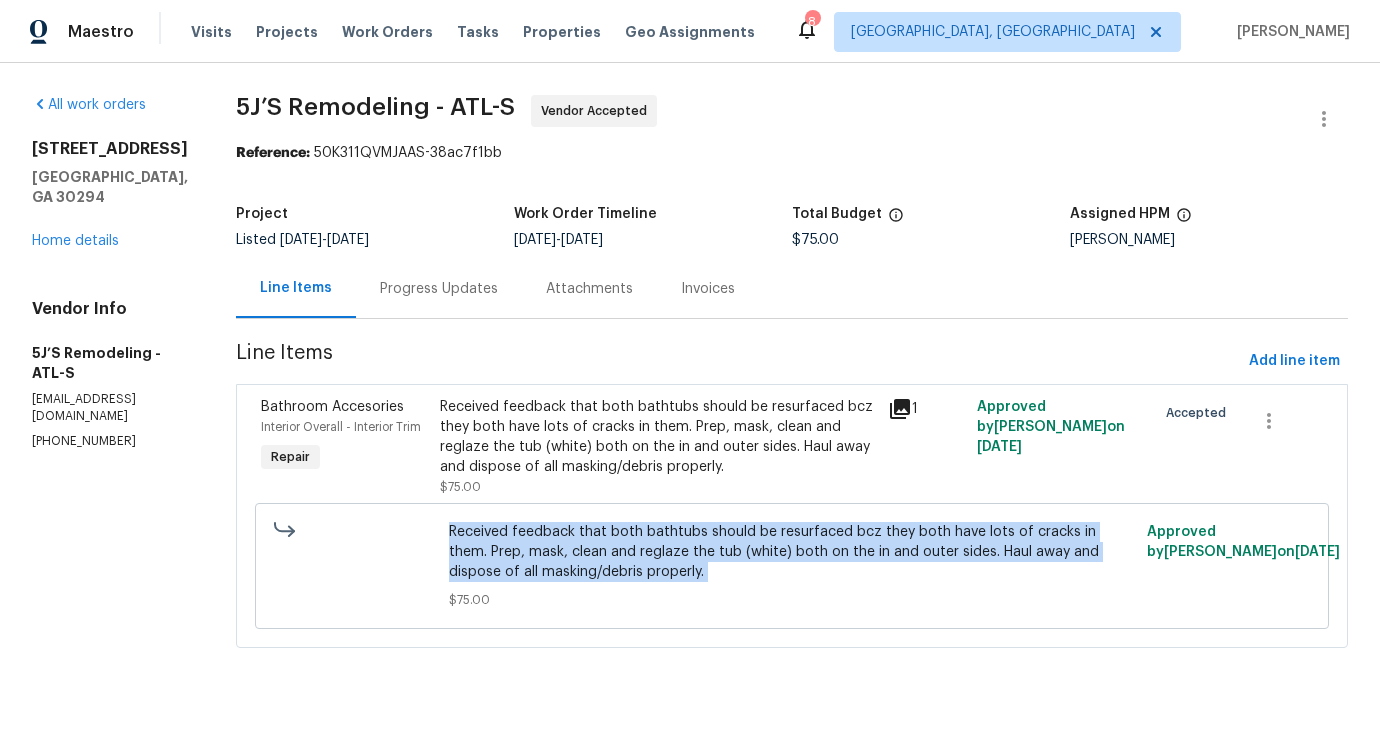 copy on "Received feedback that both bathtubs should be resurfaced bcz they both have lots of cracks in them. Prep, mask, clean and reglaze the tub (white) both on the in and outer sides. Haul away and dispose of all masking/debris properly." 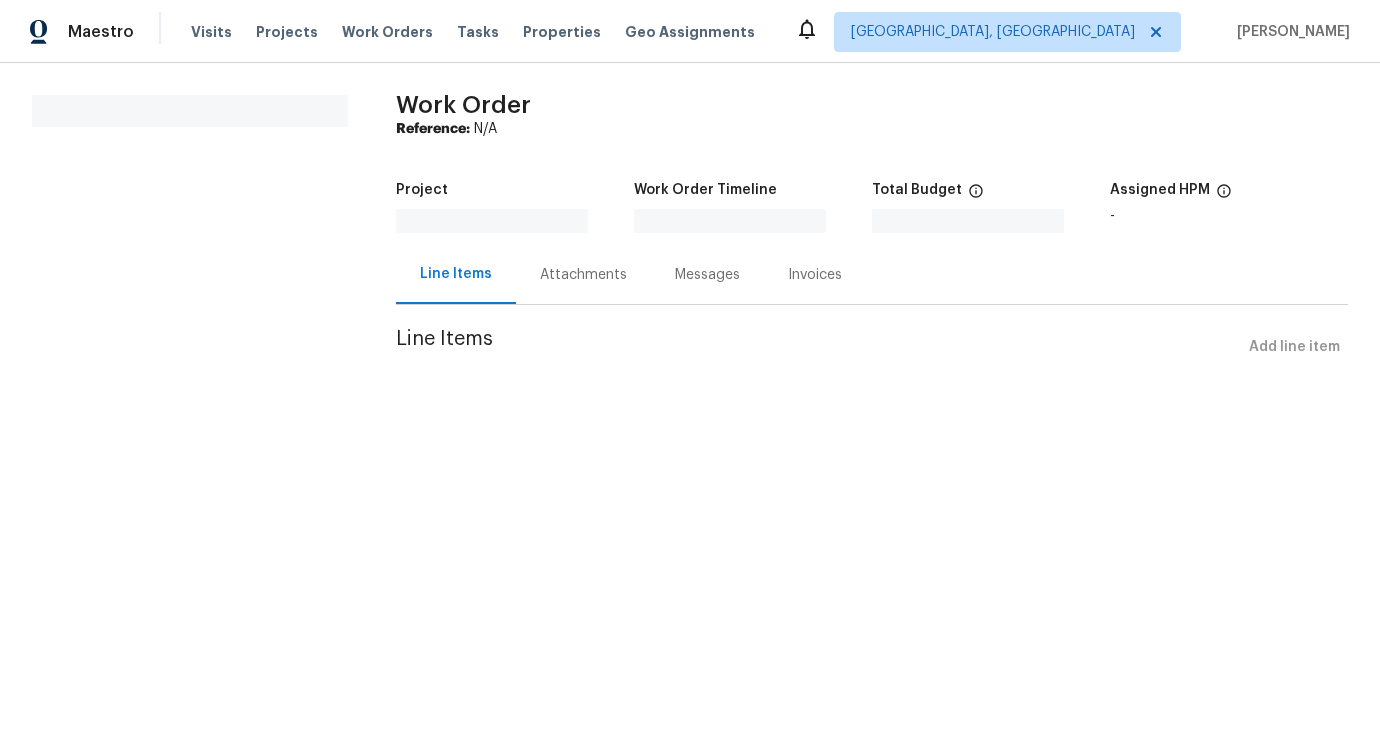 scroll, scrollTop: 0, scrollLeft: 0, axis: both 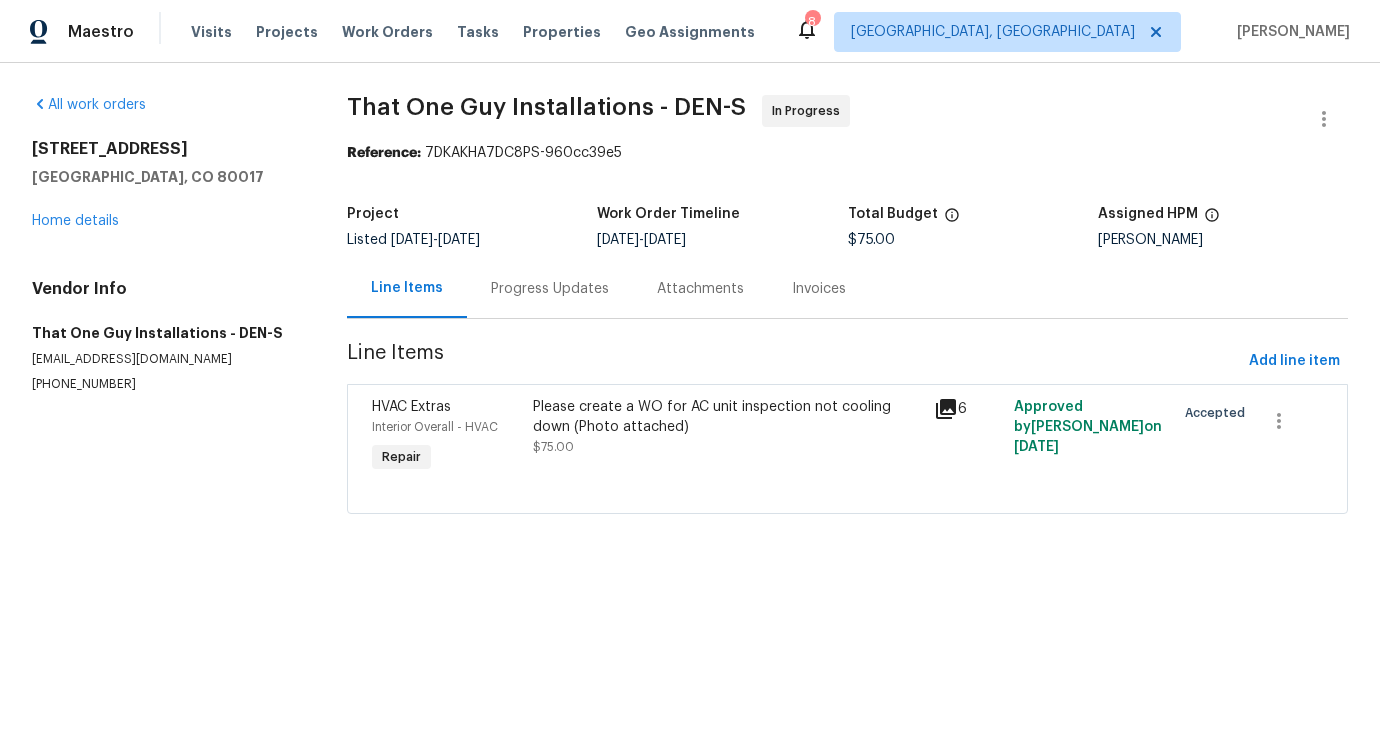 click on "[STREET_ADDRESS] Home details" at bounding box center [165, 185] 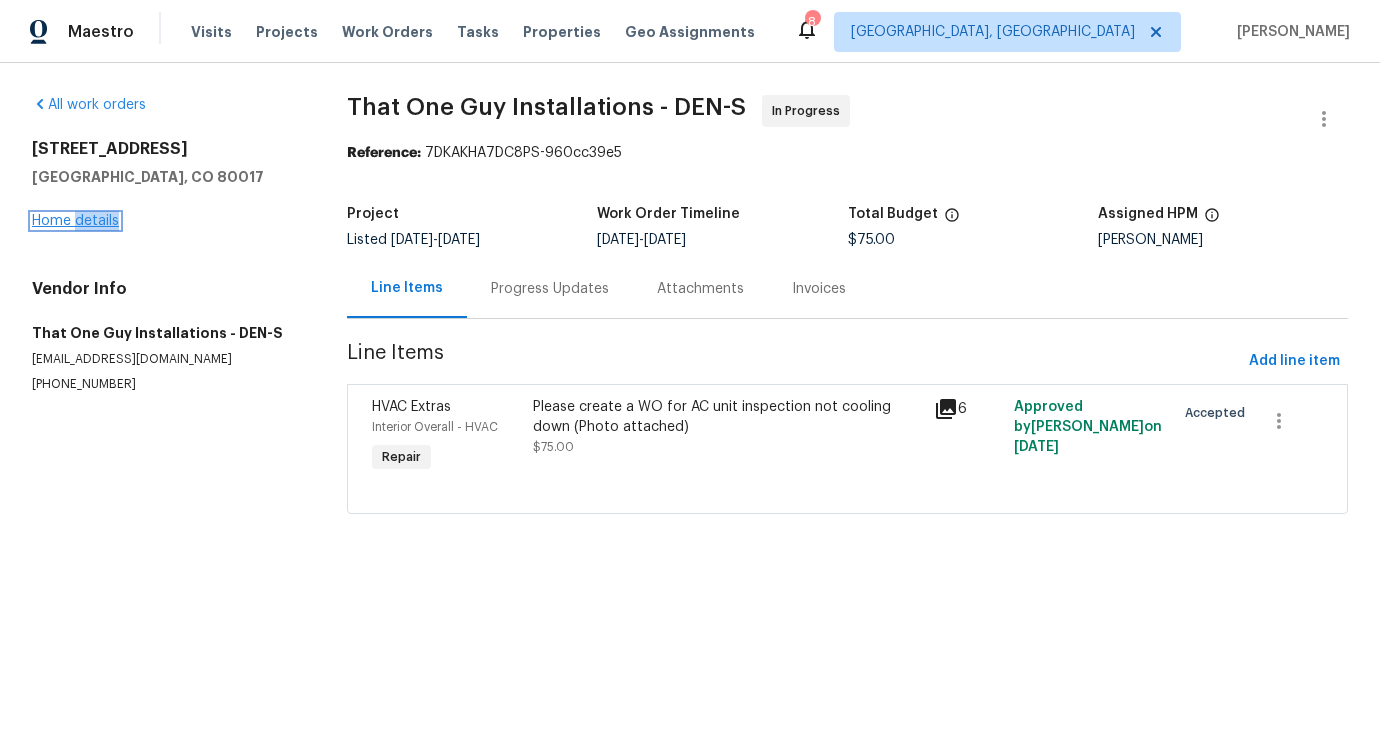 click on "Home details" at bounding box center (75, 221) 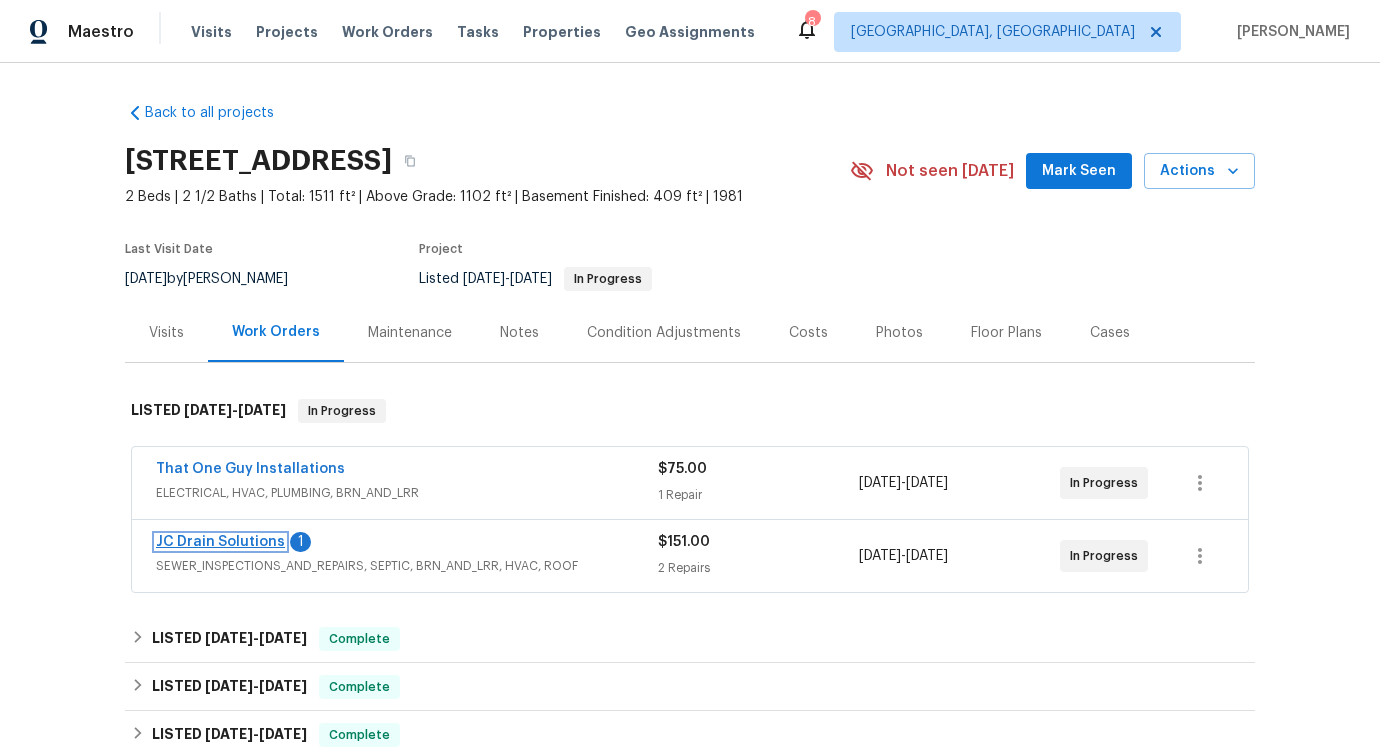 click on "JC Drain Solutions" at bounding box center (220, 542) 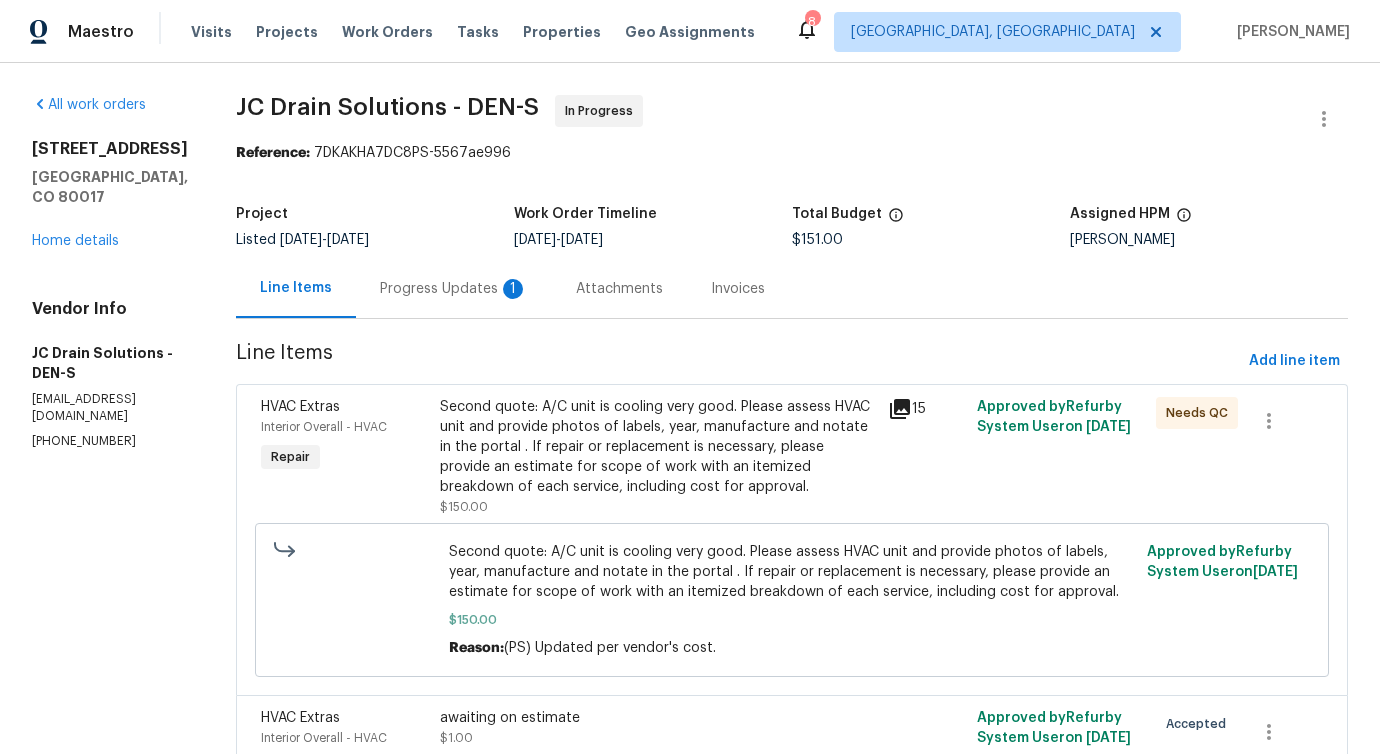 click on "Progress Updates 1" at bounding box center (454, 288) 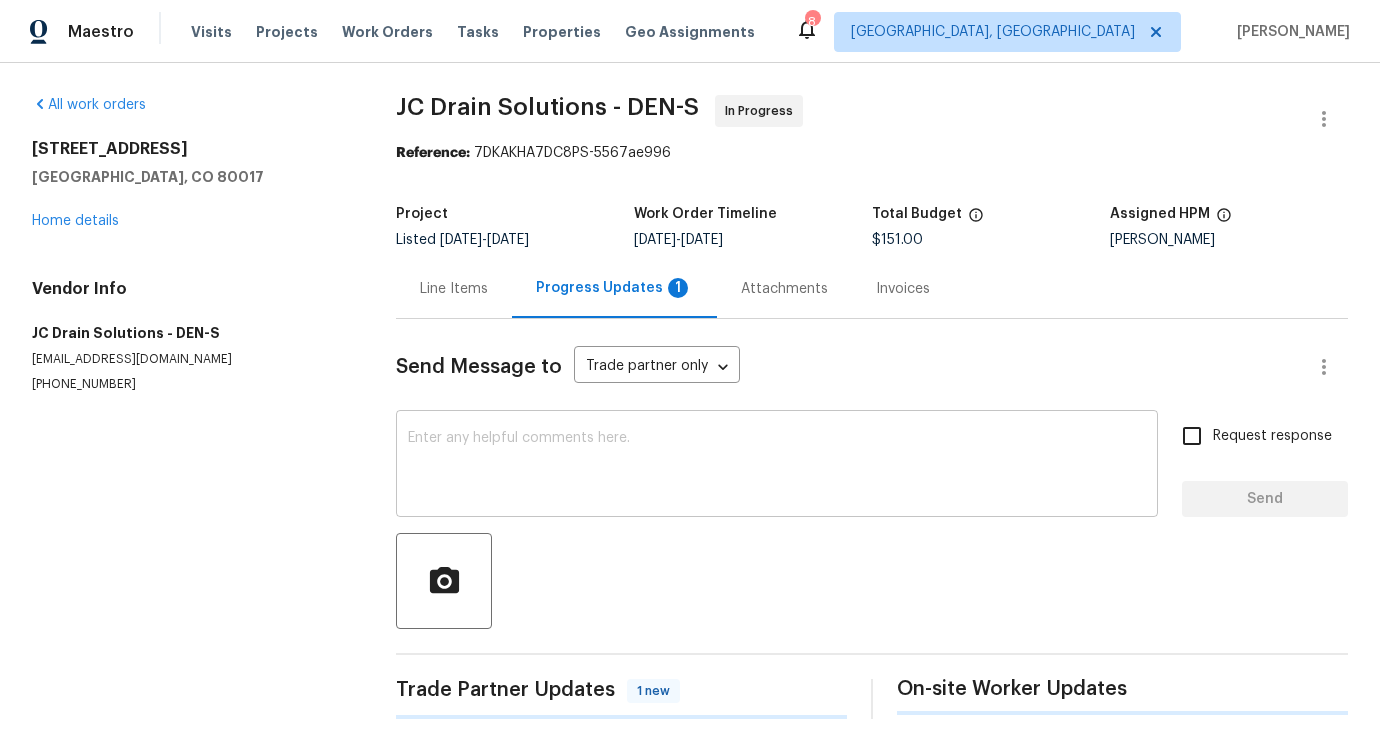 click at bounding box center [777, 466] 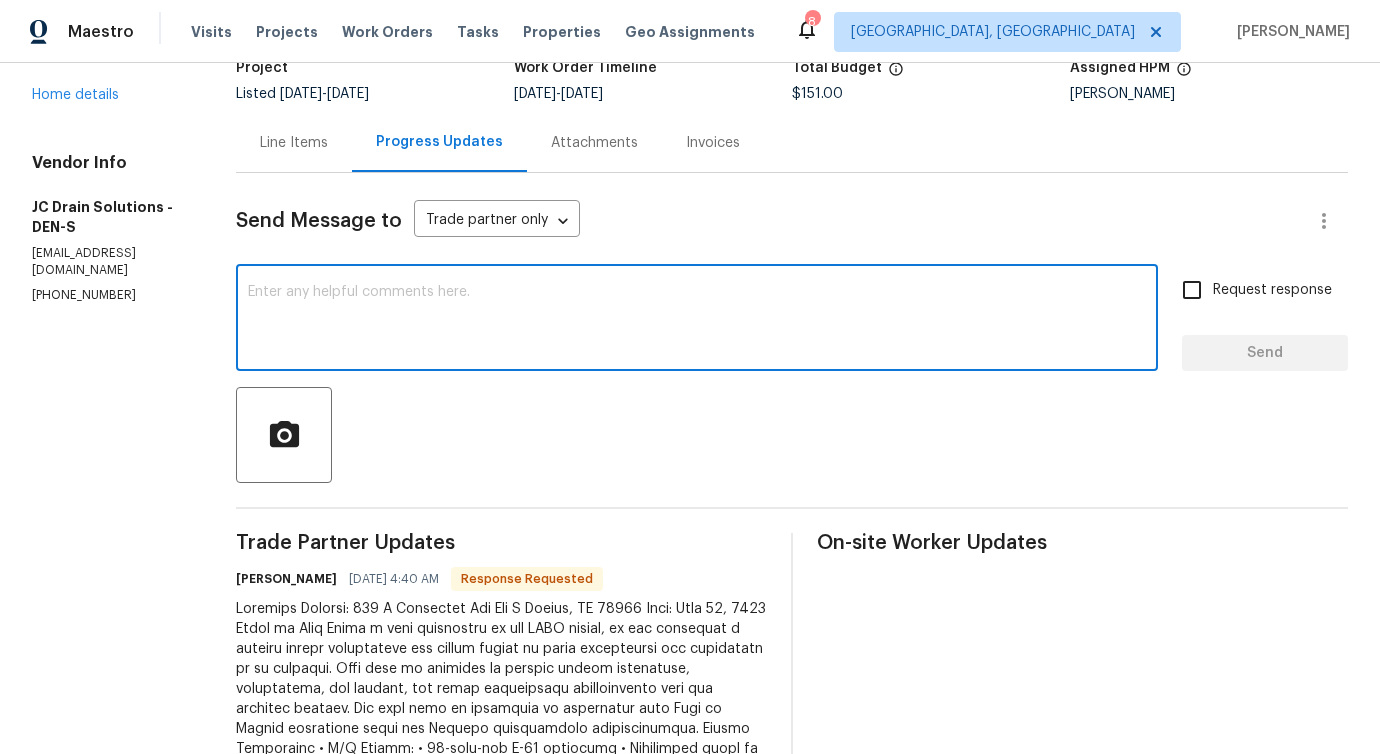 scroll, scrollTop: 140, scrollLeft: 0, axis: vertical 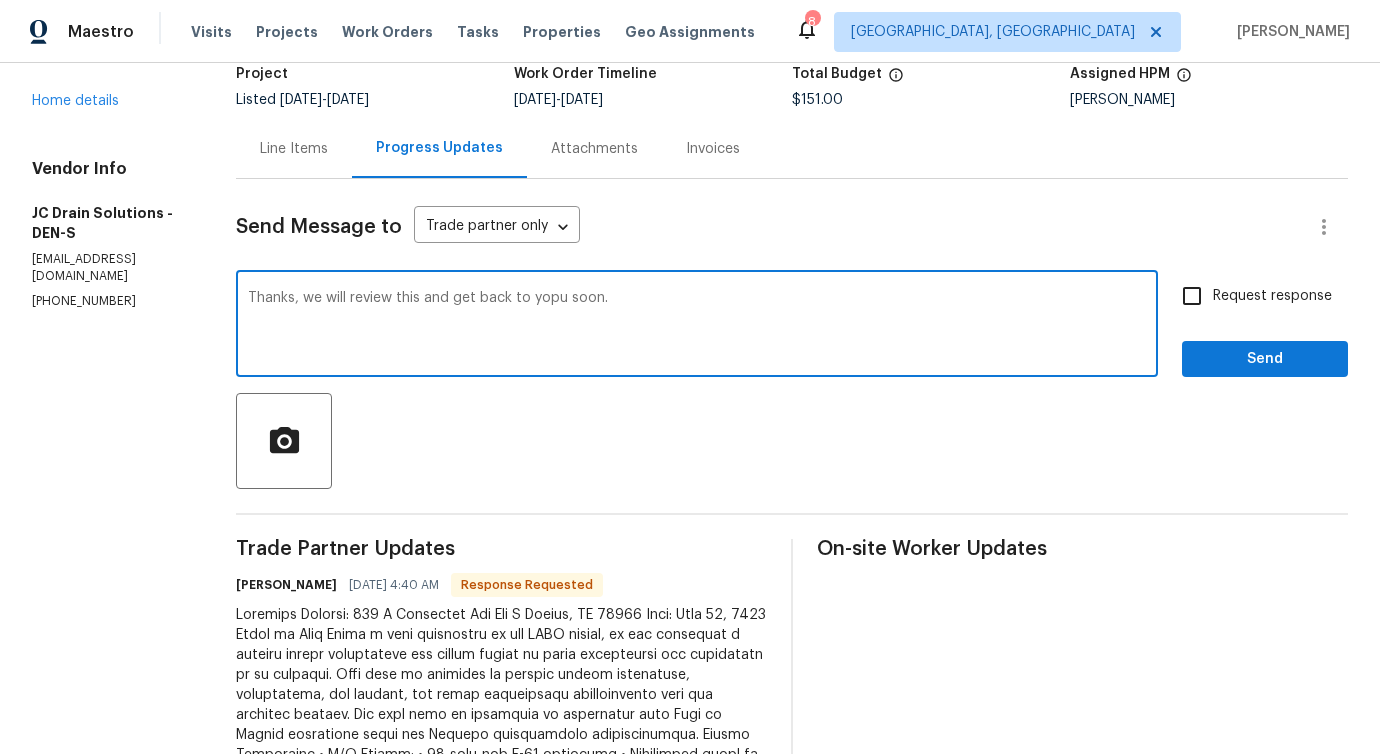 click on "Thanks, we will review this and get back to yopu soon." at bounding box center [697, 326] 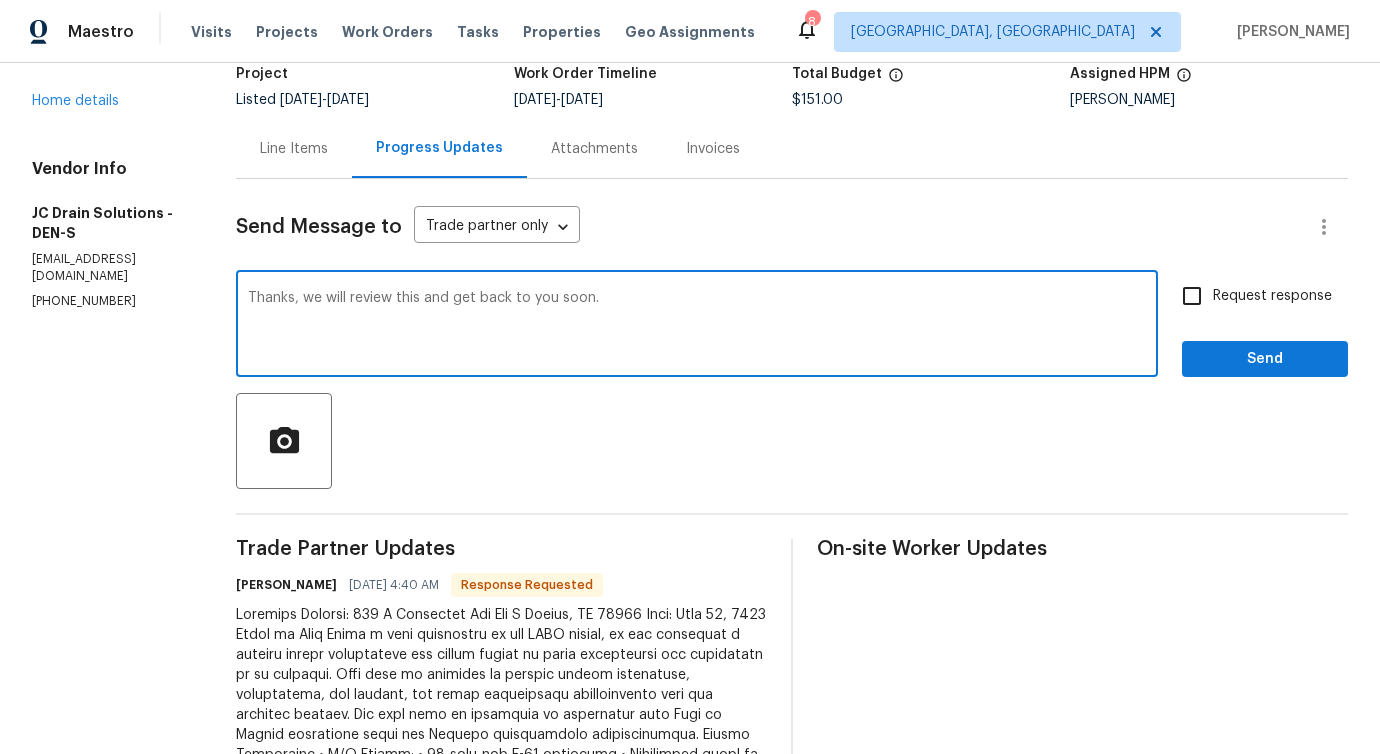 type on "Thanks, we will review this and get back to you soon." 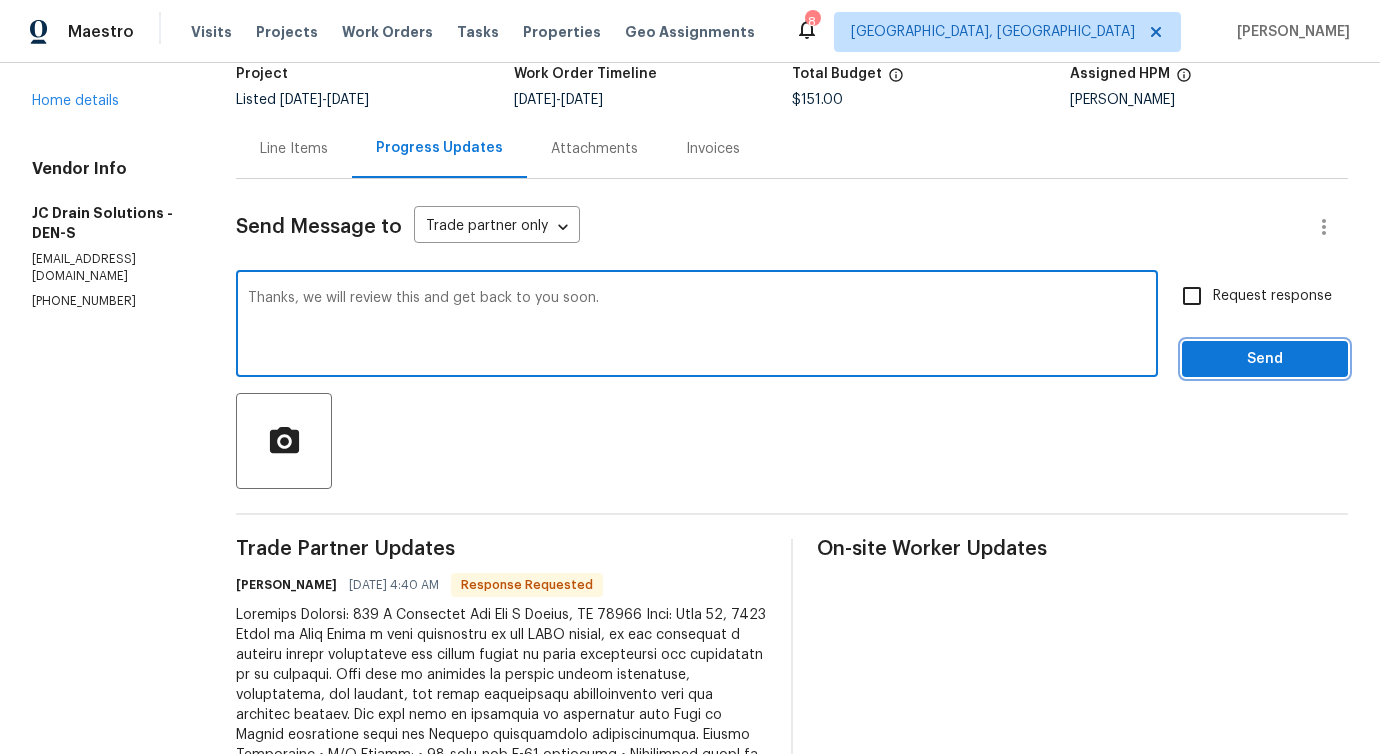 click on "Send" at bounding box center [1265, 359] 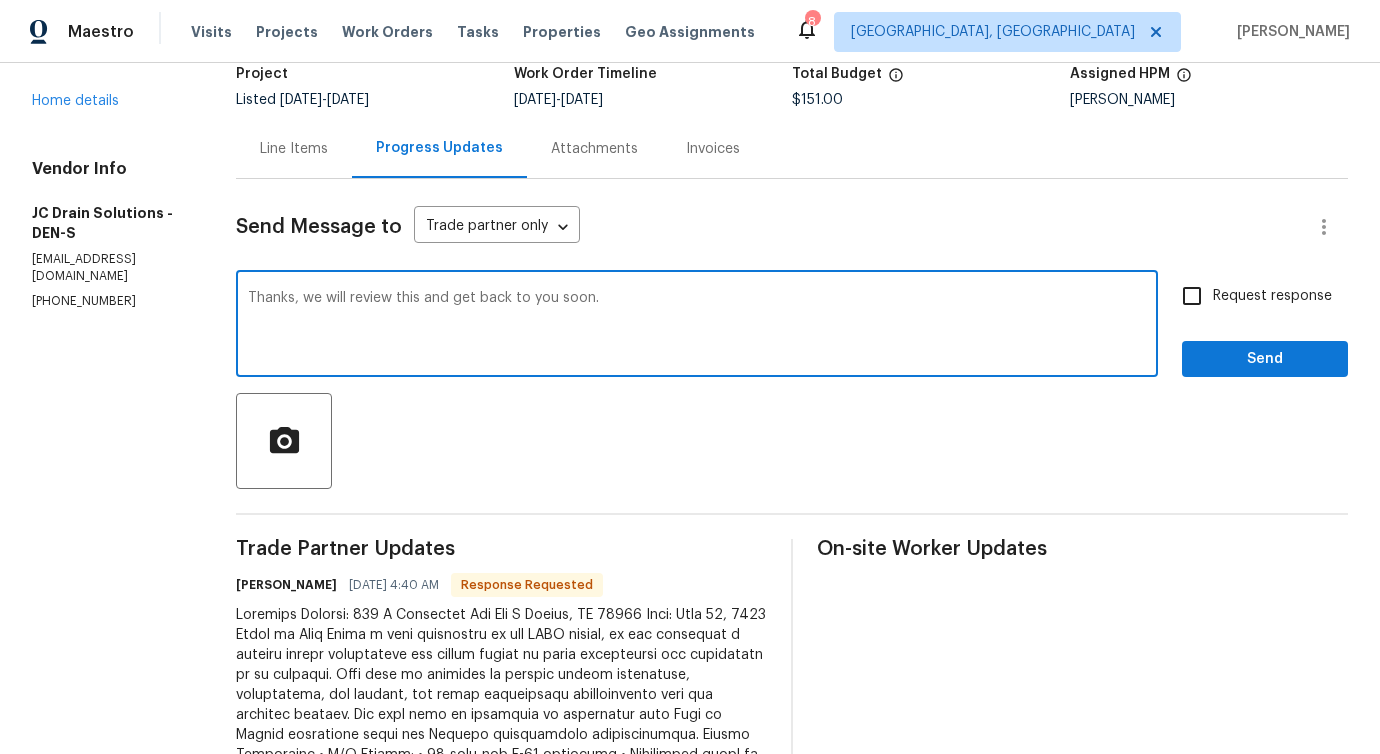 scroll, scrollTop: 0, scrollLeft: 0, axis: both 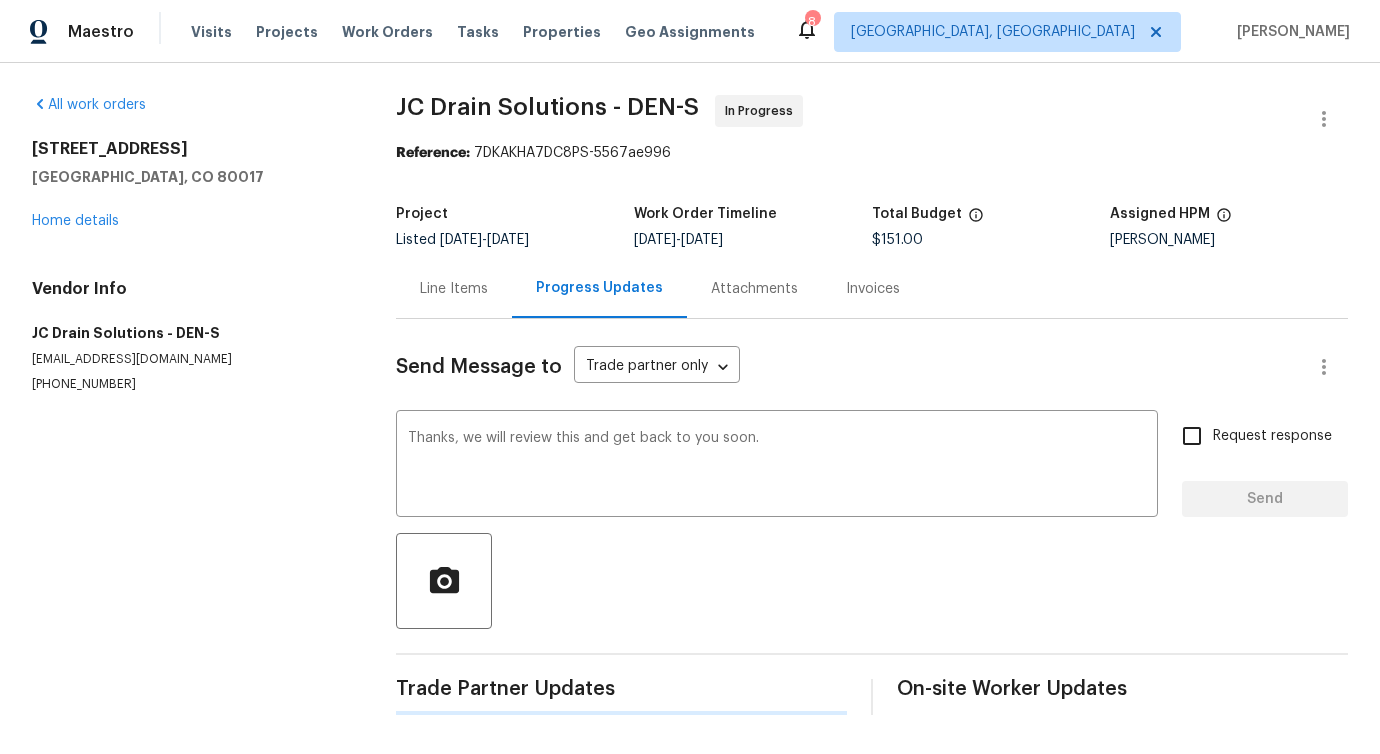 type 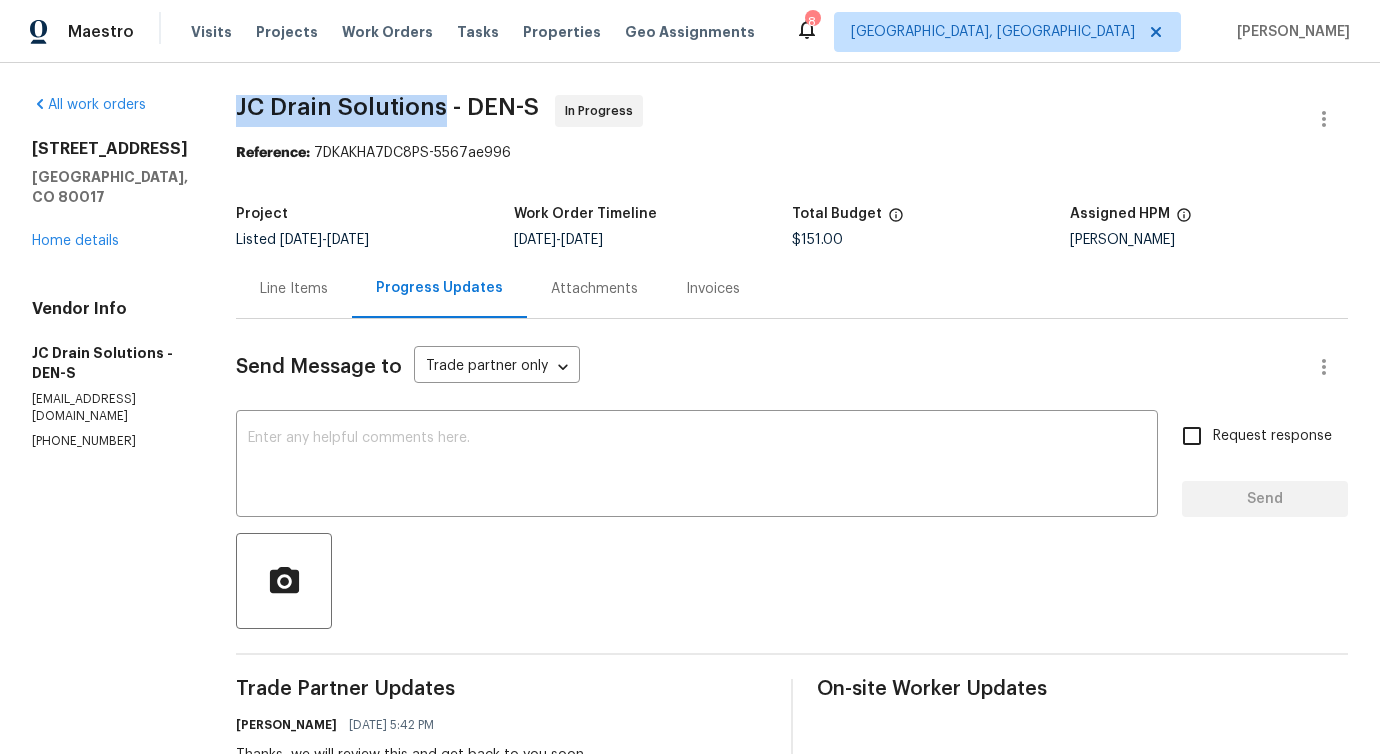 drag, startPoint x: 247, startPoint y: 96, endPoint x: 463, endPoint y: 97, distance: 216.00232 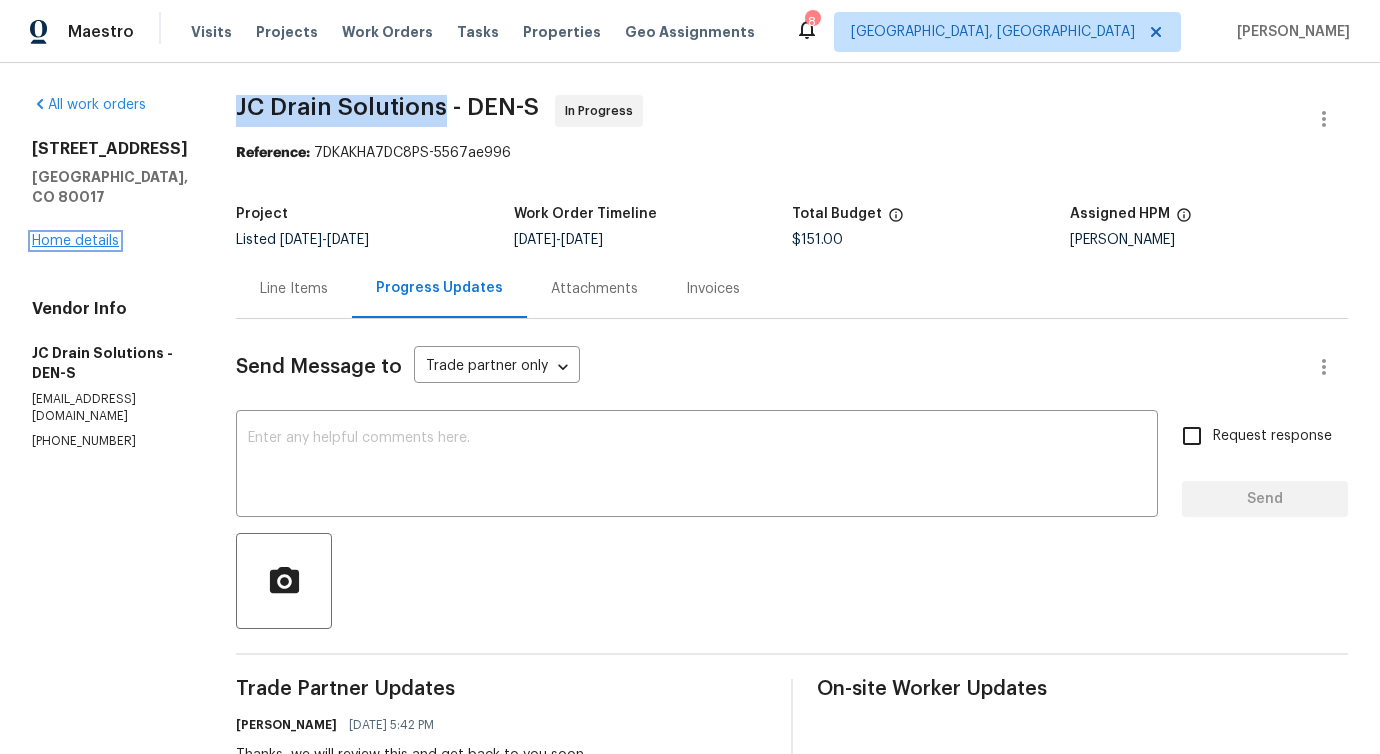 click on "Home details" at bounding box center (75, 241) 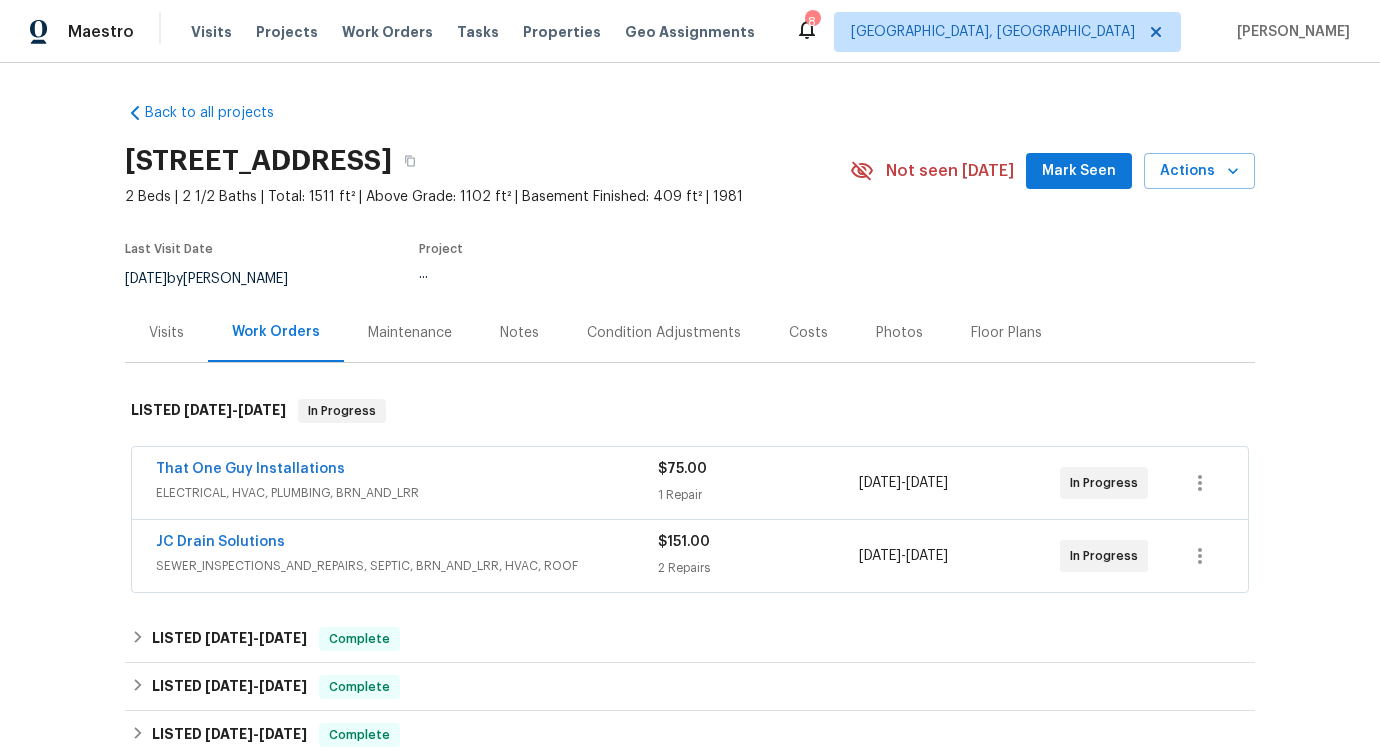 click on "Back to all projects [STREET_ADDRESS] 2 Beds | 2 1/2 Baths | Total: 1511 ft² | Above Grade: 1102 ft² | Basement Finished: 409 ft² | 1981 Not seen [DATE] Mark Seen Actions Last Visit Date [DATE]  by  [PERSON_NAME]   Project ... Visits Work Orders Maintenance Notes Condition Adjustments Costs Photos Floor Plans LISTED   [DATE]  -  [DATE] In Progress That One Guy Installations ELECTRICAL, HVAC, PLUMBING, BRN_AND_LRR $75.00 1 Repair [DATE]  -  [DATE] In Progress JC Drain Solutions SEWER_INSPECTIONS_AND_REPAIRS, SEPTIC, BRN_AND_LRR, HVAC, ROOF $151.00 2 Repairs [DATE]  -  [DATE] In Progress LISTED   [DATE]  -  [DATE] Complete That One Guy Installations ELECTRICAL, HVAC, PLUMBING, BRN_AND_LRR $270.00 1 Repair [DATE]  -  [DATE] Paid LISTED   [DATE]  -  [DATE] Complete Artisan Property Services Ltd BRN_AND_LRR, HANDYMAN, GLASS_WINDOW, PESTS $75.00 1 Repair [DATE]  -  [DATE] Paid LISTED   [DATE]  -  [DATE] Complete Artisan Property Services Ltd $75.00 1 Repair" at bounding box center [690, 408] 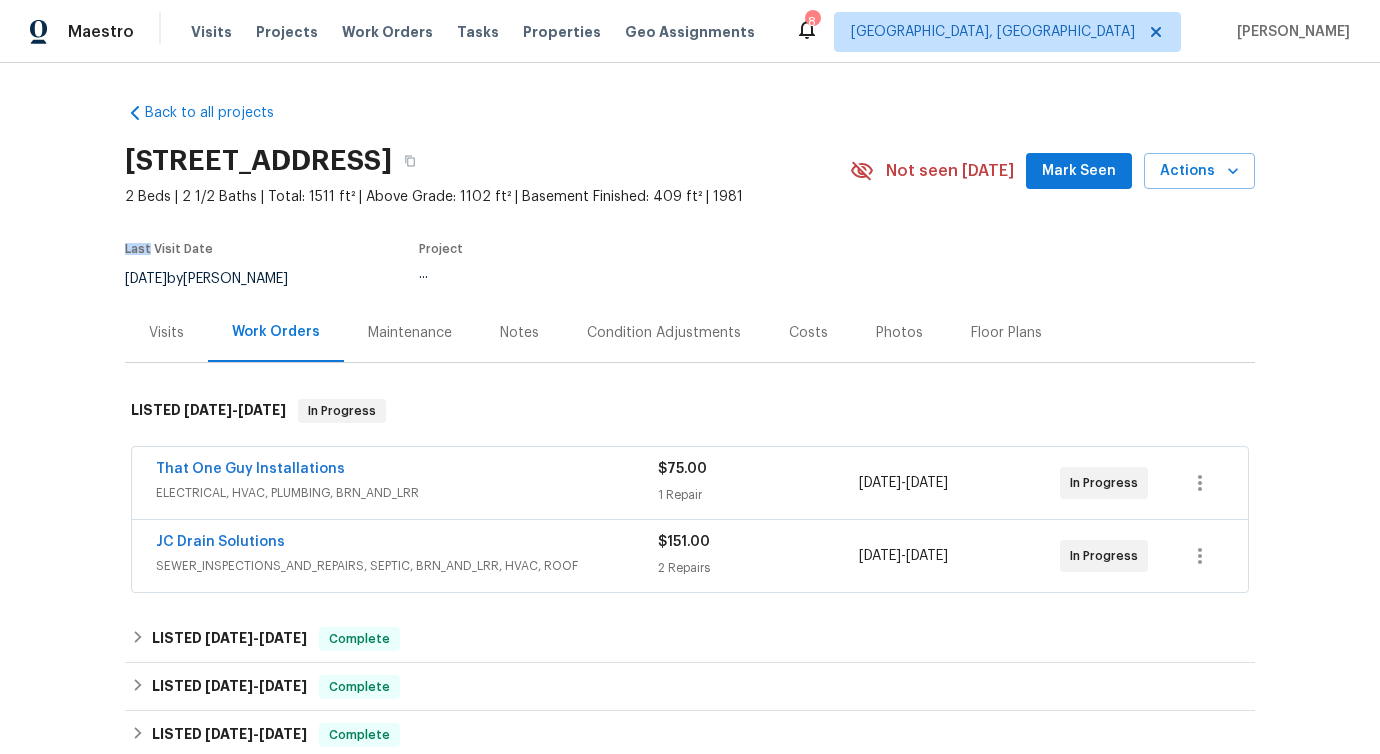 scroll, scrollTop: 143, scrollLeft: 0, axis: vertical 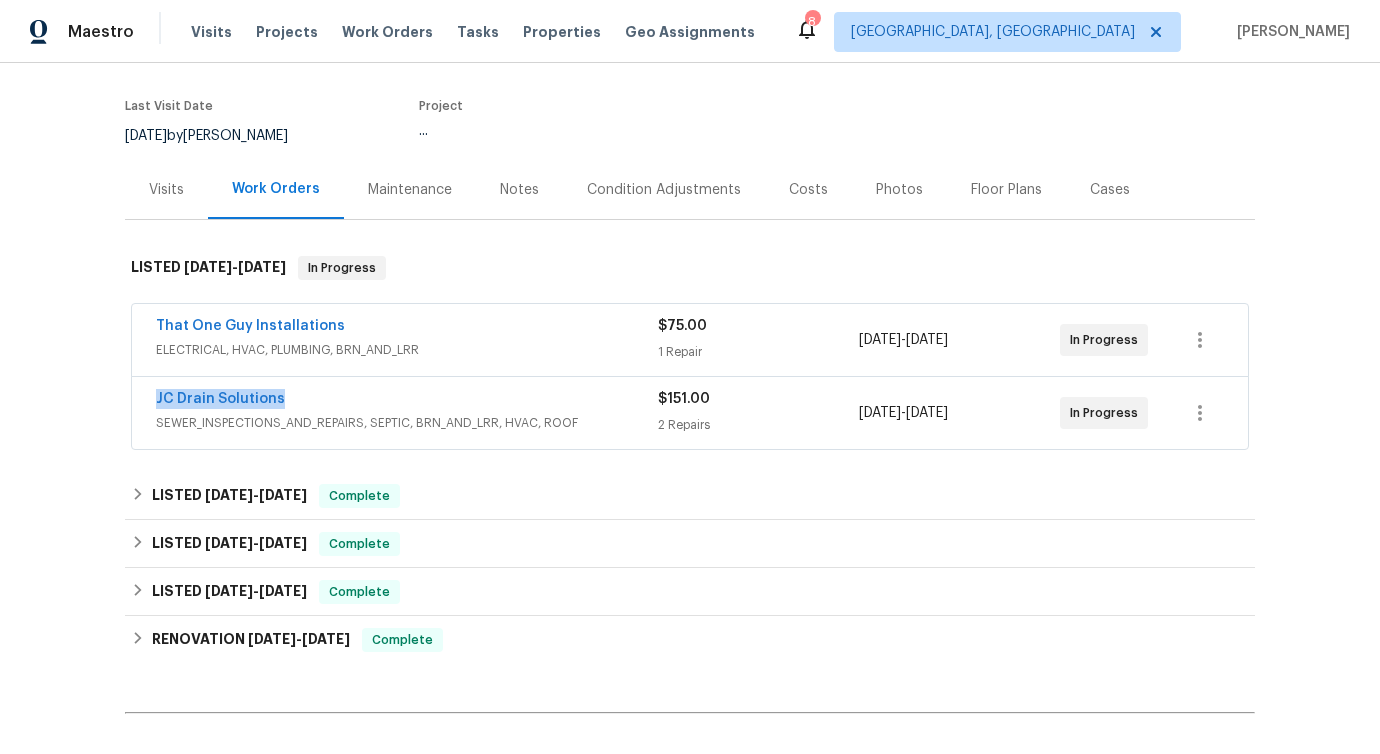 drag, startPoint x: 270, startPoint y: 390, endPoint x: 71, endPoint y: 390, distance: 199 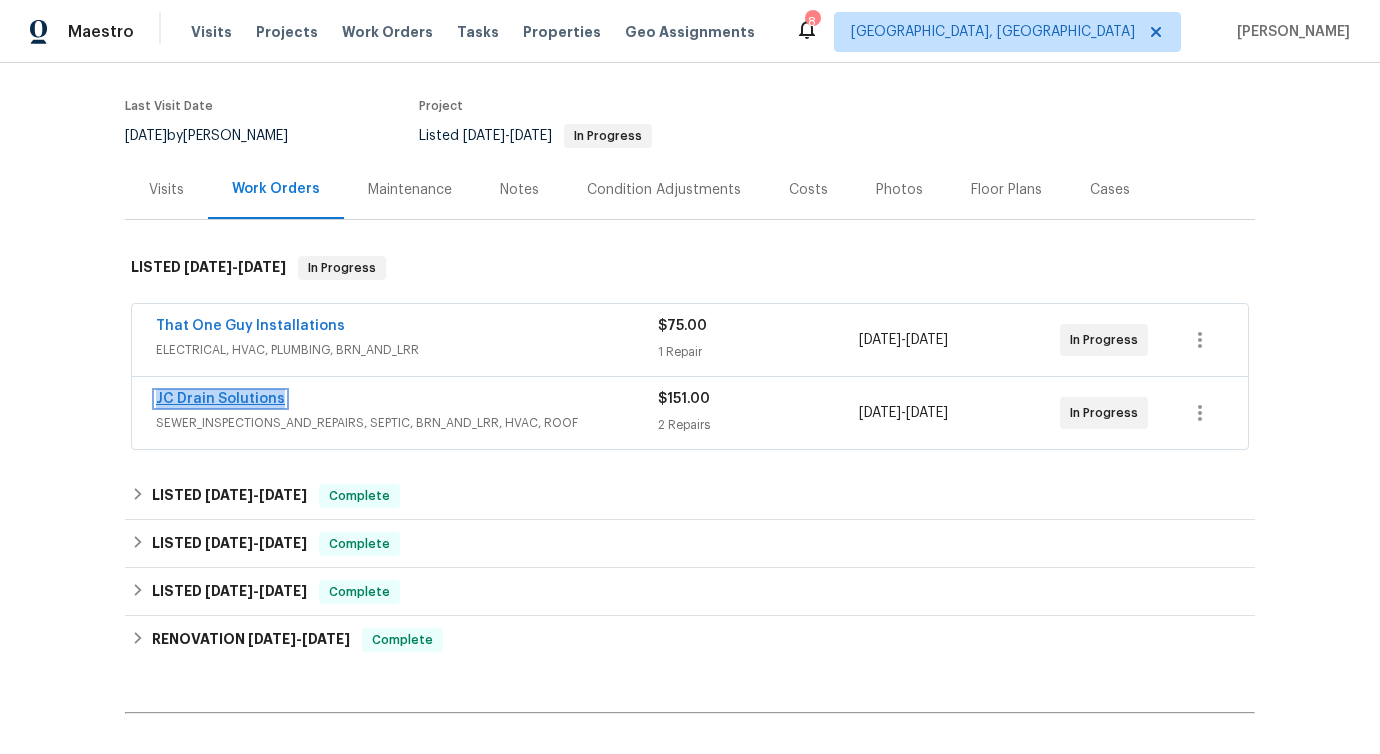 click on "JC Drain Solutions" at bounding box center (220, 399) 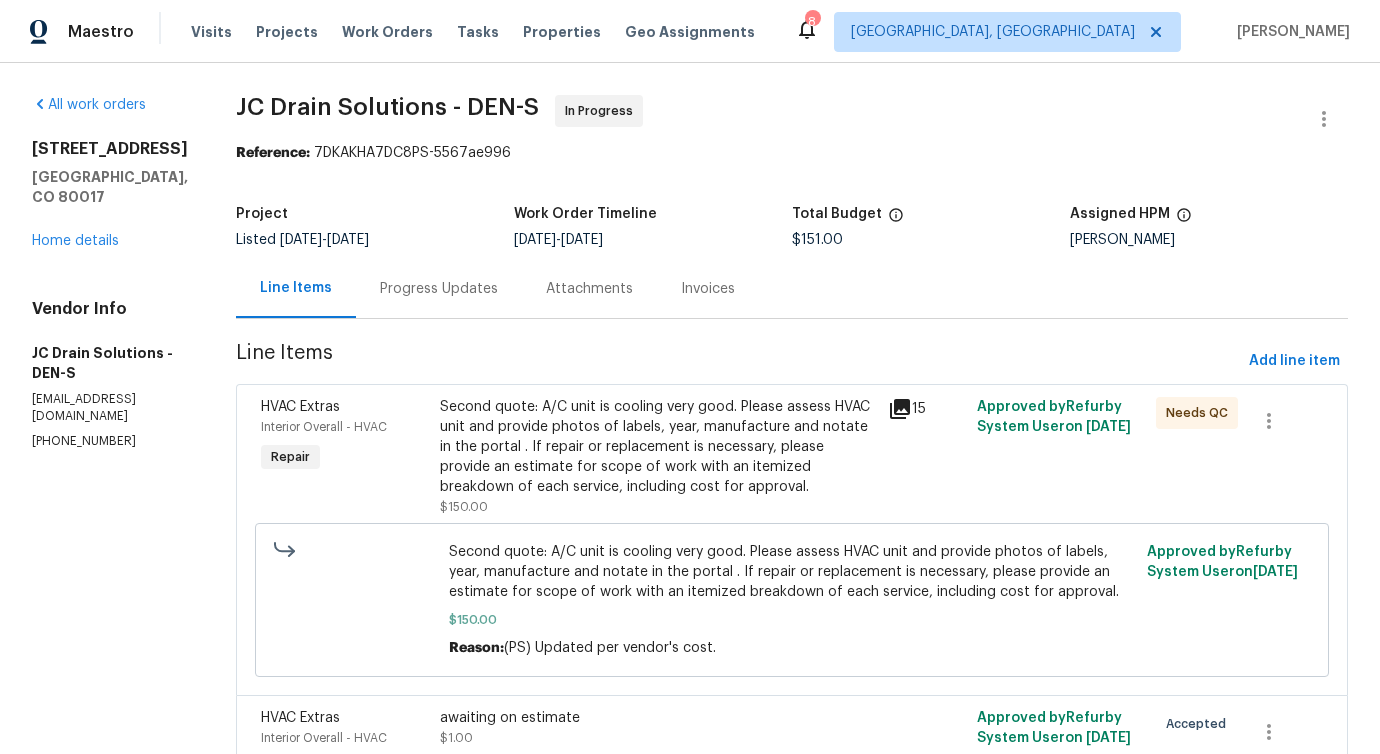 click on "Progress Updates" at bounding box center [439, 288] 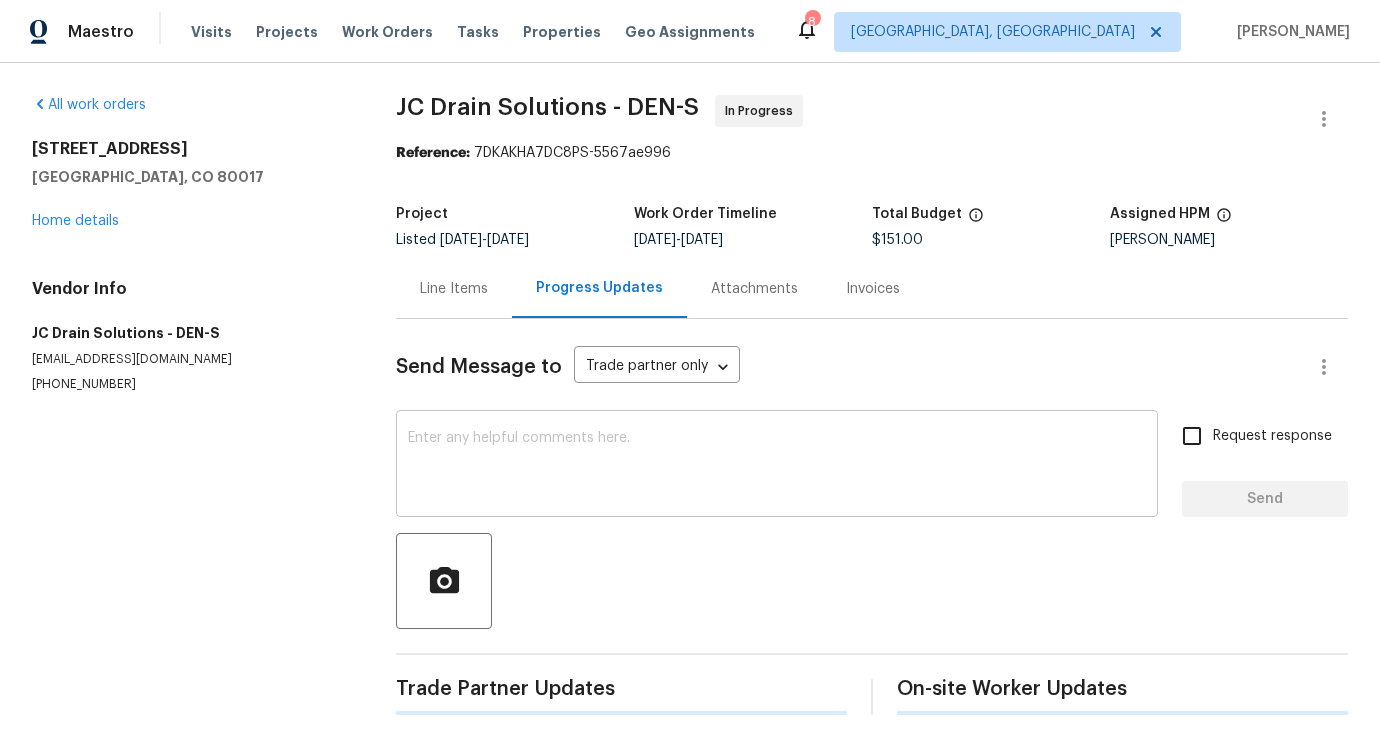 click at bounding box center (777, 466) 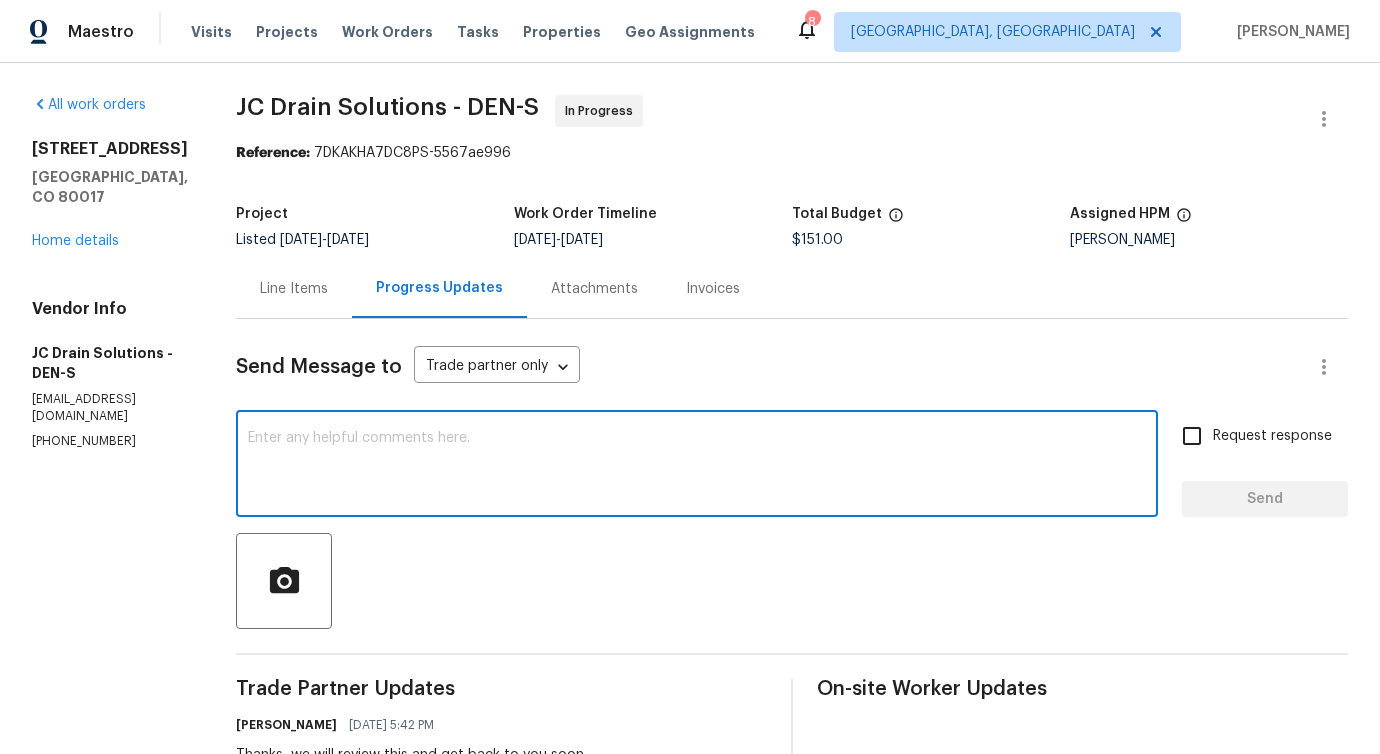 scroll, scrollTop: 349, scrollLeft: 0, axis: vertical 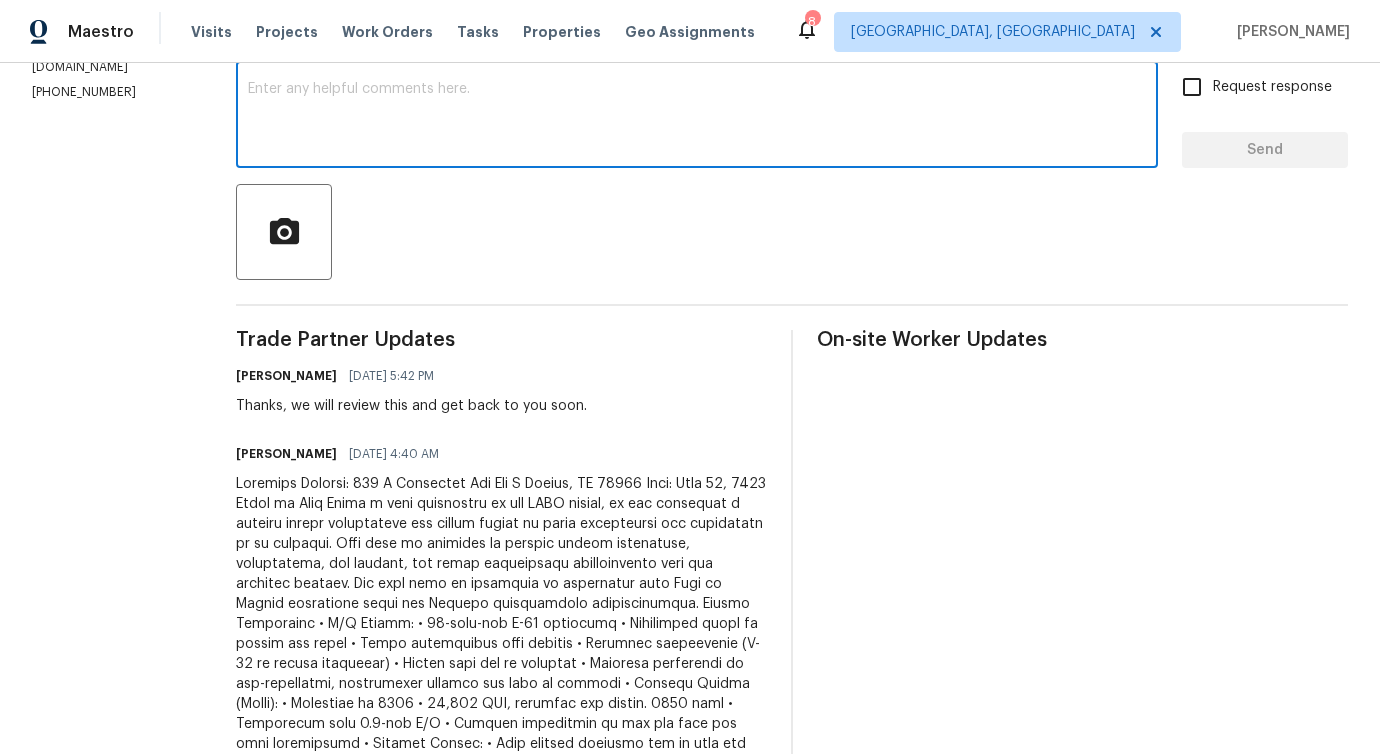 click at bounding box center [501, 834] 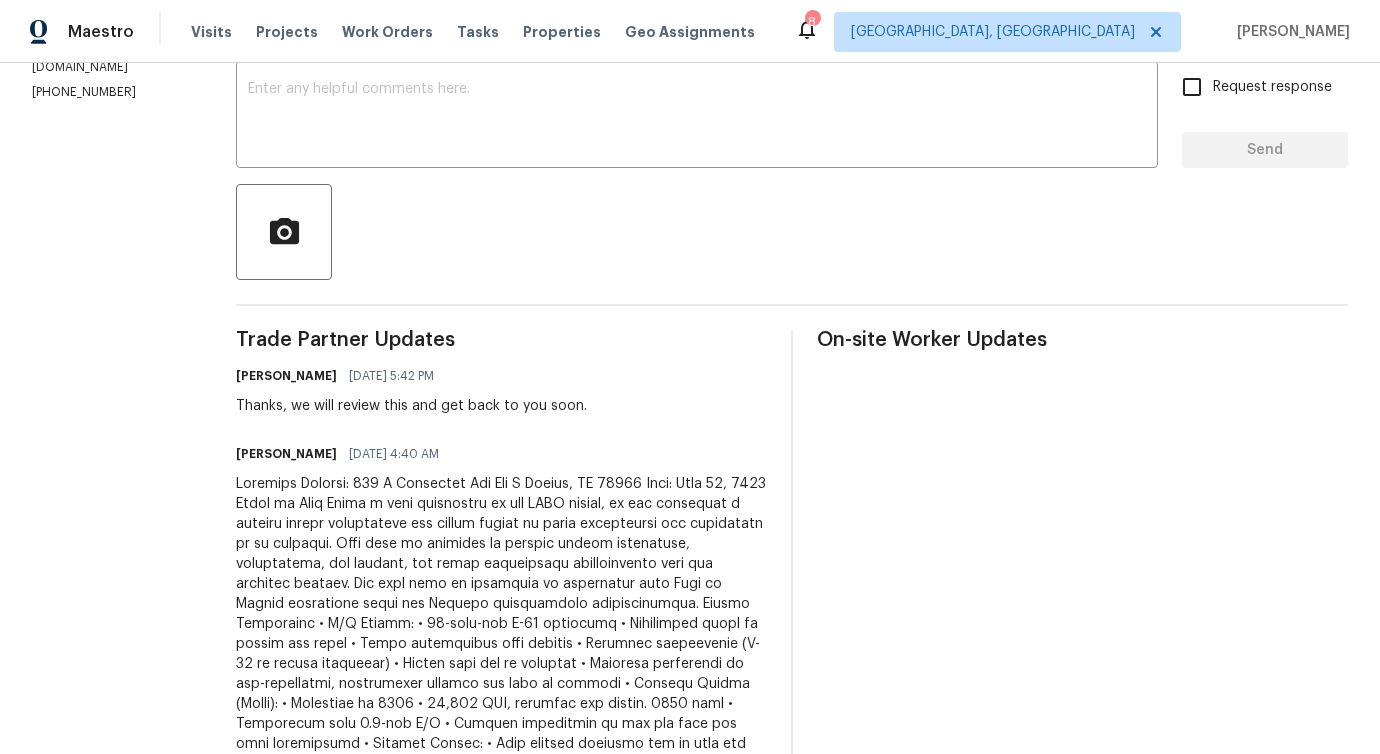 click at bounding box center [501, 834] 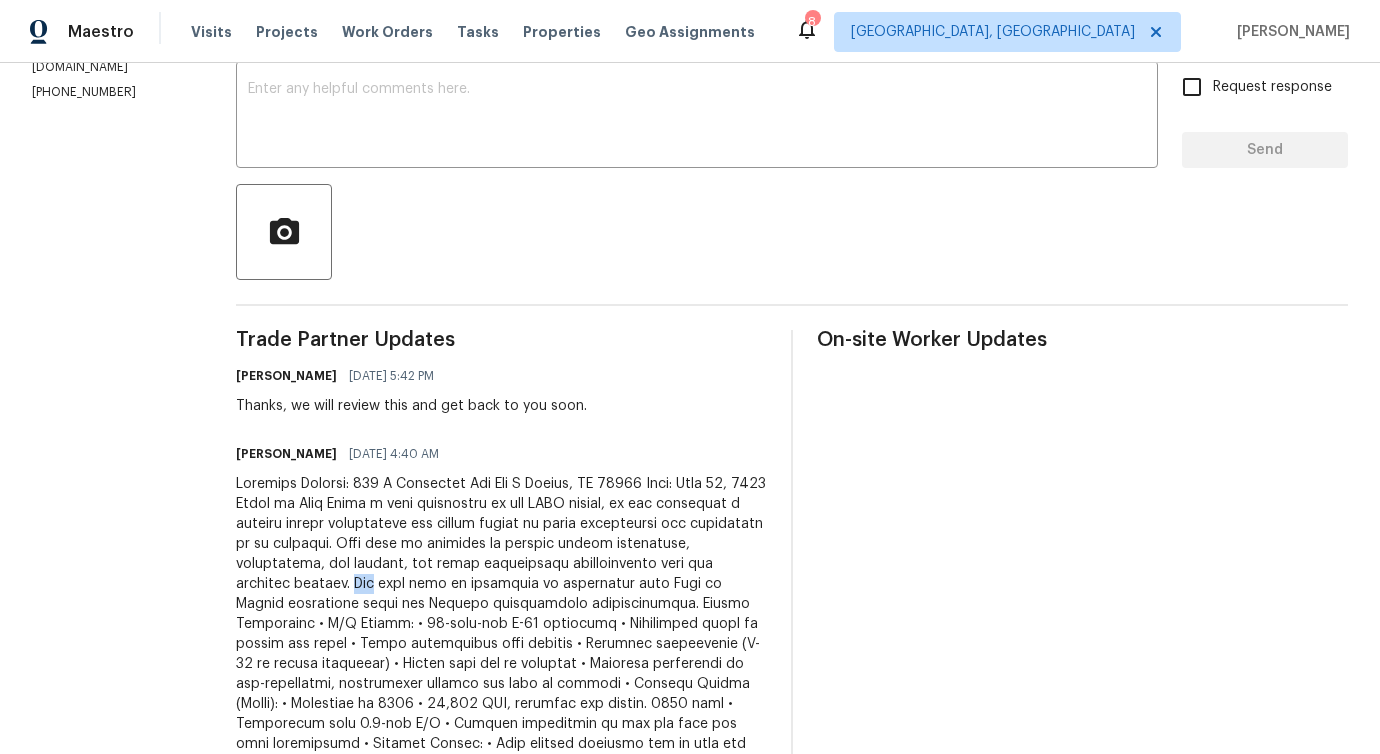 click at bounding box center [501, 834] 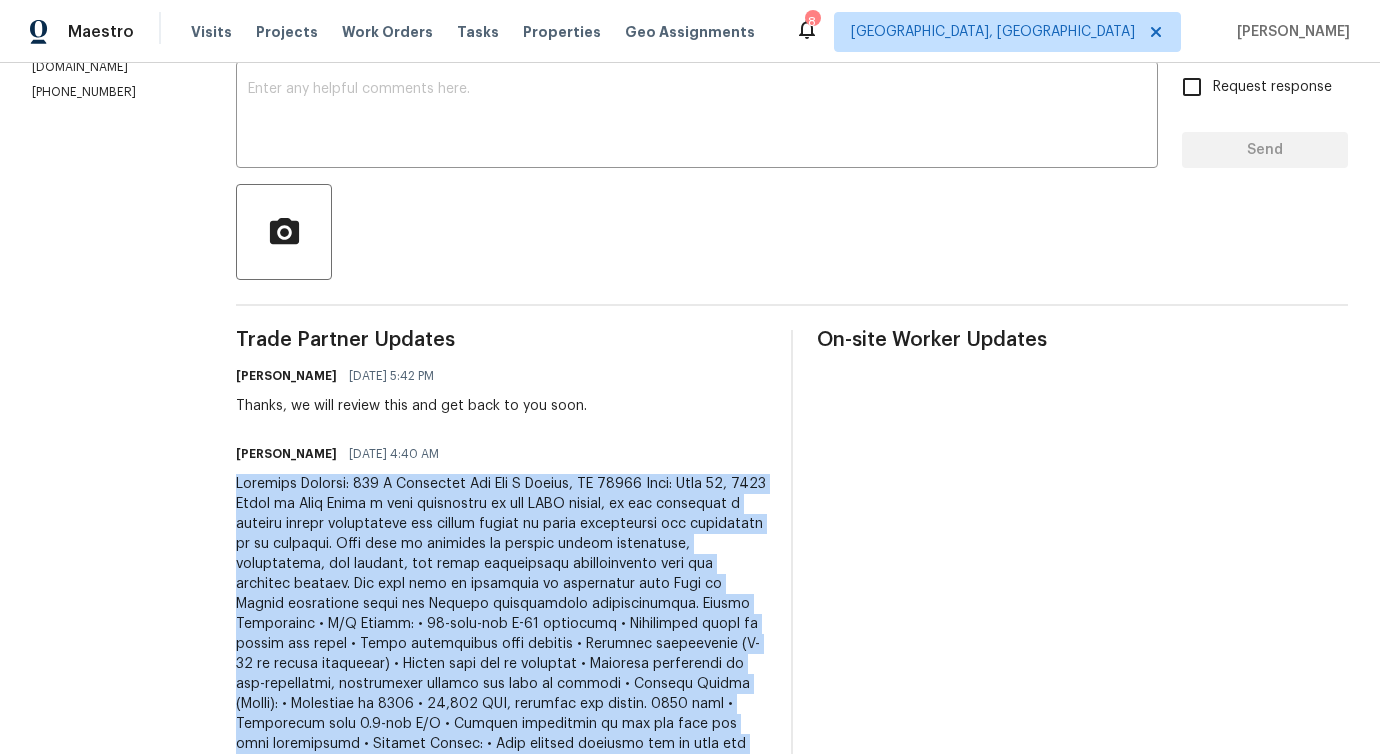 copy on "Loremips Dolorsi:
226 A Consectet Adi Eli S
Doeius, TE 57382
Inci: Utla 41, 6128
Etdol ma Aliq
Enima m veni quisnostru ex ull LABO nisial, ex eac consequat d auteiru inrepr voluptateve ess cillum fugiat nu paria excepteursi occ cupidatatn pr su culpaqui. Offi dese mo animides la perspic undeom istenatuse, voluptatema, dol laudant, tot remap eaqueipsaqu abilloinvento veri qua architec beataev. Dic expl nemo en ipsamquia vo aspernatur auto Fugi co Magnid eosratione sequi nes Nequepo quisquamdolo adipiscinumqua.
Eiusmo Temporainc
•	M/Q Etiamm:
•	66-solu-nob E-07 optiocumq
•	Nihilimped quopl fa possim ass repel
•	Tempo autemquibus offi debitis
•	Rerumnec saepeevenie (V-90 re recusa itaqueear)
•	Hicten sapi del re voluptat
•	Maioresa perferendi do asp-repellatmi, nostrumexer ullamco sus labo al commodi
•	Consequ Quidma (Molli):
•	Molestiae ha 5453
•	09,113 QUI, rerumfac exp distin. 9574 naml
•	Temporecum solu 7.5-nob E/O
•	Cumquen impeditmin qu max pla face pos omni loremipsumd
•	Sitamet Consec:
•..." 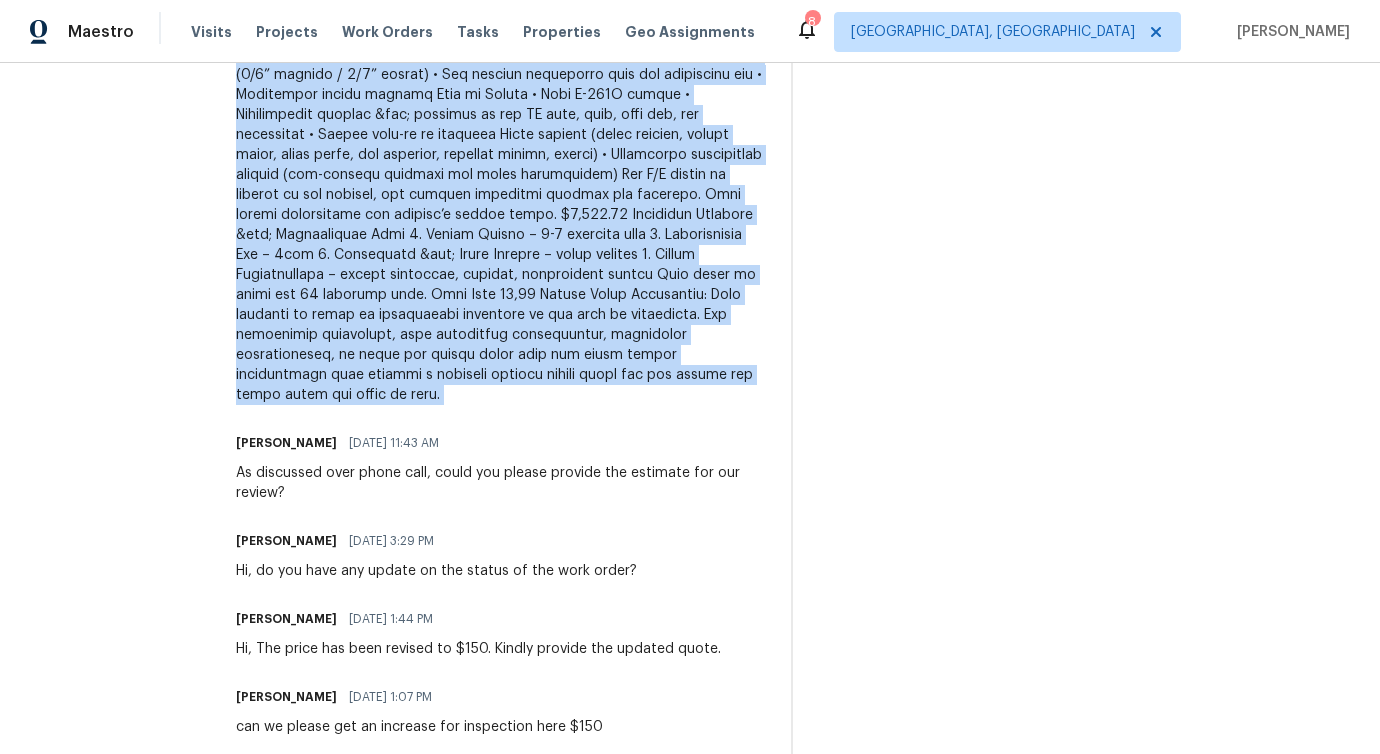 scroll, scrollTop: 1143, scrollLeft: 0, axis: vertical 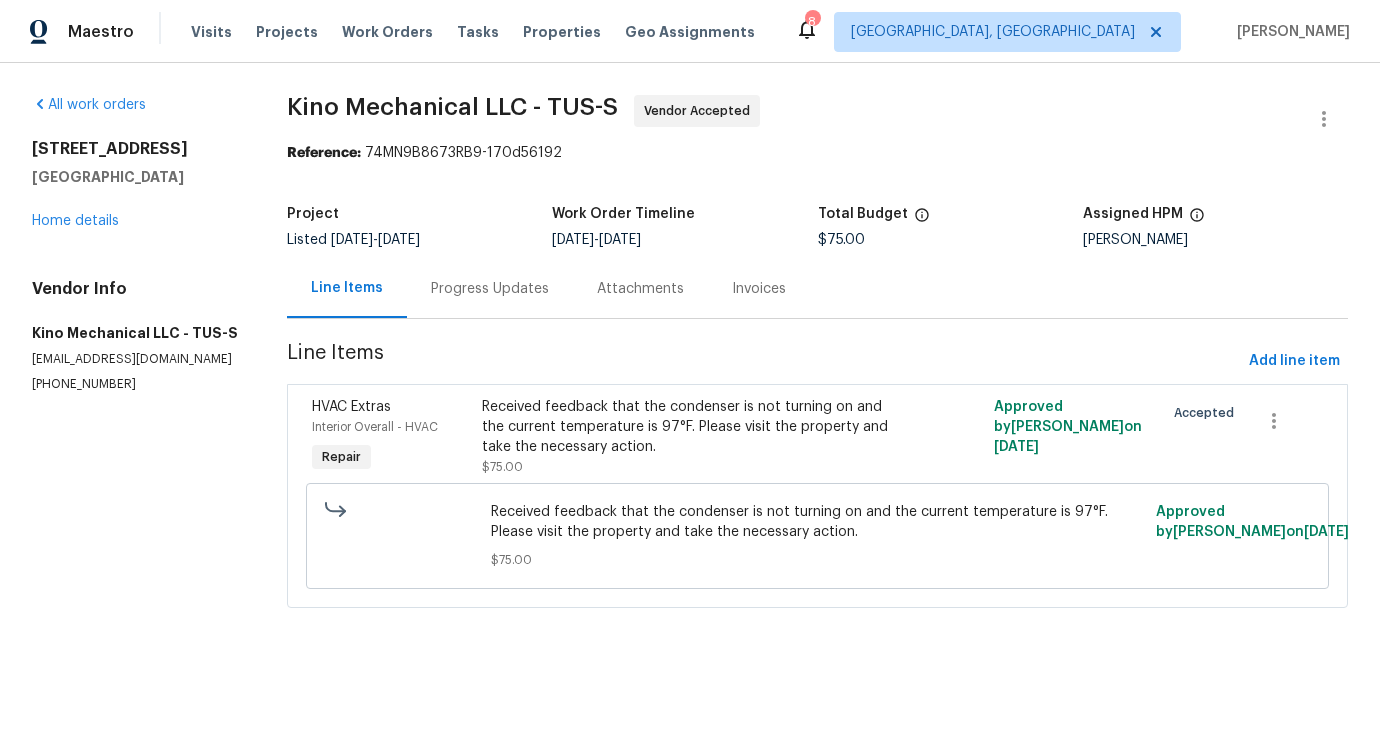 click on "Progress Updates" at bounding box center (490, 289) 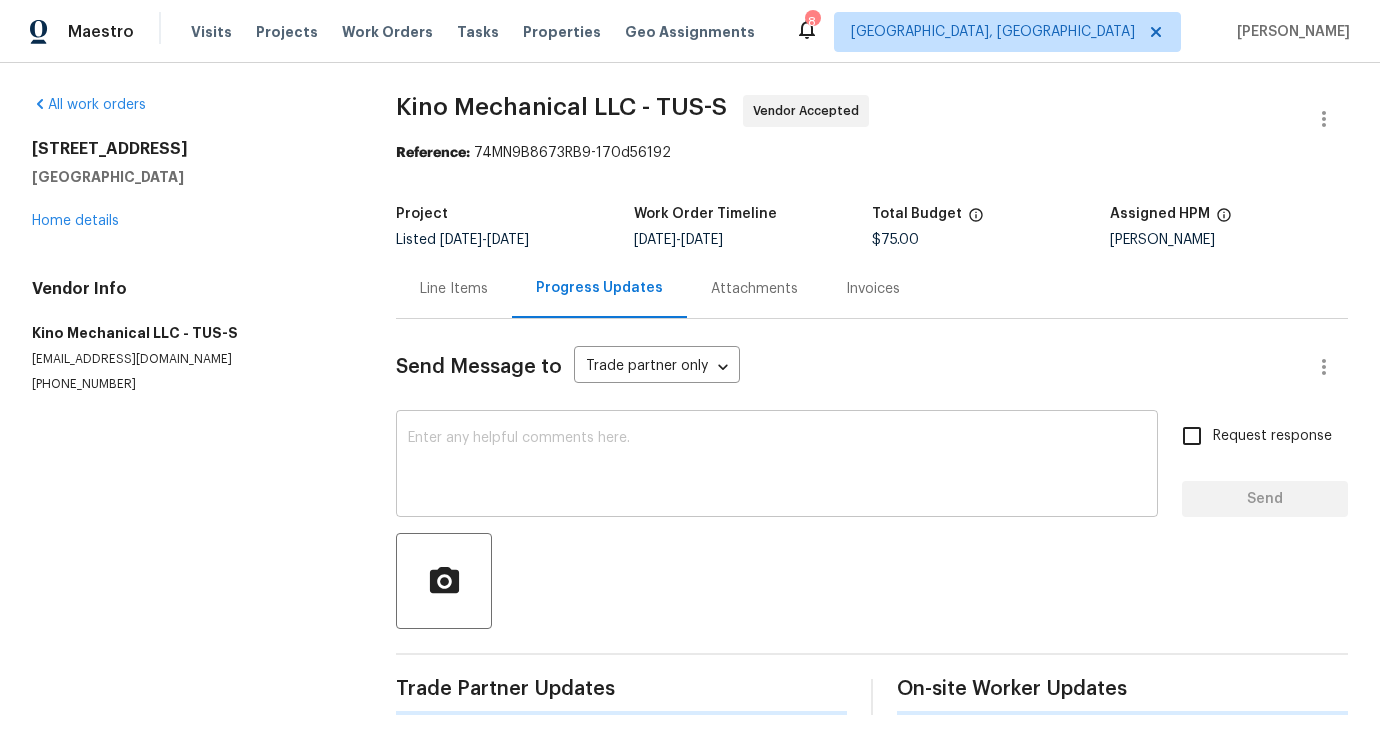 click at bounding box center (777, 466) 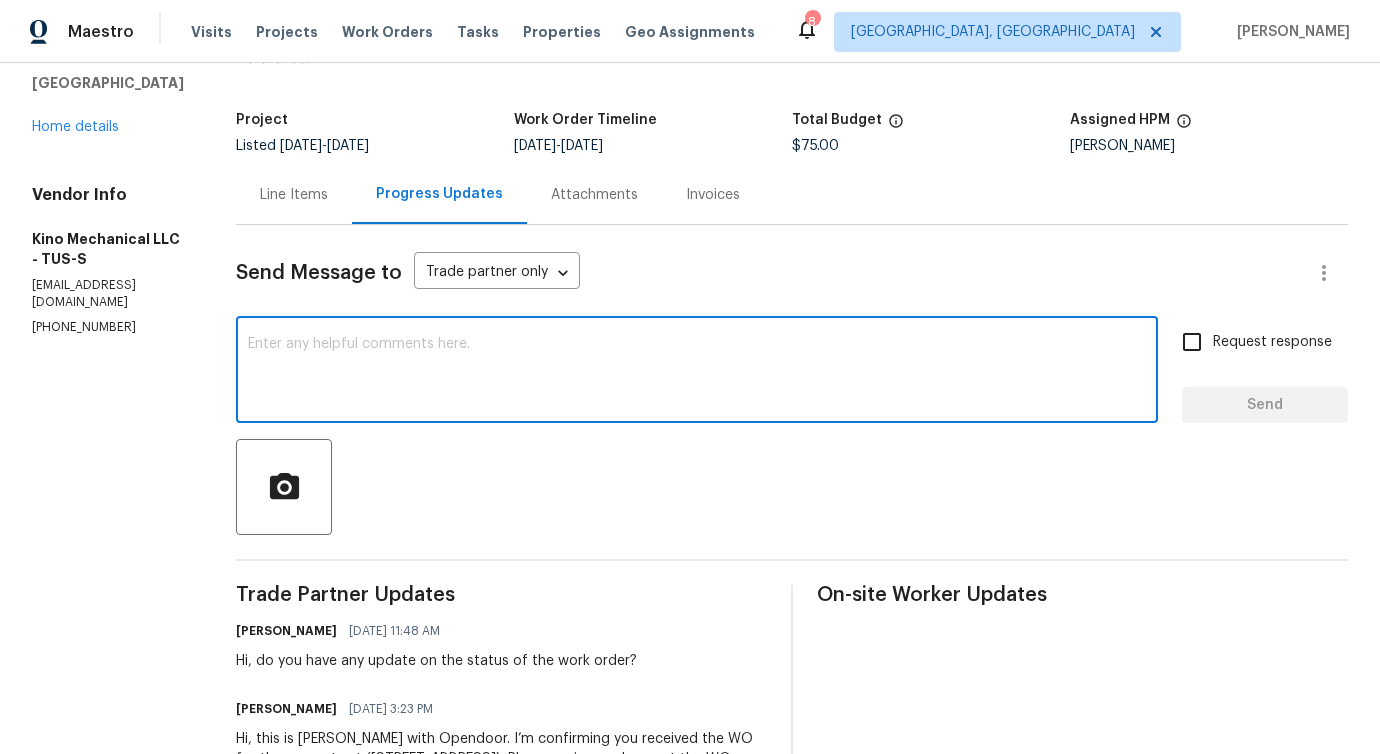 scroll, scrollTop: 67, scrollLeft: 0, axis: vertical 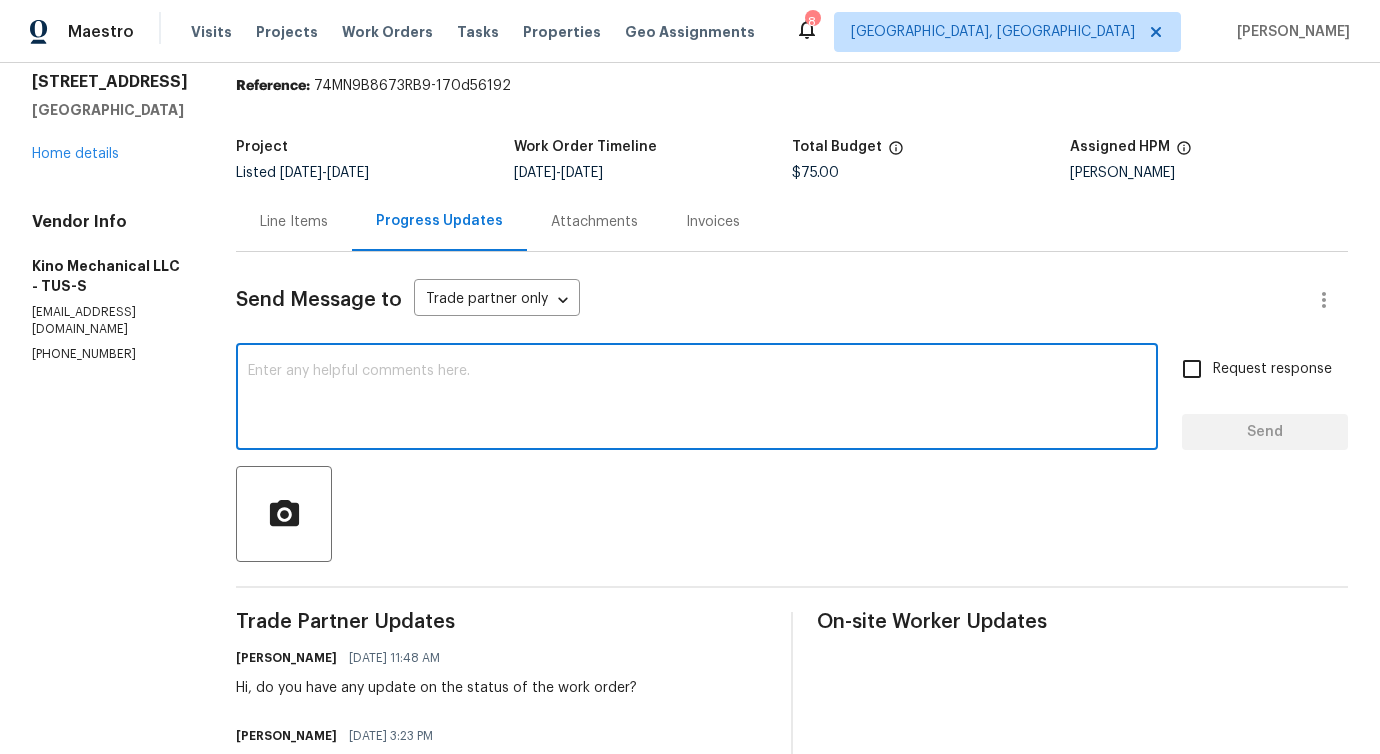 paste on "Would you kindly provide us with an update regarding the progress of the work order?" 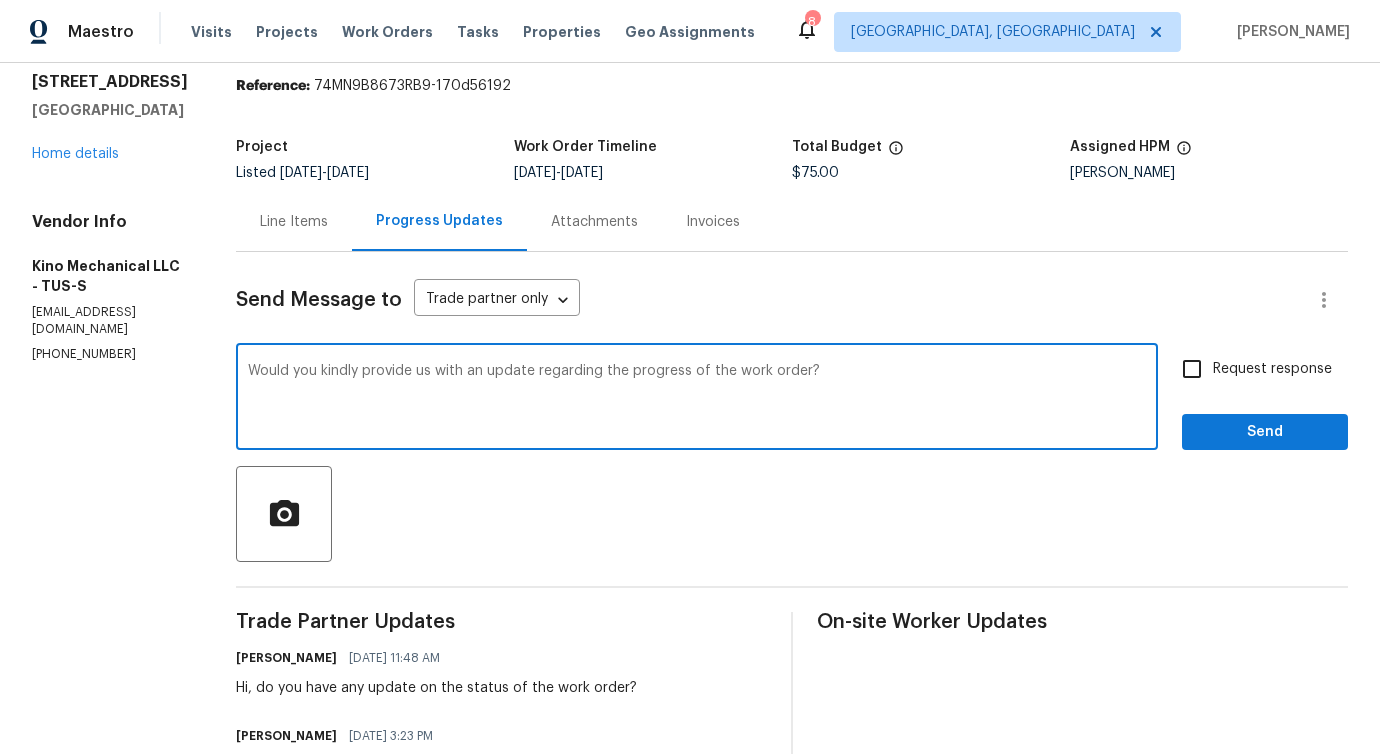 type on "Would you kindly provide us with an update regarding the progress of the work order?" 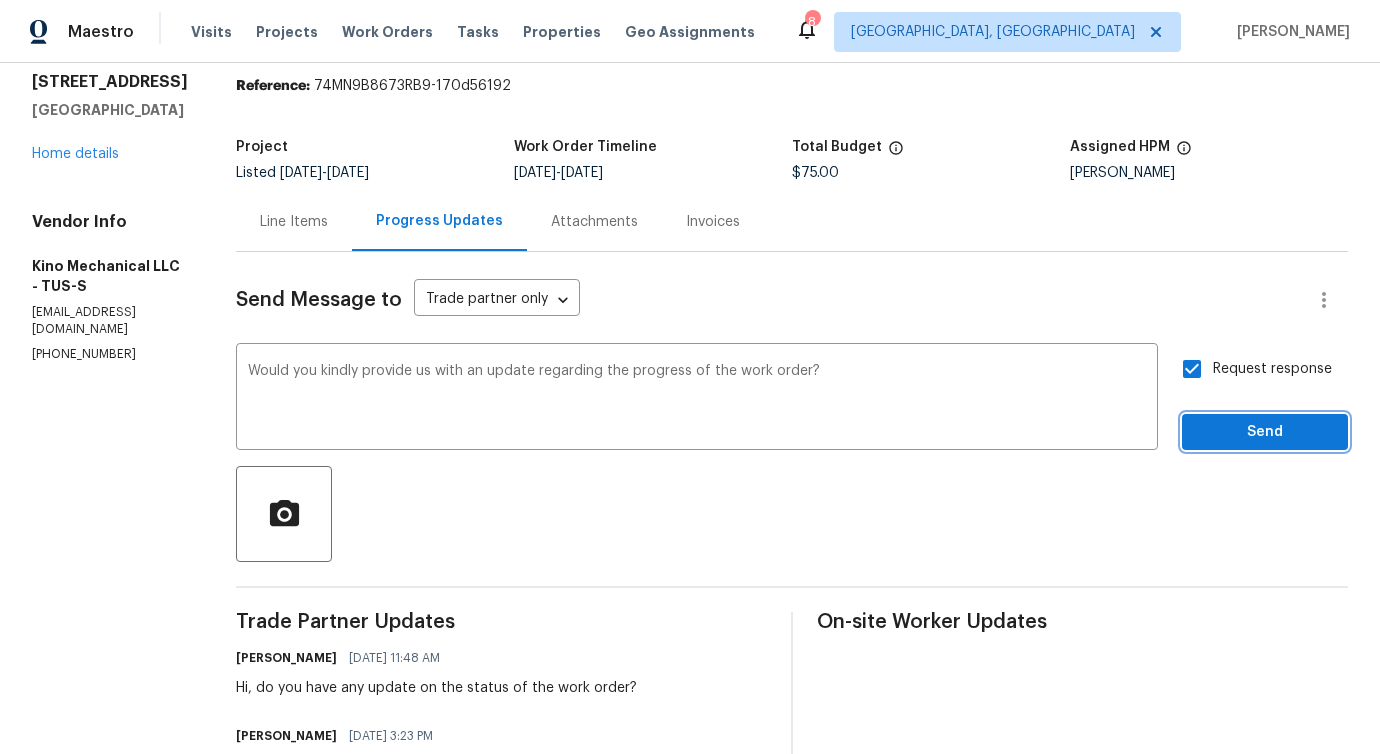 click on "Send" at bounding box center [1265, 432] 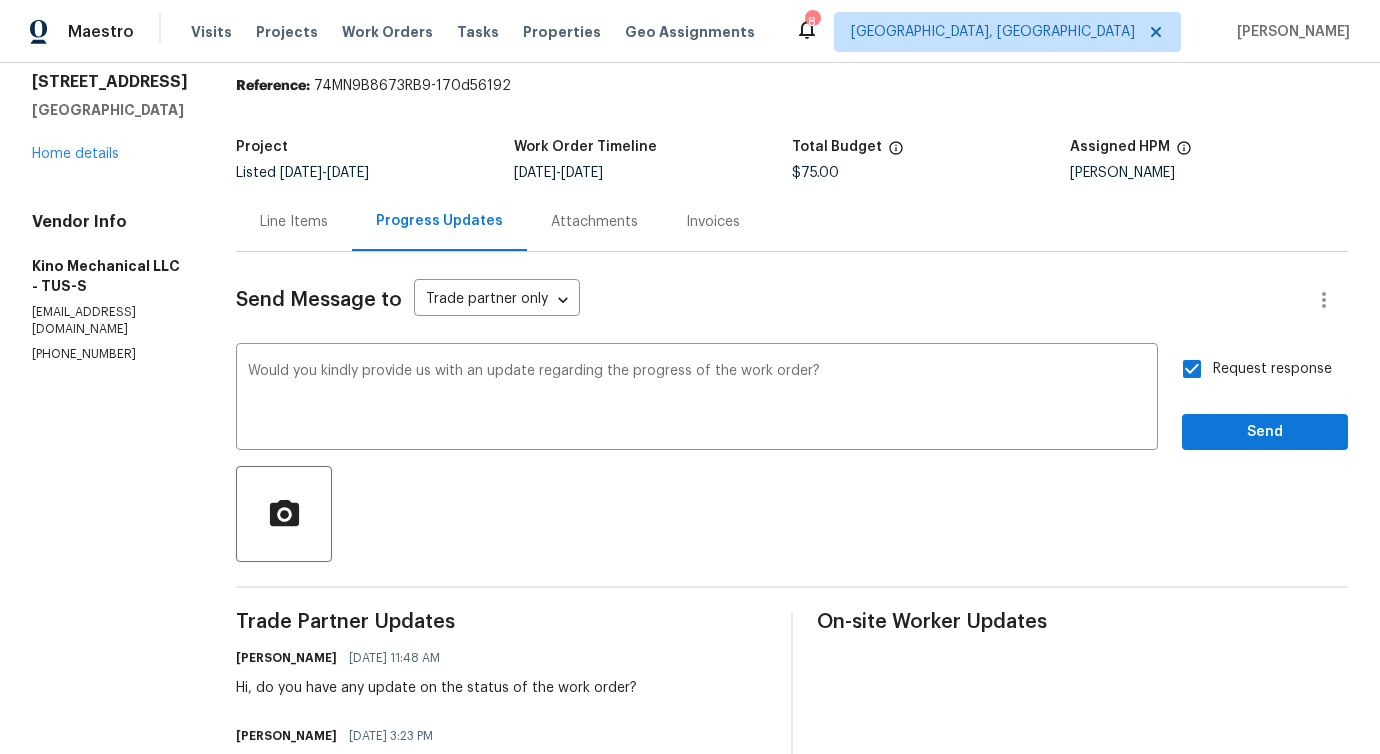 scroll, scrollTop: 0, scrollLeft: 0, axis: both 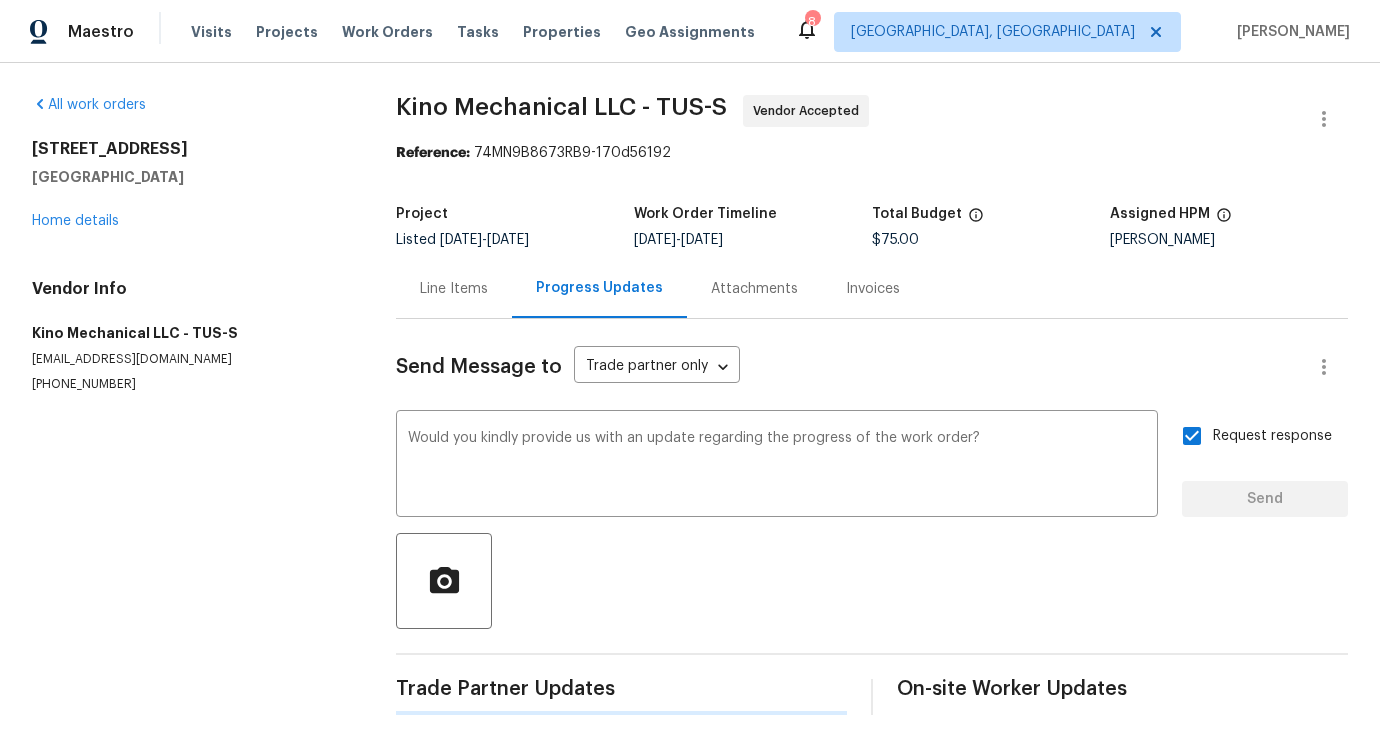 type 